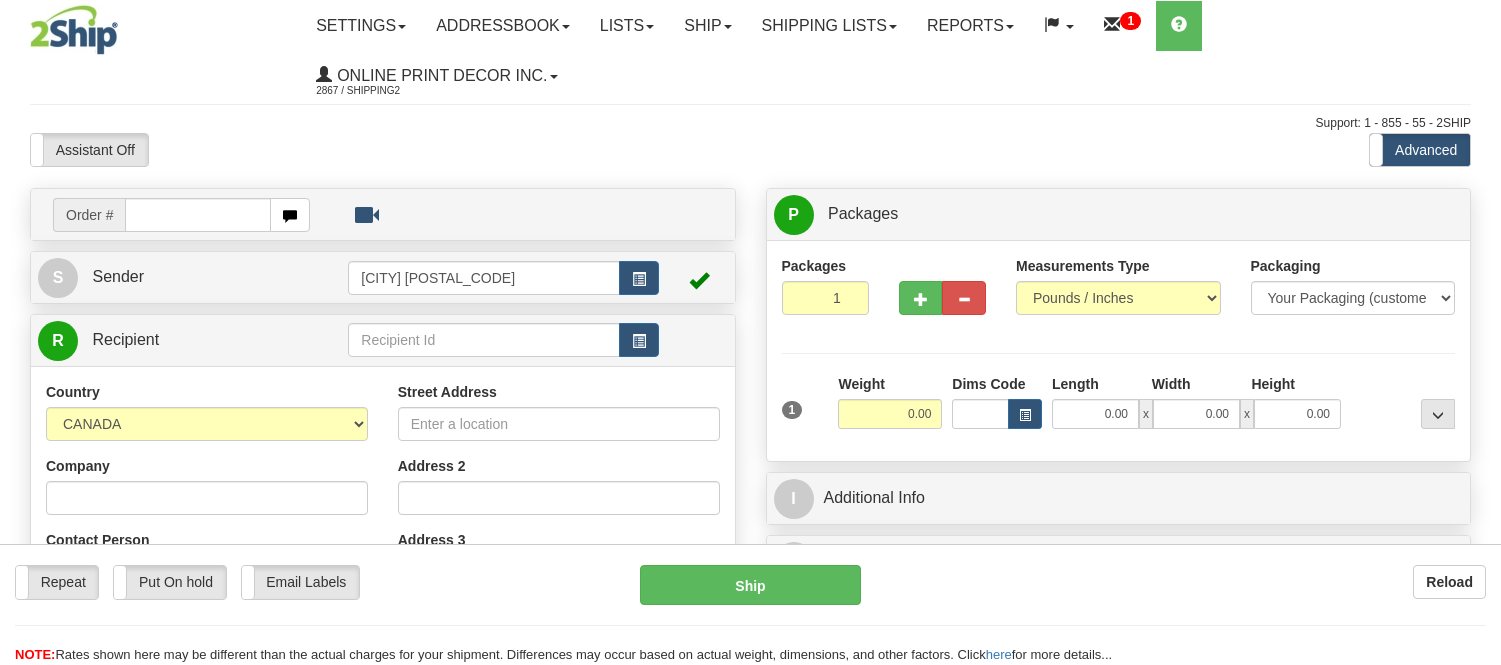 scroll, scrollTop: 0, scrollLeft: 0, axis: both 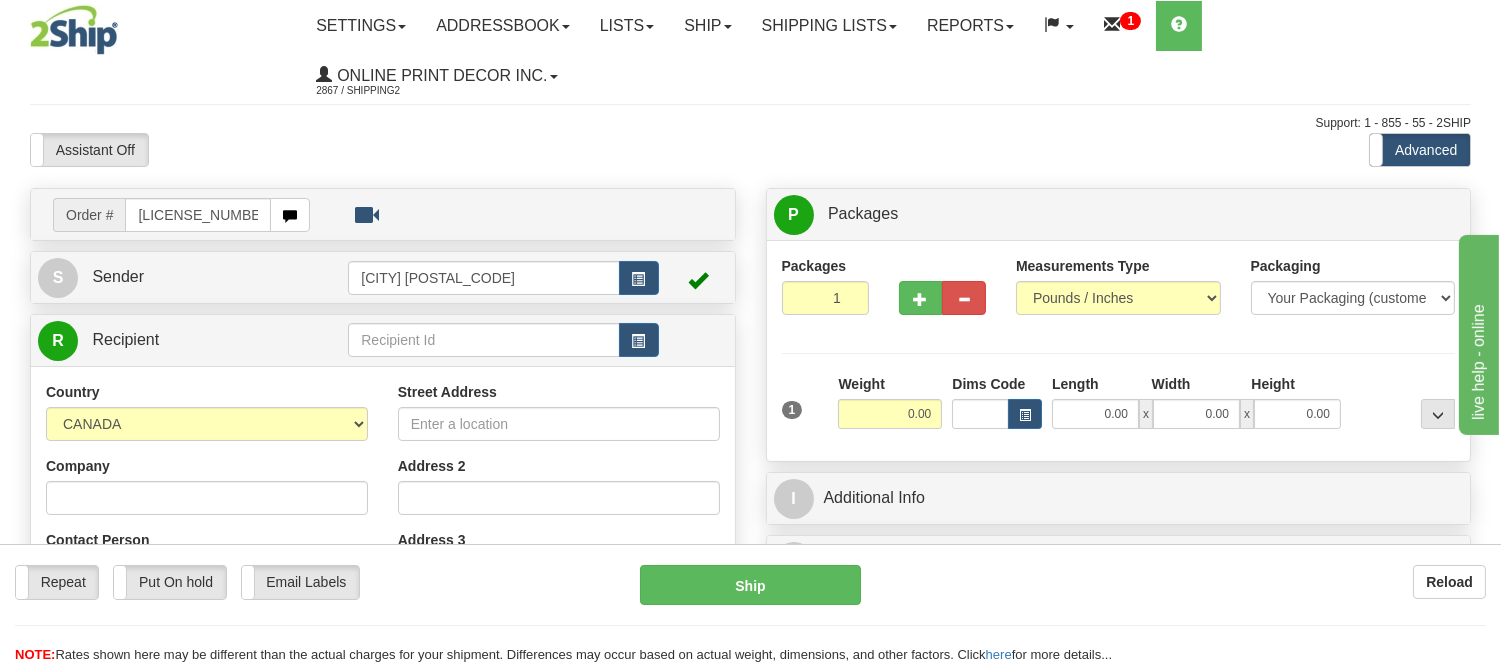 type on "[LICENSE_NUMBER]" 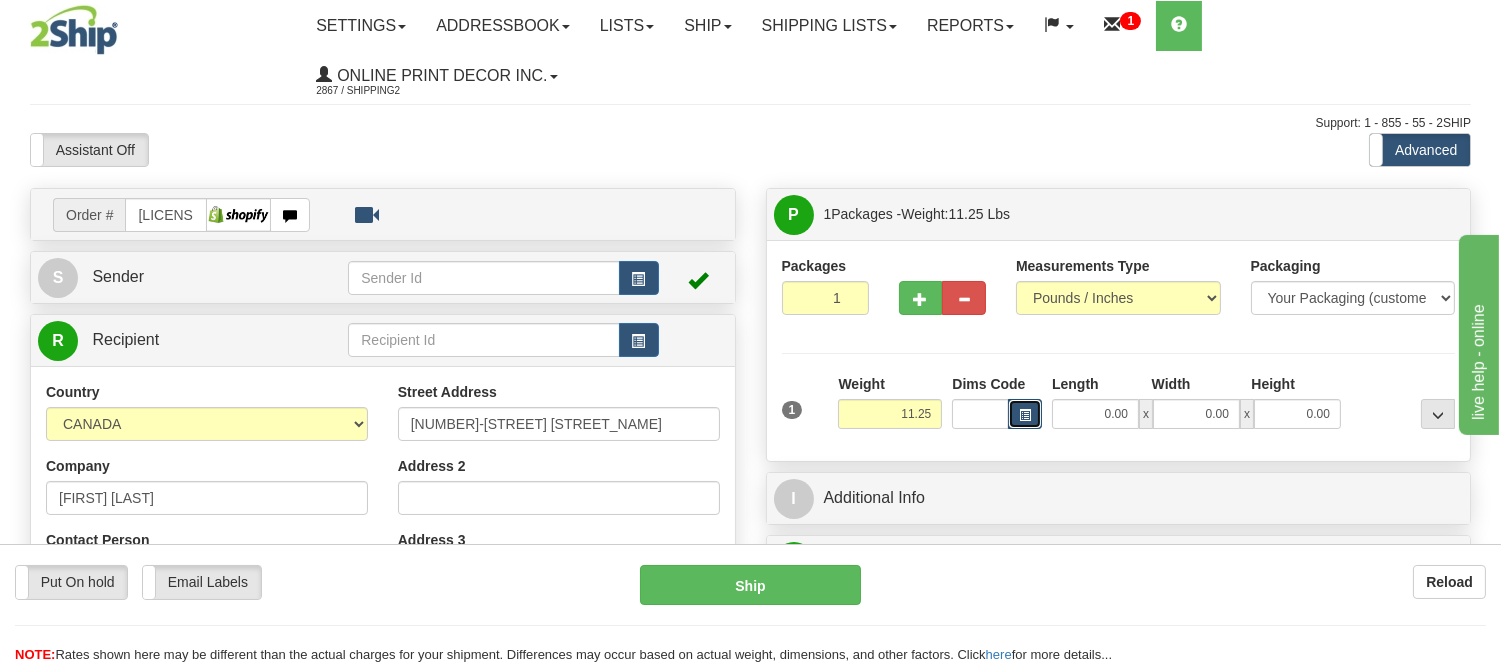 click at bounding box center (1025, 414) 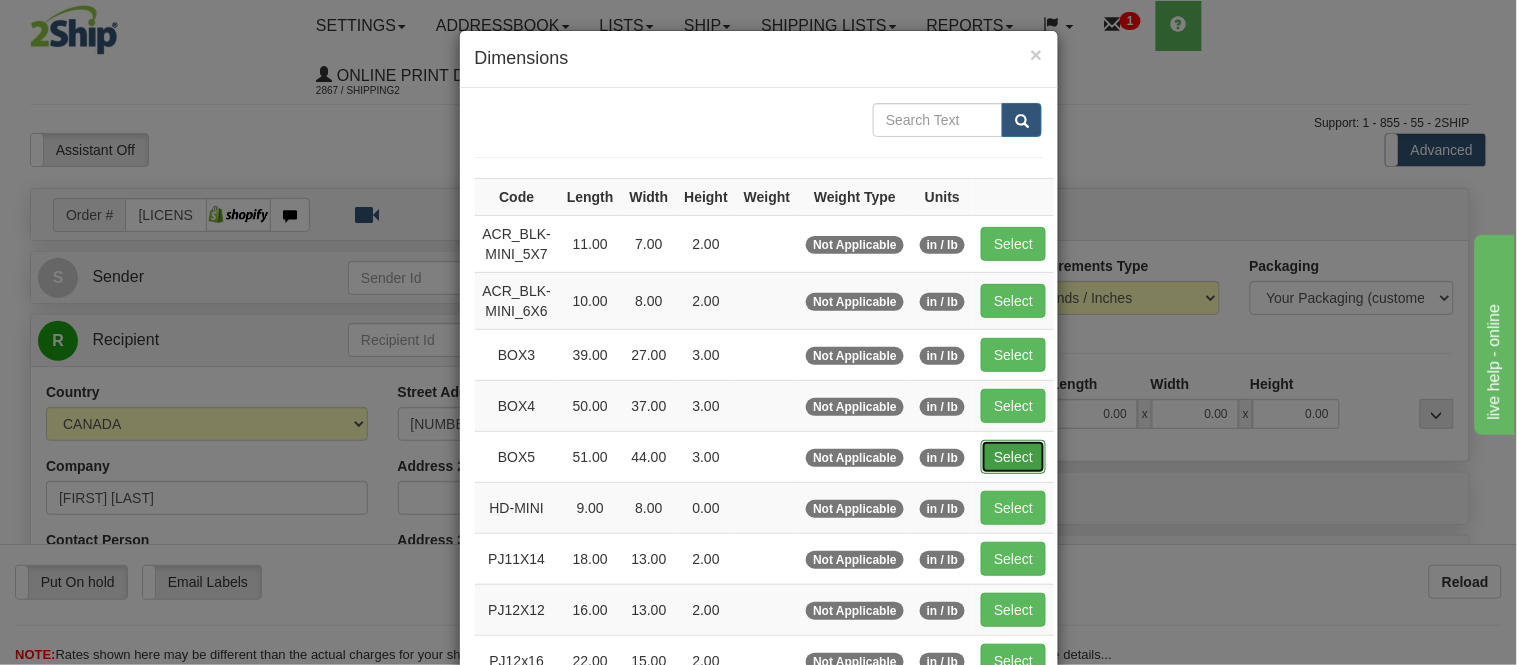 click on "Select" at bounding box center [1013, 457] 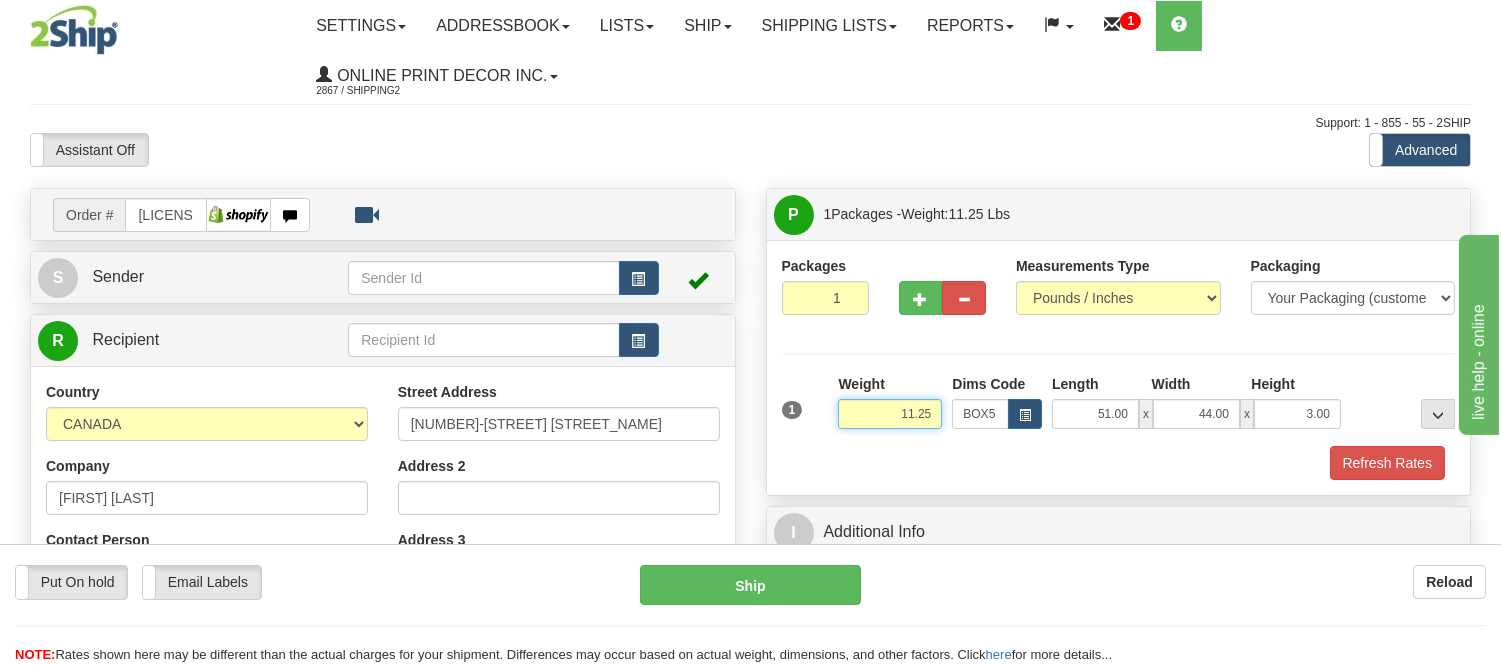 drag, startPoint x: 935, startPoint y: 420, endPoint x: 885, endPoint y: 411, distance: 50.803543 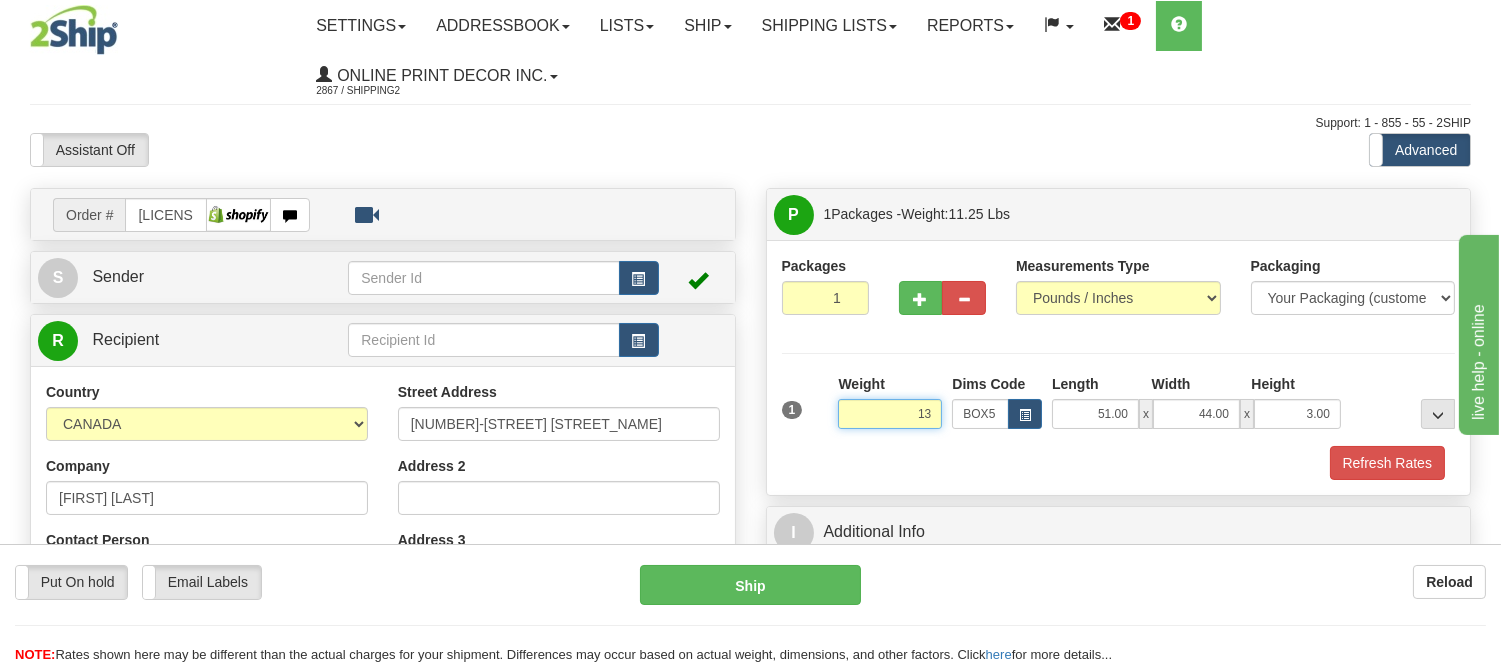 type on "1" 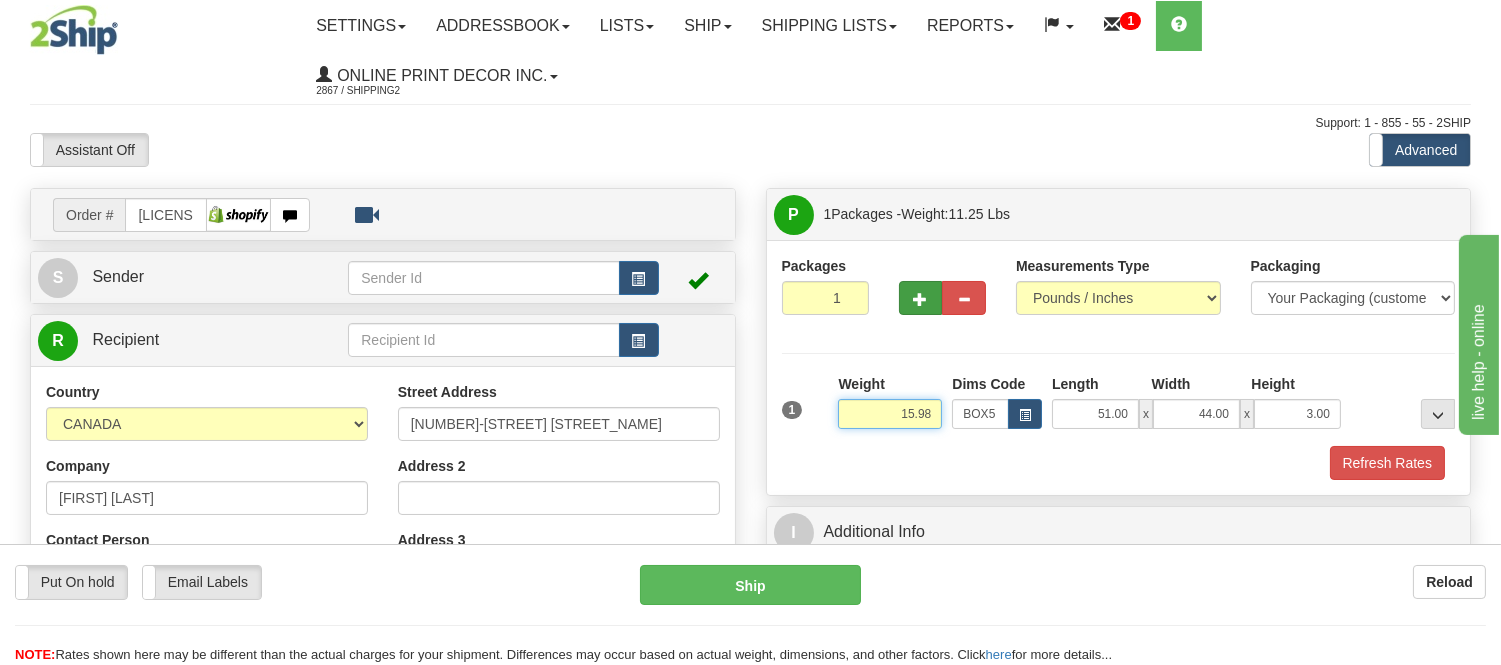 type on "15.98" 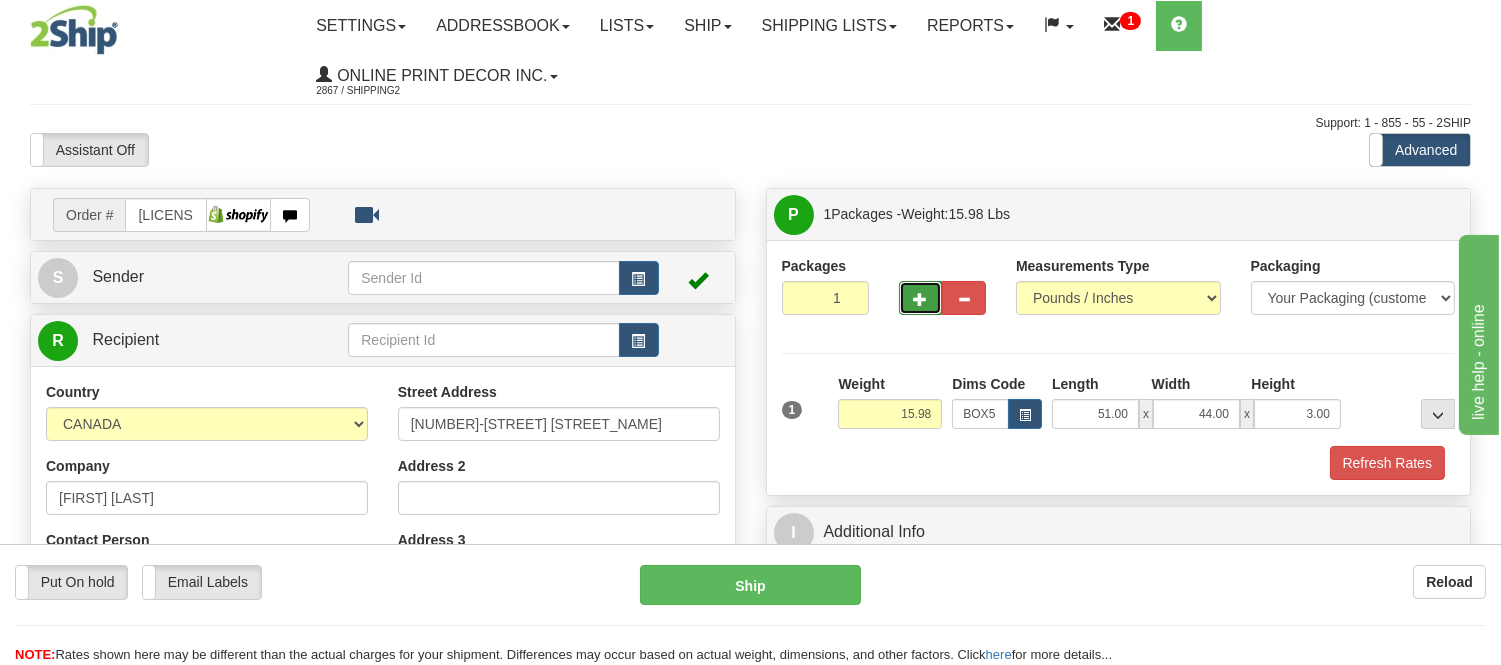 click at bounding box center (921, 298) 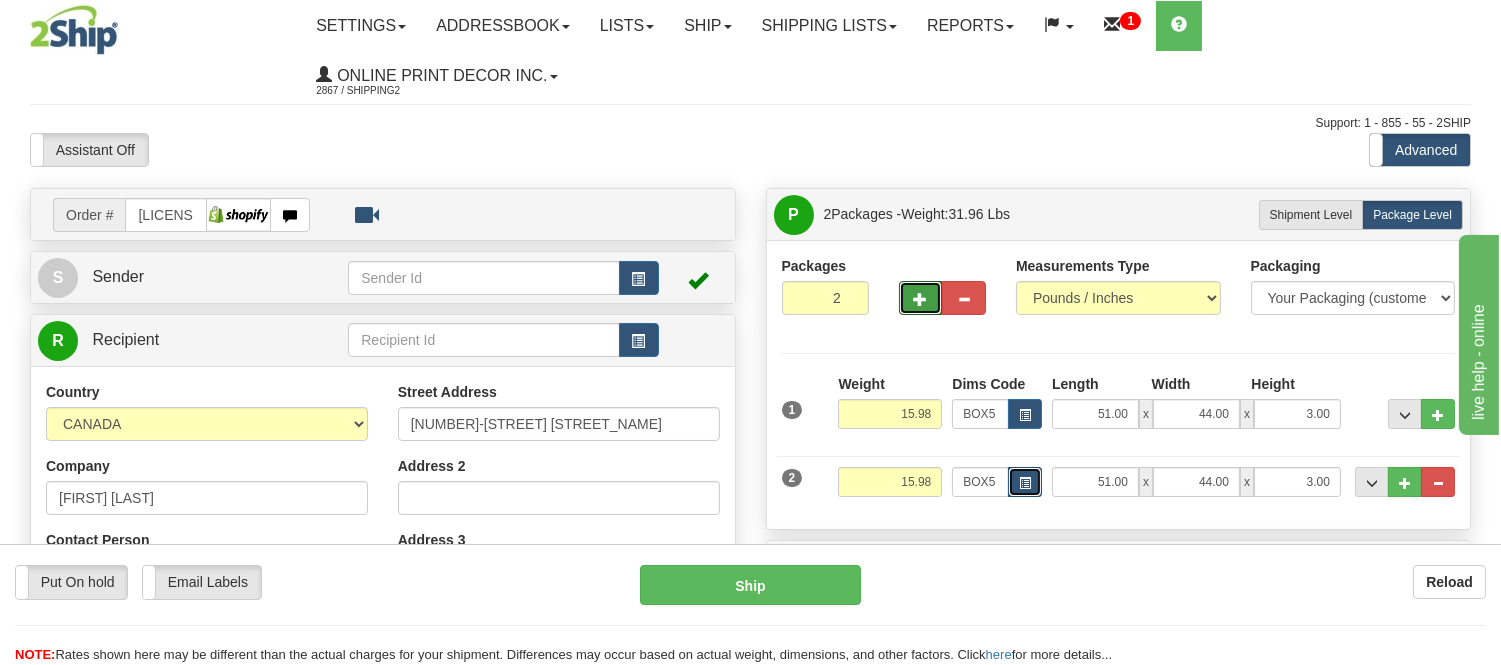 click at bounding box center [1025, 482] 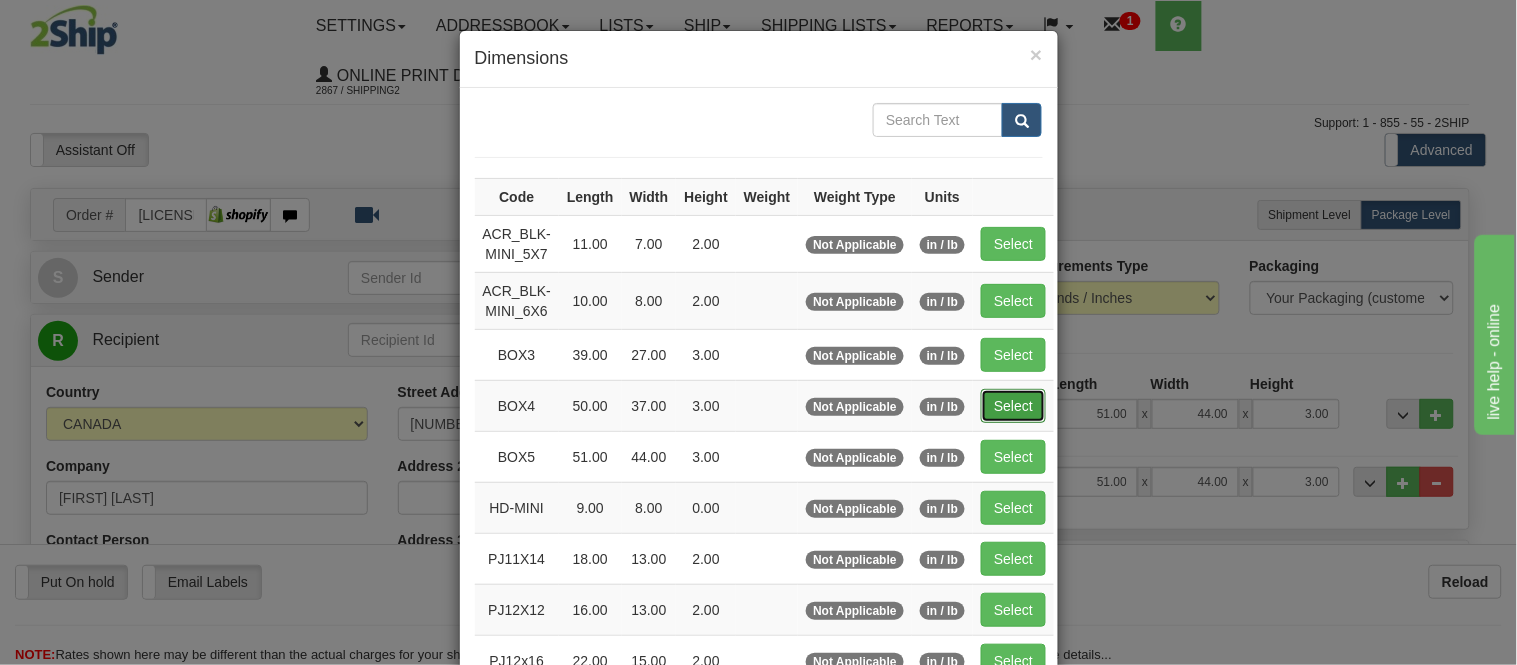 click on "Select" at bounding box center (1013, 406) 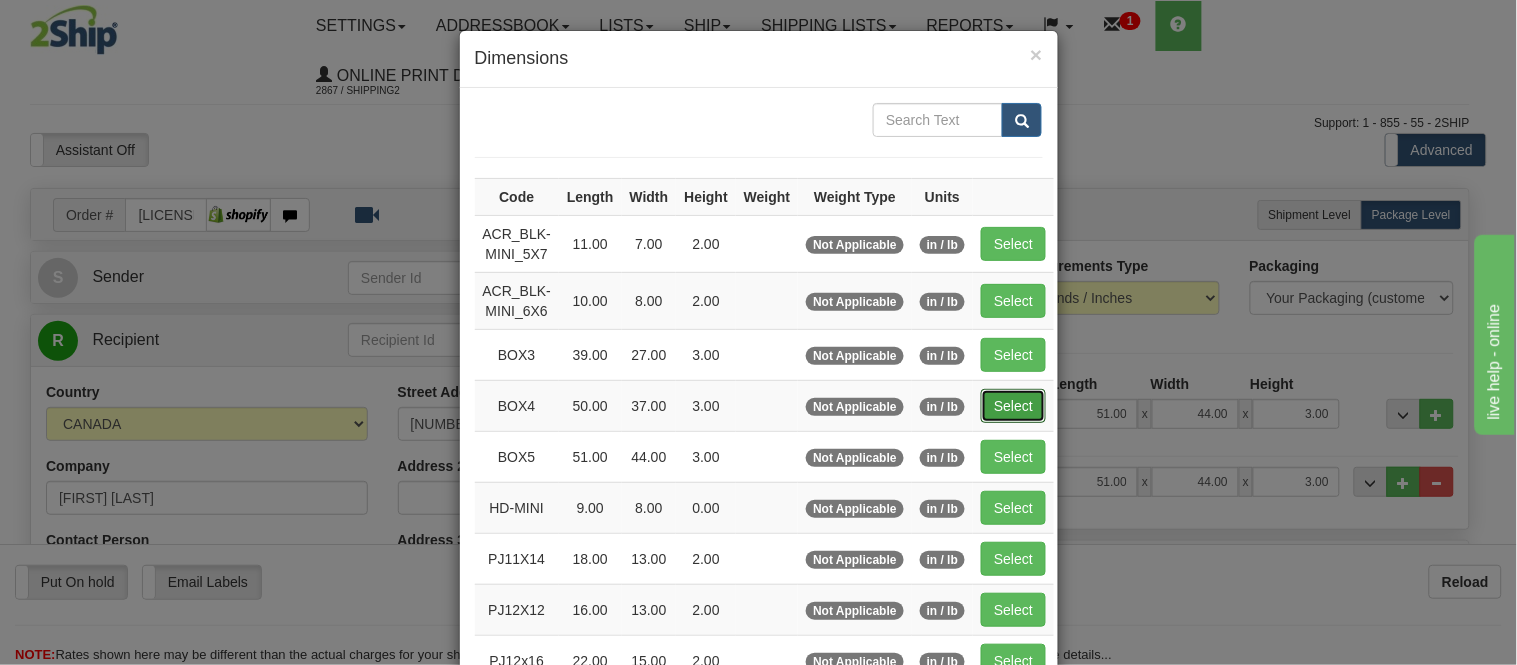 type on "50.00" 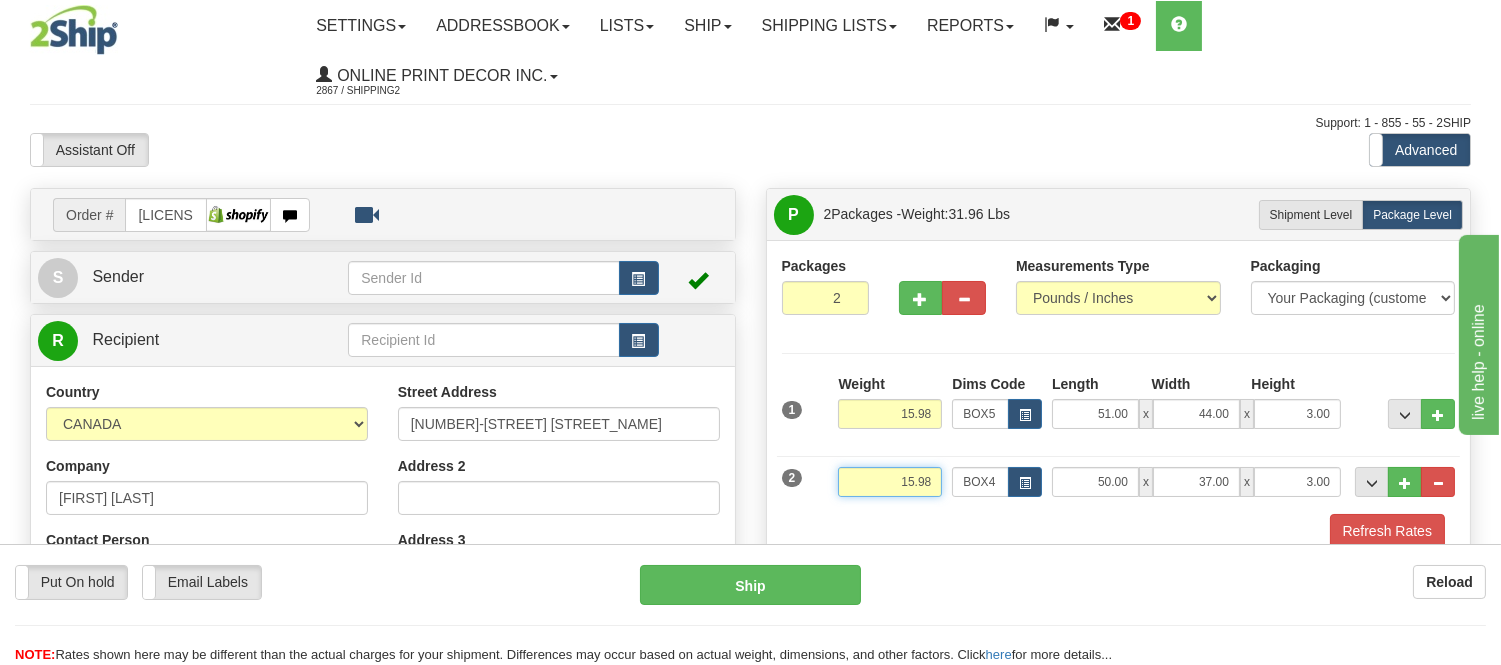 drag, startPoint x: 933, startPoint y: 482, endPoint x: 807, endPoint y: 490, distance: 126.253716 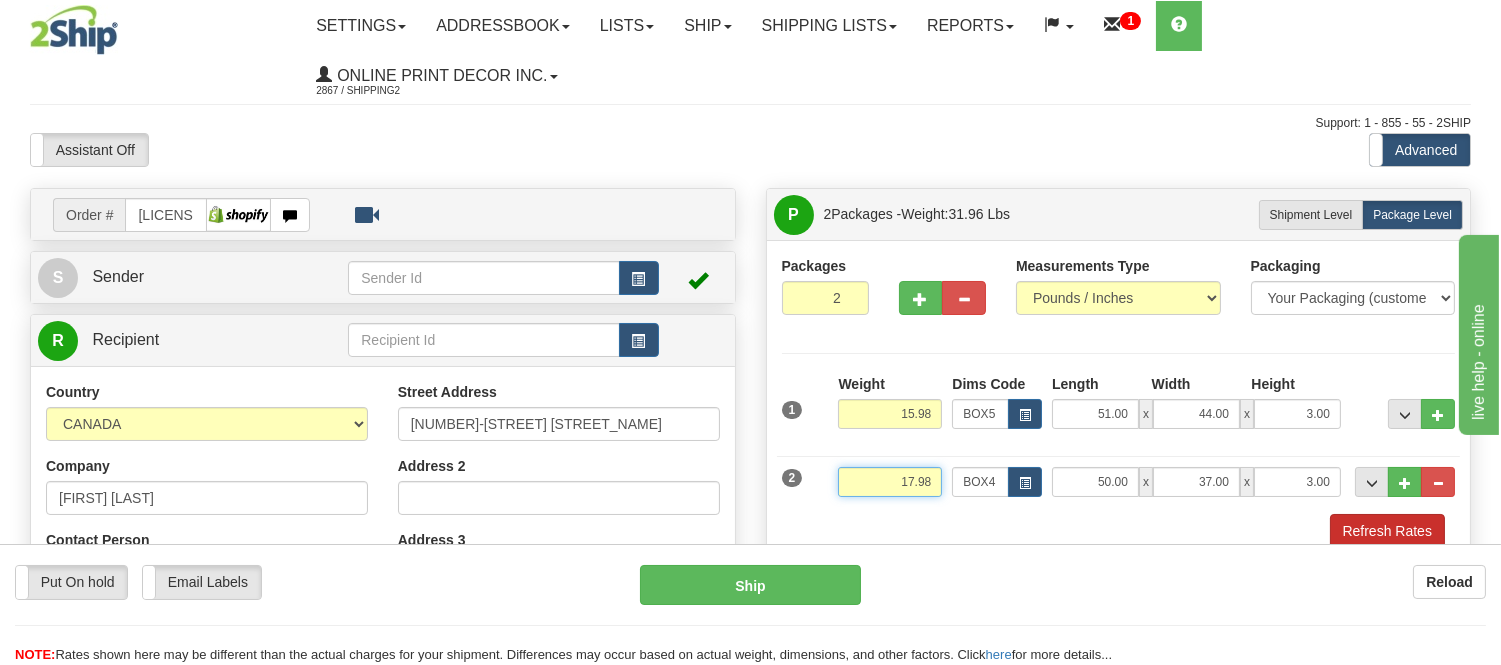 type on "17.98" 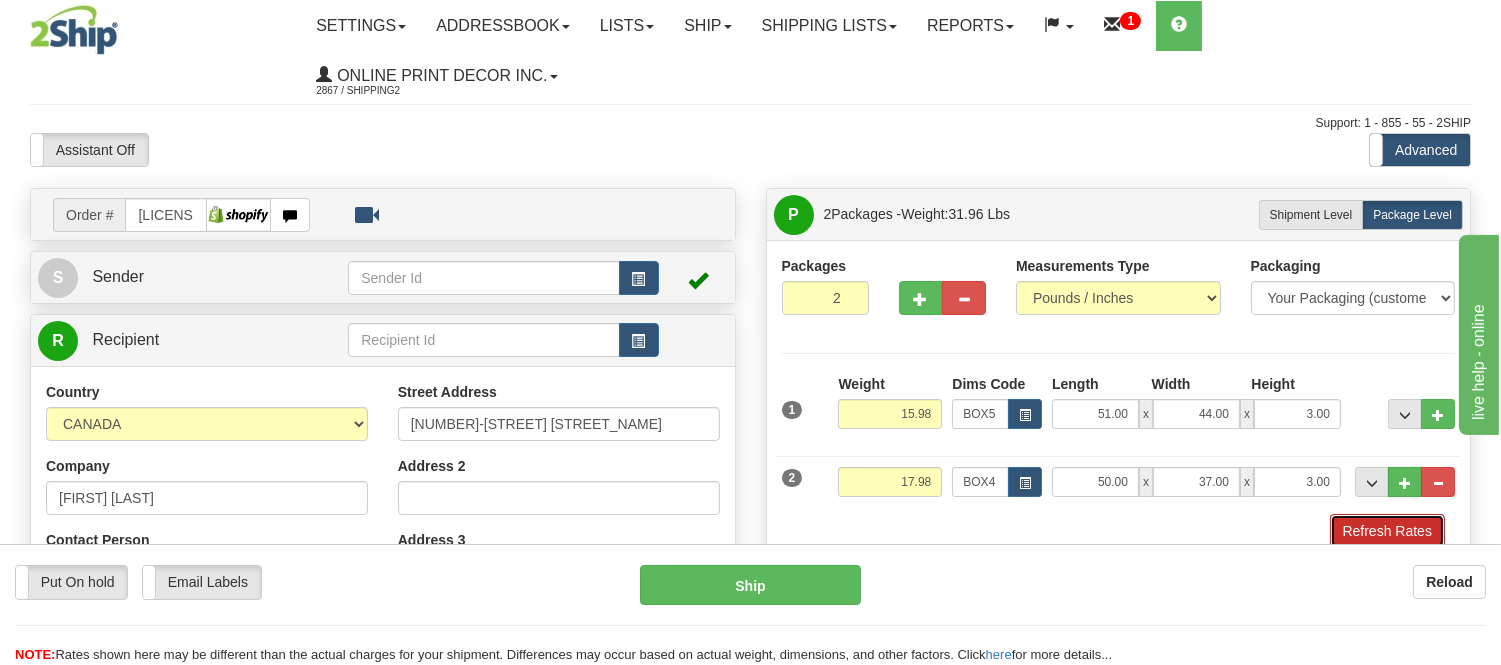 click on "Refresh Rates" at bounding box center [1387, 531] 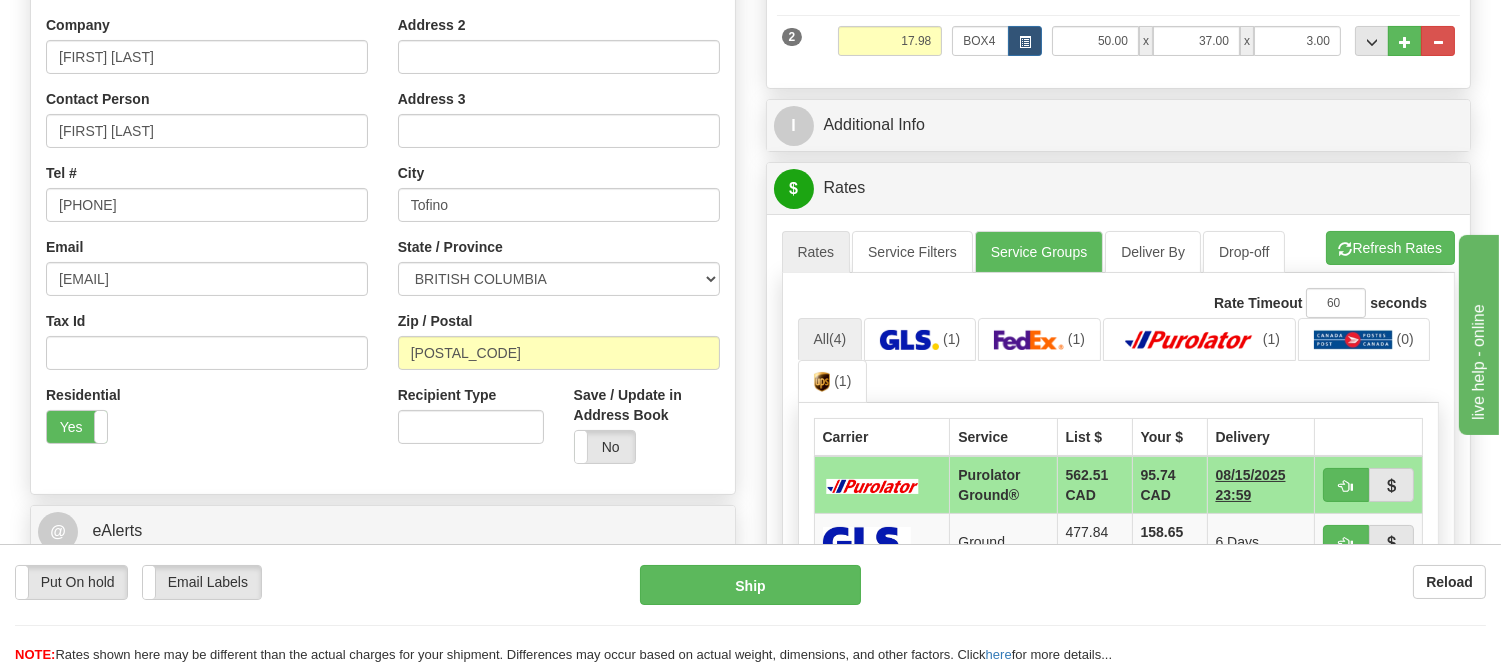 scroll, scrollTop: 491, scrollLeft: 0, axis: vertical 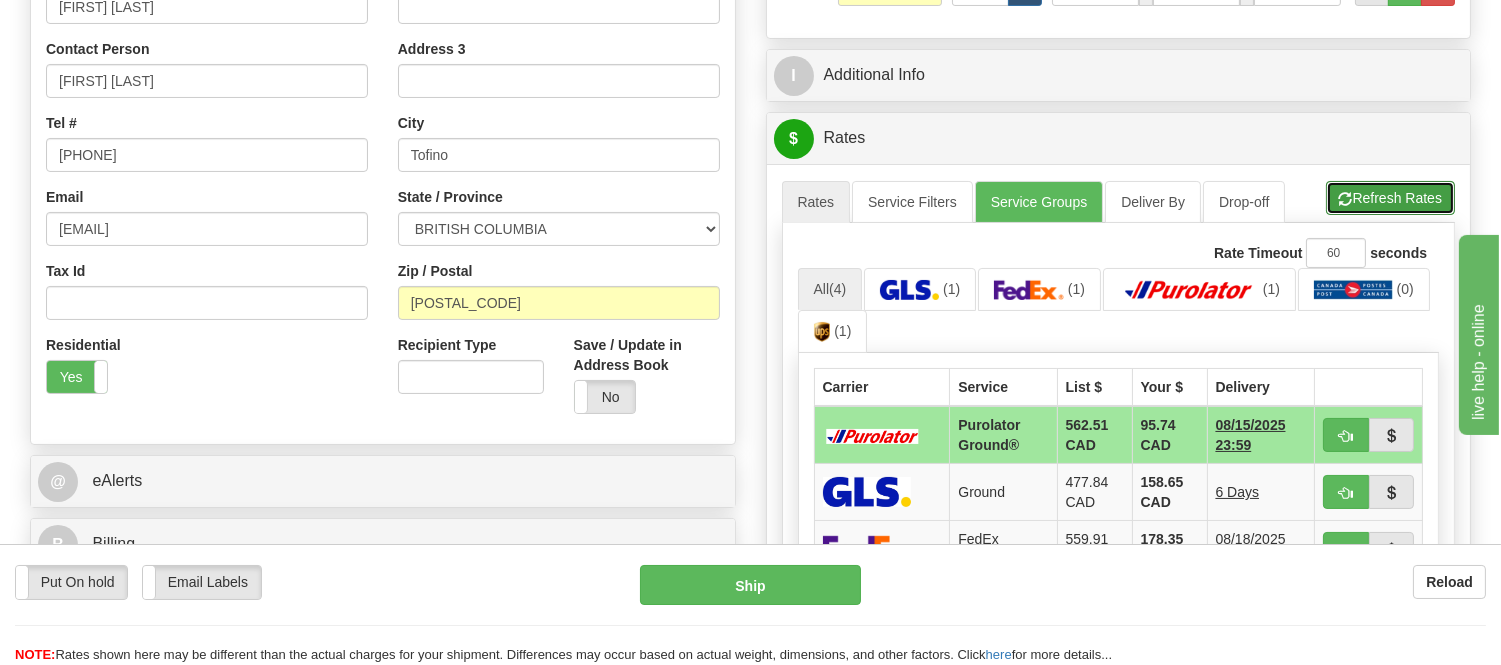 click on "Refresh Rates" at bounding box center (1390, 198) 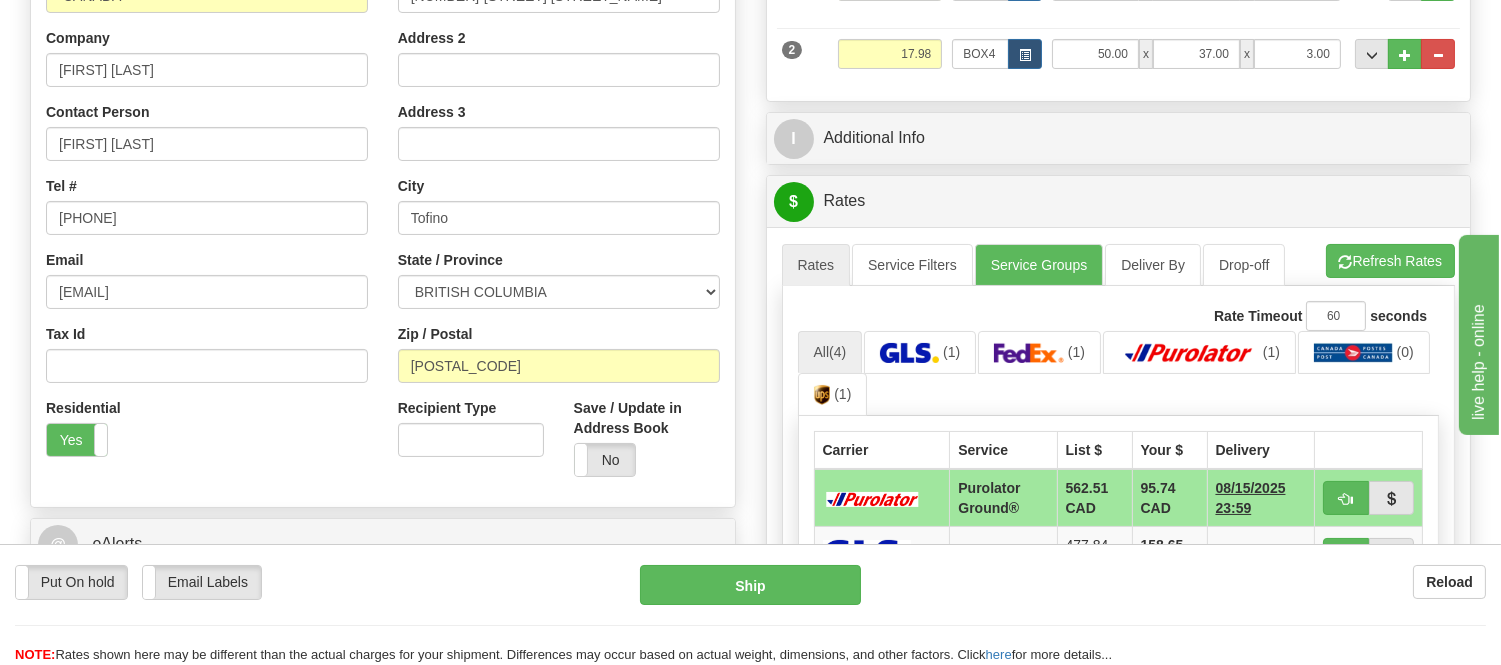 scroll, scrollTop: 380, scrollLeft: 0, axis: vertical 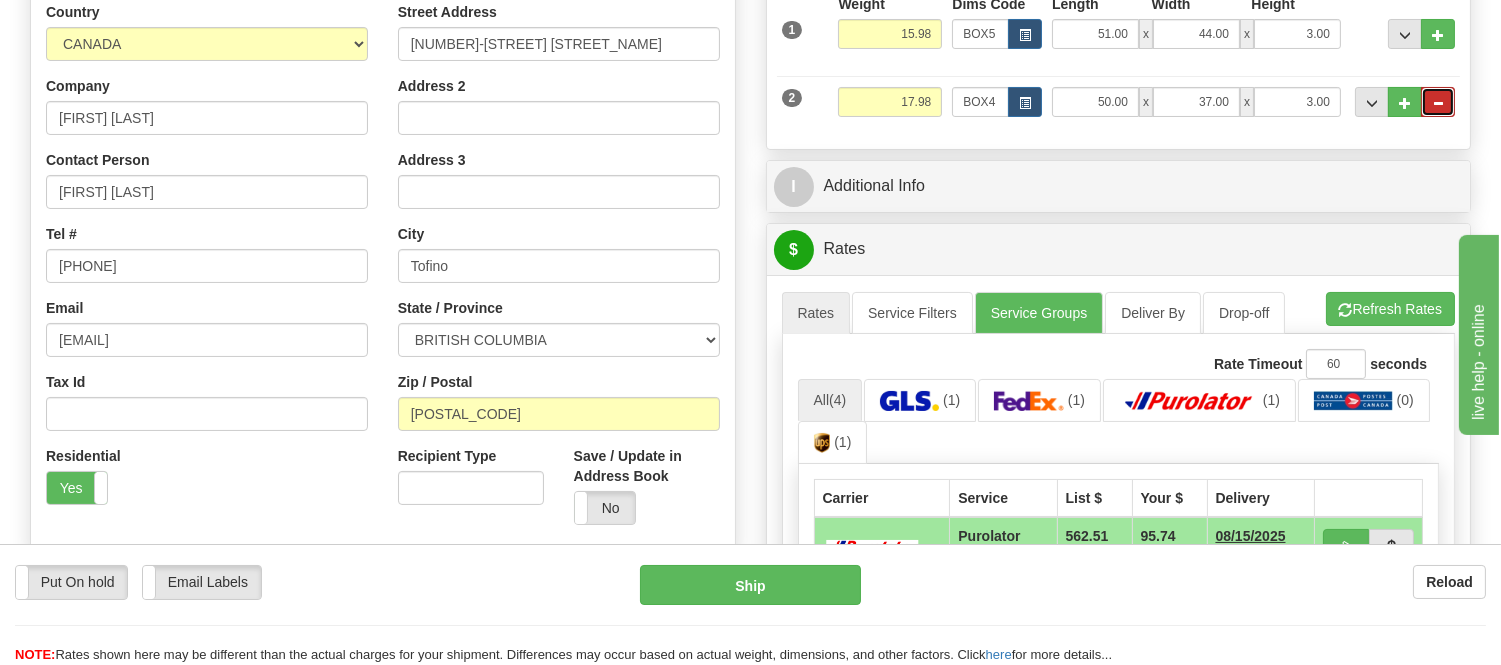 click at bounding box center [1438, 103] 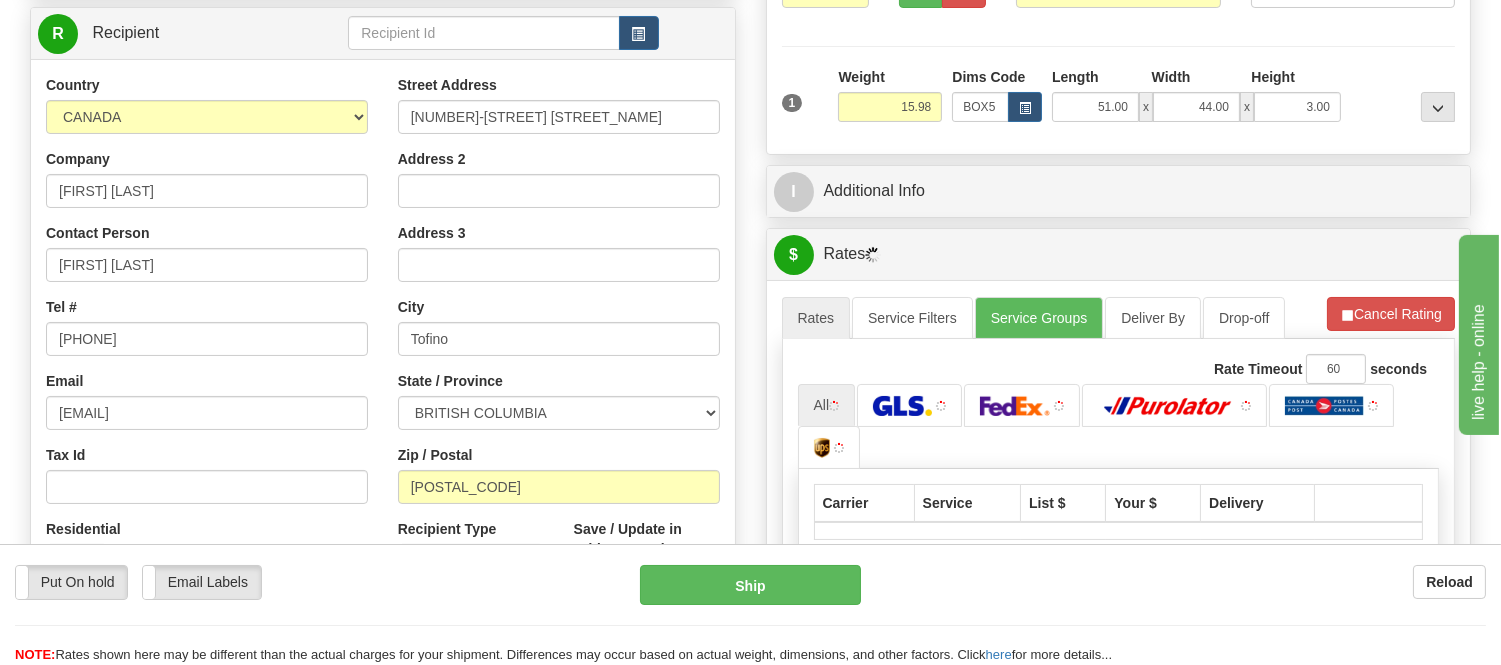 scroll, scrollTop: 268, scrollLeft: 0, axis: vertical 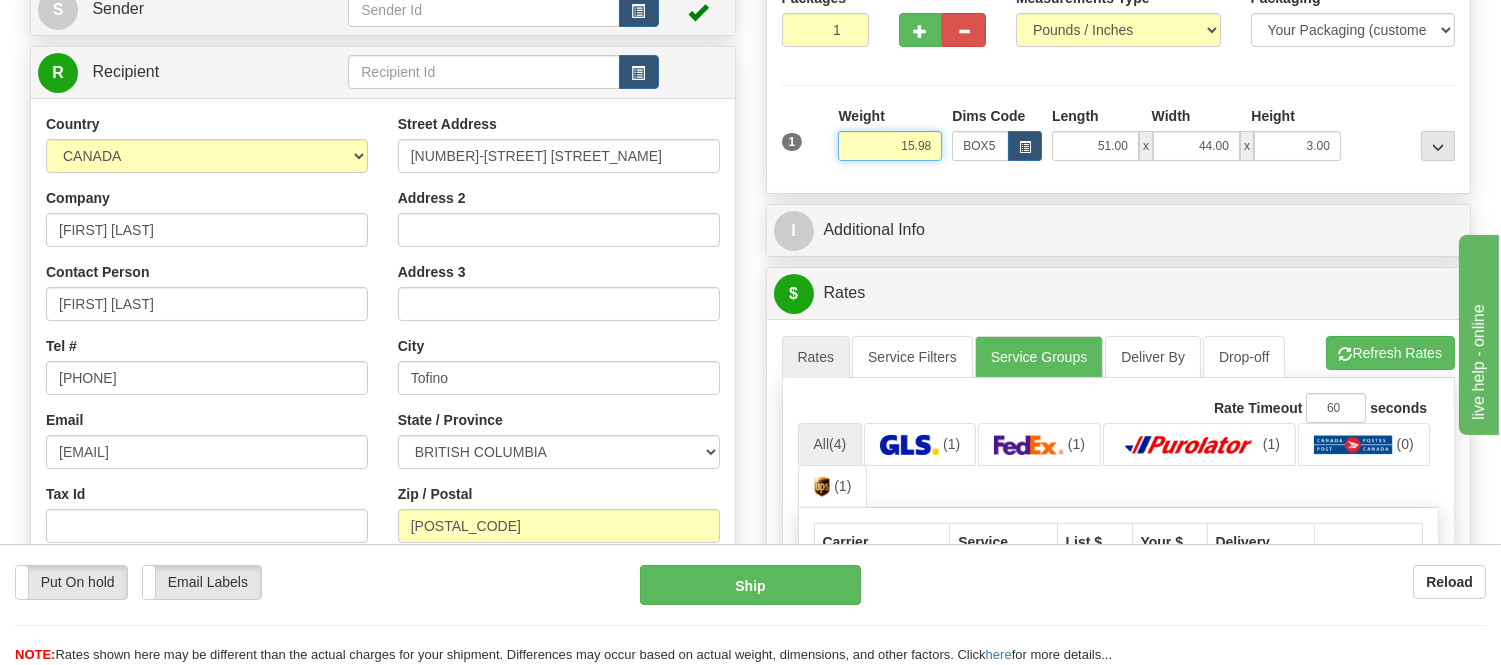 drag, startPoint x: 932, startPoint y: 142, endPoint x: 850, endPoint y: 142, distance: 82 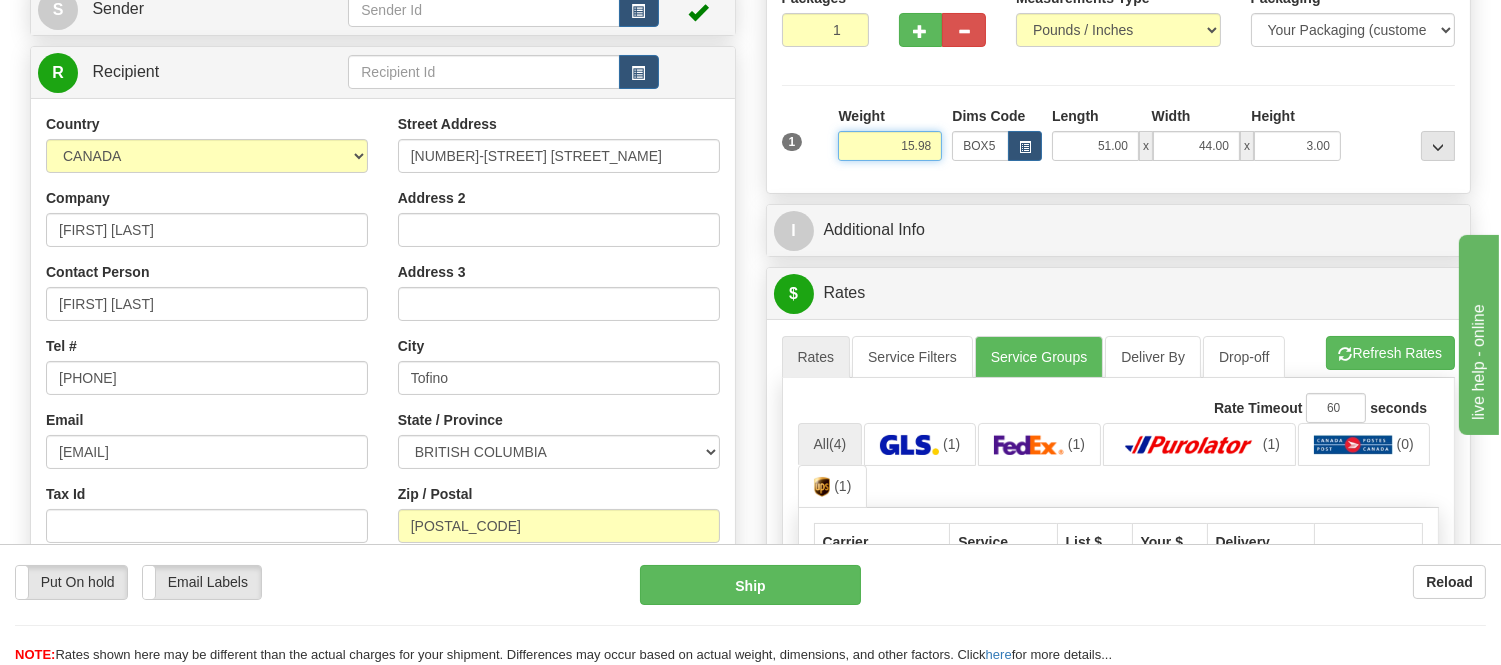 click on "15.98" at bounding box center (890, 146) 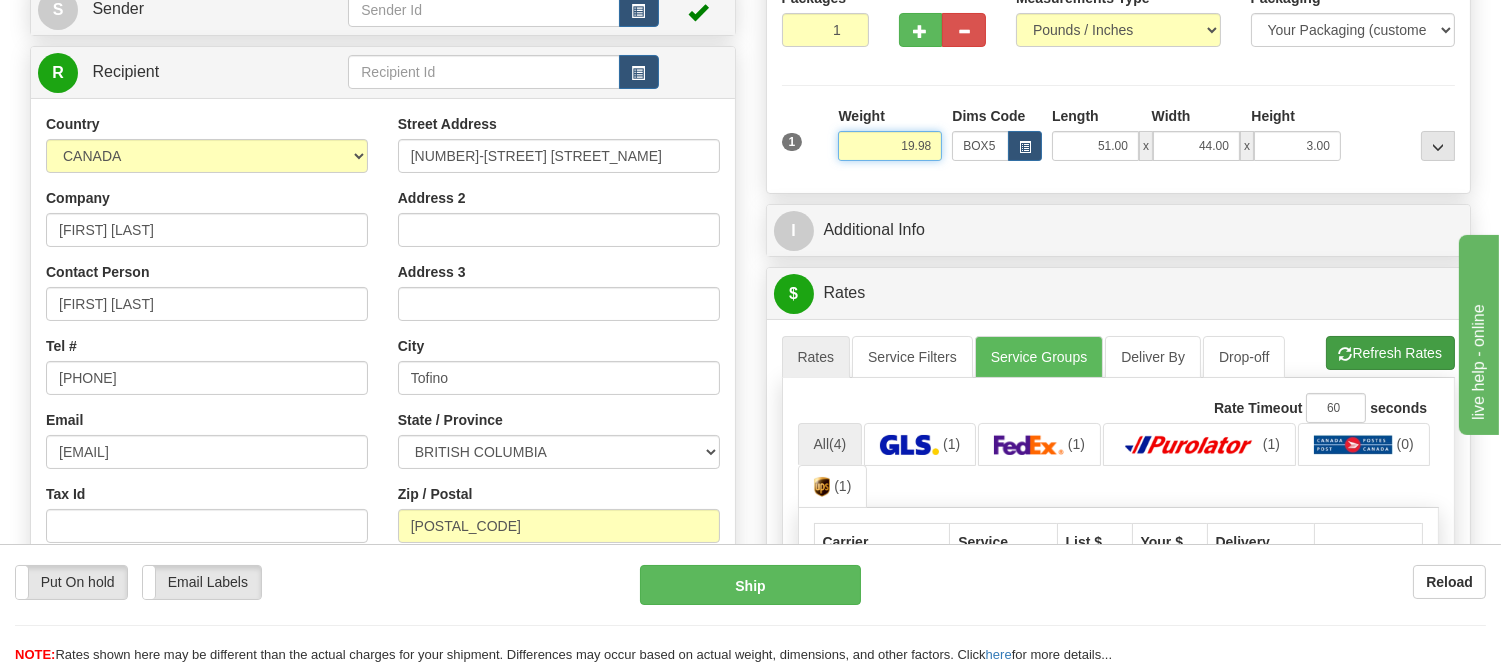 type on "19.98" 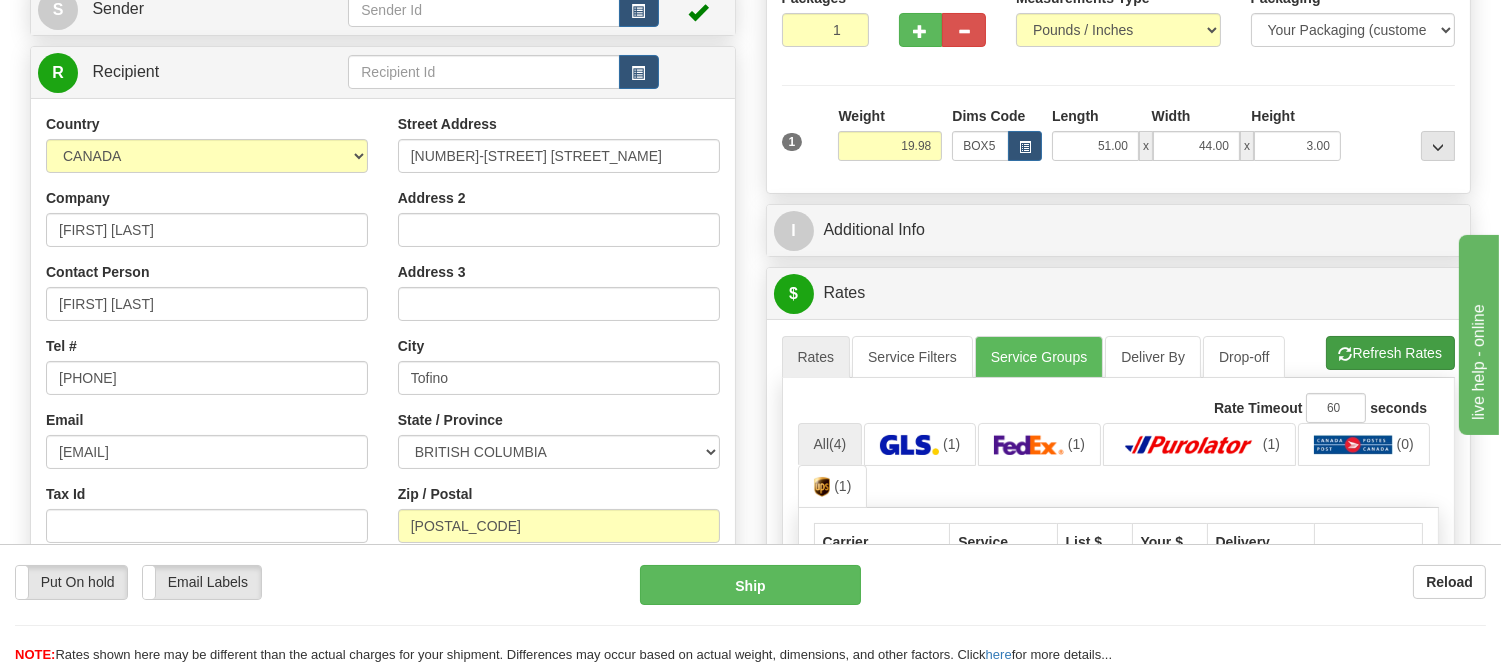 click on "Refresh Rates
Cancel Rating" at bounding box center (1390, 353) 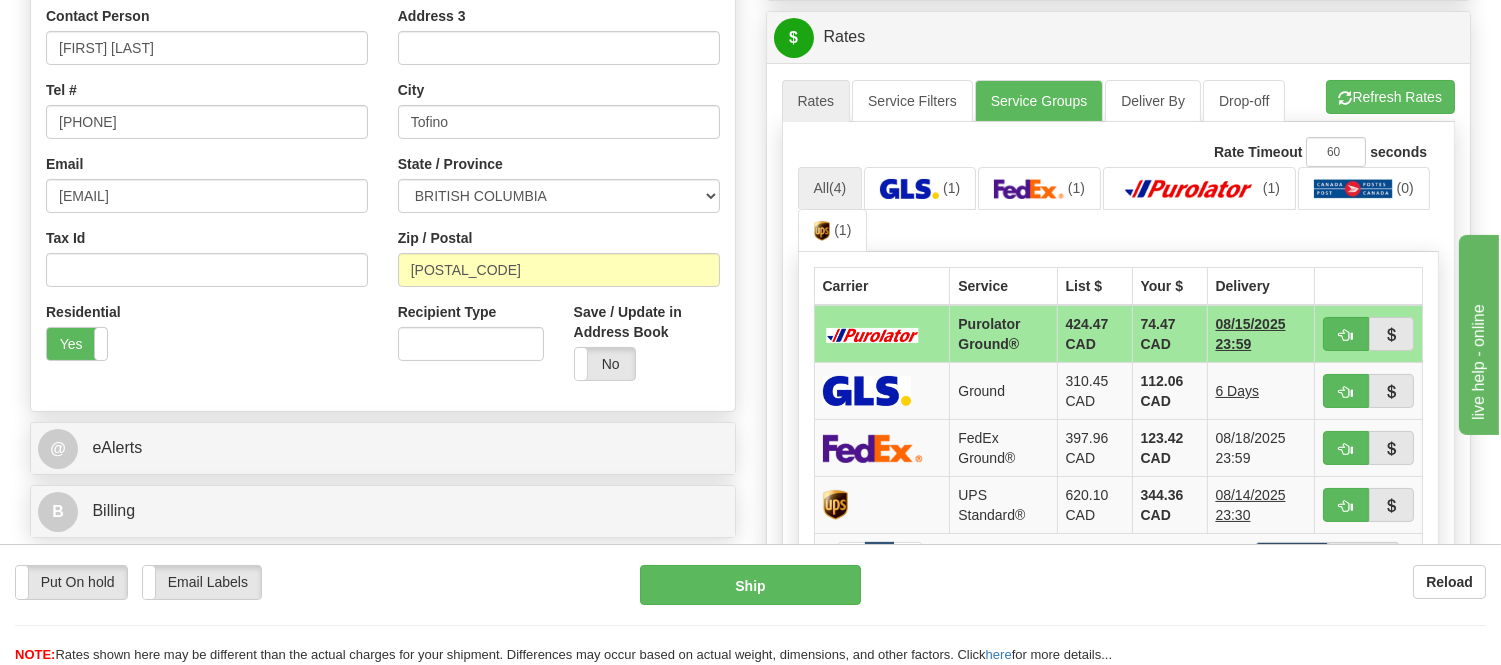scroll, scrollTop: 548, scrollLeft: 0, axis: vertical 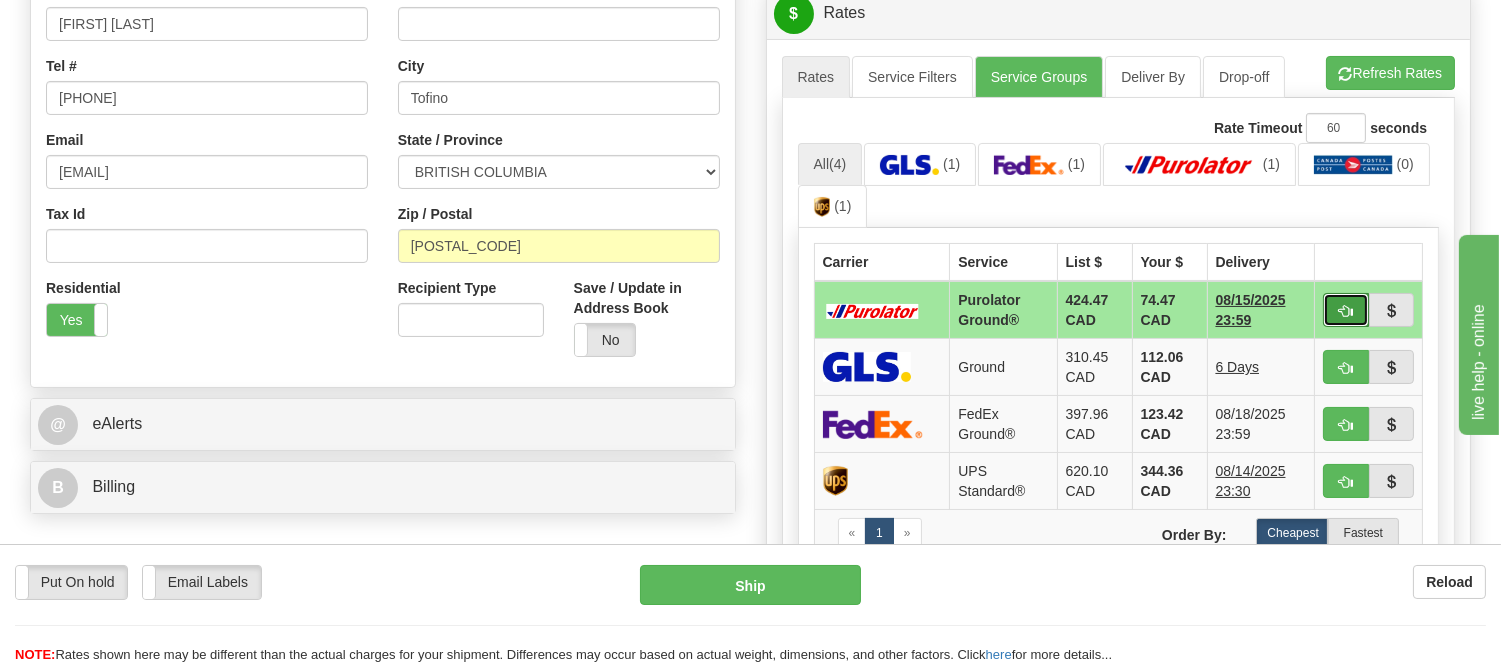 click at bounding box center (1346, 310) 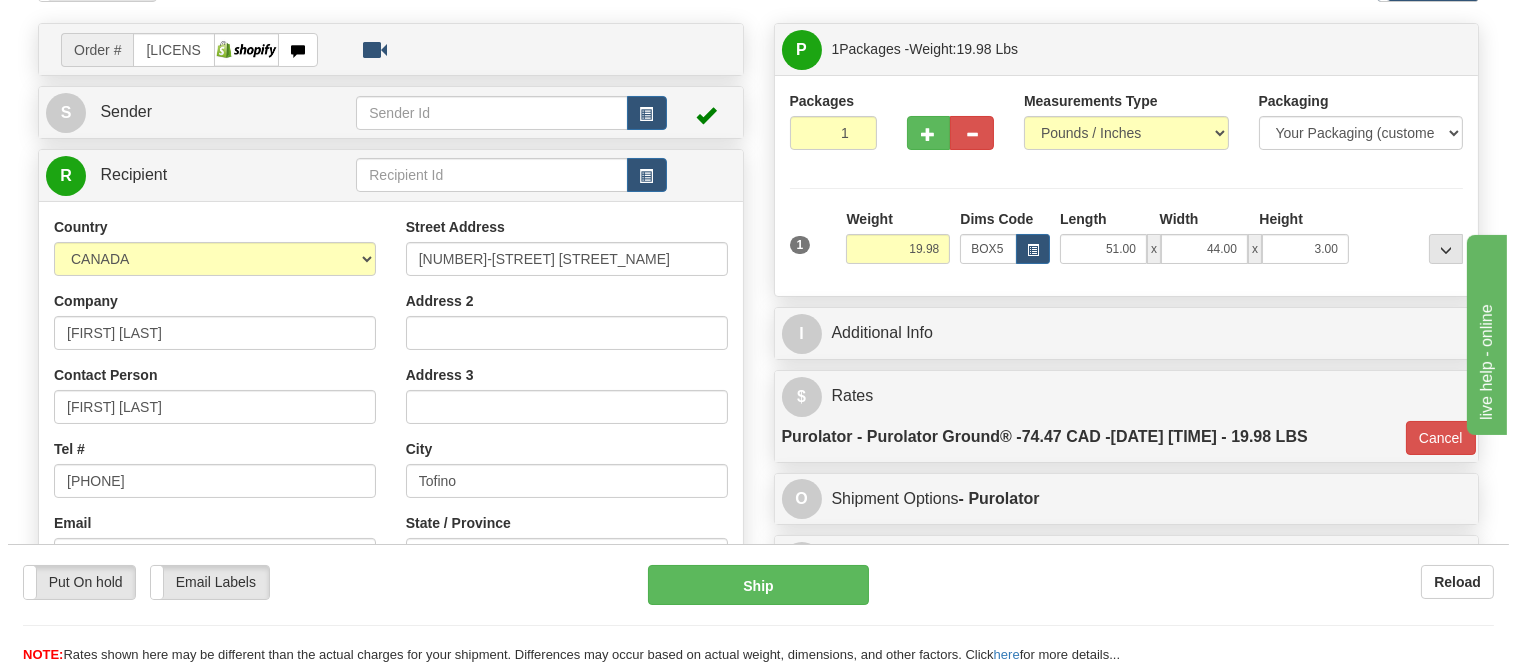 scroll, scrollTop: 104, scrollLeft: 0, axis: vertical 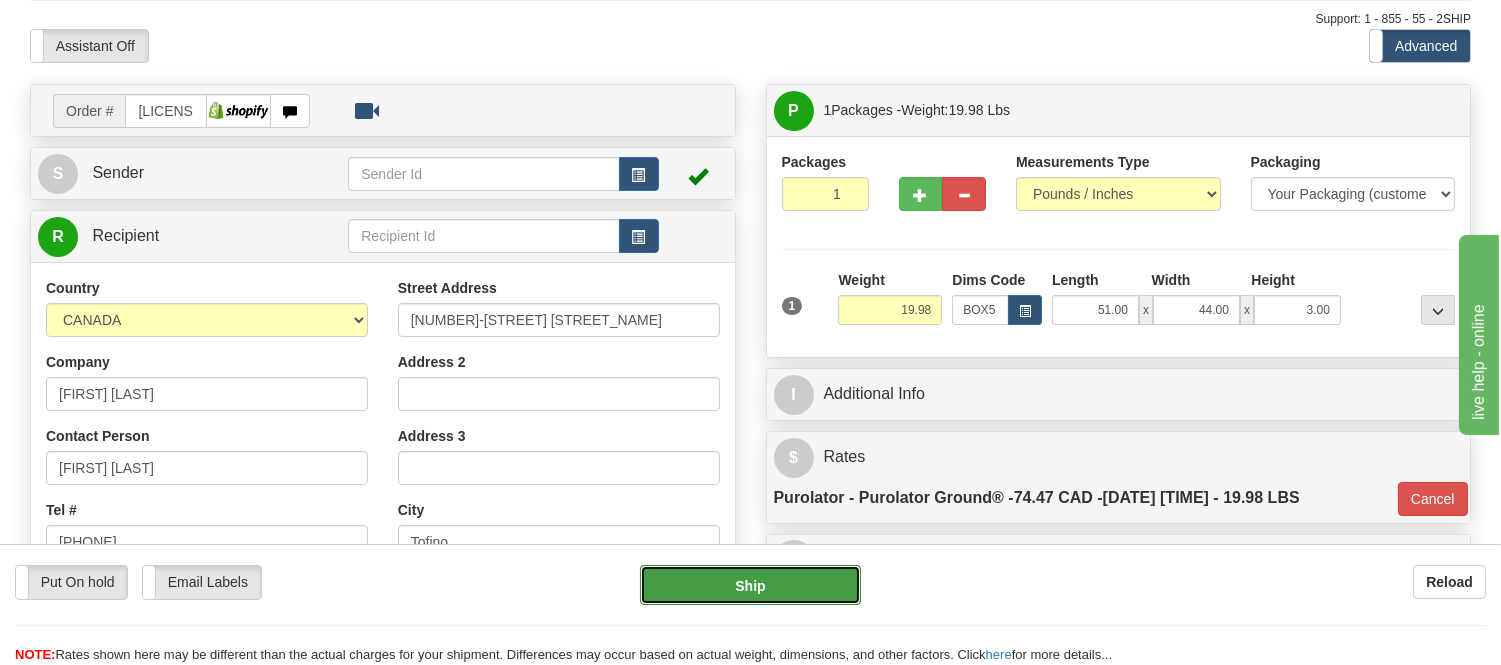 click on "Ship" at bounding box center (750, 585) 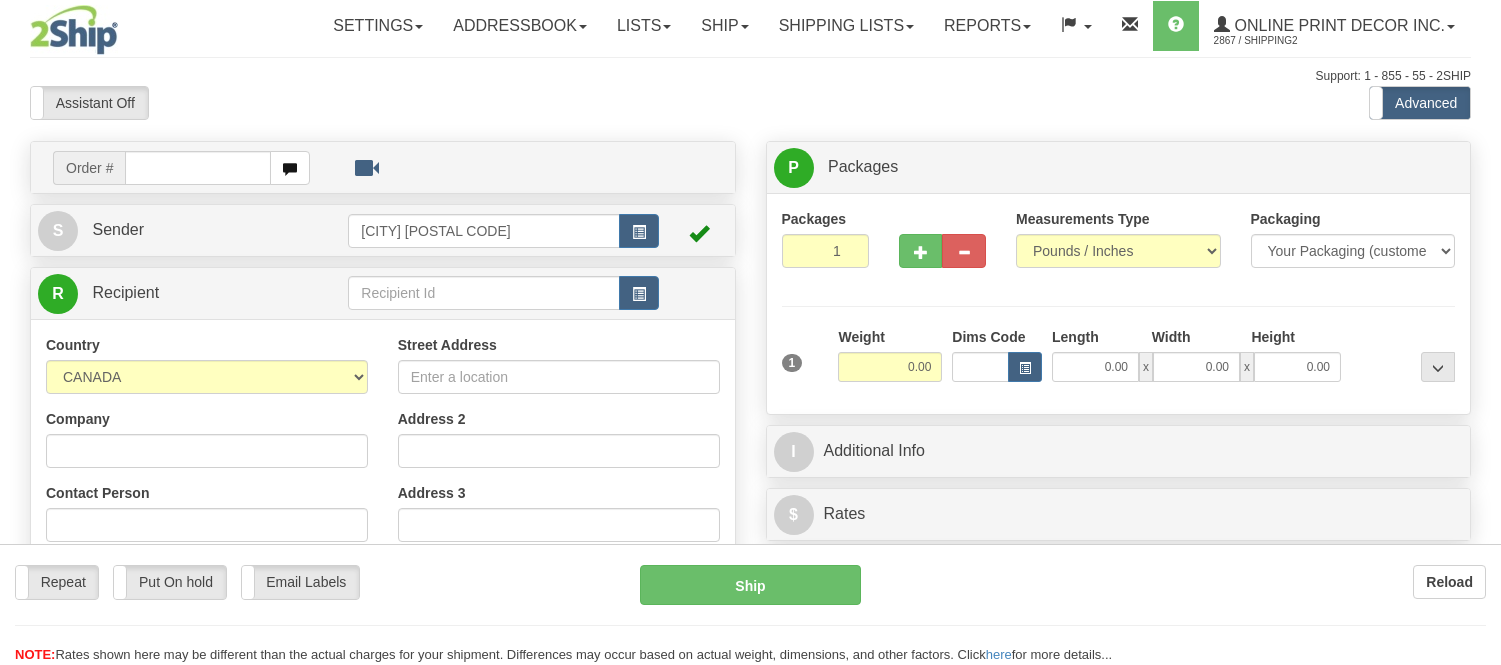 scroll, scrollTop: 0, scrollLeft: 0, axis: both 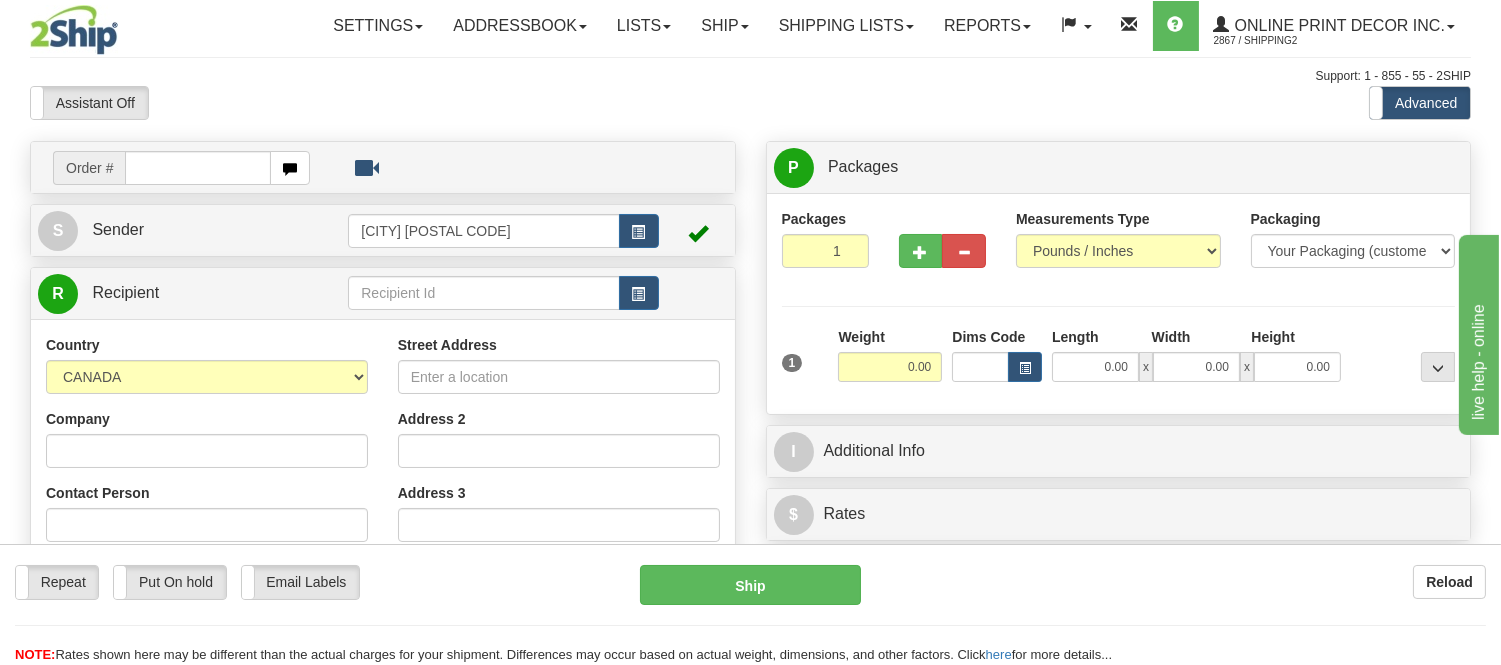 drag, startPoint x: 0, startPoint y: 0, endPoint x: 365, endPoint y: 85, distance: 374.7666 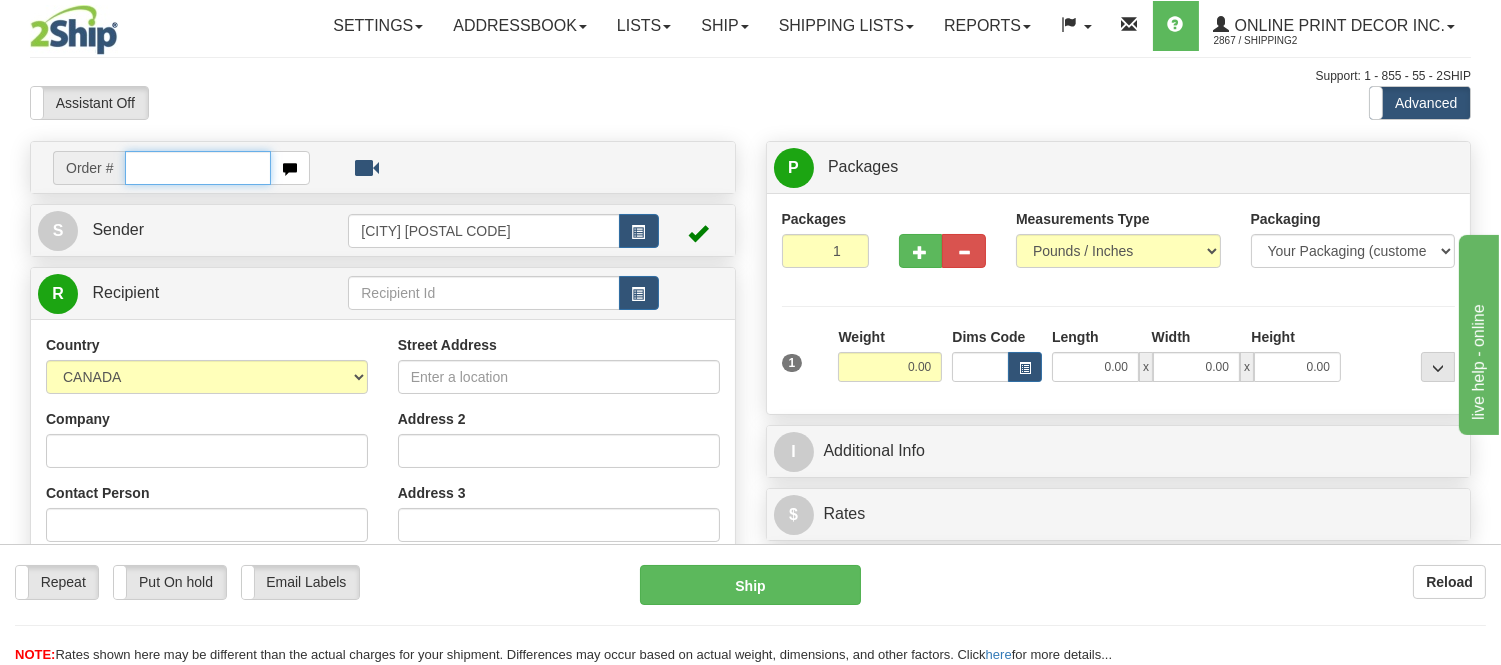 click at bounding box center (198, 168) 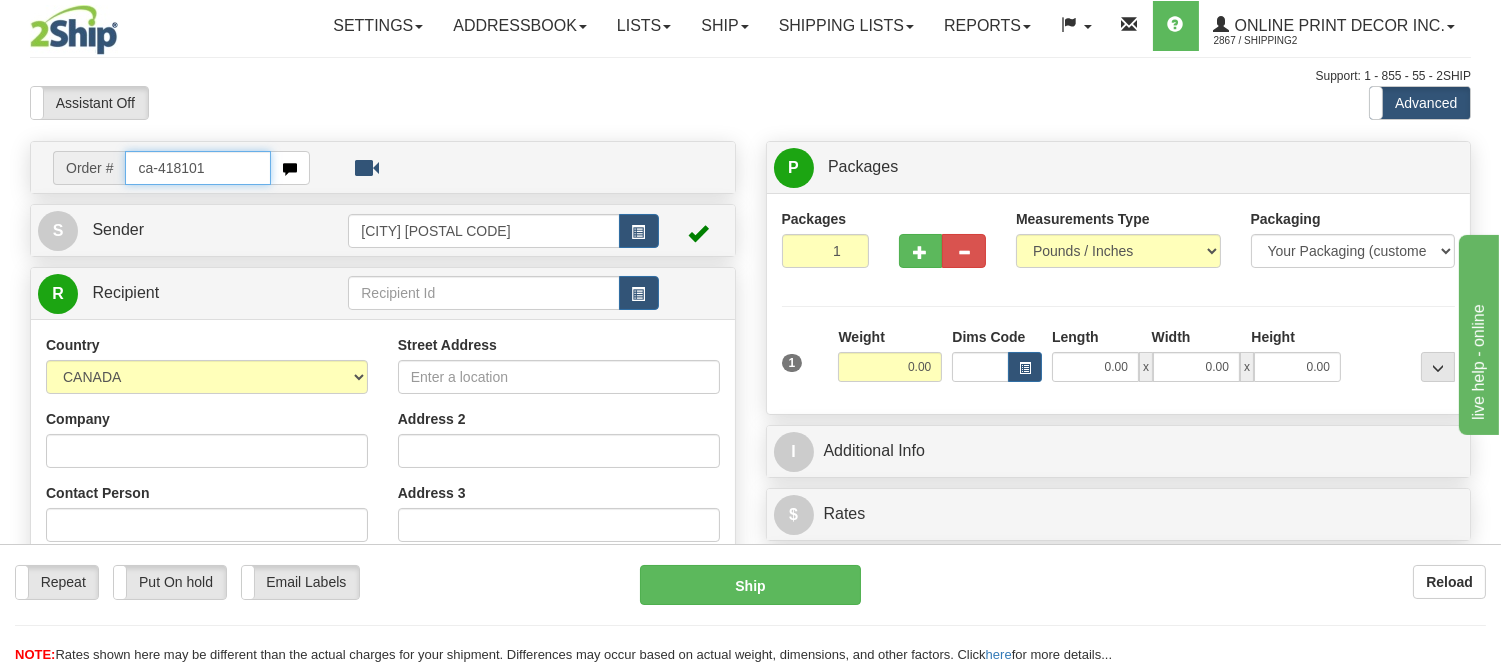 type on "ca-418101" 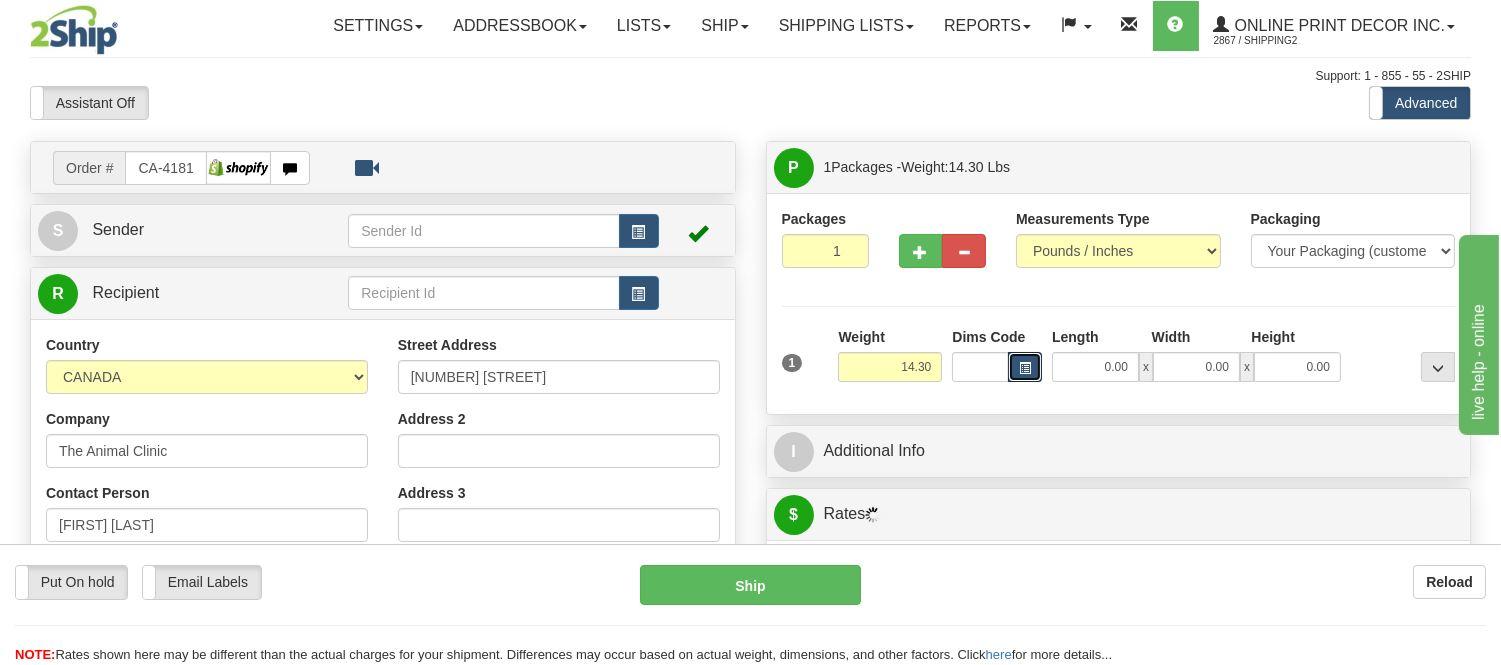 click at bounding box center (1025, 368) 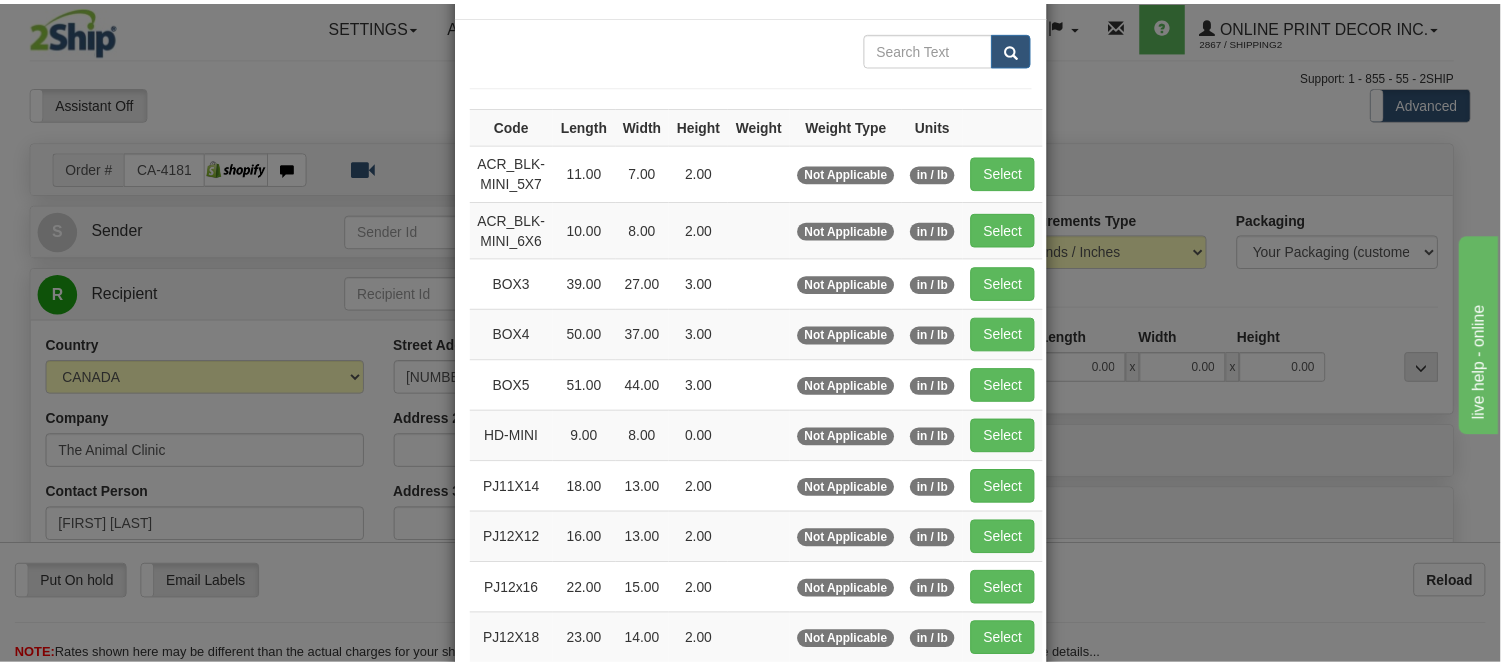 scroll, scrollTop: 111, scrollLeft: 0, axis: vertical 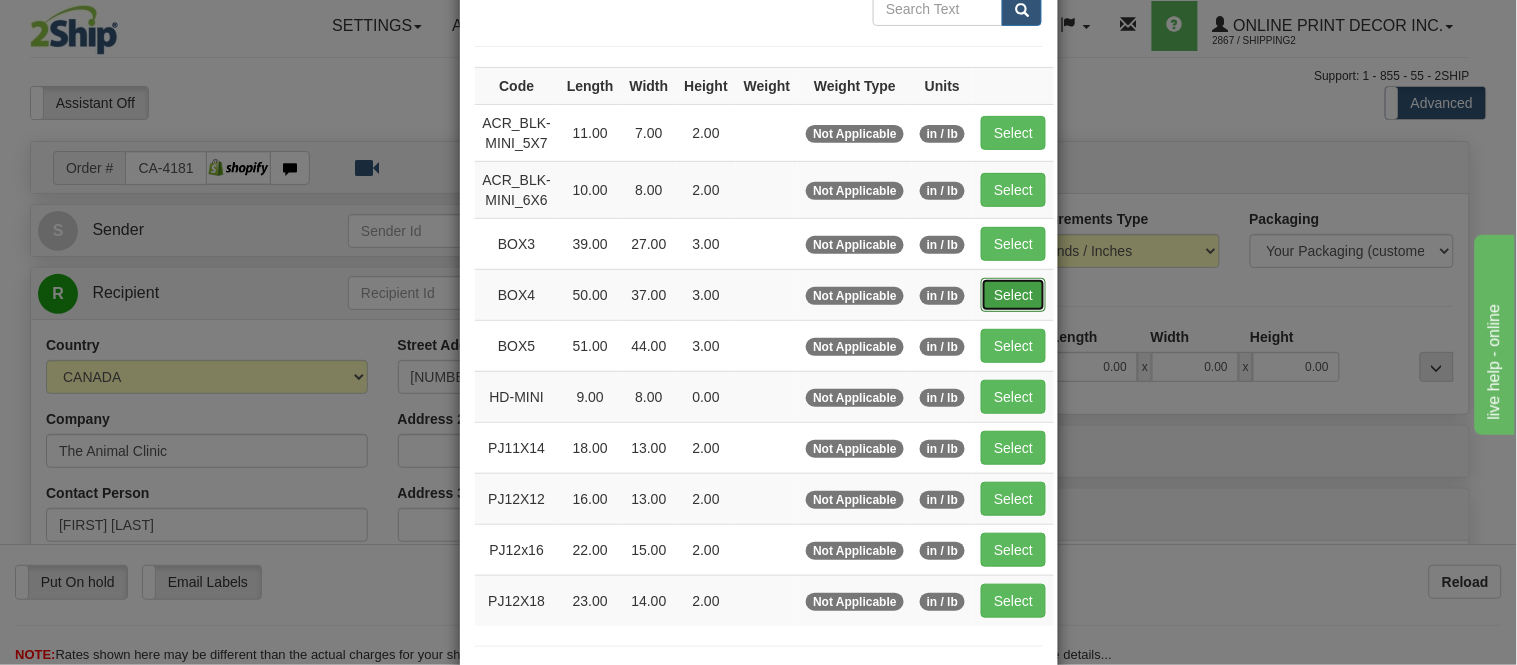 click on "Select" at bounding box center (1013, 295) 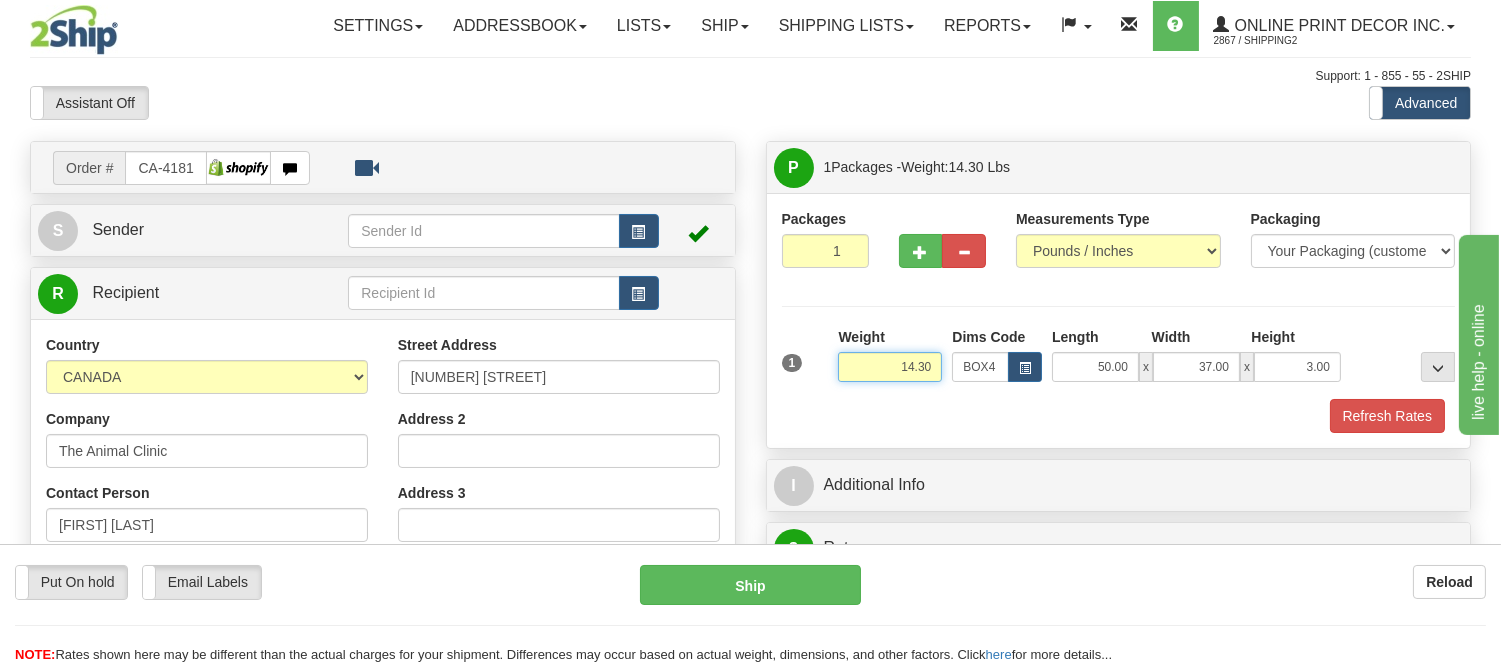 drag, startPoint x: 941, startPoint y: 363, endPoint x: 827, endPoint y: 400, distance: 119.85408 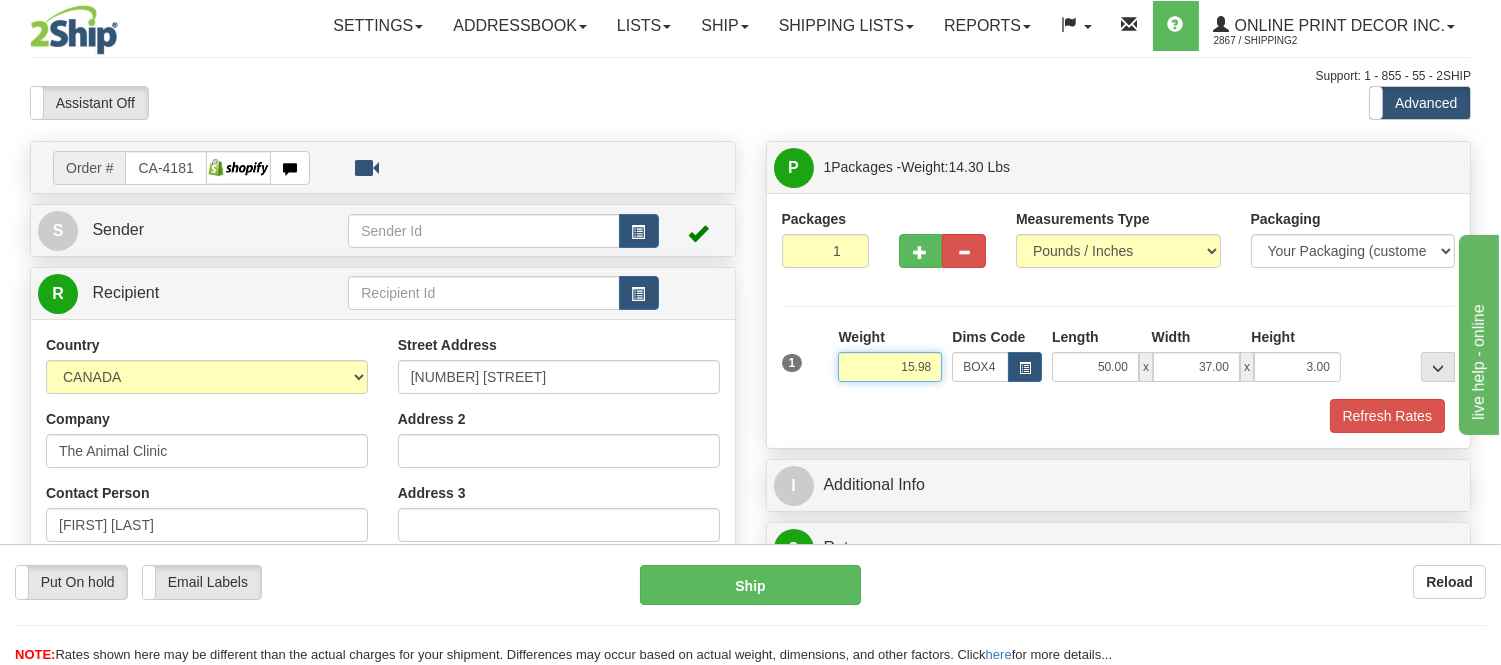 drag, startPoint x: 935, startPoint y: 370, endPoint x: 857, endPoint y: 388, distance: 80.04999 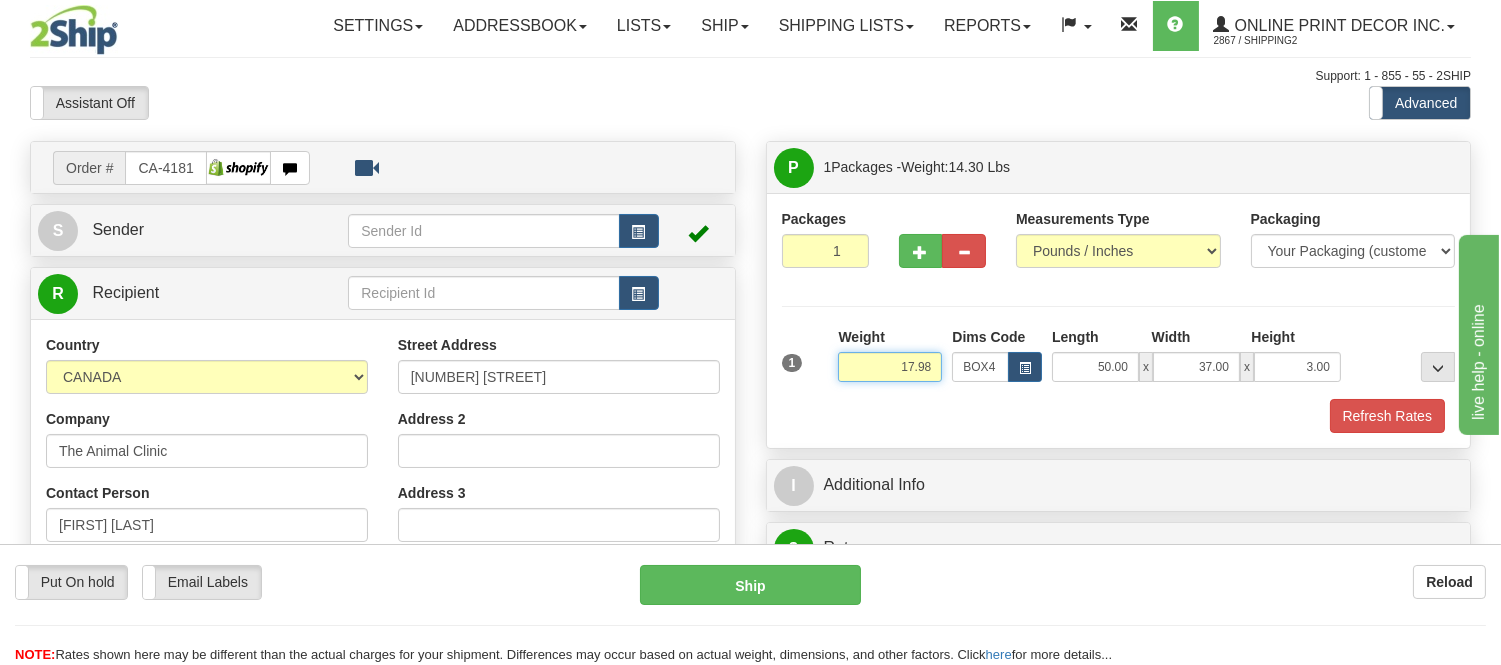 drag, startPoint x: 936, startPoint y: 363, endPoint x: 868, endPoint y: 357, distance: 68.26419 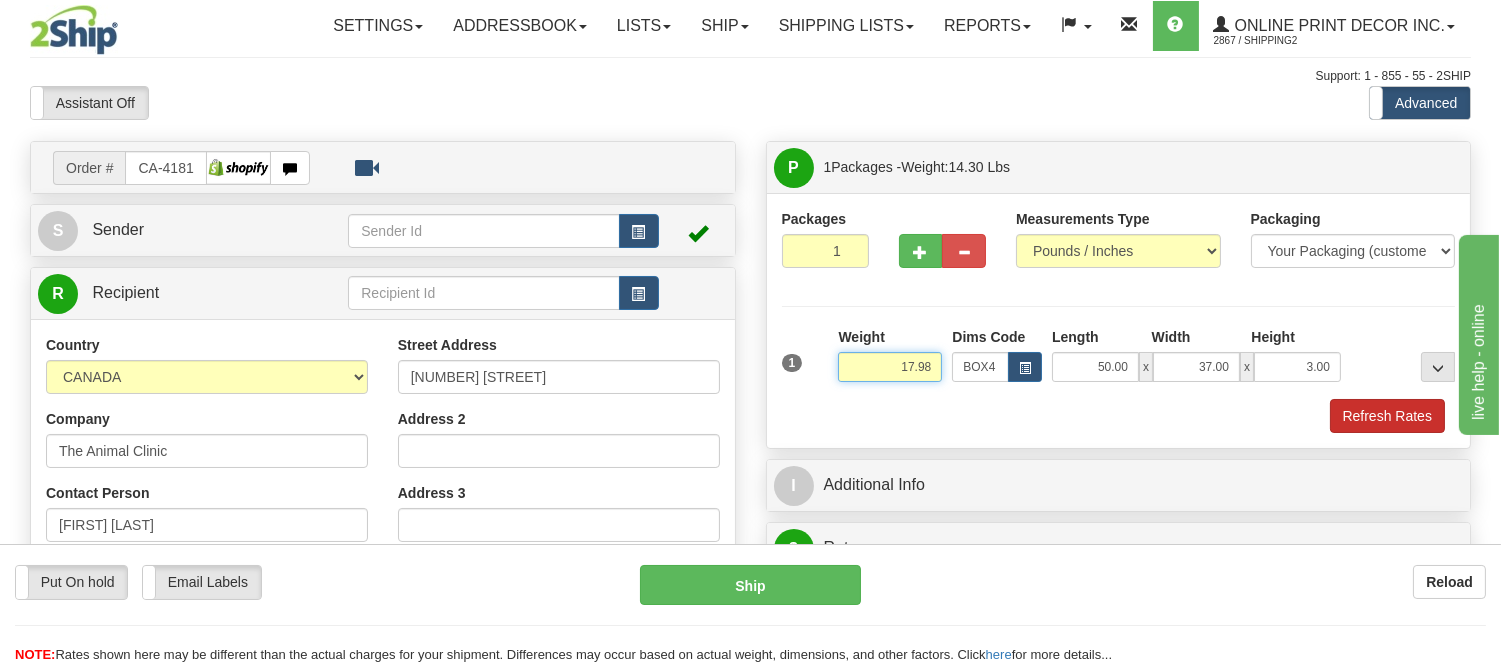 type on "17.98" 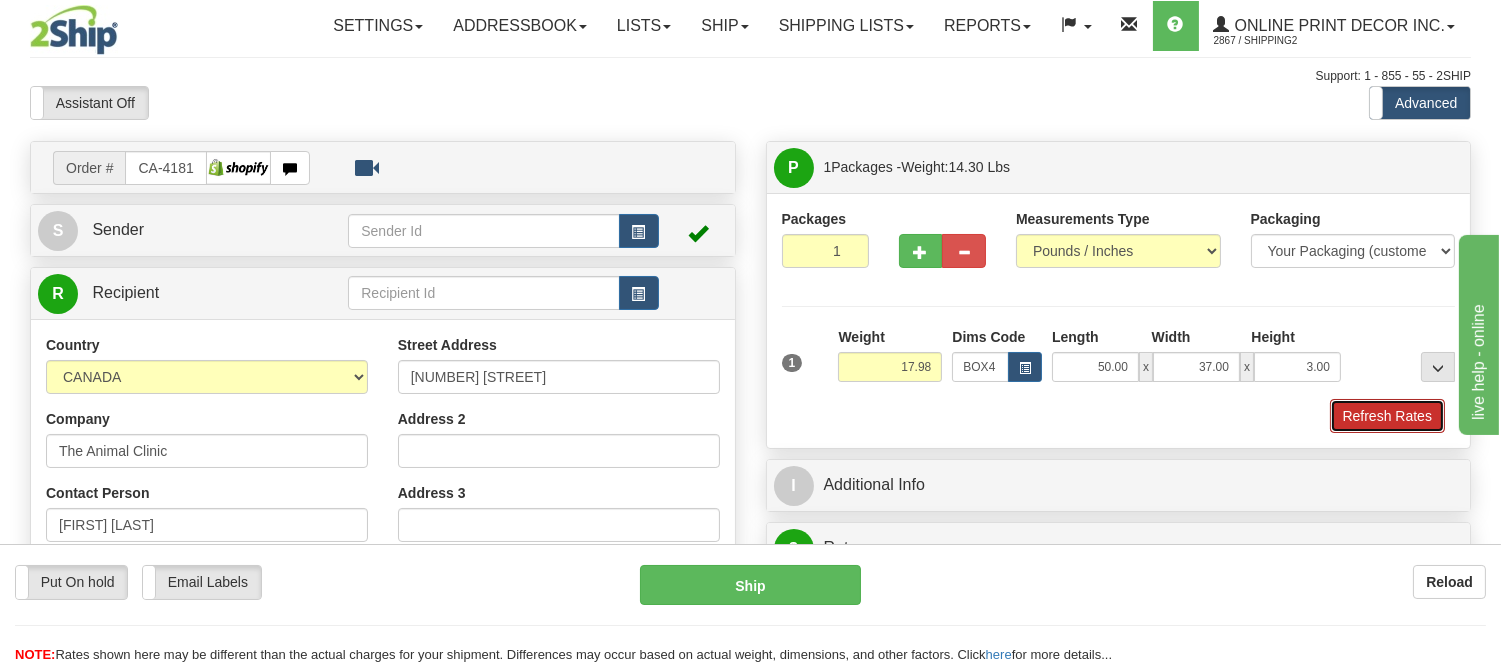 click on "Refresh Rates" at bounding box center [1387, 416] 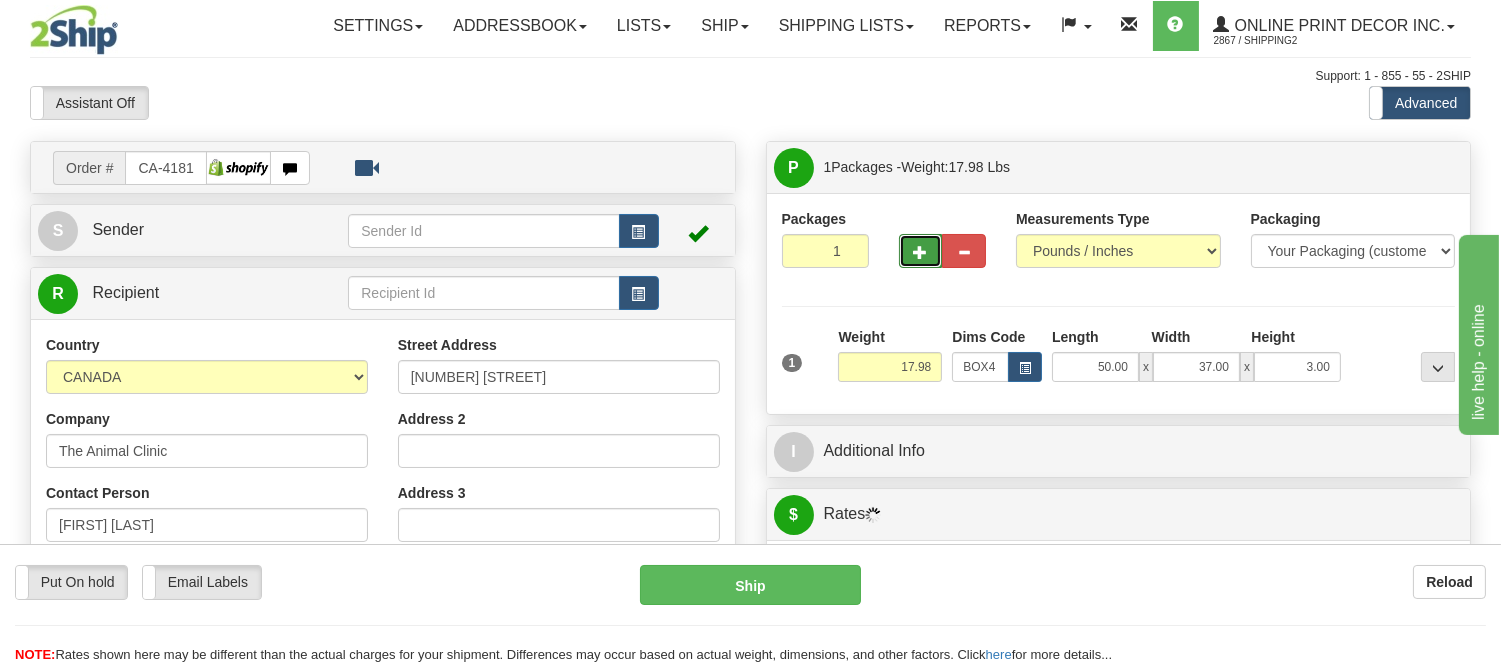 click at bounding box center [921, 252] 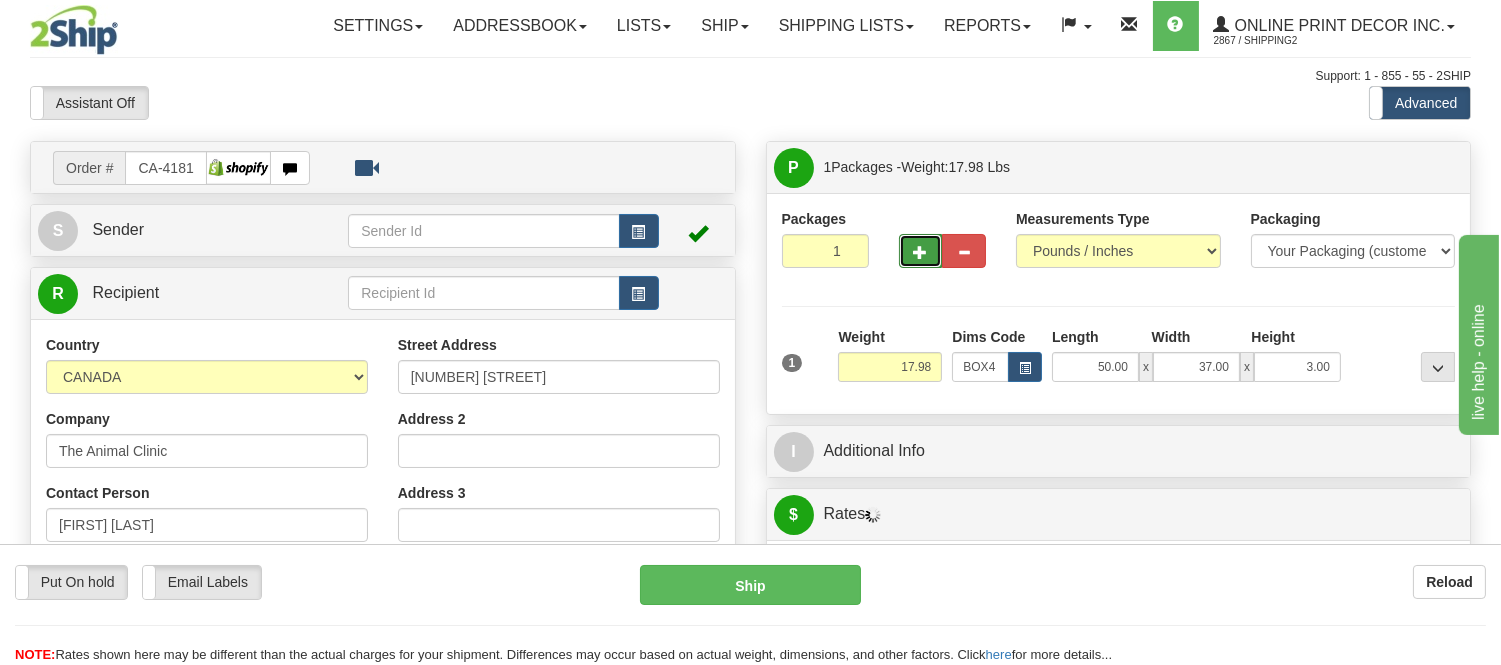 radio on "true" 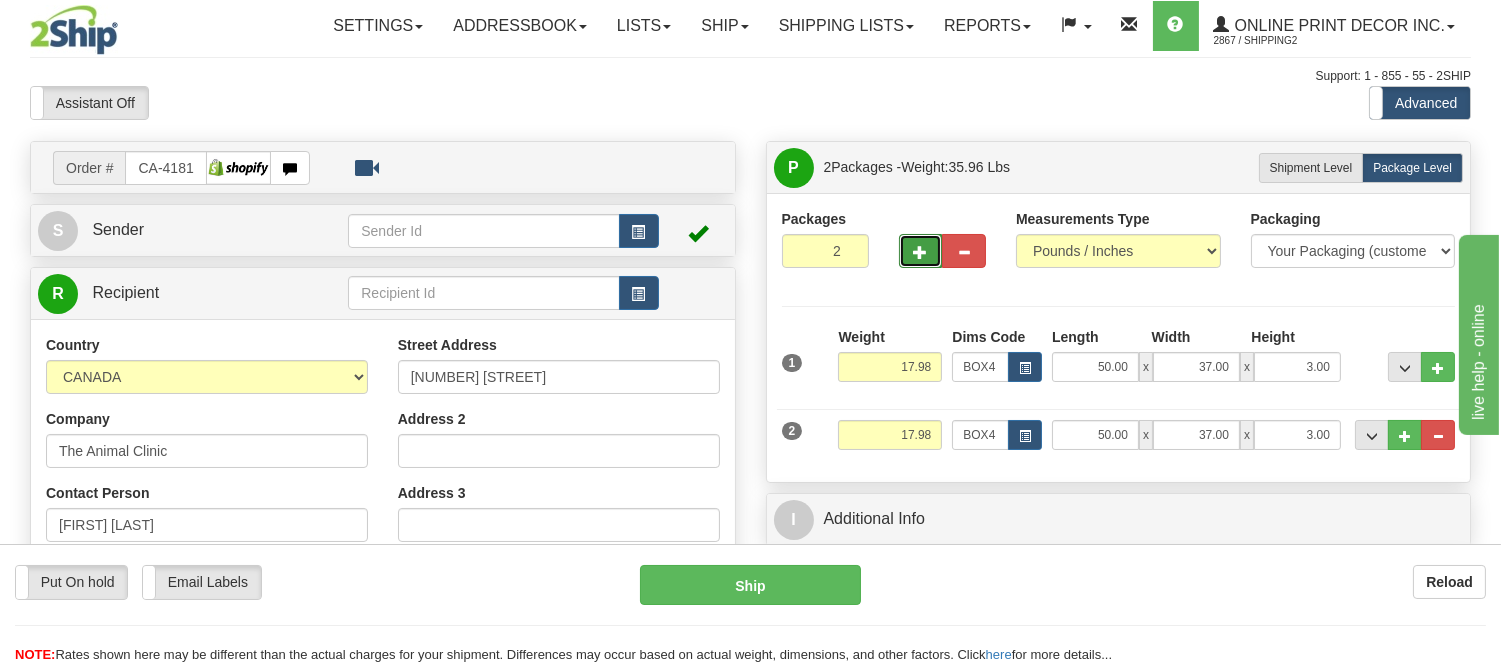 click at bounding box center (921, 252) 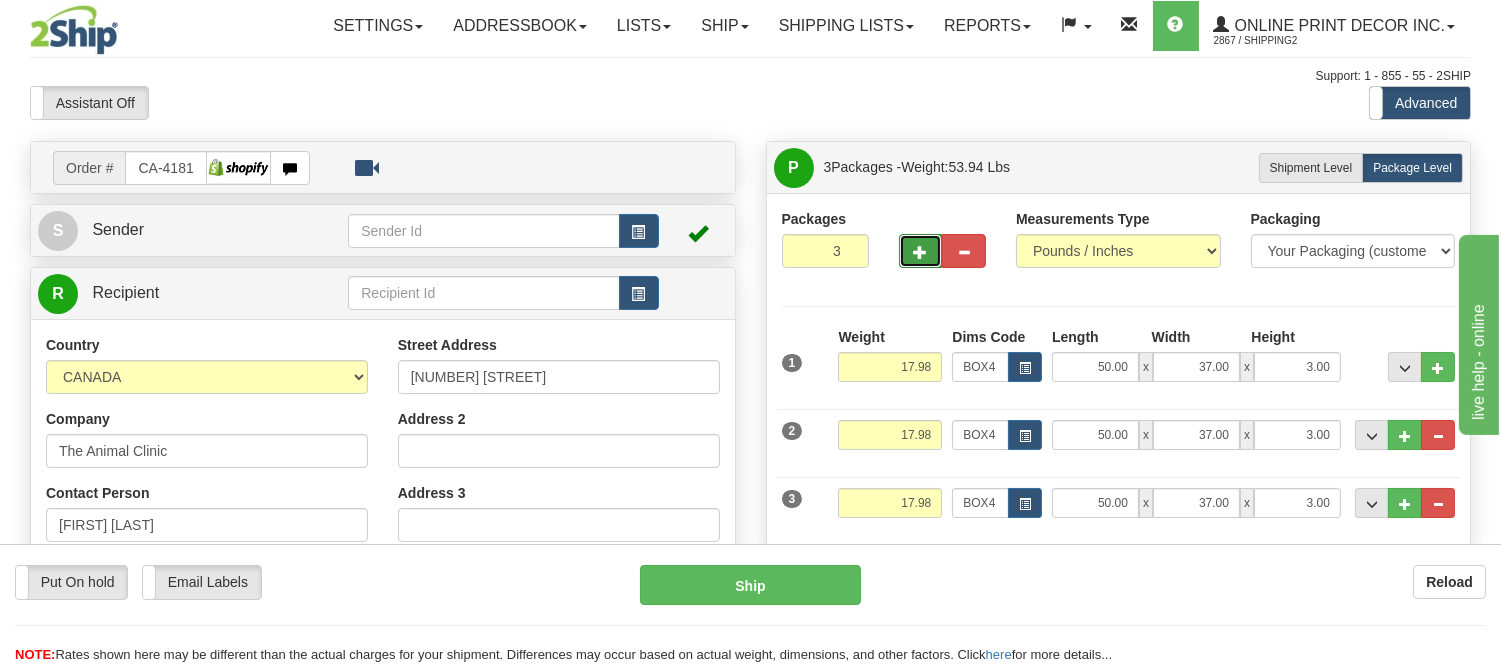 click at bounding box center (921, 252) 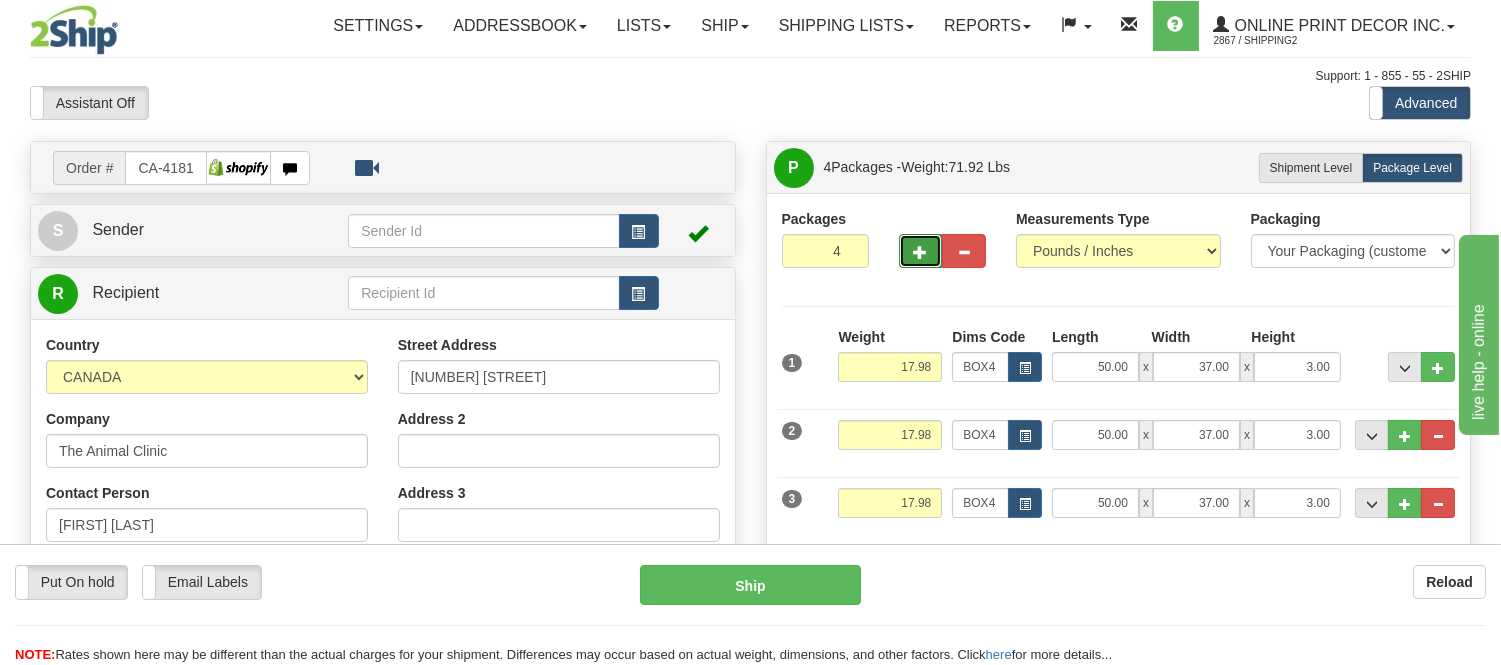 click at bounding box center (921, 252) 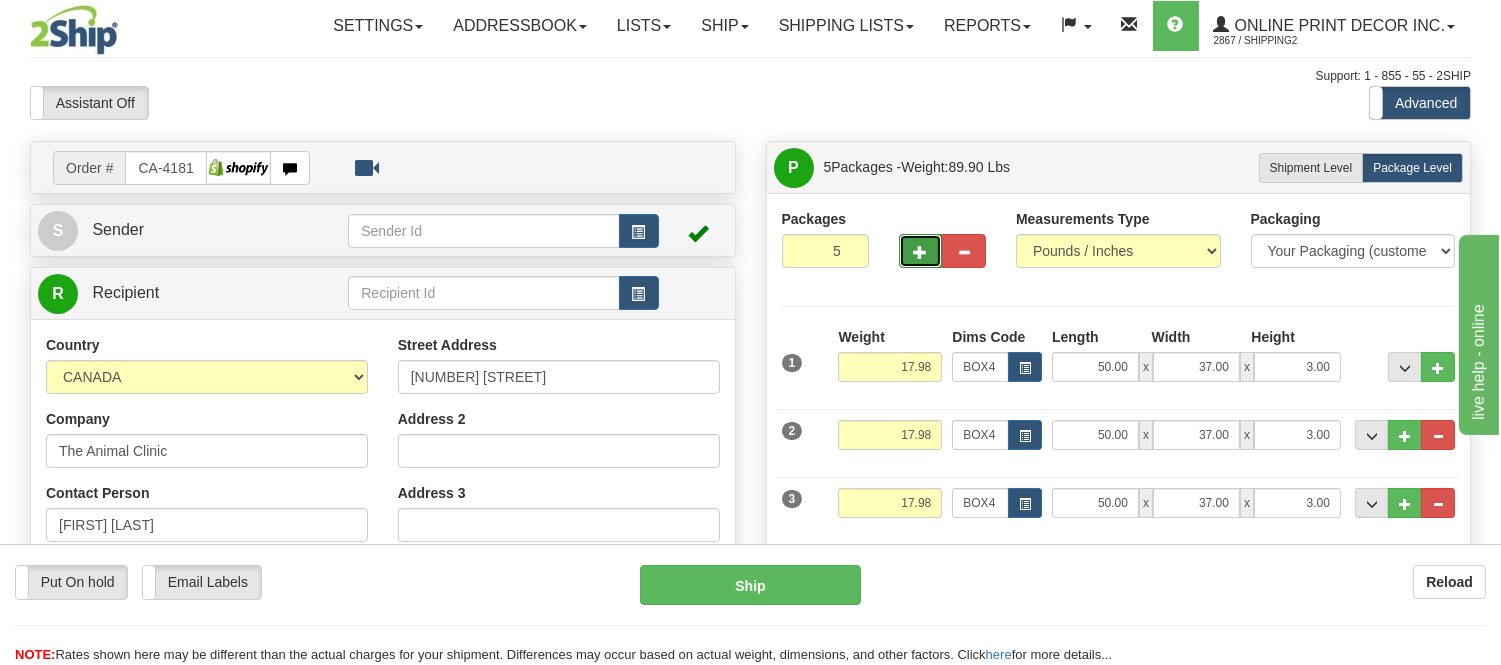 click at bounding box center [921, 252] 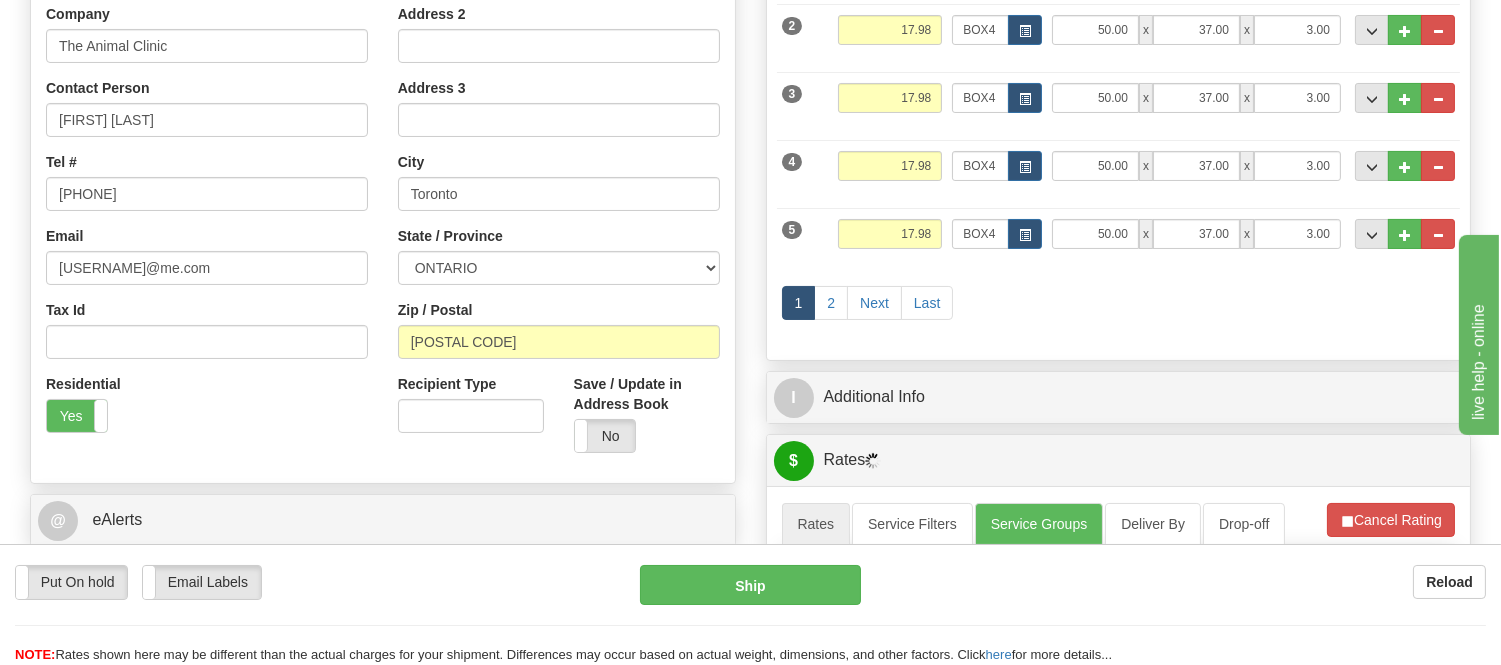 scroll, scrollTop: 444, scrollLeft: 0, axis: vertical 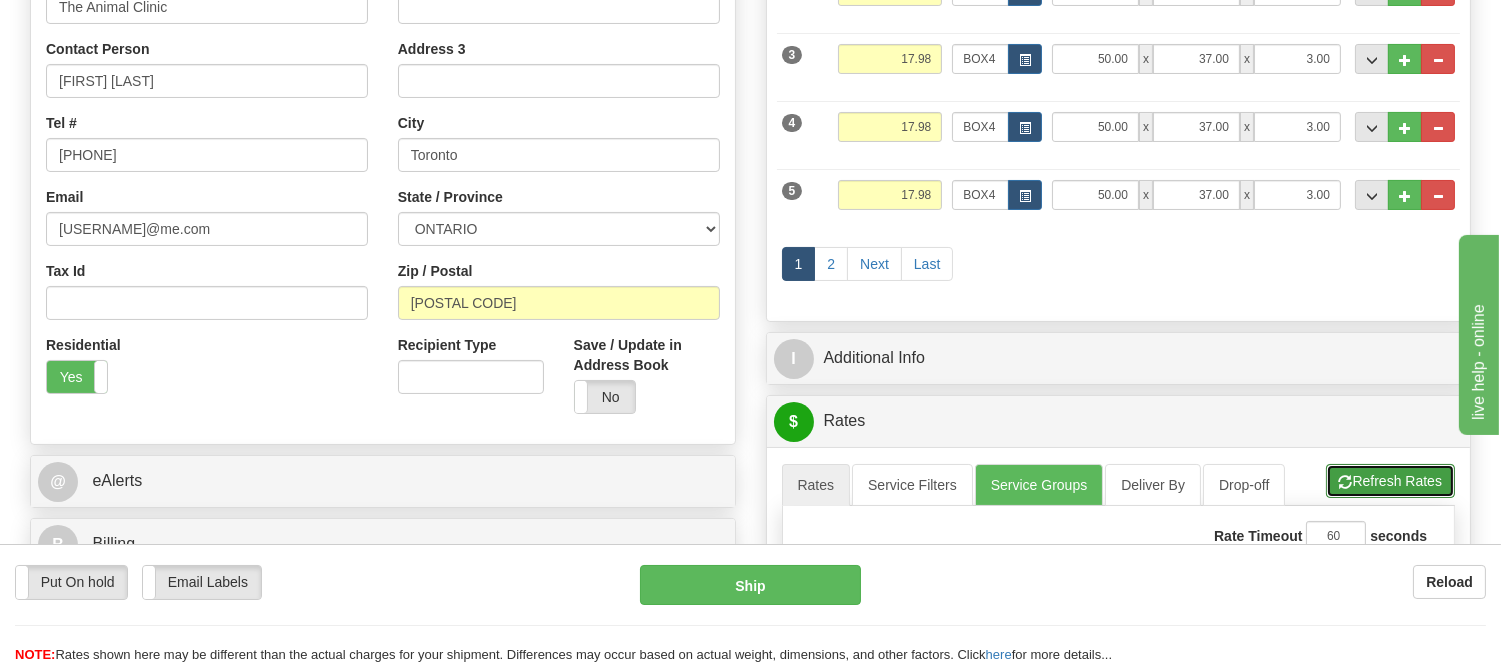 click on "Refresh Rates" at bounding box center [1390, 481] 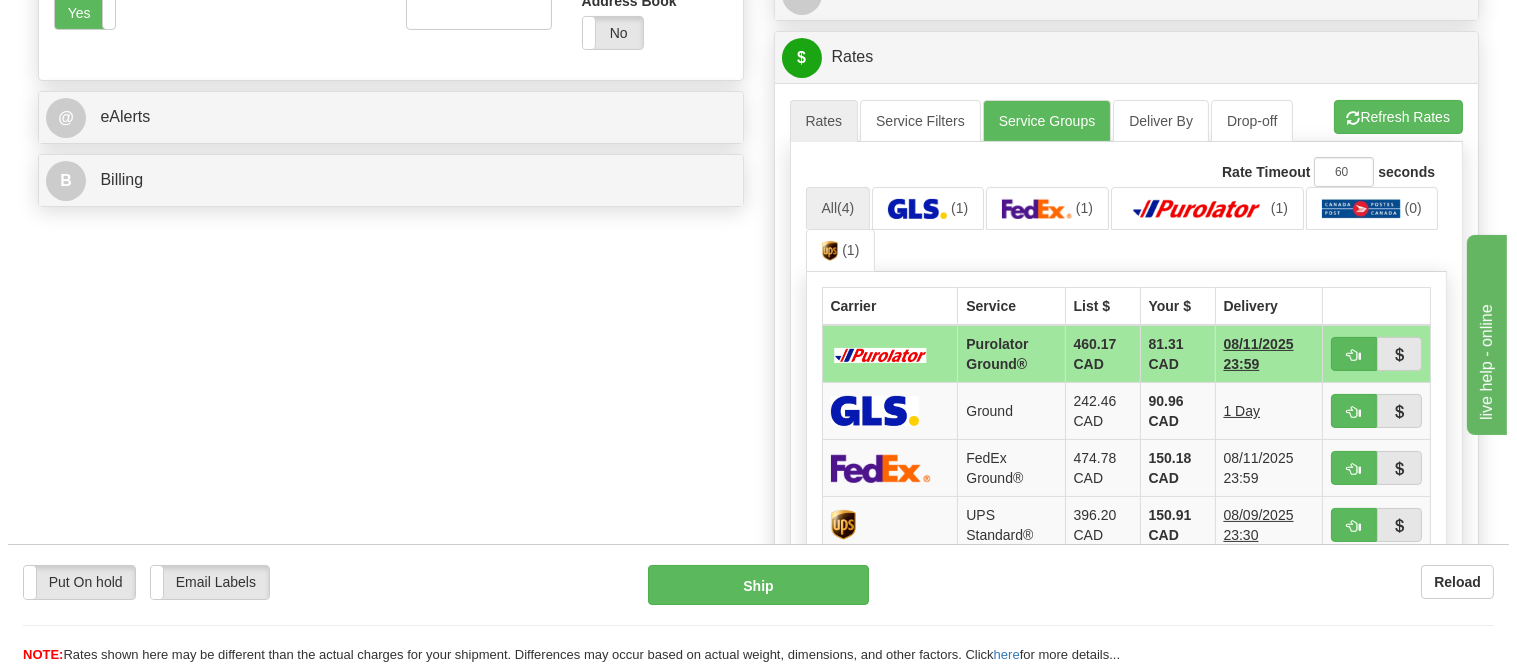 scroll, scrollTop: 828, scrollLeft: 0, axis: vertical 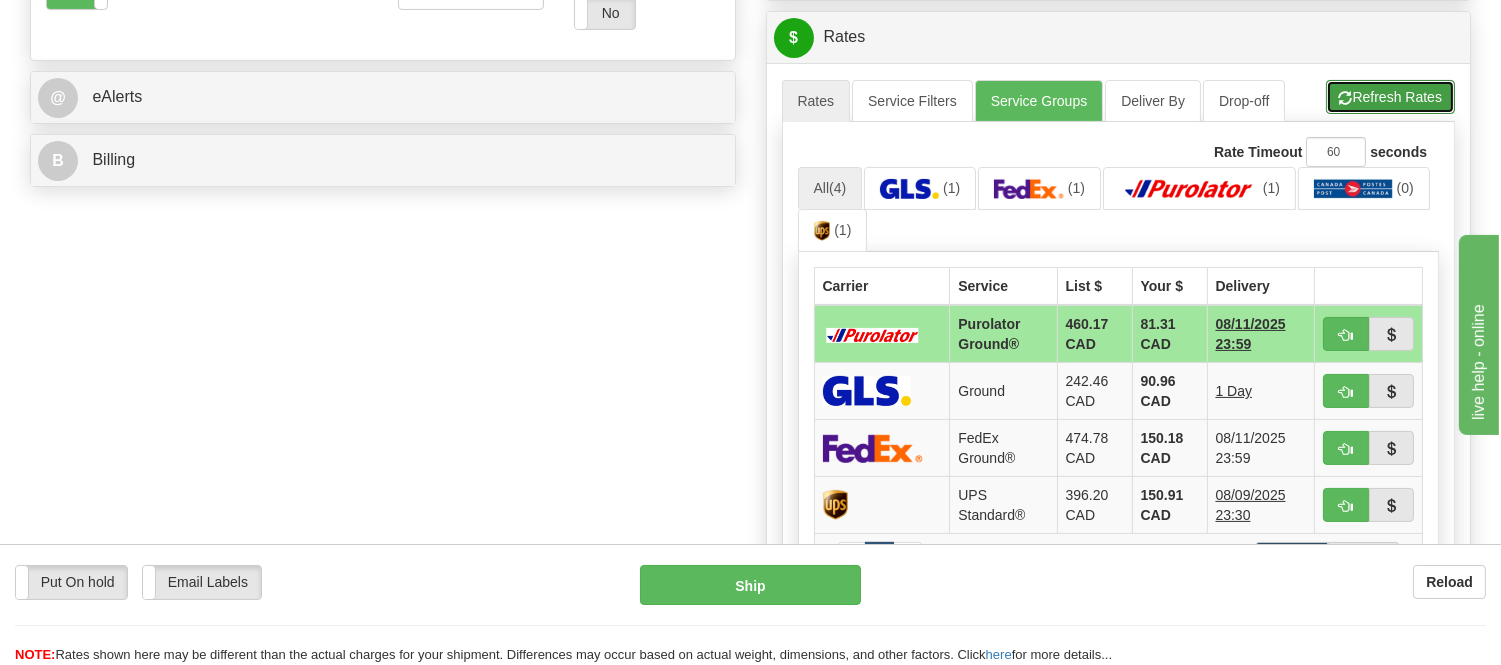 click on "Refresh Rates" at bounding box center [1390, 97] 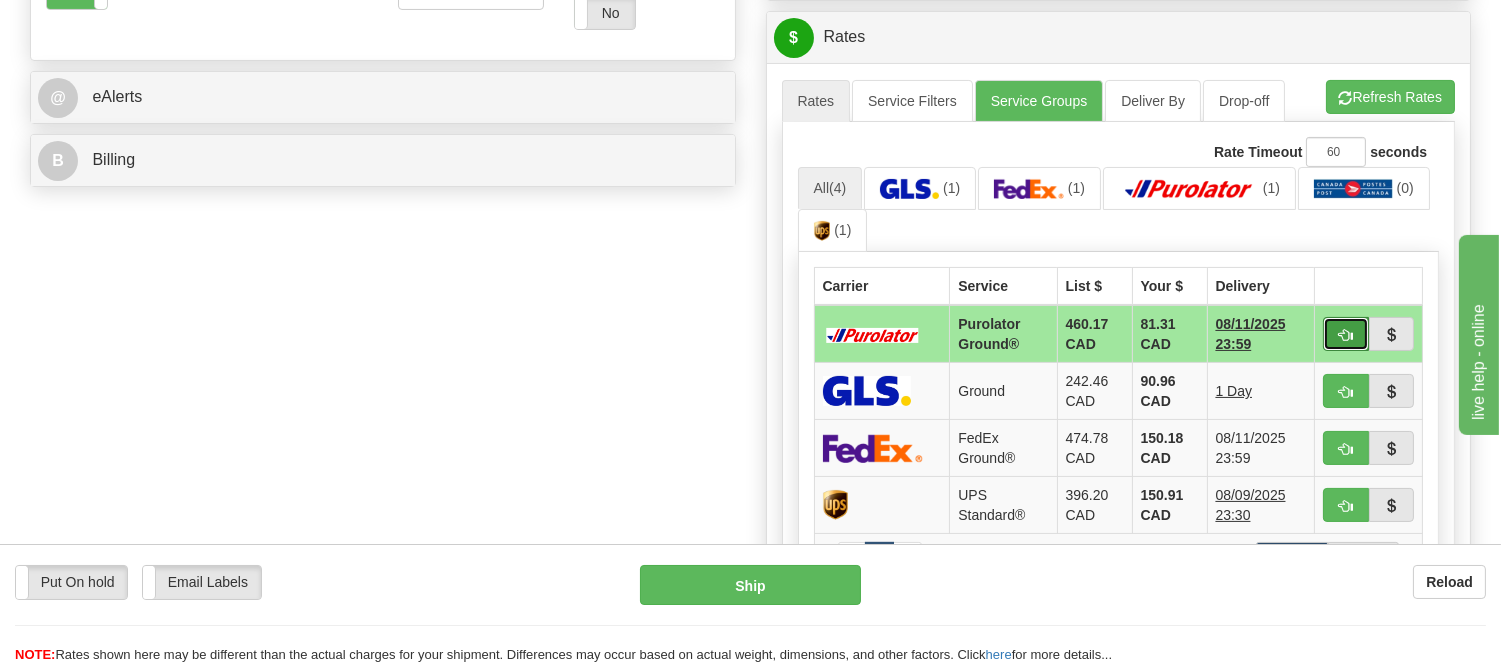 click at bounding box center [1346, 334] 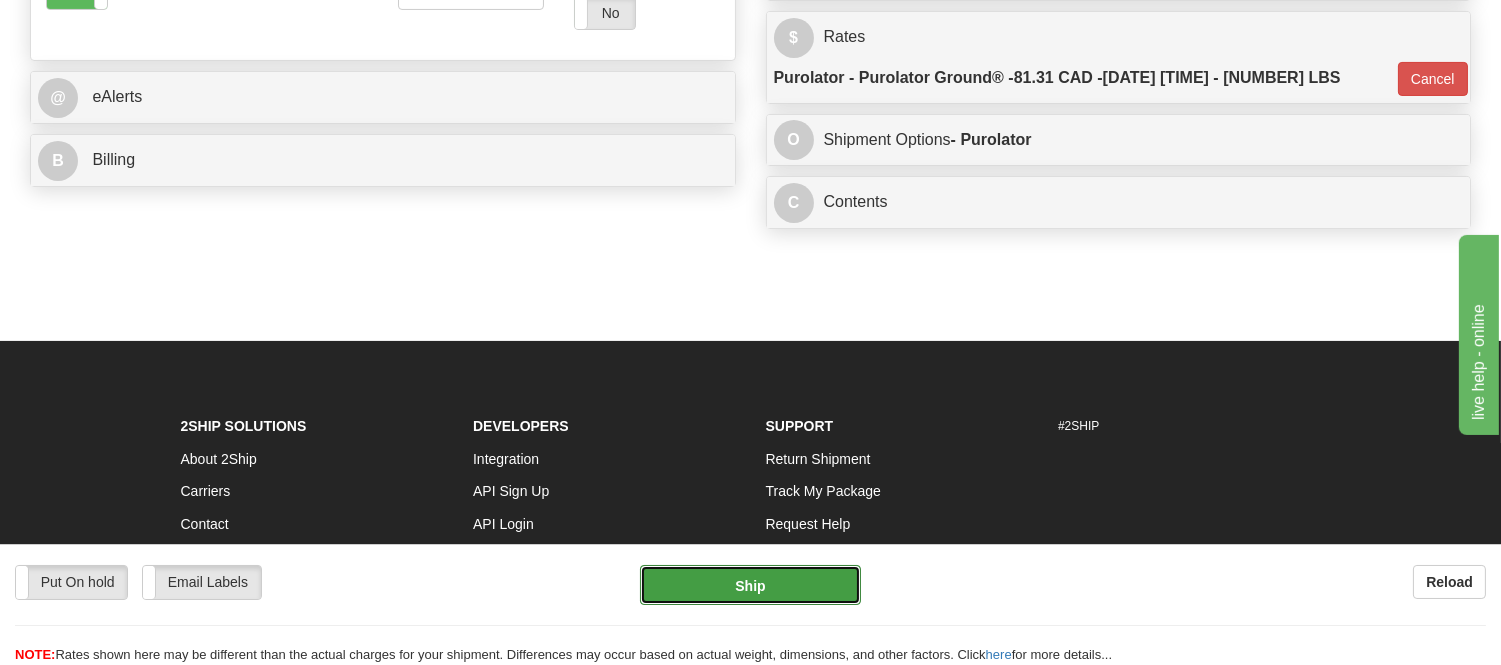 click on "Ship" at bounding box center (750, 585) 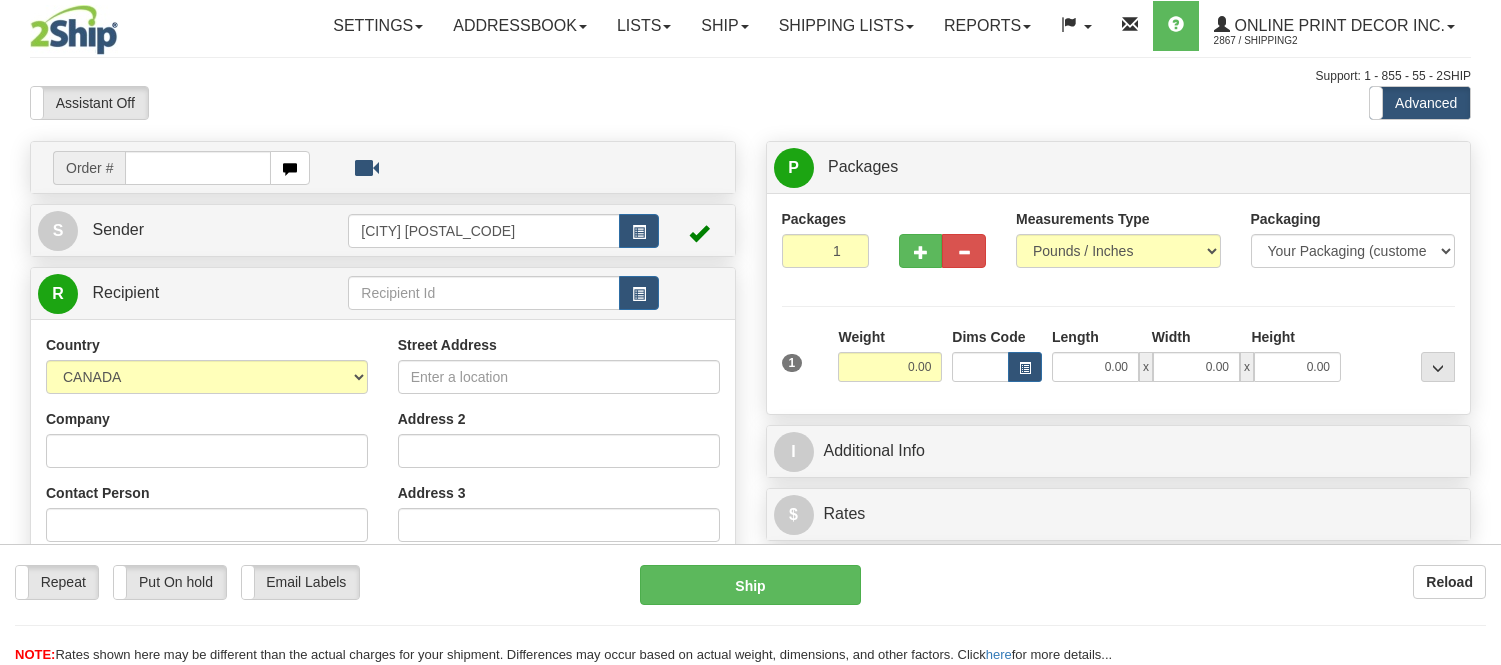 scroll, scrollTop: 0, scrollLeft: 0, axis: both 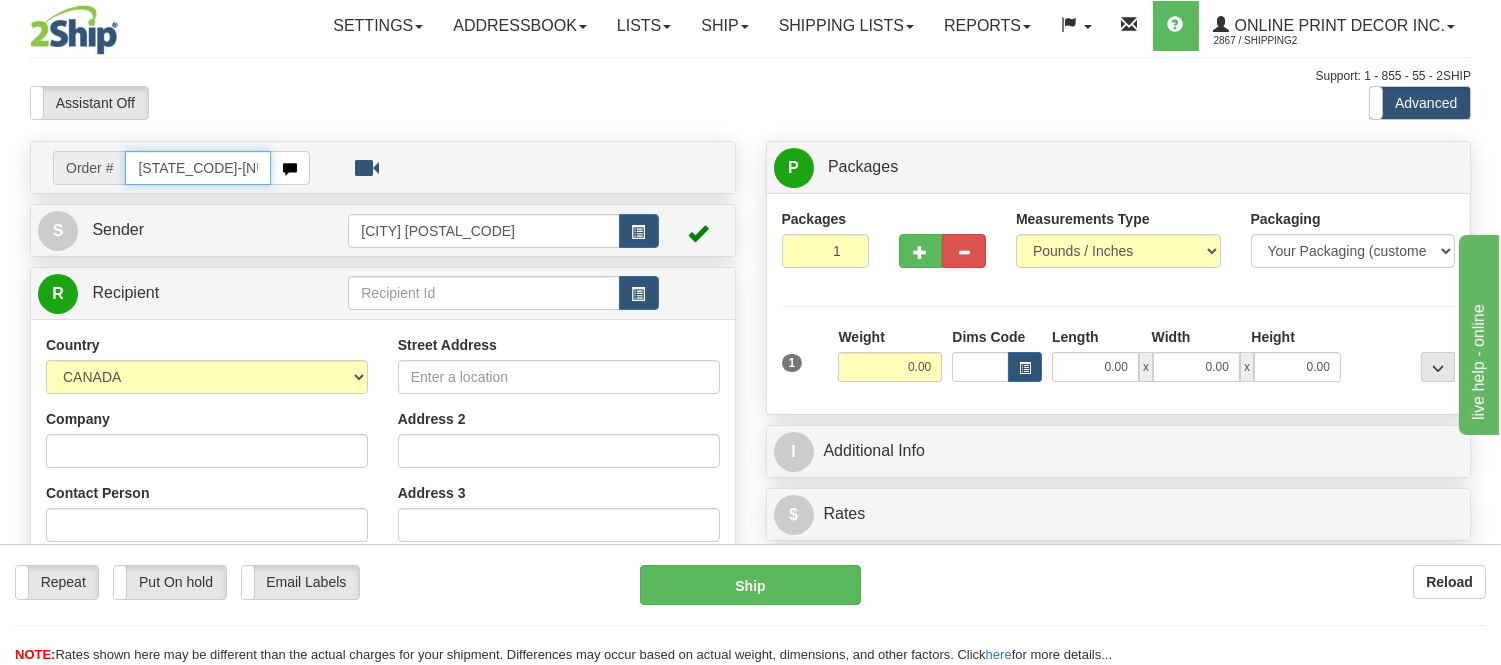 type on "ca-418231" 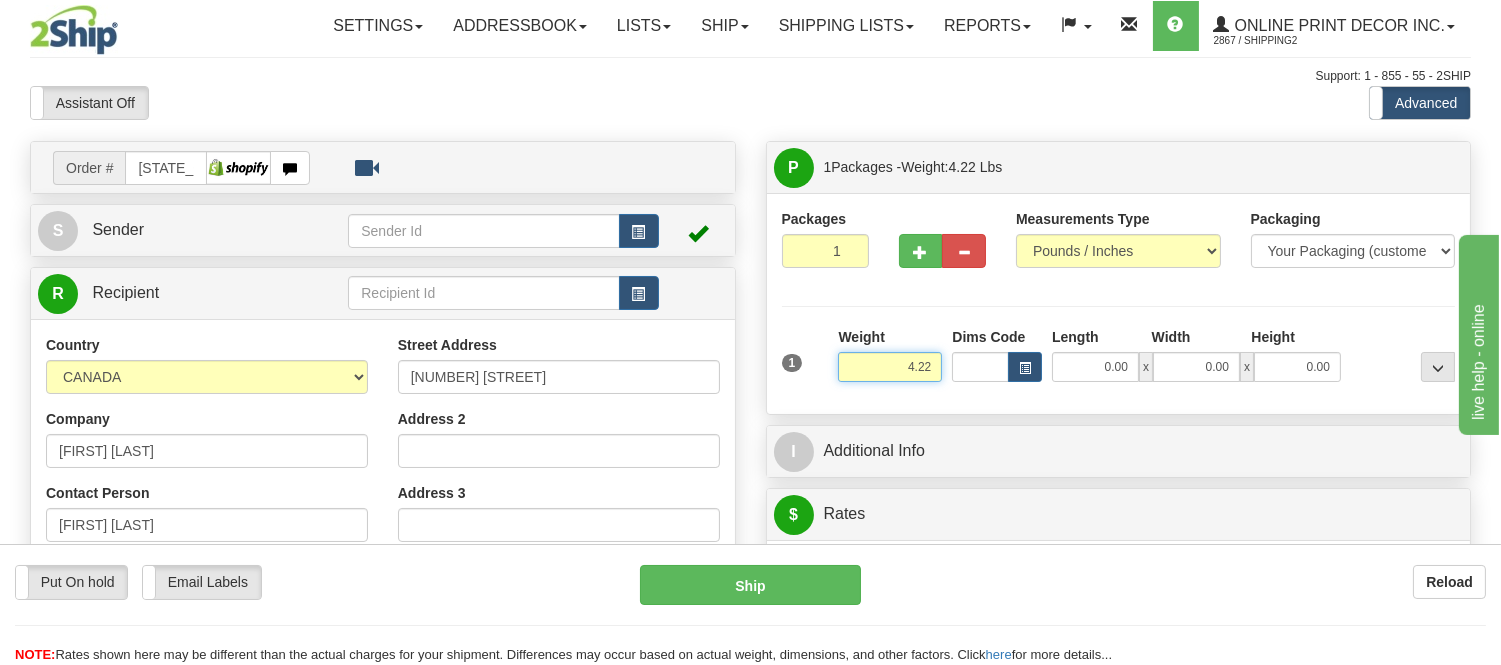 drag, startPoint x: 933, startPoint y: 361, endPoint x: 824, endPoint y: 377, distance: 110.16805 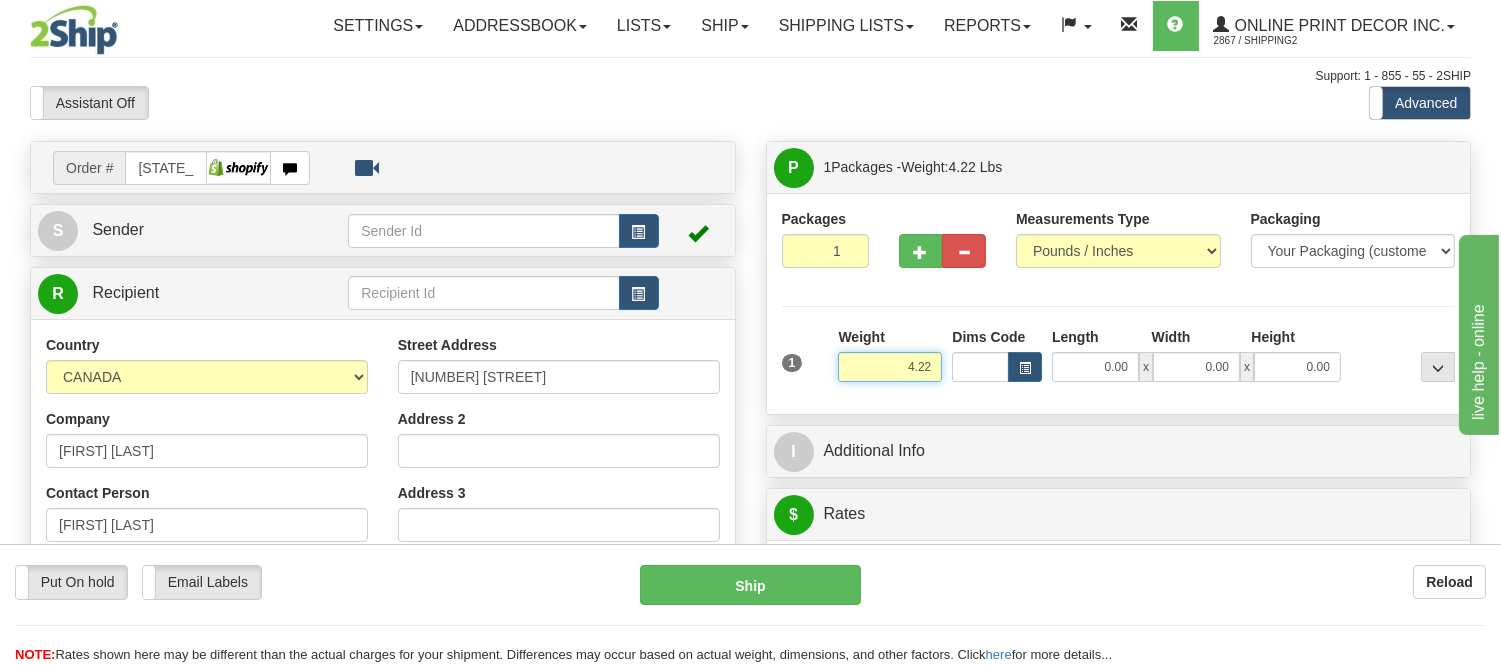 click on "1
Weight
4.22
Dims Code
0.00" at bounding box center [1119, 362] 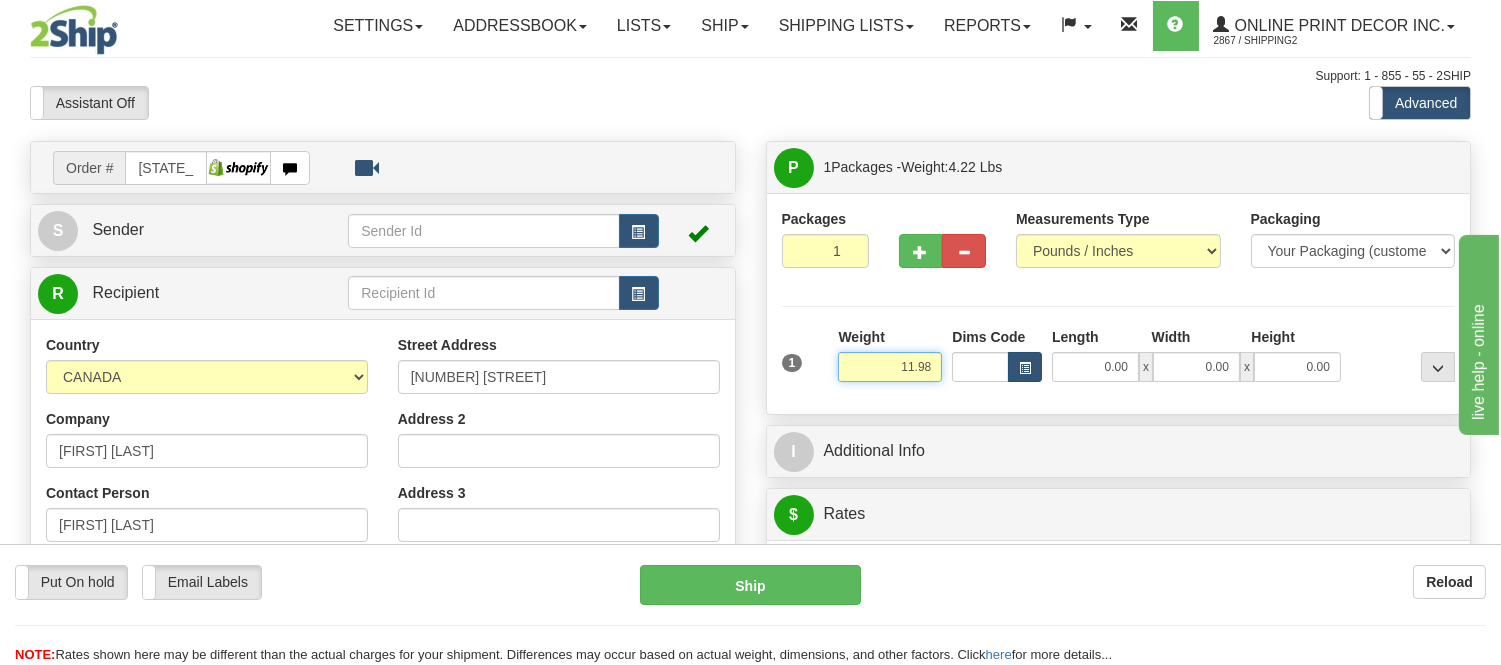 type on "11.98" 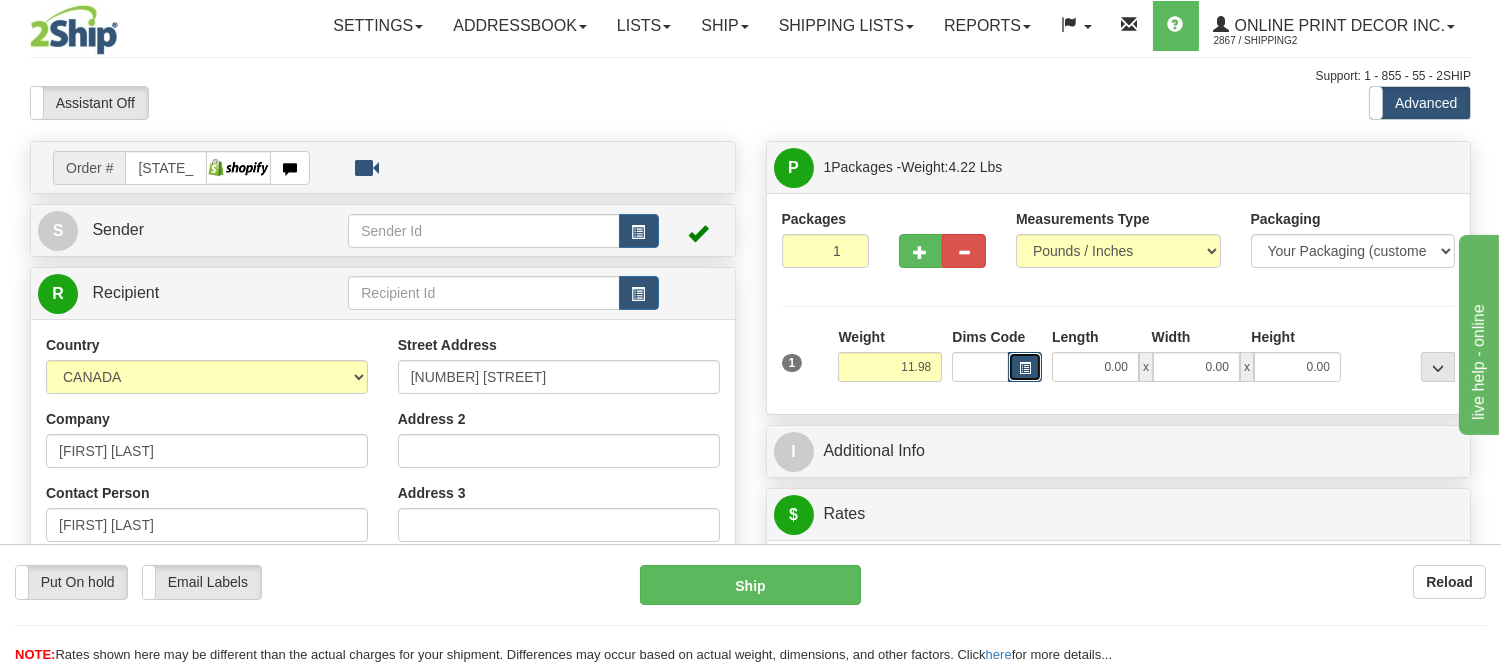 click at bounding box center [1025, 367] 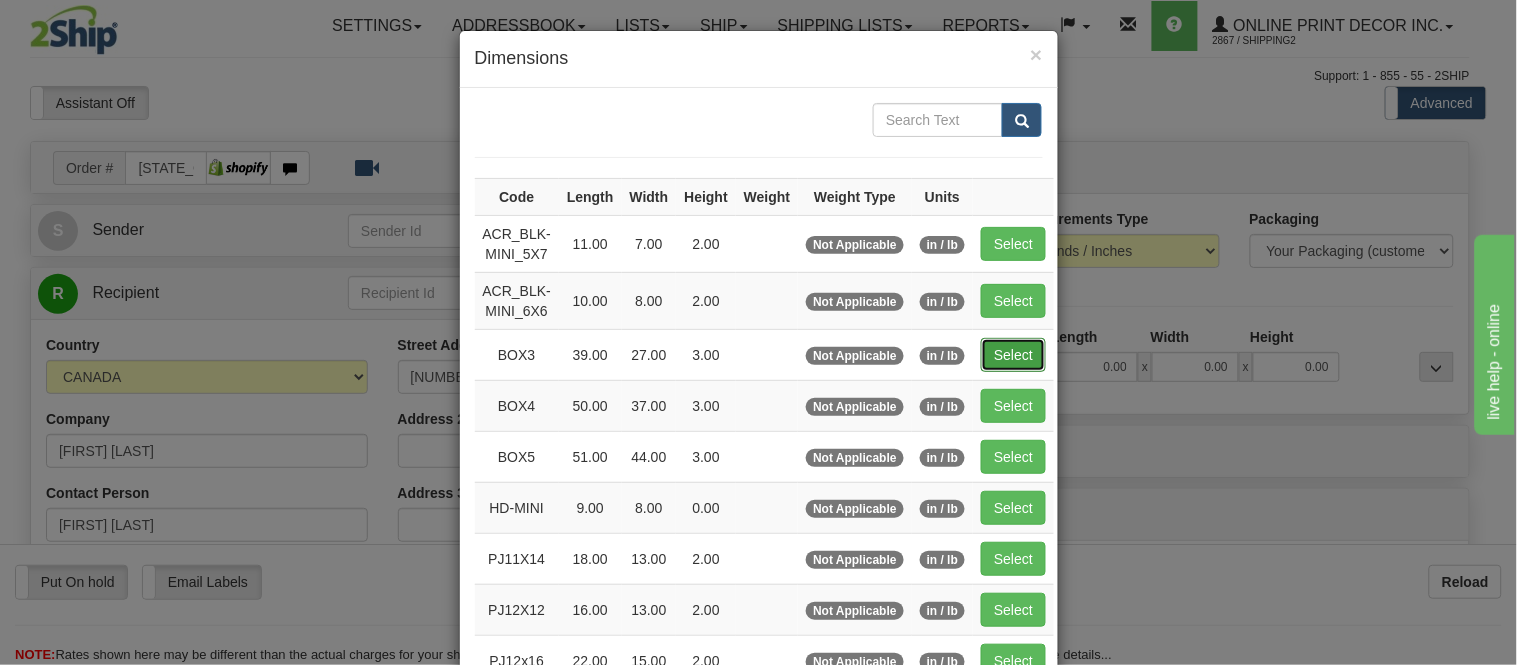 click on "Select" at bounding box center [1013, 355] 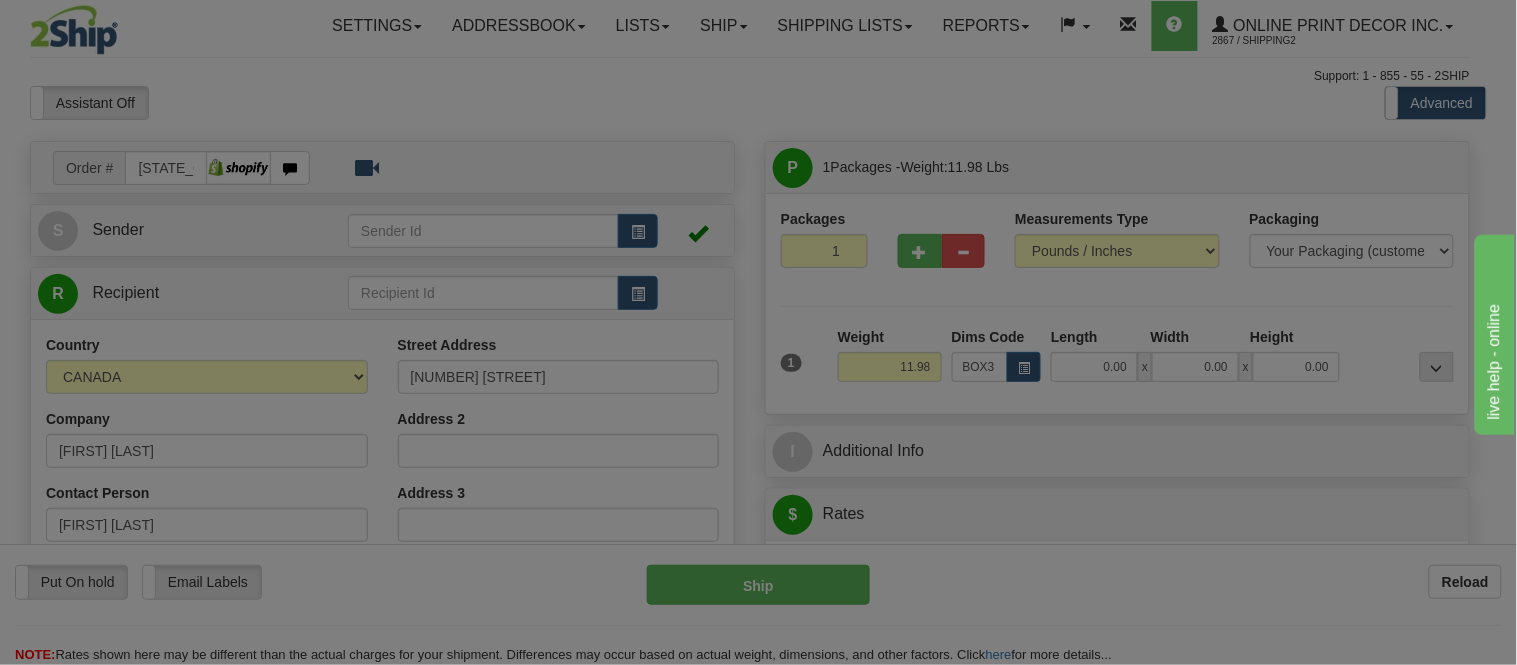 type on "39.00" 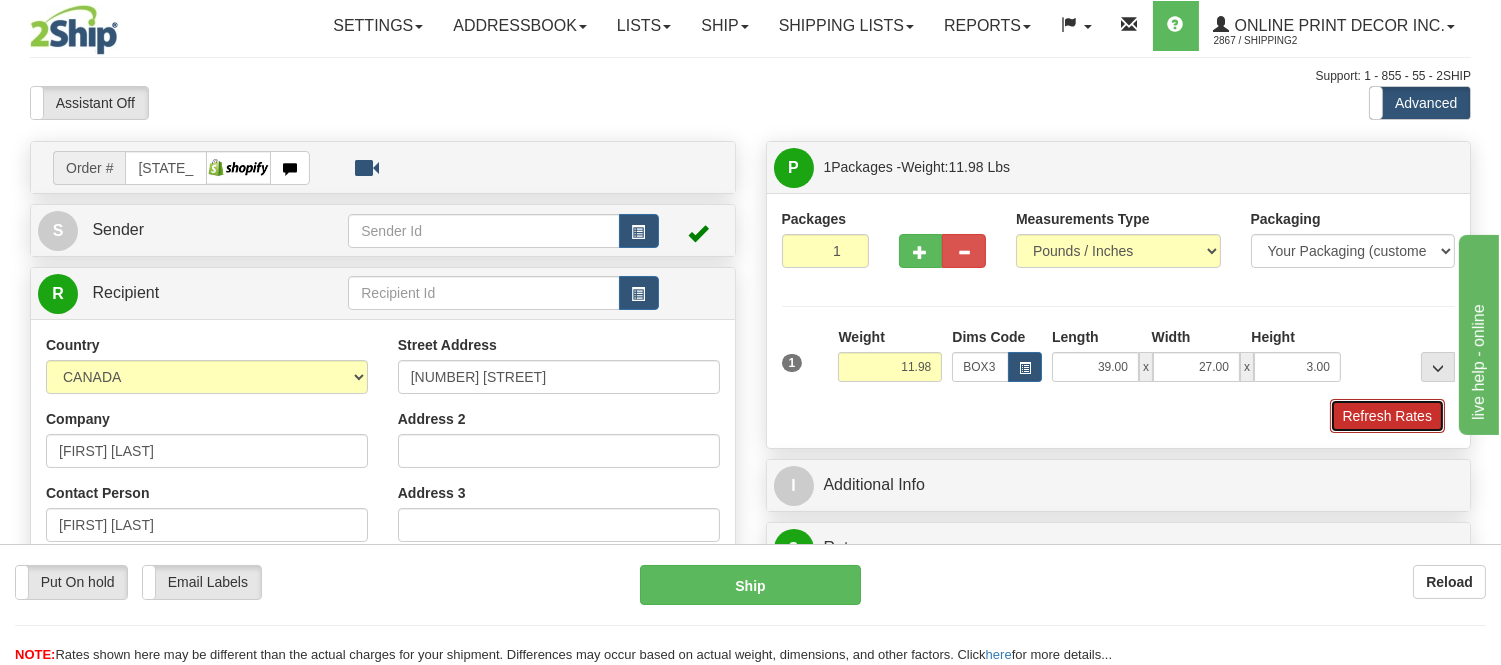 click on "Refresh Rates" at bounding box center [1387, 416] 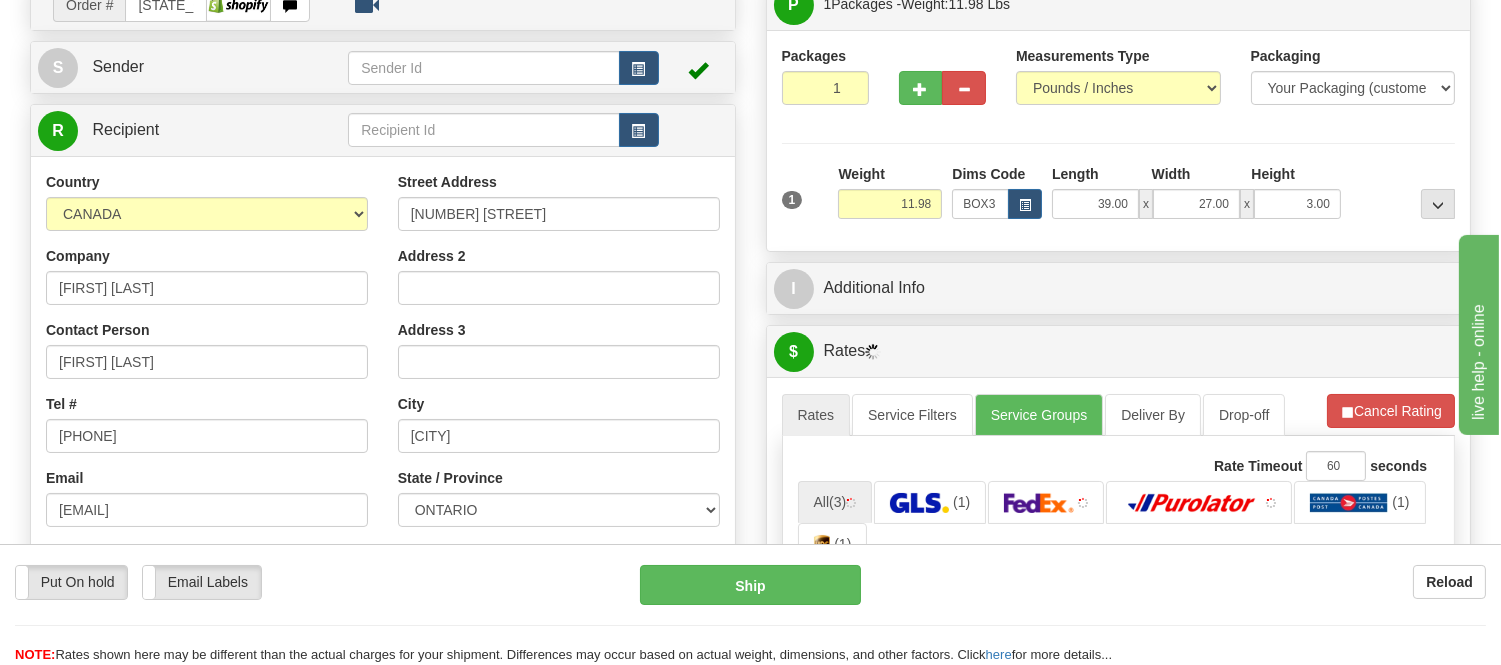 scroll, scrollTop: 180, scrollLeft: 0, axis: vertical 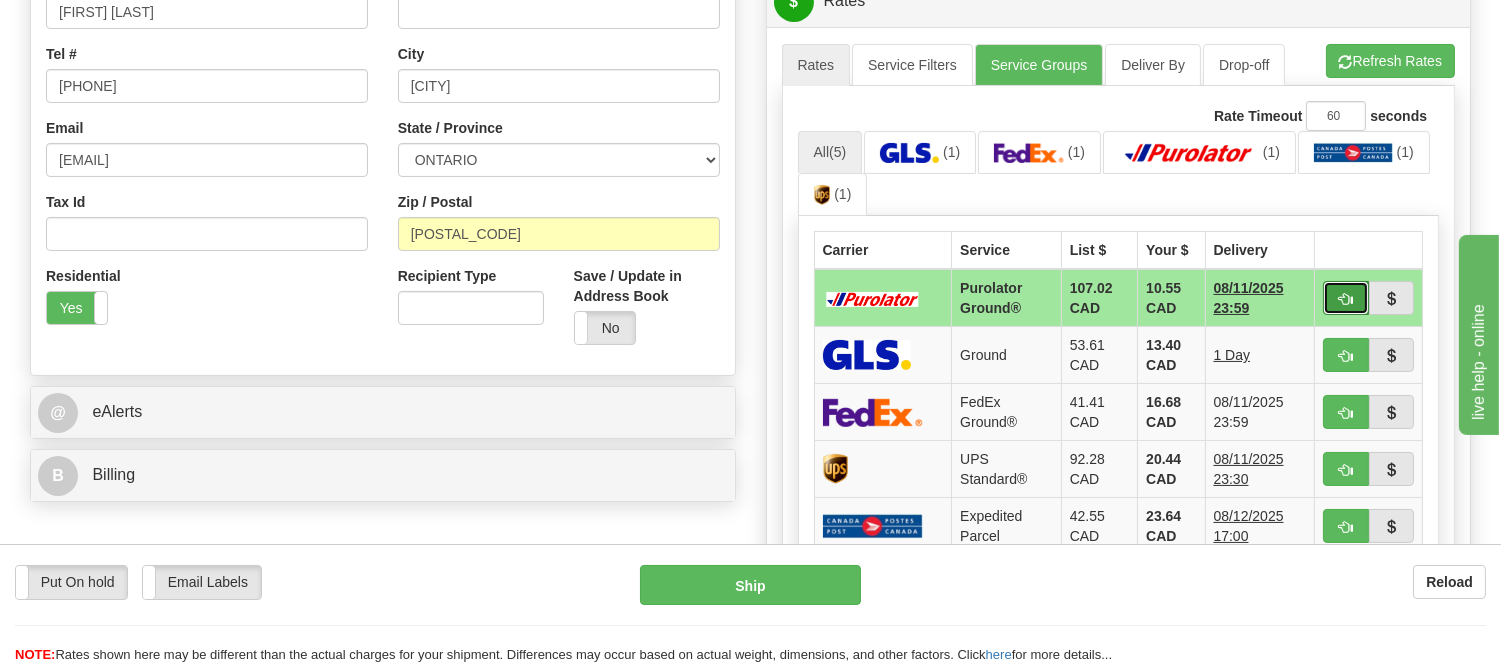 click at bounding box center (1346, 299) 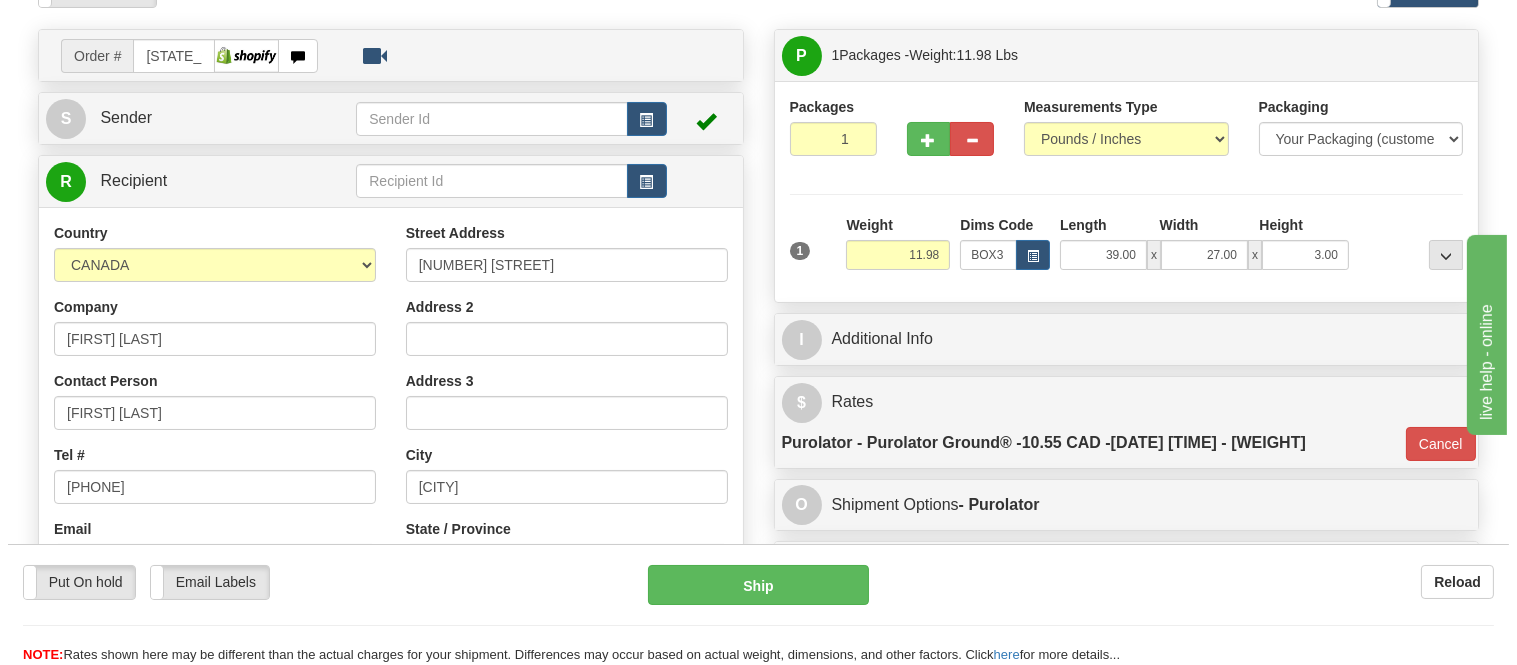 scroll, scrollTop: 68, scrollLeft: 0, axis: vertical 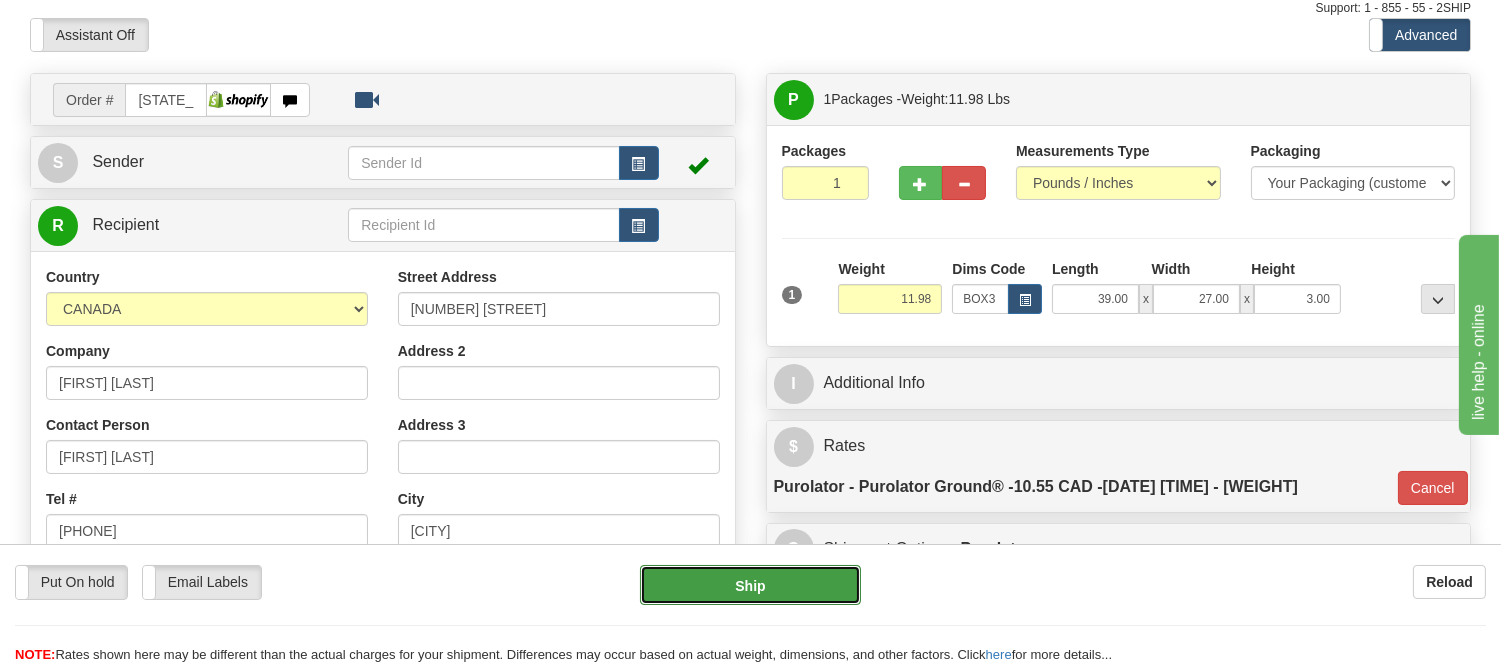 click on "Ship" at bounding box center [750, 585] 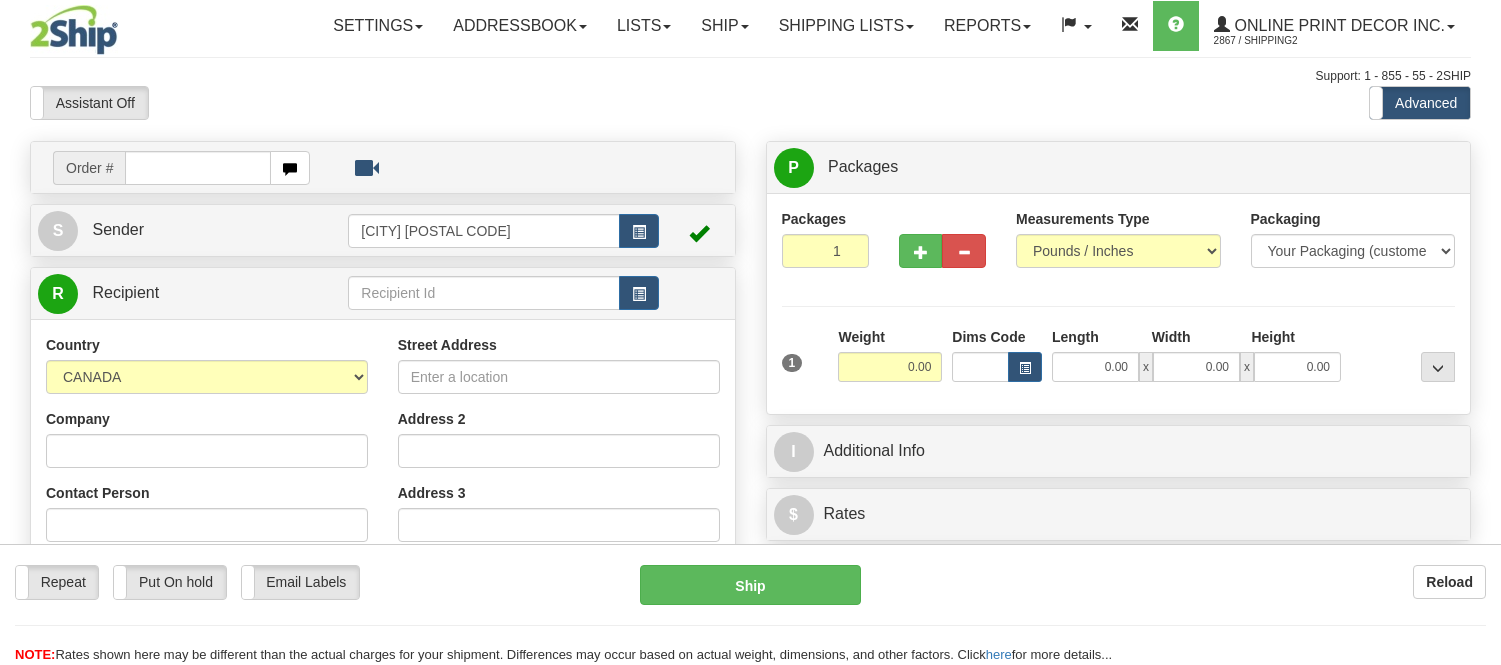 scroll, scrollTop: 0, scrollLeft: 0, axis: both 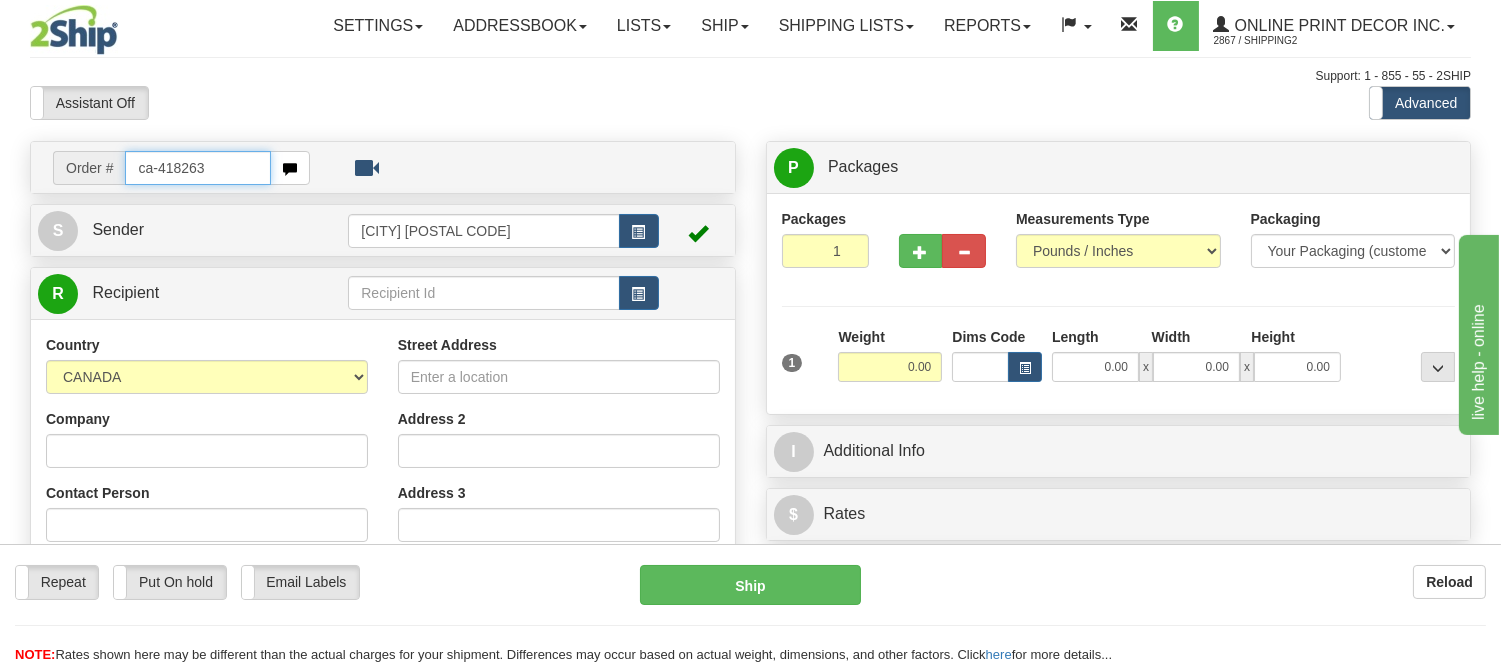 type on "ca-418263" 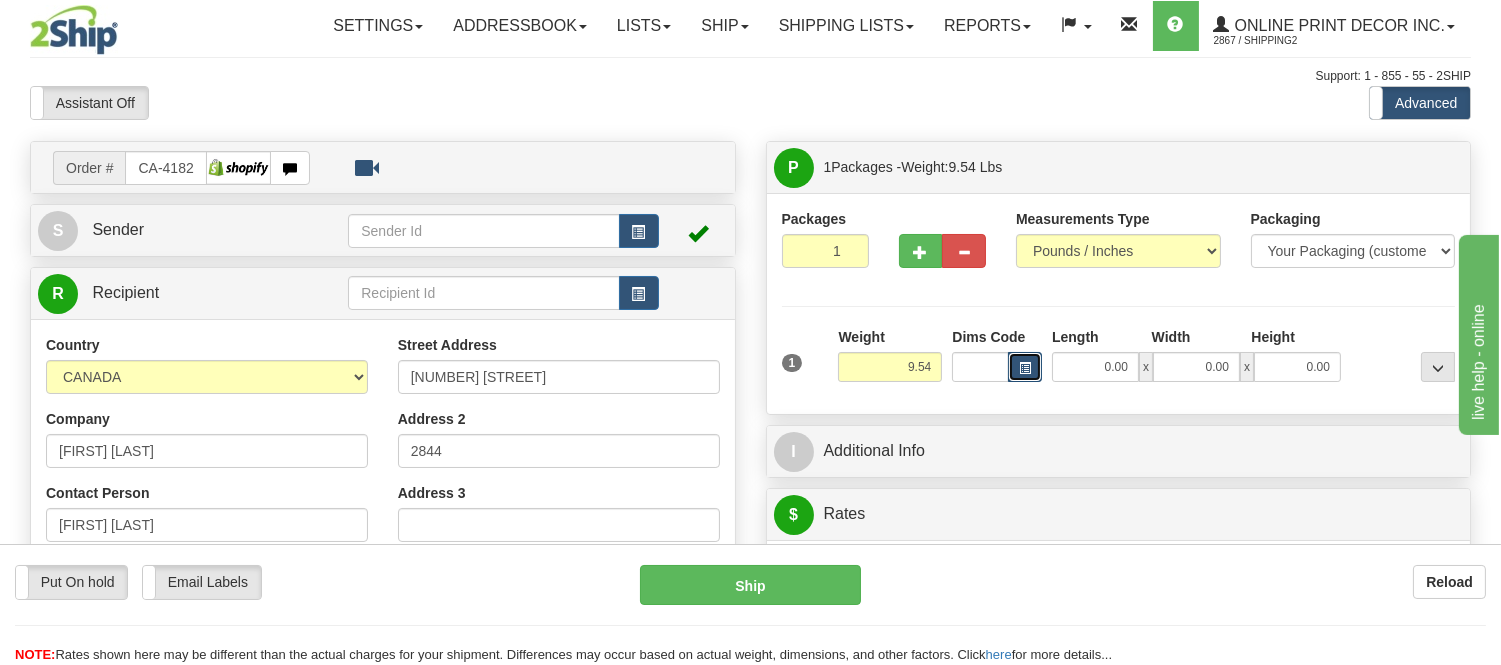 click at bounding box center (1025, 368) 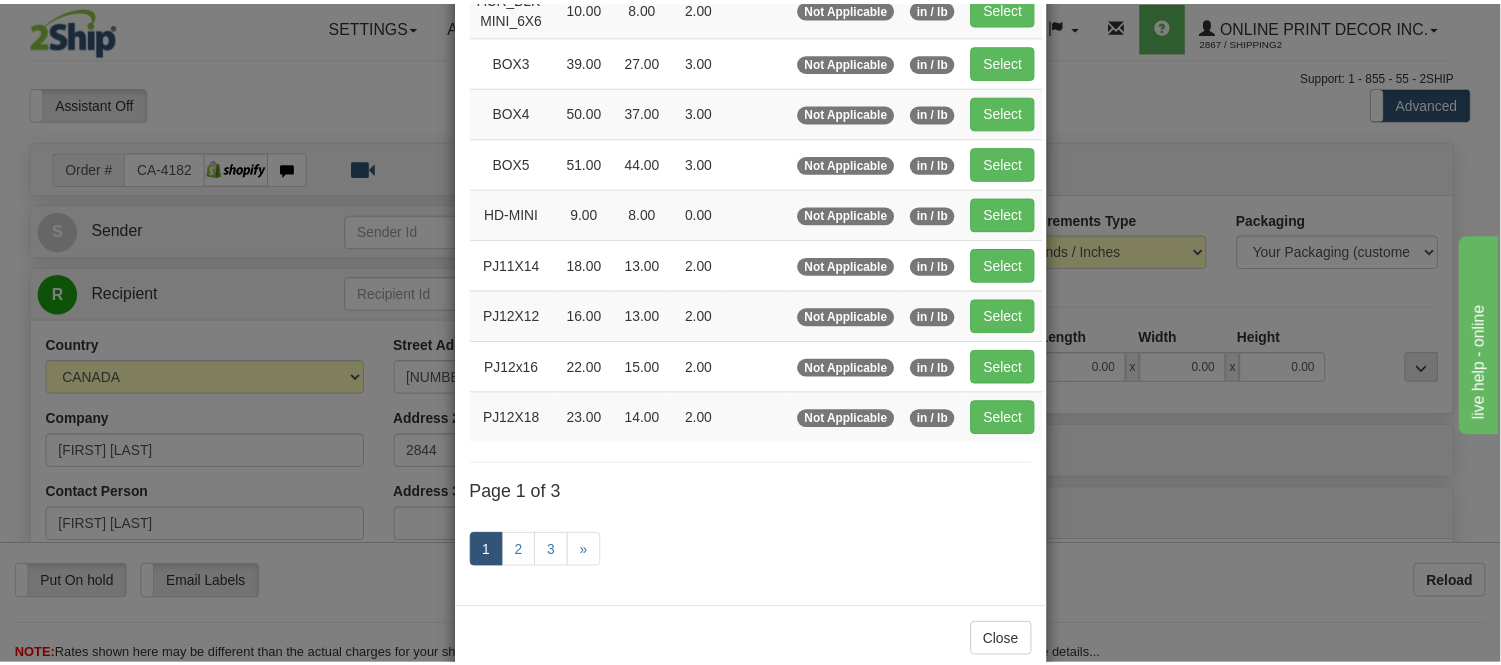 scroll, scrollTop: 333, scrollLeft: 0, axis: vertical 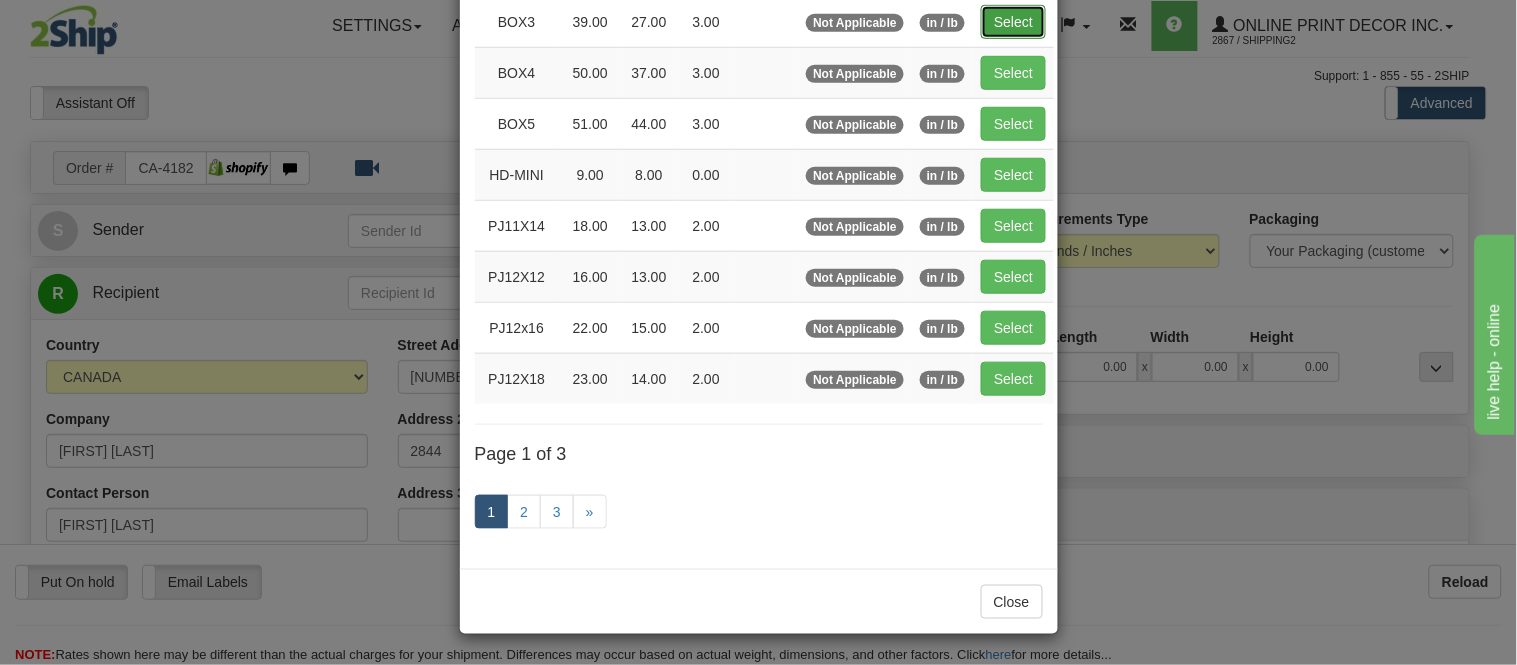 click on "Select" at bounding box center [1013, 22] 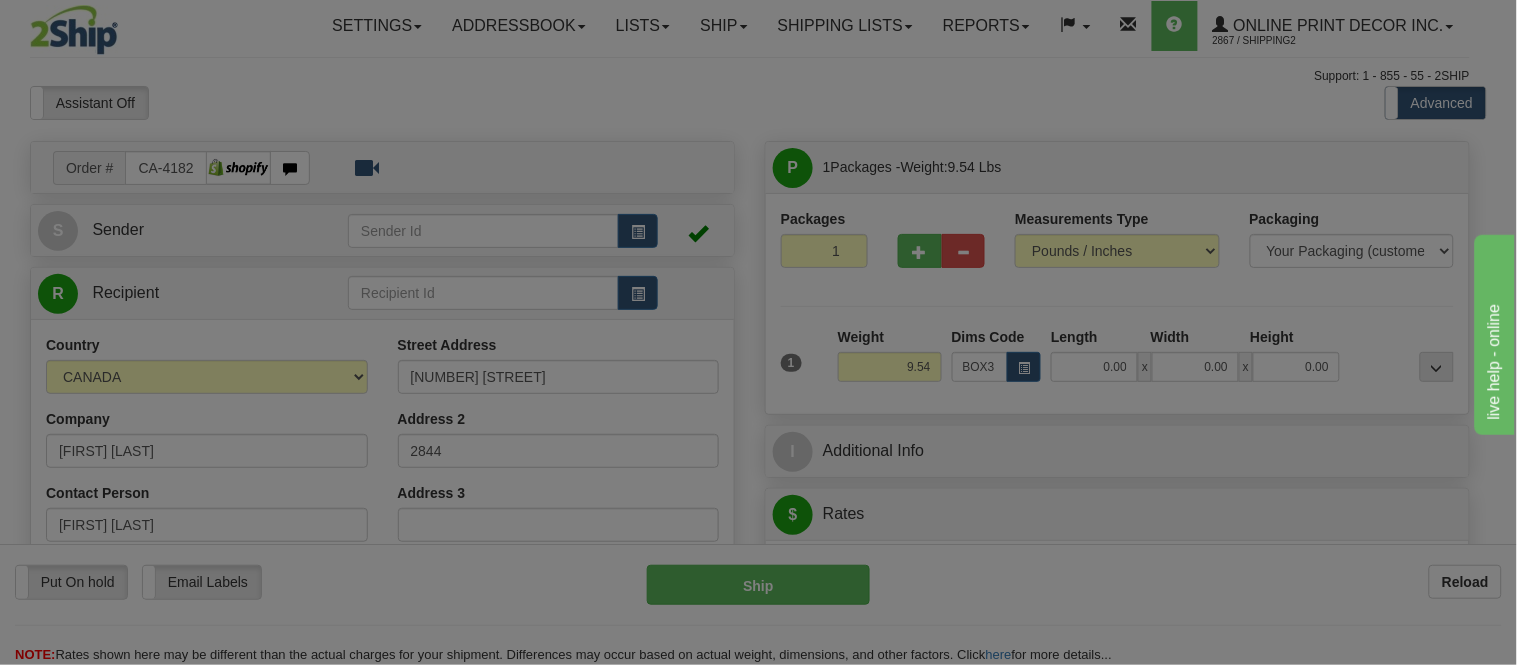 type on "39.00" 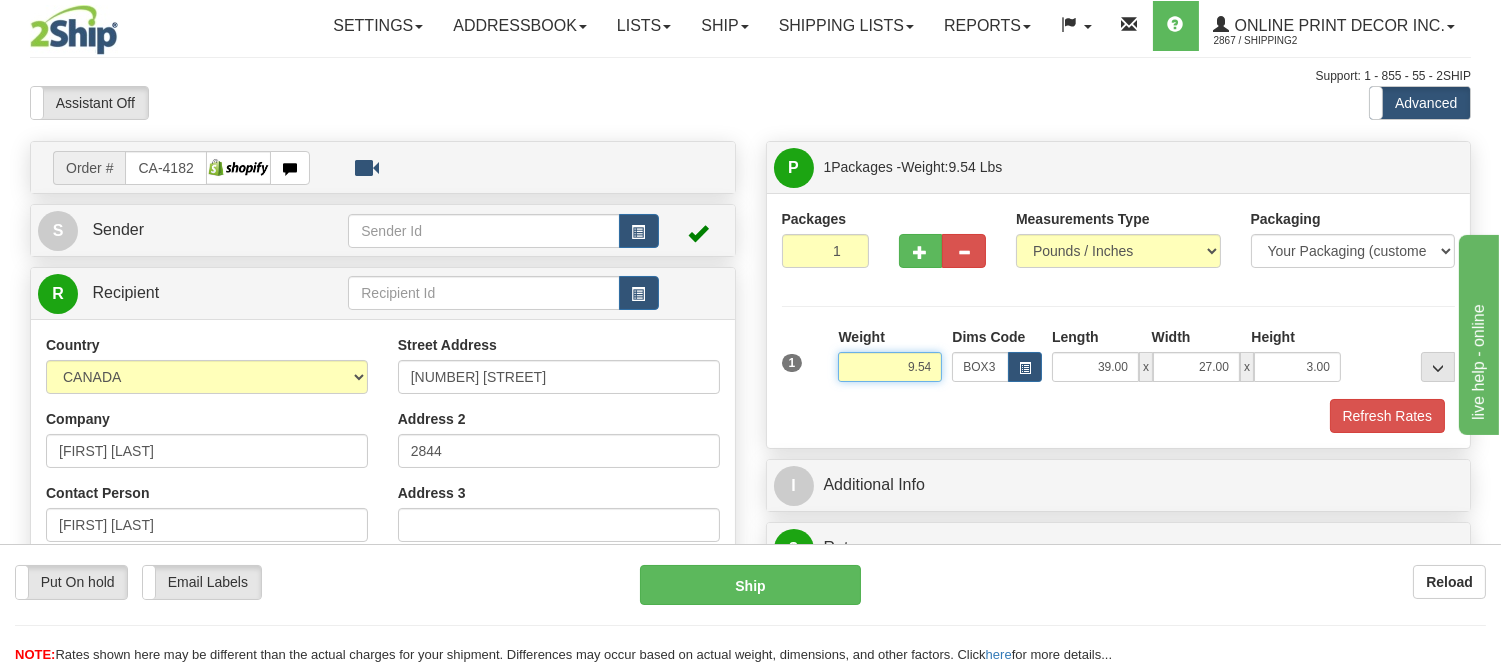 drag, startPoint x: 932, startPoint y: 370, endPoint x: 848, endPoint y: 377, distance: 84.29116 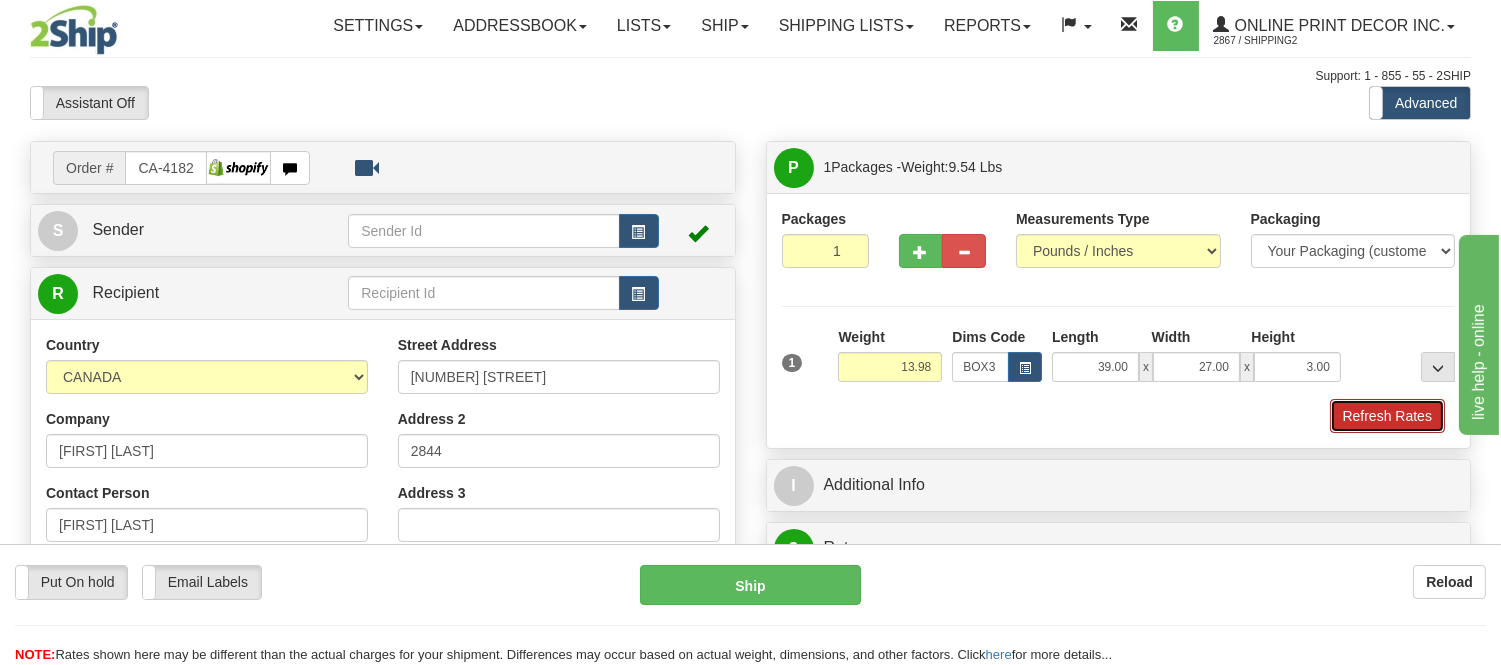 click on "Refresh Rates" at bounding box center [1387, 416] 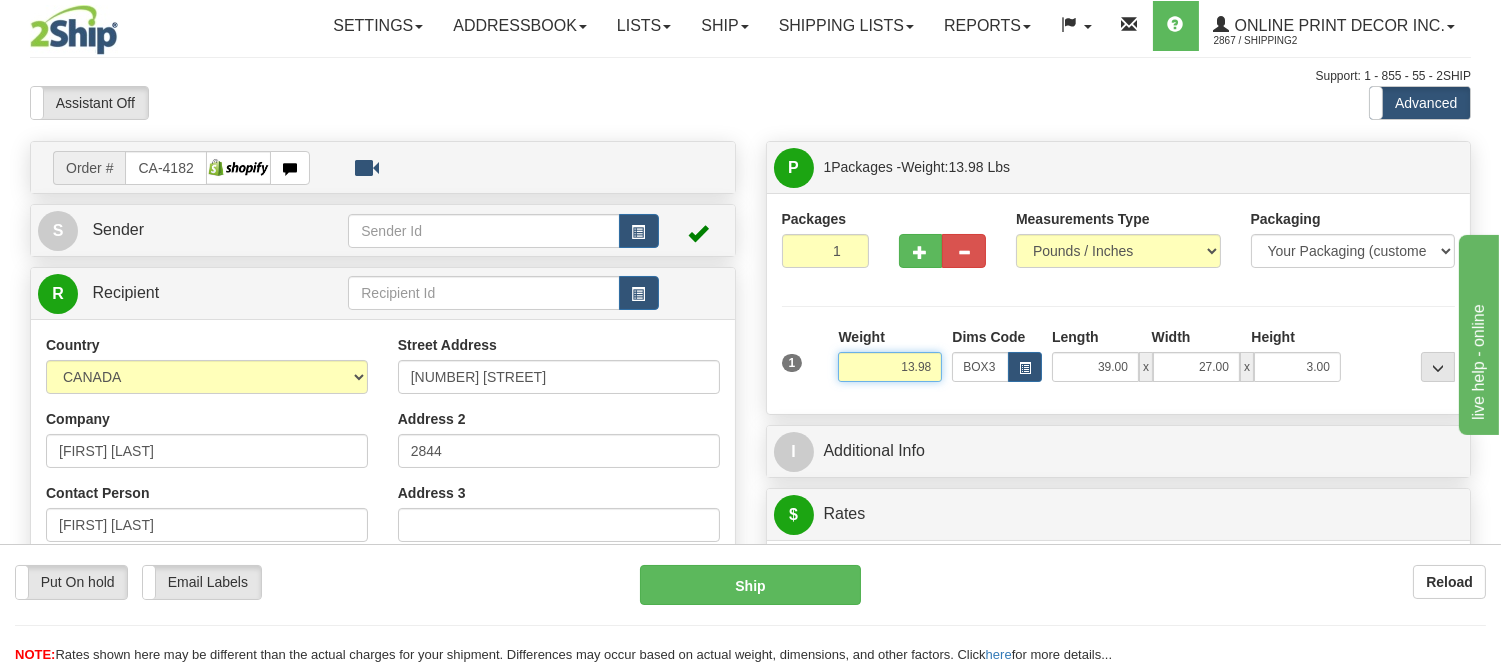 drag, startPoint x: 935, startPoint y: 361, endPoint x: 824, endPoint y: 382, distance: 112.969025 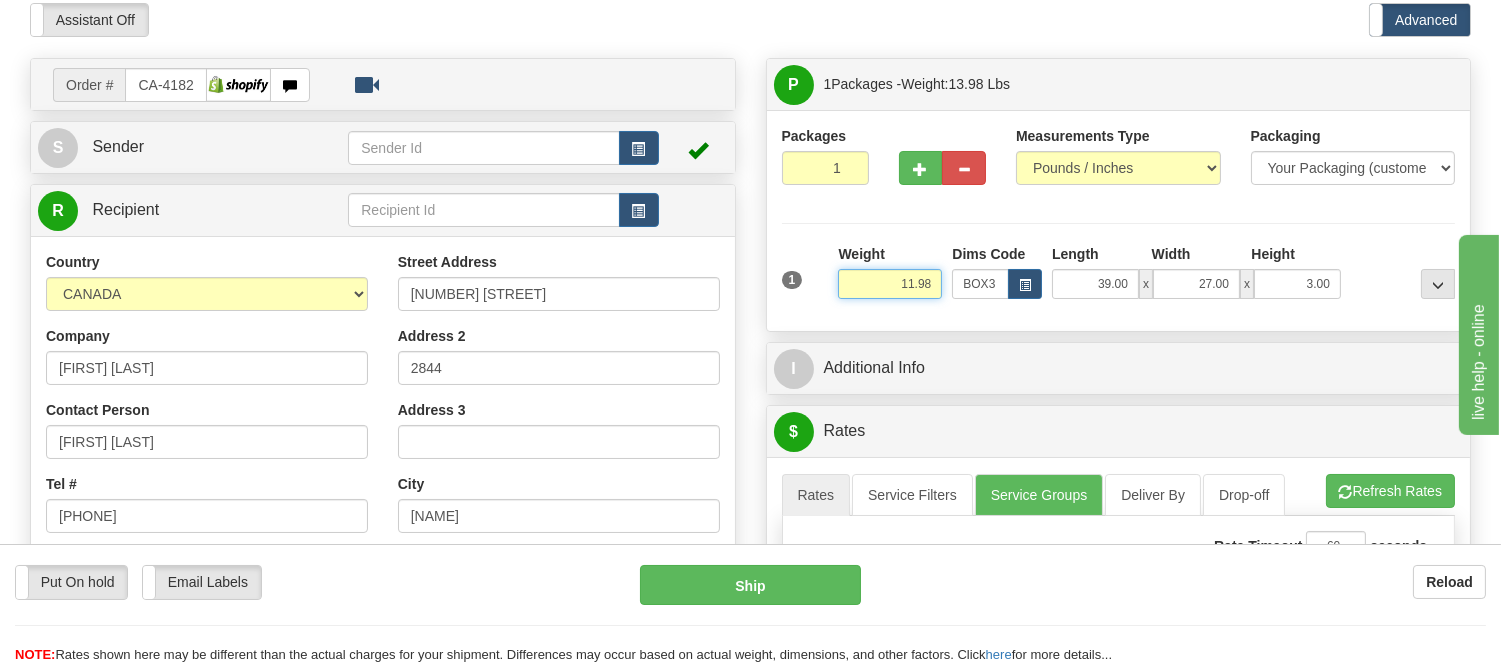 scroll, scrollTop: 222, scrollLeft: 0, axis: vertical 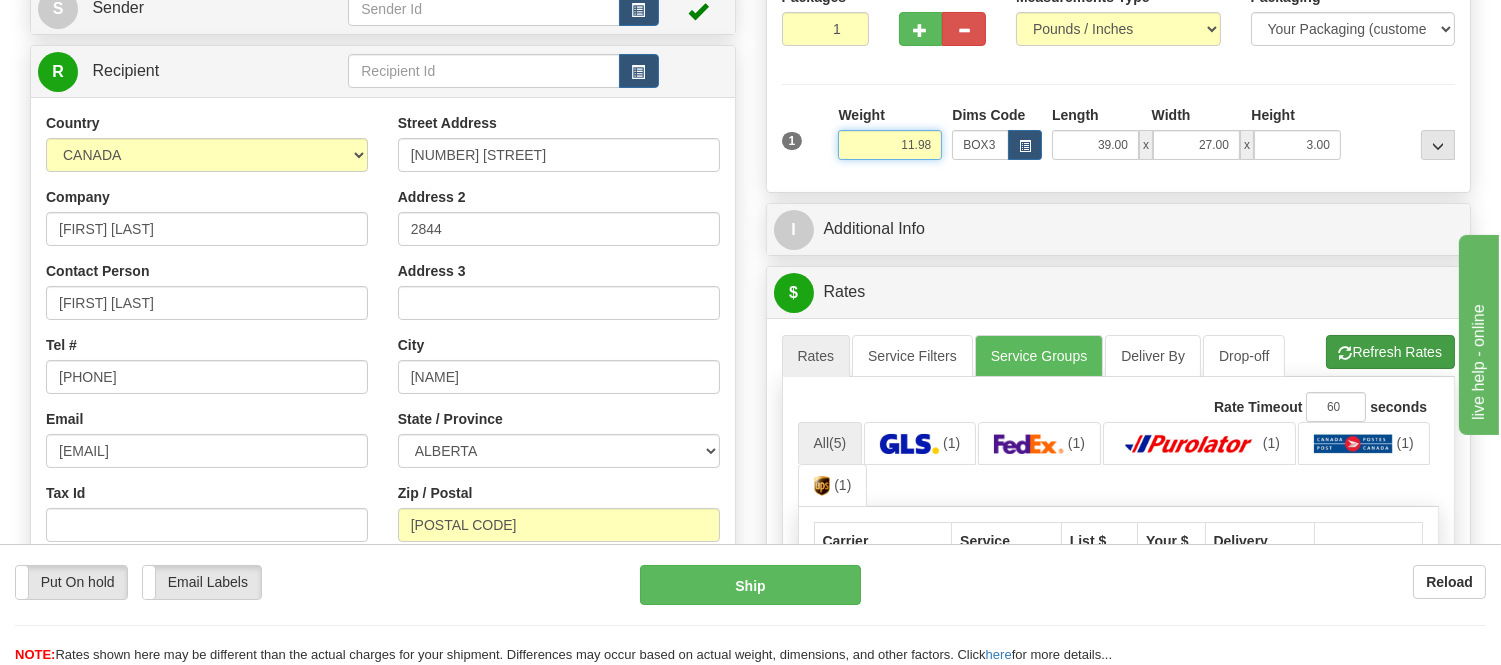 type on "11.98" 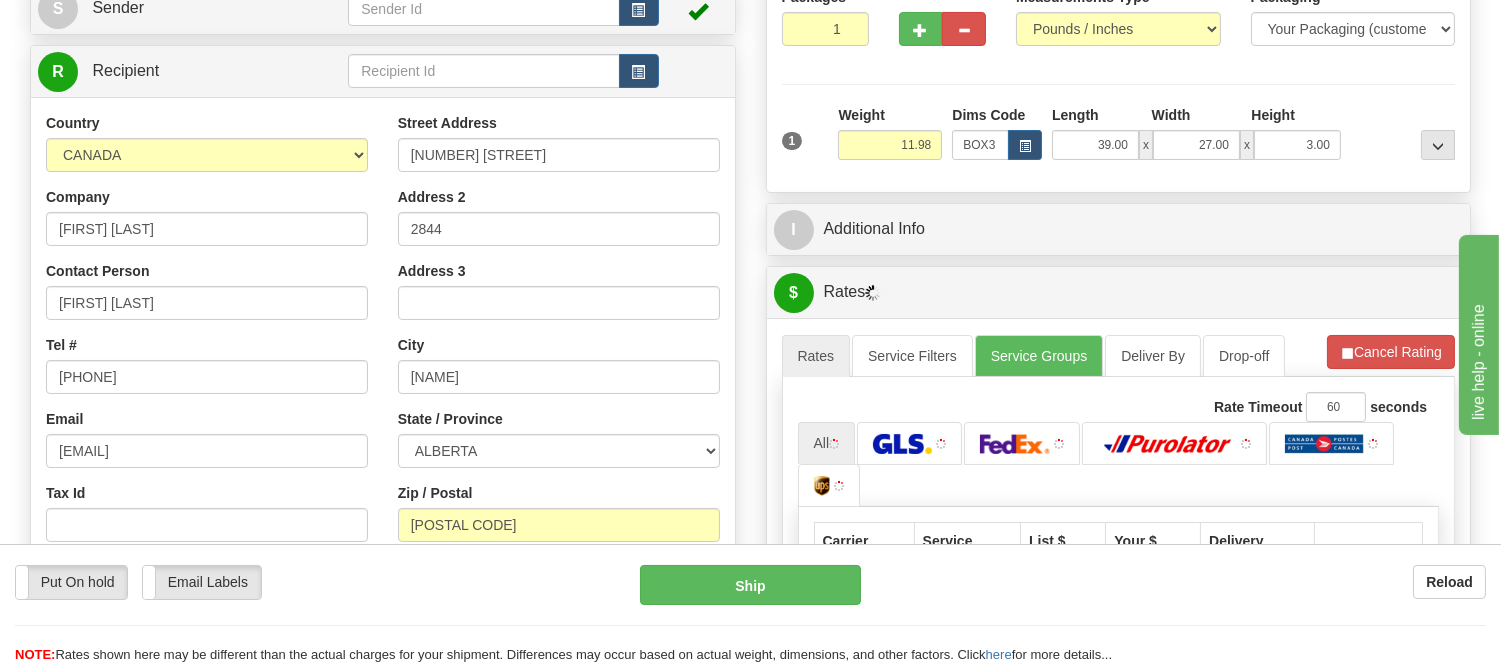 click on "Refresh Rates
Cancel Rating" at bounding box center [1391, 352] 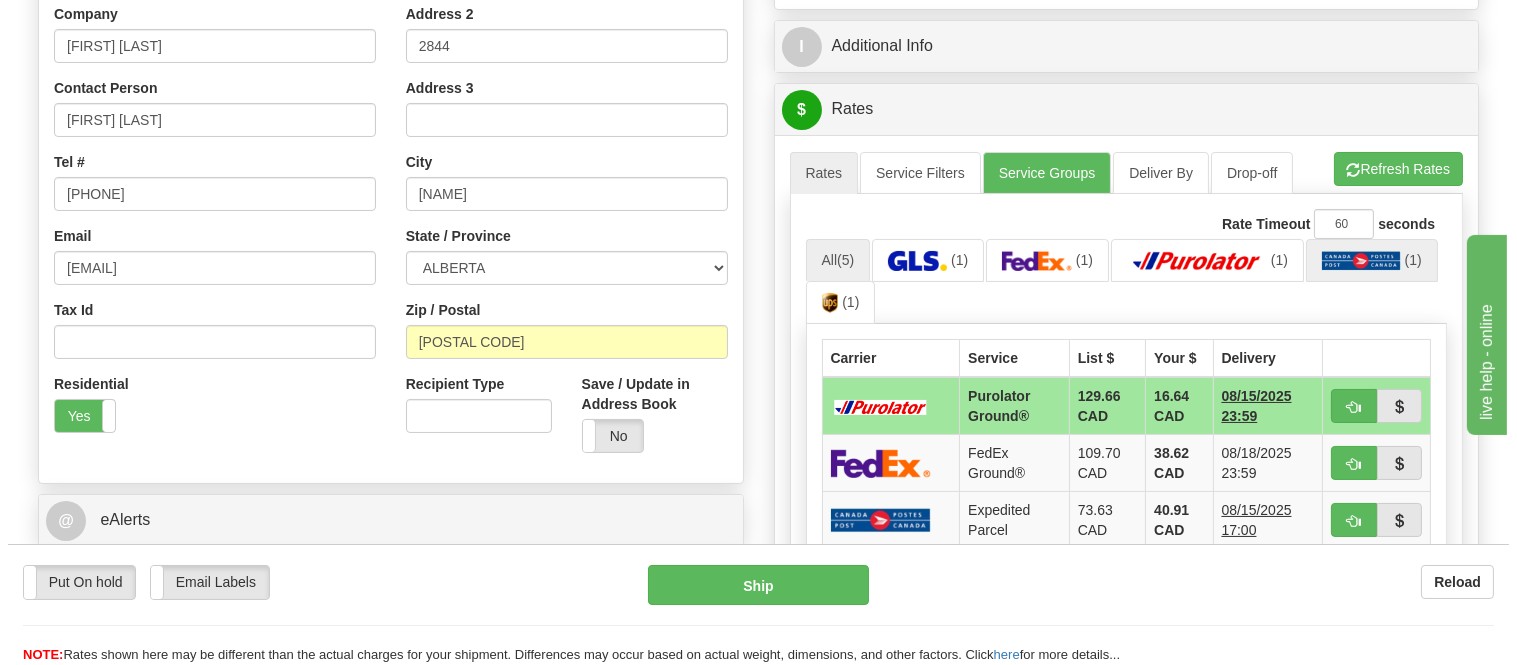 scroll, scrollTop: 444, scrollLeft: 0, axis: vertical 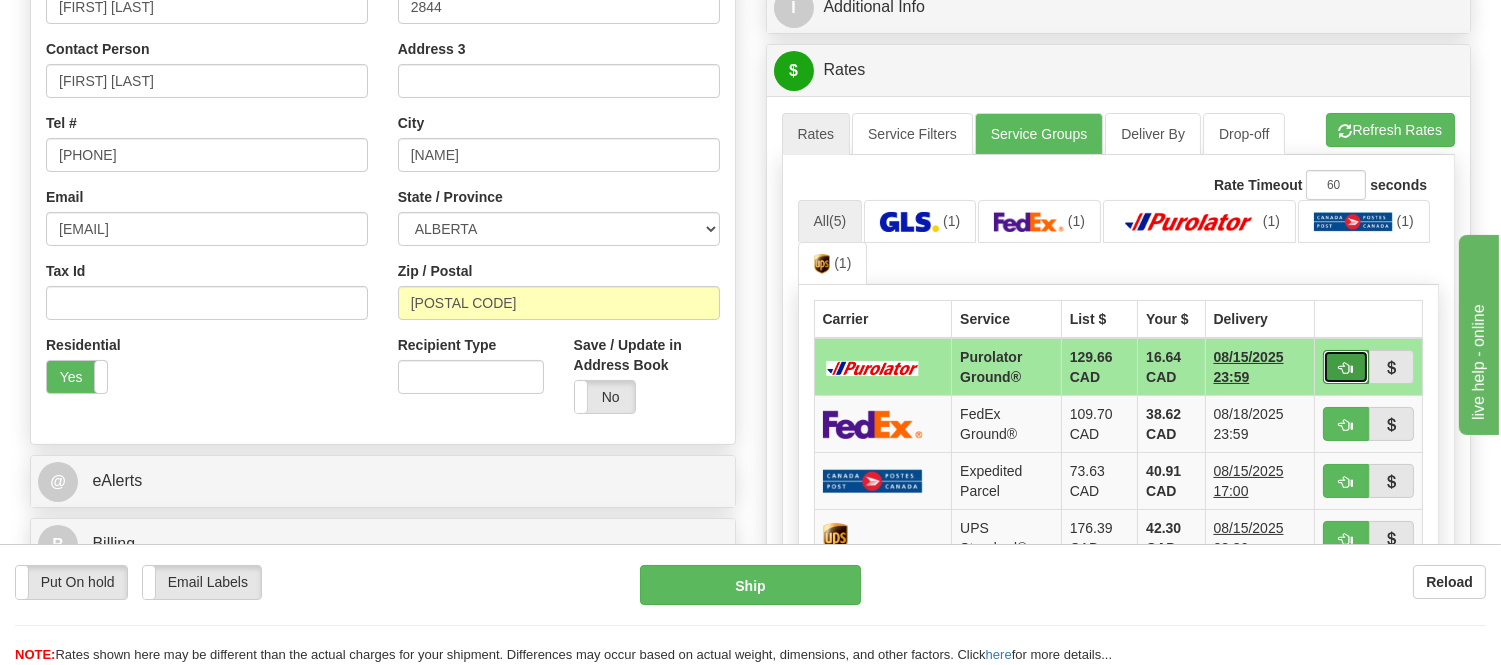 click at bounding box center [1346, 367] 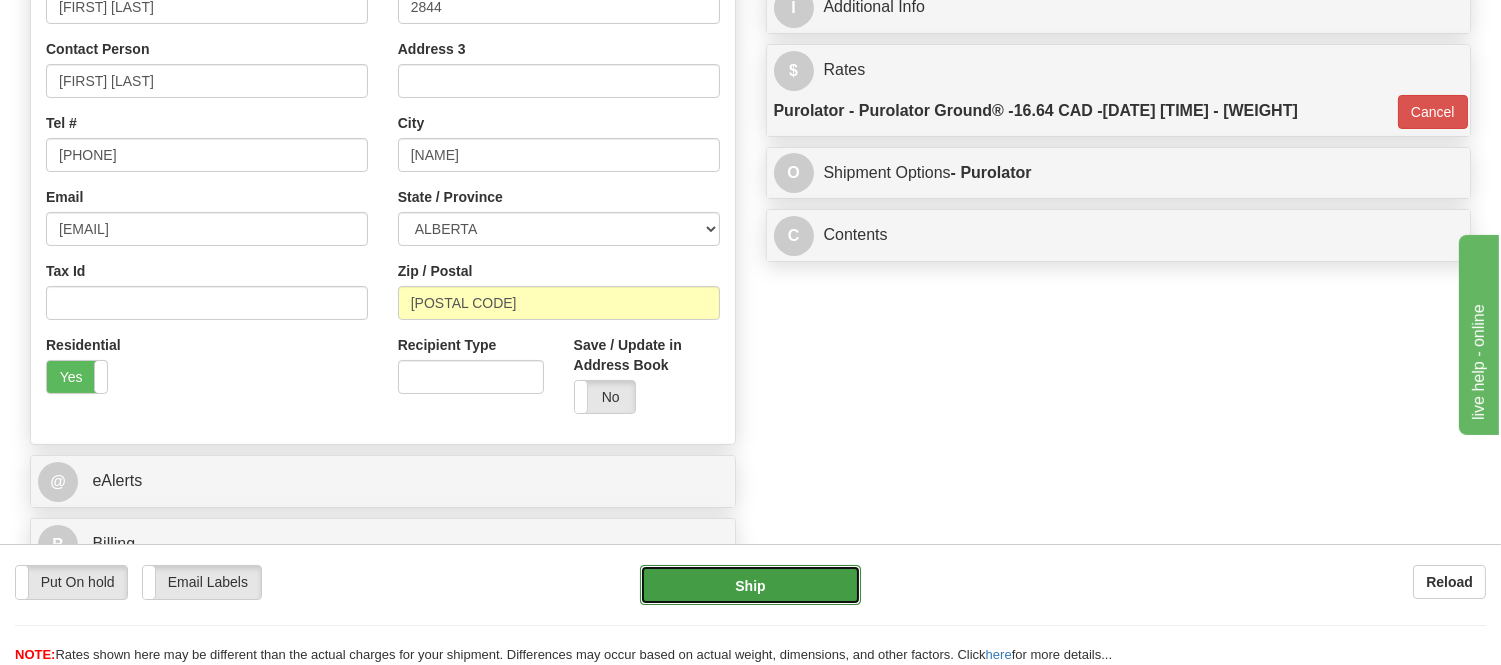 click on "Ship" at bounding box center (750, 585) 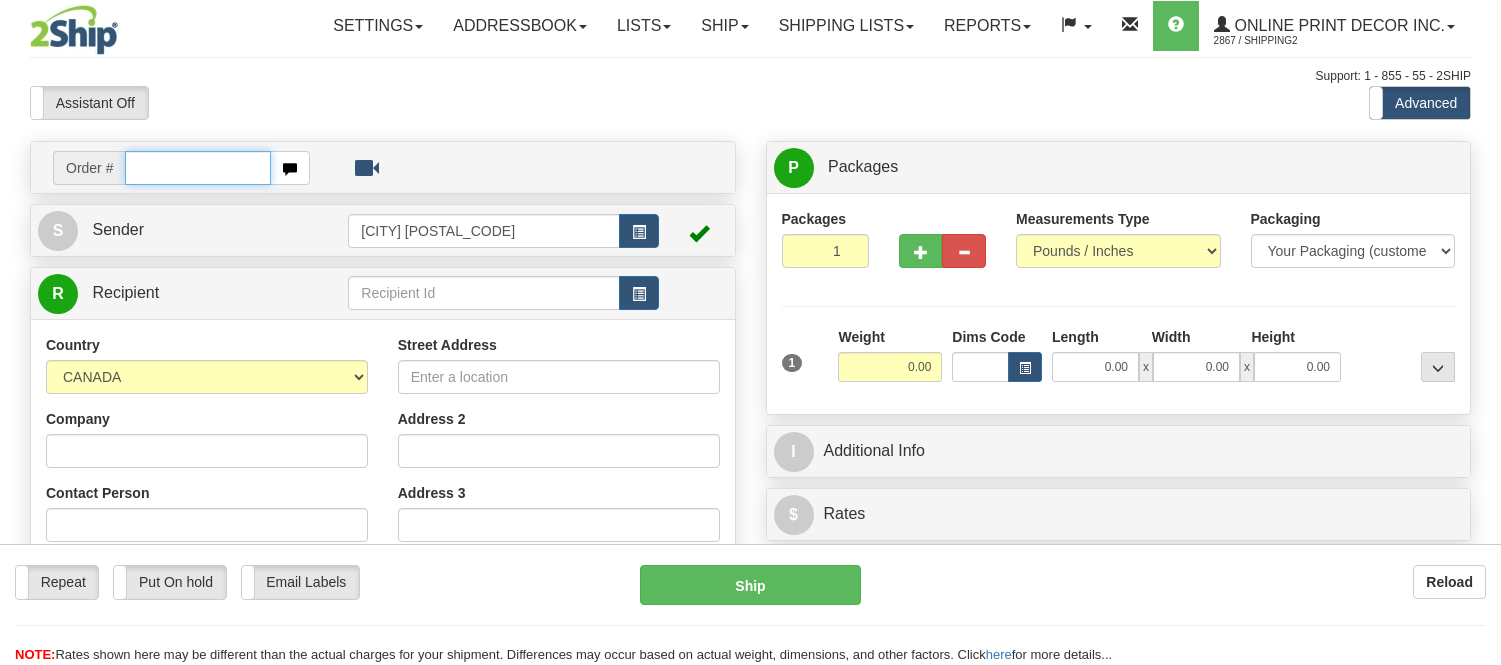 scroll, scrollTop: 0, scrollLeft: 0, axis: both 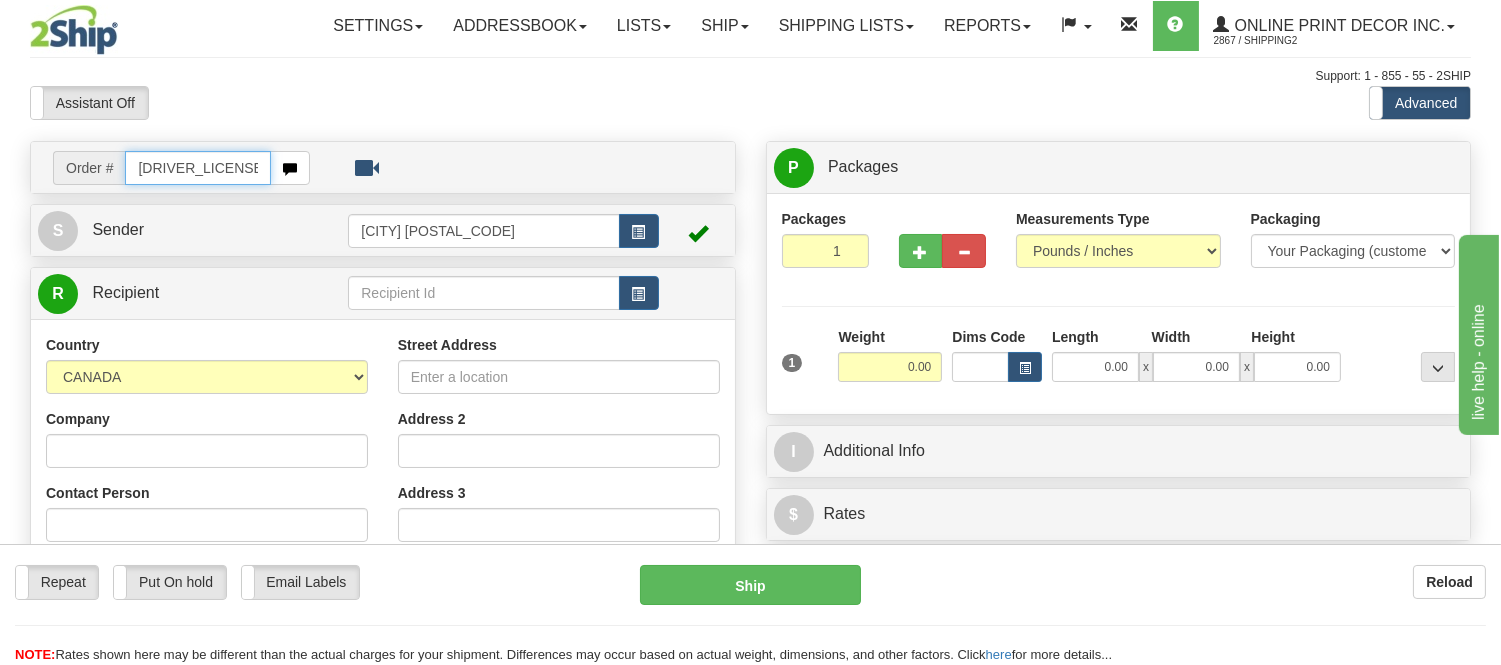 type on "ca-418210" 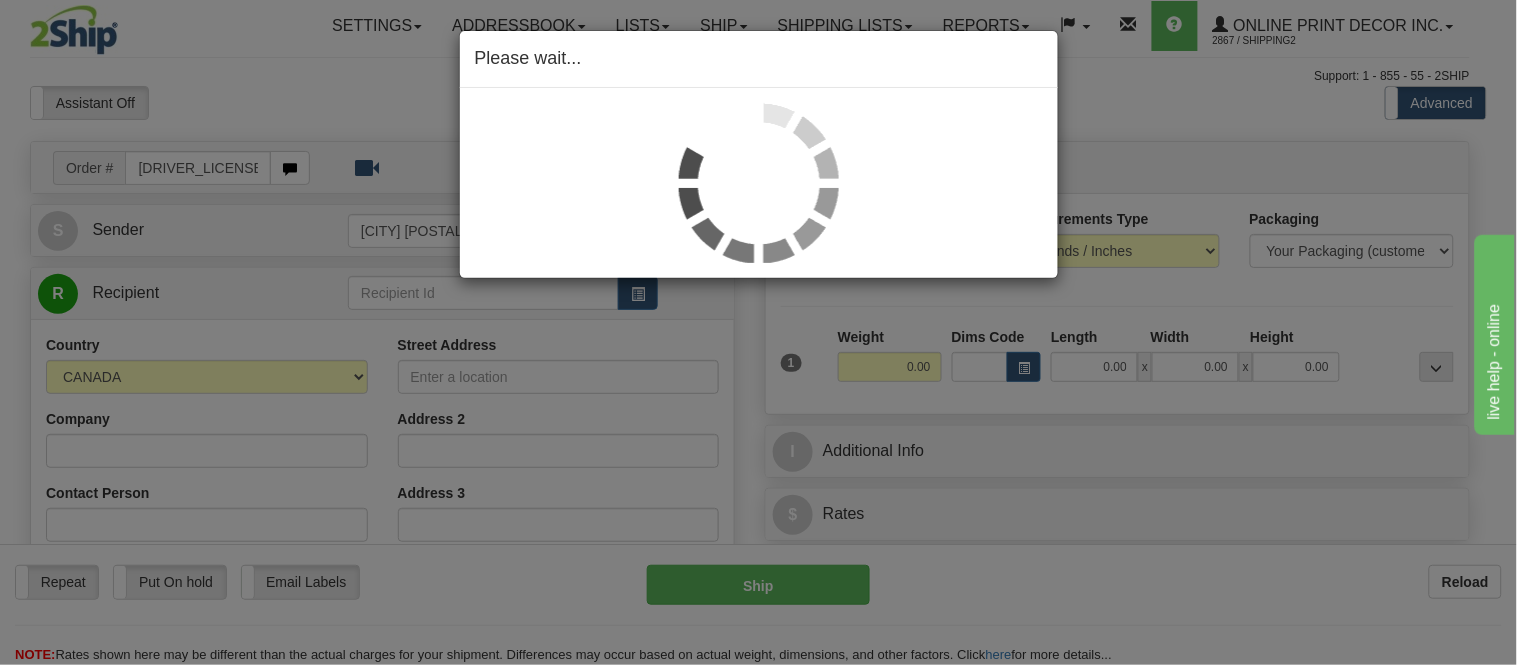 click on "Please wait..." at bounding box center [758, 332] 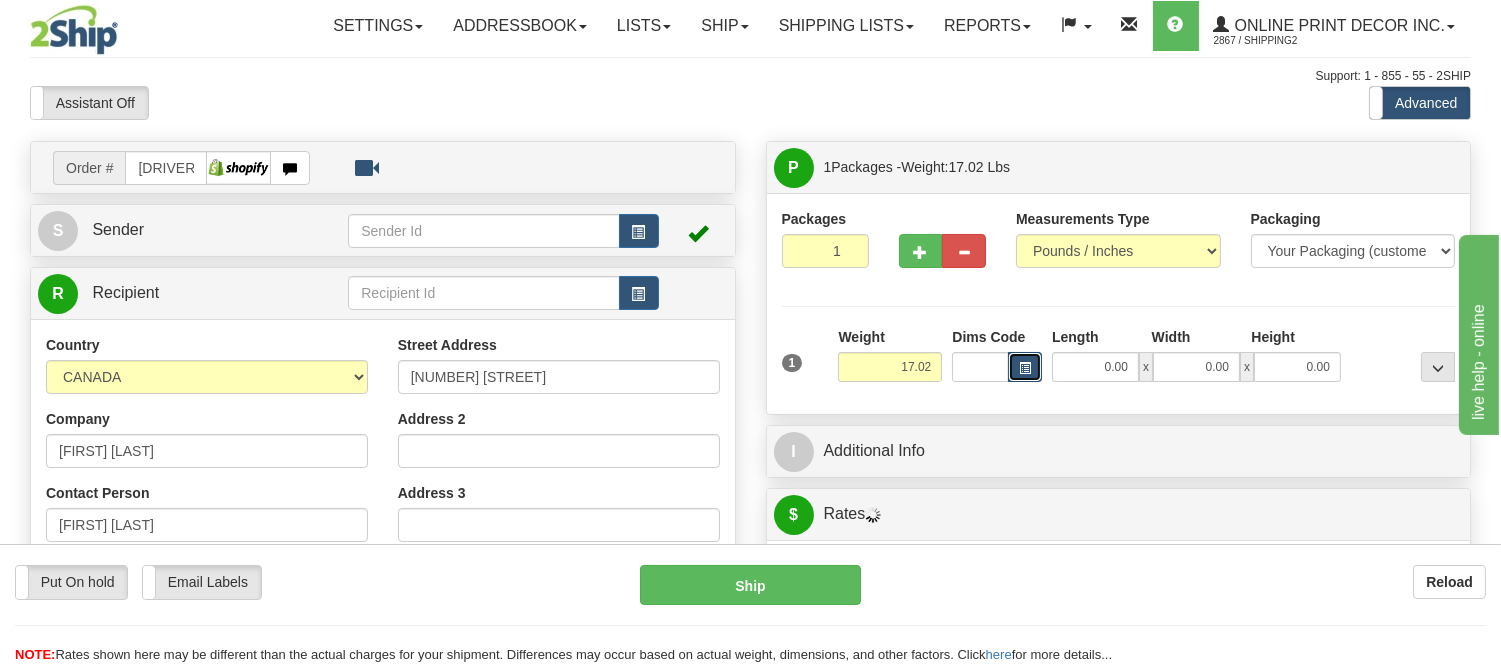 click at bounding box center [1025, 368] 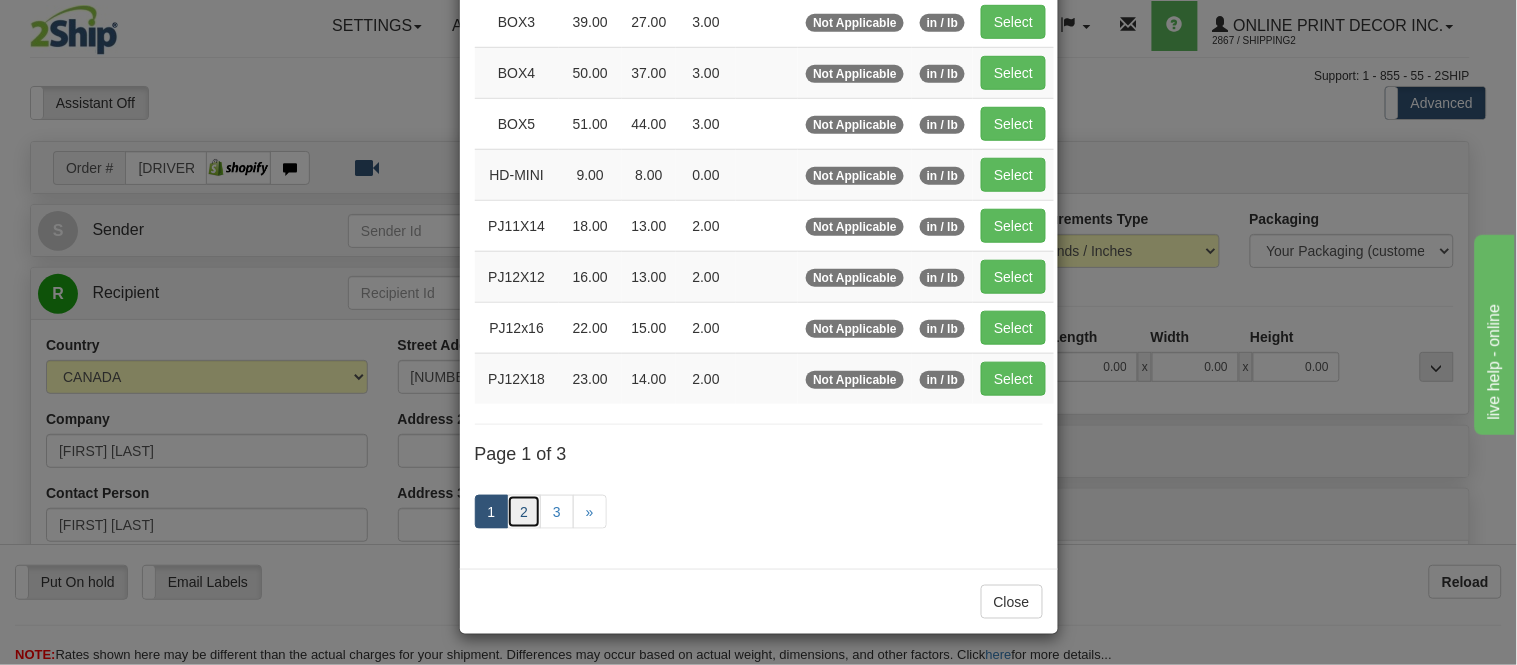 click on "2" at bounding box center (524, 512) 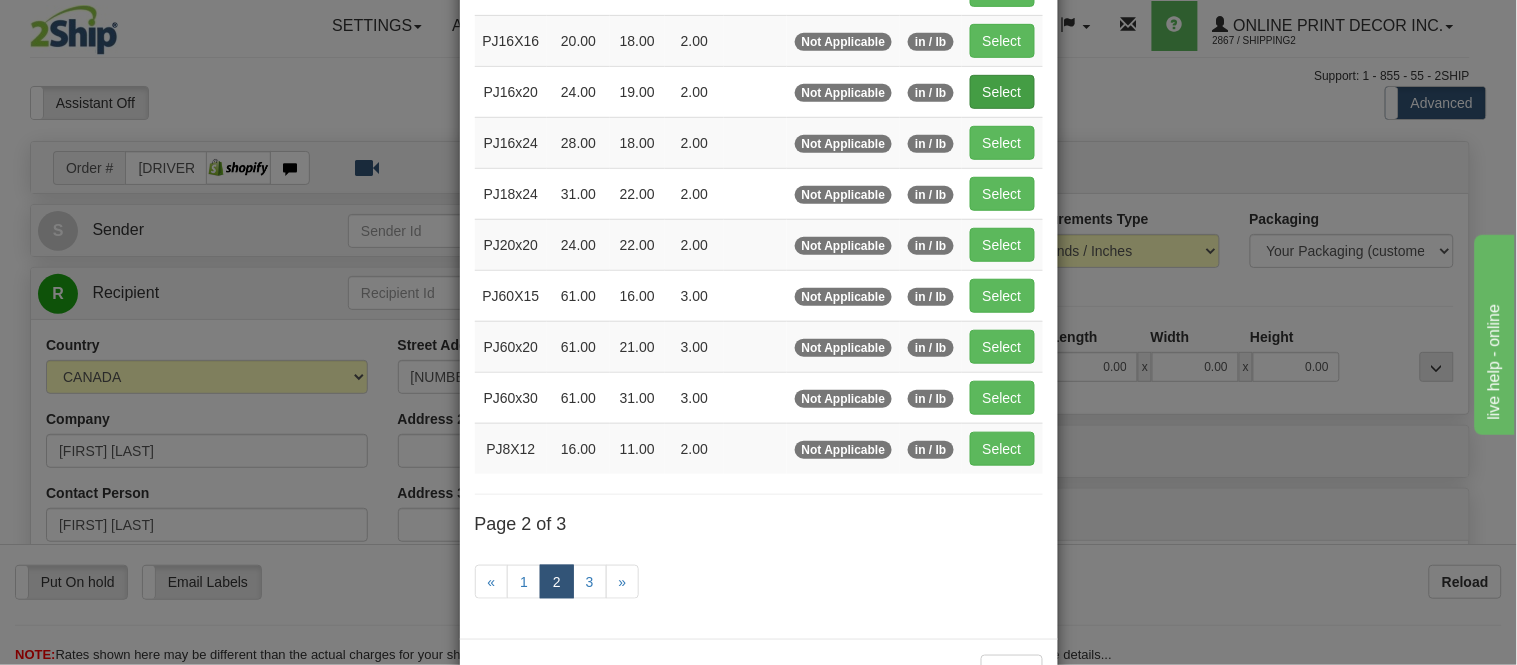 scroll, scrollTop: 214, scrollLeft: 0, axis: vertical 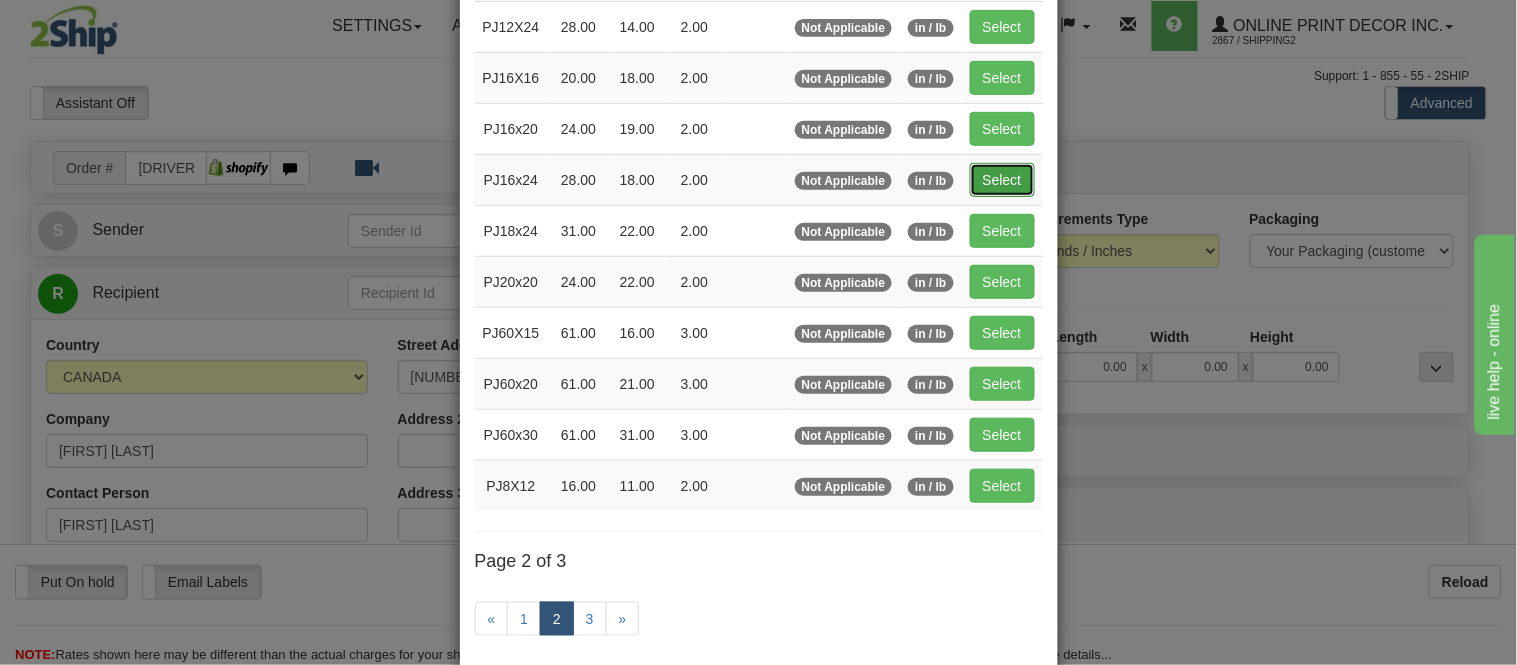 click on "Select" at bounding box center (1002, 180) 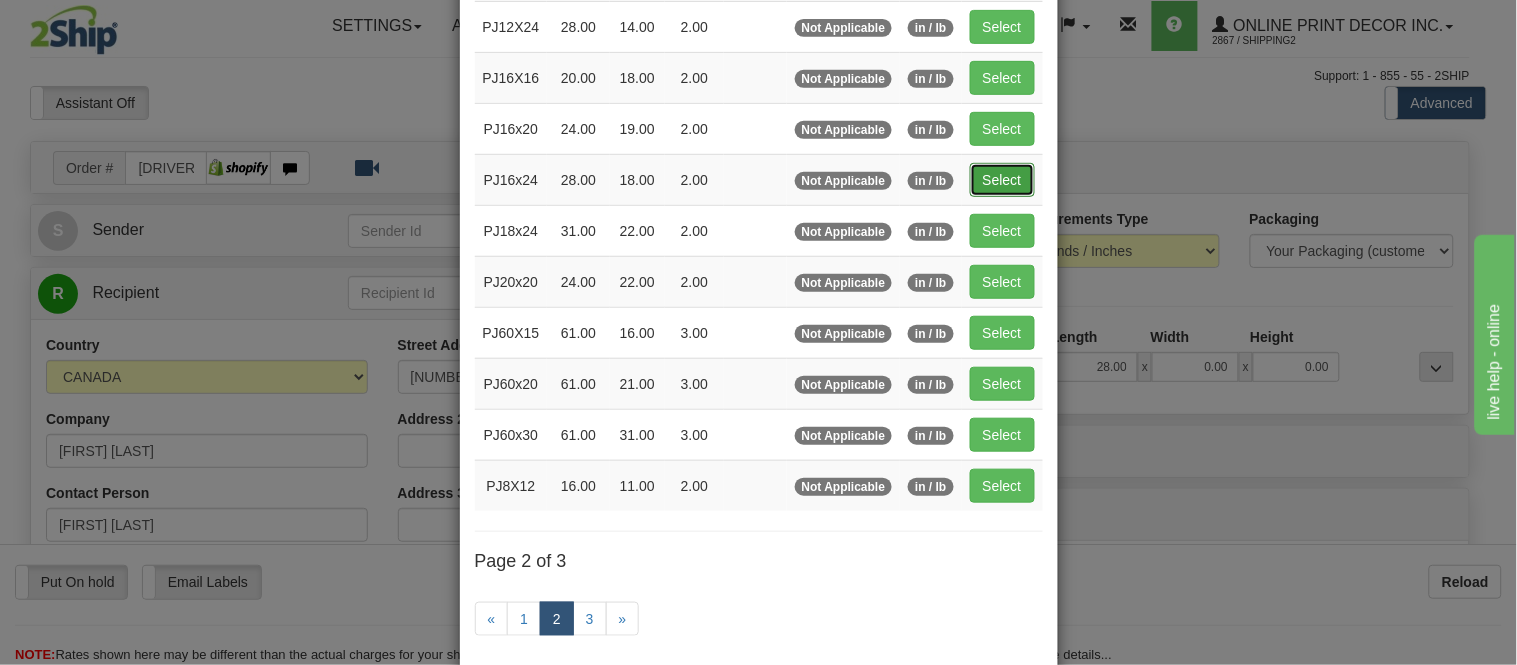 type on "18.00" 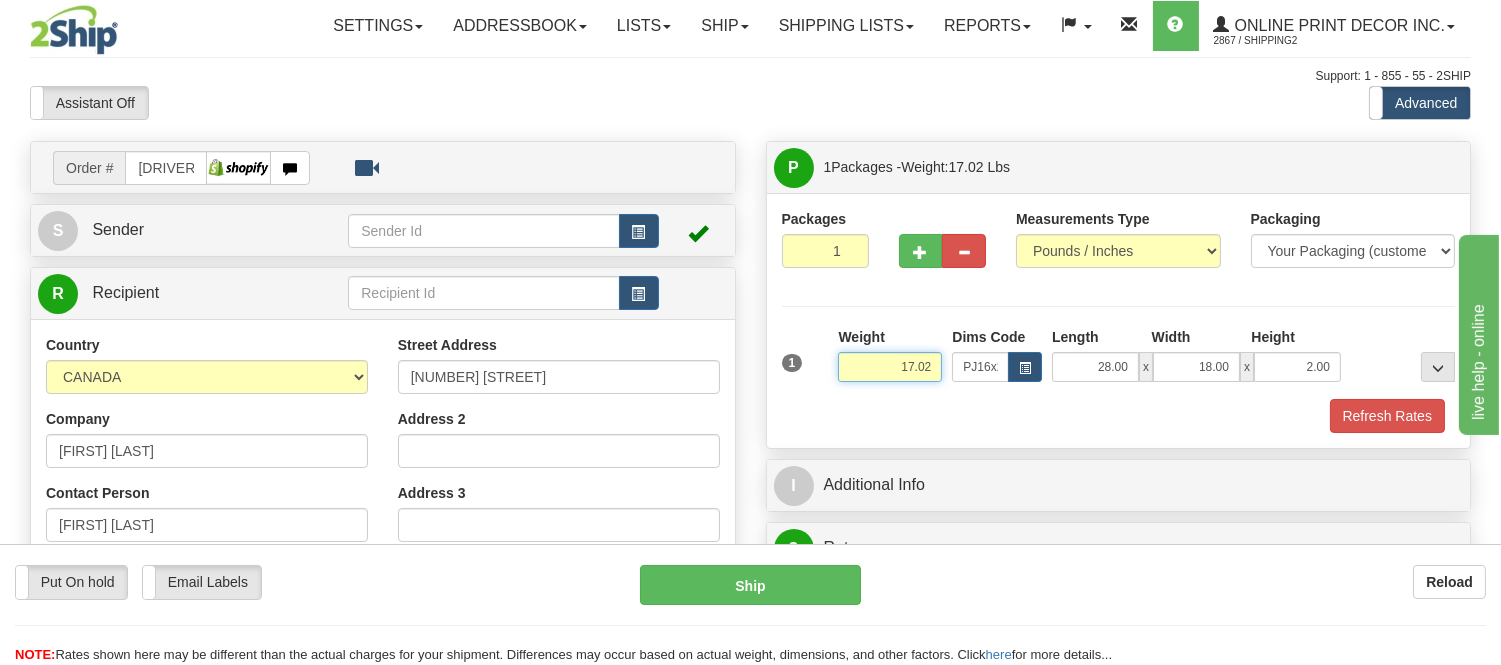 drag, startPoint x: 941, startPoint y: 364, endPoint x: 858, endPoint y: 373, distance: 83.48653 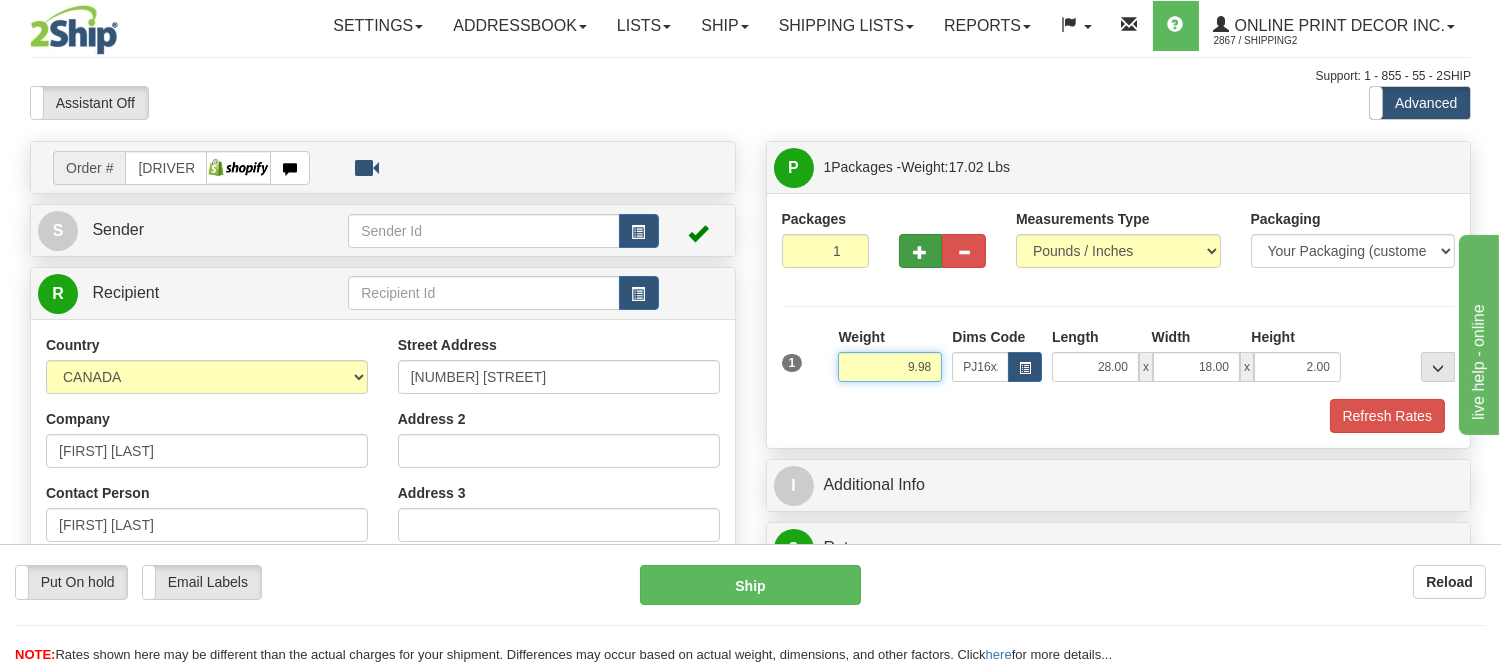 type on "9.98" 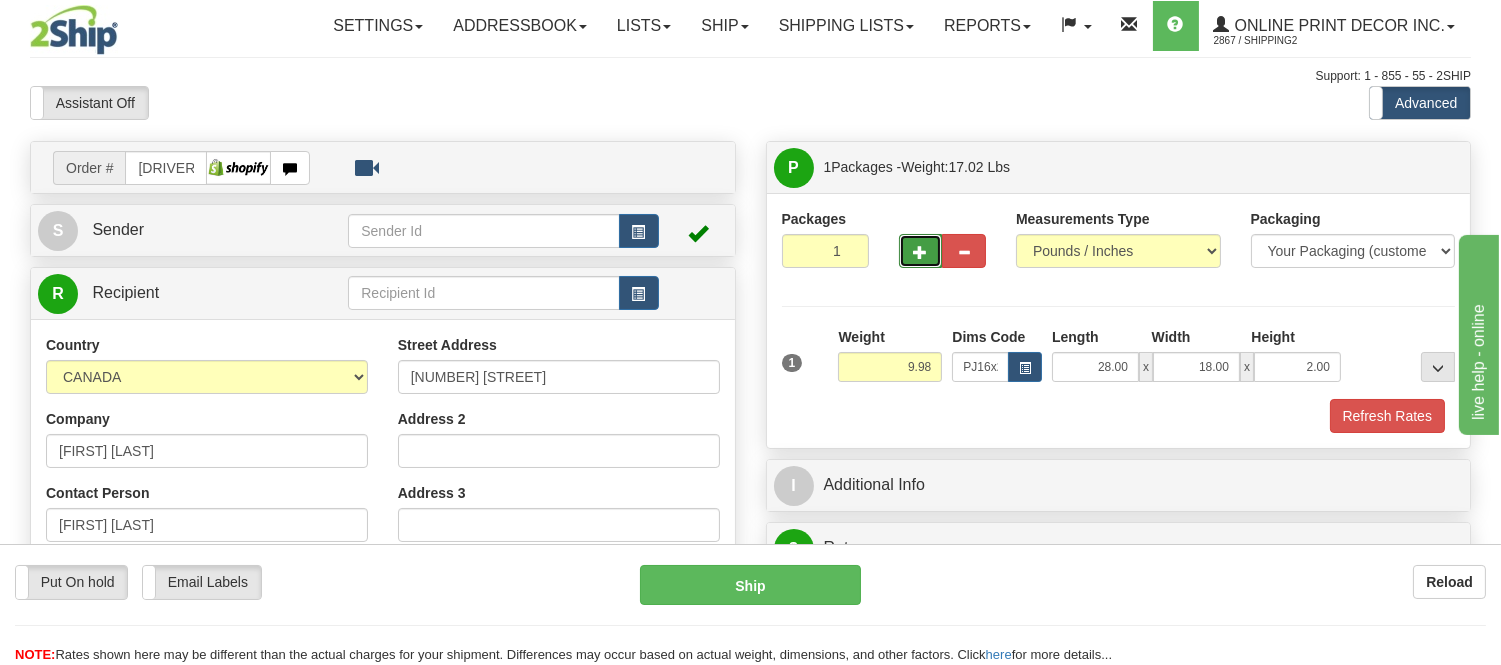 click at bounding box center [921, 251] 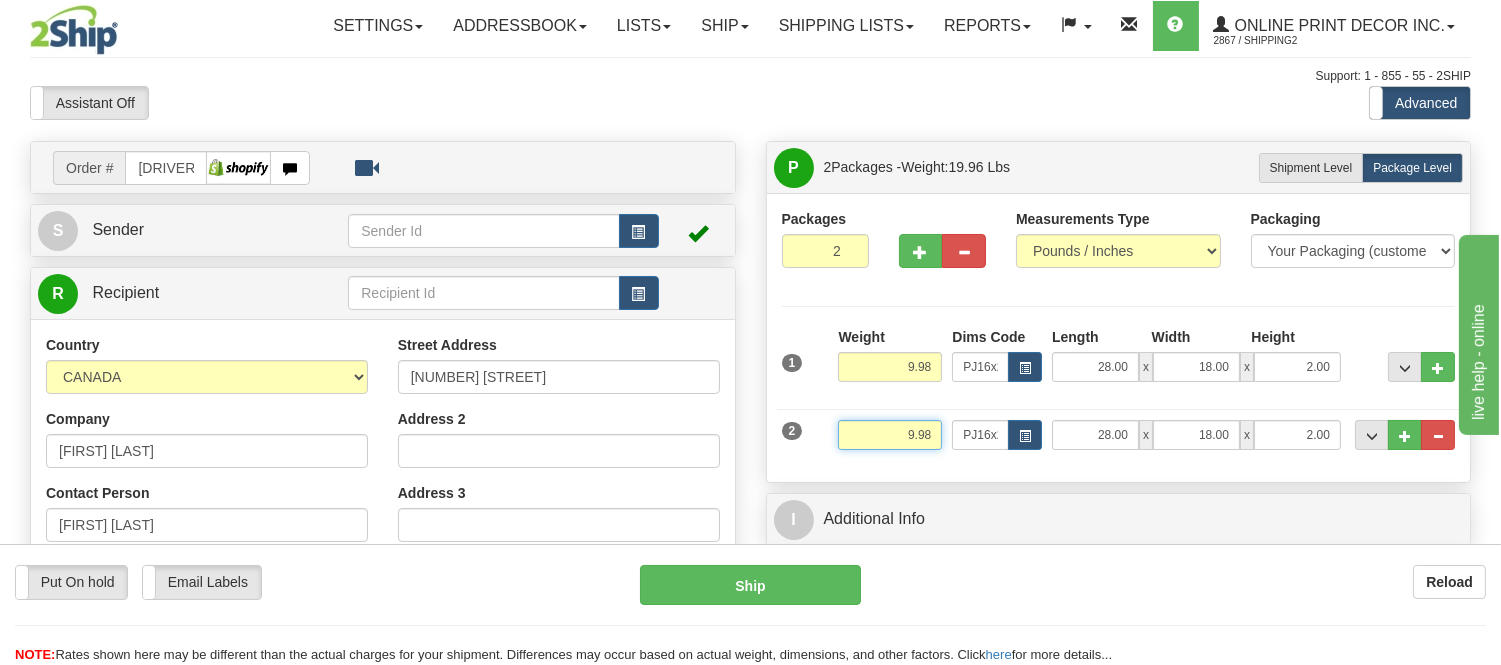 drag, startPoint x: 932, startPoint y: 436, endPoint x: 784, endPoint y: 438, distance: 148.01352 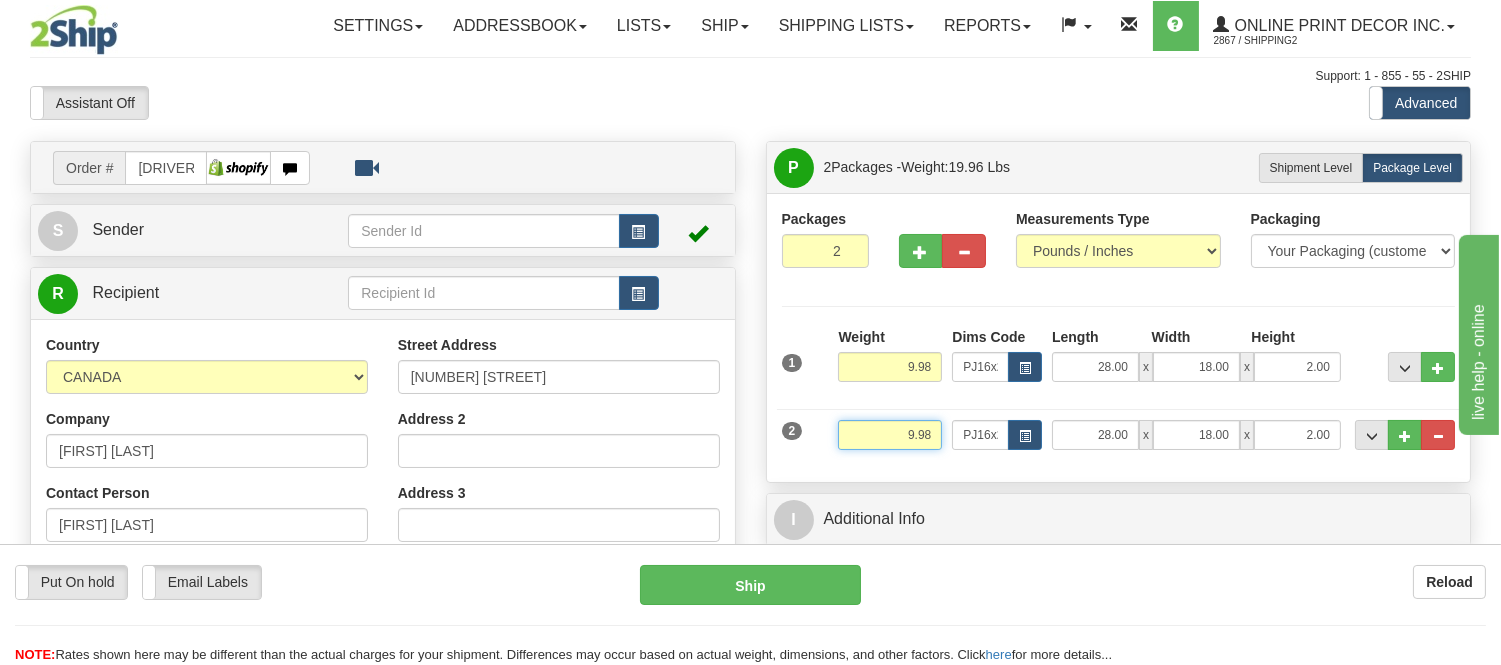 click on "2
Weight
9.98
Dims Code PJ16x24 Length Width" at bounding box center (1119, 432) 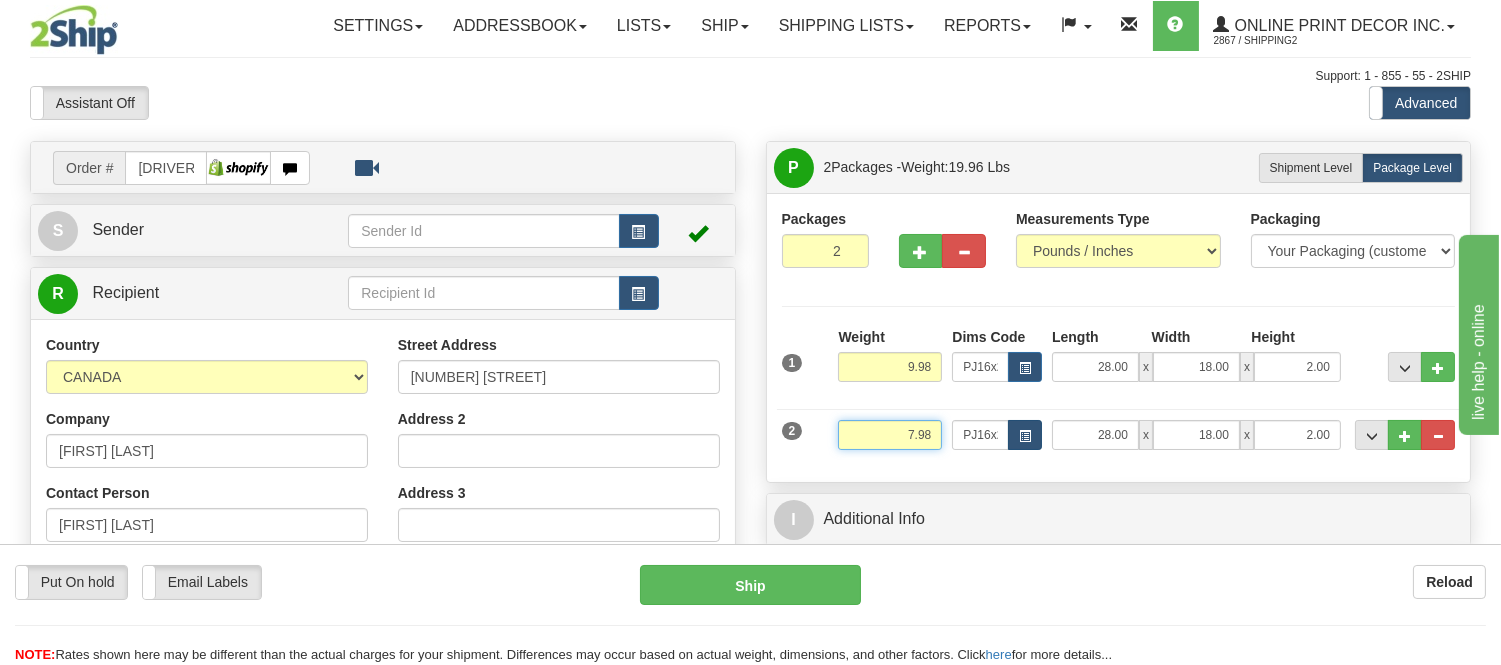 type on "7.98" 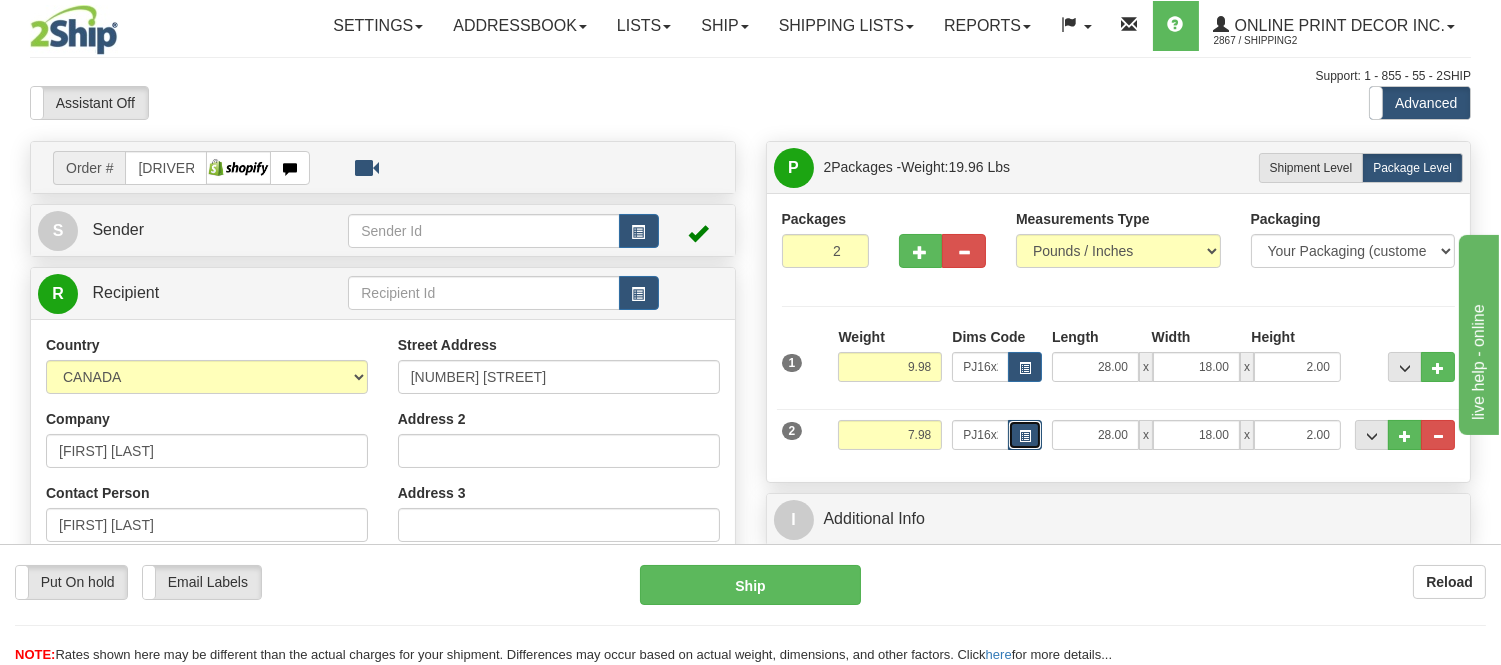 click at bounding box center (1025, 436) 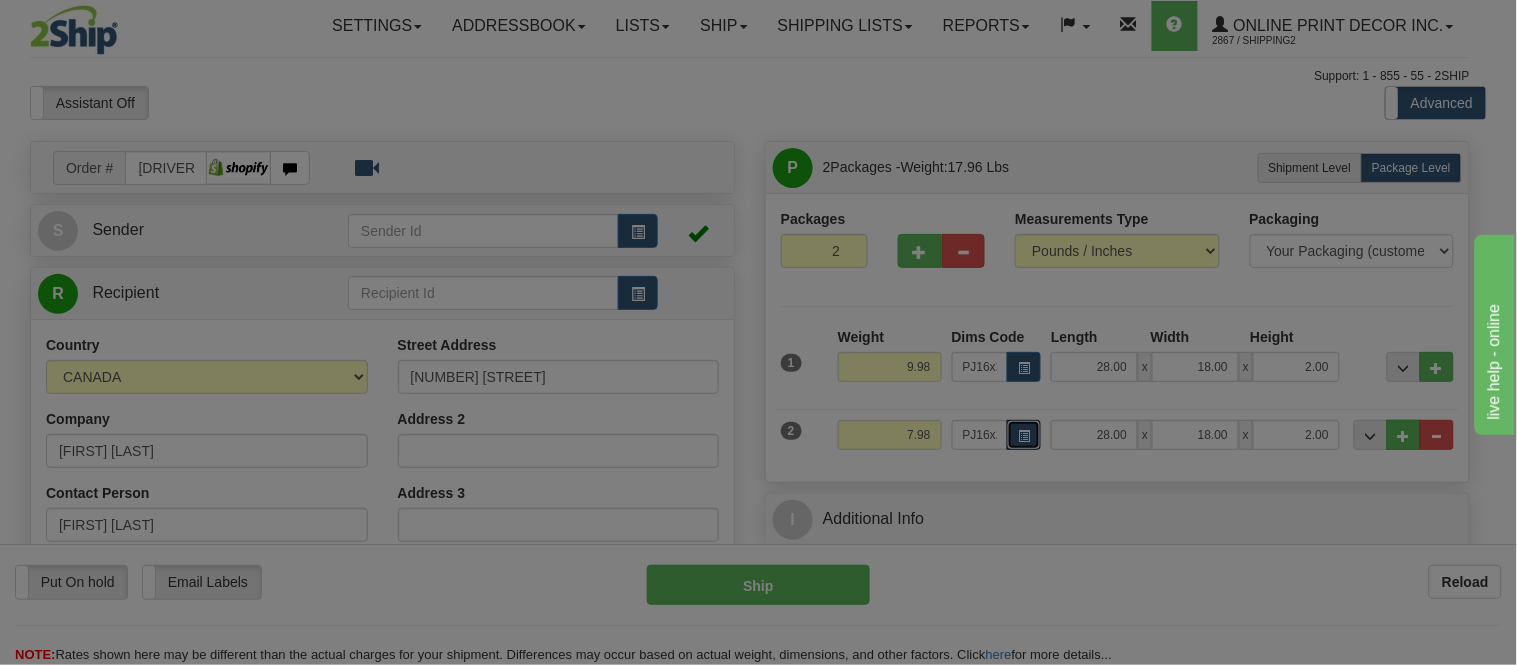 scroll, scrollTop: 0, scrollLeft: 0, axis: both 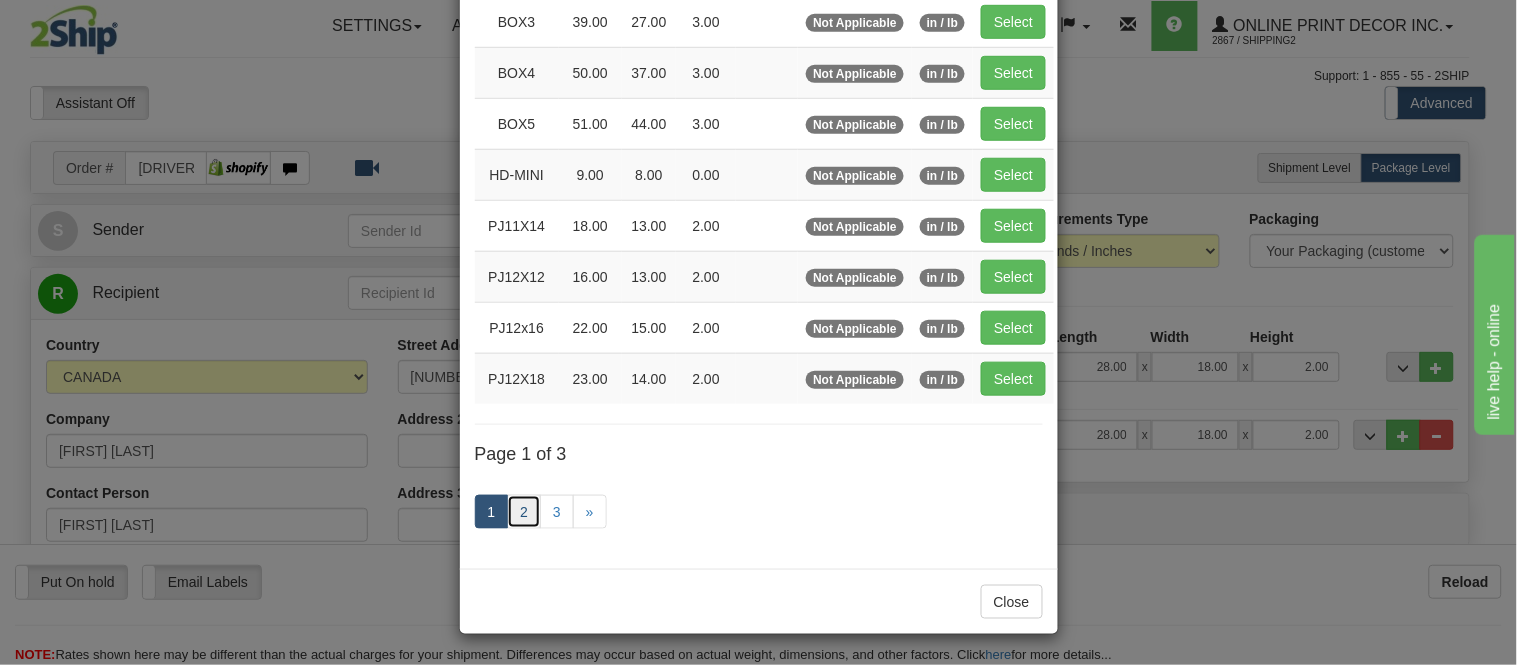 click on "2" at bounding box center [524, 512] 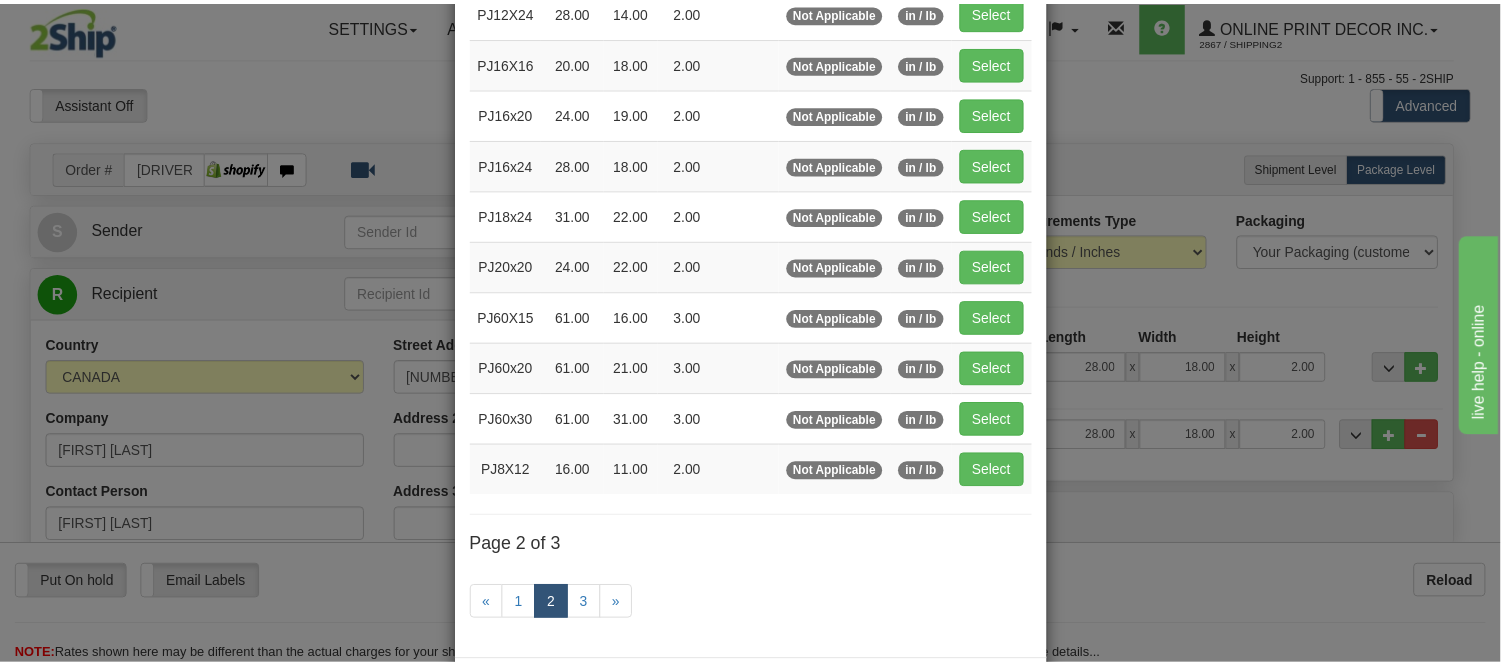scroll, scrollTop: 103, scrollLeft: 0, axis: vertical 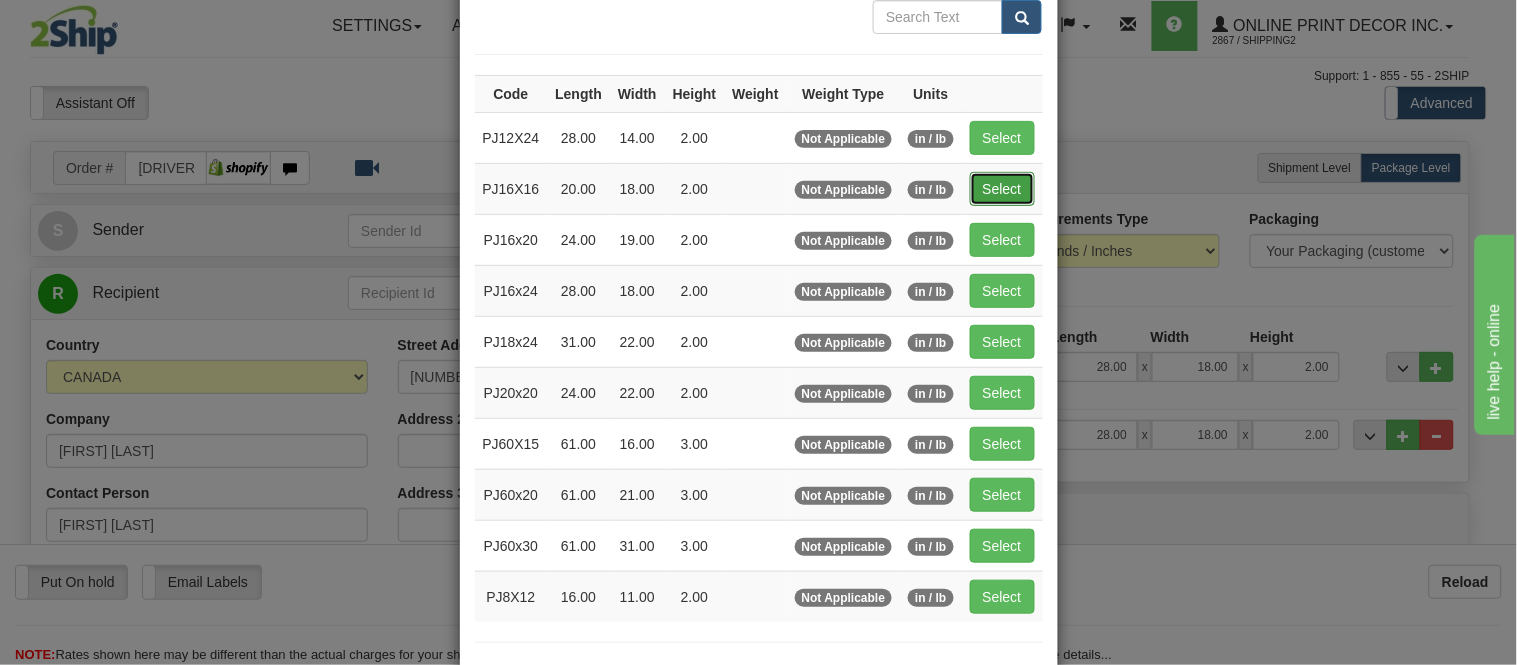 click on "Select" at bounding box center [1002, 189] 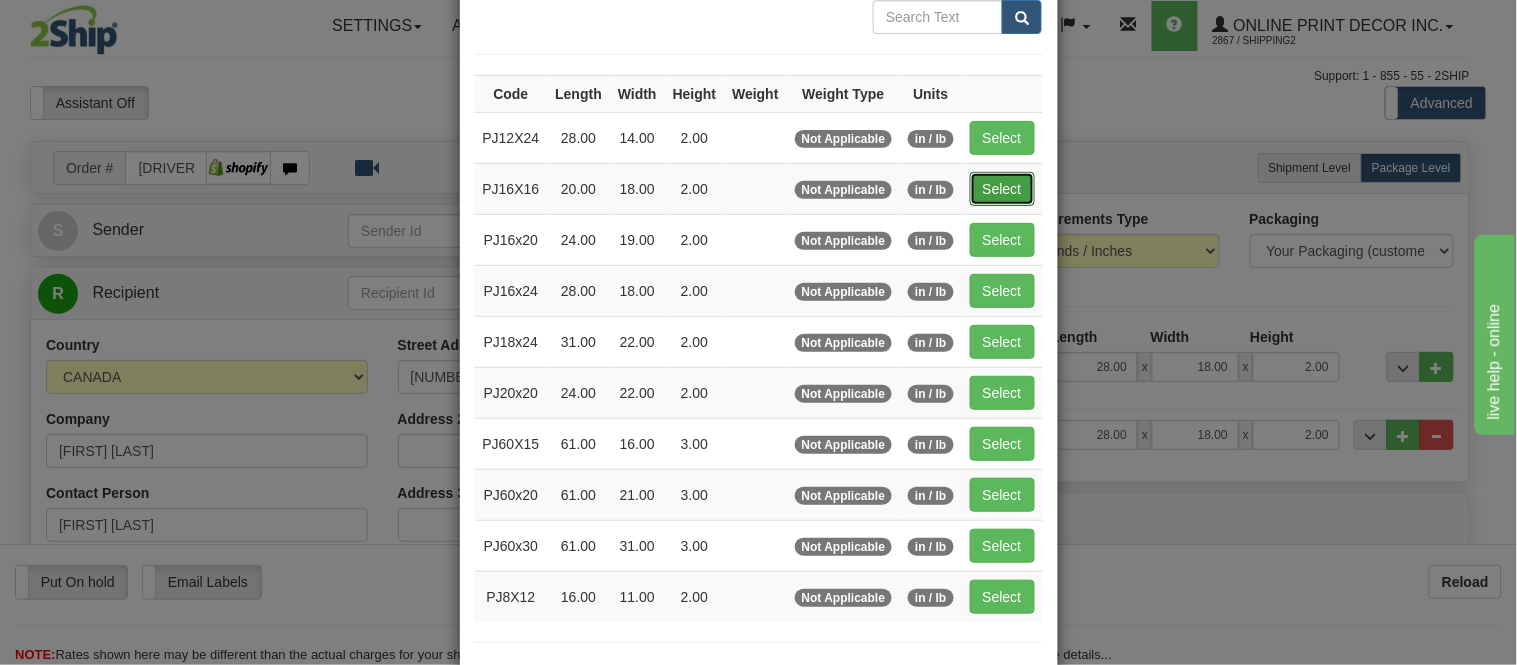 type on "20.00" 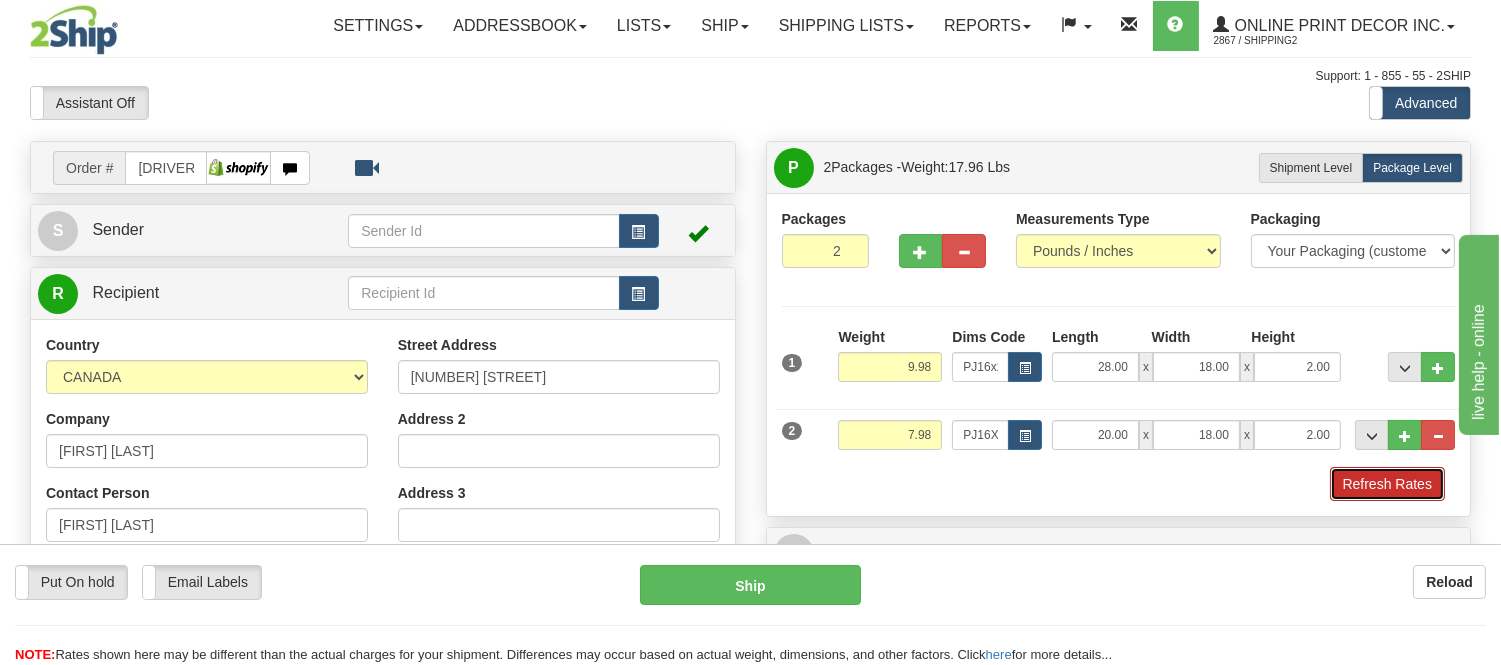 click on "Refresh Rates" at bounding box center [1387, 484] 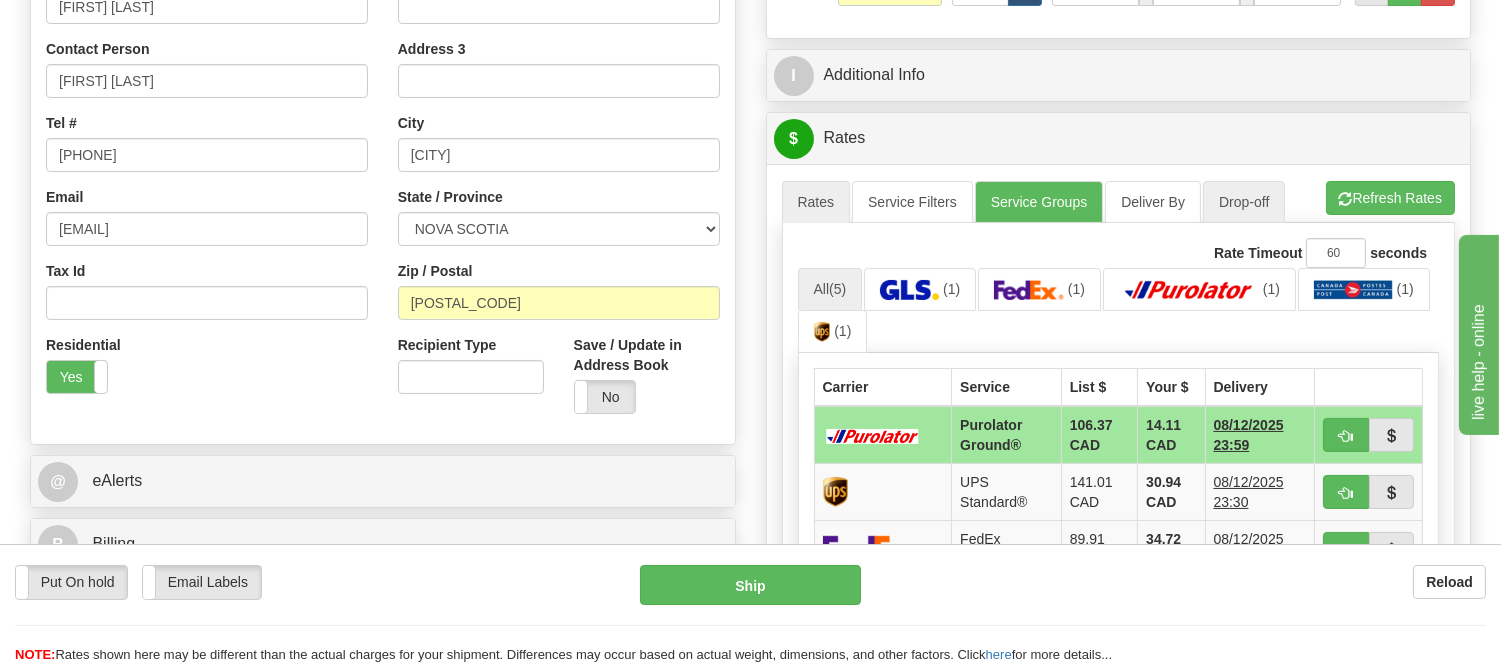 scroll, scrollTop: 555, scrollLeft: 0, axis: vertical 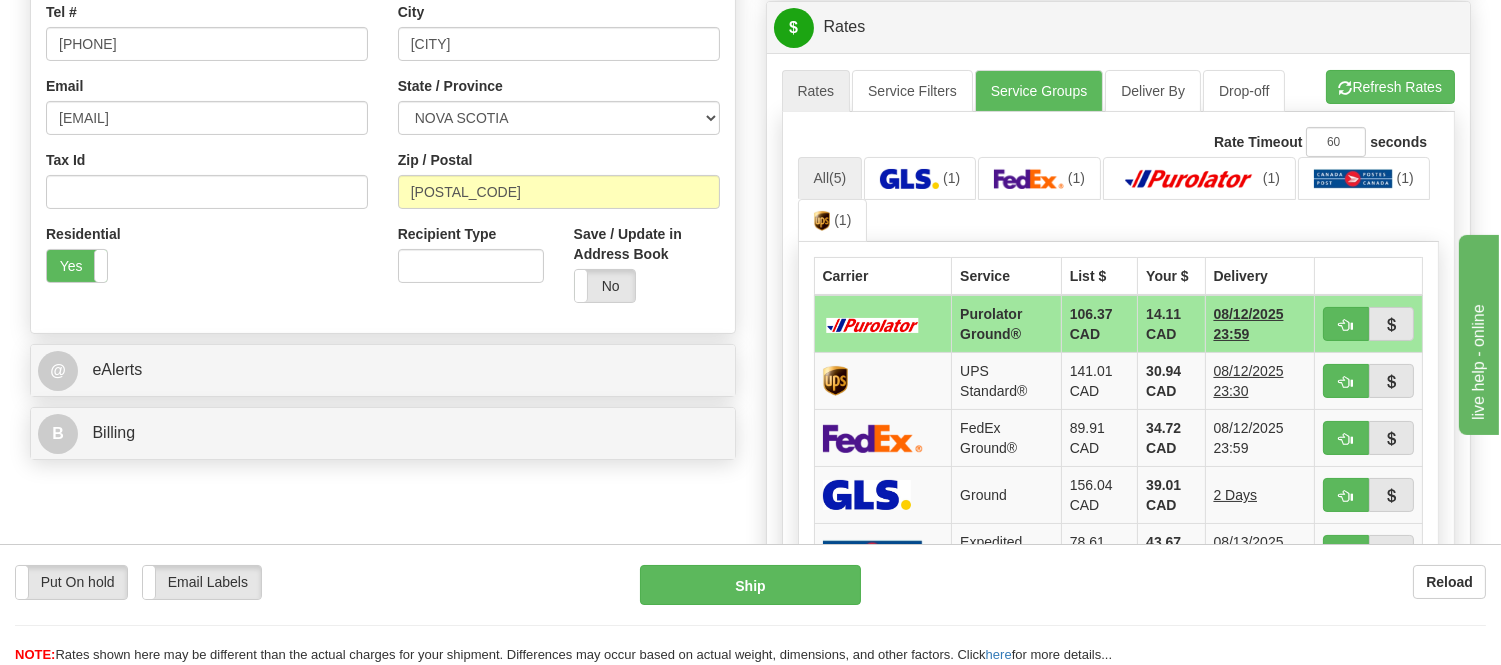 click on "A change has been made which could impact your rate estimate. To ensure the estimate is as accurate as possible, please refresh rates.
Press the Refresh Rates button to view rates. A change has been made which could impact your rate estimate.
Rates Service Filters" at bounding box center [1119, 433] 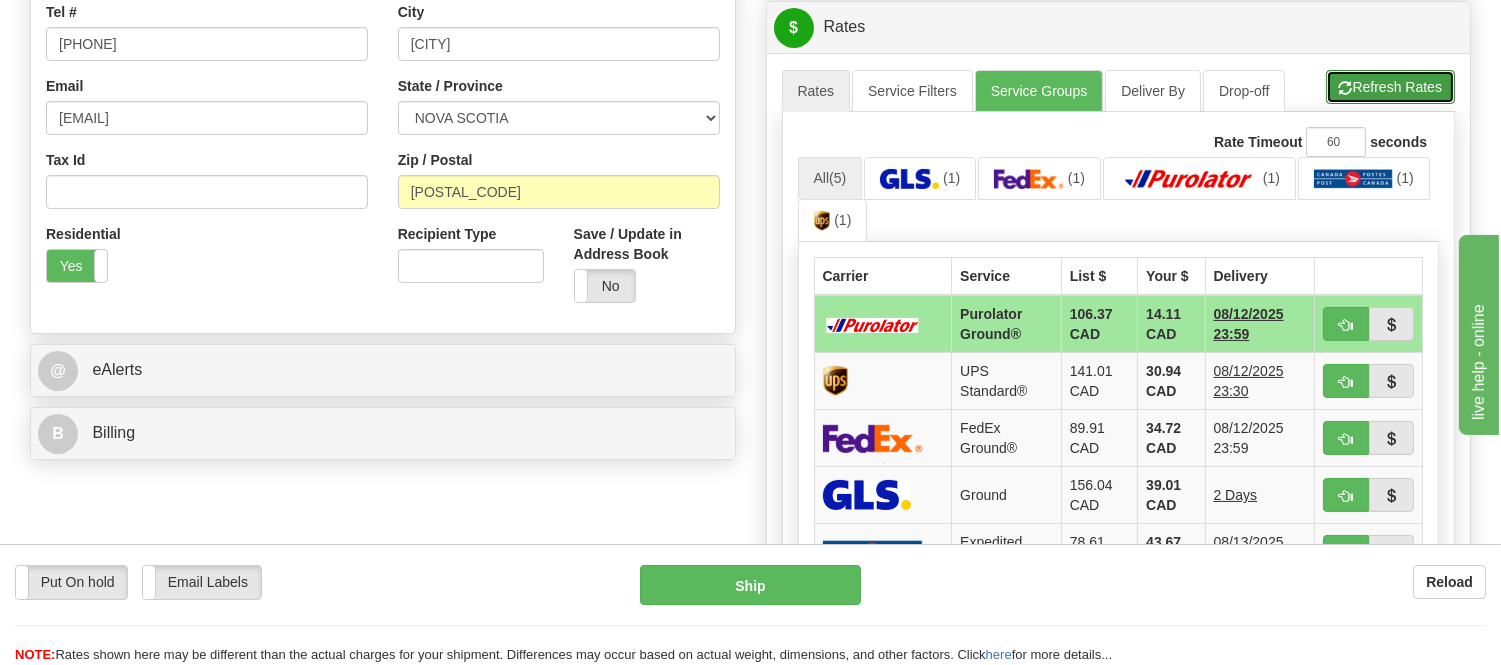 click on "Refresh Rates" at bounding box center (1390, 87) 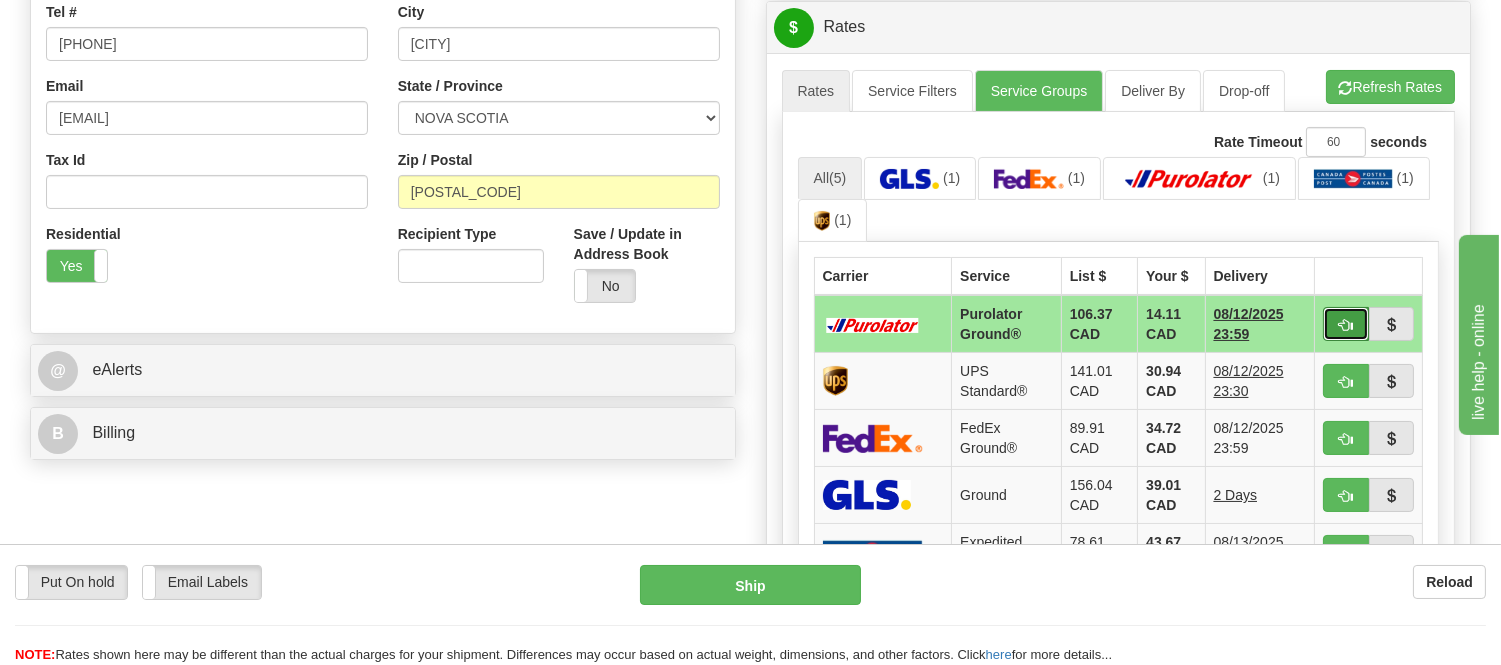click at bounding box center [1346, 325] 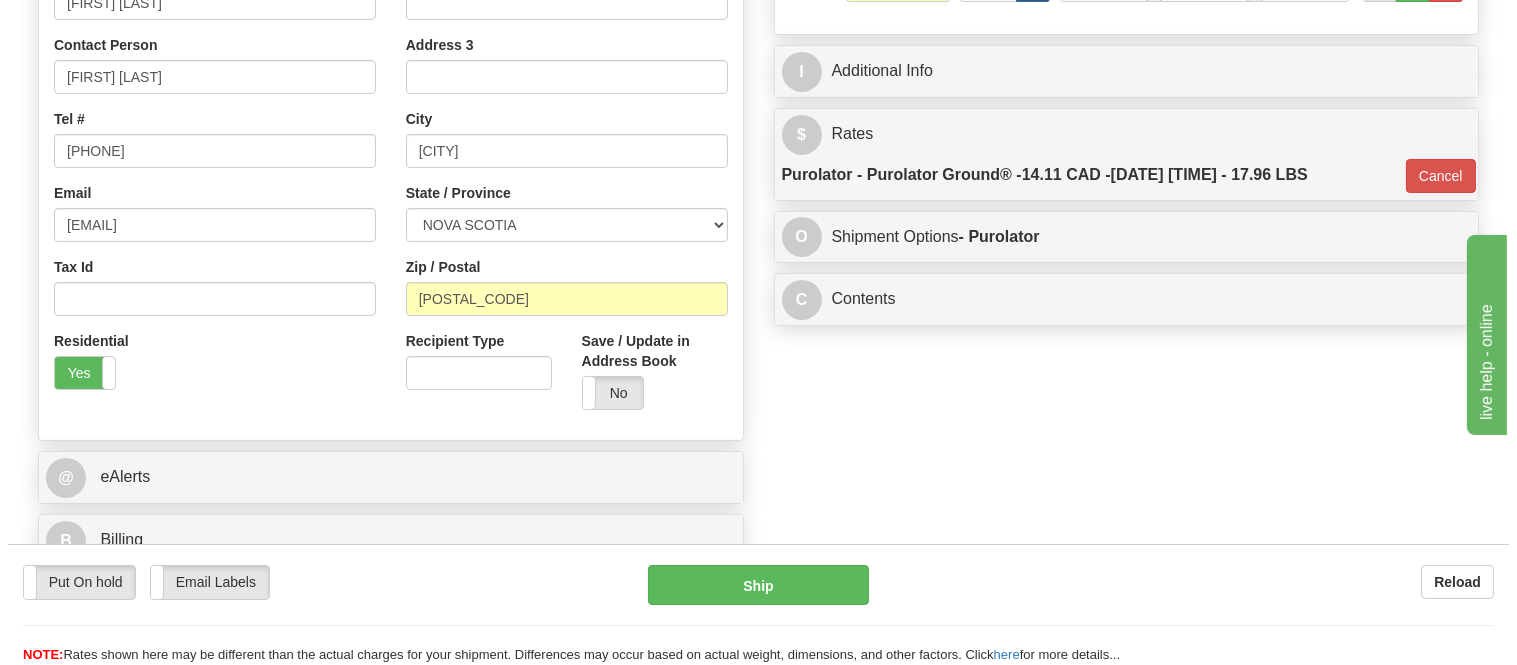 scroll, scrollTop: 222, scrollLeft: 0, axis: vertical 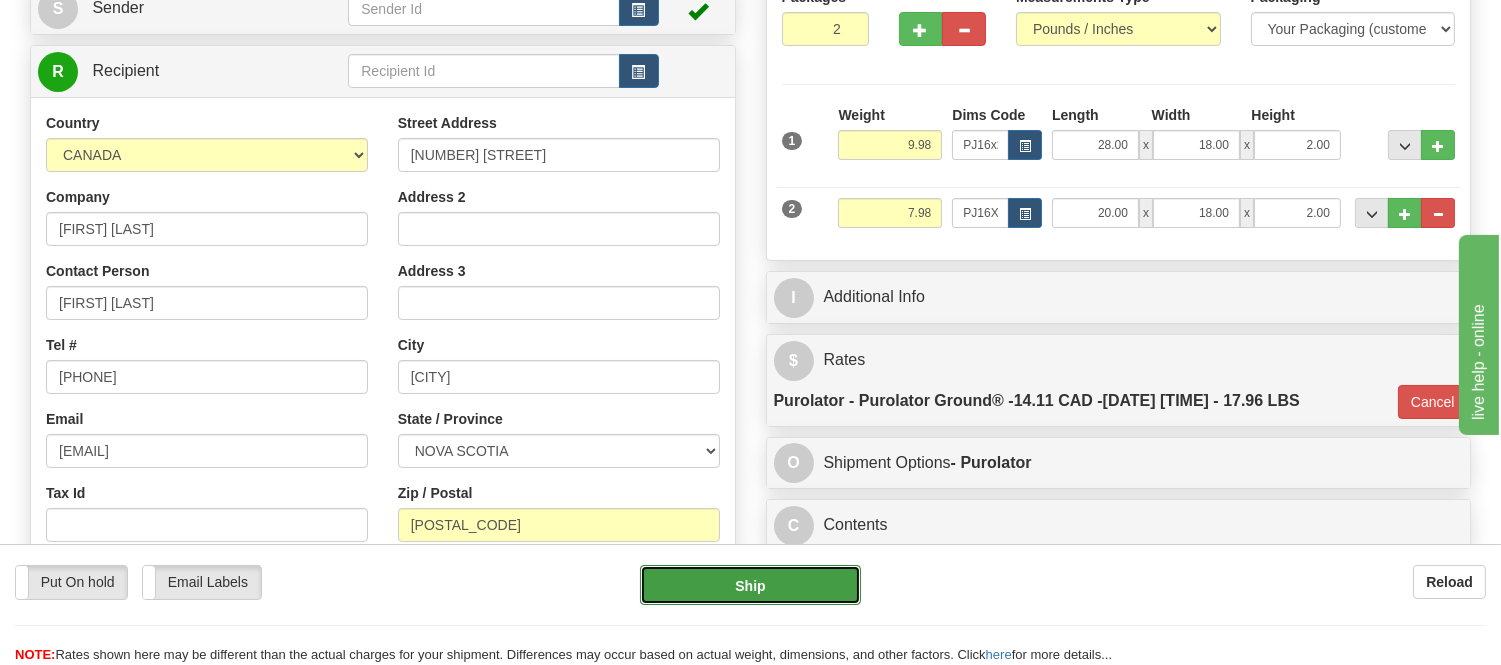 click on "Ship" at bounding box center (750, 585) 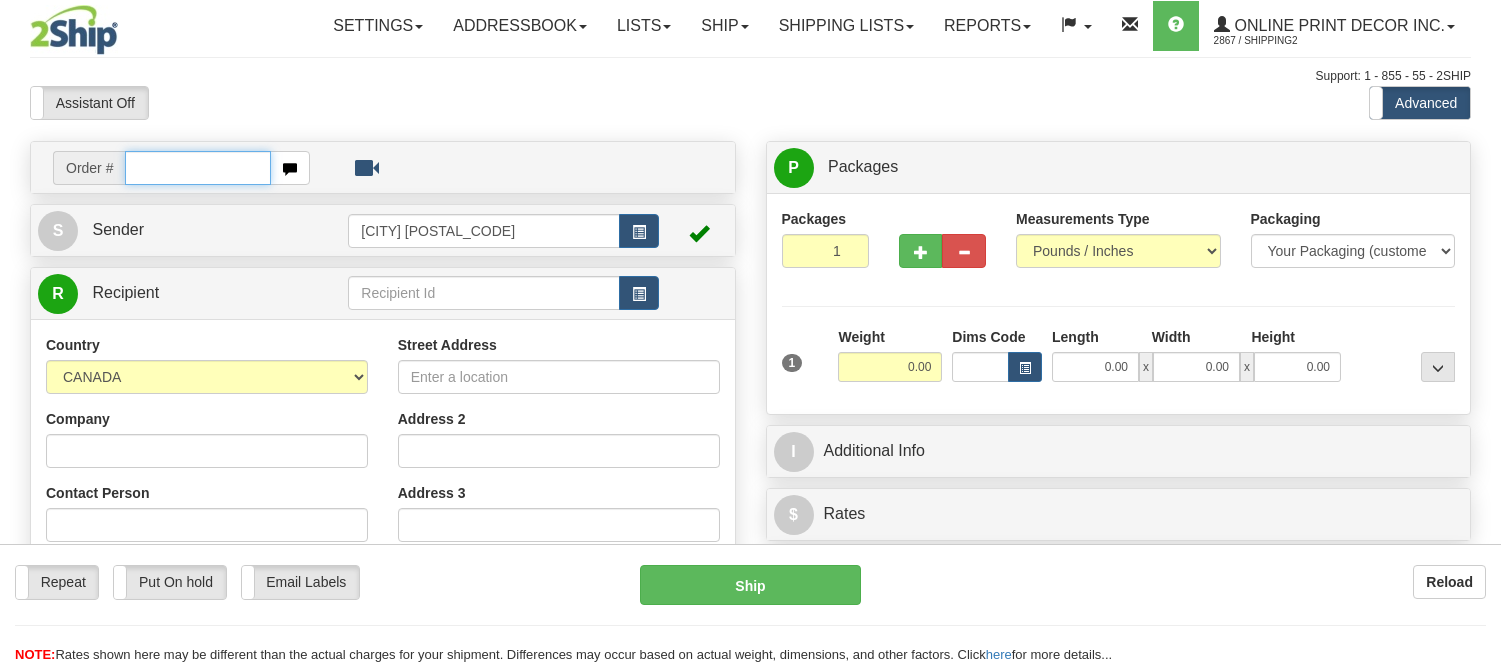 scroll, scrollTop: 0, scrollLeft: 0, axis: both 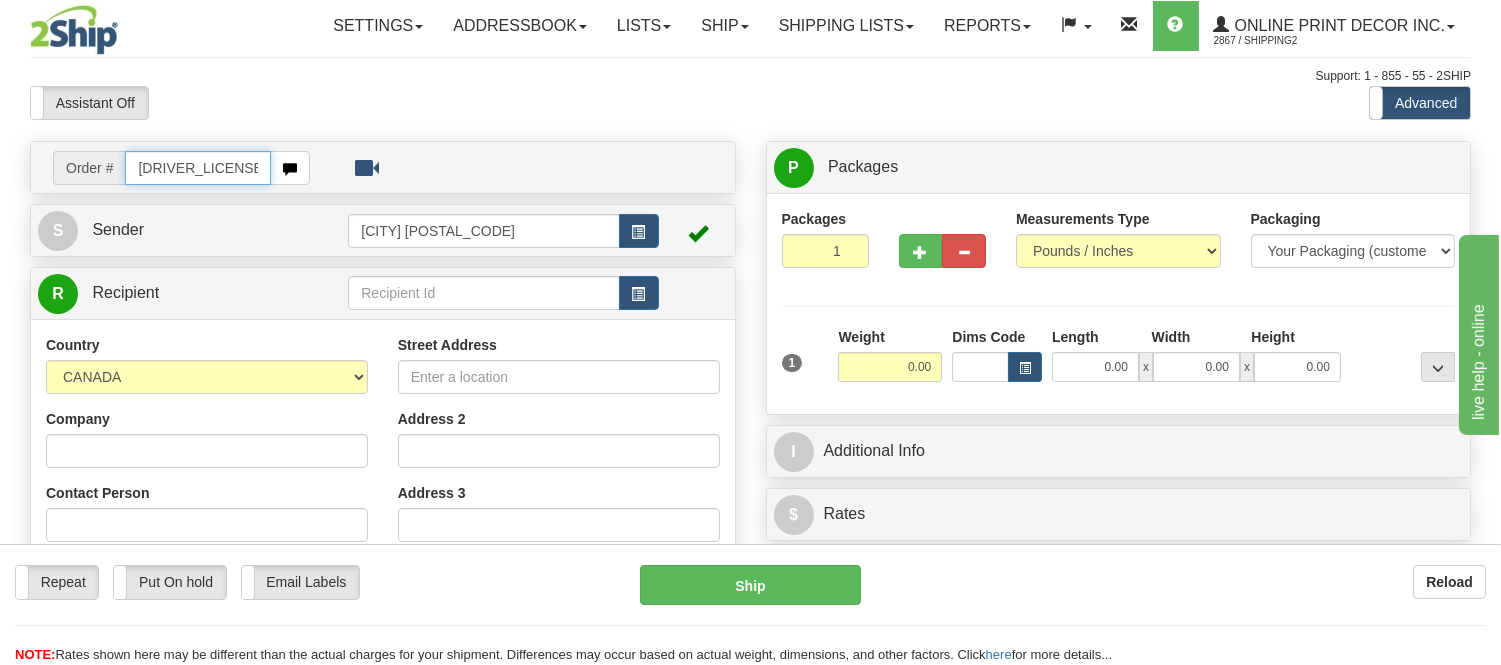 type on "ca-417975" 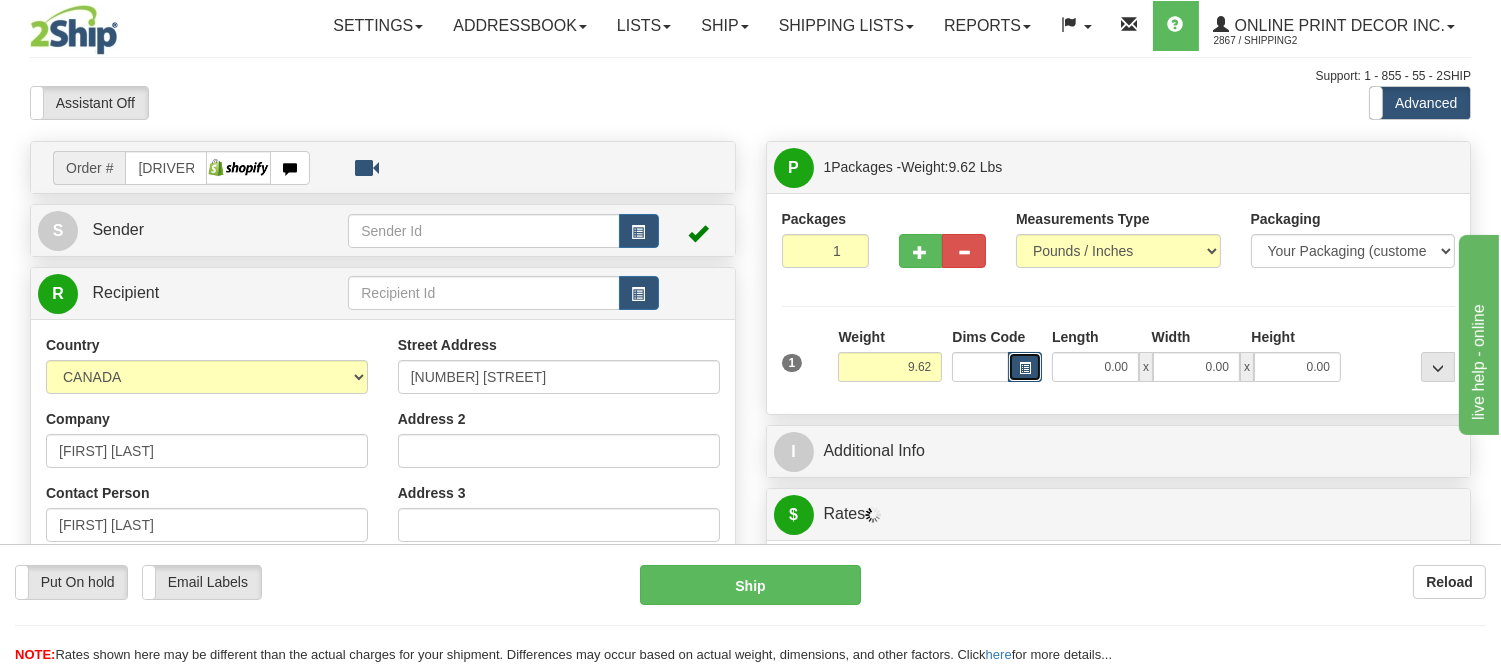 click at bounding box center [1025, 368] 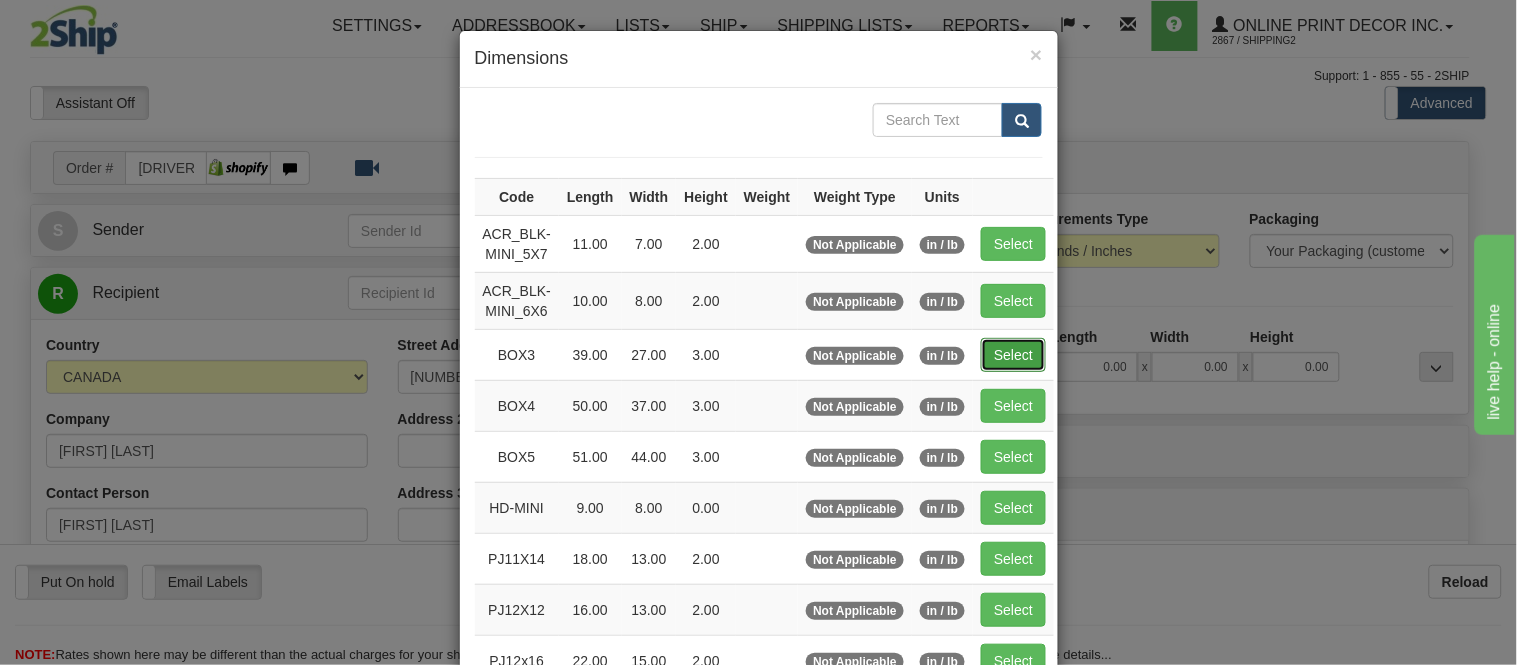 click on "Select" at bounding box center (1013, 355) 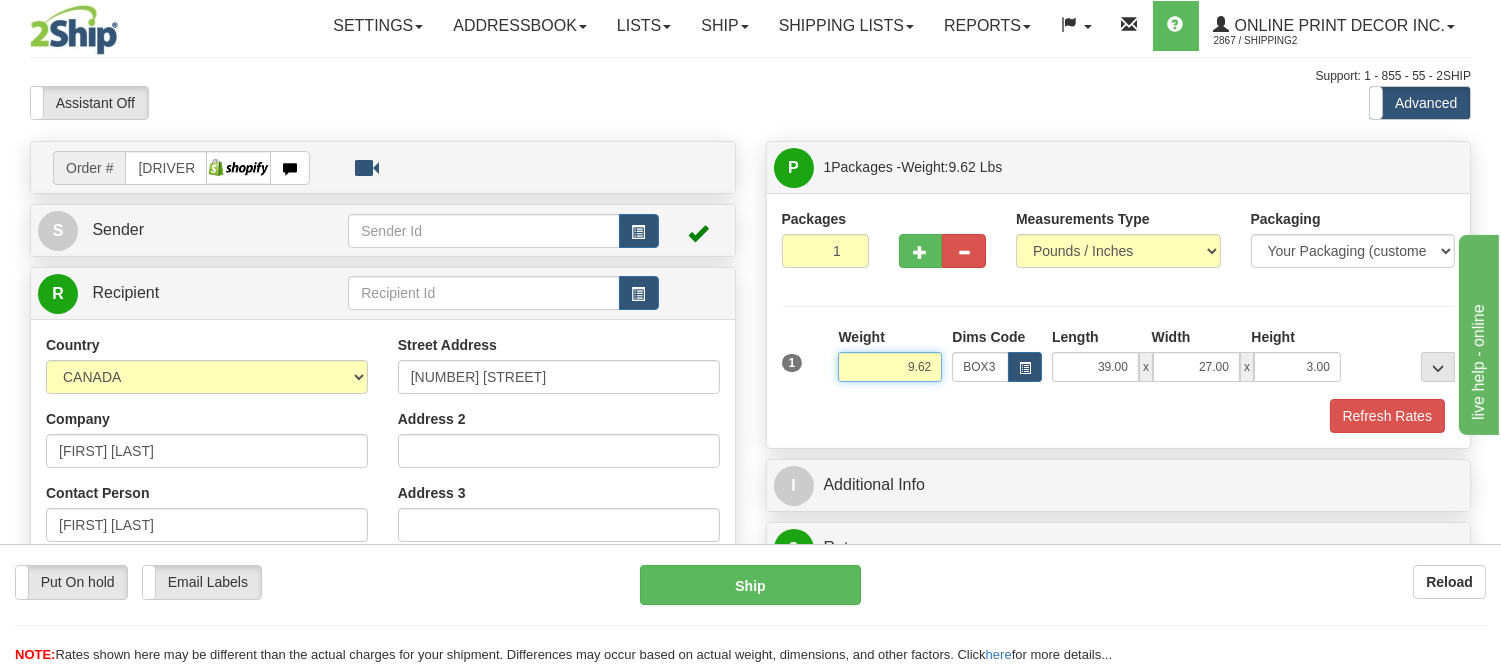 drag, startPoint x: 942, startPoint y: 360, endPoint x: 800, endPoint y: 364, distance: 142.05632 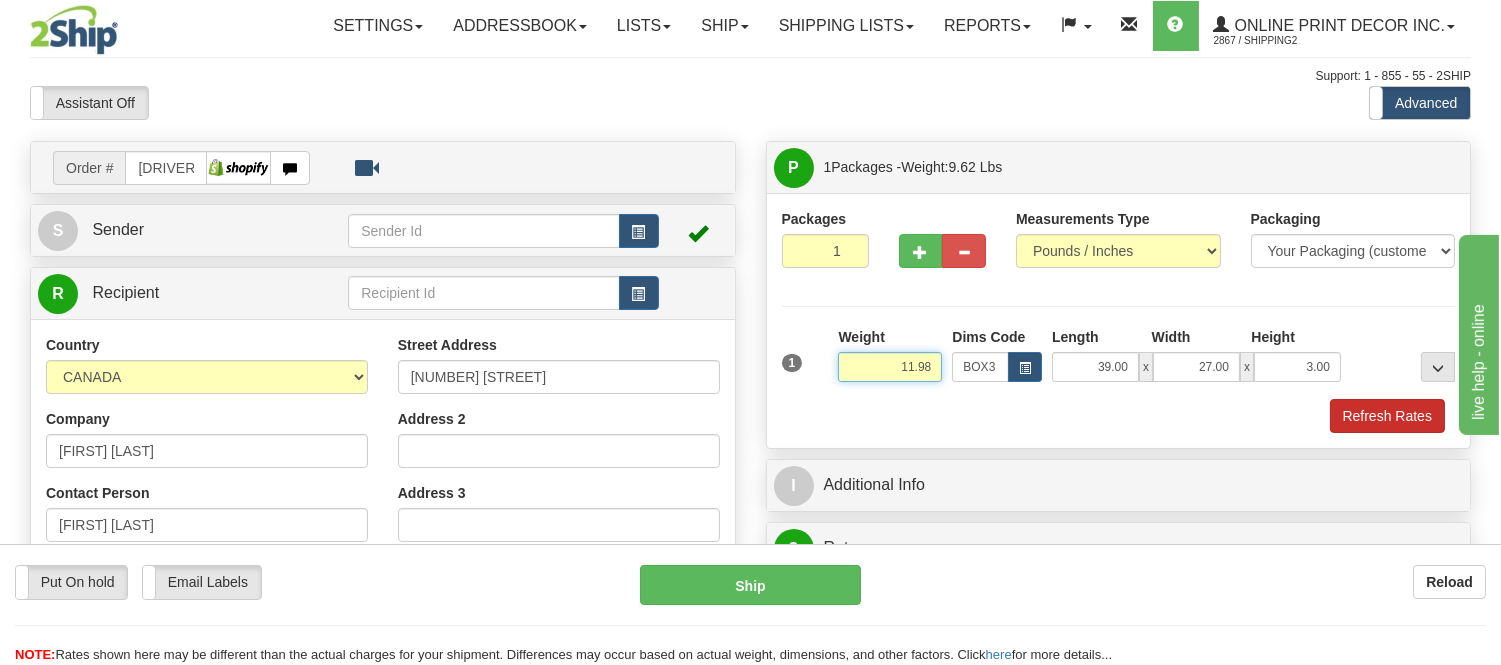 type on "11.98" 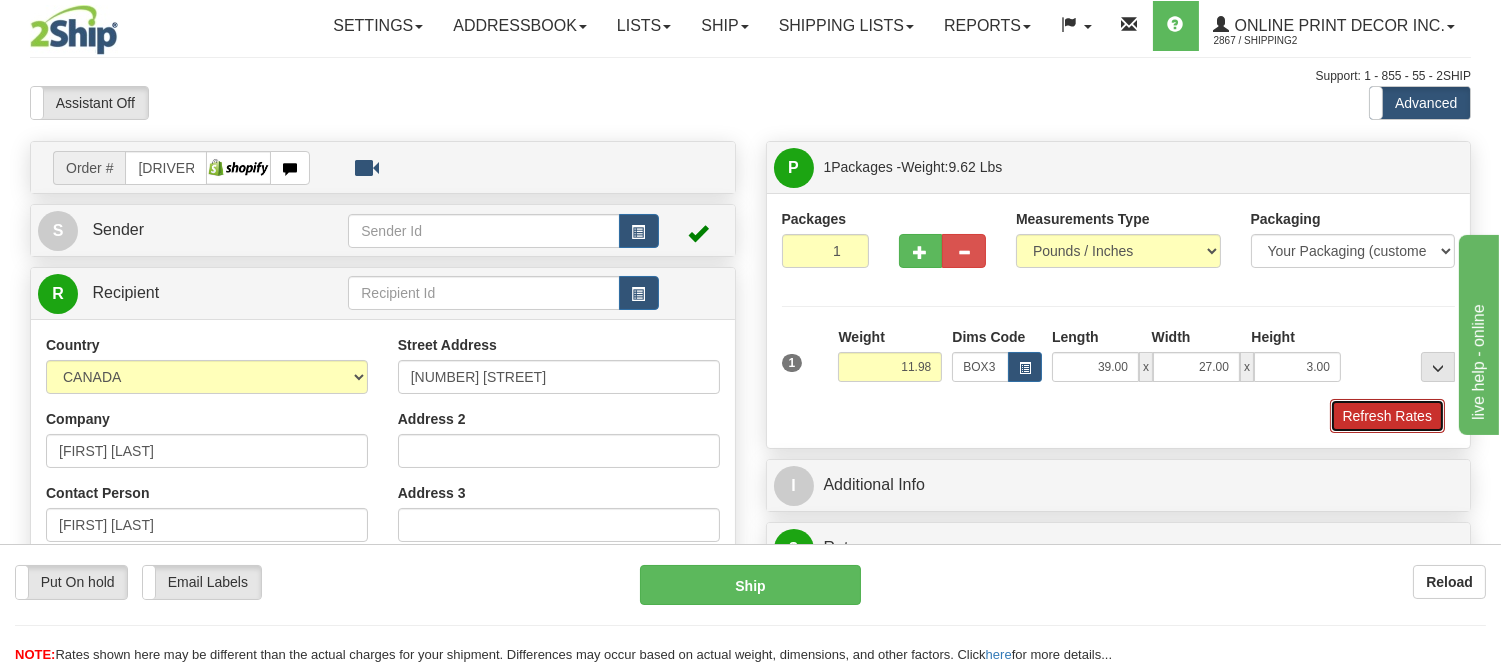 click on "Refresh Rates" at bounding box center (1387, 416) 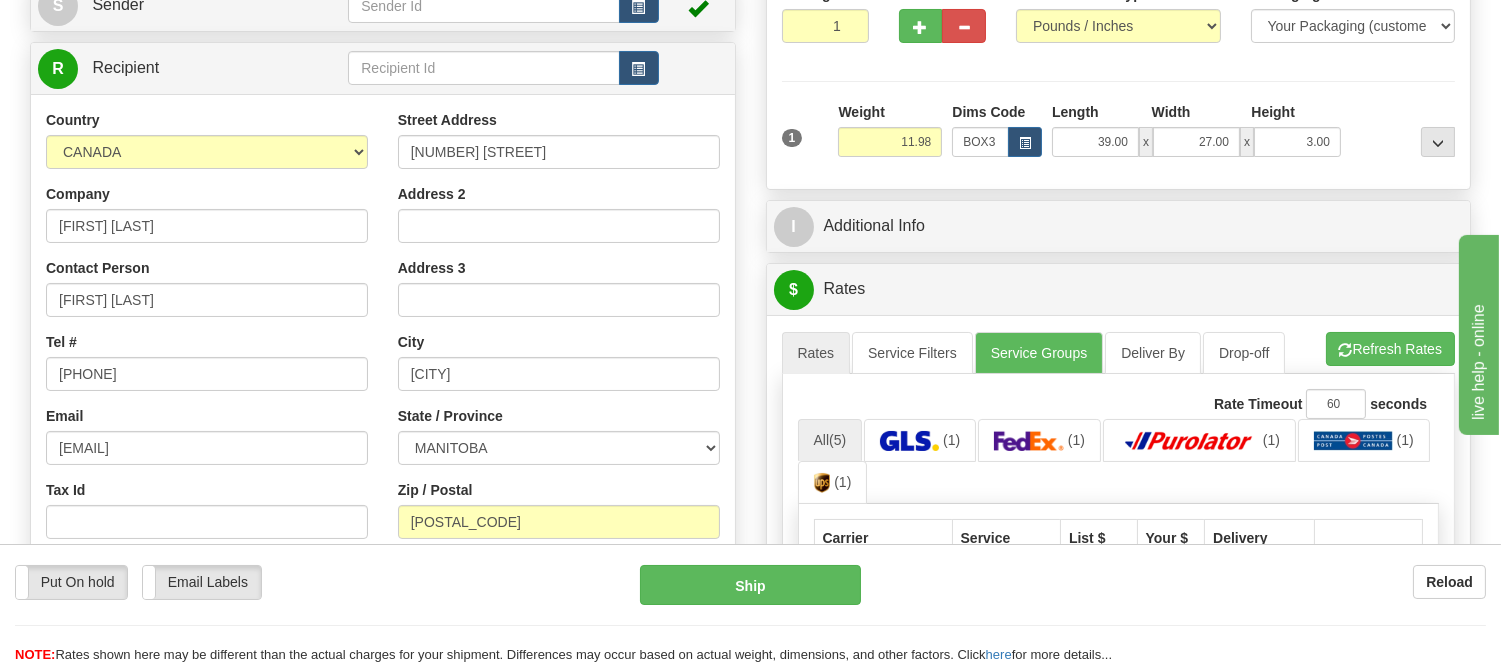 scroll, scrollTop: 271, scrollLeft: 0, axis: vertical 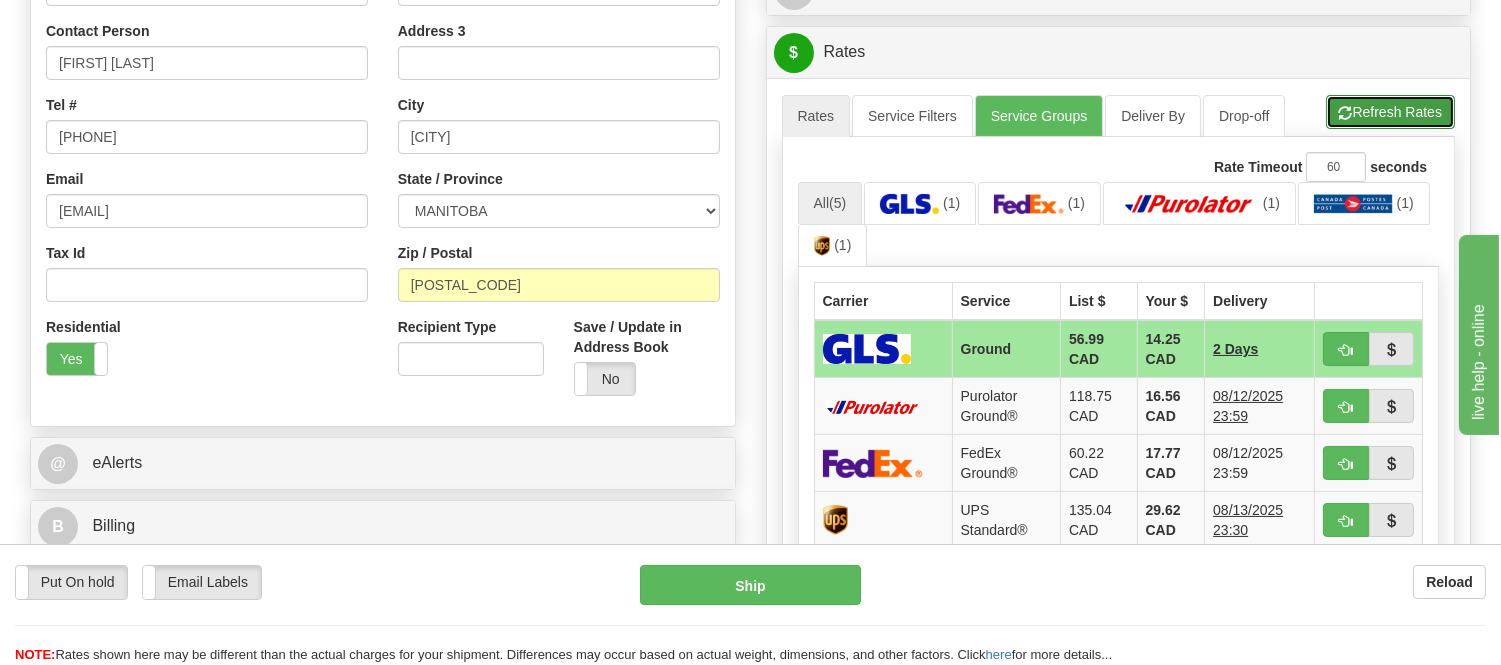 click on "Refresh Rates" at bounding box center [1390, 112] 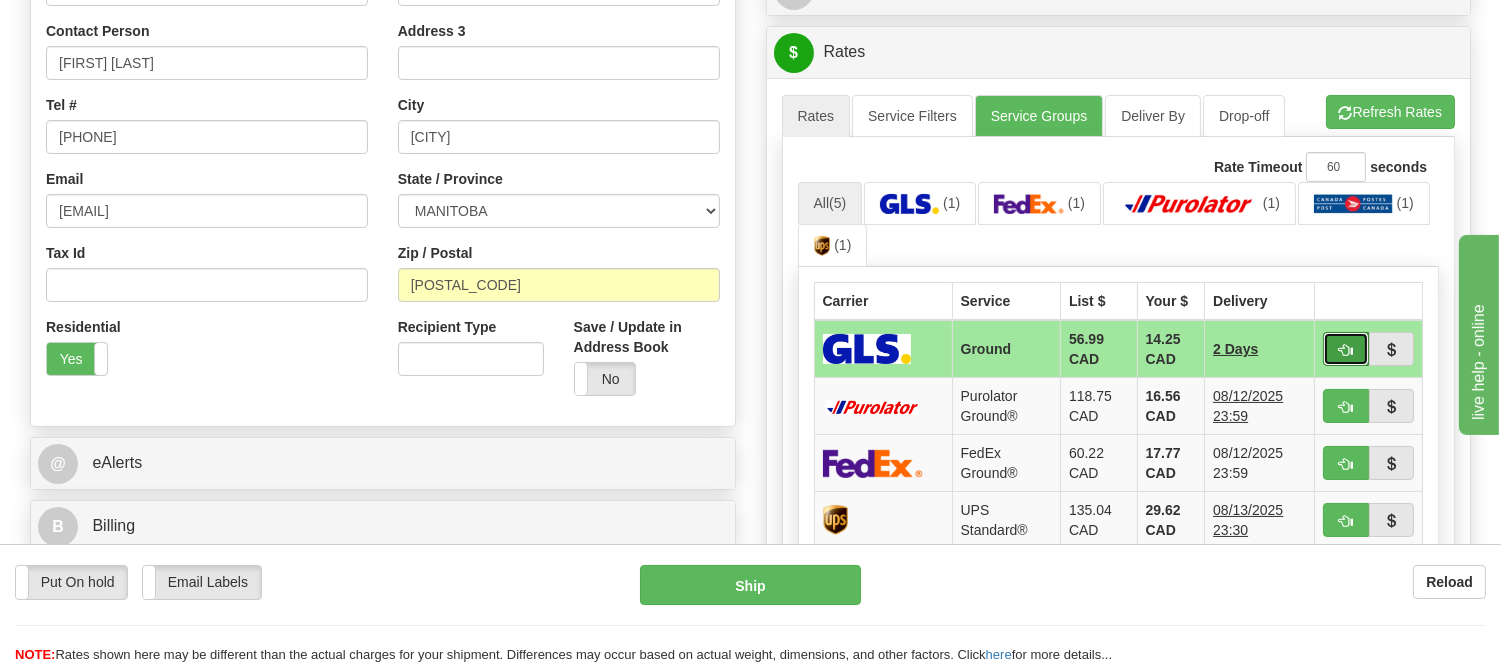 click at bounding box center (1346, 349) 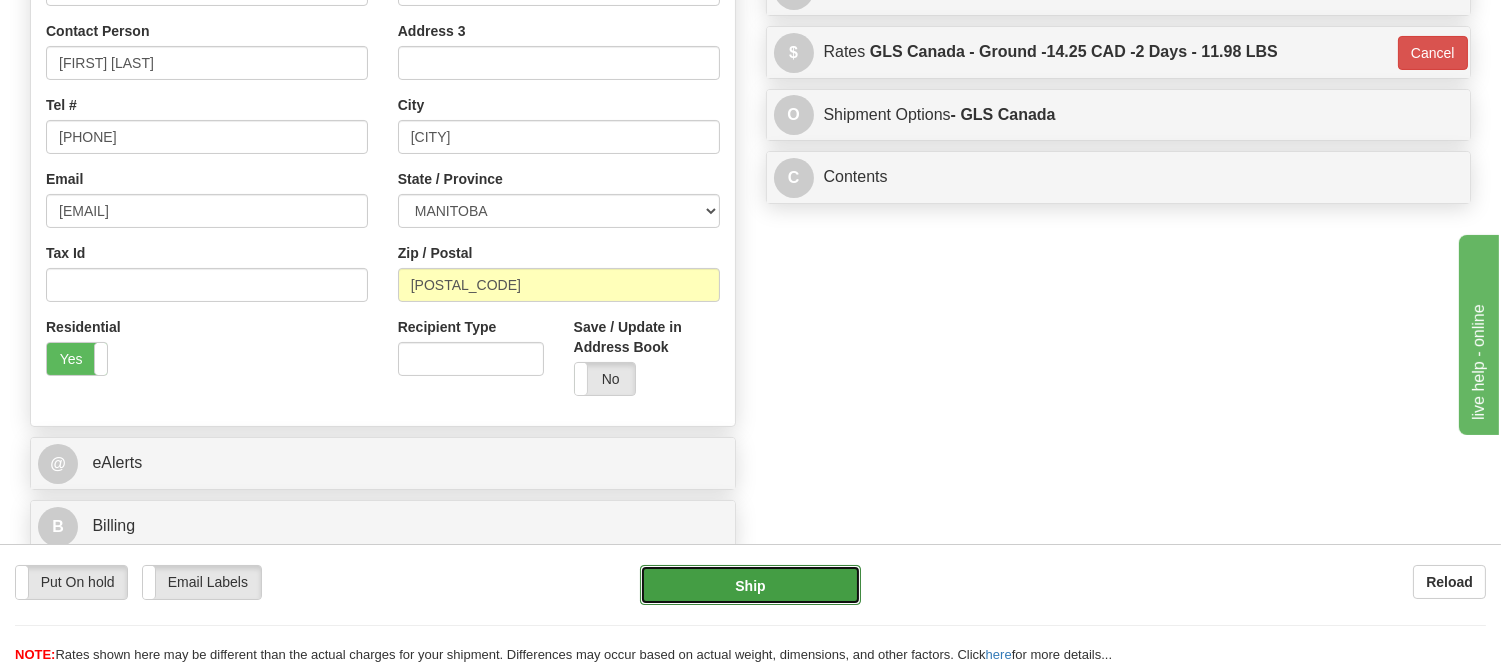 click on "Ship" at bounding box center (750, 585) 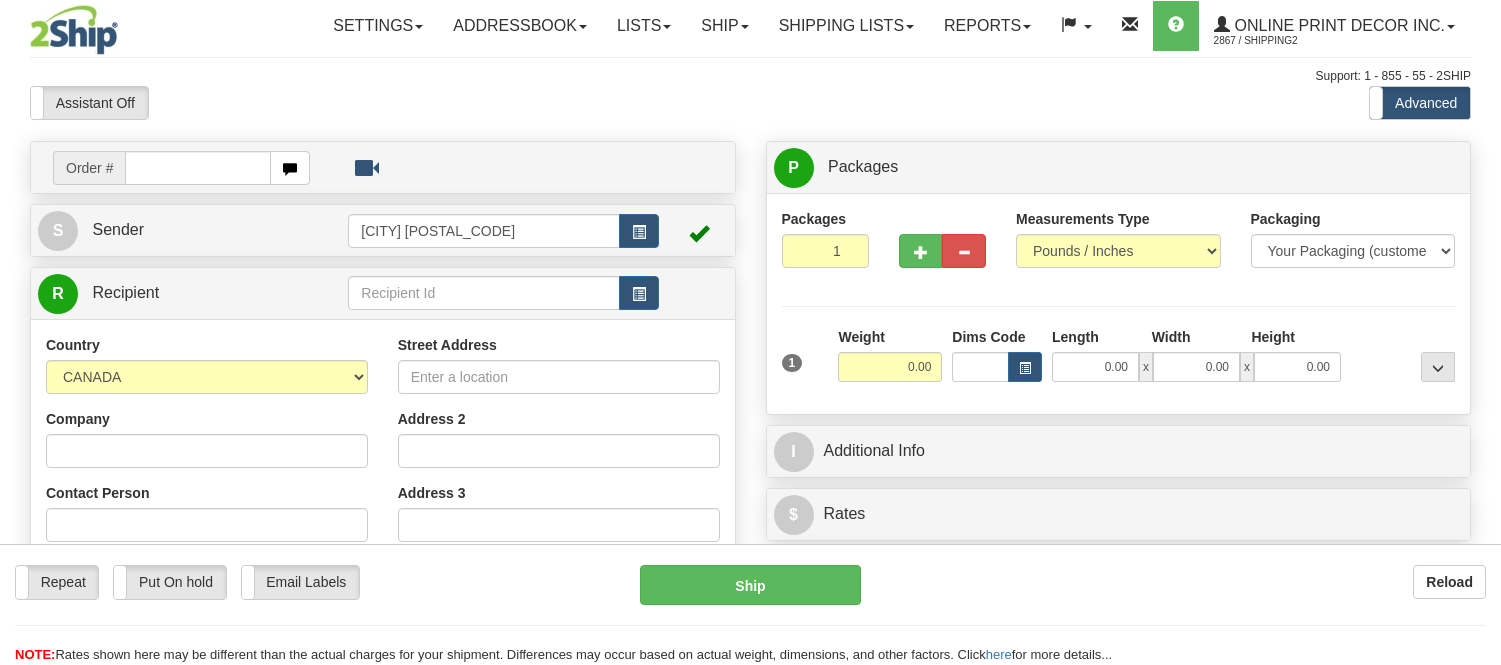 scroll, scrollTop: 0, scrollLeft: 0, axis: both 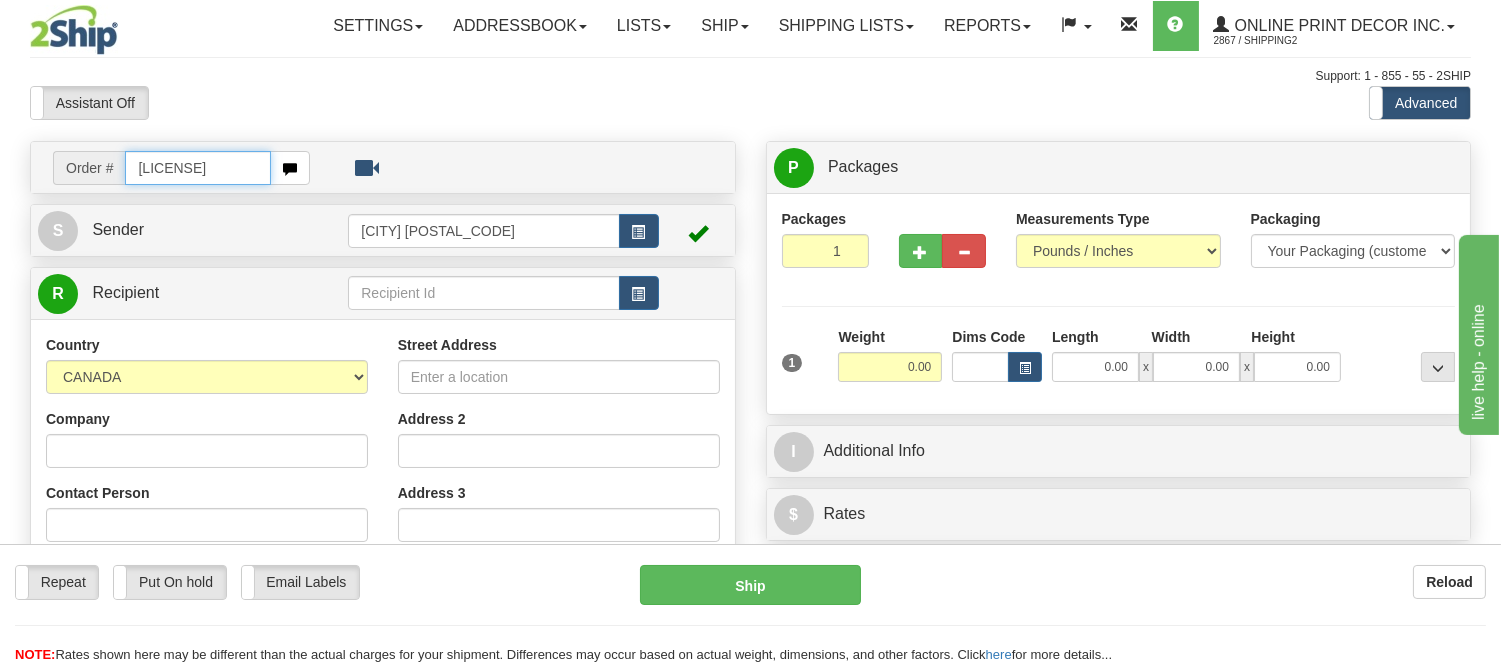 type on "[LICENSE]" 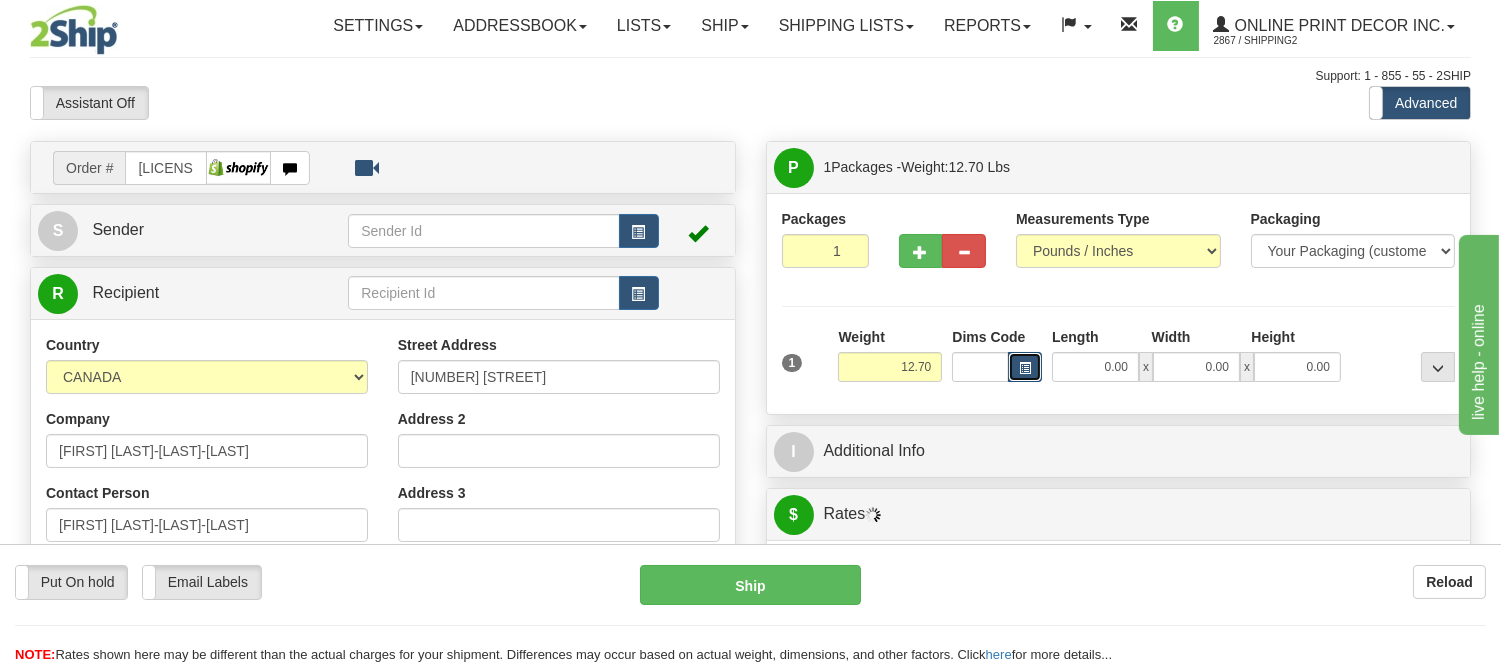 click at bounding box center (1025, 367) 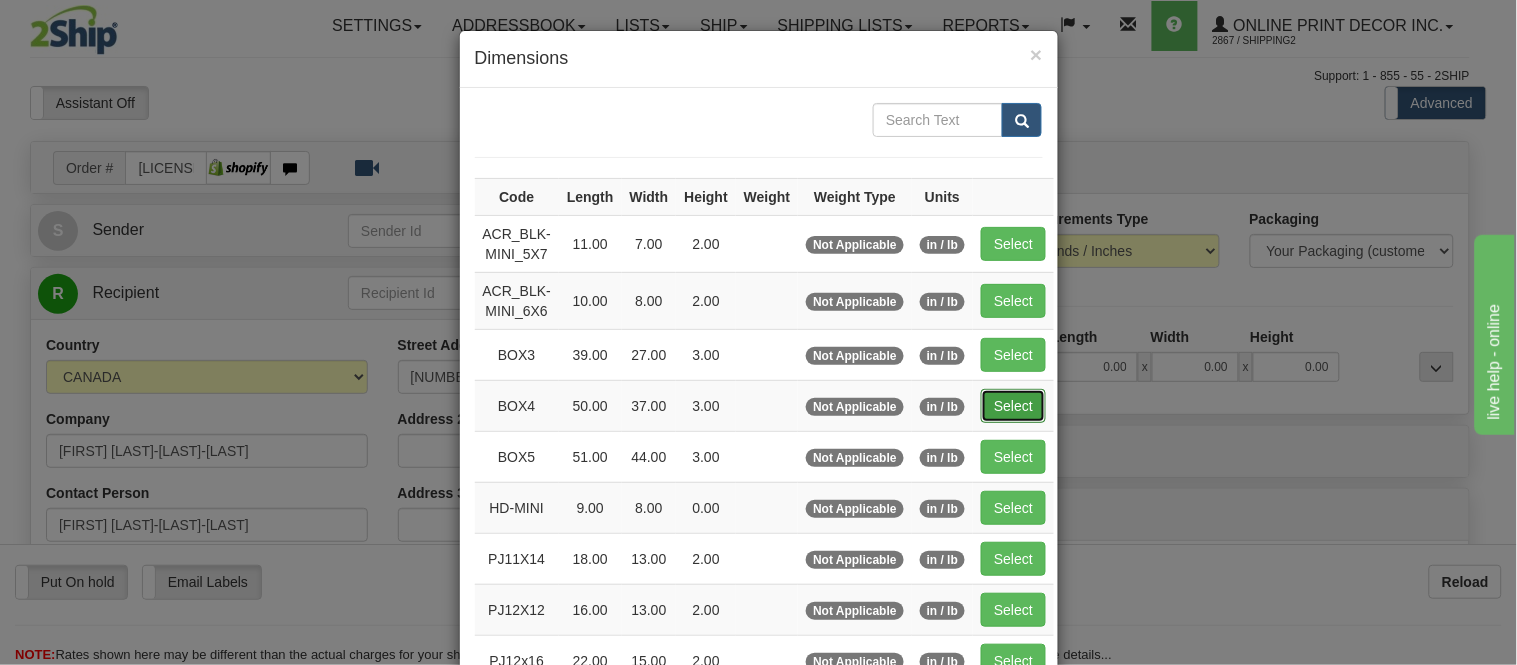 click on "Select" at bounding box center [1013, 406] 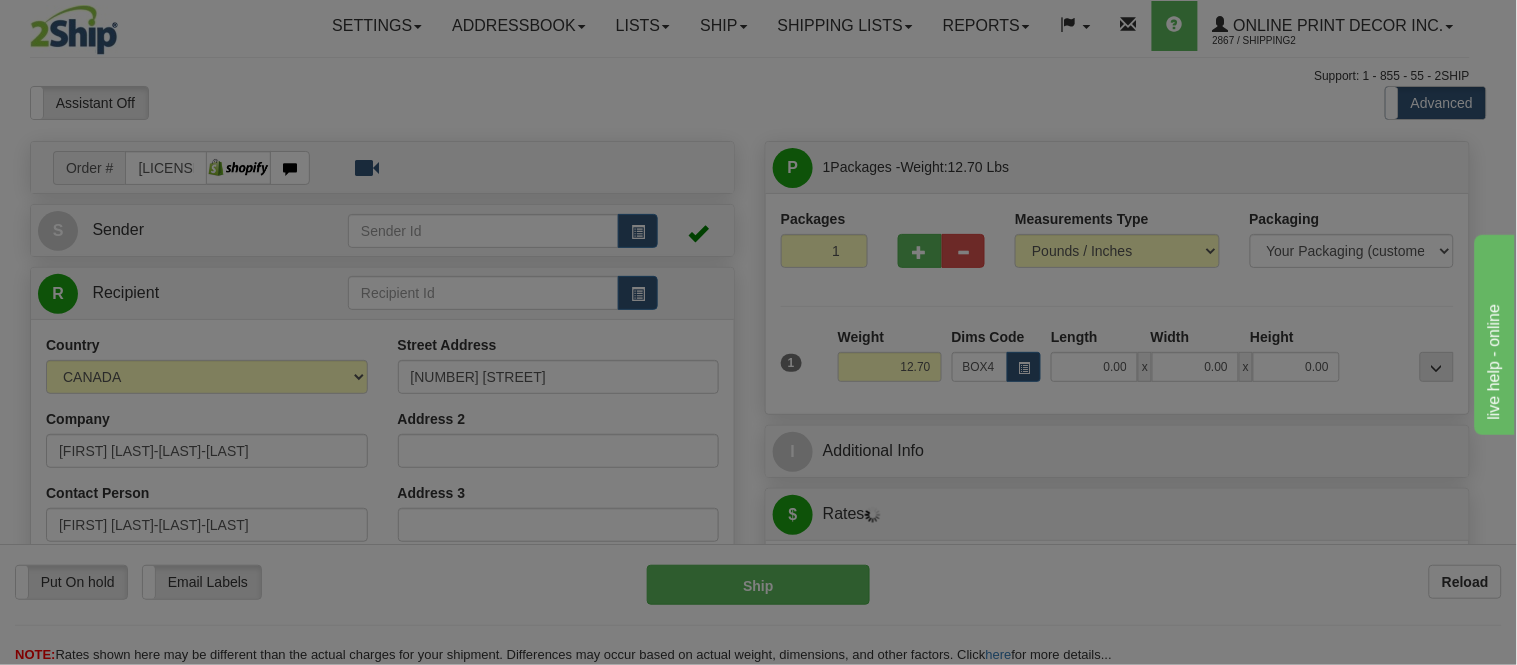 type on "50.00" 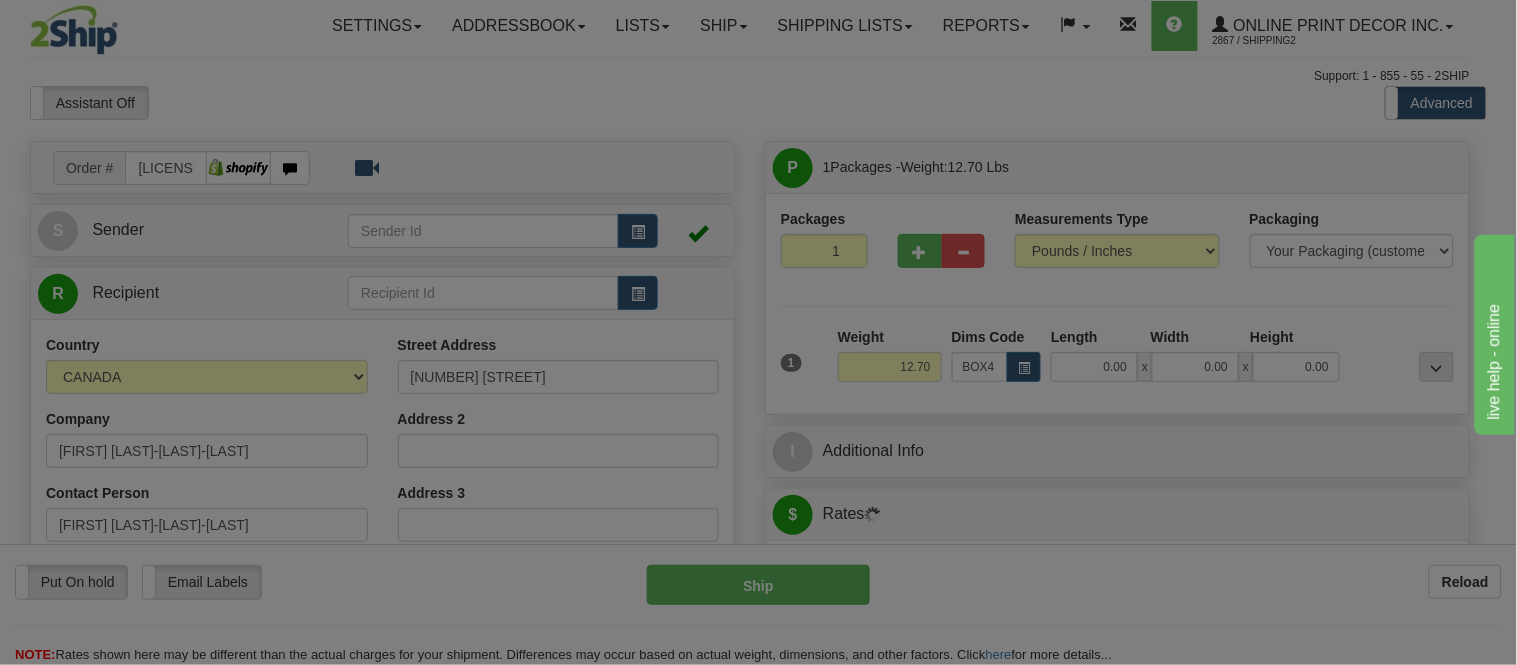 type on "37.00" 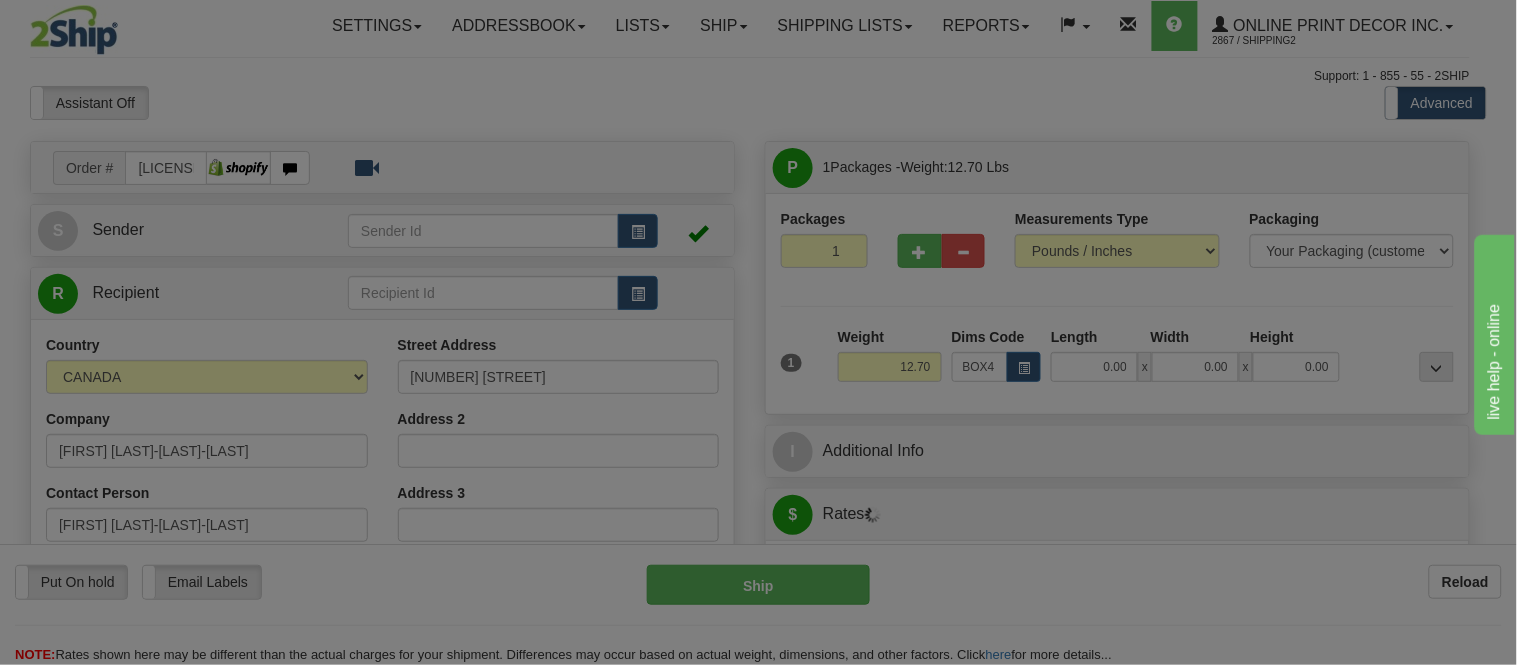 type on "3.00" 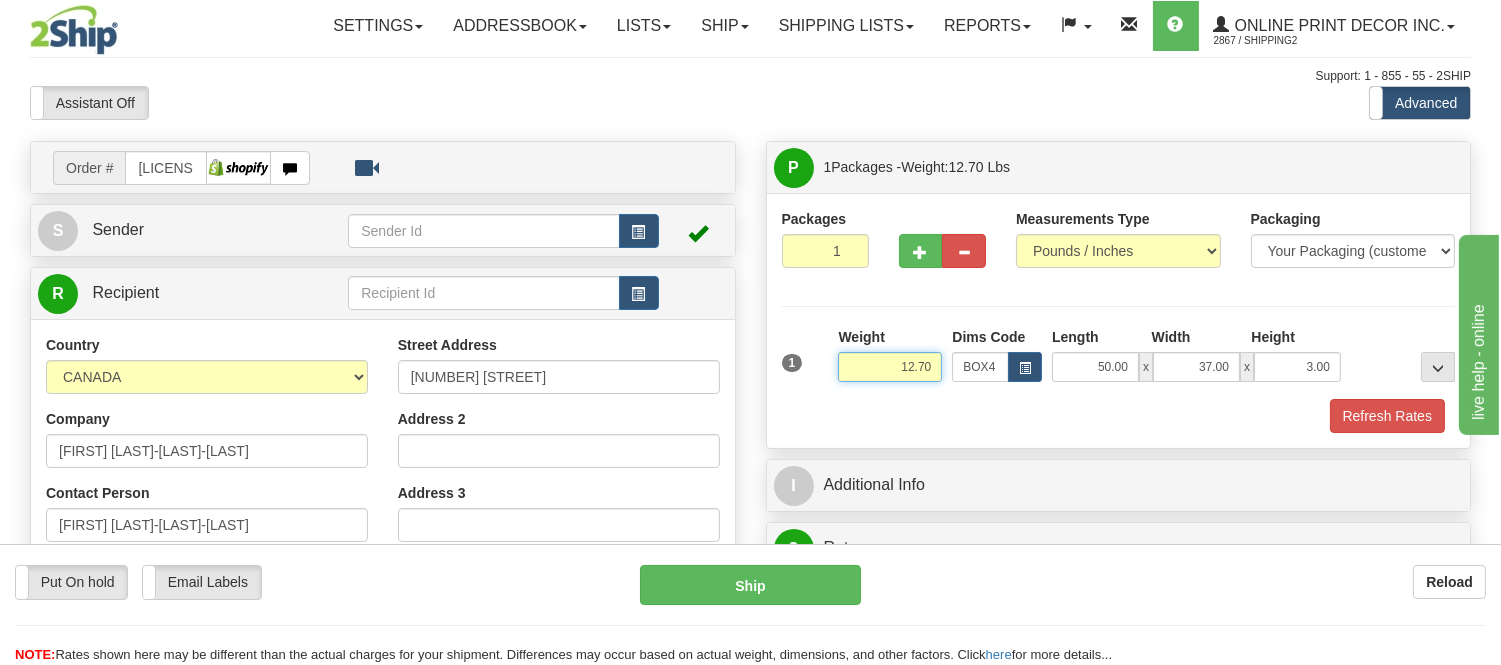 drag, startPoint x: 934, startPoint y: 362, endPoint x: 834, endPoint y: 391, distance: 104.120125 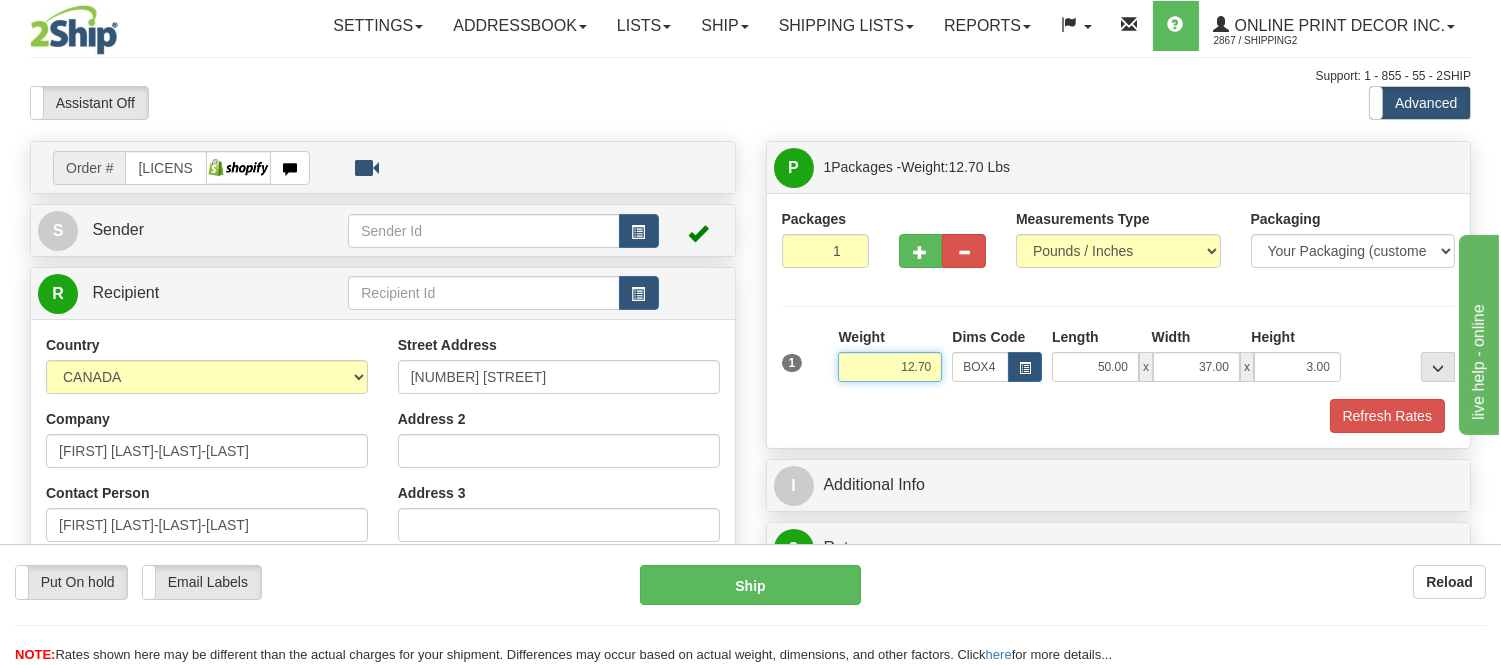 click on "Weight
12.70" at bounding box center [890, 362] 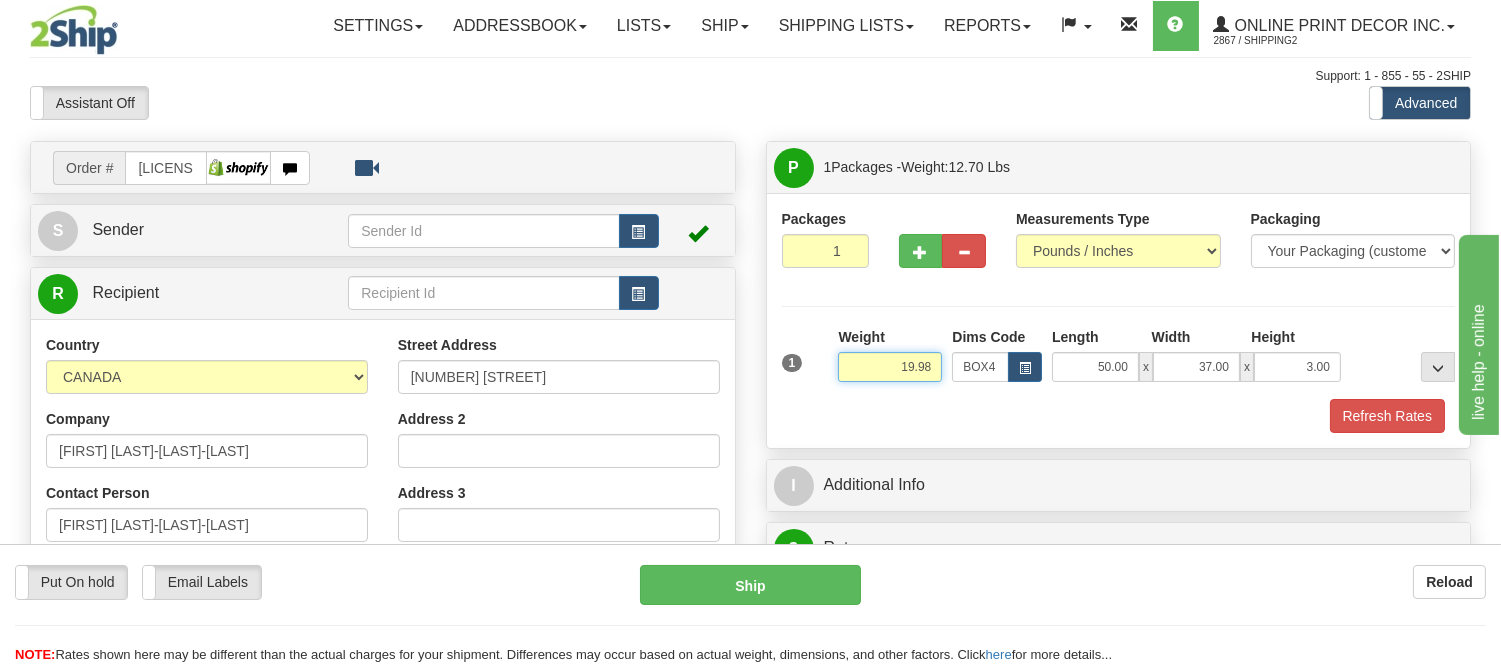 drag, startPoint x: 938, startPoint y: 366, endPoint x: 848, endPoint y: 382, distance: 91.411156 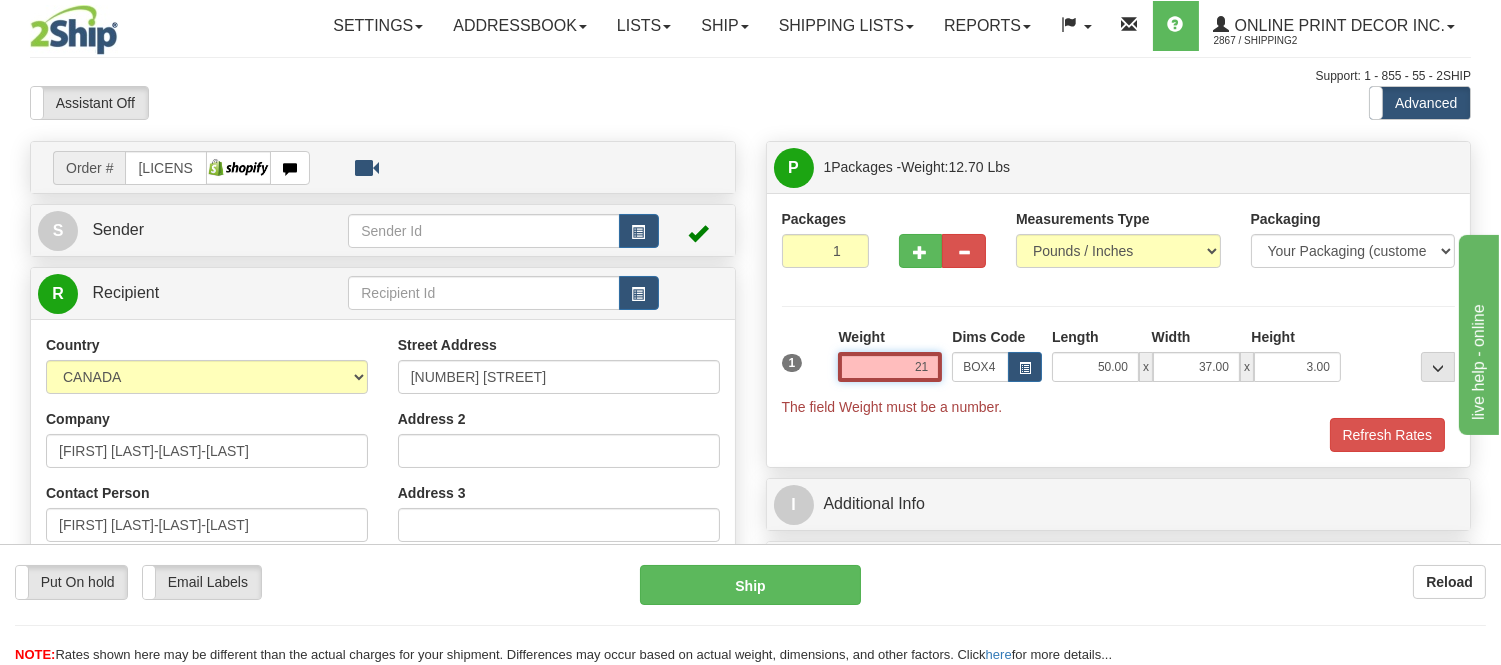 type on "2" 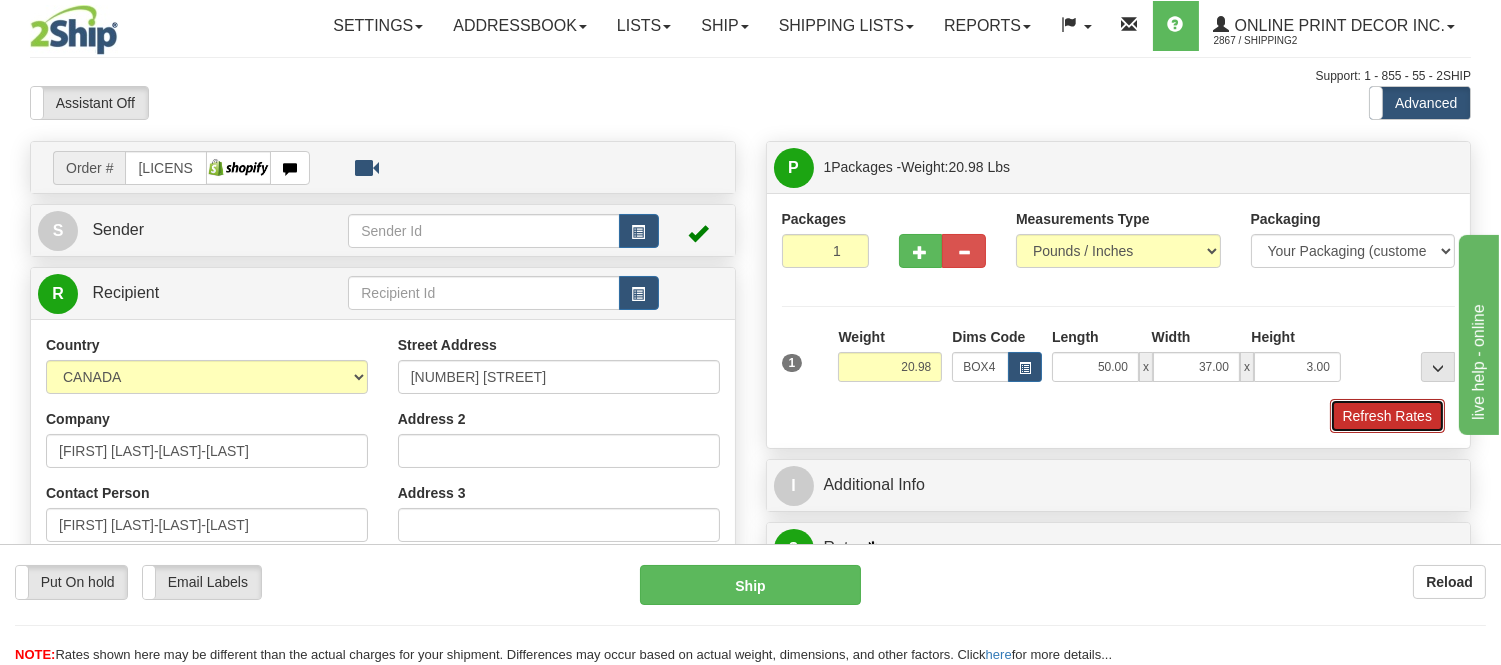 click on "Refresh Rates" at bounding box center (1387, 416) 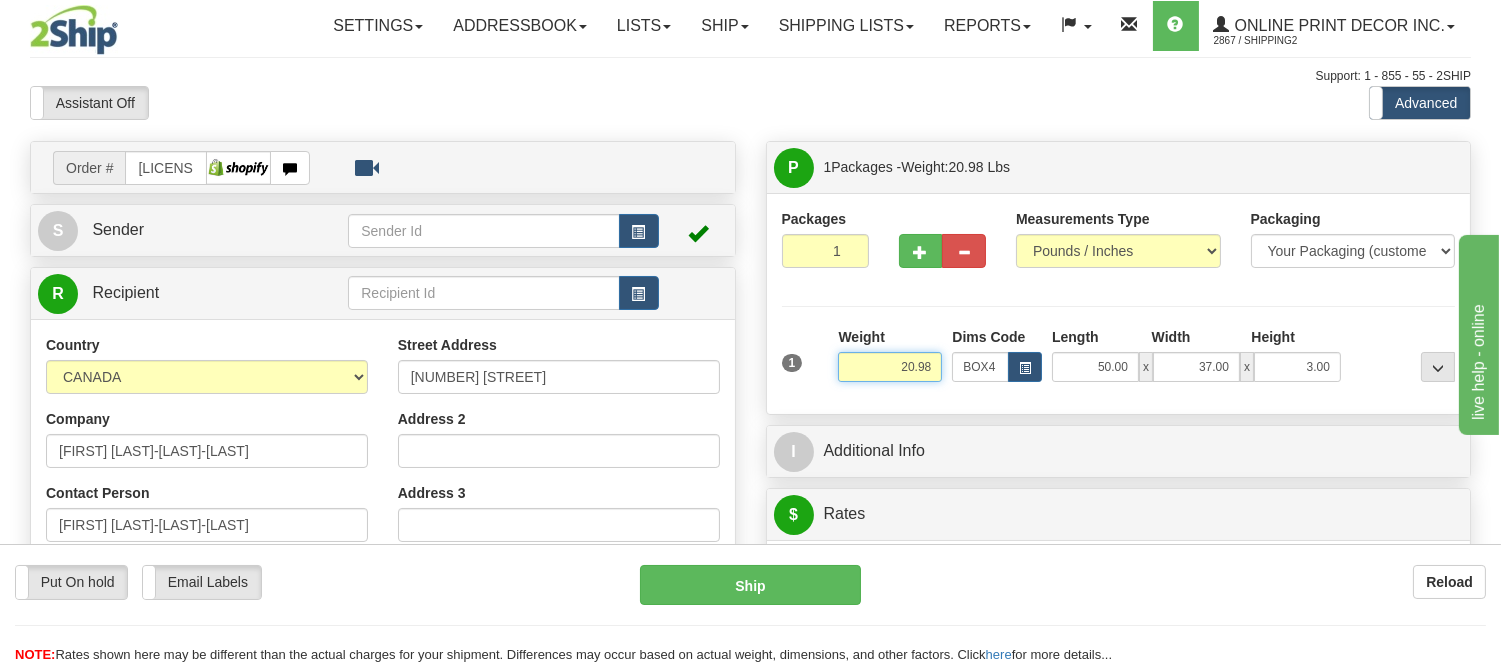 drag, startPoint x: 934, startPoint y: 361, endPoint x: 846, endPoint y: 368, distance: 88.27797 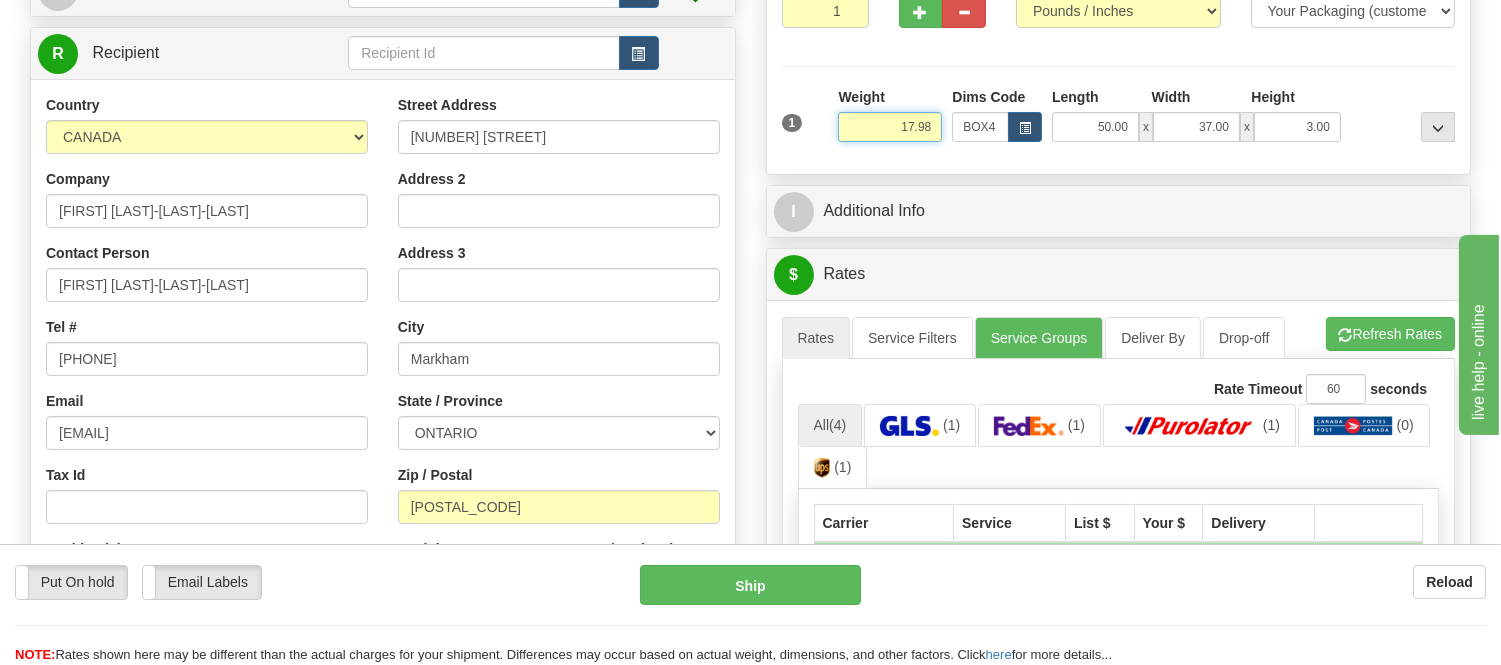 scroll, scrollTop: 280, scrollLeft: 0, axis: vertical 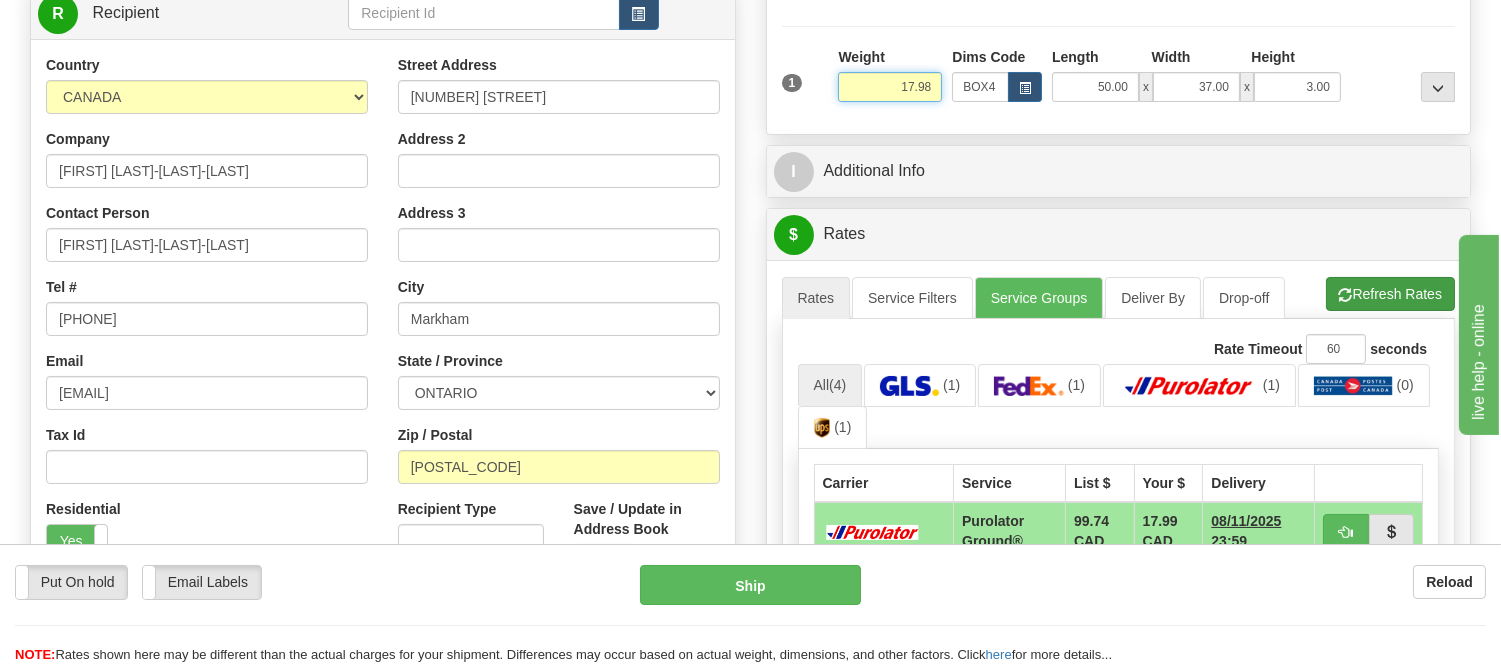 type on "17.98" 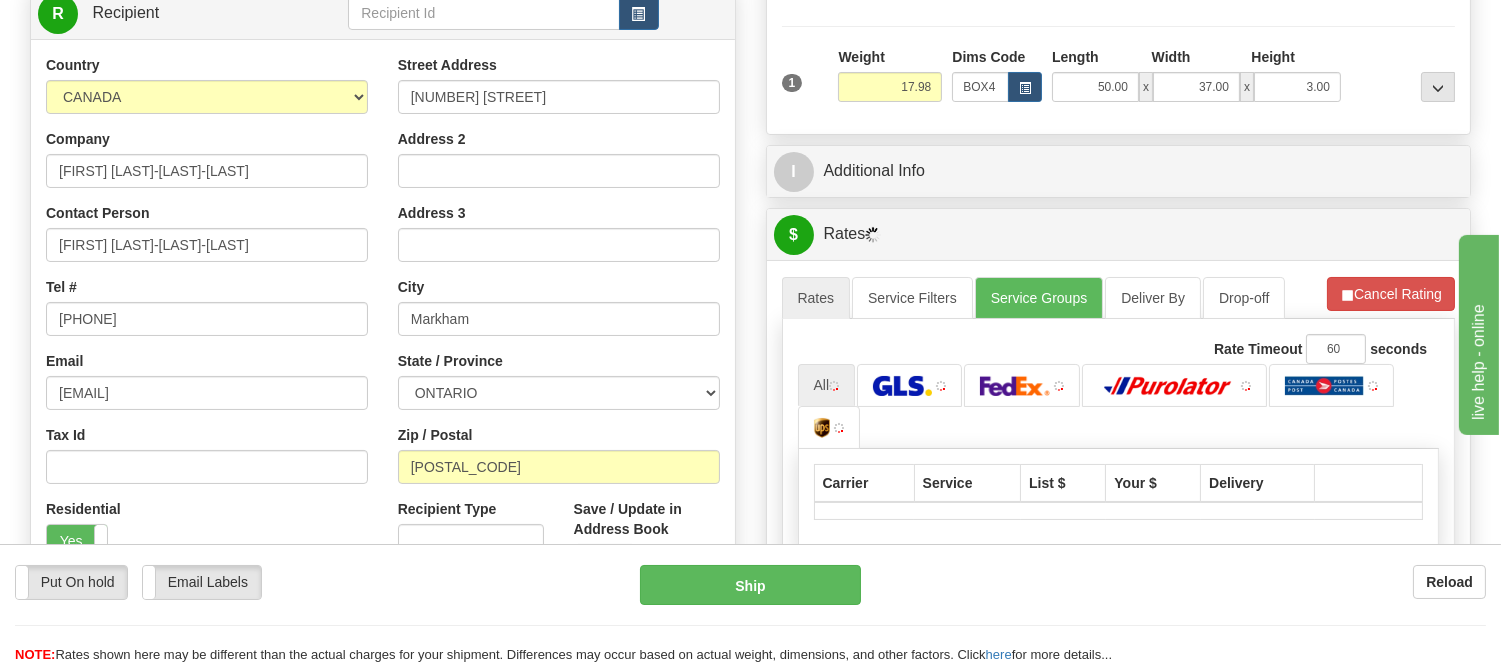 click on "Refresh Rates
Cancel Rating" at bounding box center (1391, 294) 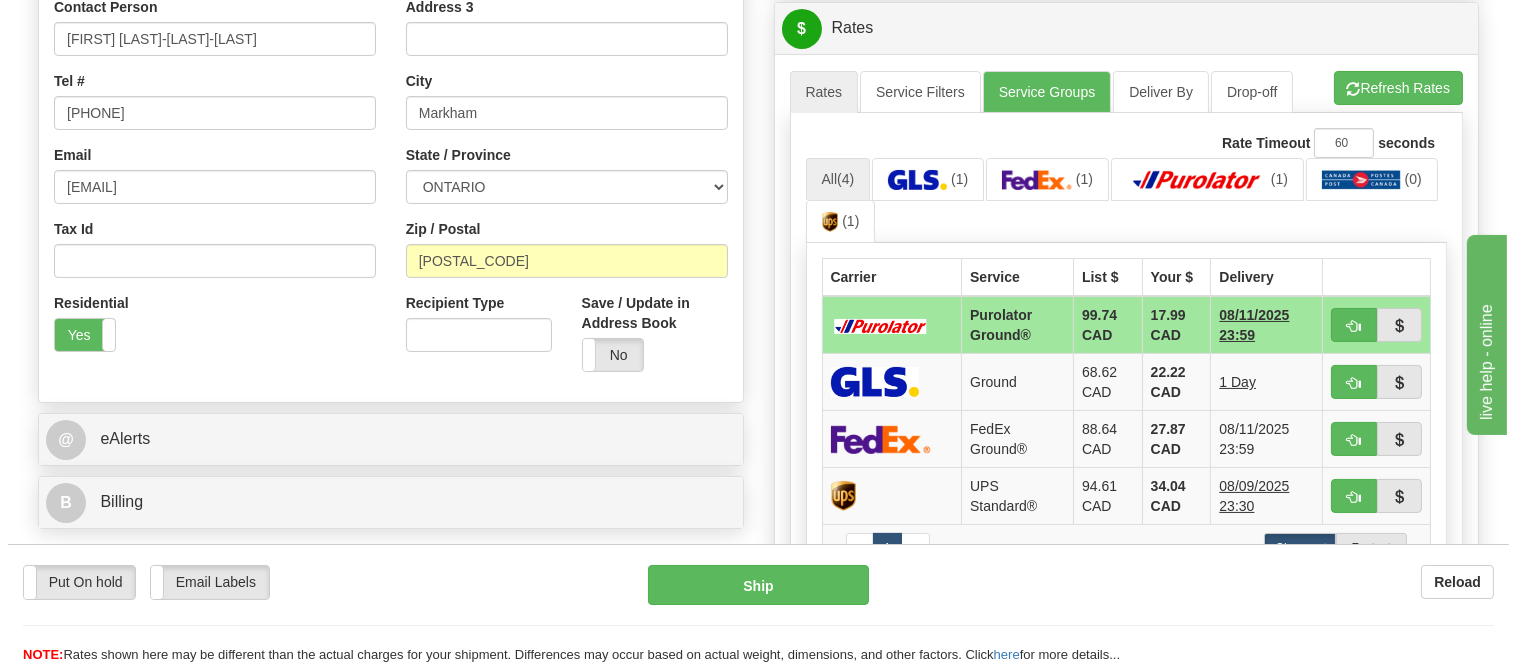 scroll, scrollTop: 502, scrollLeft: 0, axis: vertical 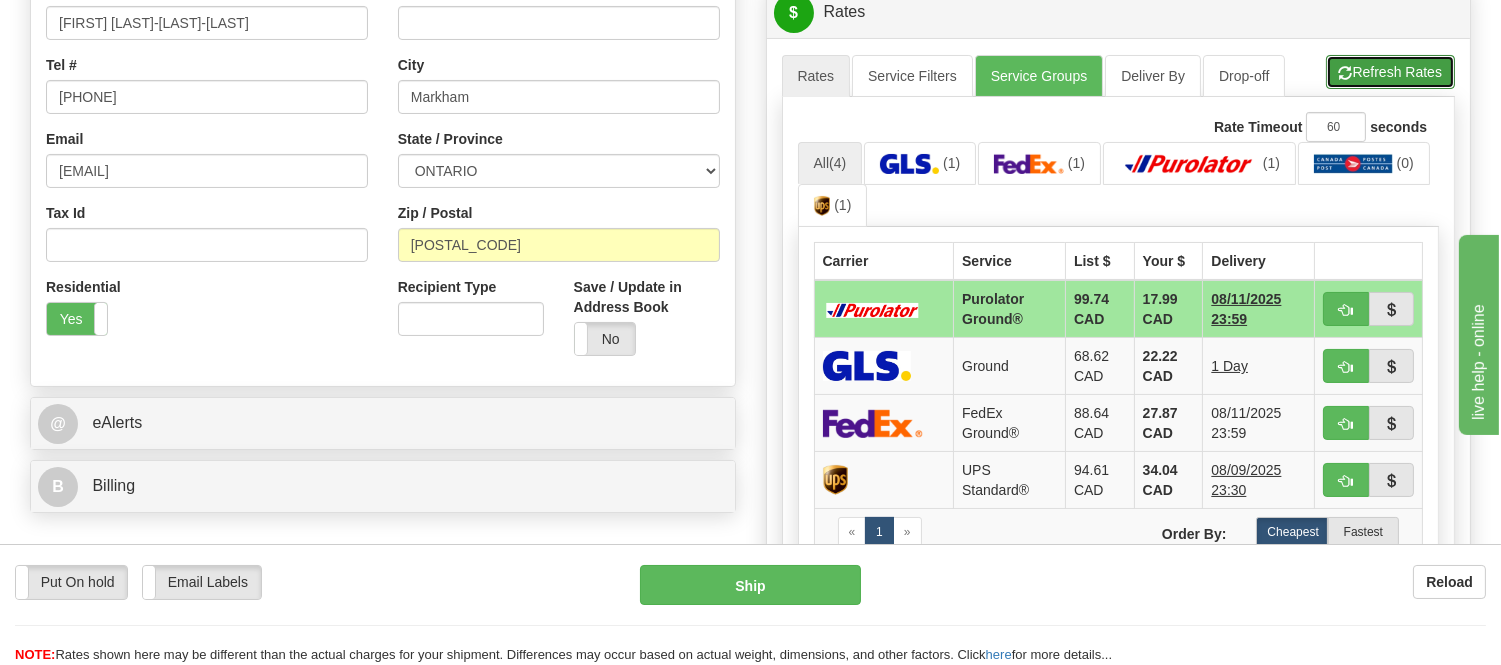 click on "Refresh Rates" at bounding box center [1390, 72] 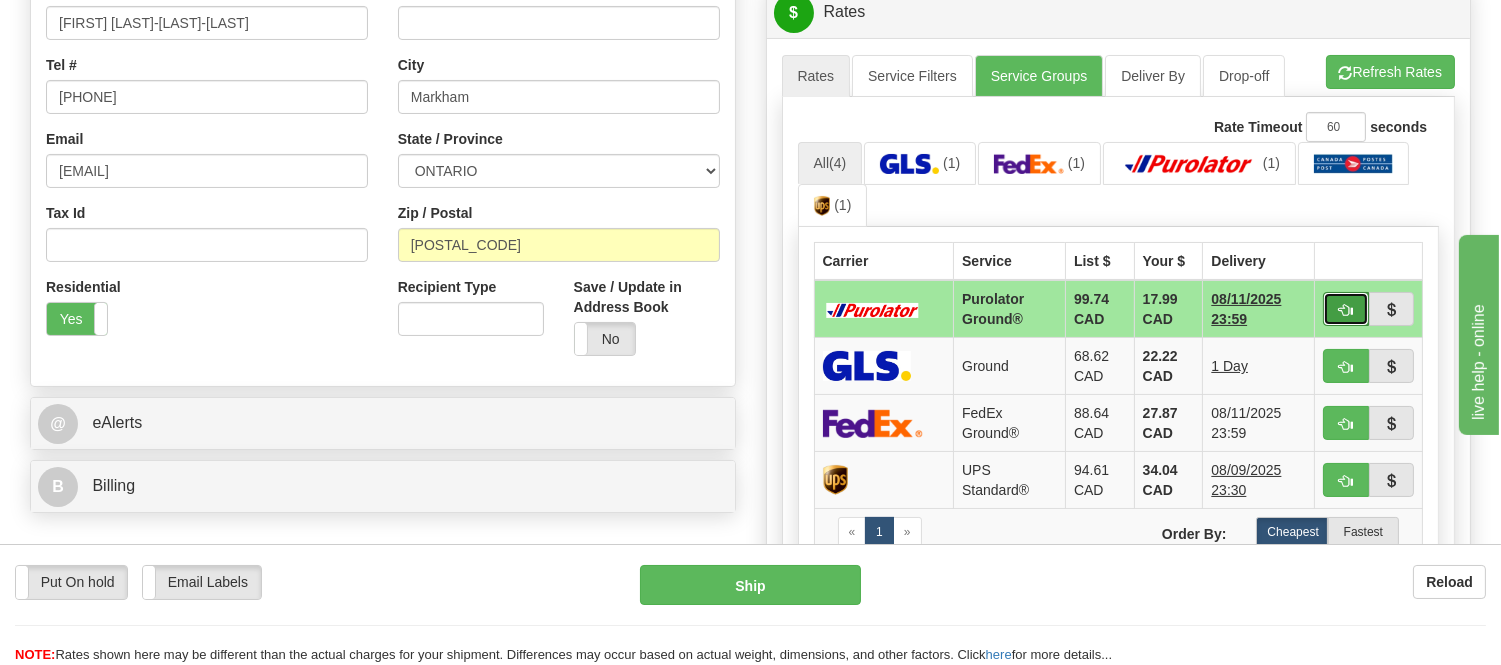 click at bounding box center [1346, 310] 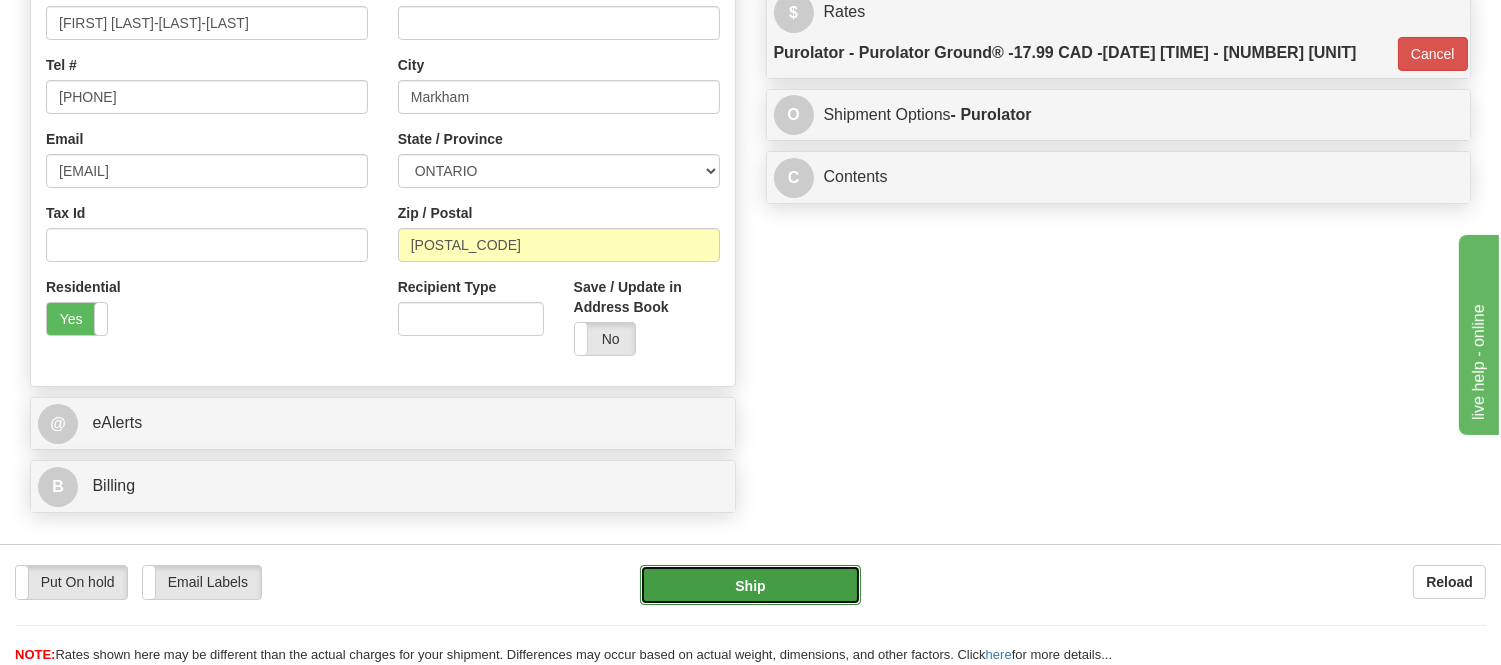 click on "Ship" at bounding box center (750, 585) 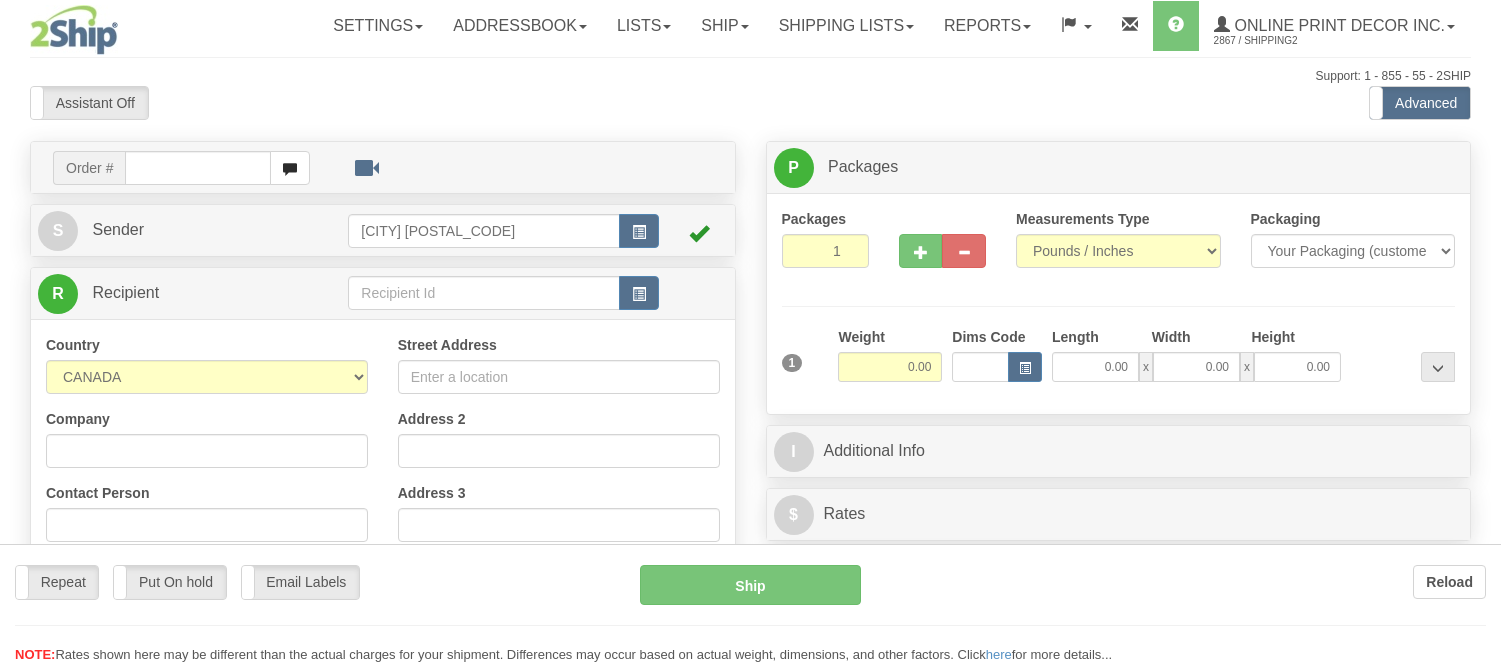 scroll, scrollTop: 0, scrollLeft: 0, axis: both 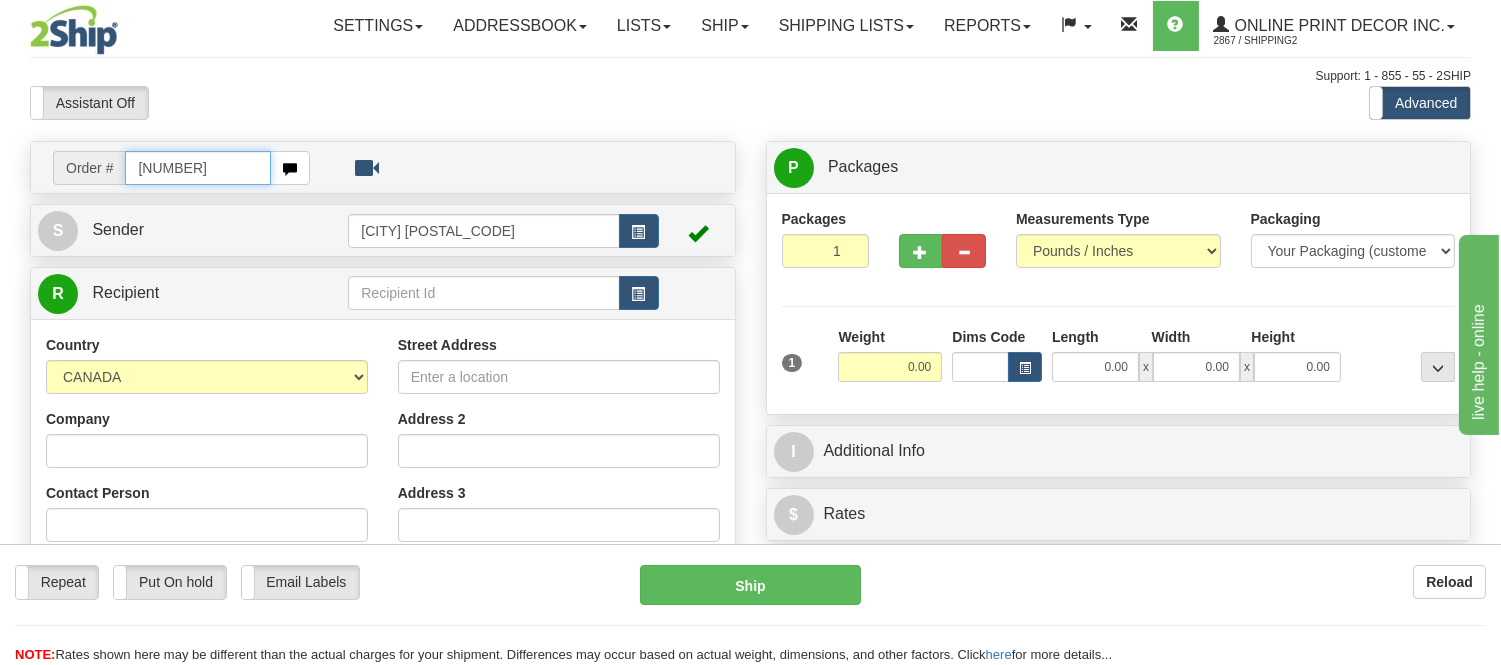 type on "[NUMBER]" 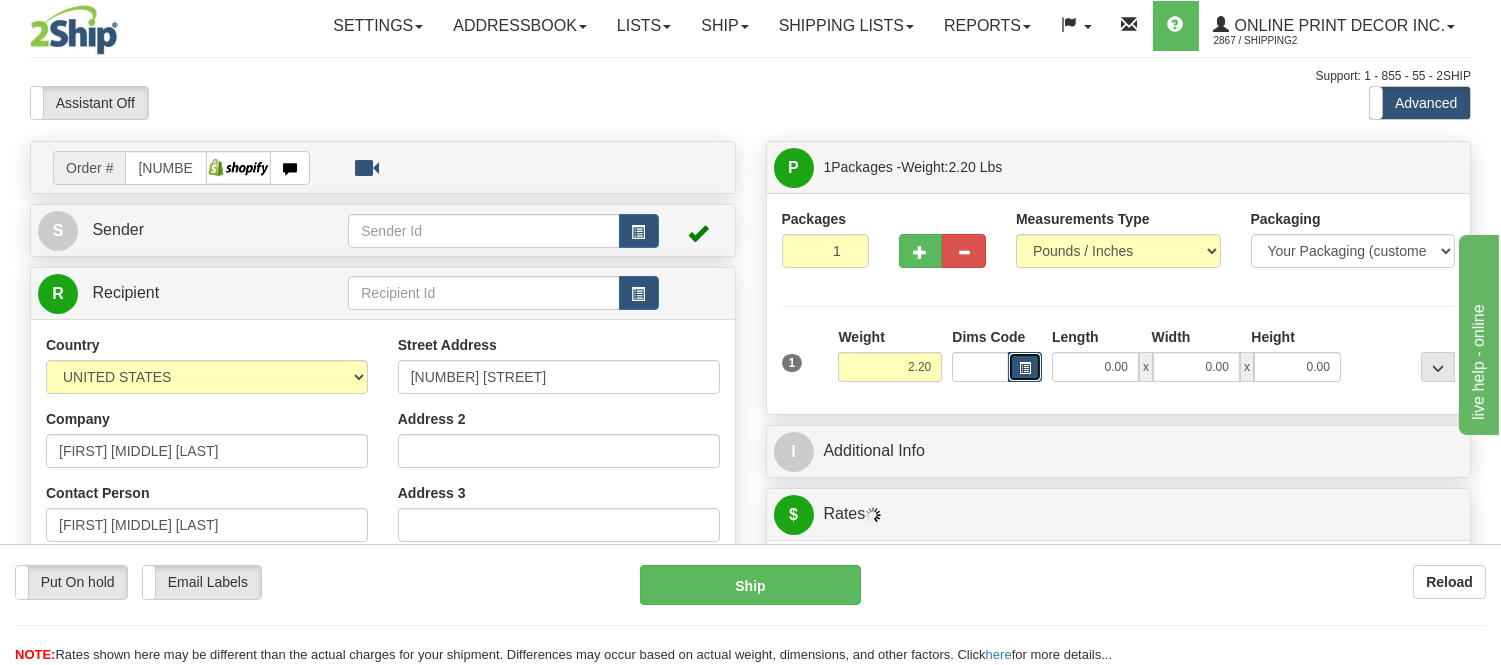 click at bounding box center [1025, 367] 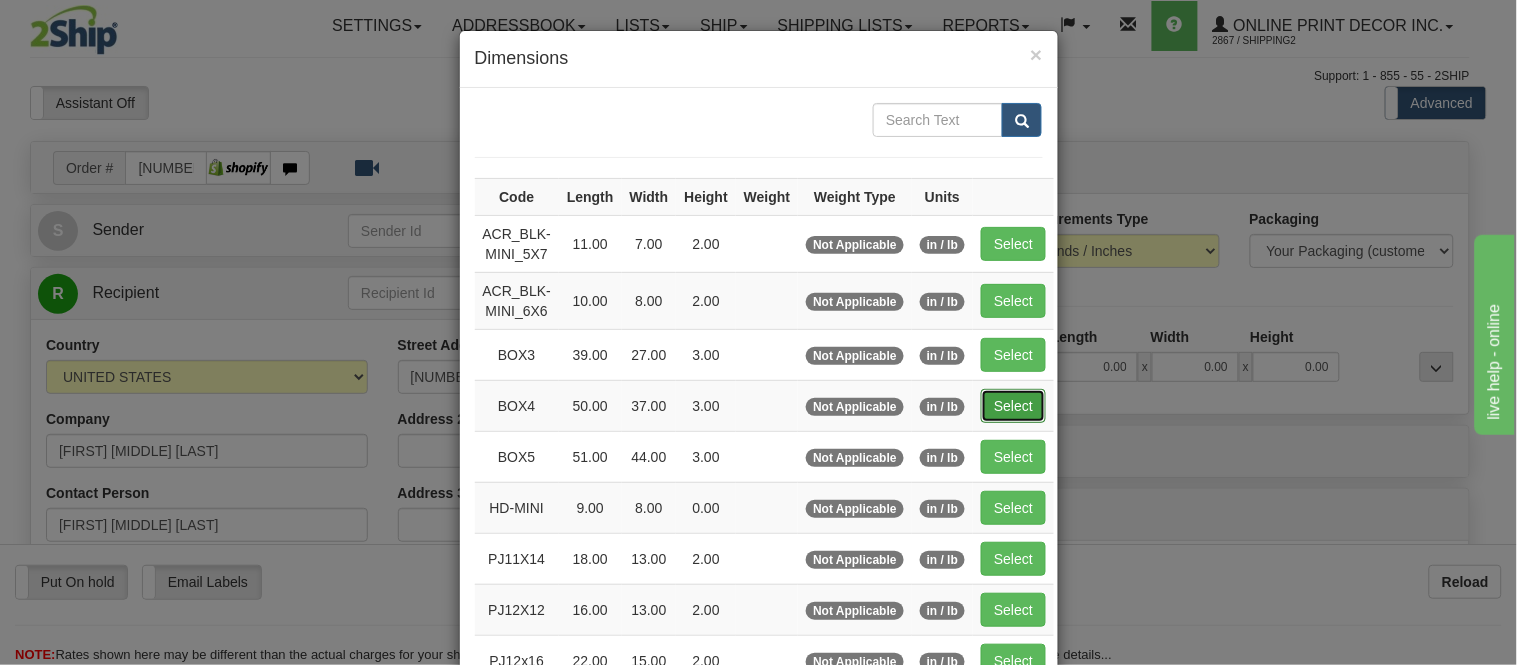 click on "Select" at bounding box center [1013, 406] 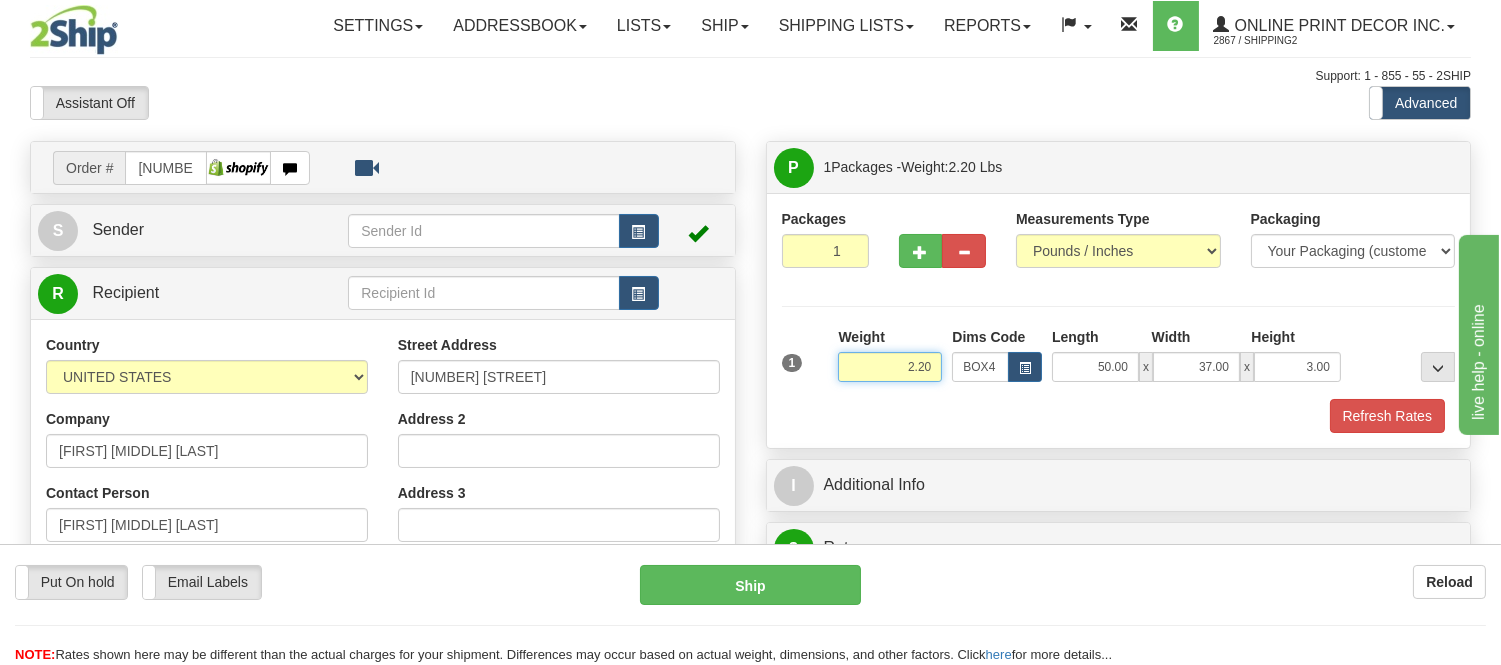 drag, startPoint x: 935, startPoint y: 367, endPoint x: 833, endPoint y: 361, distance: 102.176315 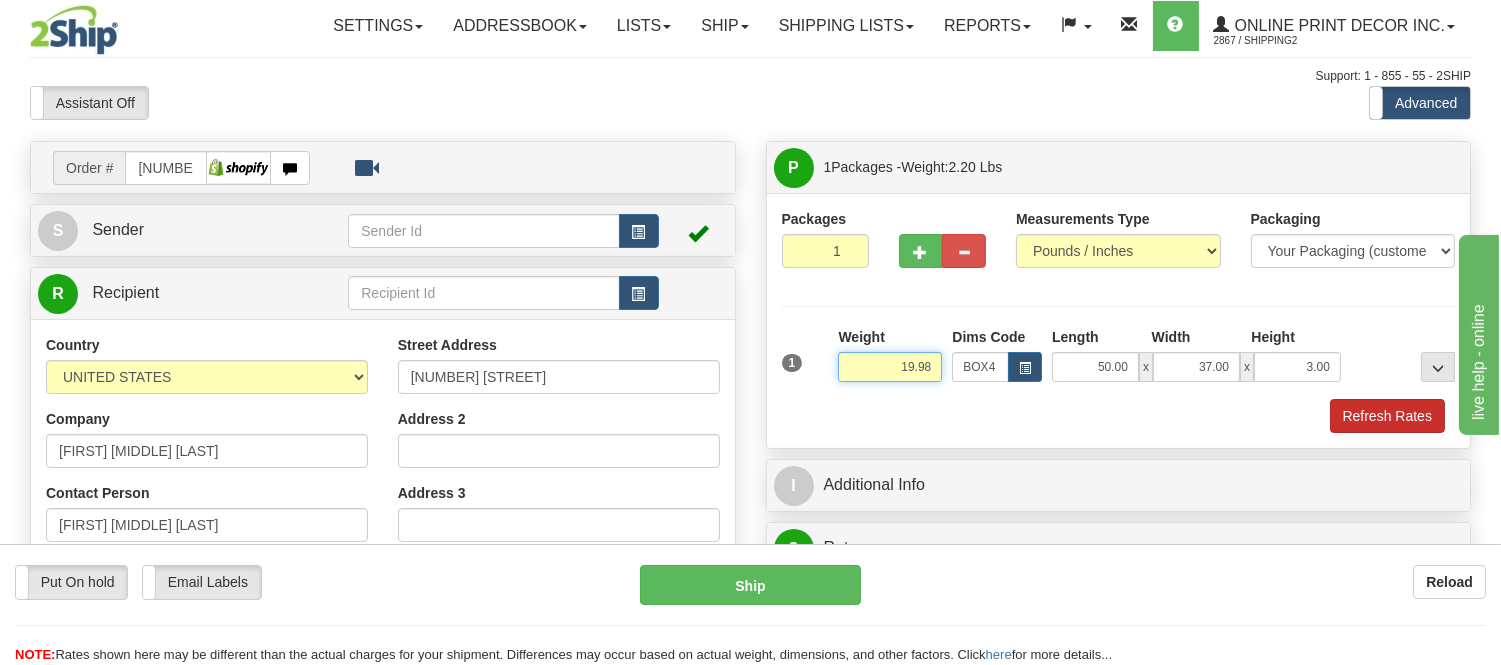 type on "19.98" 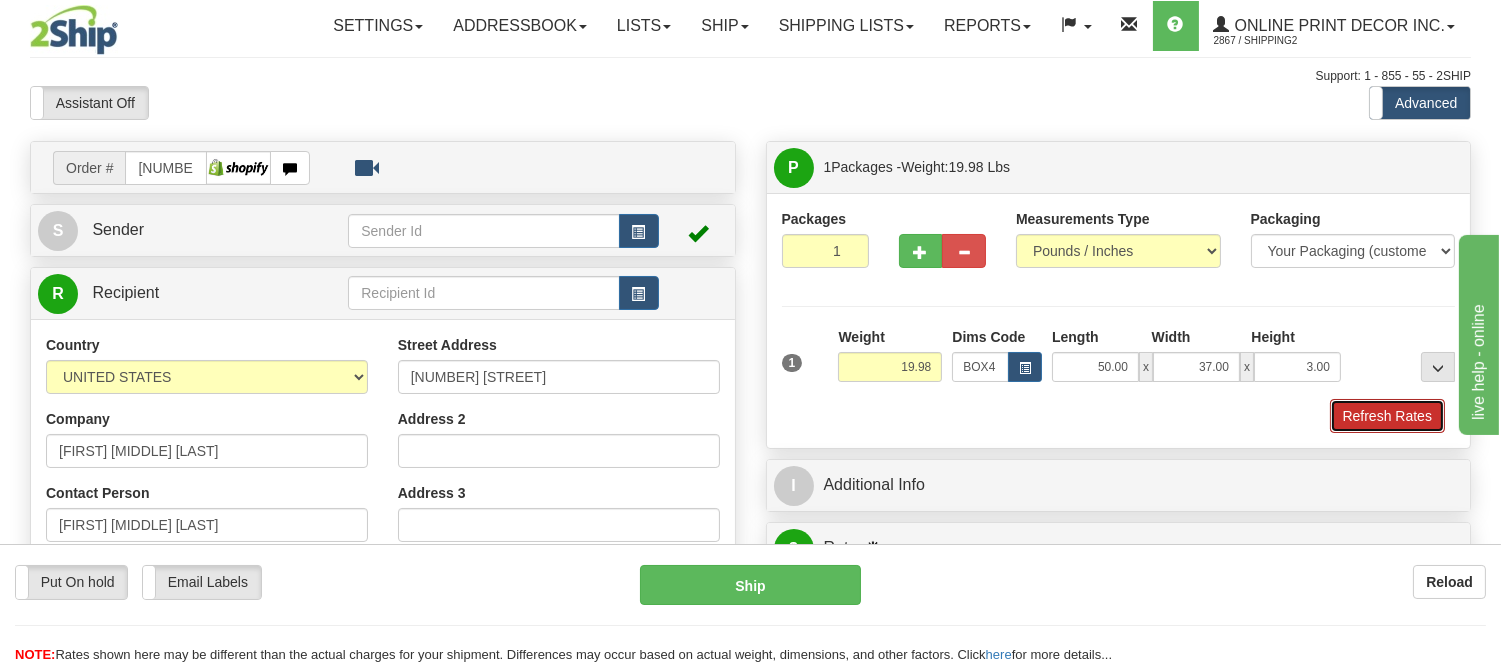 click on "Refresh Rates" at bounding box center [1387, 416] 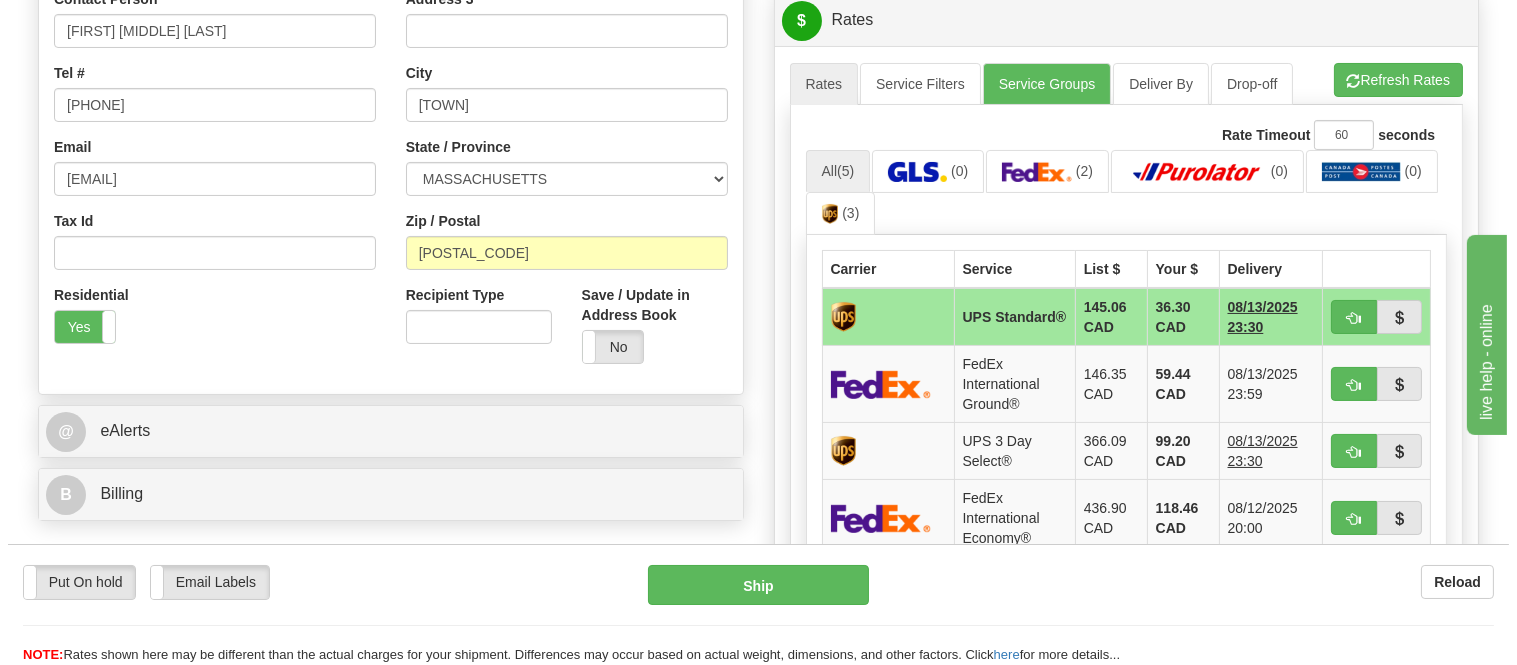 scroll, scrollTop: 516, scrollLeft: 0, axis: vertical 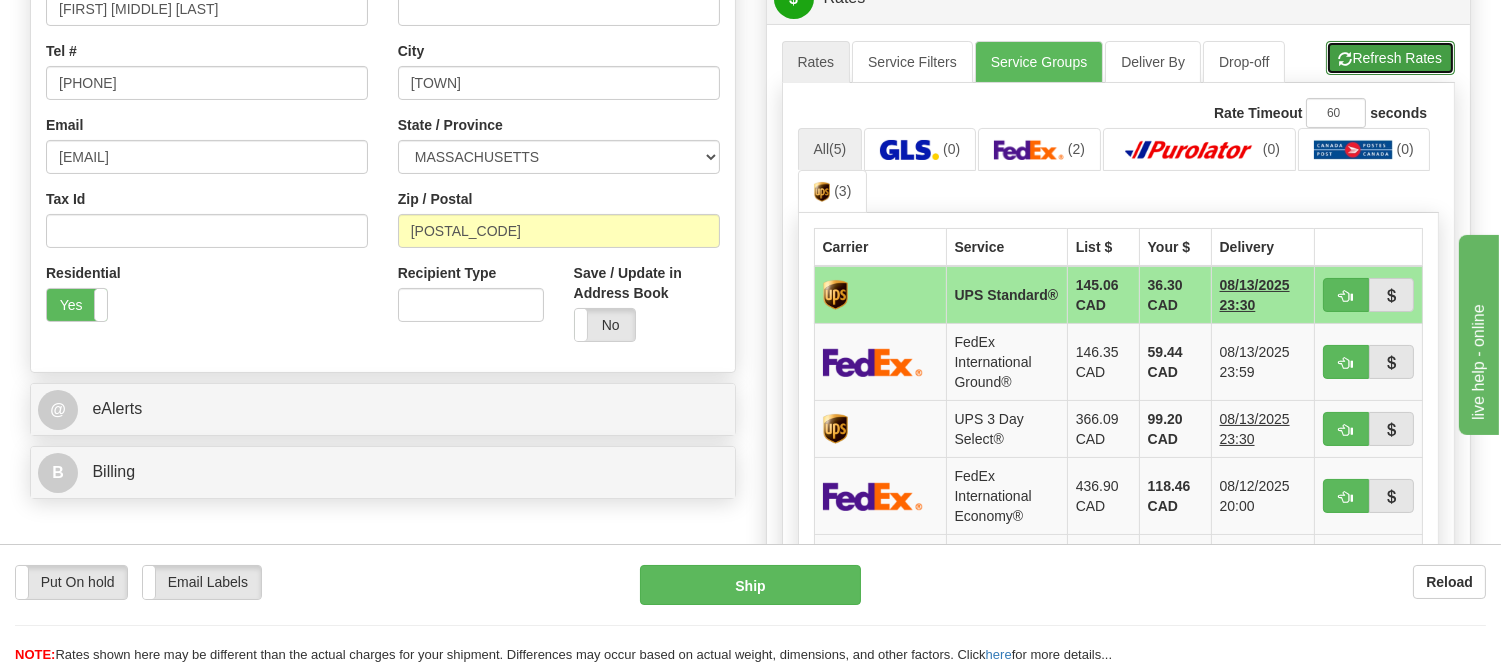 click on "Refresh Rates" at bounding box center [1390, 58] 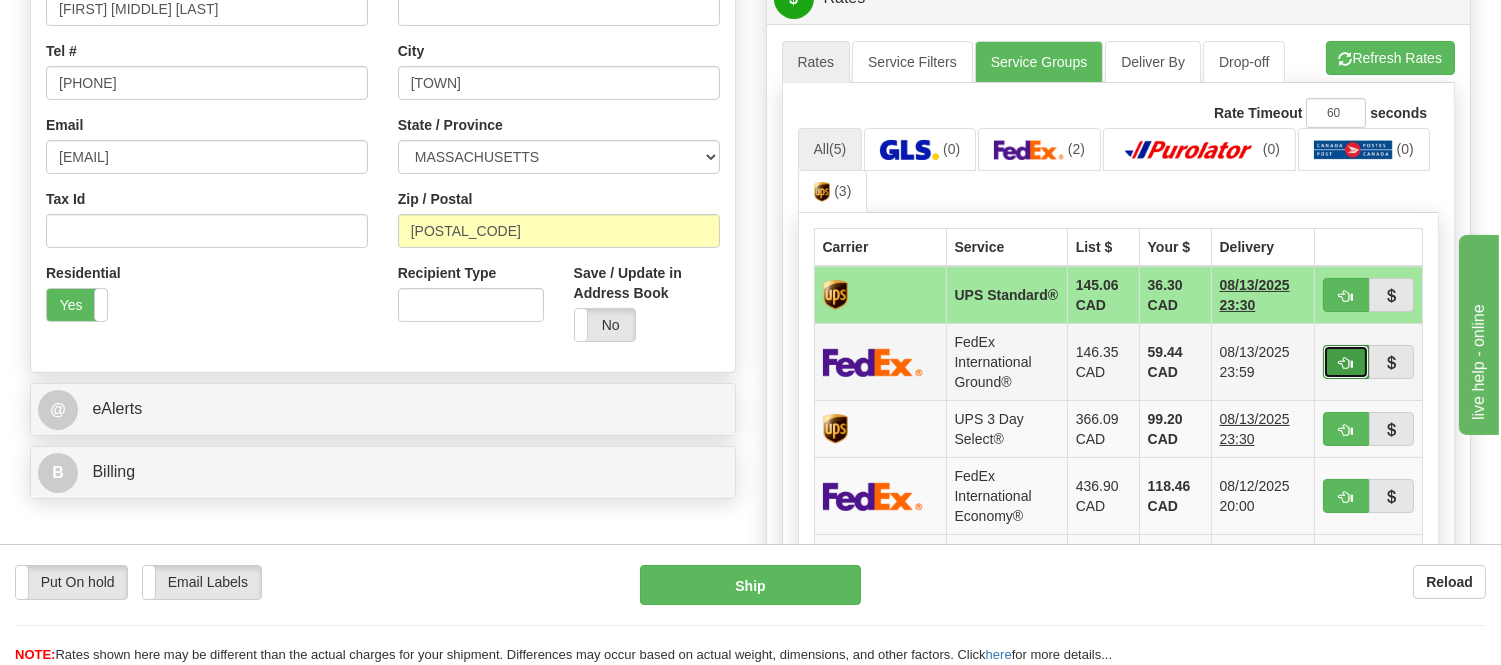 click at bounding box center [1346, 362] 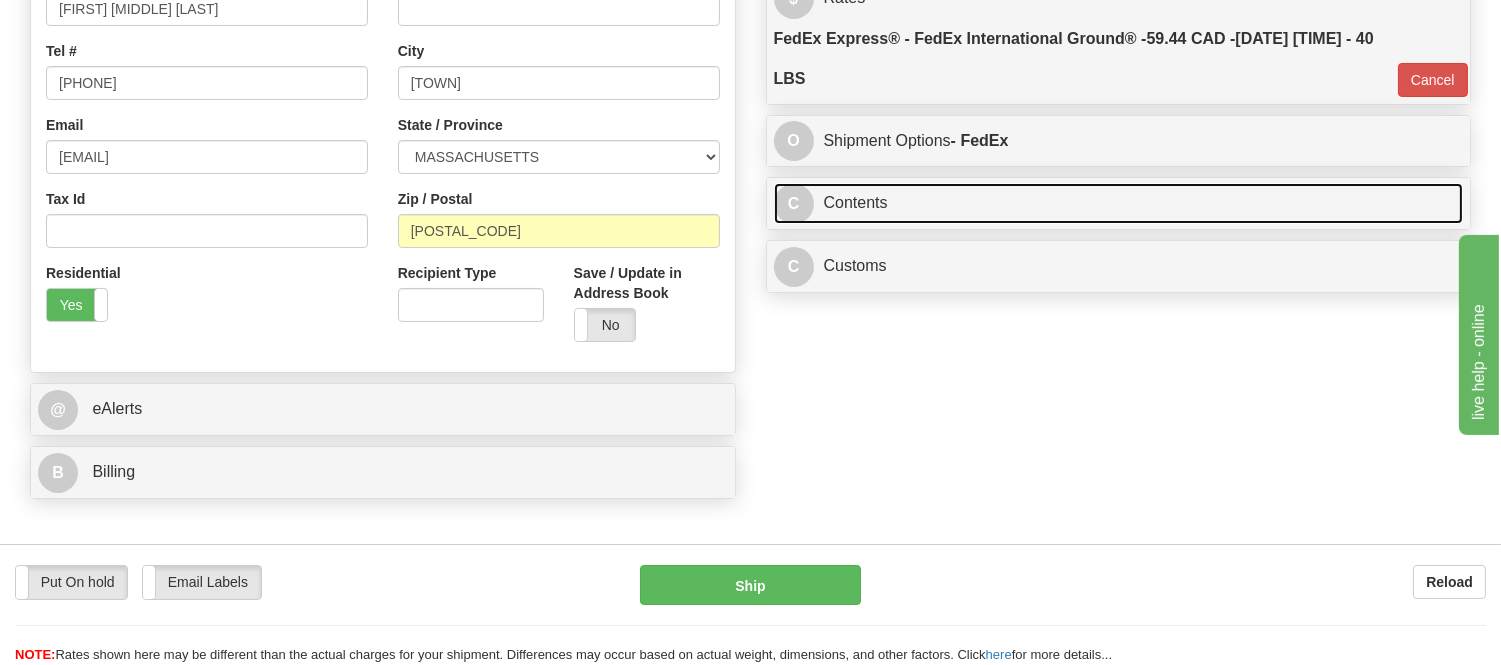 click on "C Contents" at bounding box center (1119, 203) 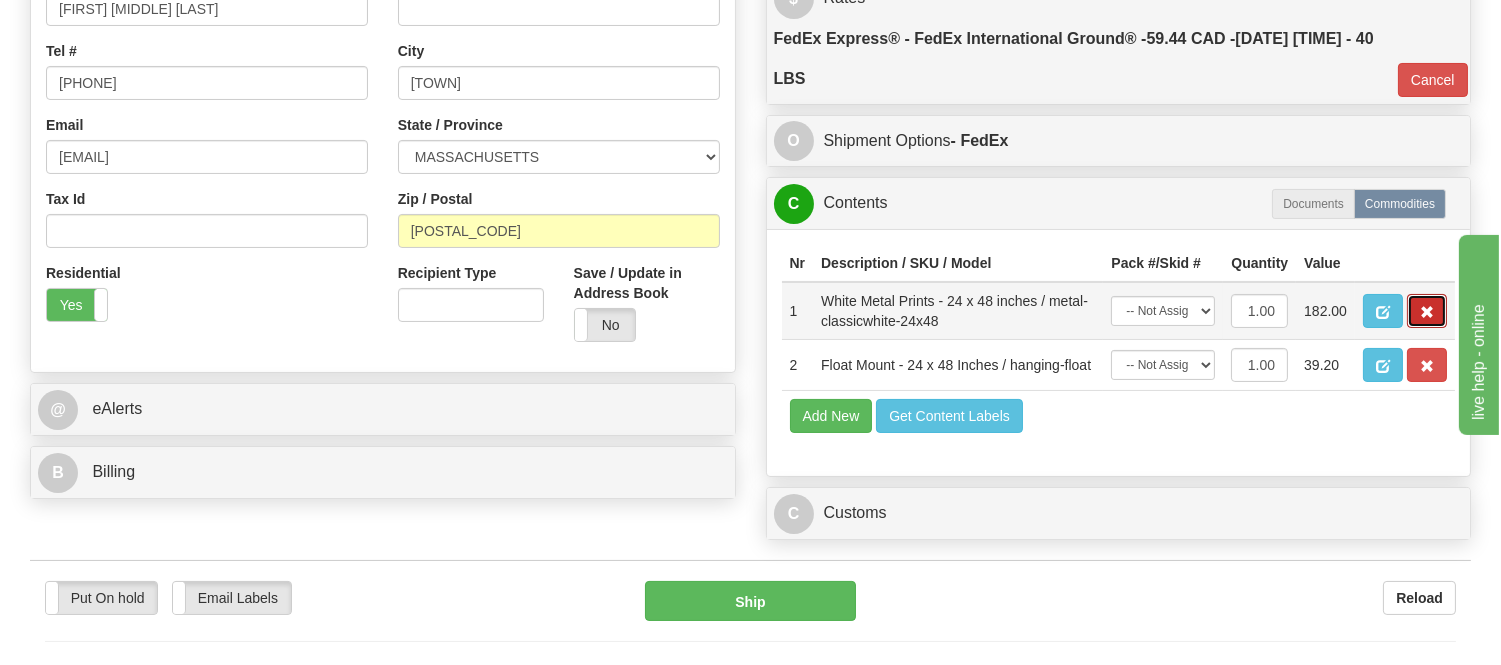 click at bounding box center [1427, 311] 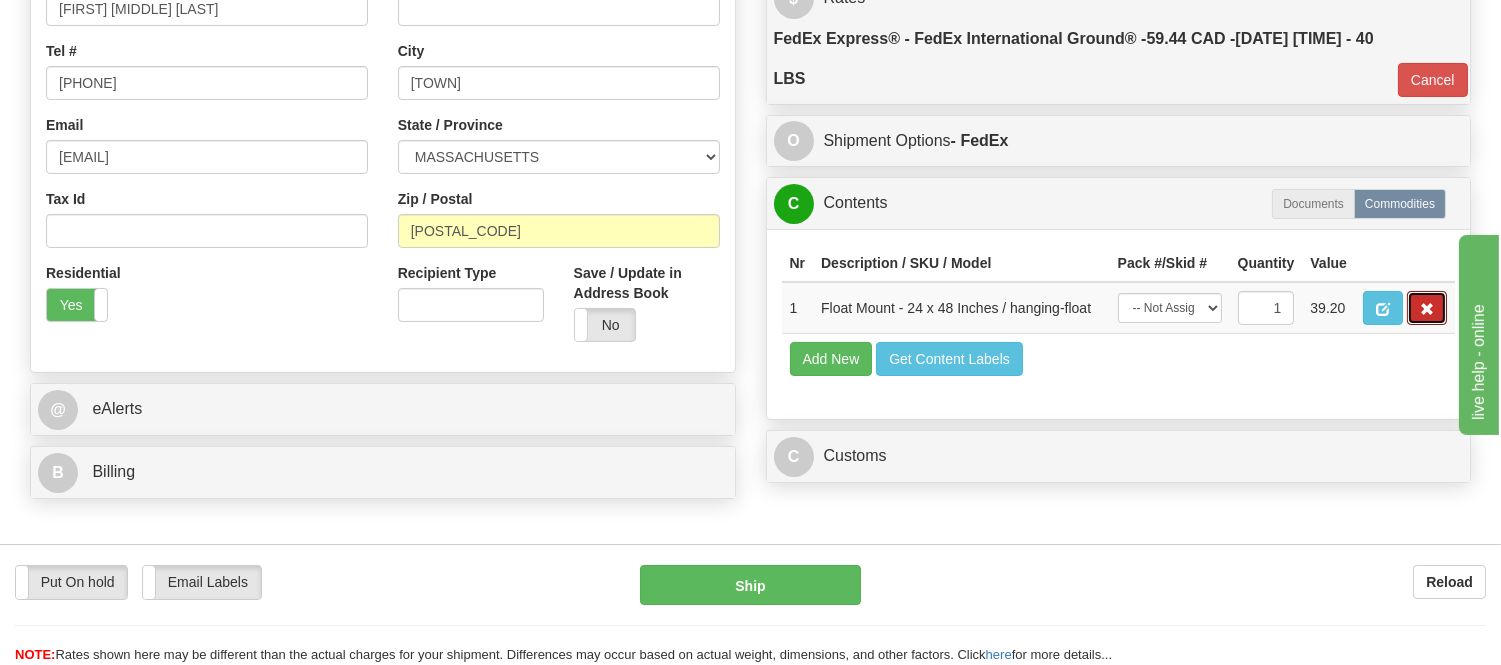 click at bounding box center [1427, 308] 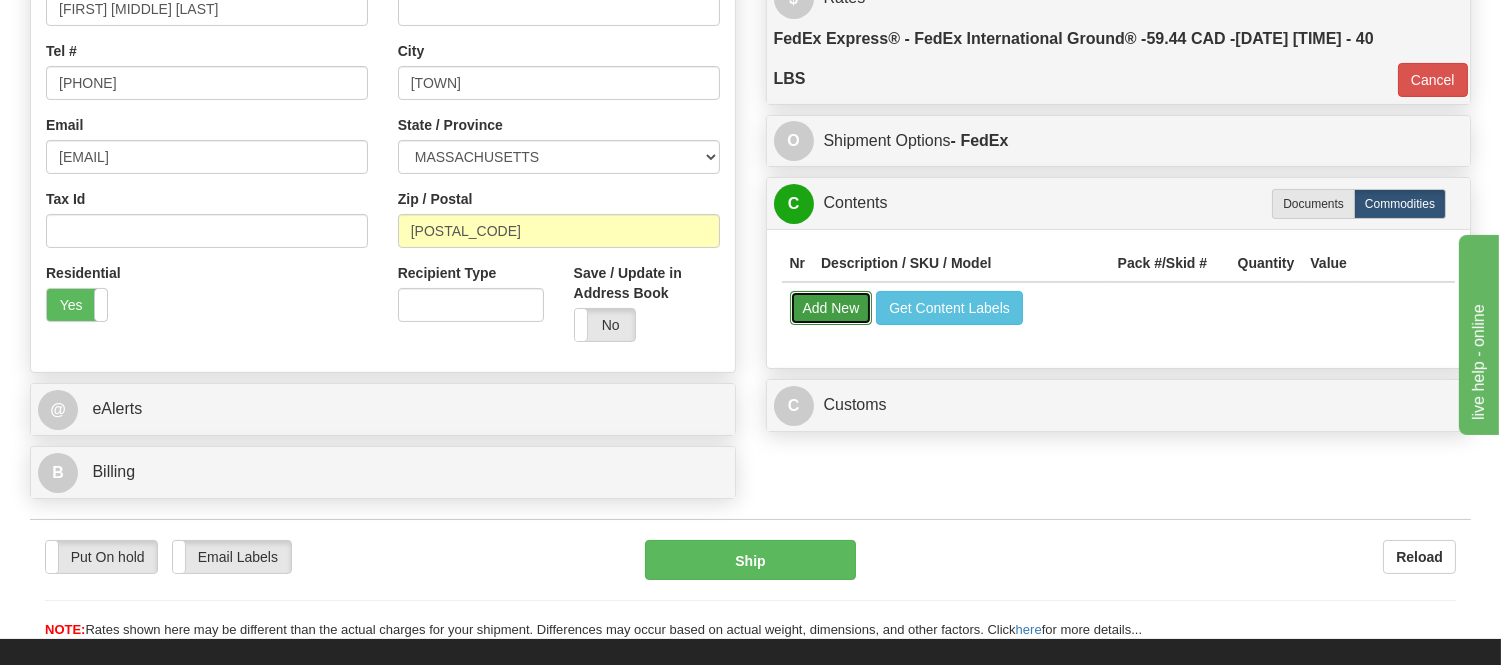 click on "Add New" at bounding box center [831, 308] 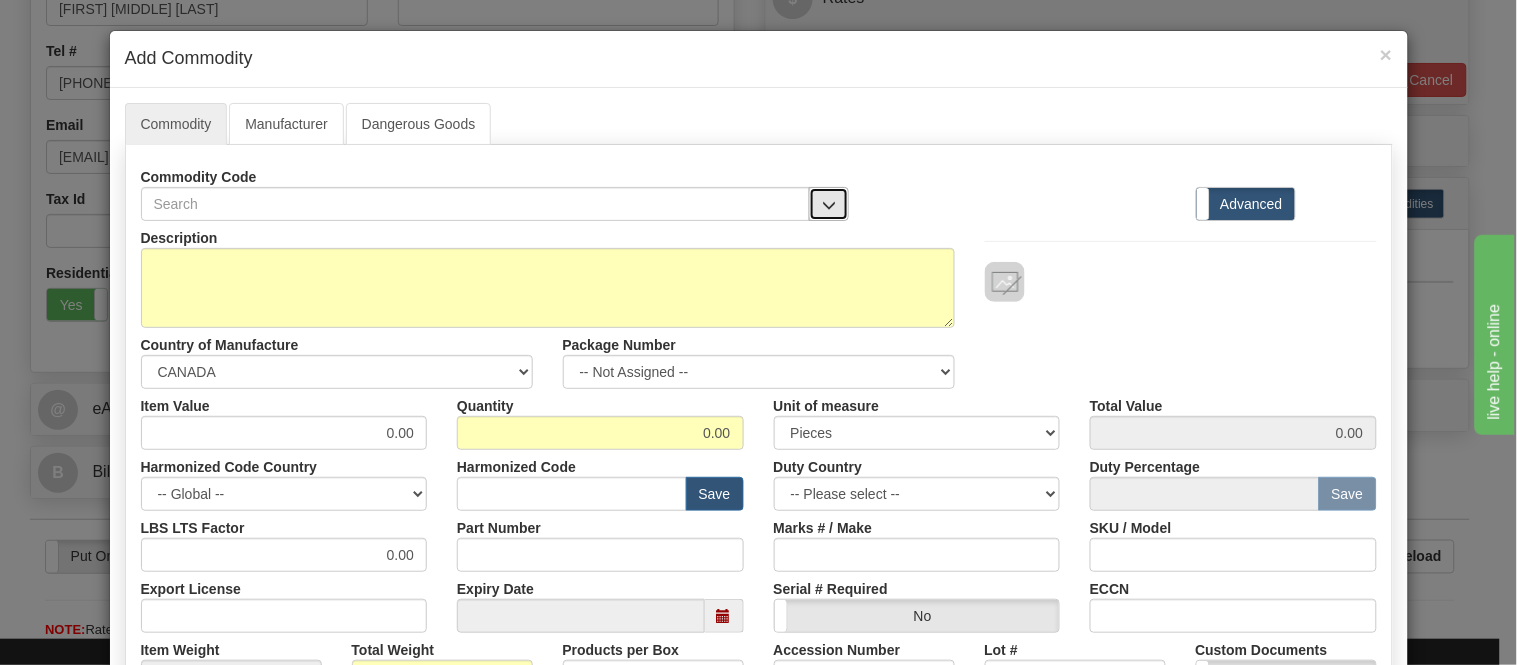 click at bounding box center [829, 204] 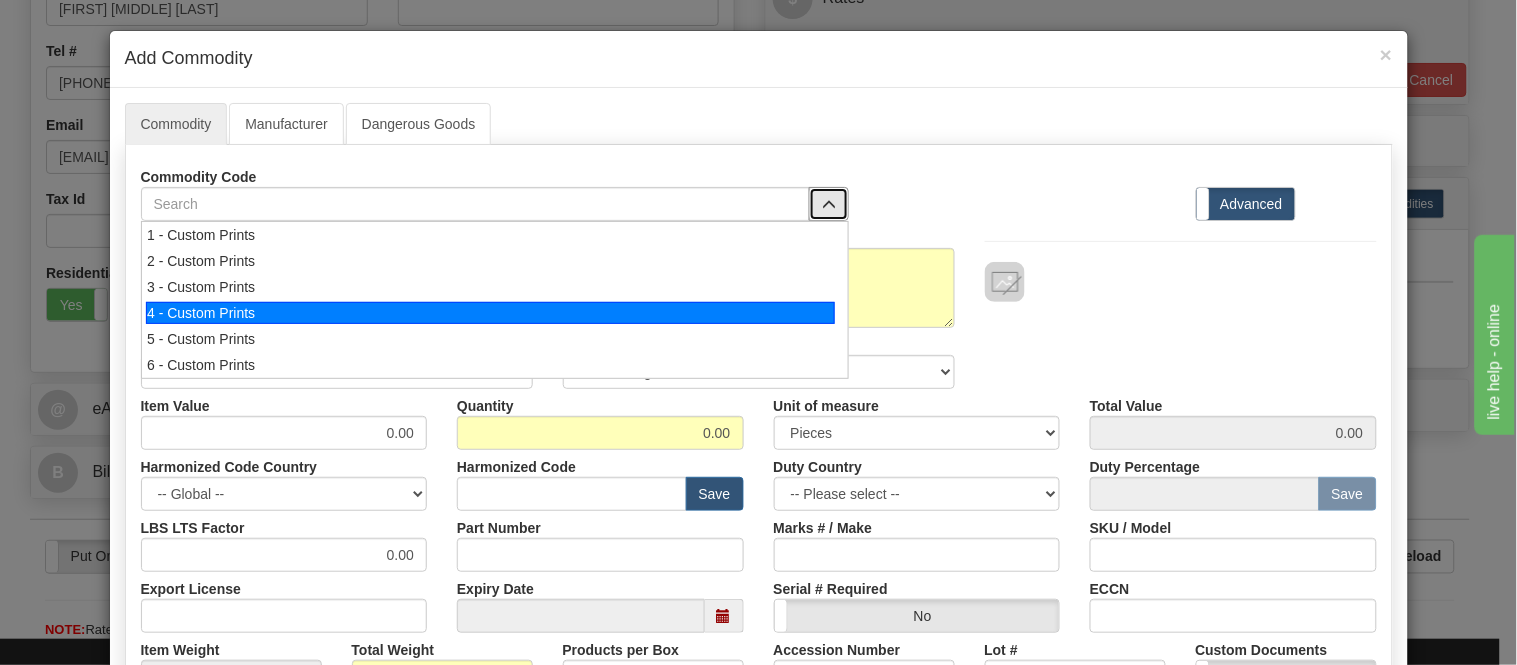 click on "4 - Custom Prints" at bounding box center [490, 313] 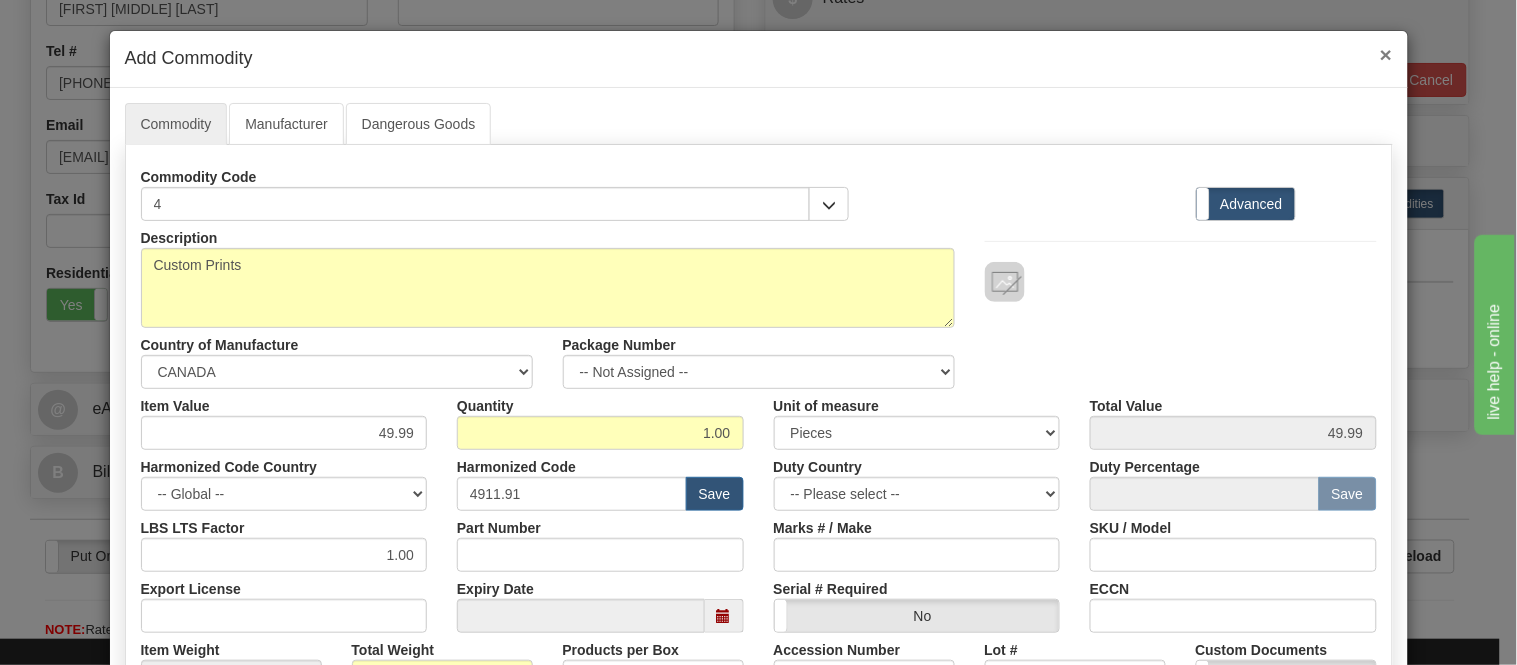 click on "×" at bounding box center [1386, 54] 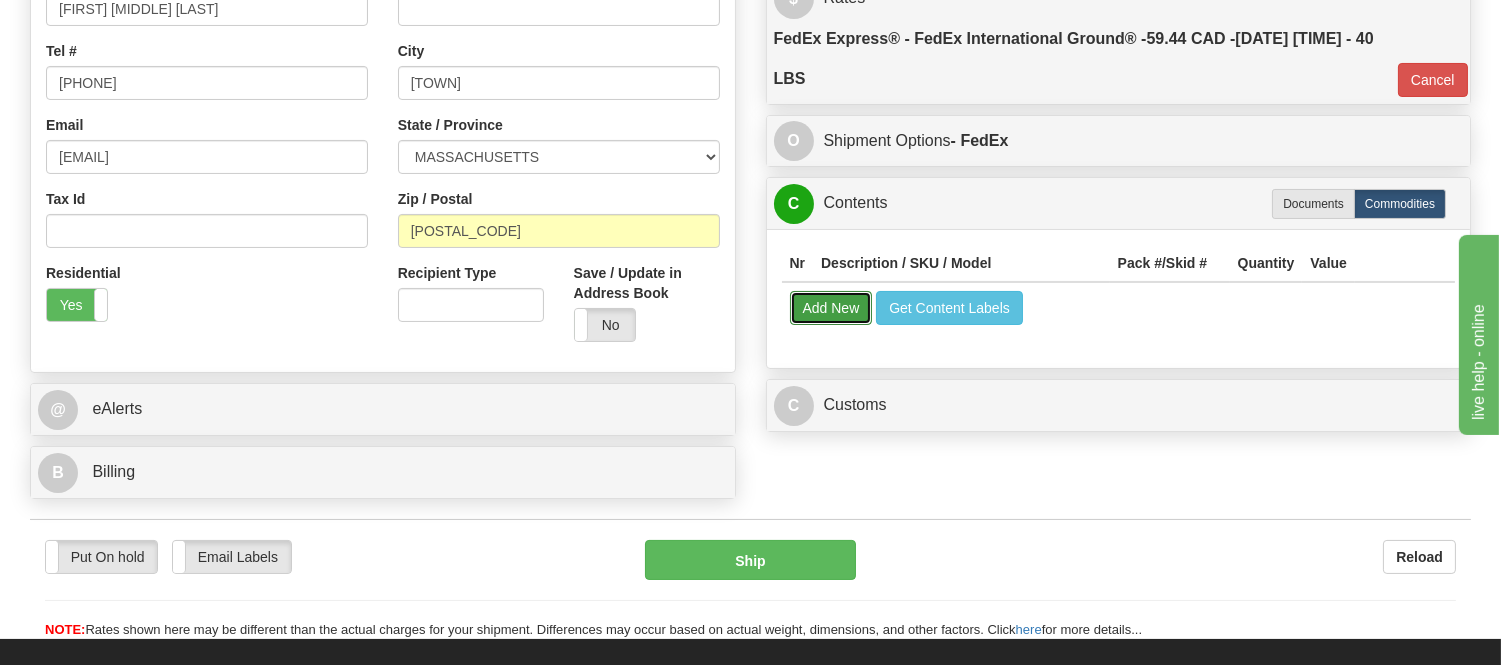 click on "Add New" at bounding box center [831, 308] 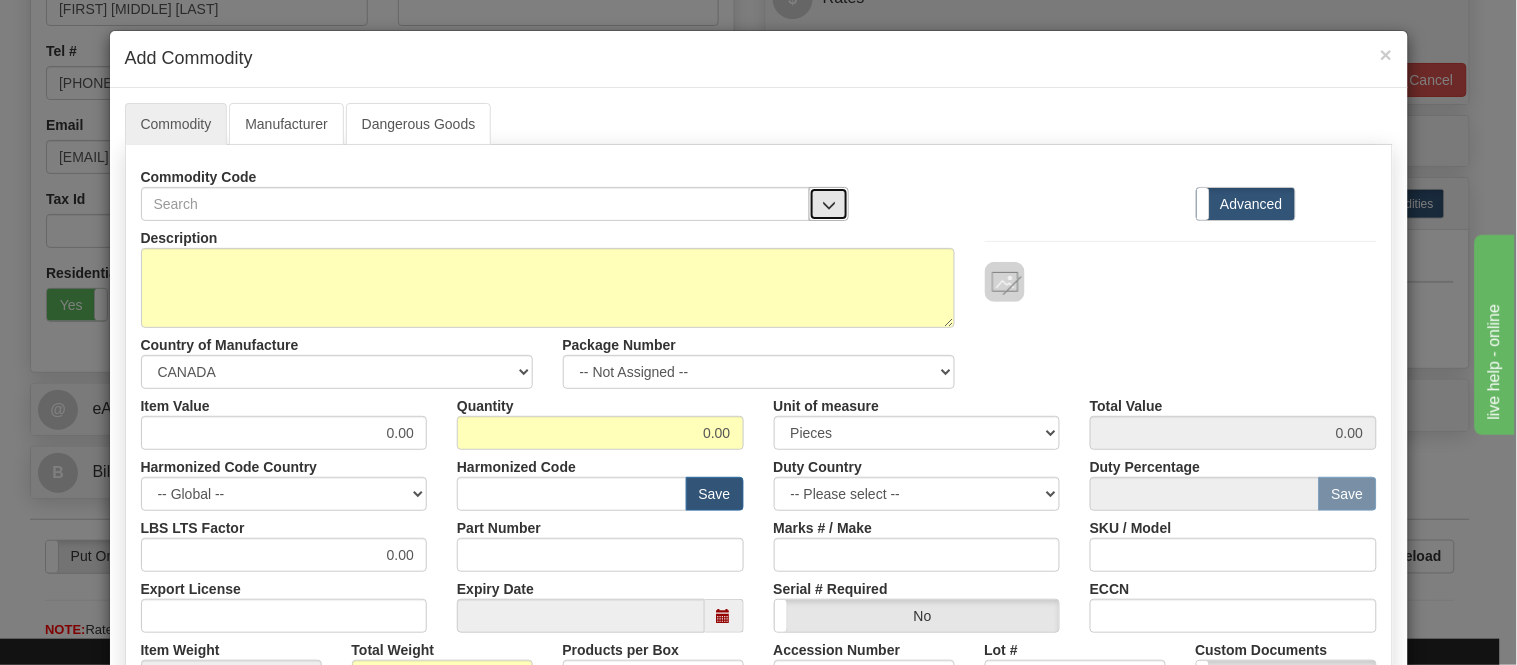 click at bounding box center [829, 205] 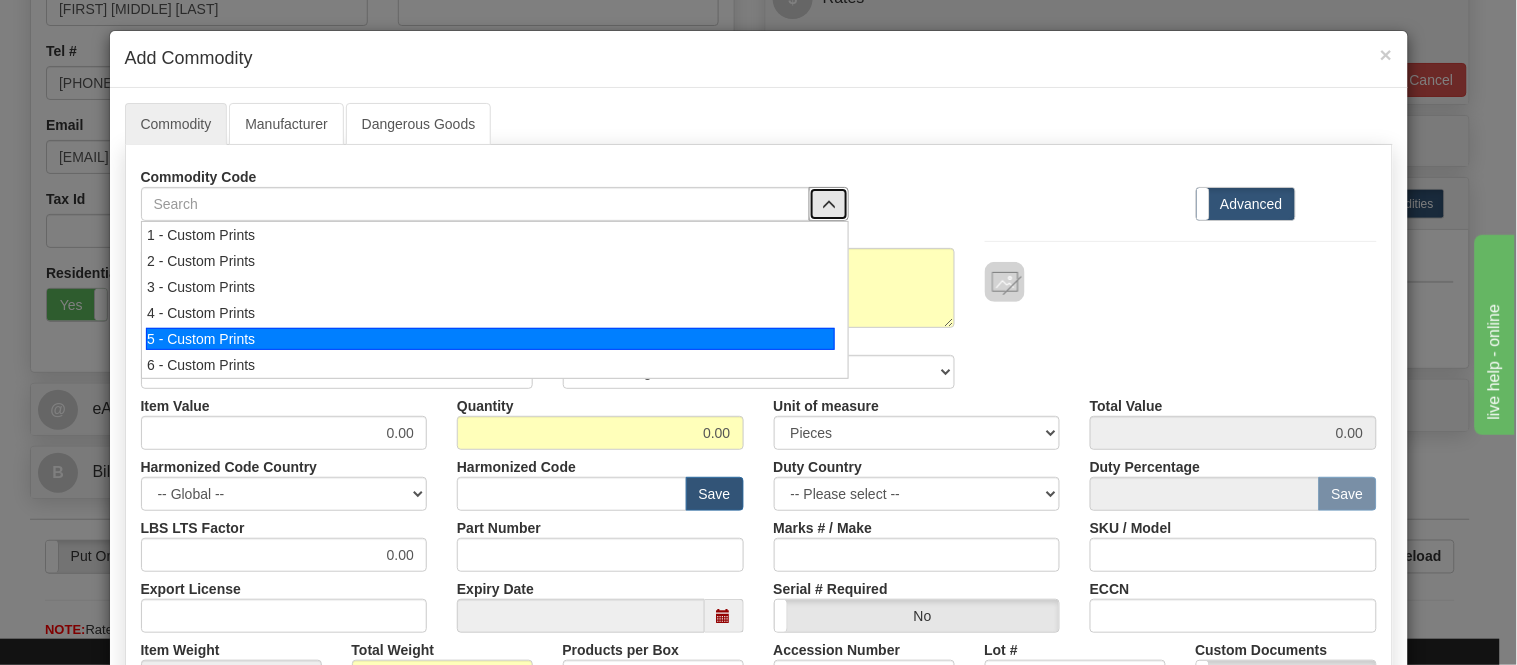 click on "5 - Custom Prints" at bounding box center [490, 339] 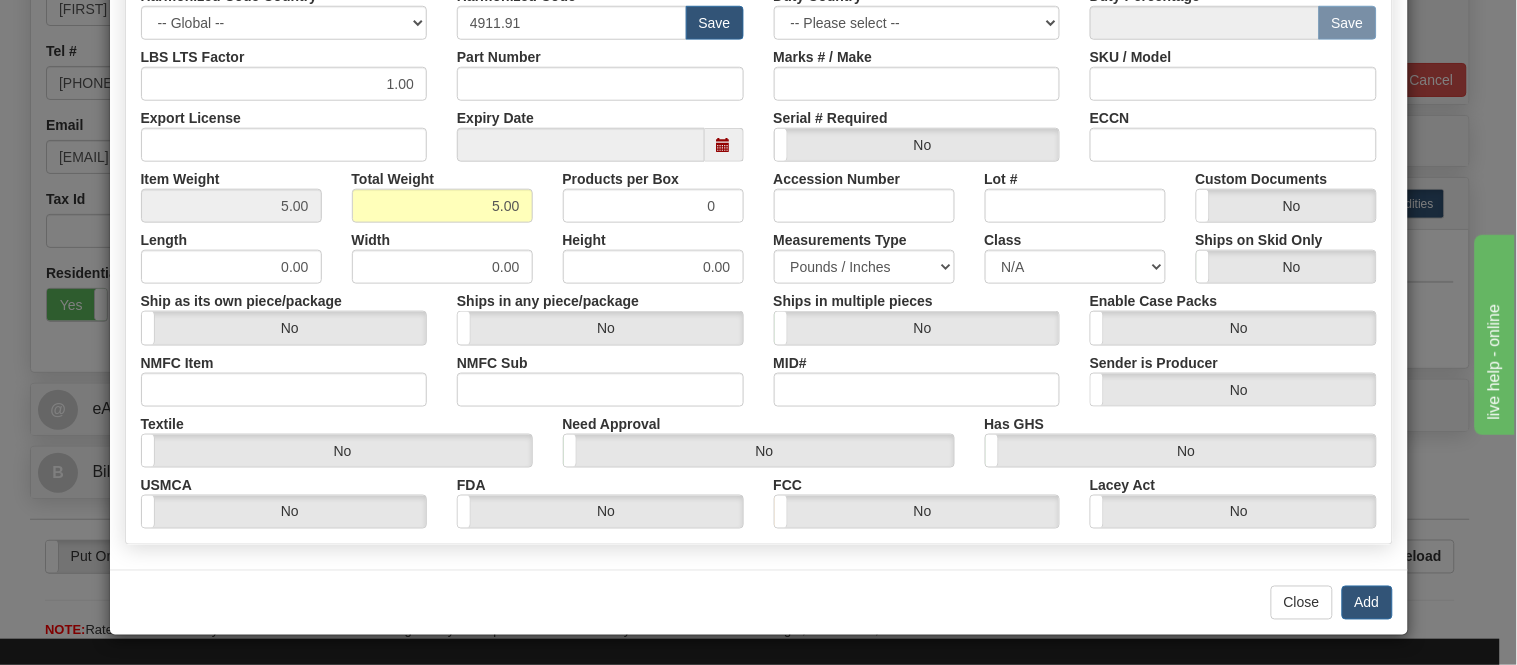 scroll, scrollTop: 472, scrollLeft: 0, axis: vertical 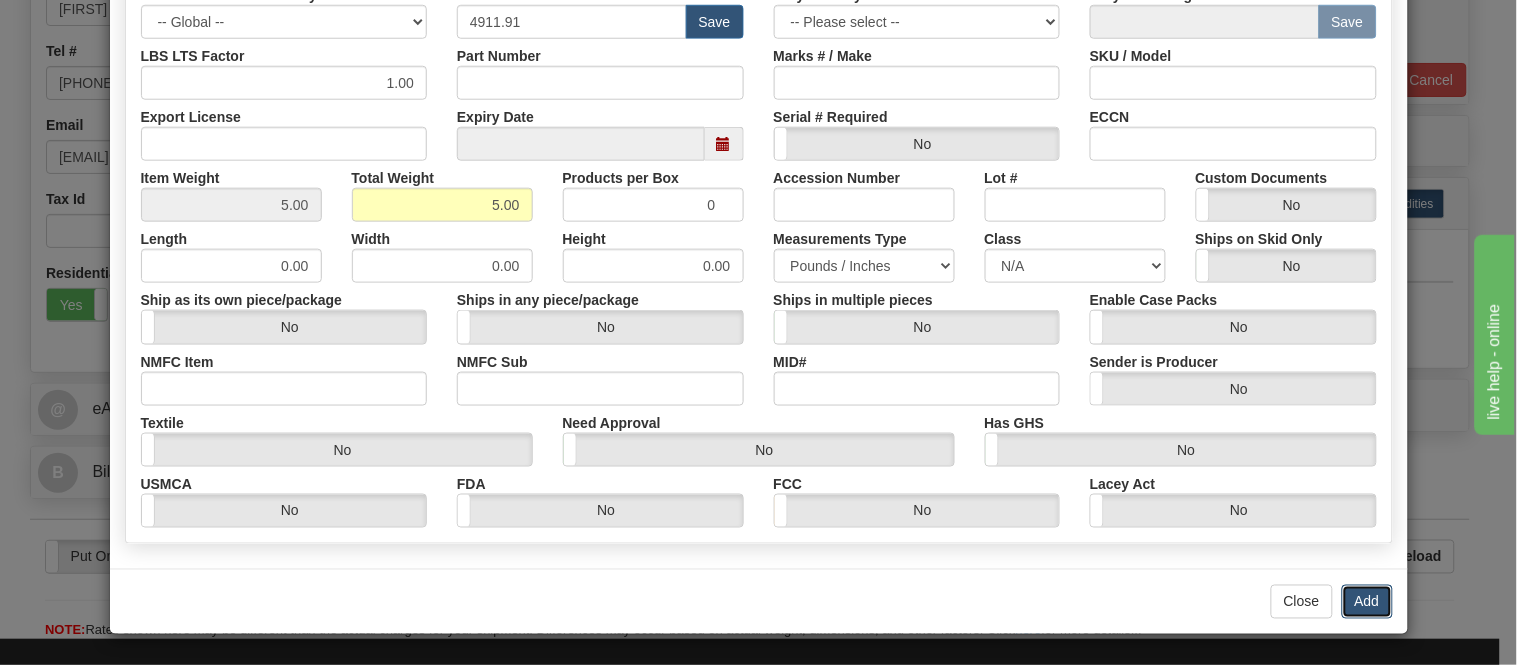 click on "Add" at bounding box center (1367, 602) 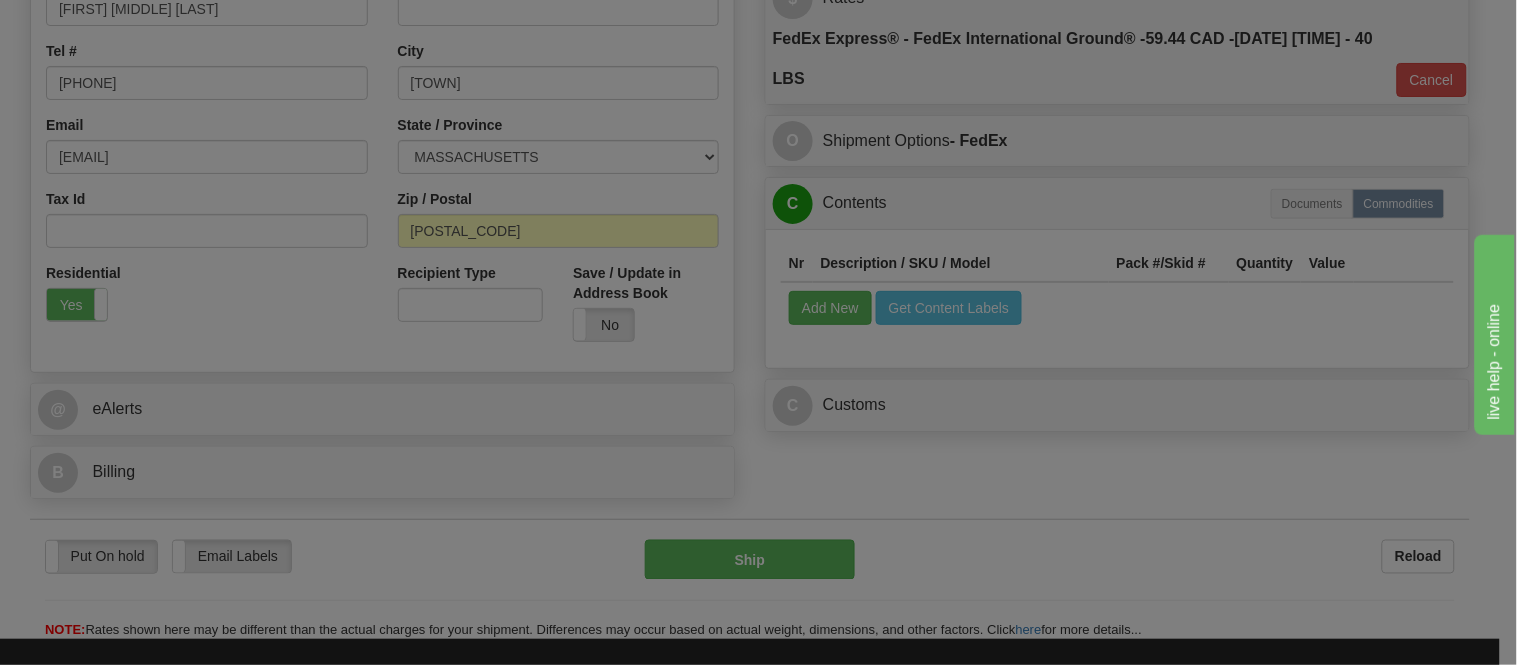 scroll, scrollTop: 0, scrollLeft: 0, axis: both 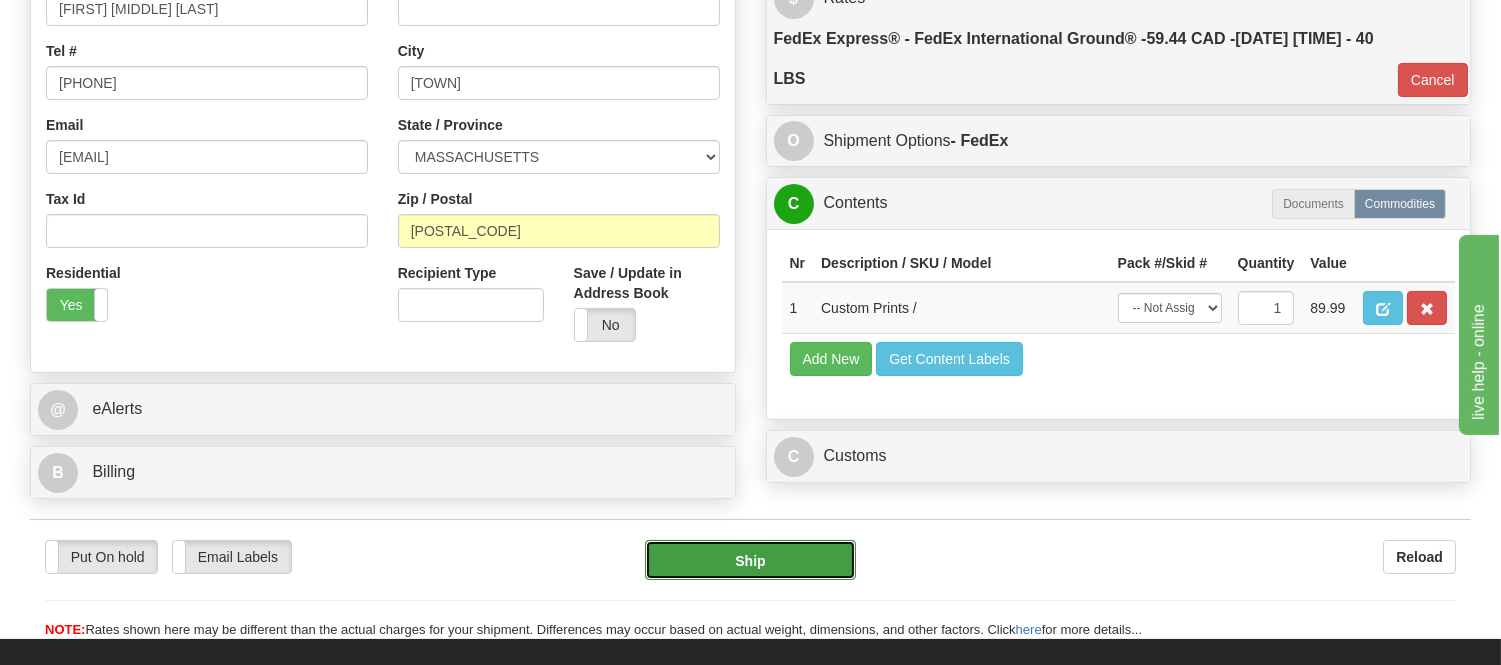 click on "Ship" at bounding box center [750, 560] 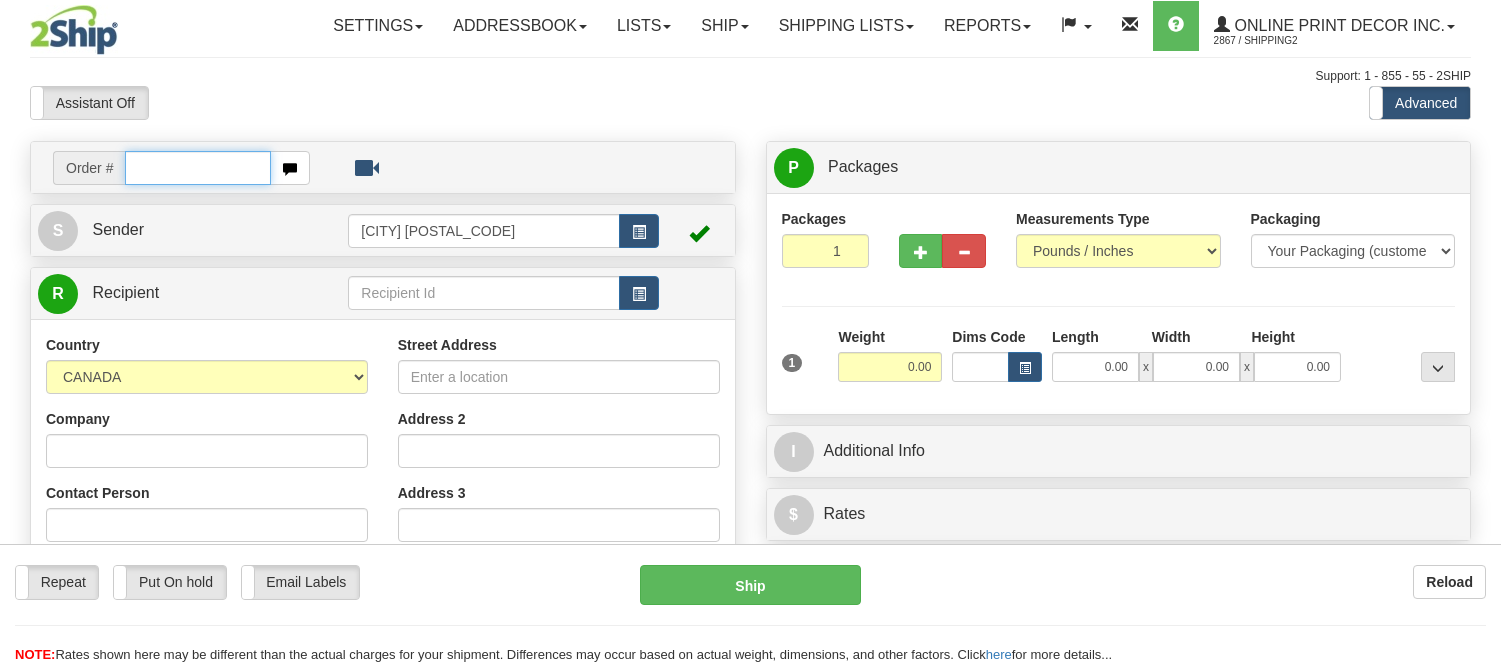 scroll, scrollTop: 0, scrollLeft: 0, axis: both 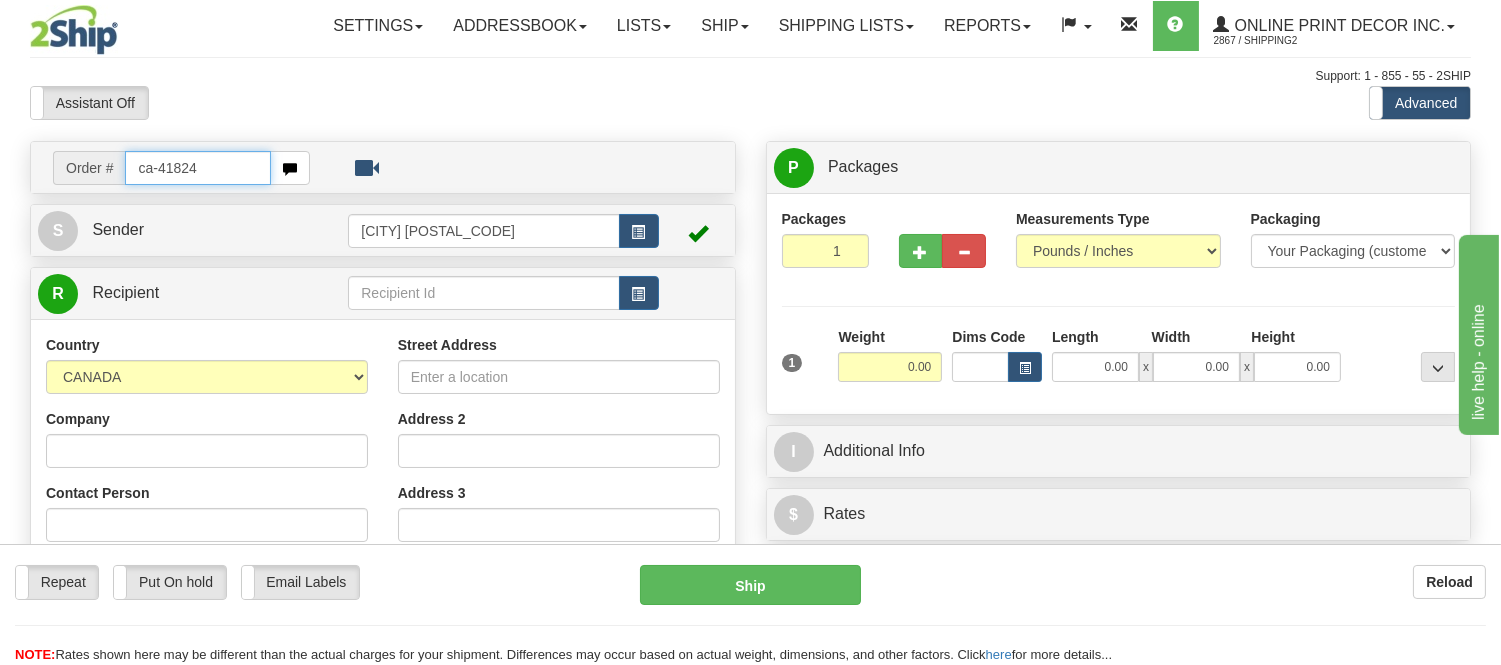 type on "[STATE_CODE]-[NUMBER]" 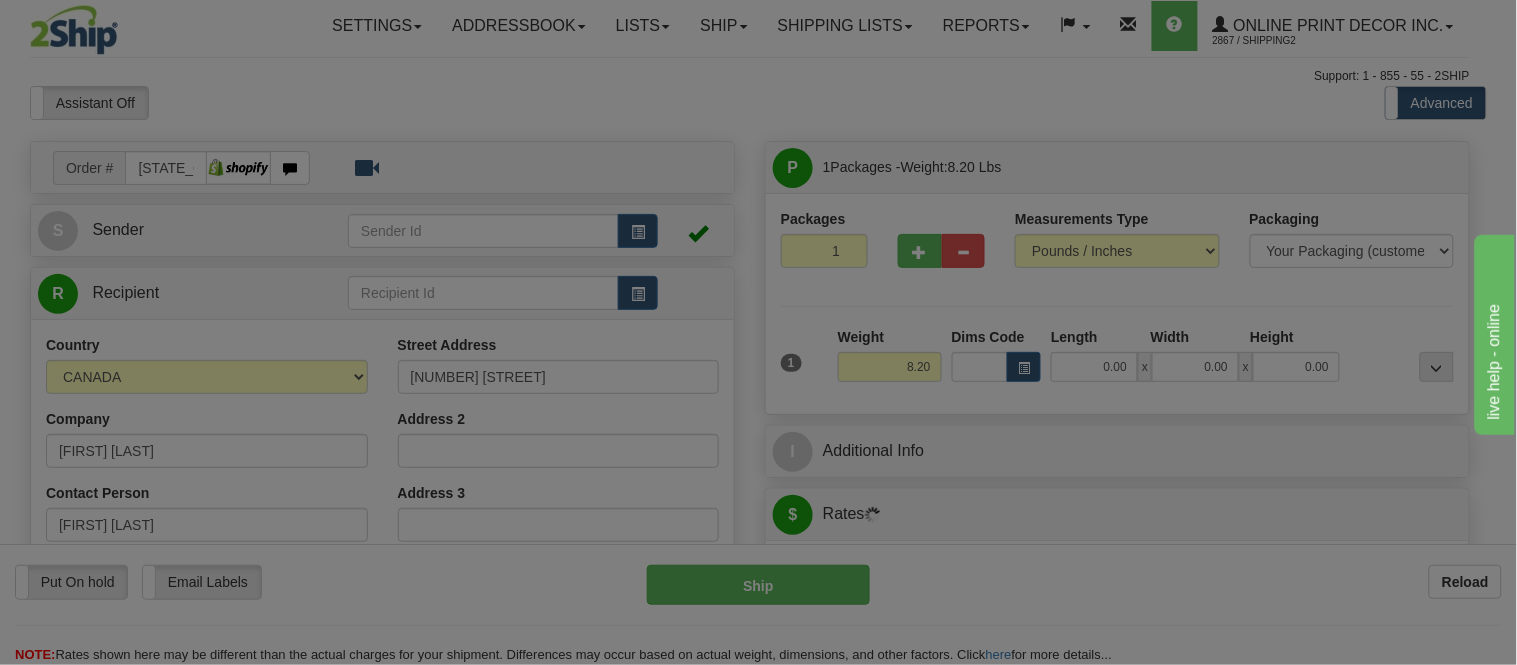 type on "NORTH YORK" 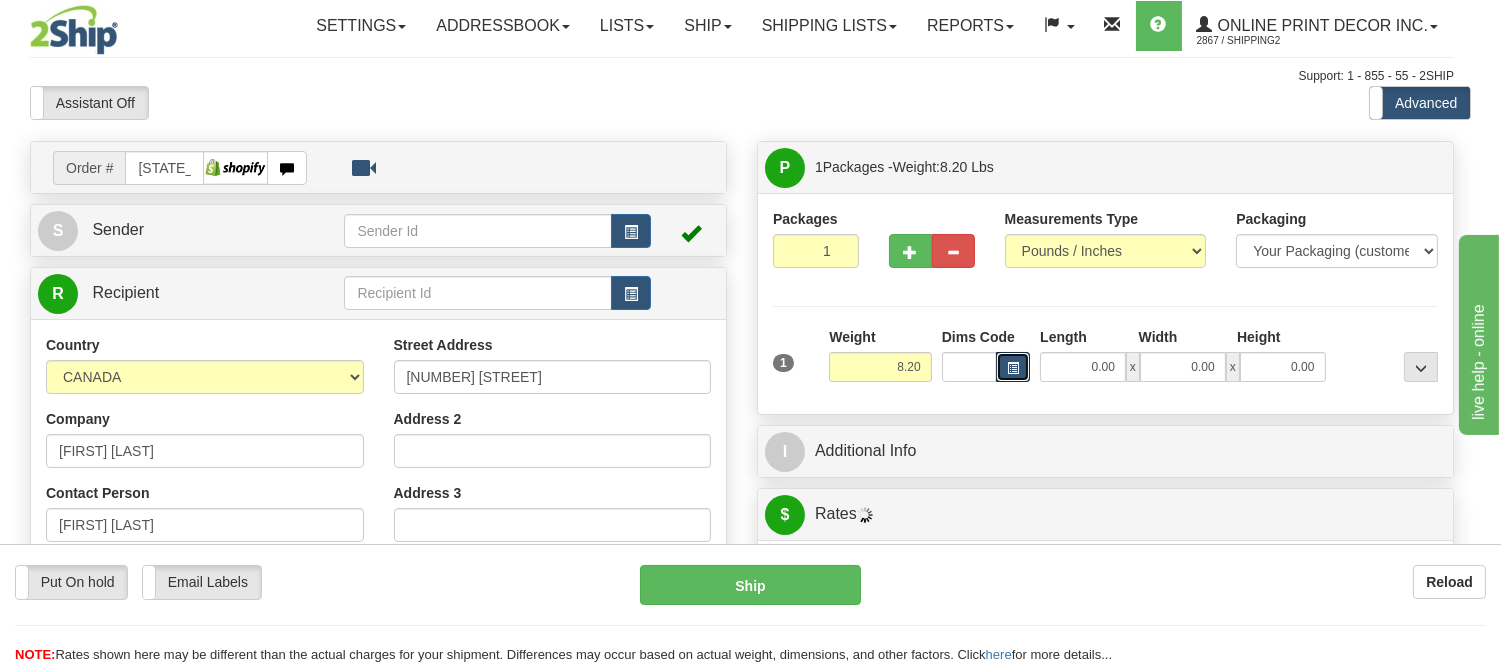 click at bounding box center (1013, 367) 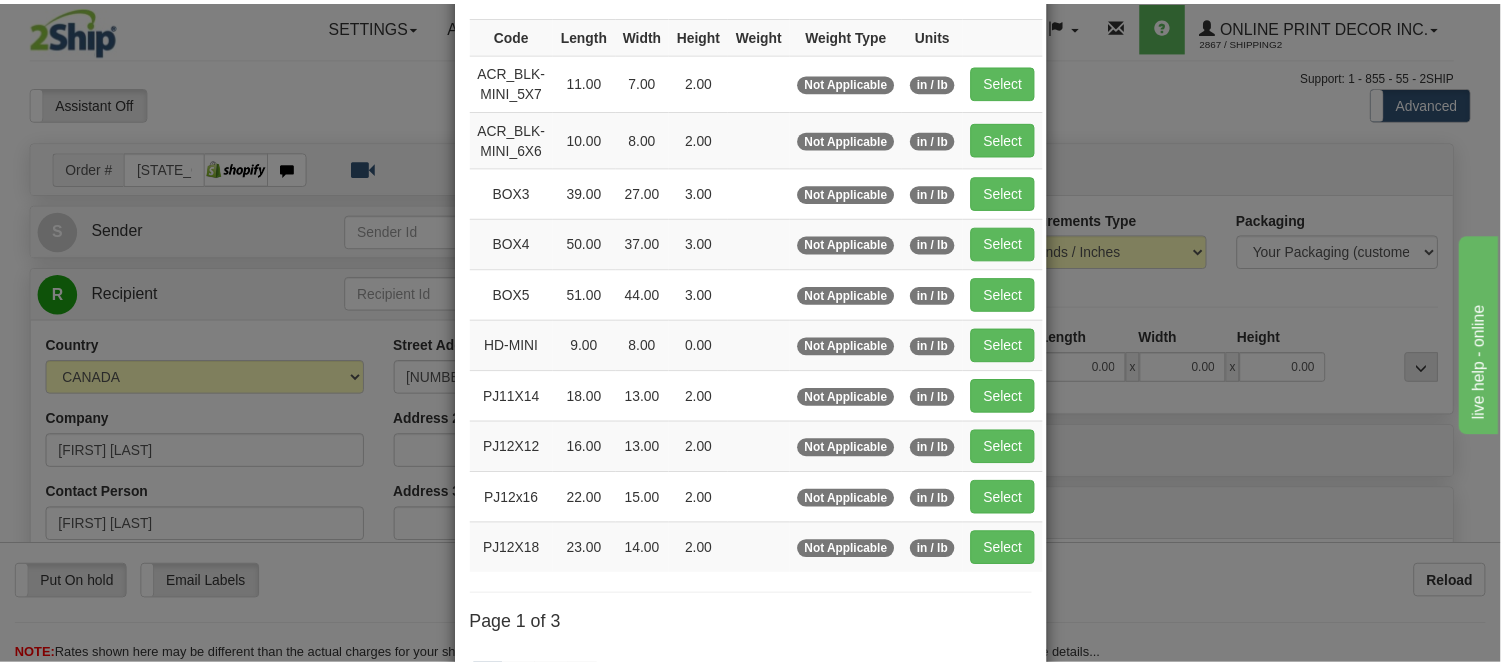 scroll, scrollTop: 333, scrollLeft: 0, axis: vertical 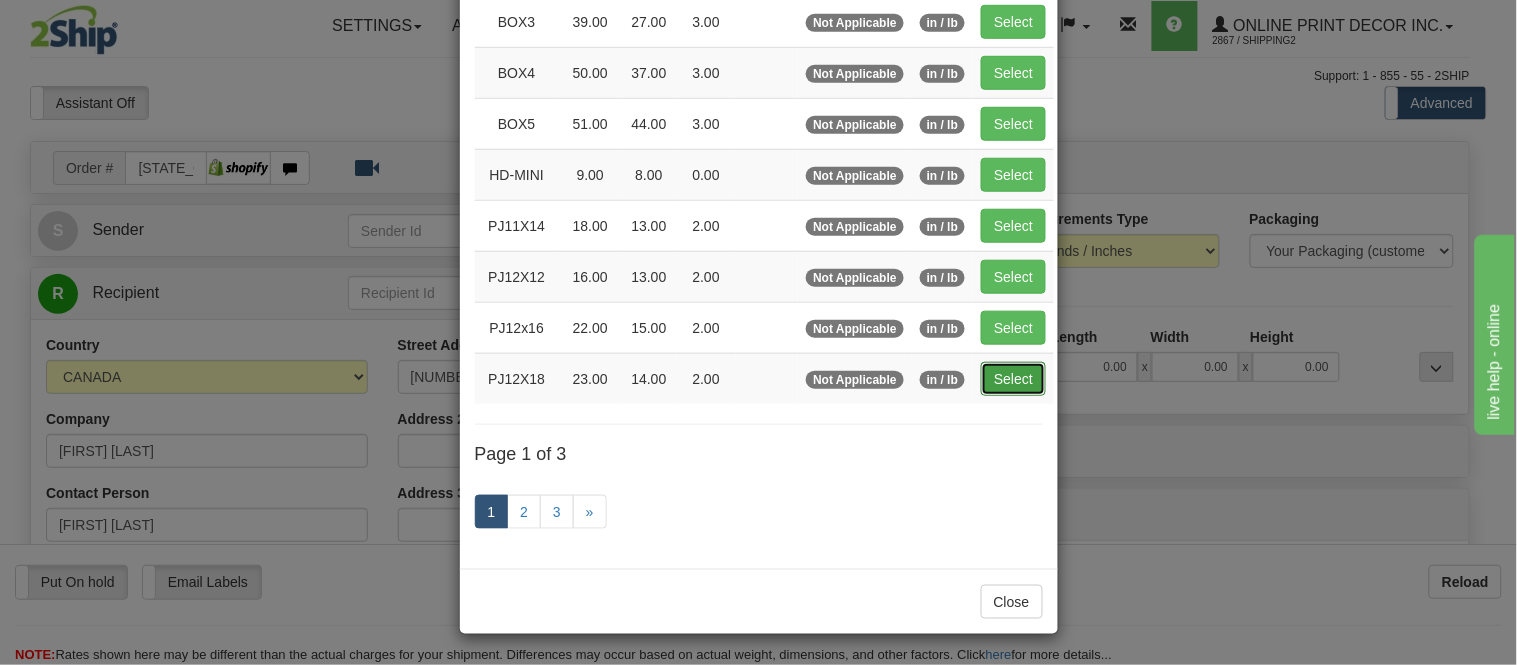 click on "Select" at bounding box center (1013, 379) 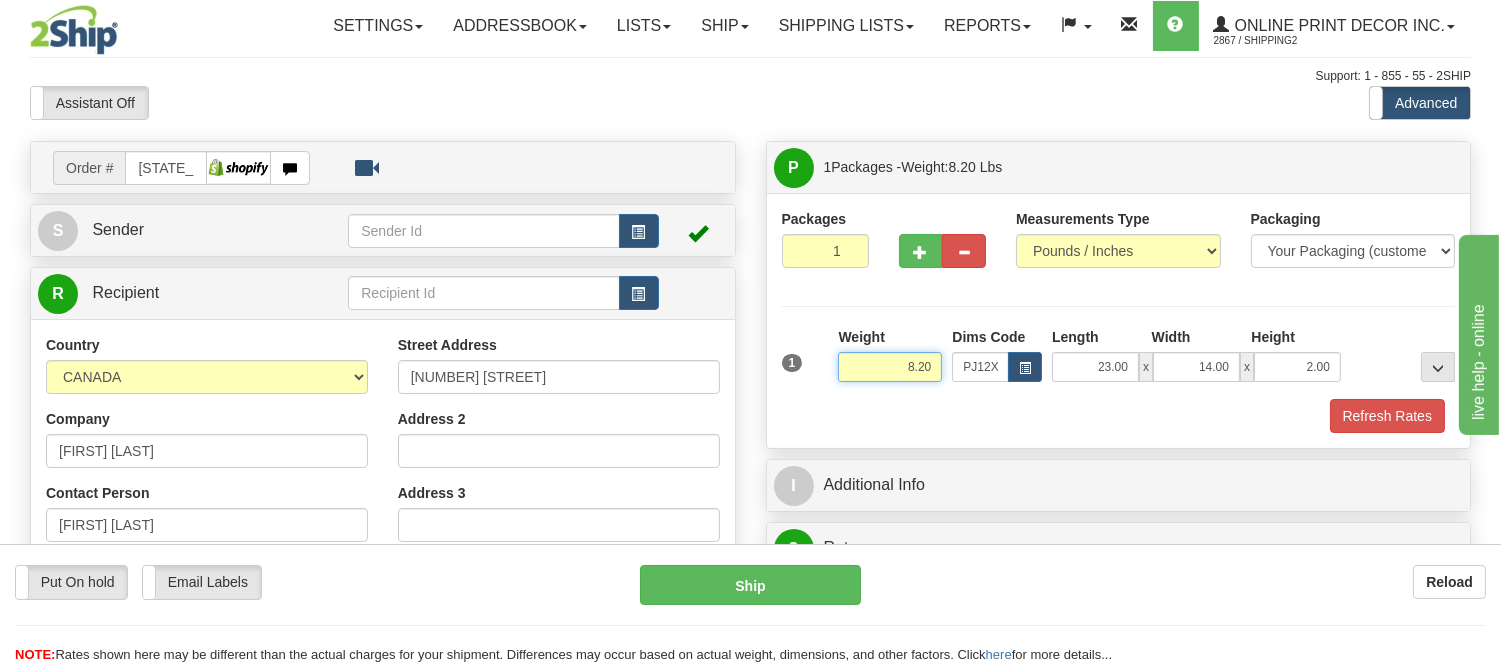 drag, startPoint x: 936, startPoint y: 361, endPoint x: 808, endPoint y: 355, distance: 128.14055 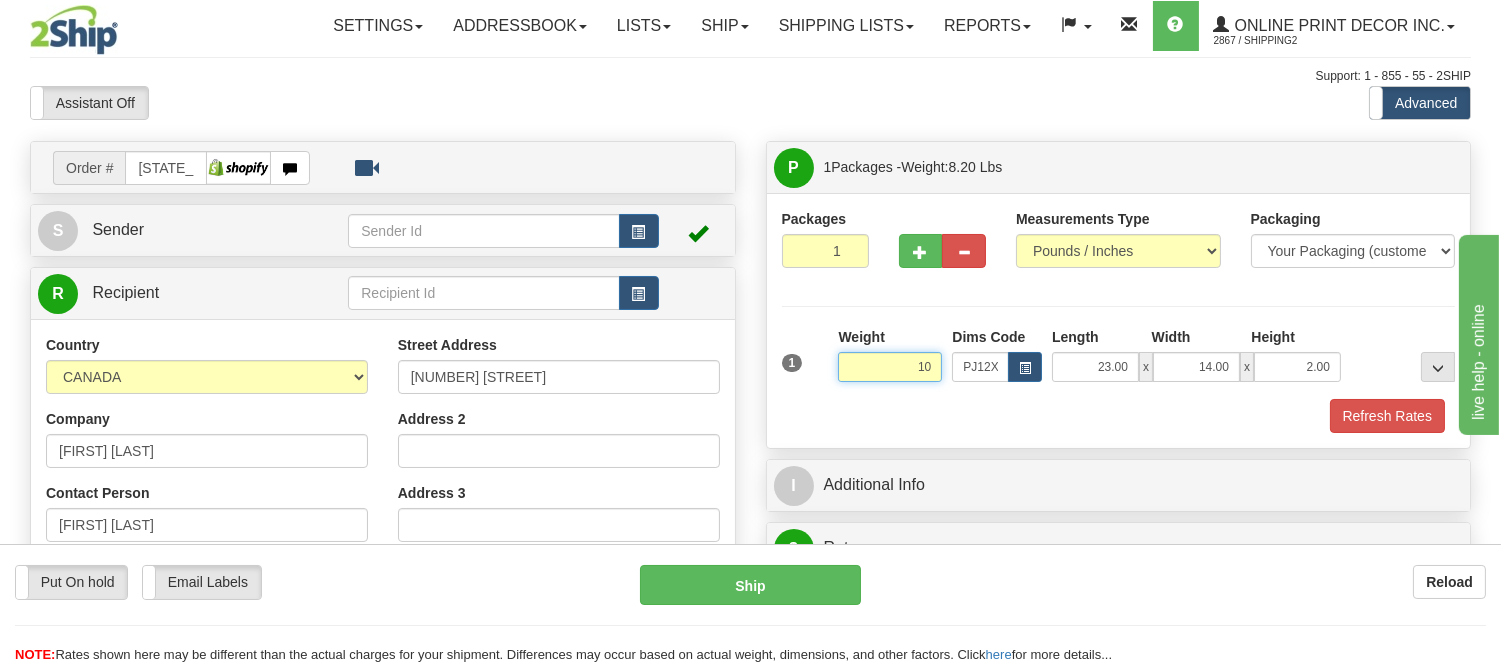 click on "Delete" at bounding box center [0, 0] 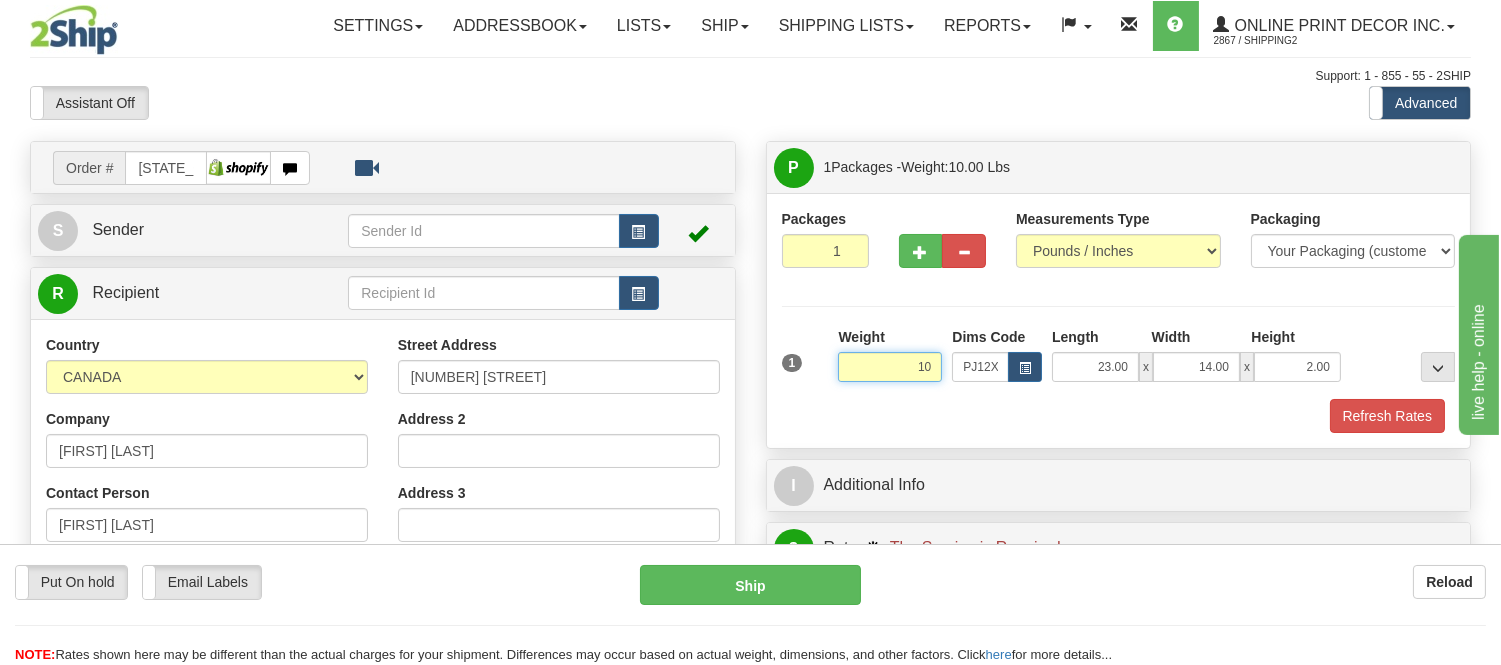 type on "1" 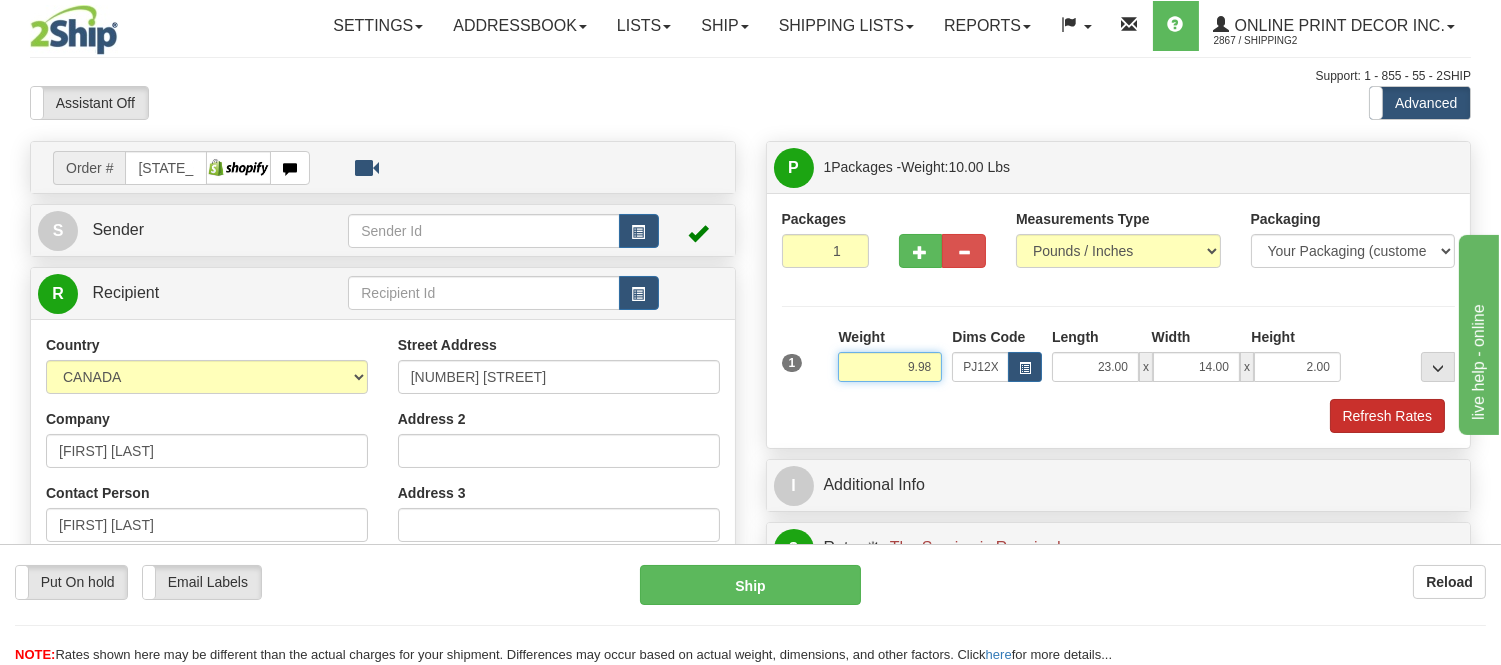 type on "9.98" 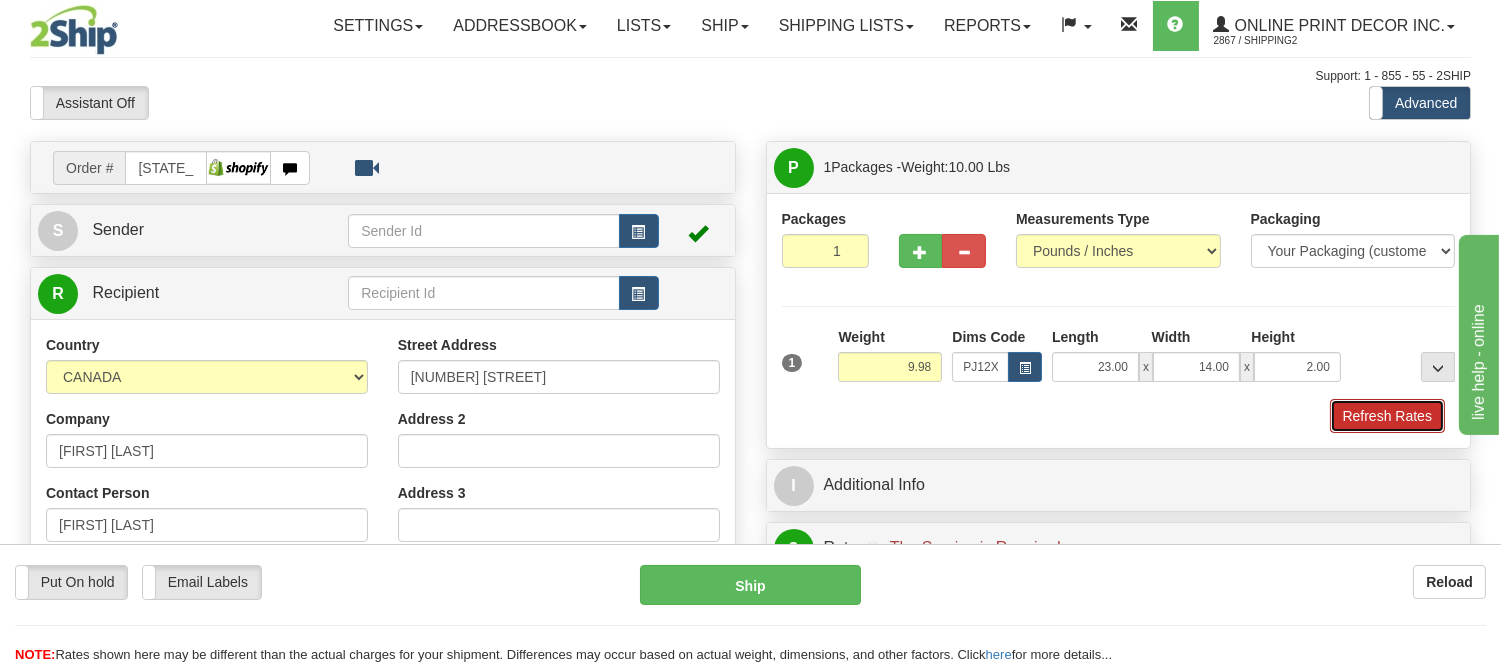 click on "Refresh Rates" at bounding box center [1387, 416] 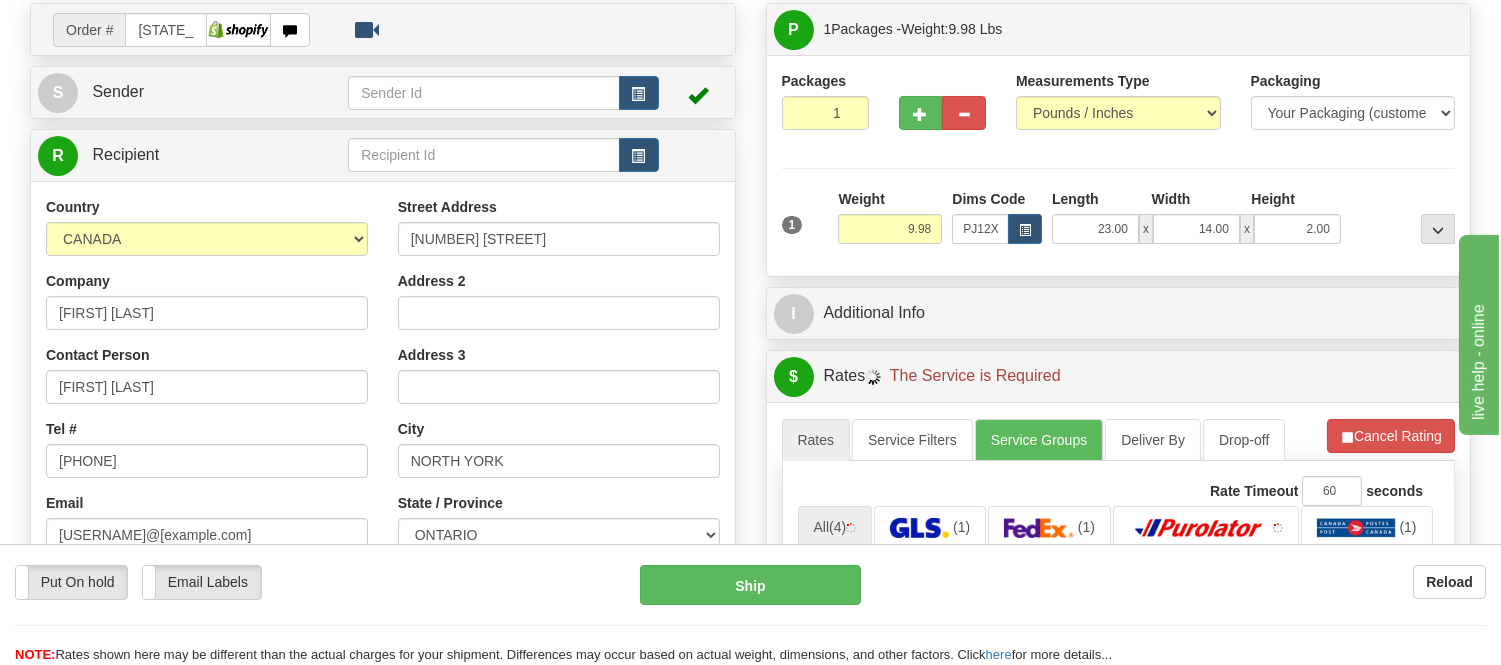 scroll, scrollTop: 155, scrollLeft: 0, axis: vertical 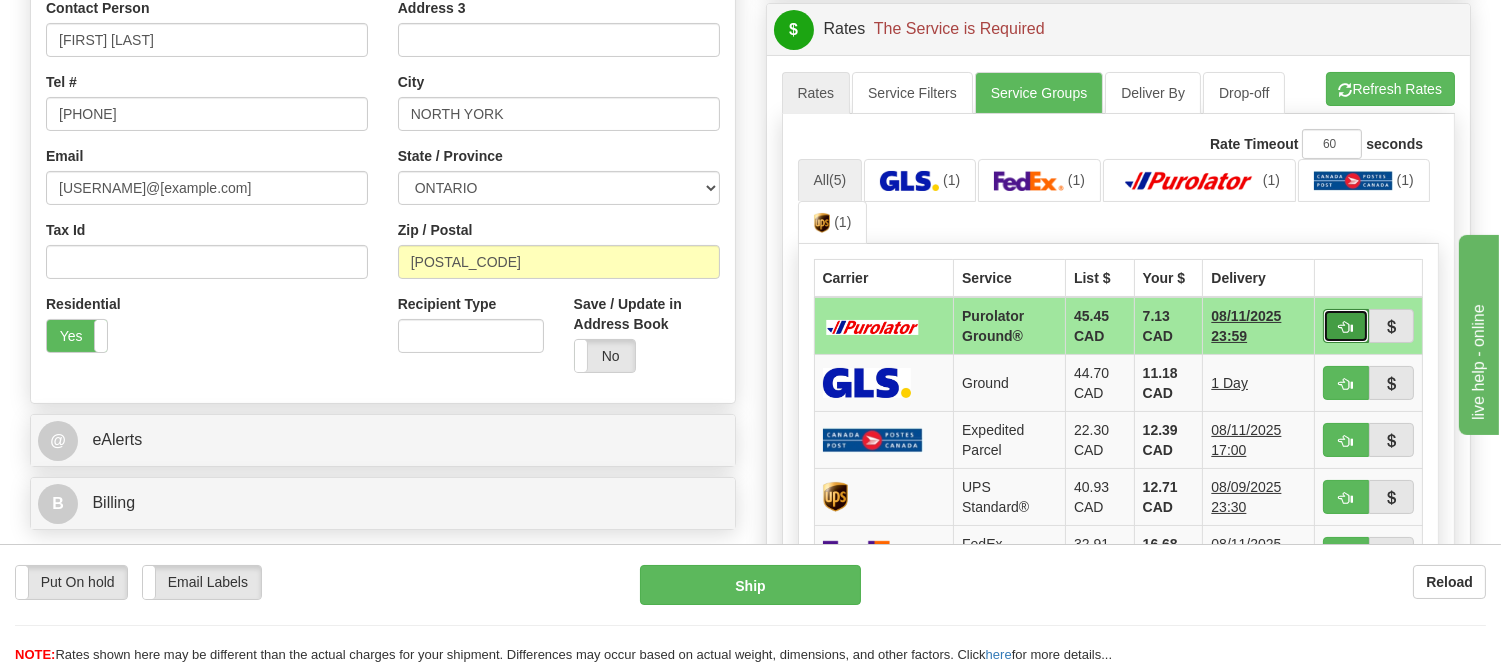 click at bounding box center [1346, 327] 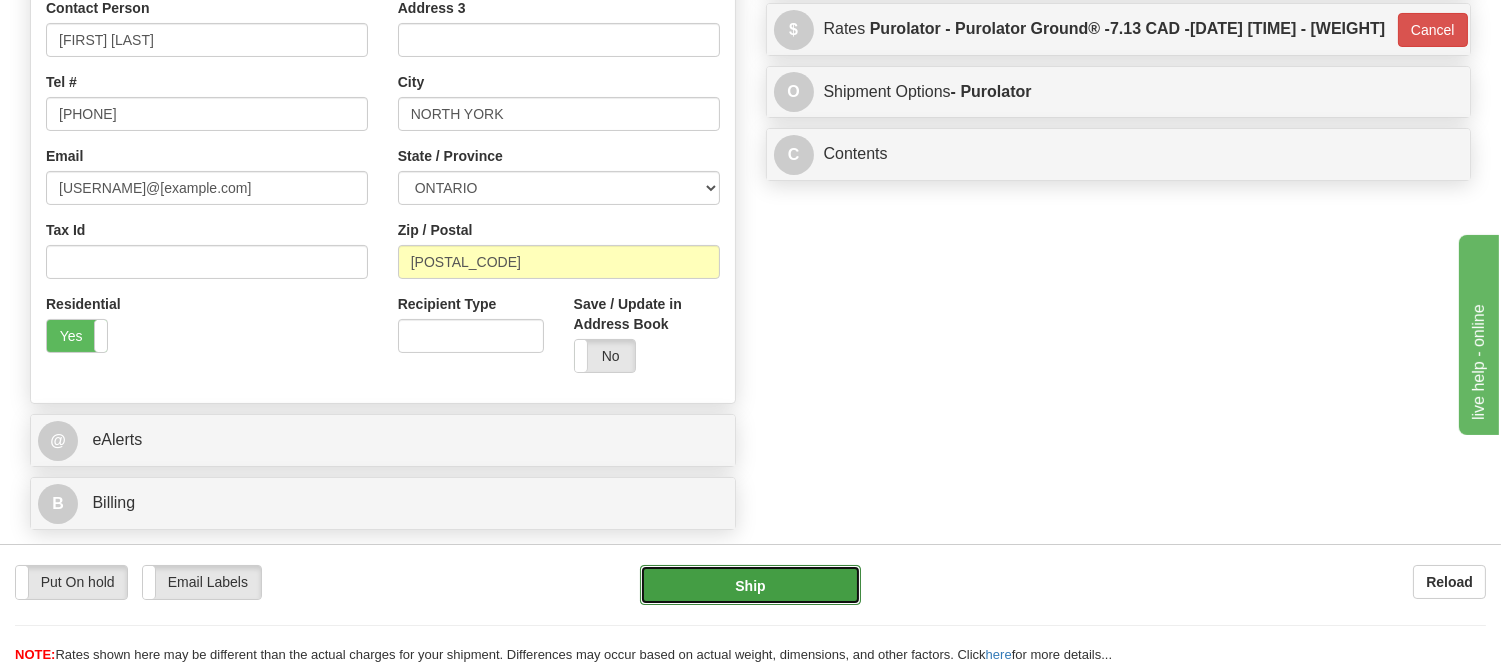 click on "Ship" at bounding box center [750, 585] 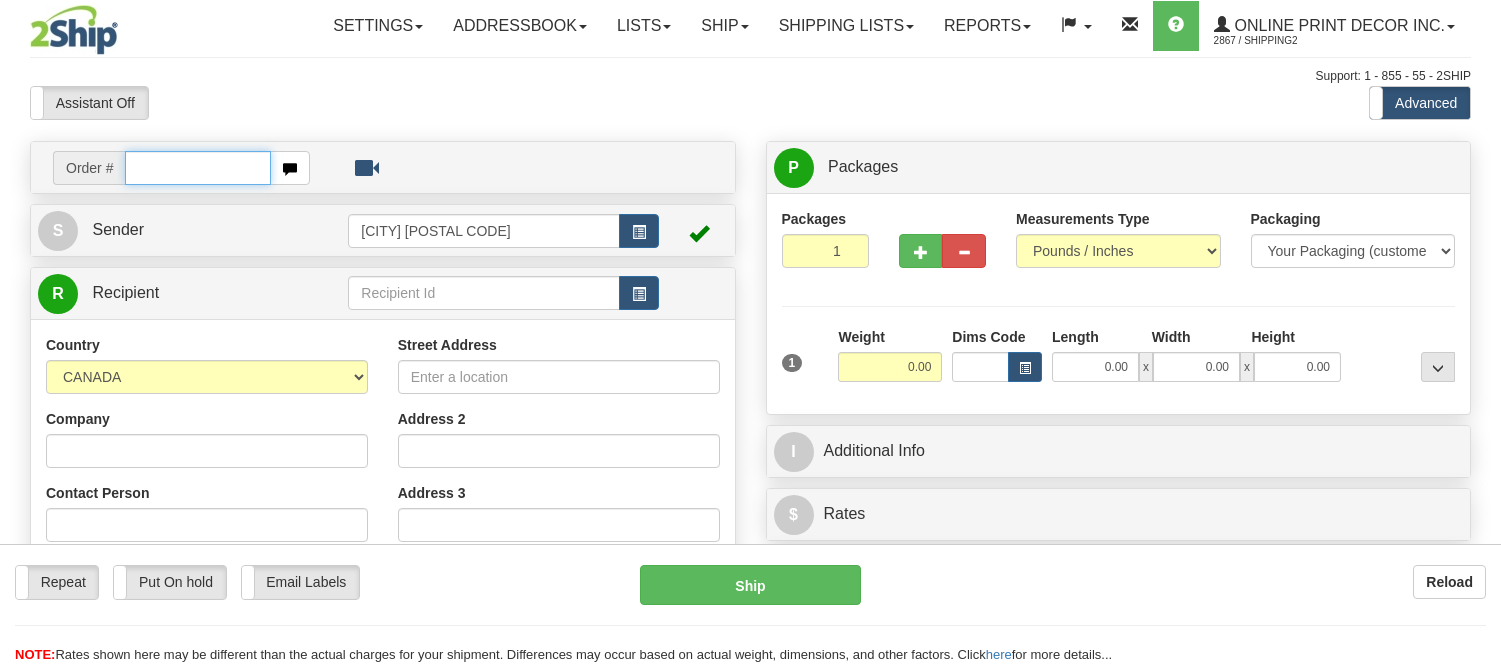 scroll, scrollTop: 0, scrollLeft: 0, axis: both 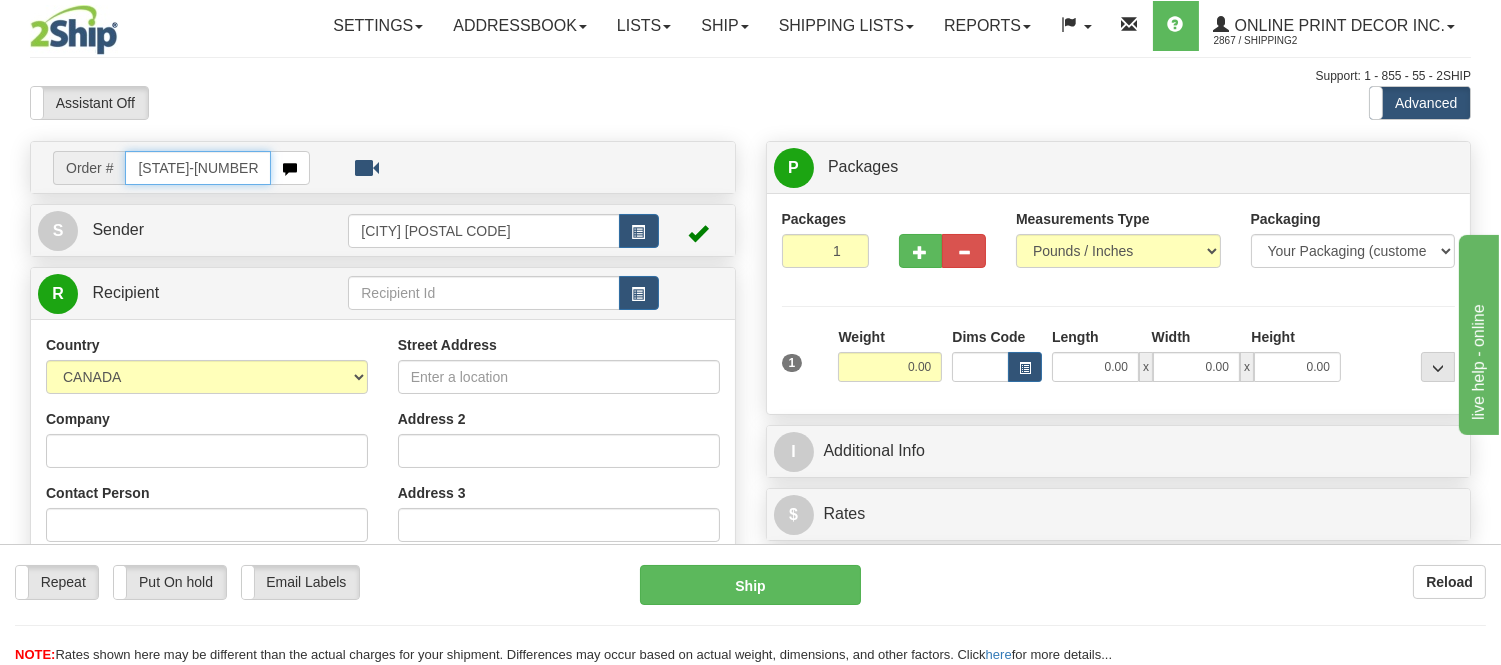 type on "[STATE]-[NUMBER]" 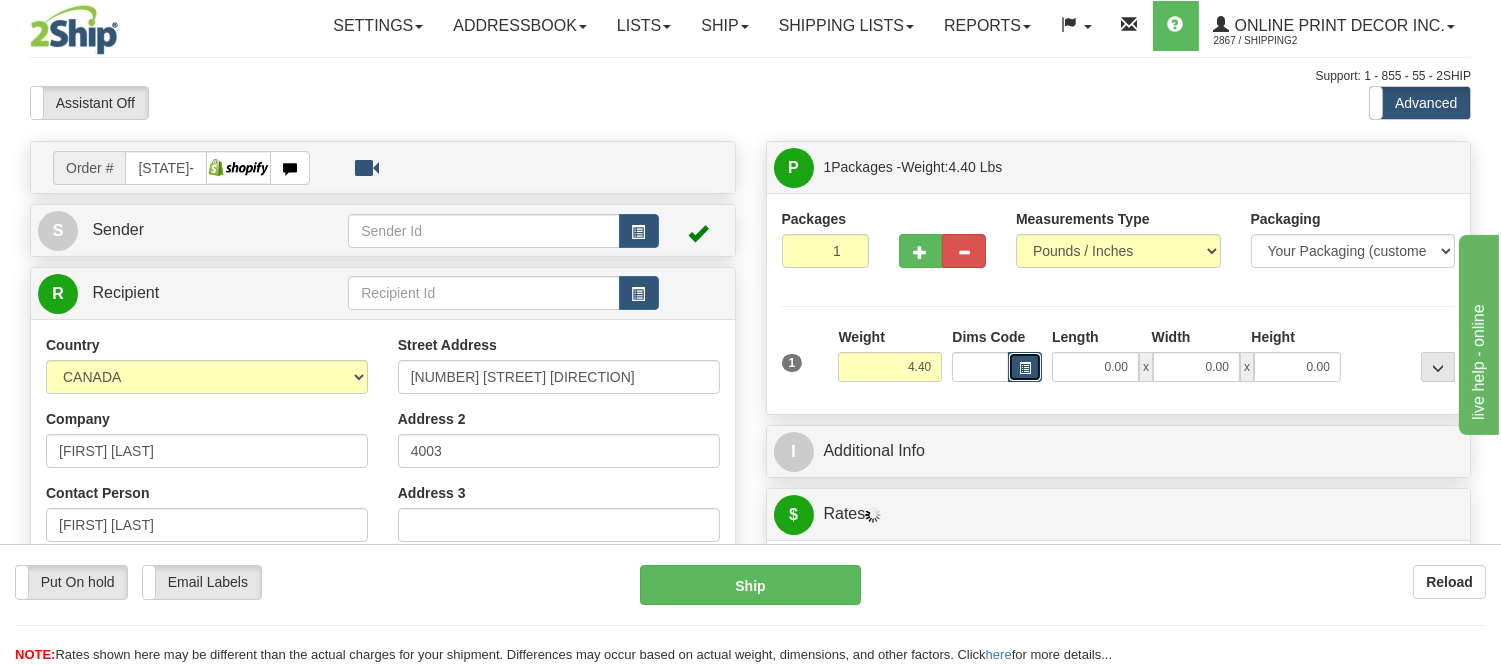 click at bounding box center [1025, 367] 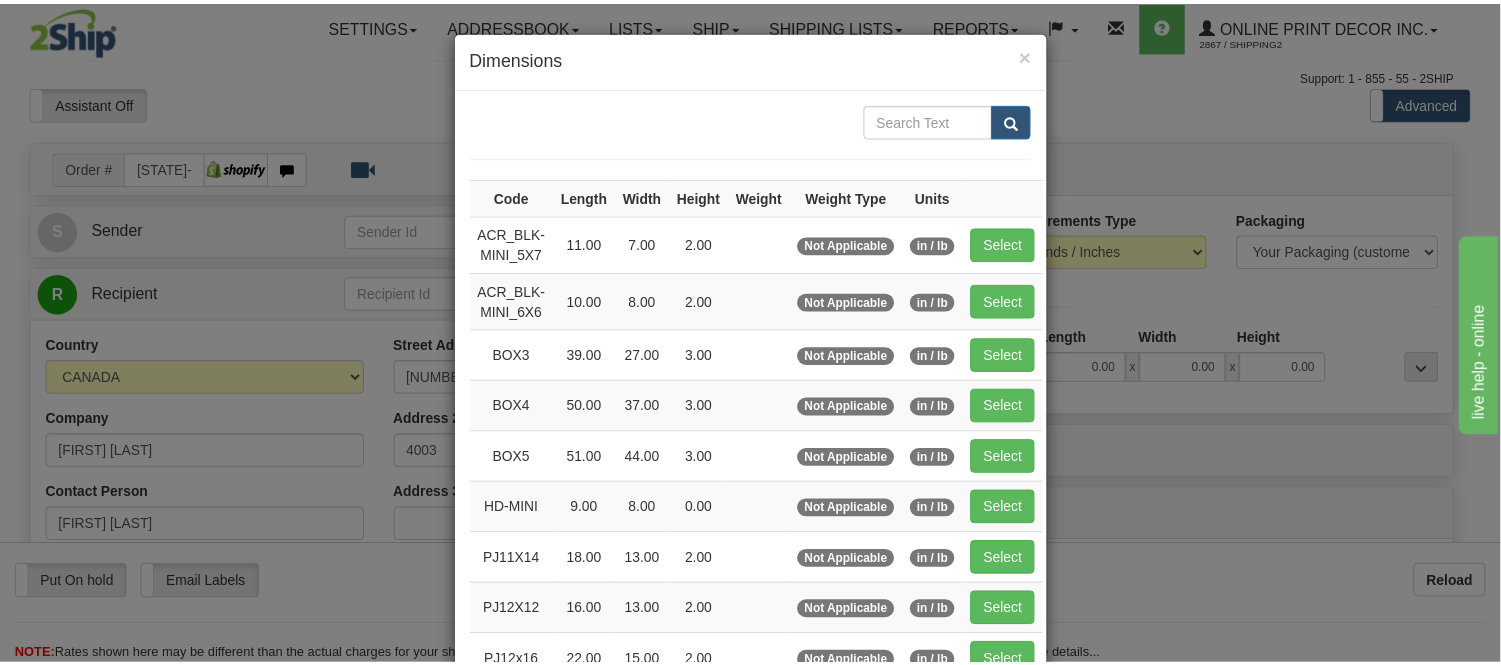 scroll, scrollTop: 222, scrollLeft: 0, axis: vertical 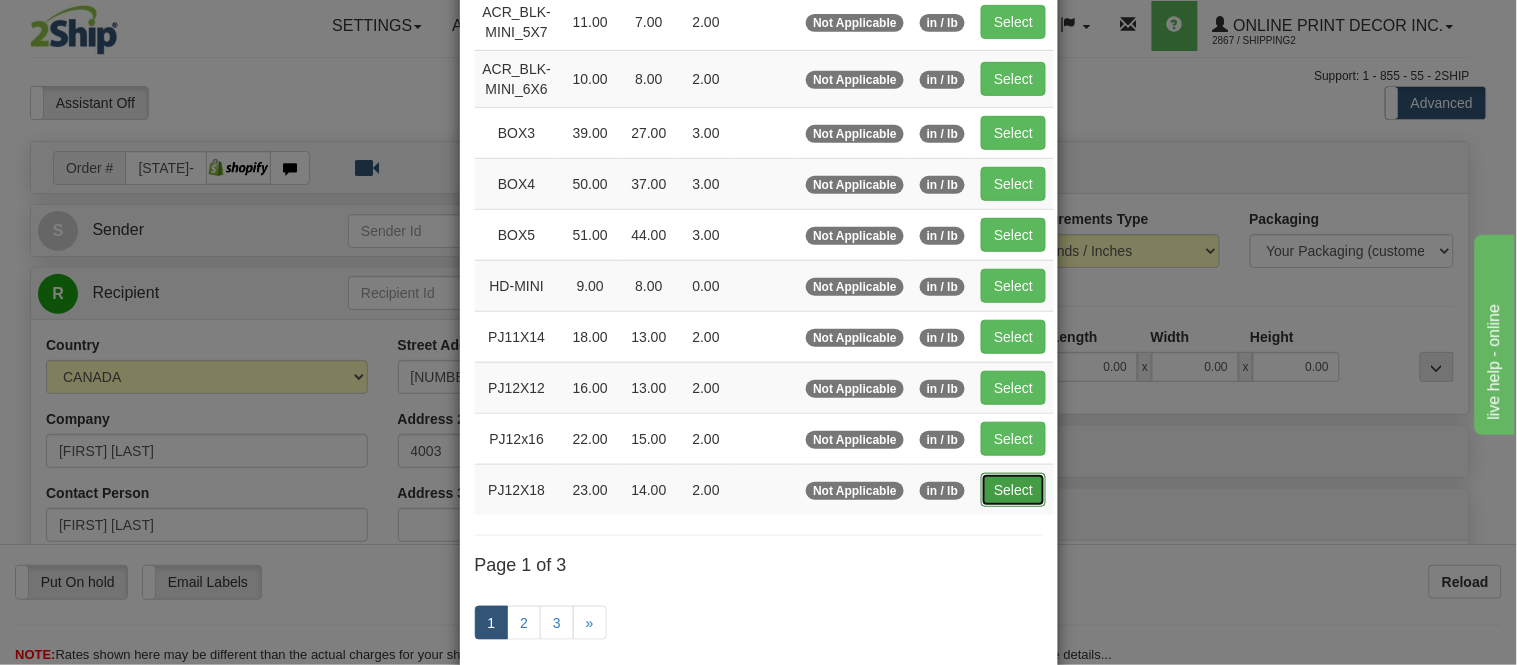 click on "Select" at bounding box center [1013, 490] 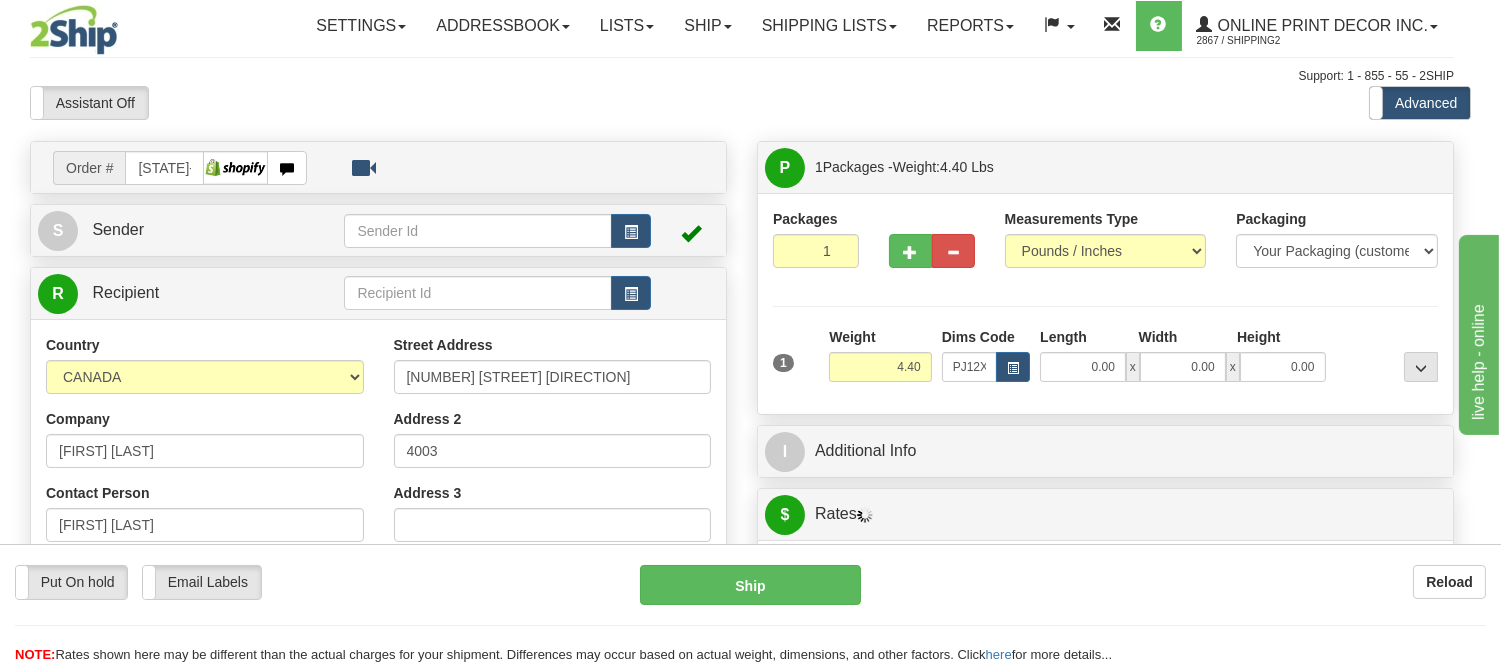 type on "23.00" 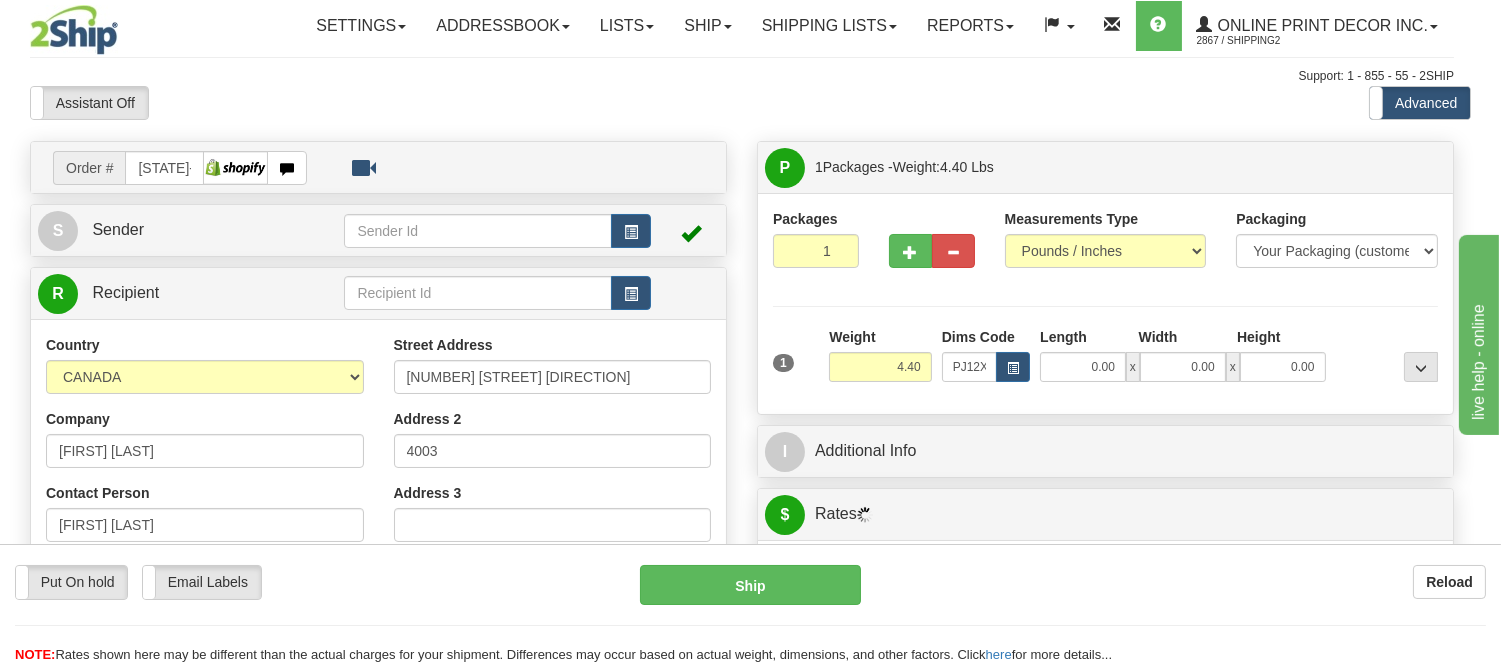 type on "14.00" 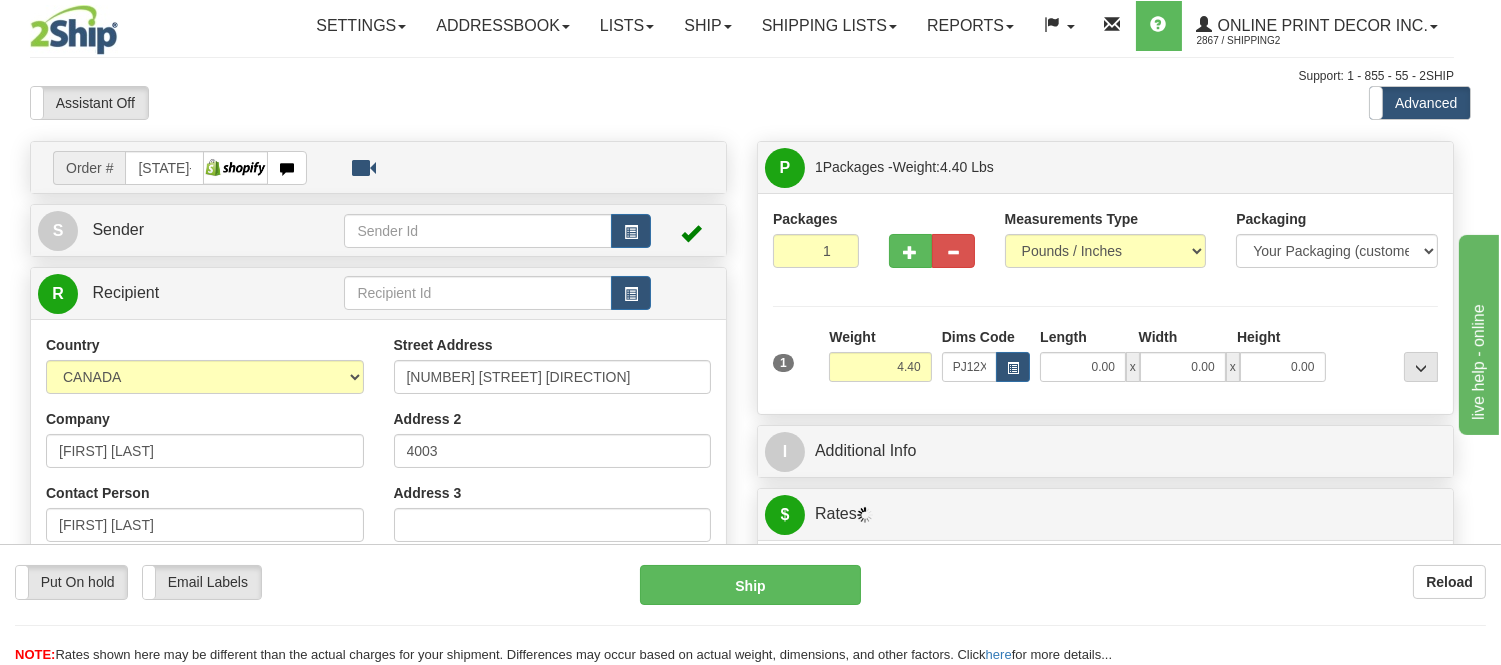 type on "2.00" 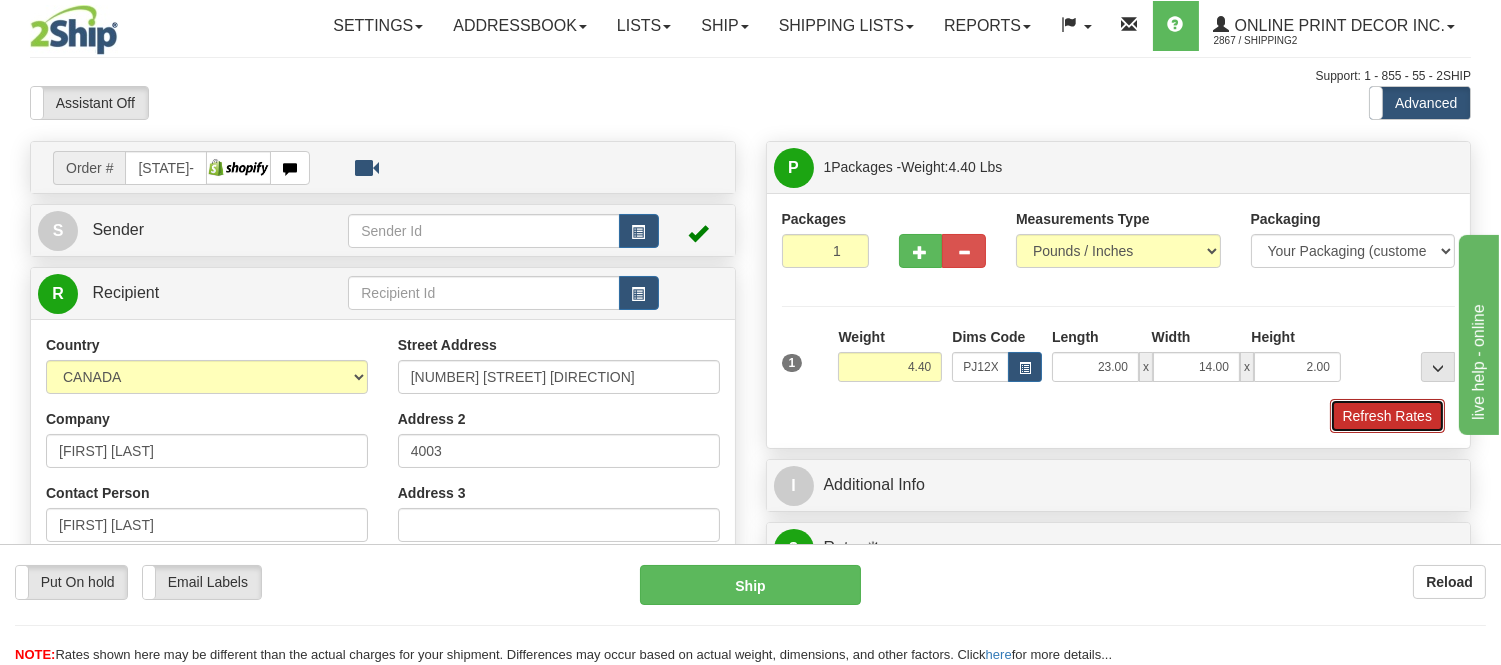 click on "Refresh Rates" at bounding box center (1387, 416) 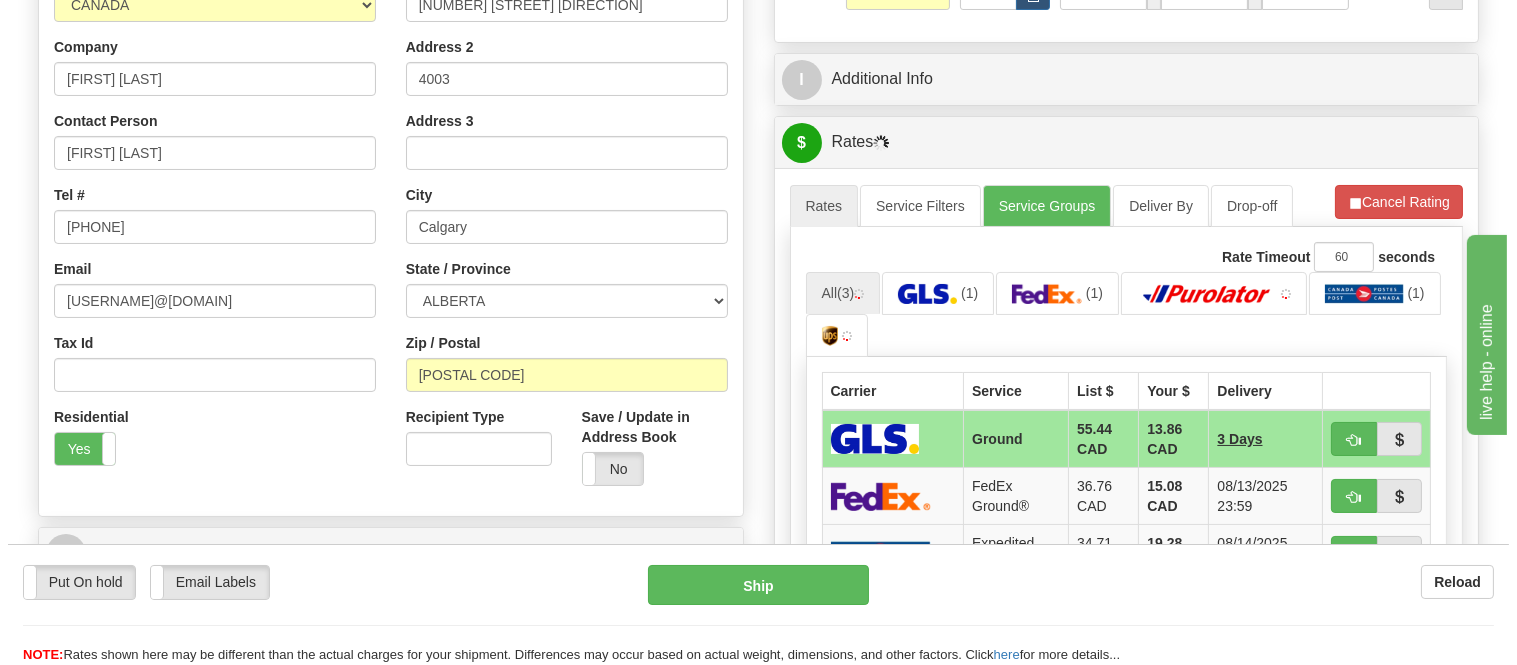 scroll, scrollTop: 437, scrollLeft: 0, axis: vertical 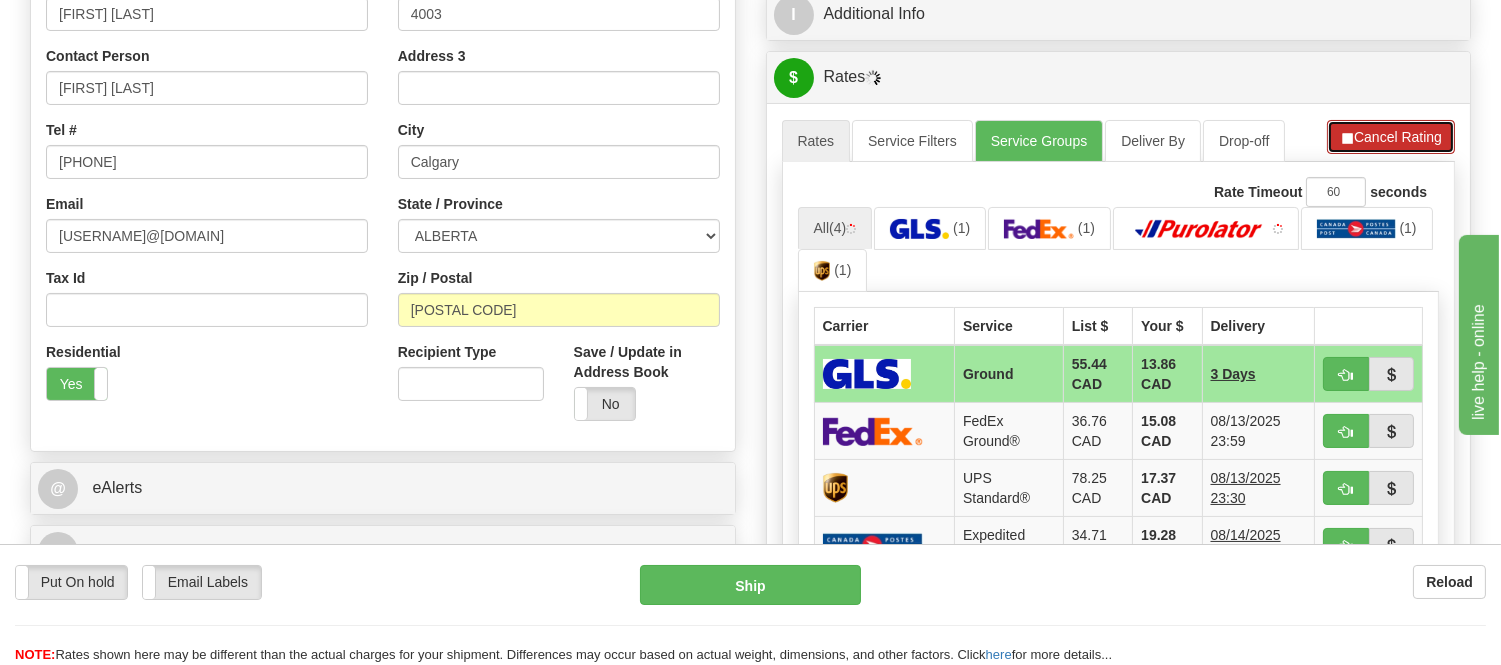 click on "Cancel Rating" at bounding box center [1391, 137] 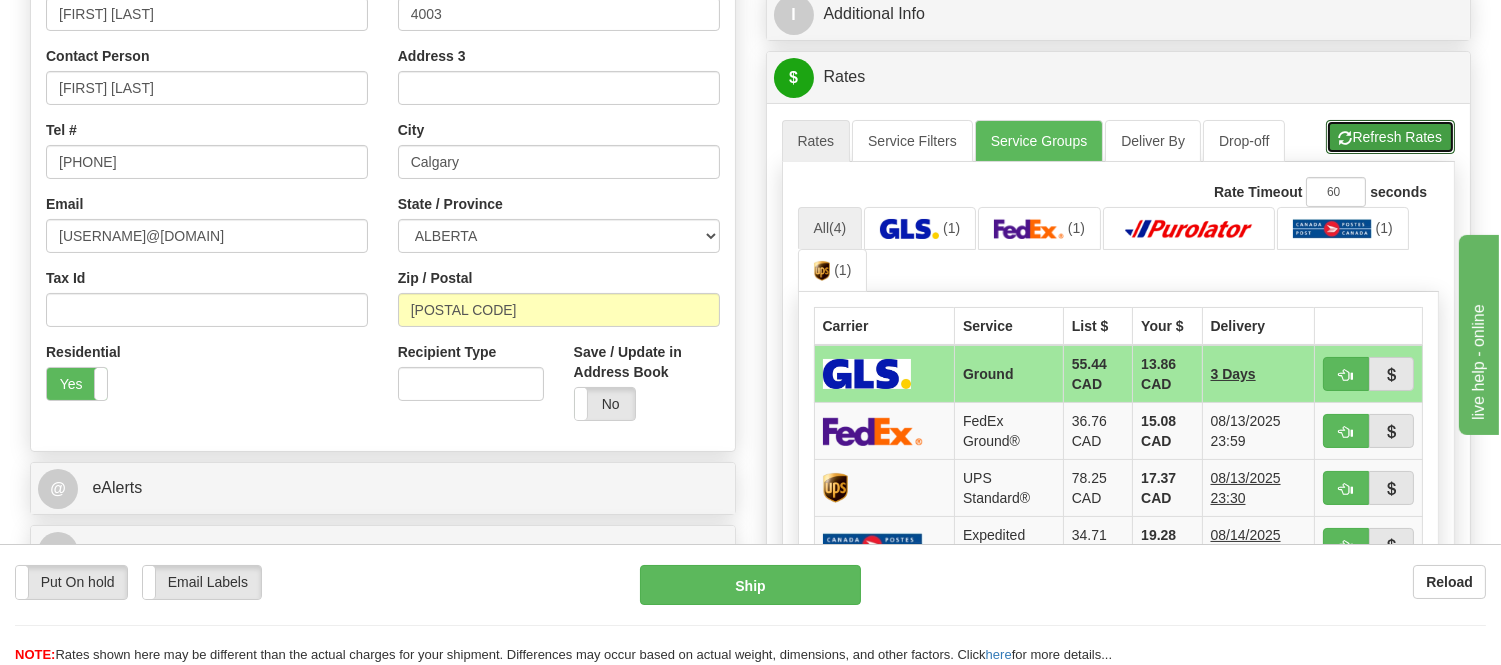 click on "Refresh Rates" at bounding box center (1390, 137) 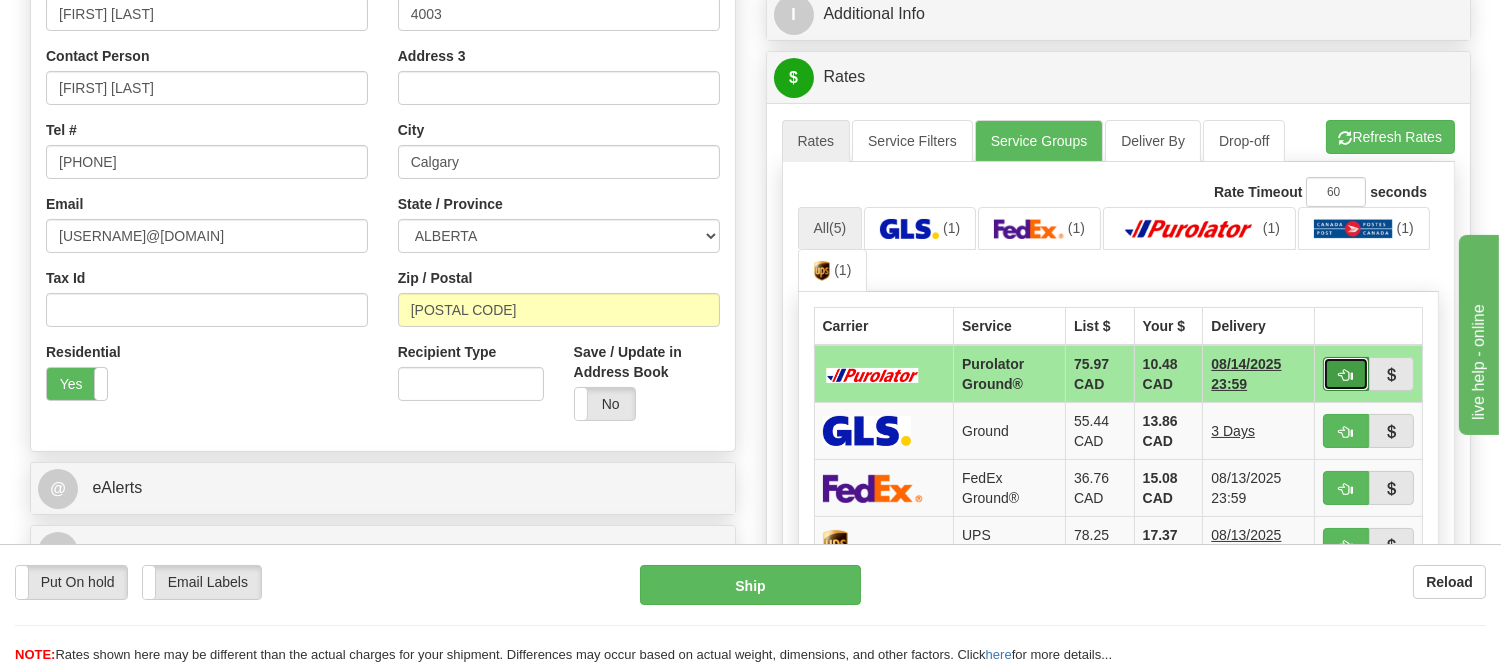 click at bounding box center [1346, 374] 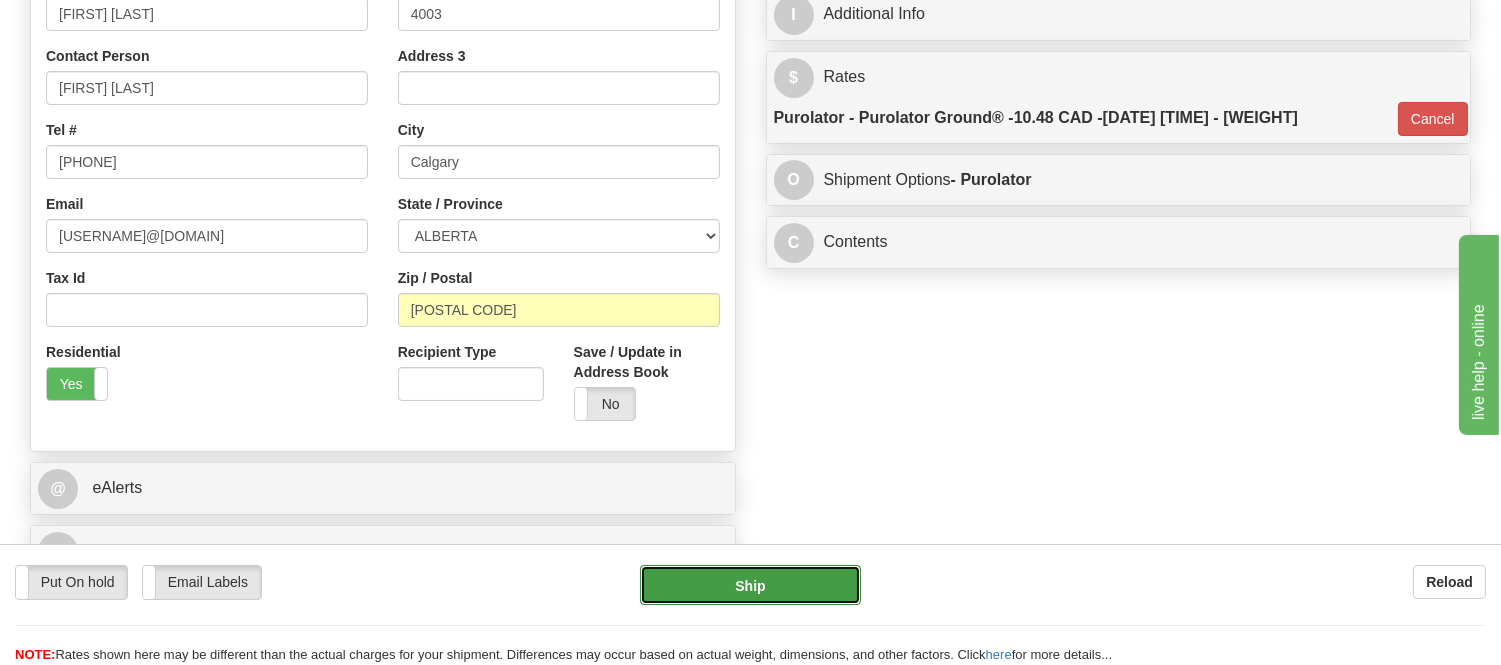 click on "Ship" at bounding box center [750, 585] 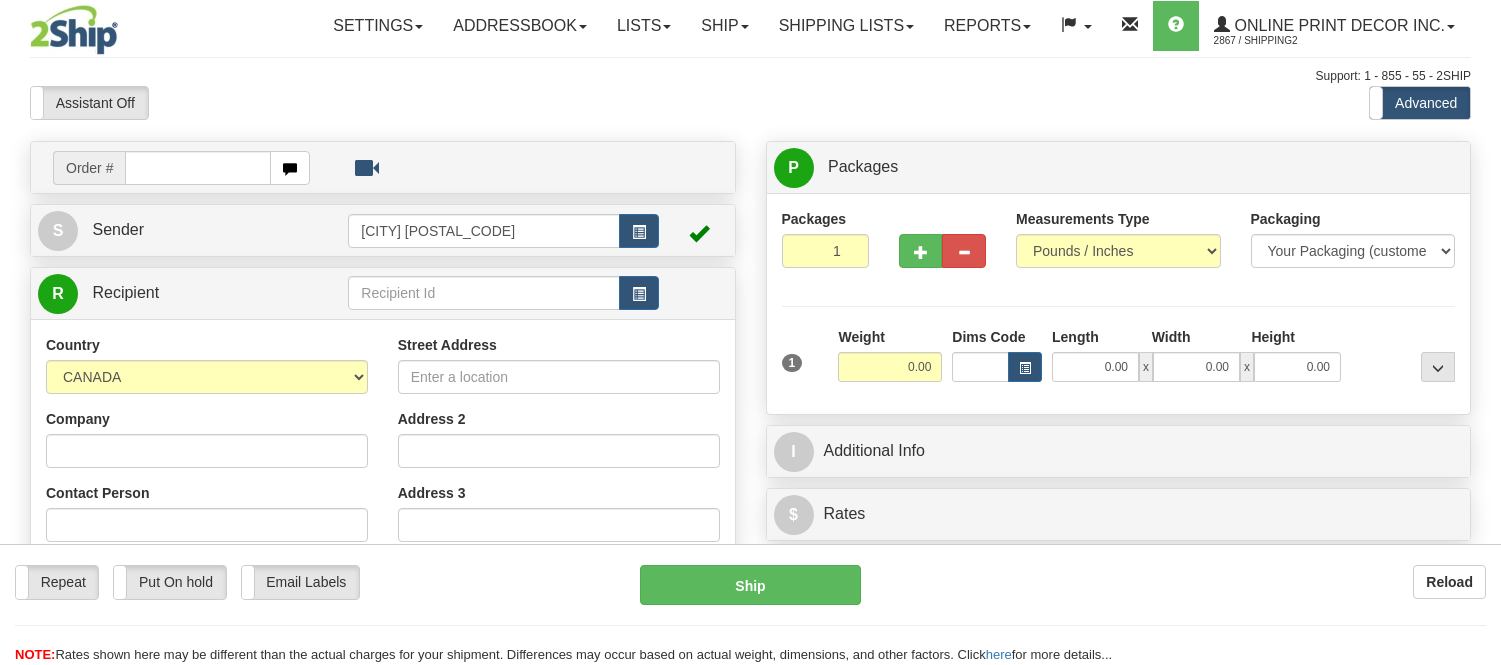scroll, scrollTop: 0, scrollLeft: 0, axis: both 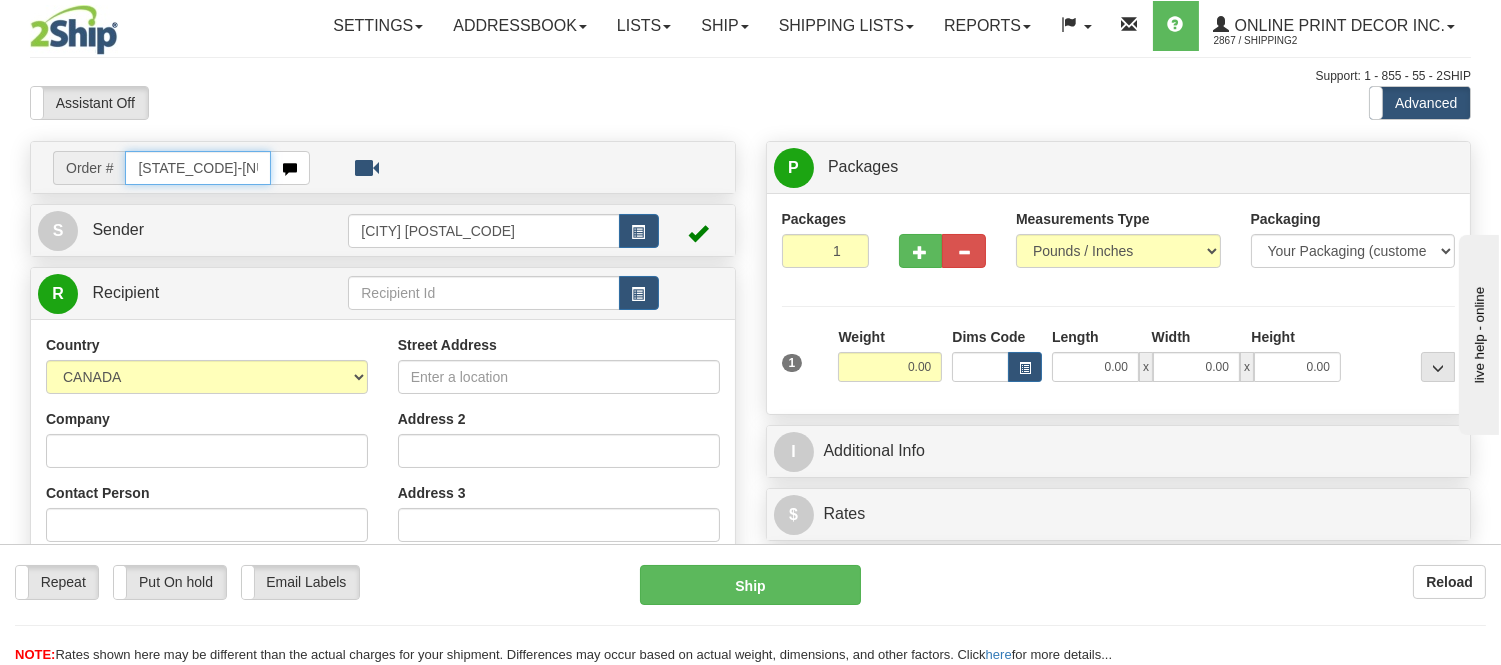 type on "[STATE_CODE]-[NUMBER]" 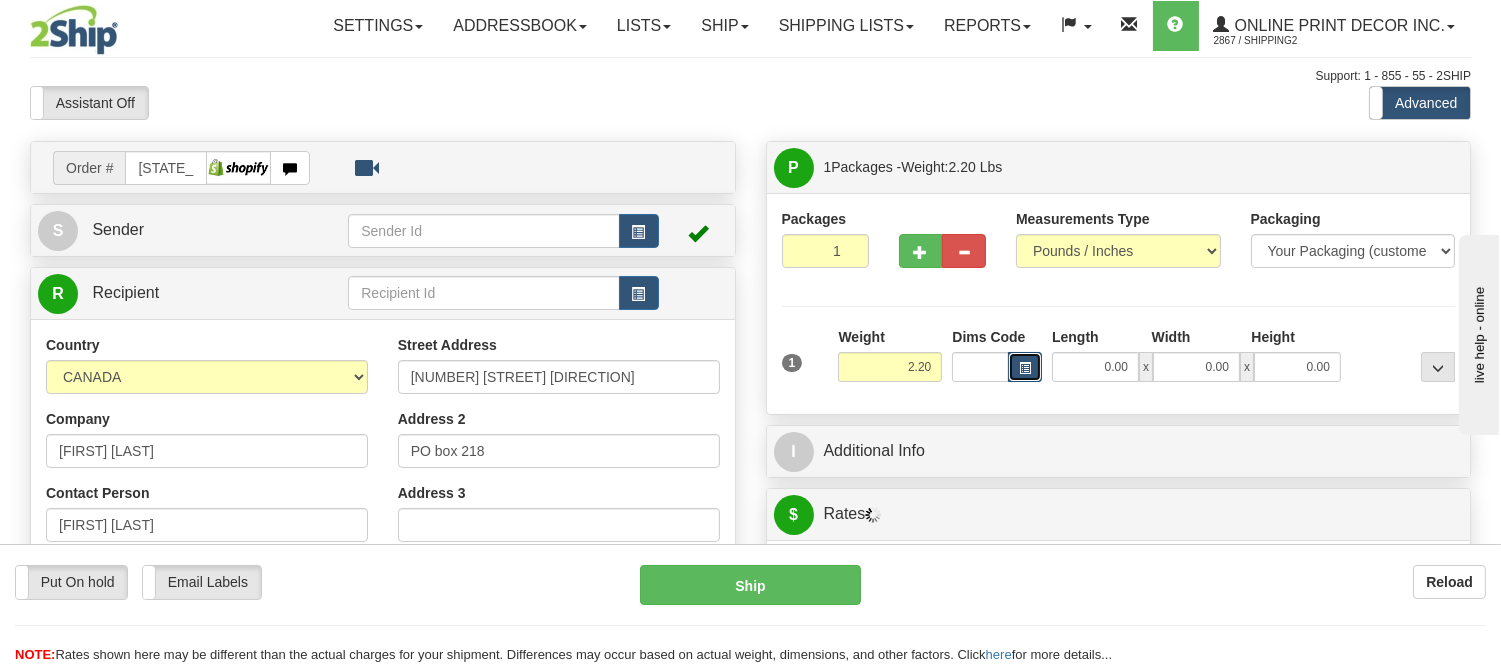 click at bounding box center [1025, 367] 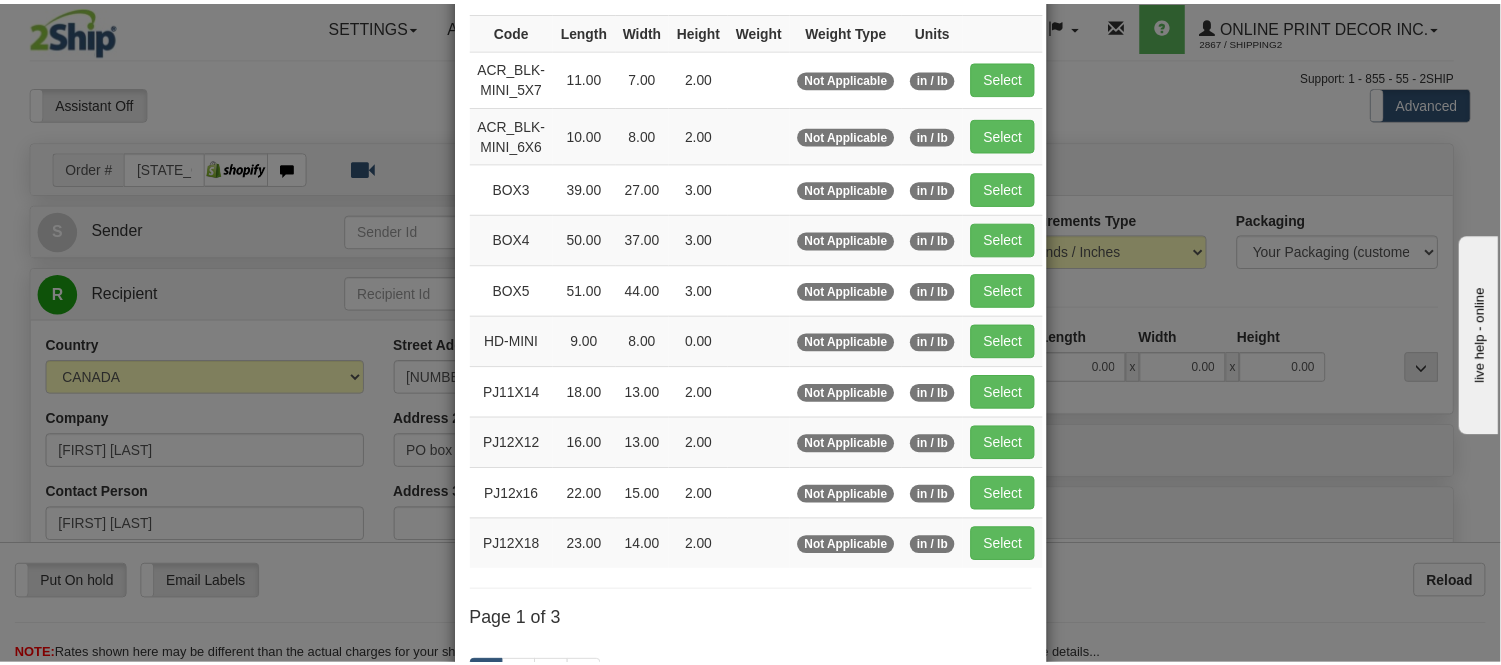scroll, scrollTop: 222, scrollLeft: 0, axis: vertical 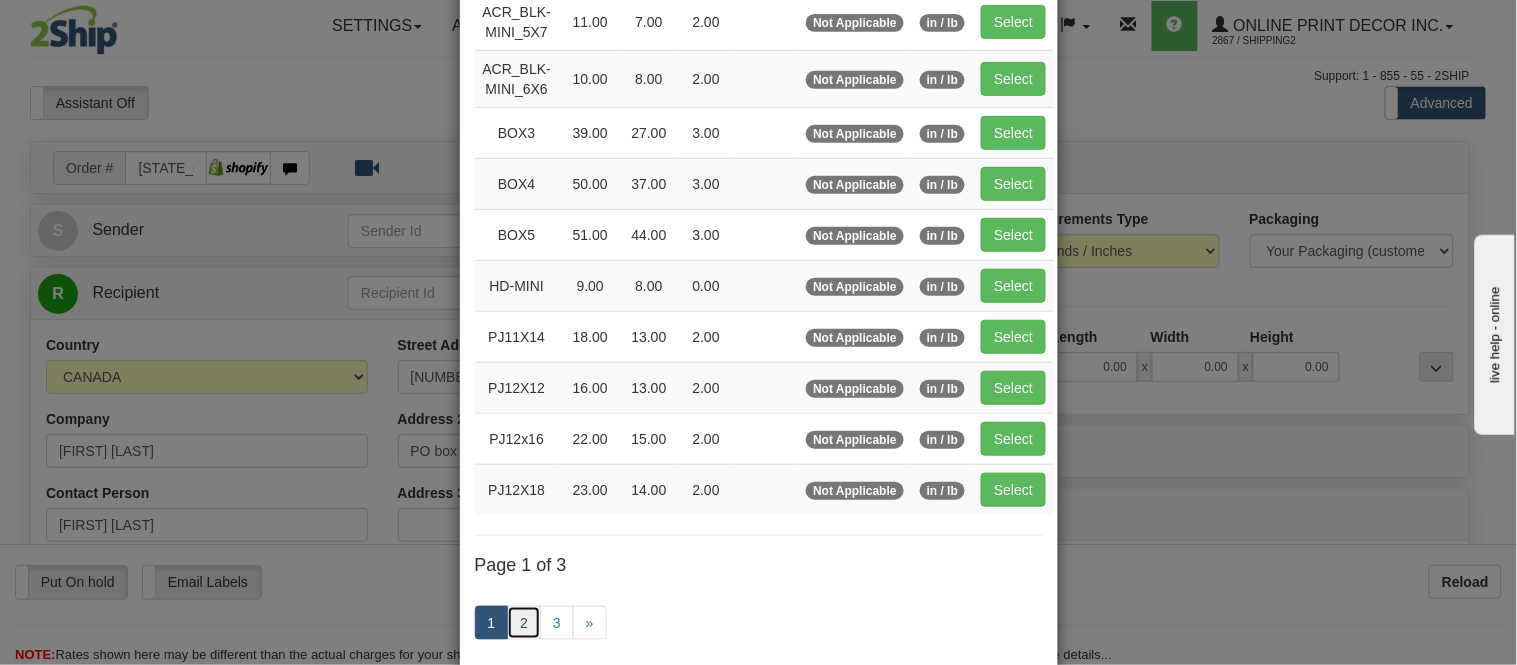 click on "2" at bounding box center (524, 623) 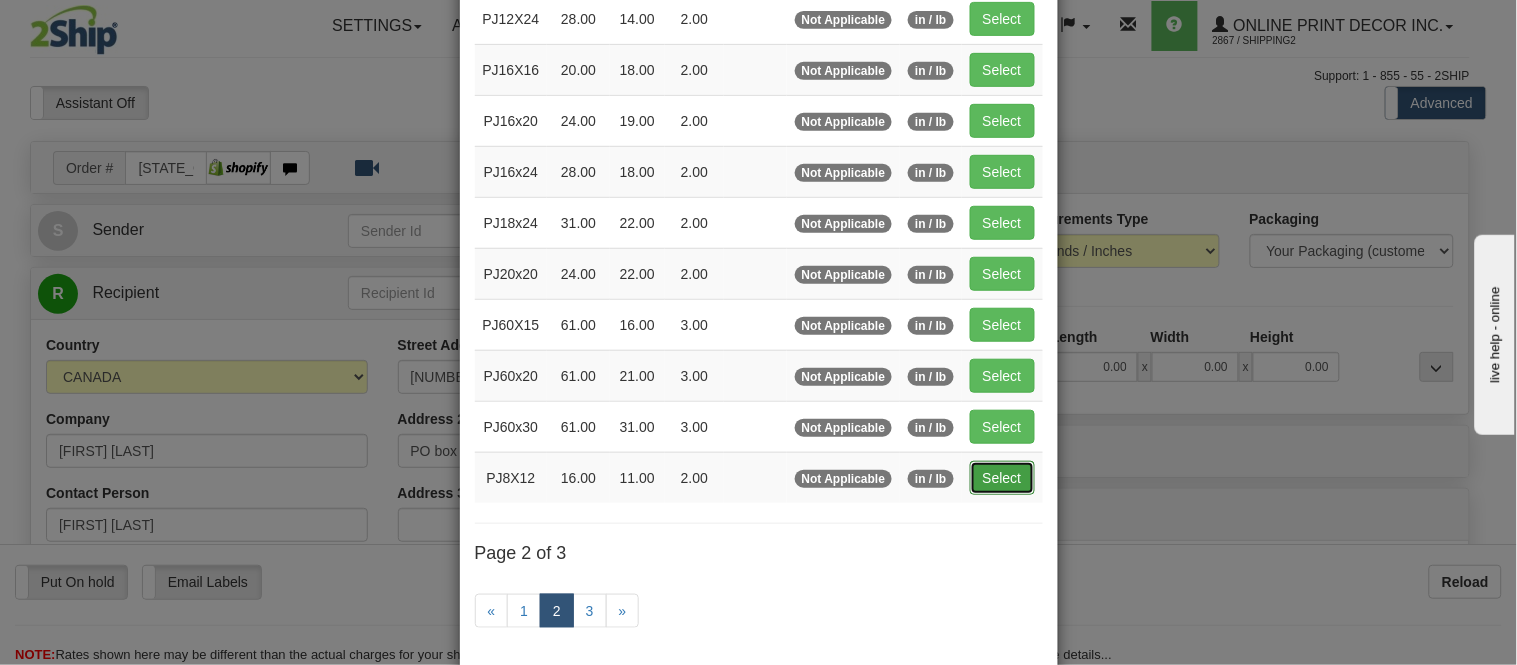 click on "Select" at bounding box center [1002, 478] 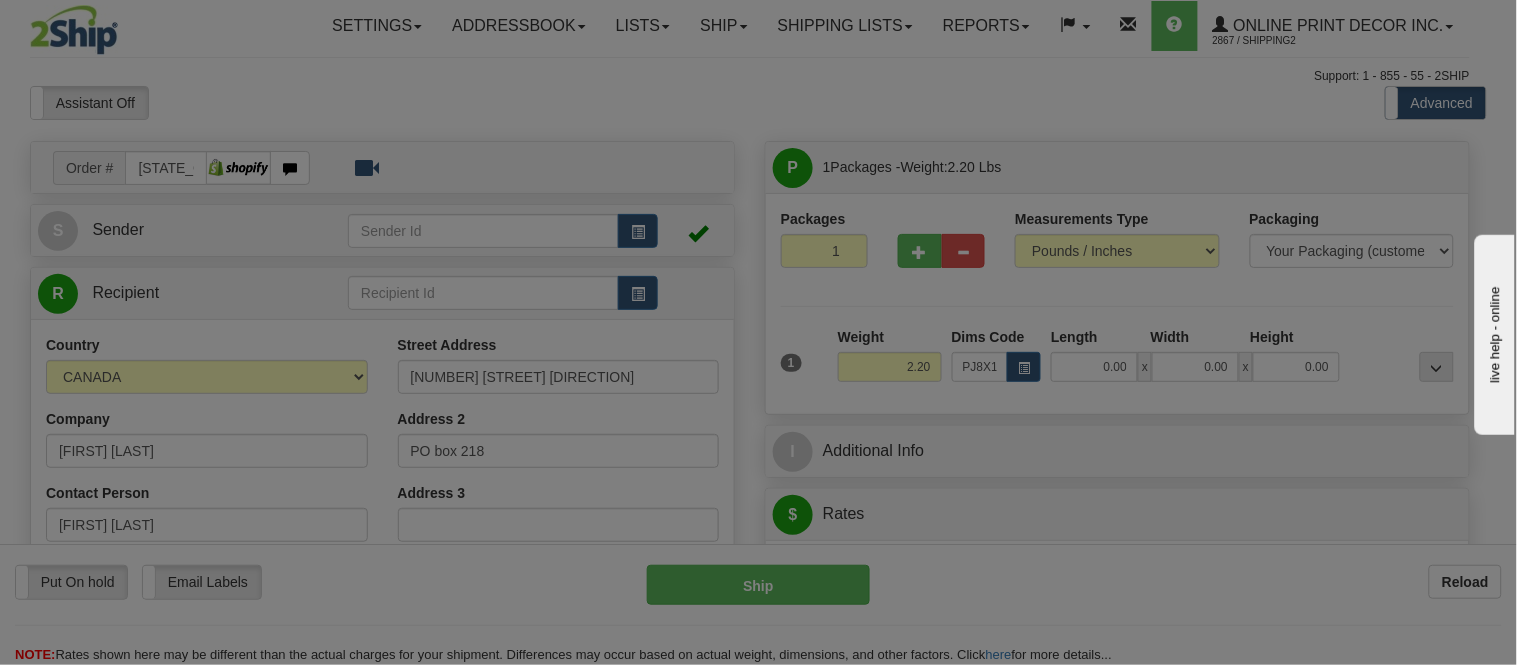 type on "16.00" 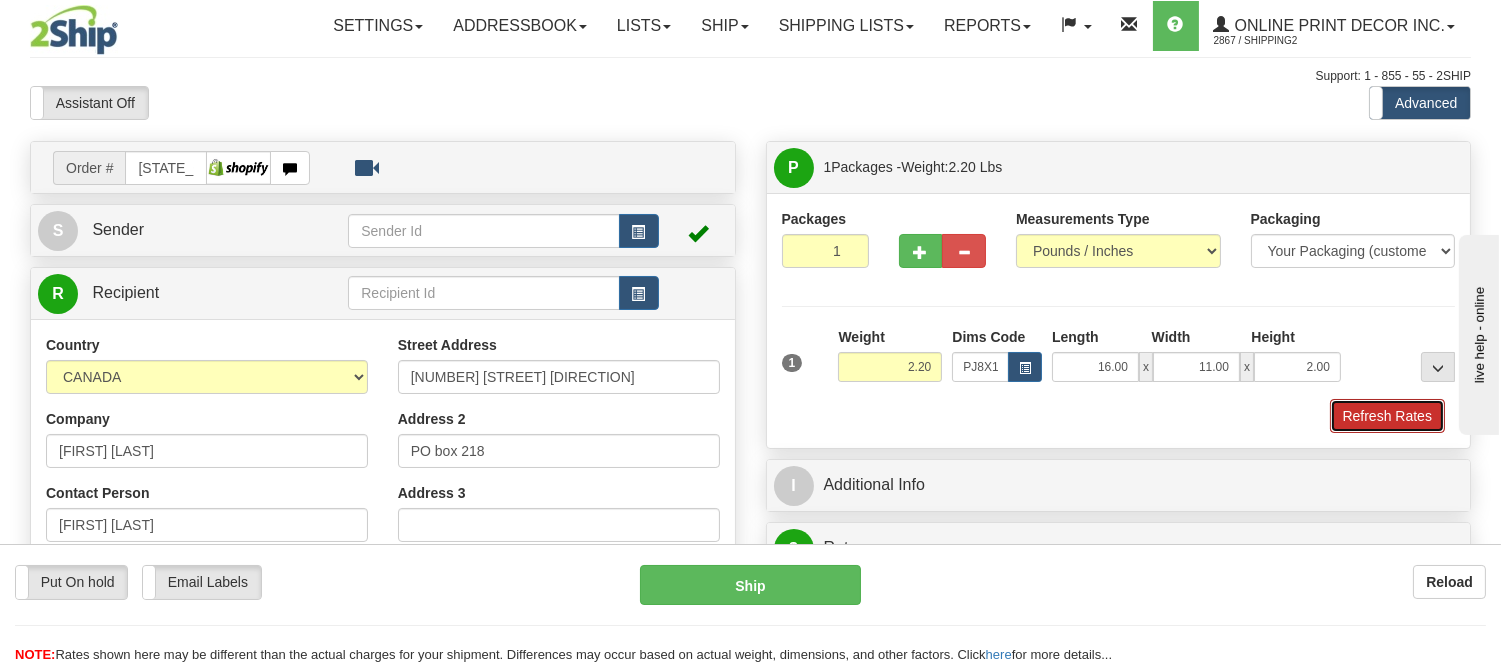 click on "Refresh Rates" at bounding box center [1387, 416] 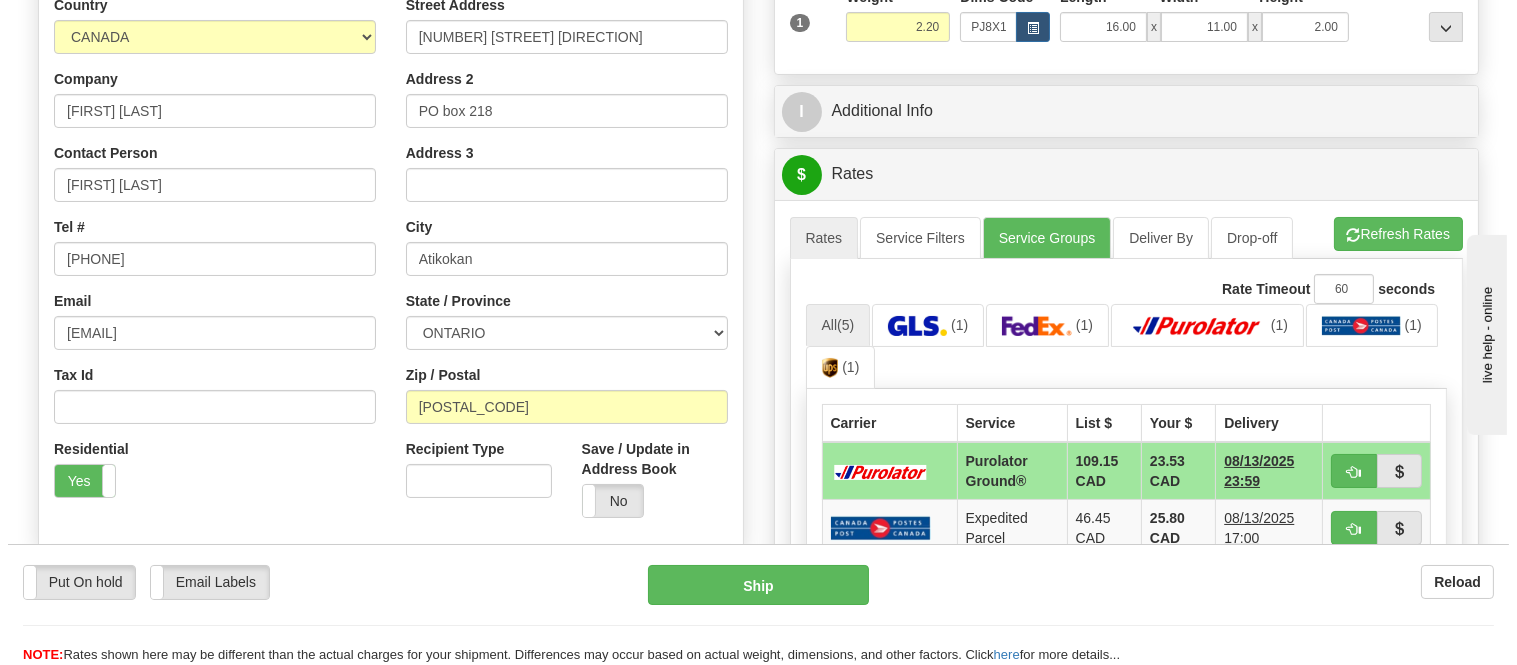 scroll, scrollTop: 455, scrollLeft: 0, axis: vertical 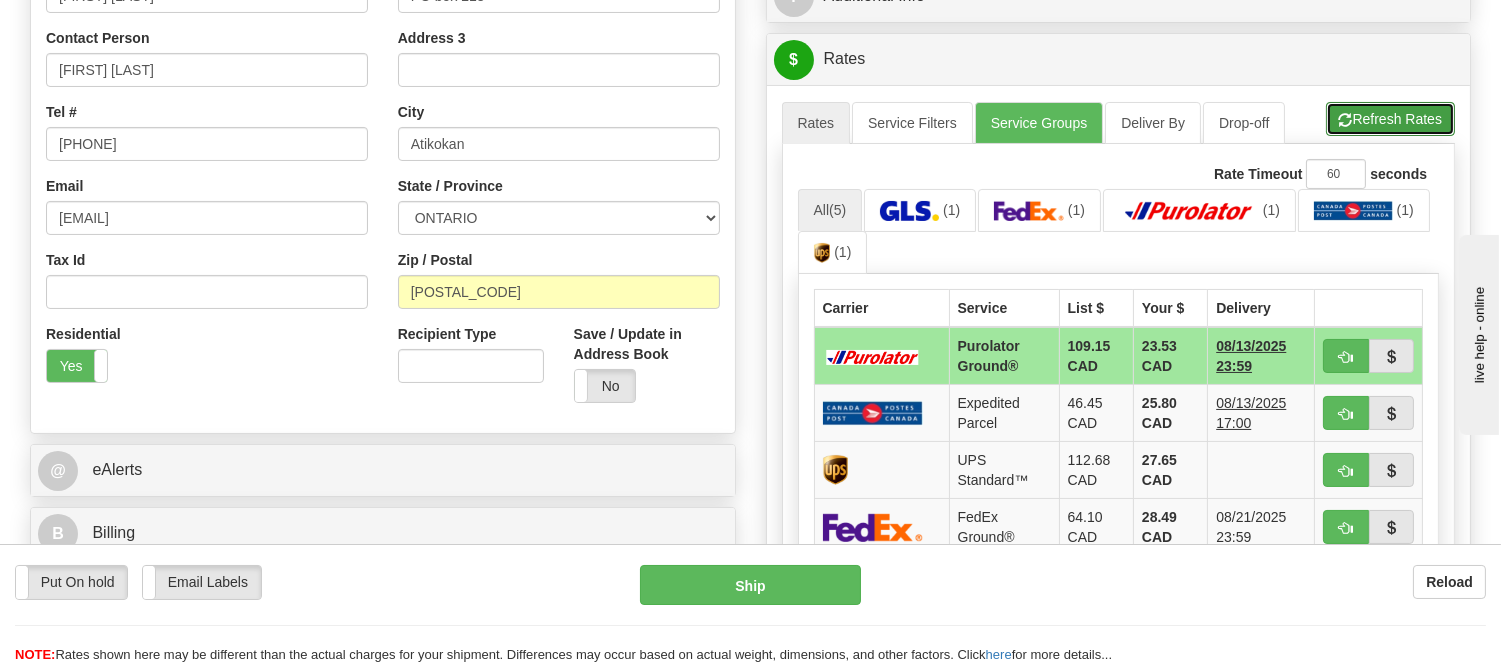 click on "Refresh Rates" at bounding box center (1390, 119) 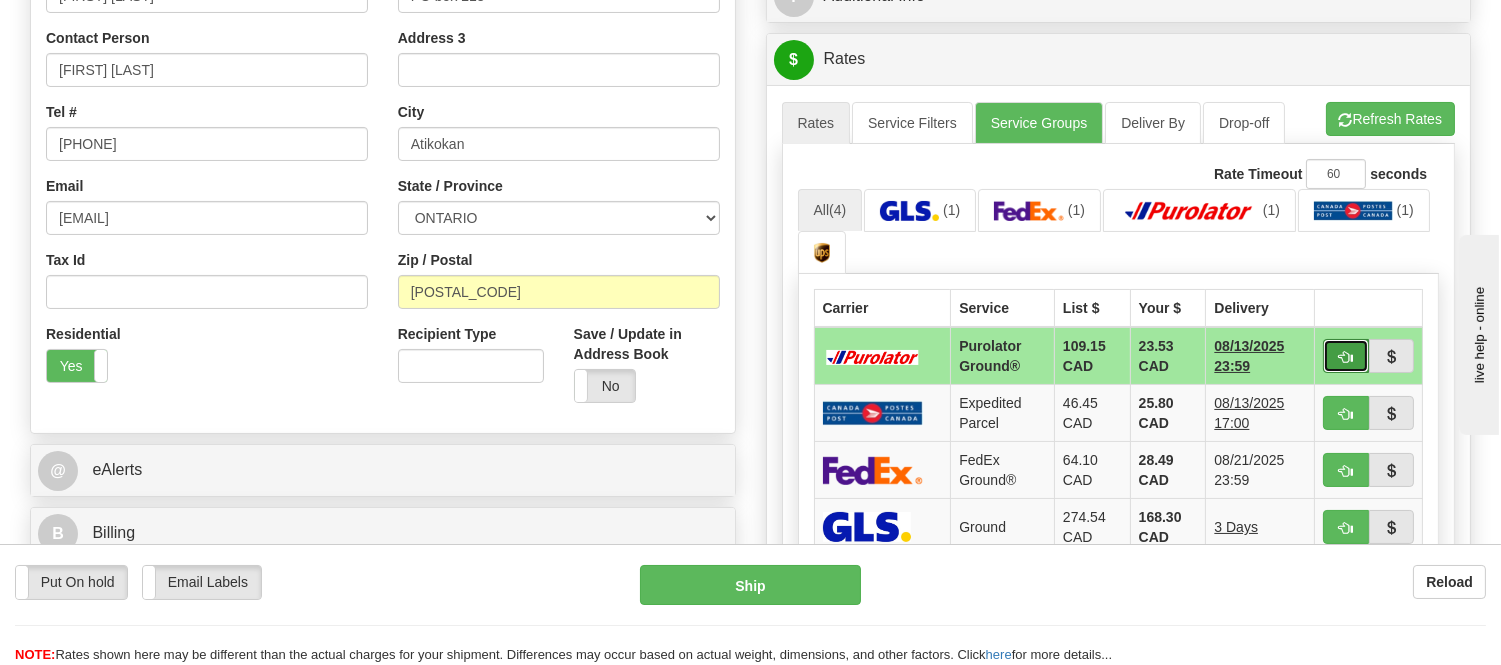 click at bounding box center [1346, 356] 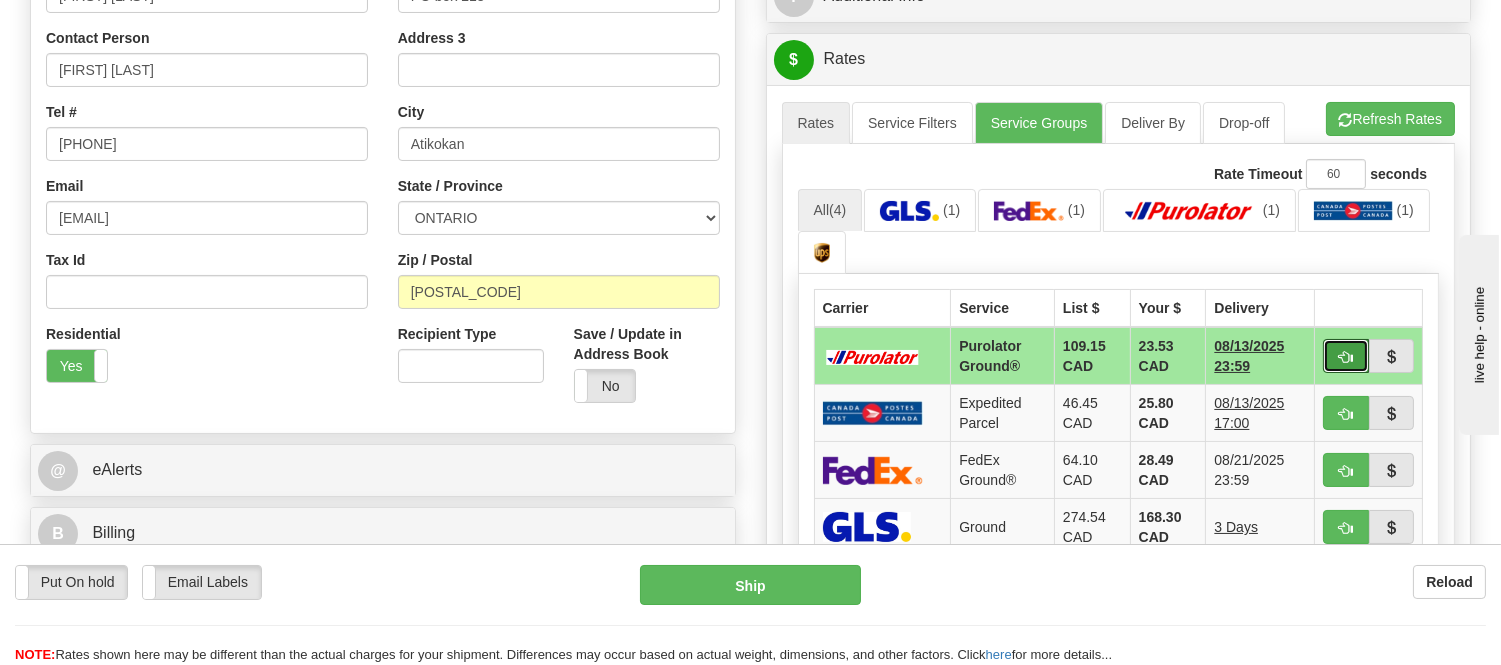 type on "260" 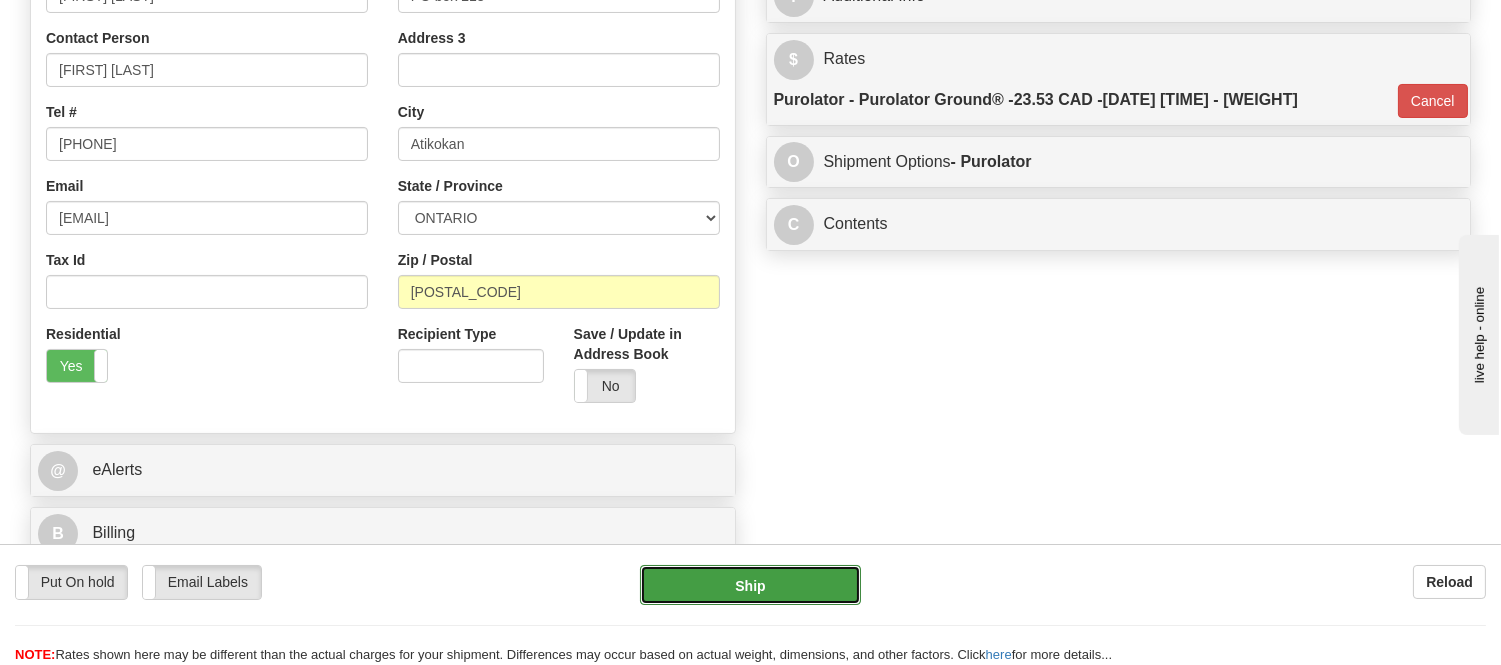 click on "Ship" at bounding box center (750, 585) 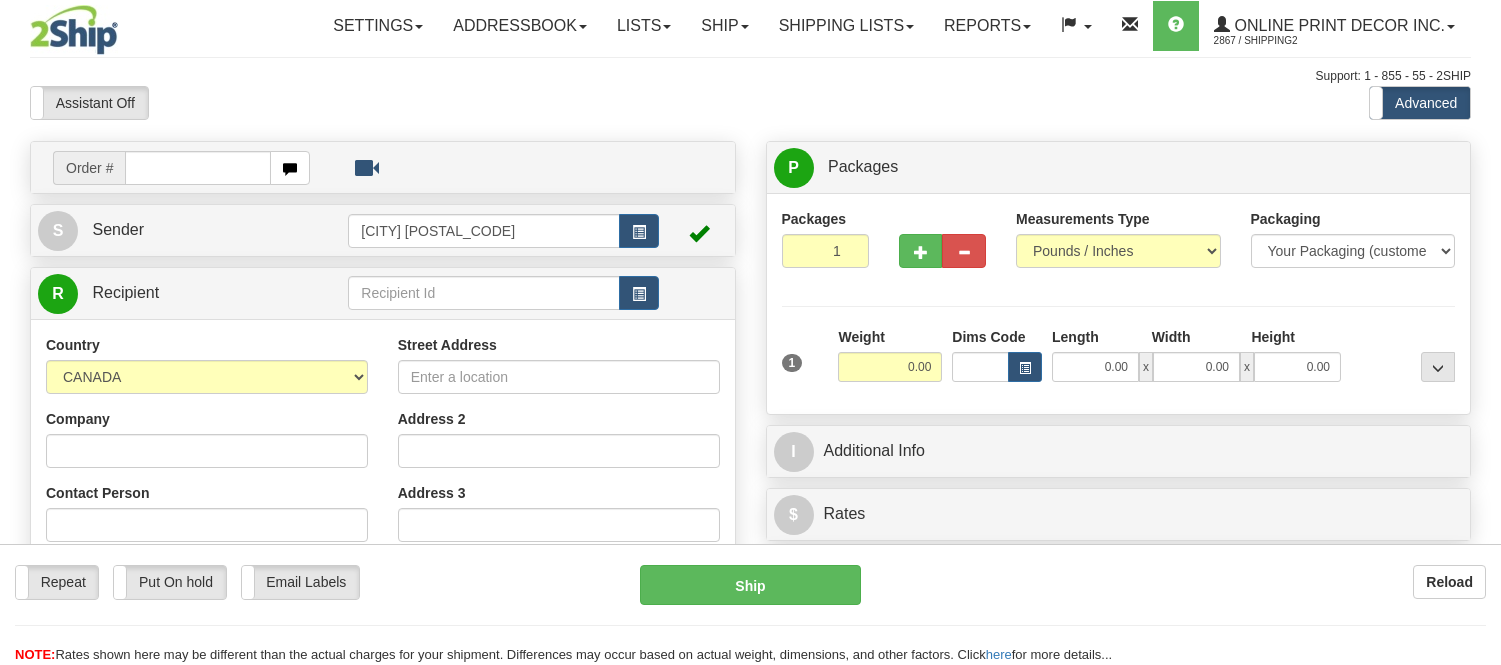 scroll, scrollTop: 0, scrollLeft: 0, axis: both 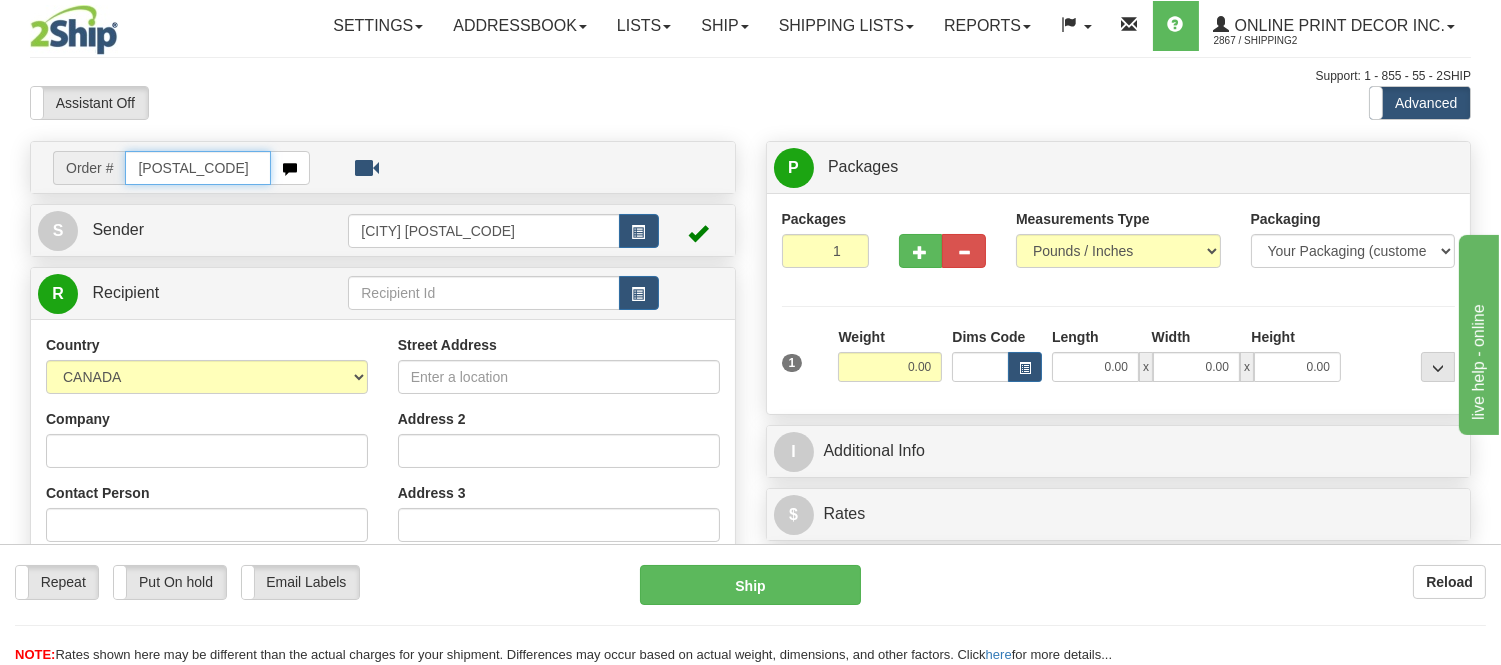 type on "[POSTAL_CODE]" 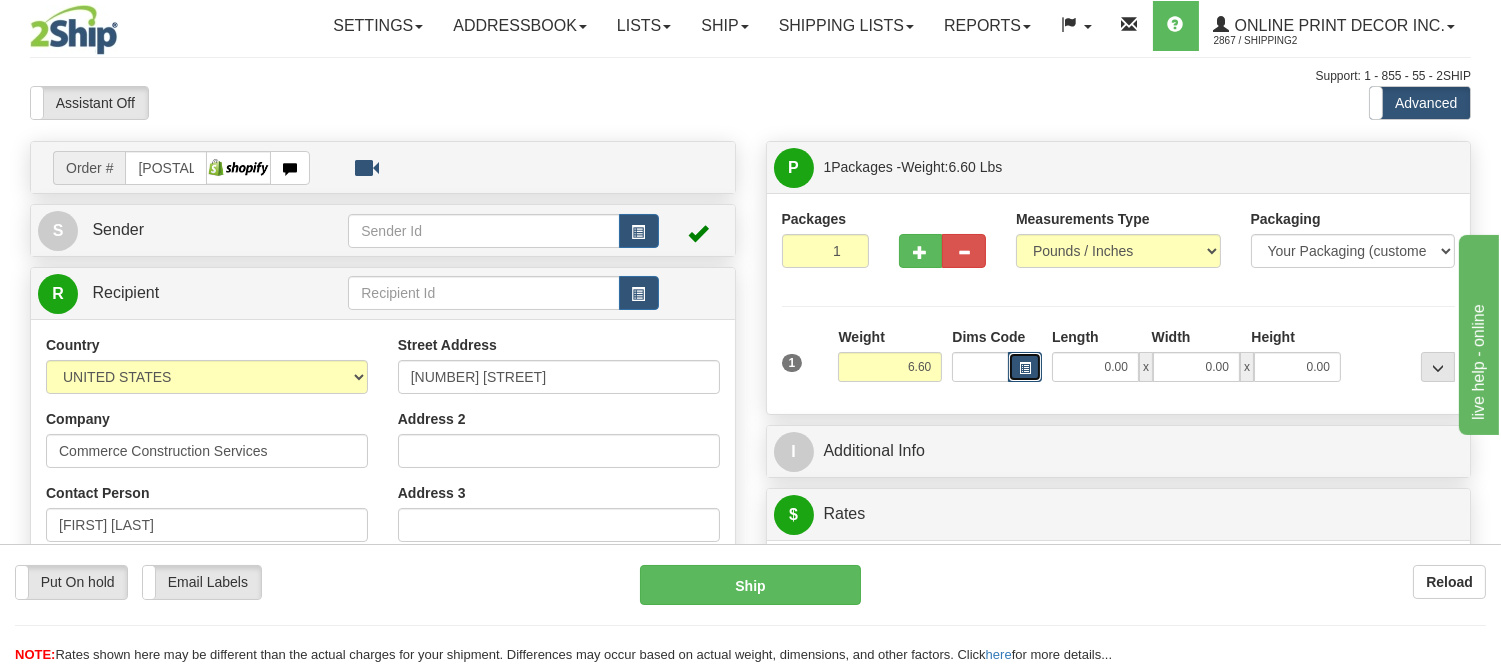 click at bounding box center (1025, 367) 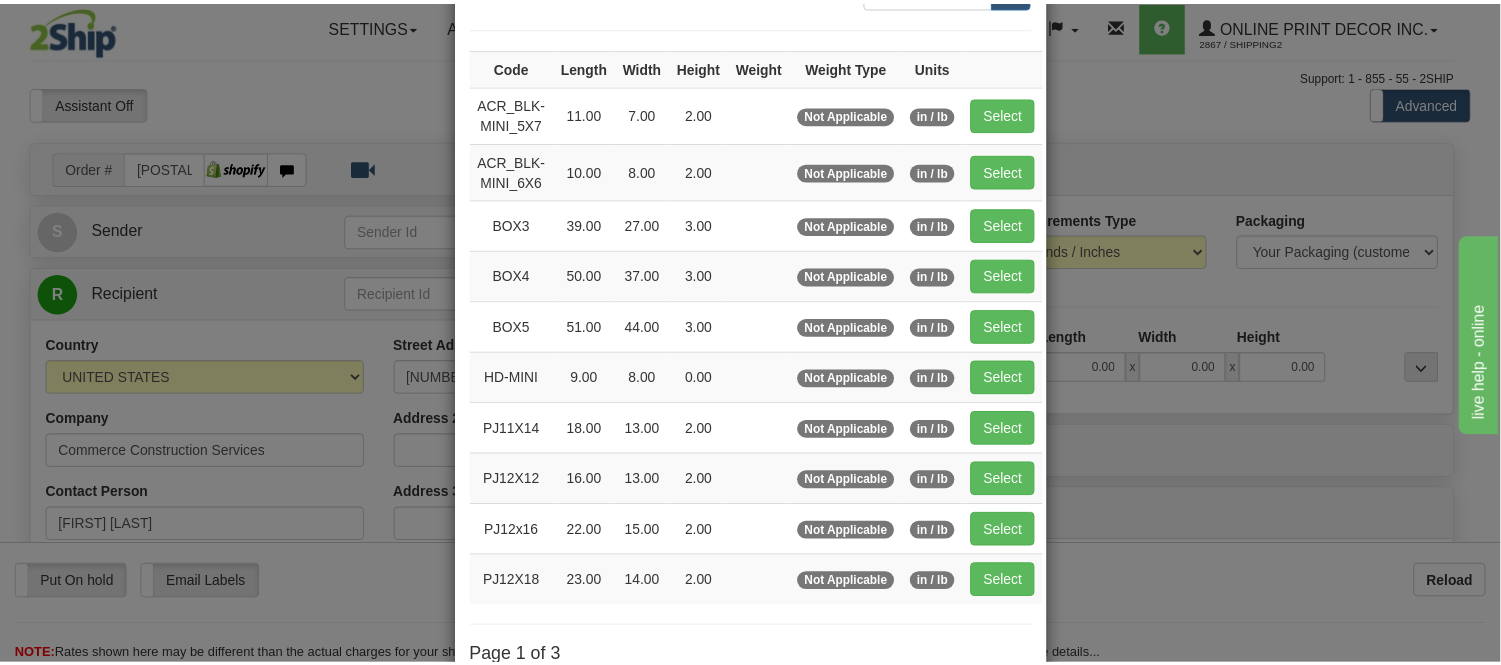 scroll, scrollTop: 333, scrollLeft: 0, axis: vertical 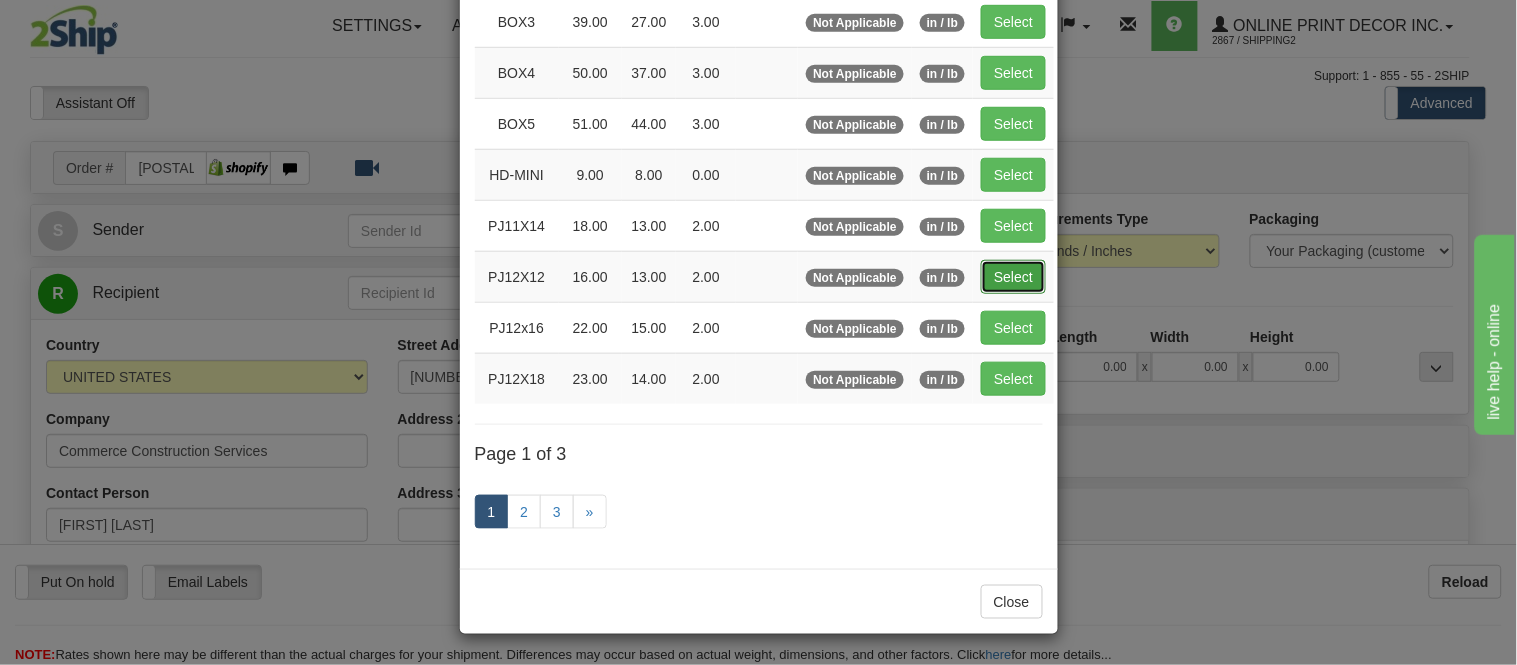 click on "Select" at bounding box center (1013, 277) 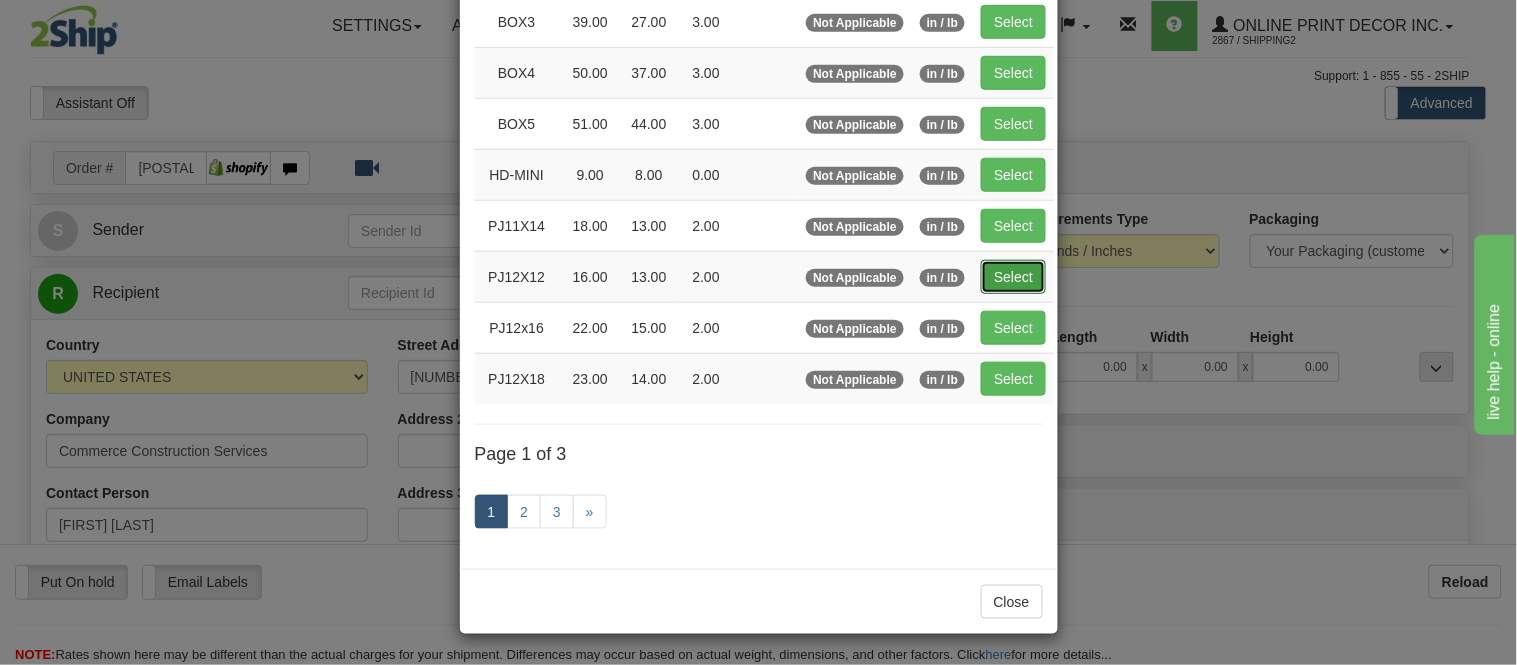 type on "16.00" 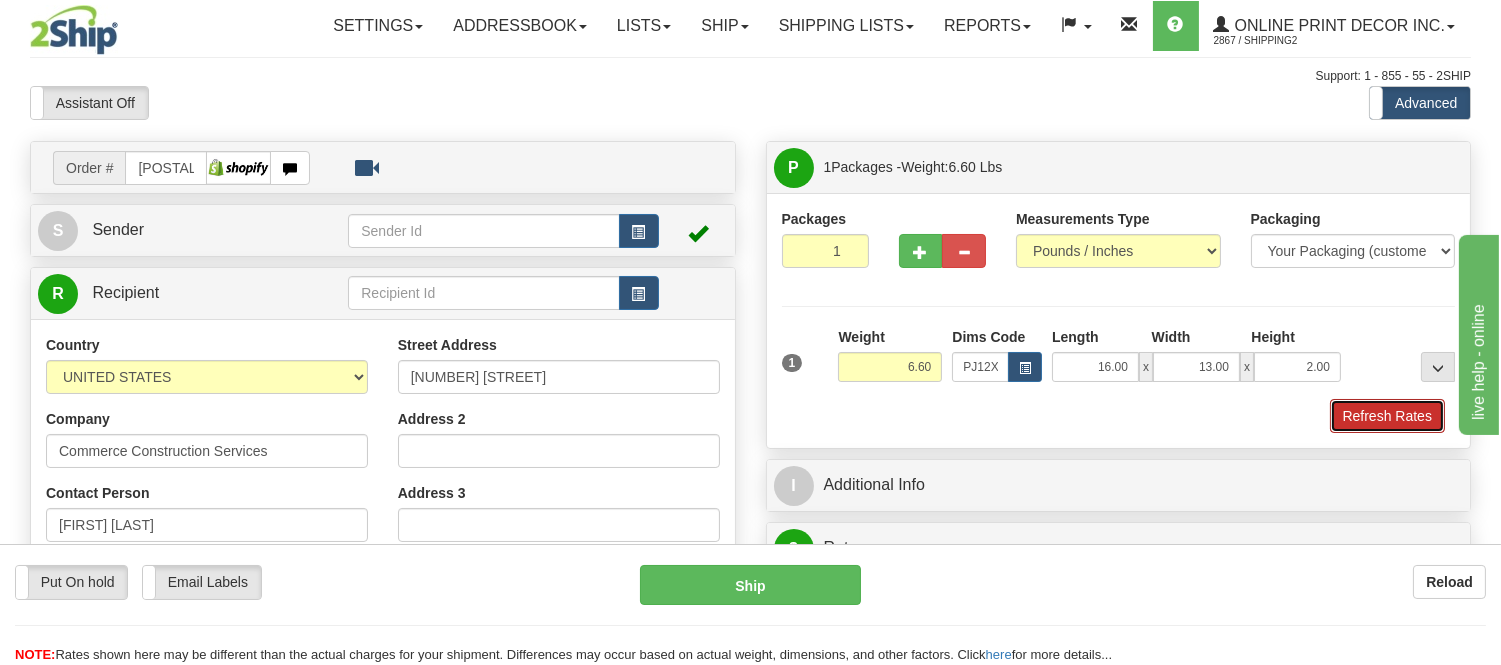 click on "Refresh Rates" at bounding box center [1387, 416] 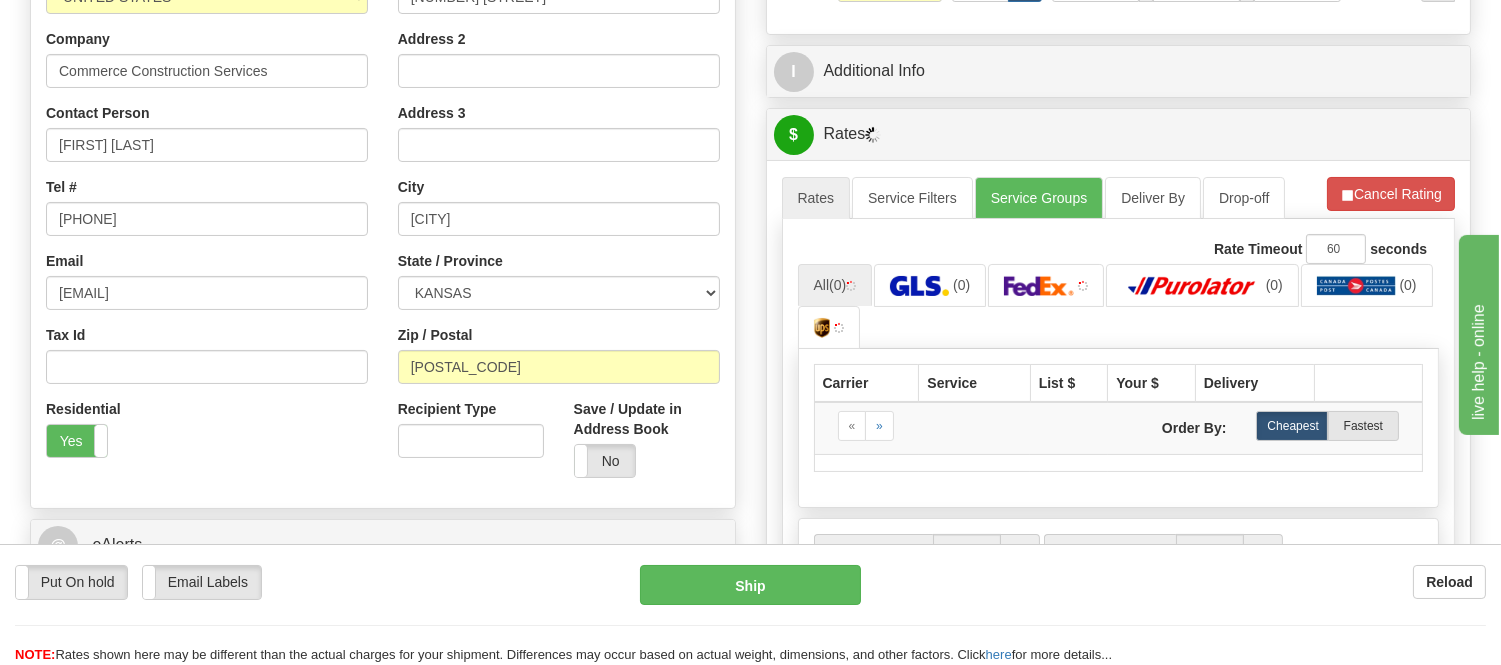 scroll, scrollTop: 401, scrollLeft: 0, axis: vertical 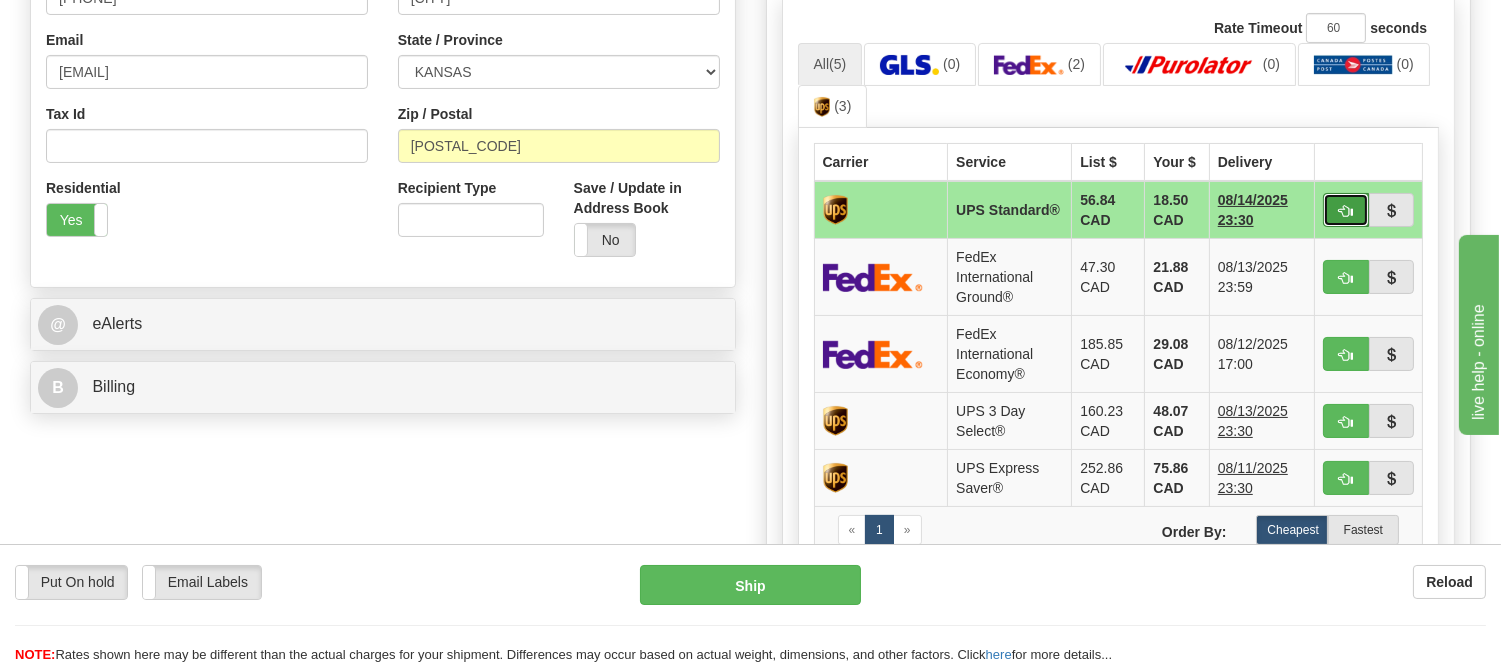 click at bounding box center (1346, 211) 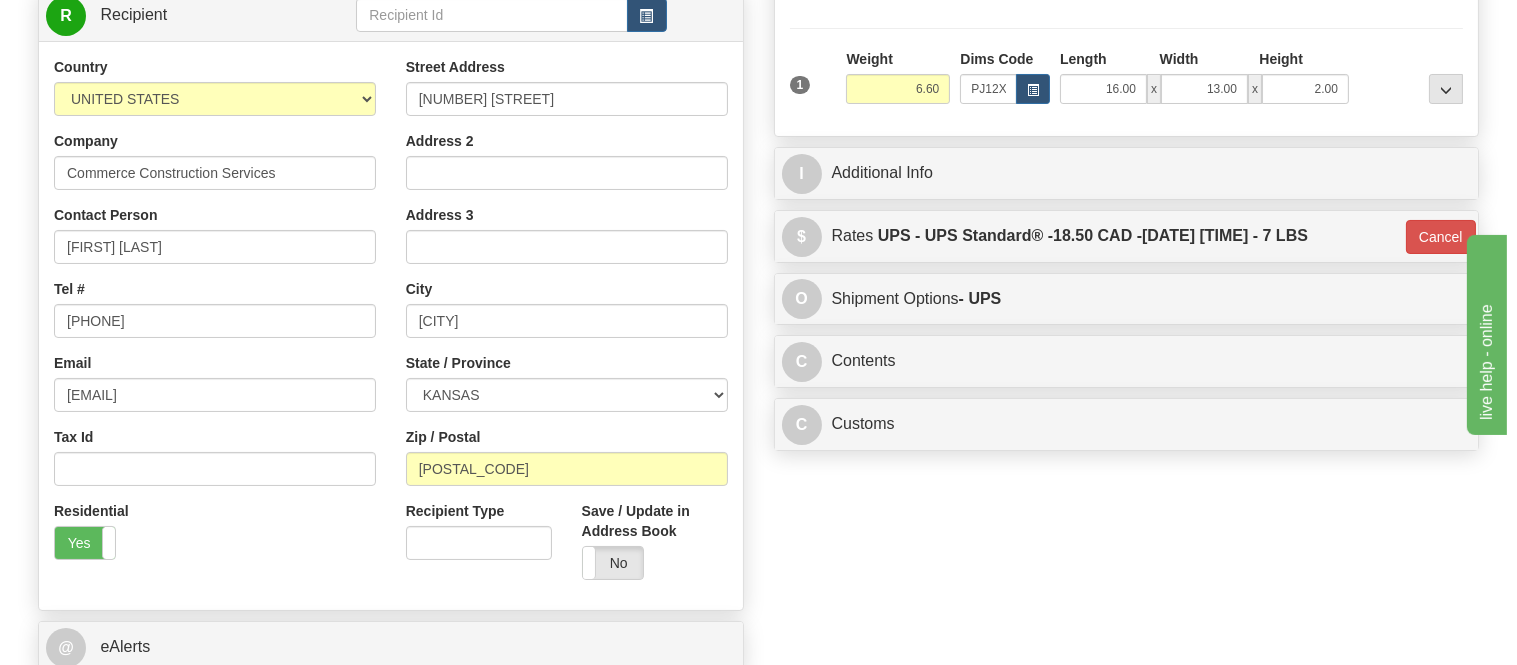 scroll, scrollTop: 267, scrollLeft: 0, axis: vertical 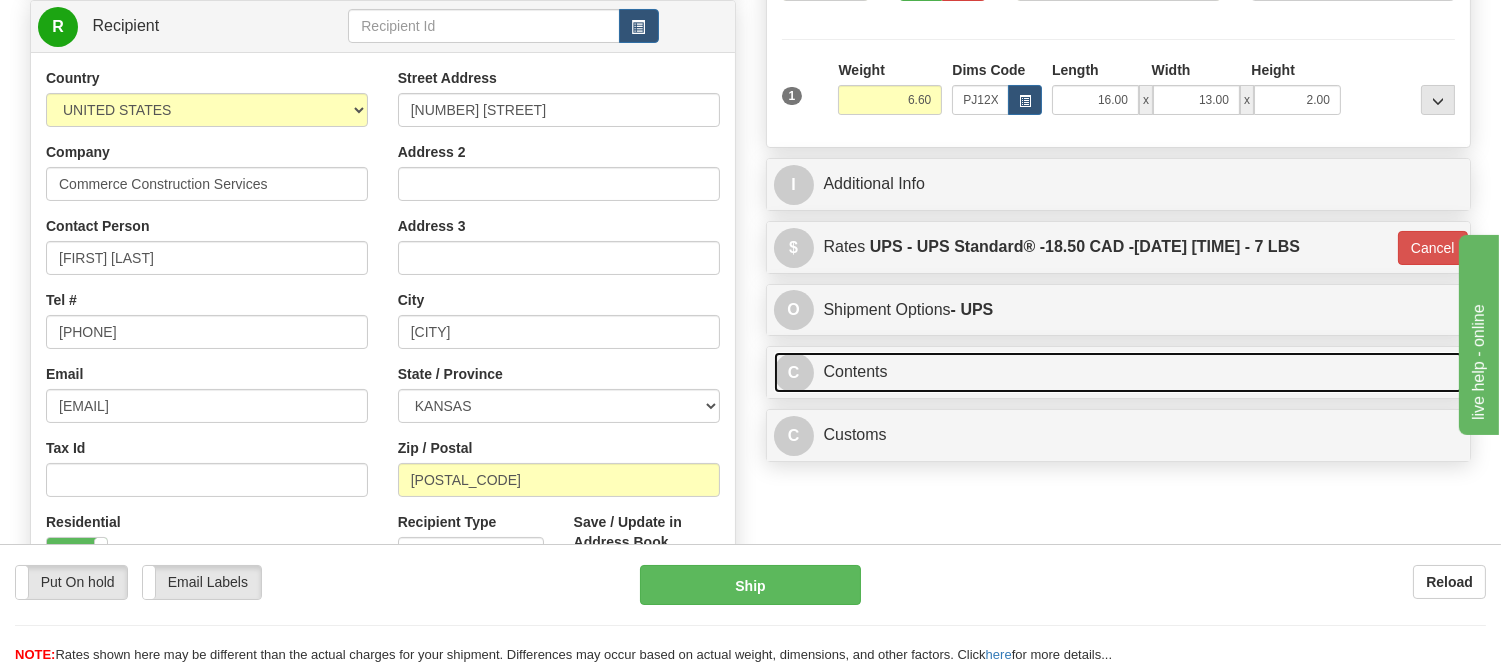 click on "C Contents" at bounding box center [1119, 372] 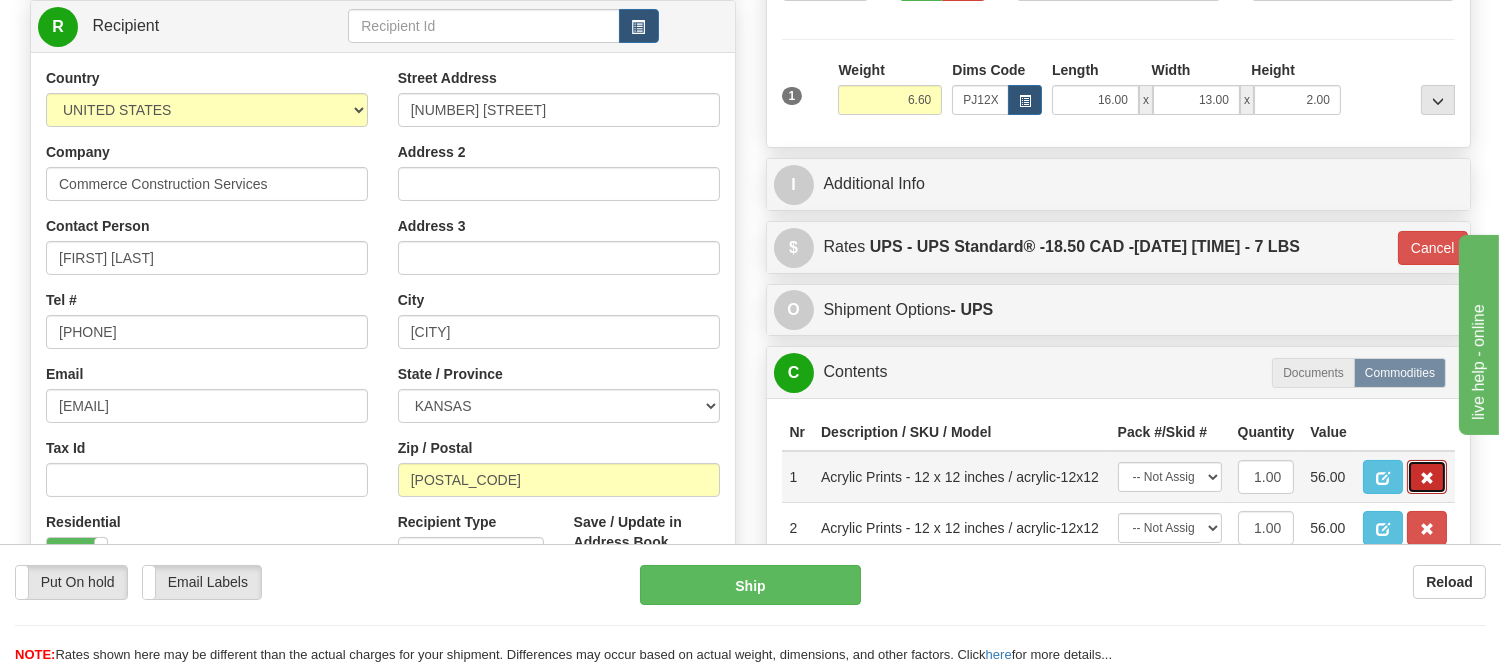 click at bounding box center [1427, 477] 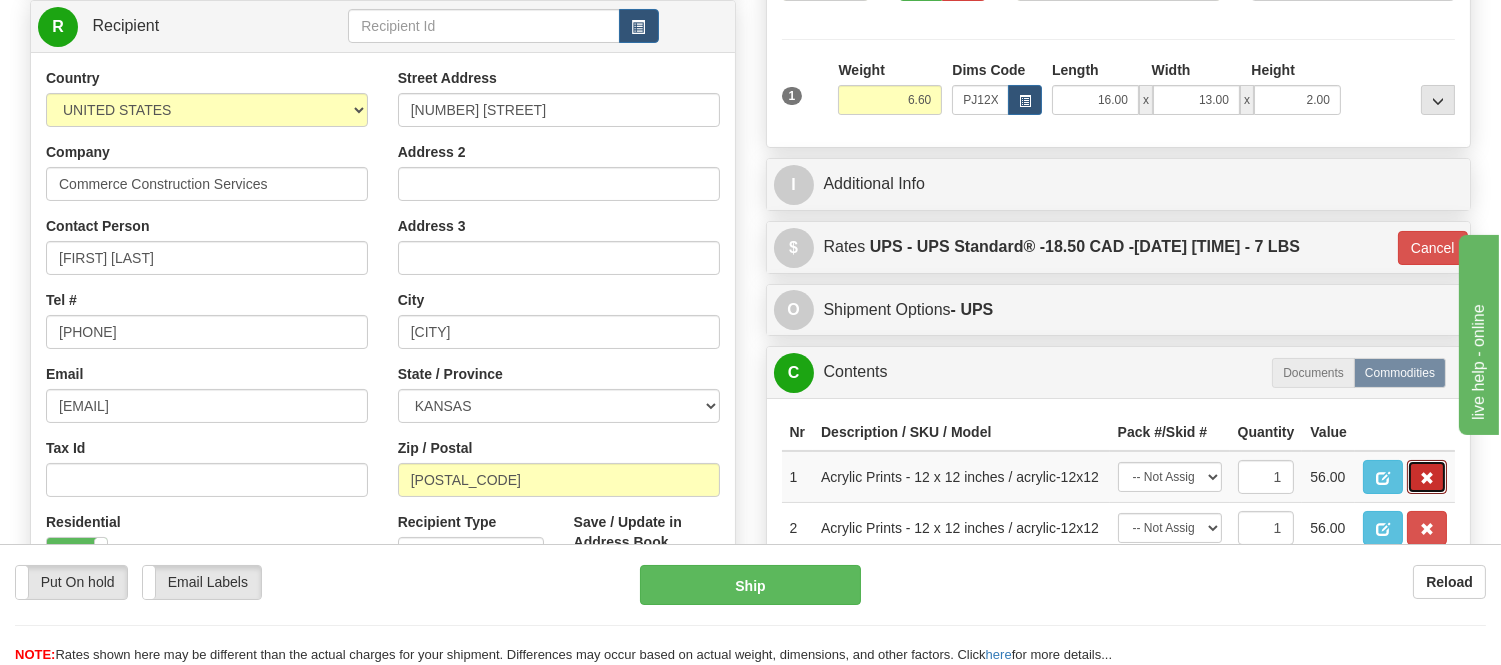 click at bounding box center [1427, 477] 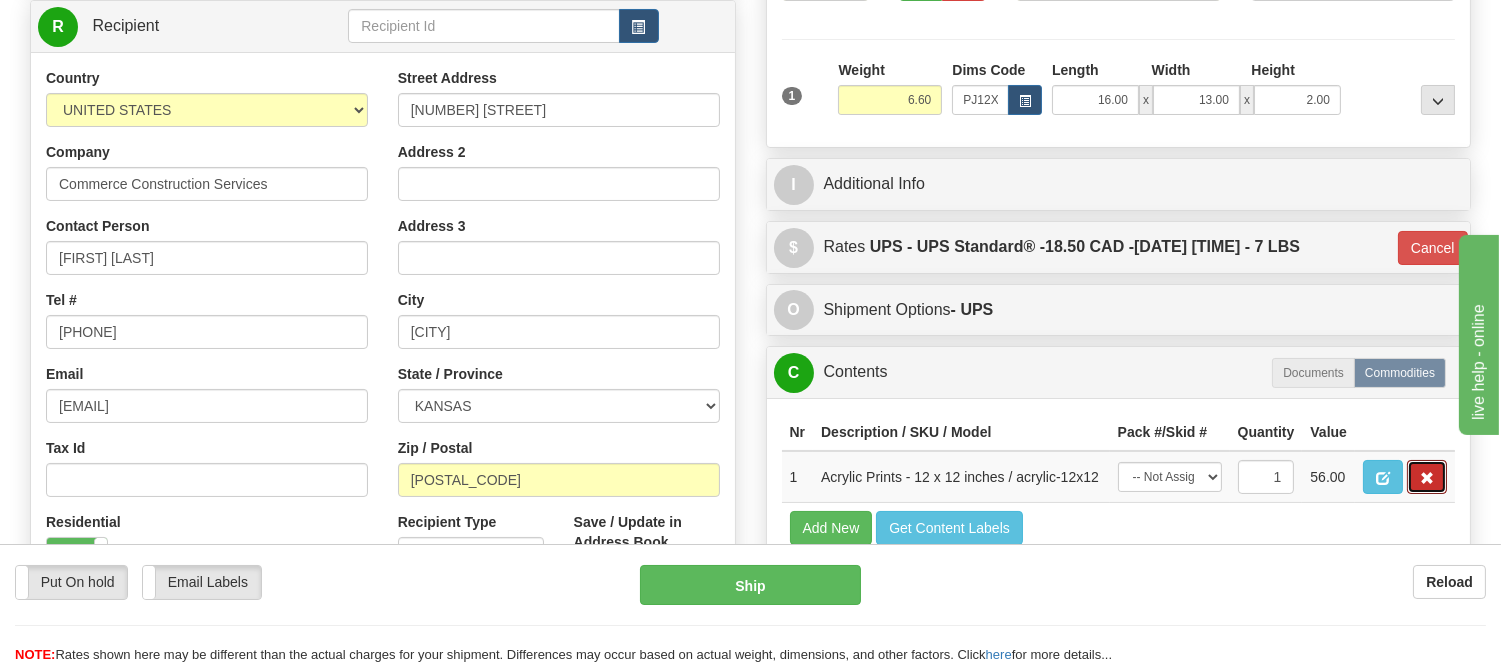 click at bounding box center (1427, 477) 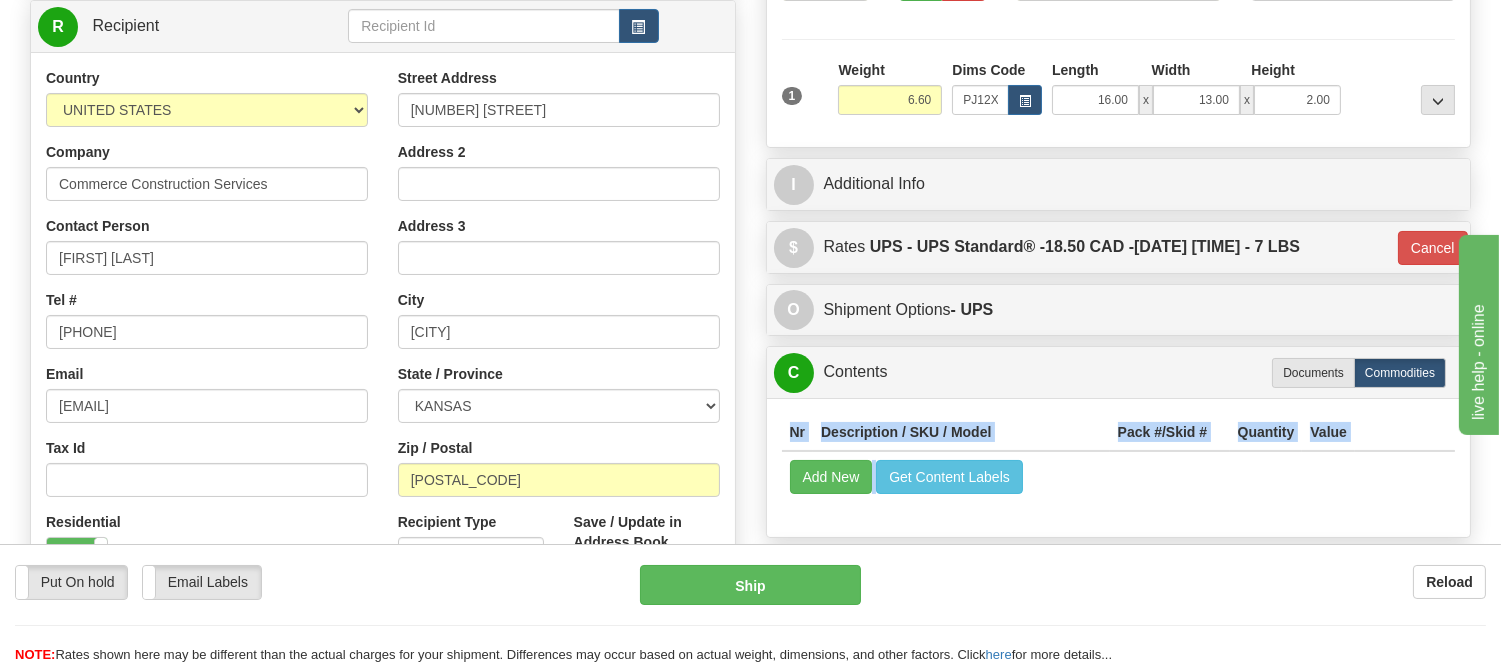 click on "Add New
Get Content Labels" at bounding box center [1119, 476] 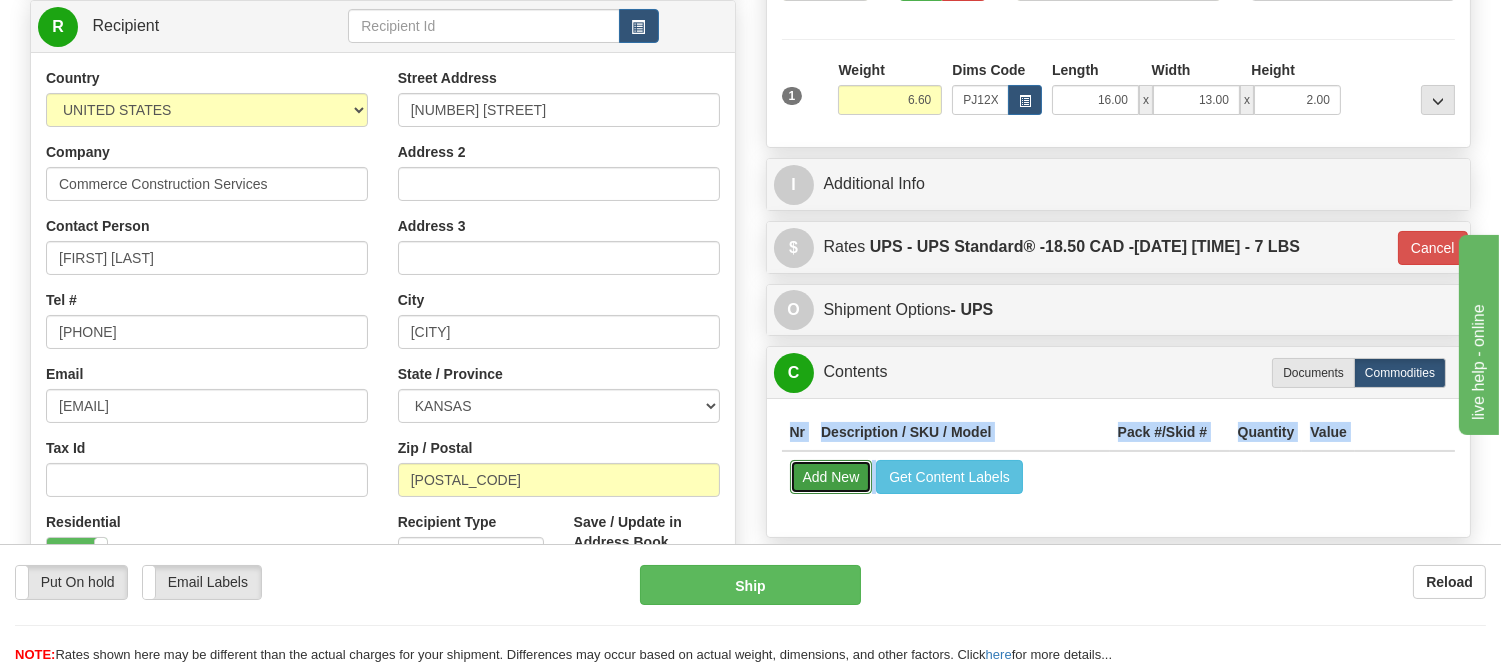 click on "Add New" at bounding box center (831, 477) 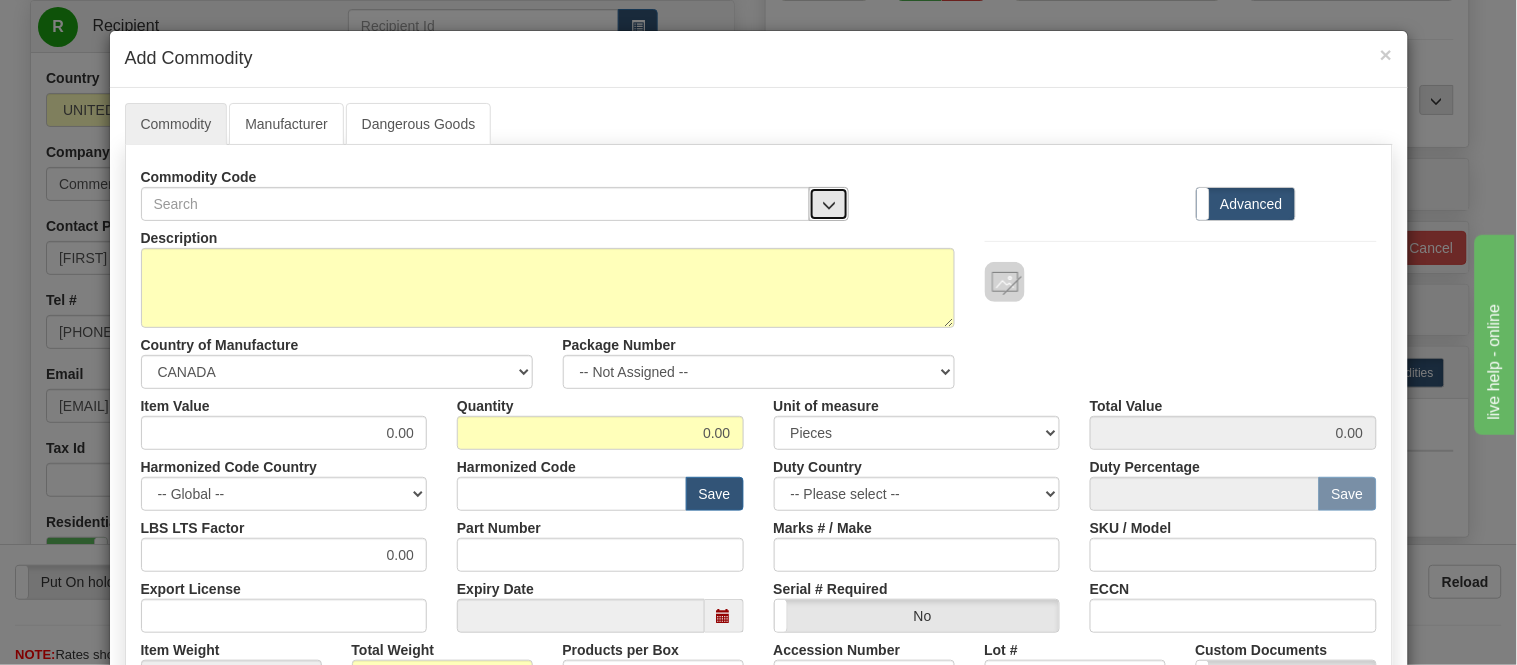 click at bounding box center (829, 204) 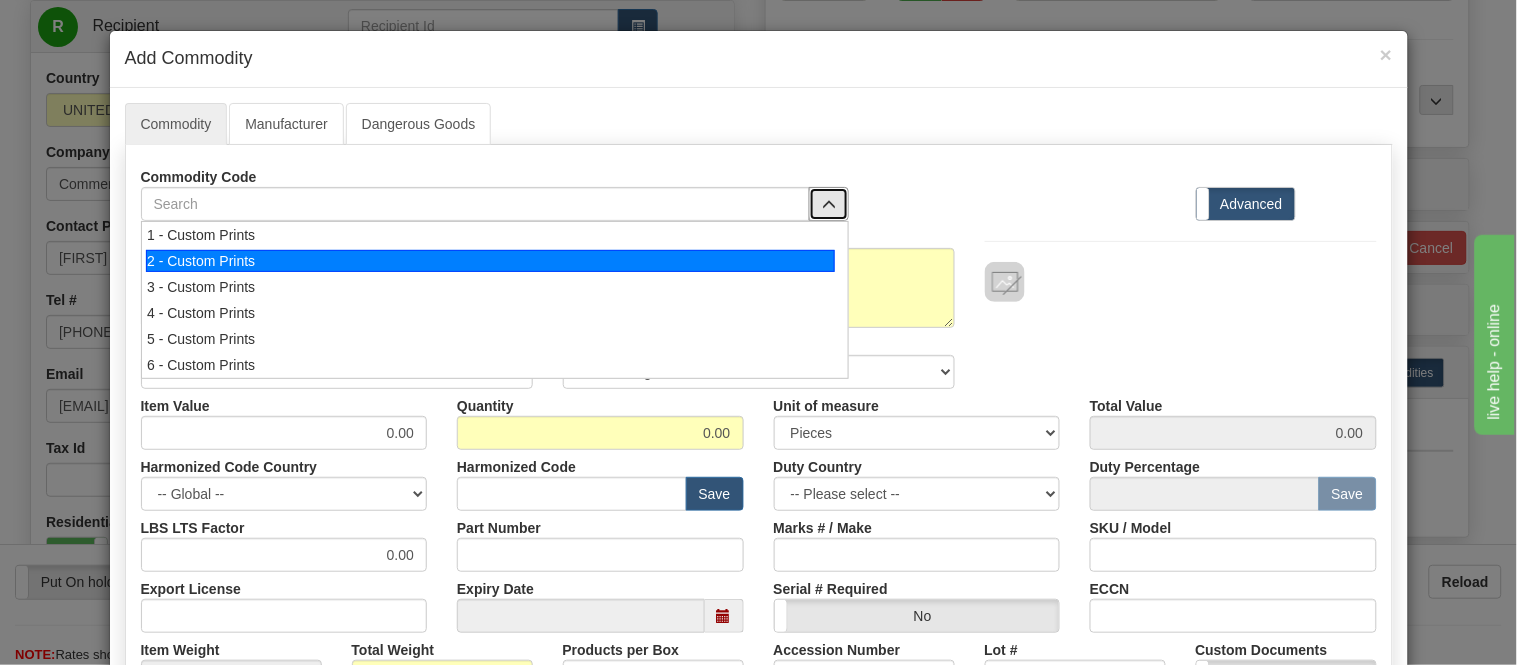 click on "2 - Custom Prints" at bounding box center (490, 261) 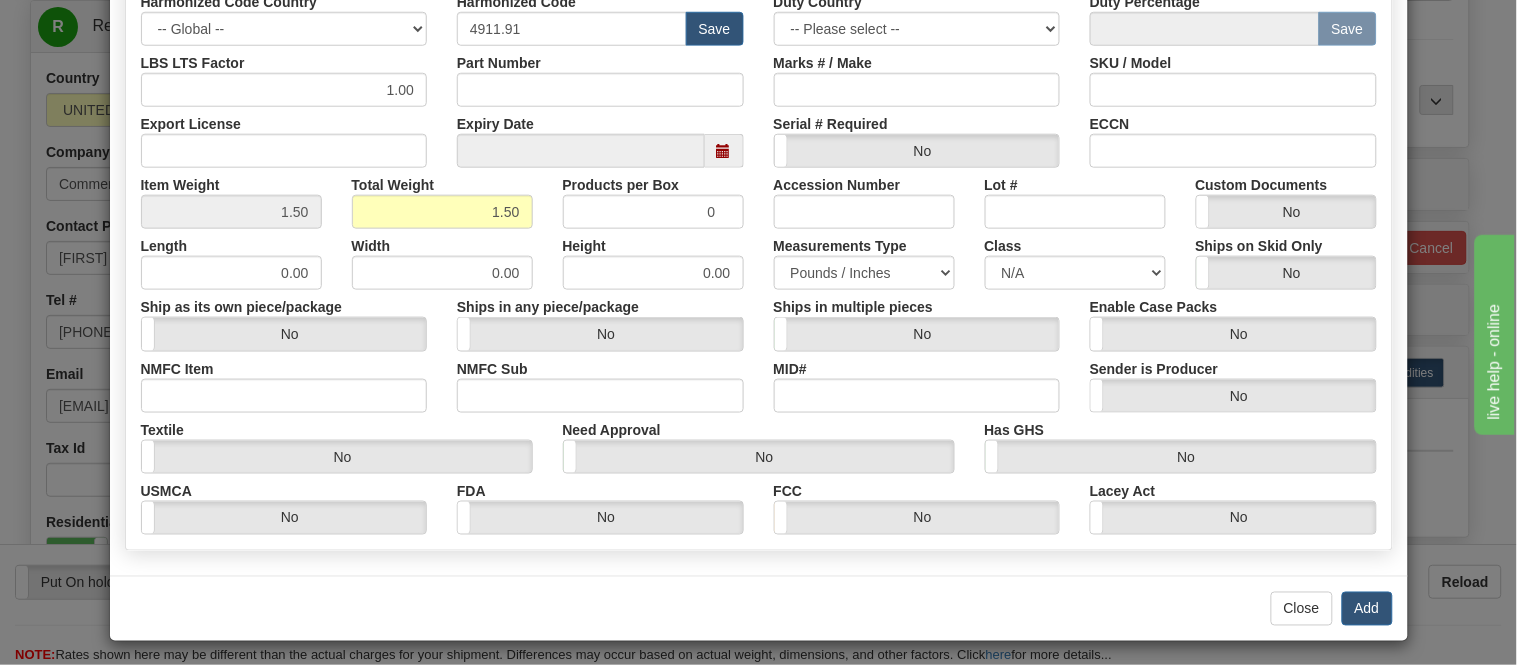 scroll, scrollTop: 472, scrollLeft: 0, axis: vertical 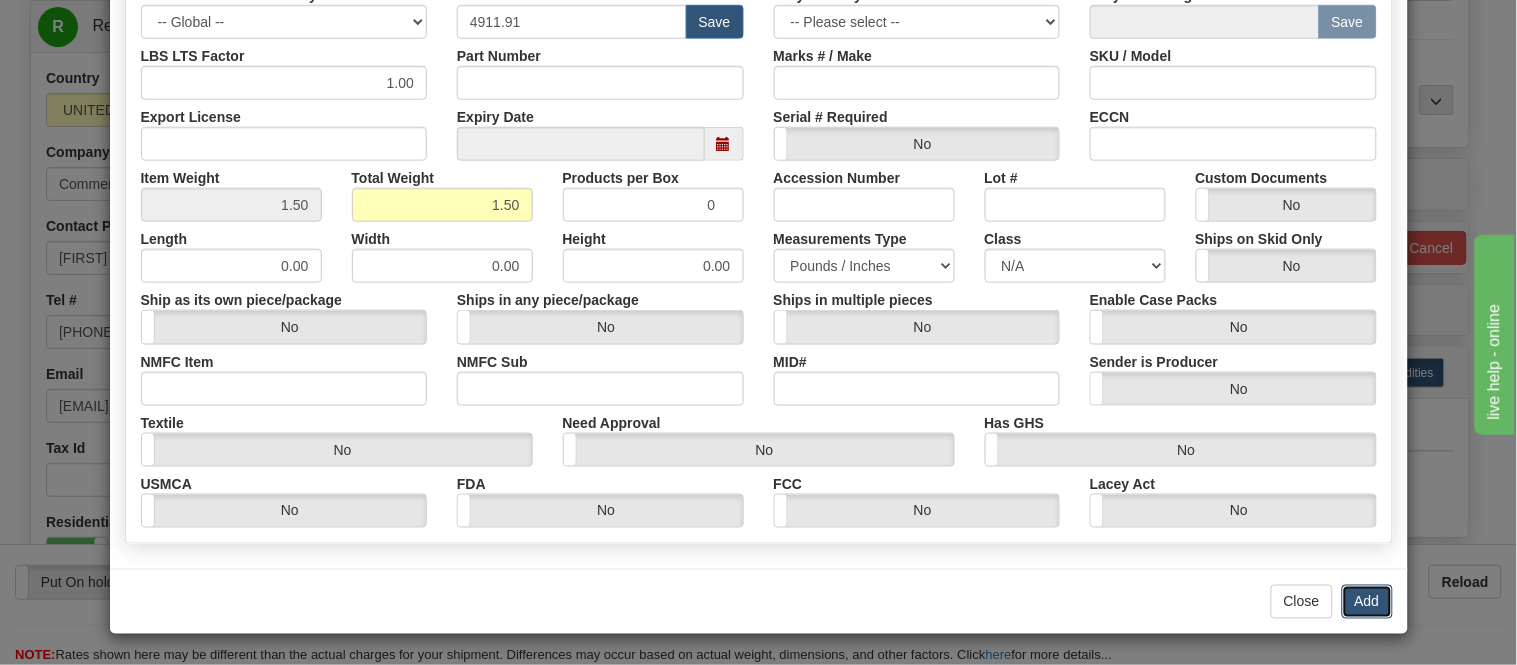 click on "Add" at bounding box center (1367, 602) 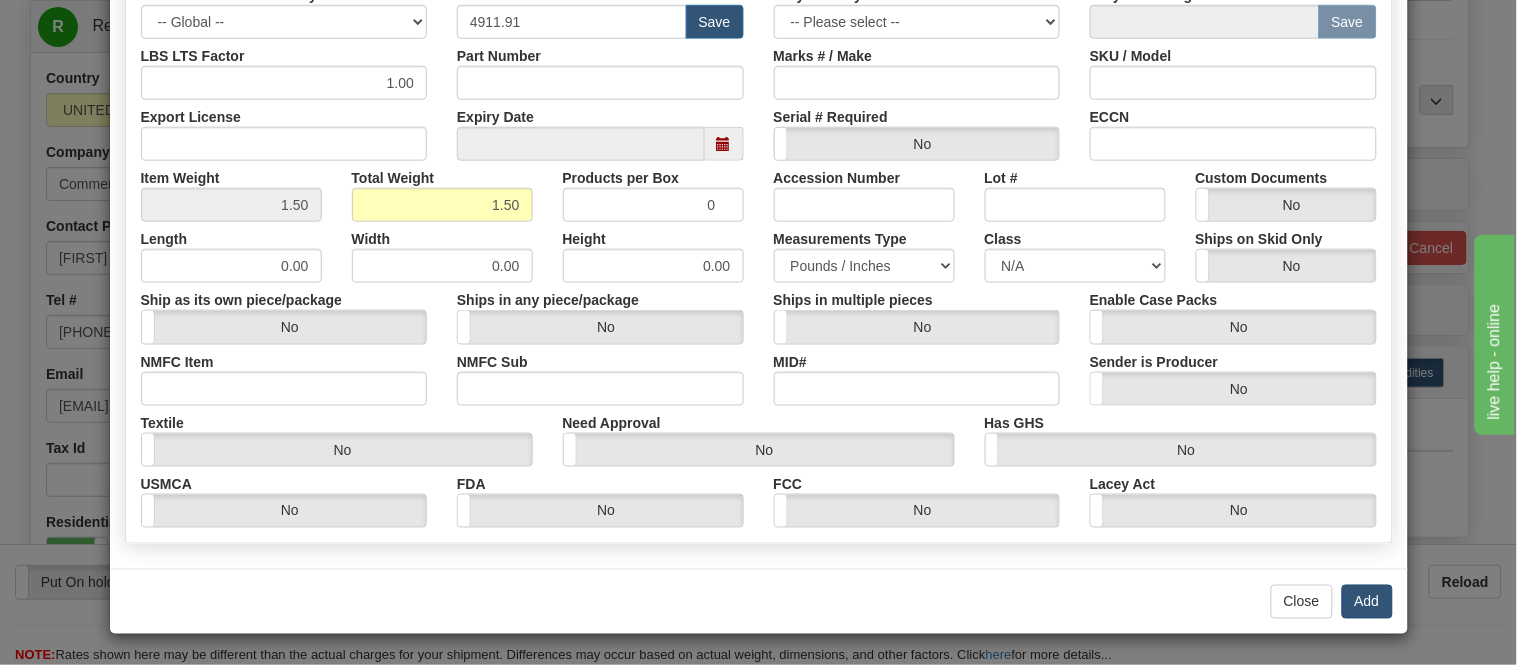 scroll, scrollTop: 0, scrollLeft: 0, axis: both 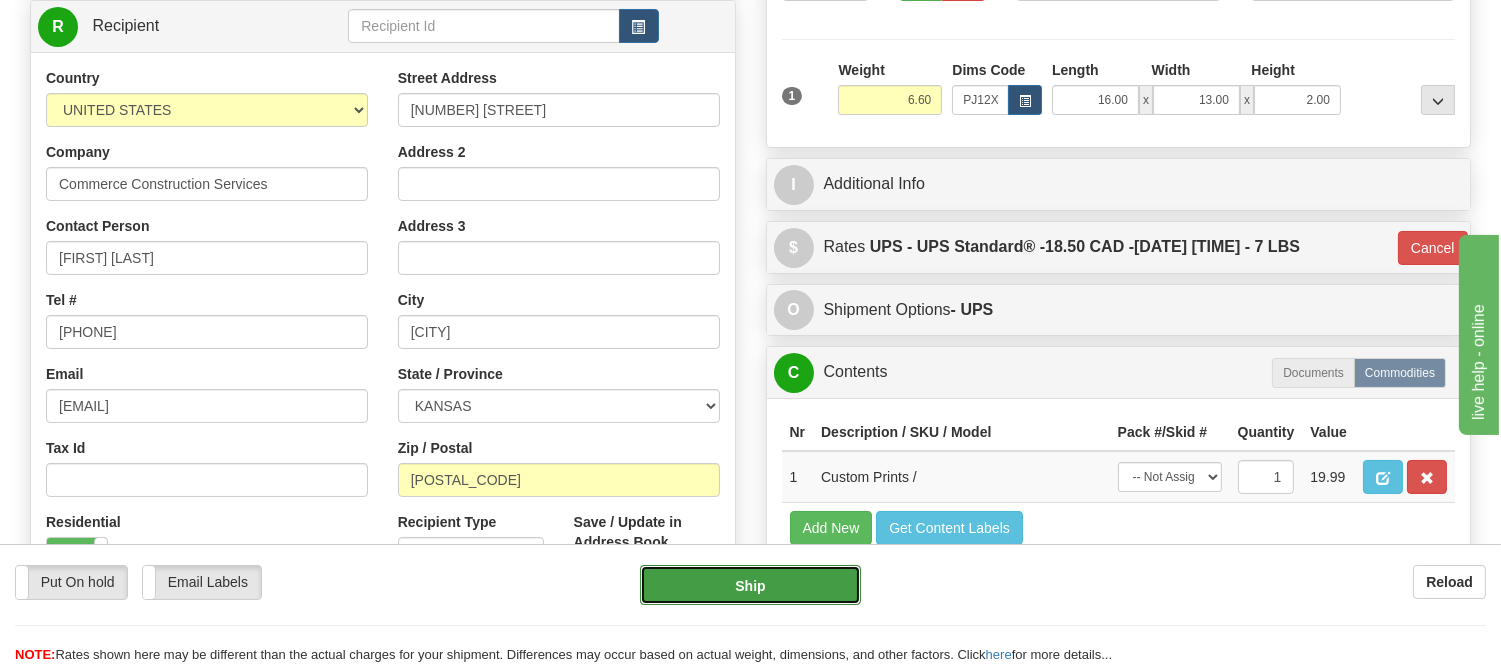 click on "Ship" at bounding box center (750, 585) 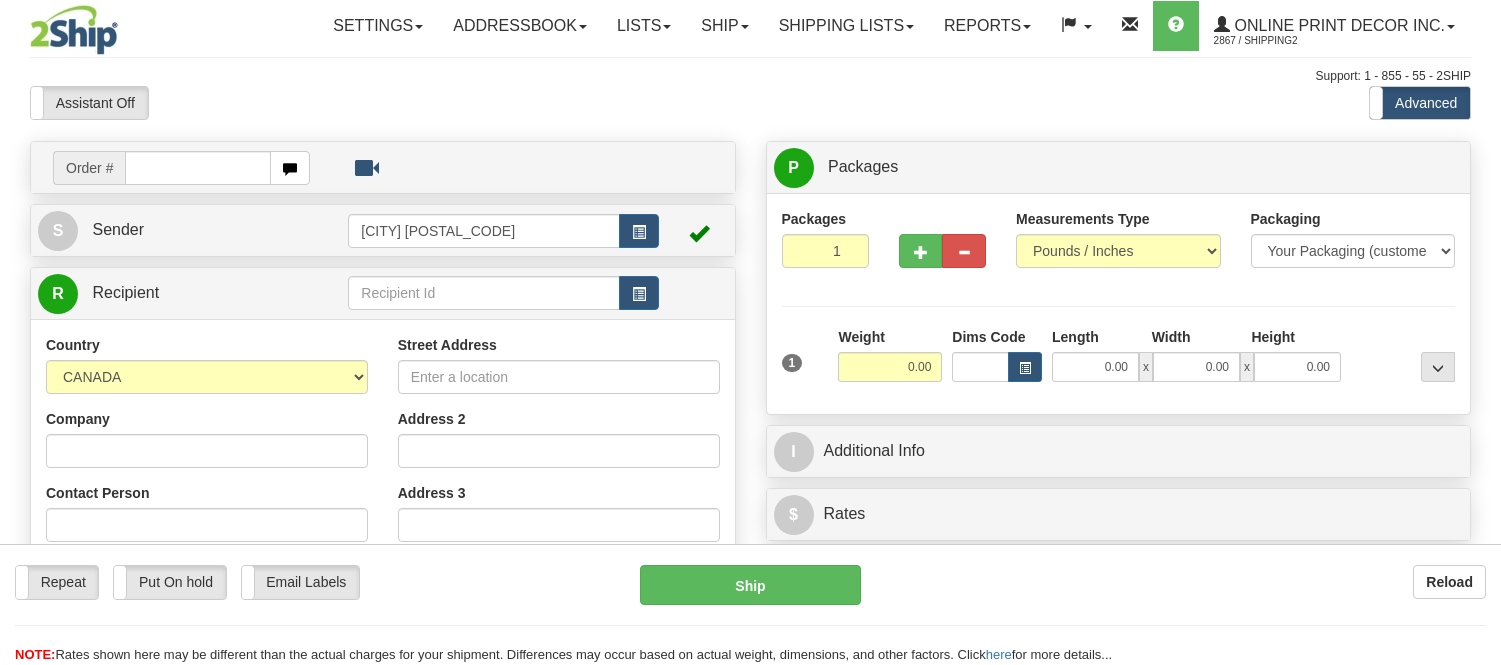 scroll, scrollTop: 0, scrollLeft: 0, axis: both 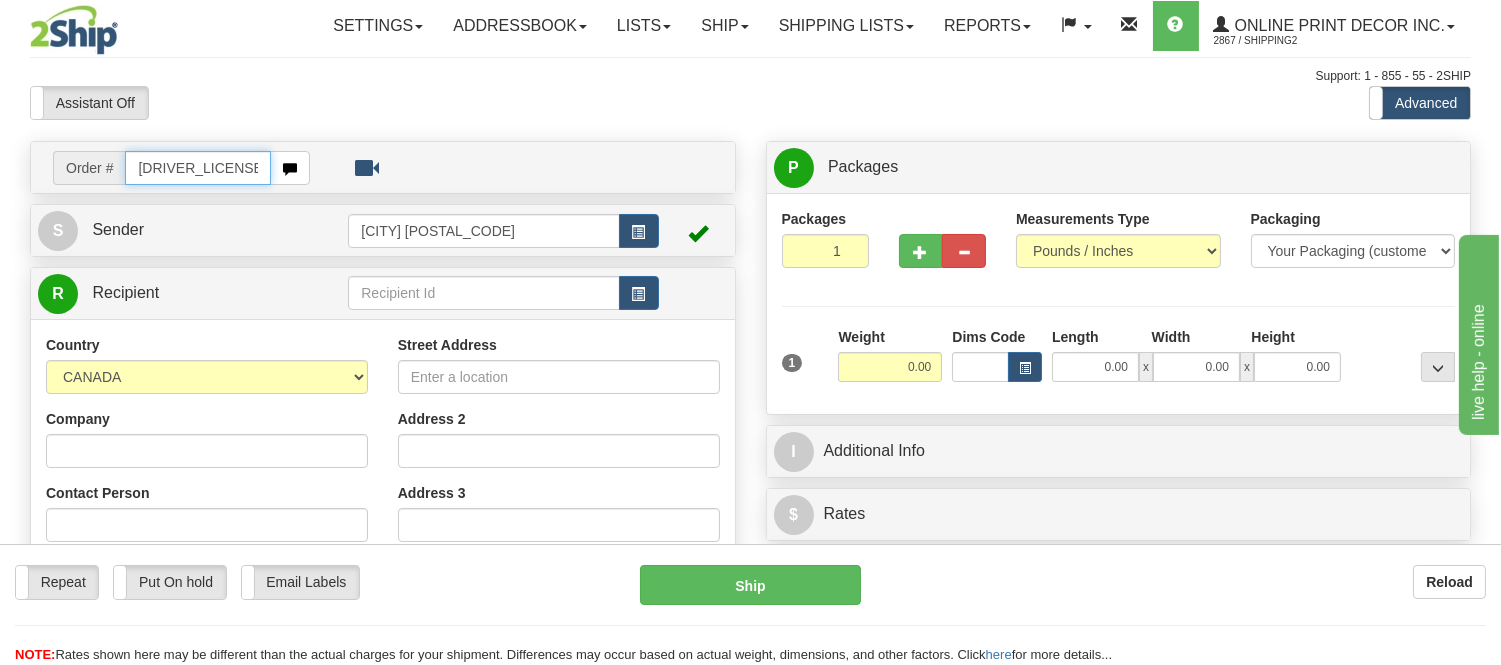 type on "[DRIVER_LICENSE]" 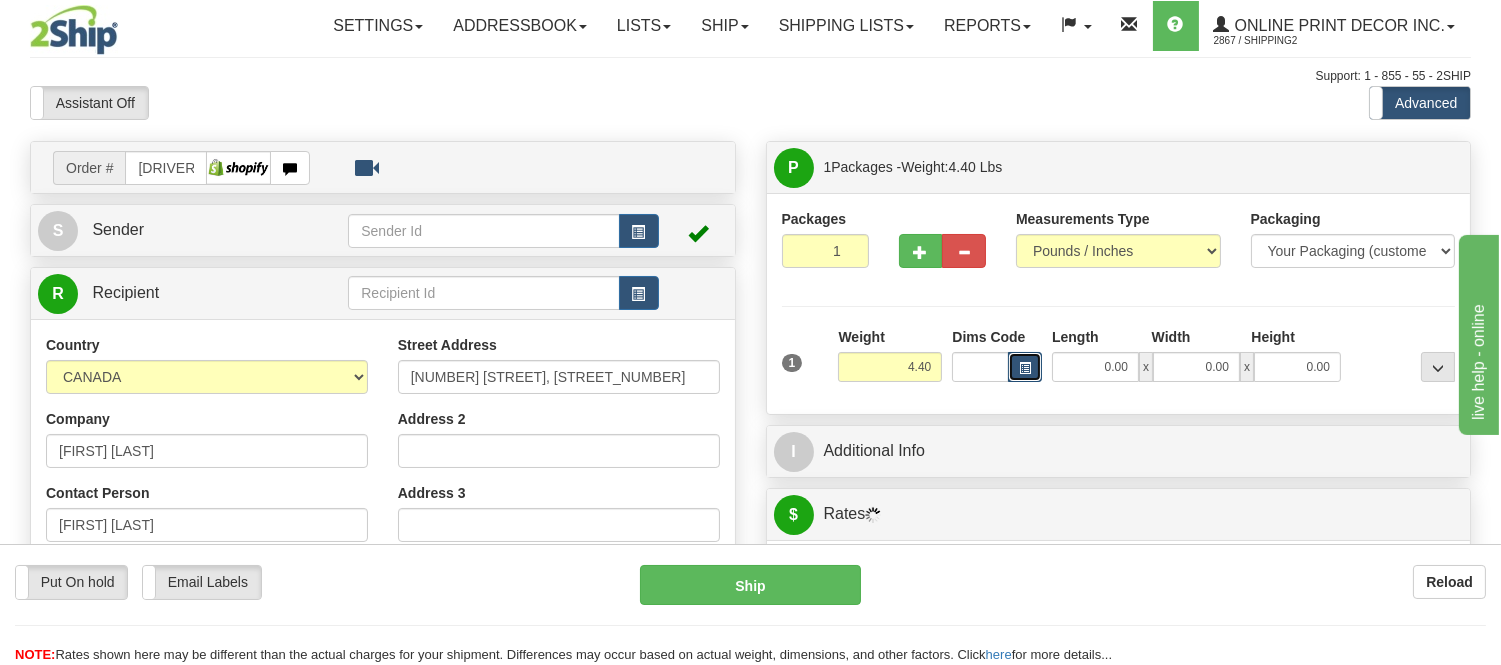 click at bounding box center [1025, 367] 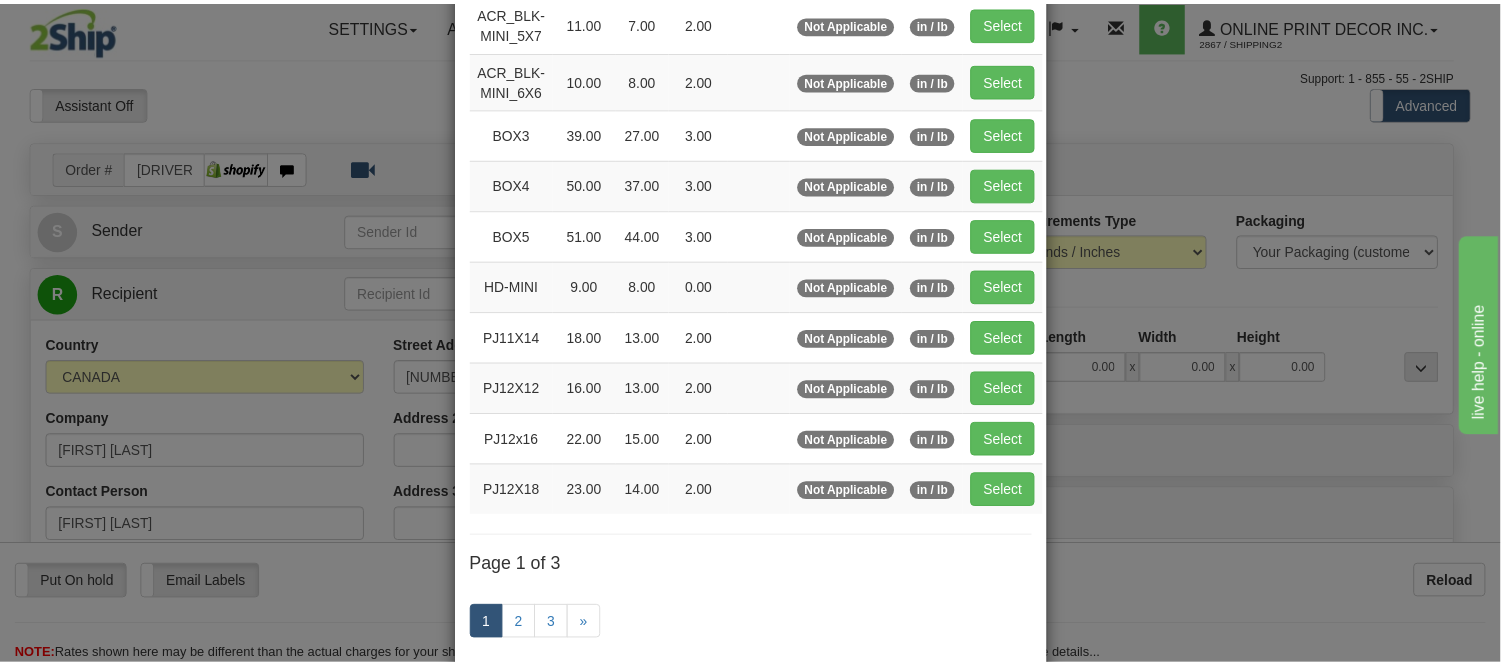 scroll, scrollTop: 222, scrollLeft: 0, axis: vertical 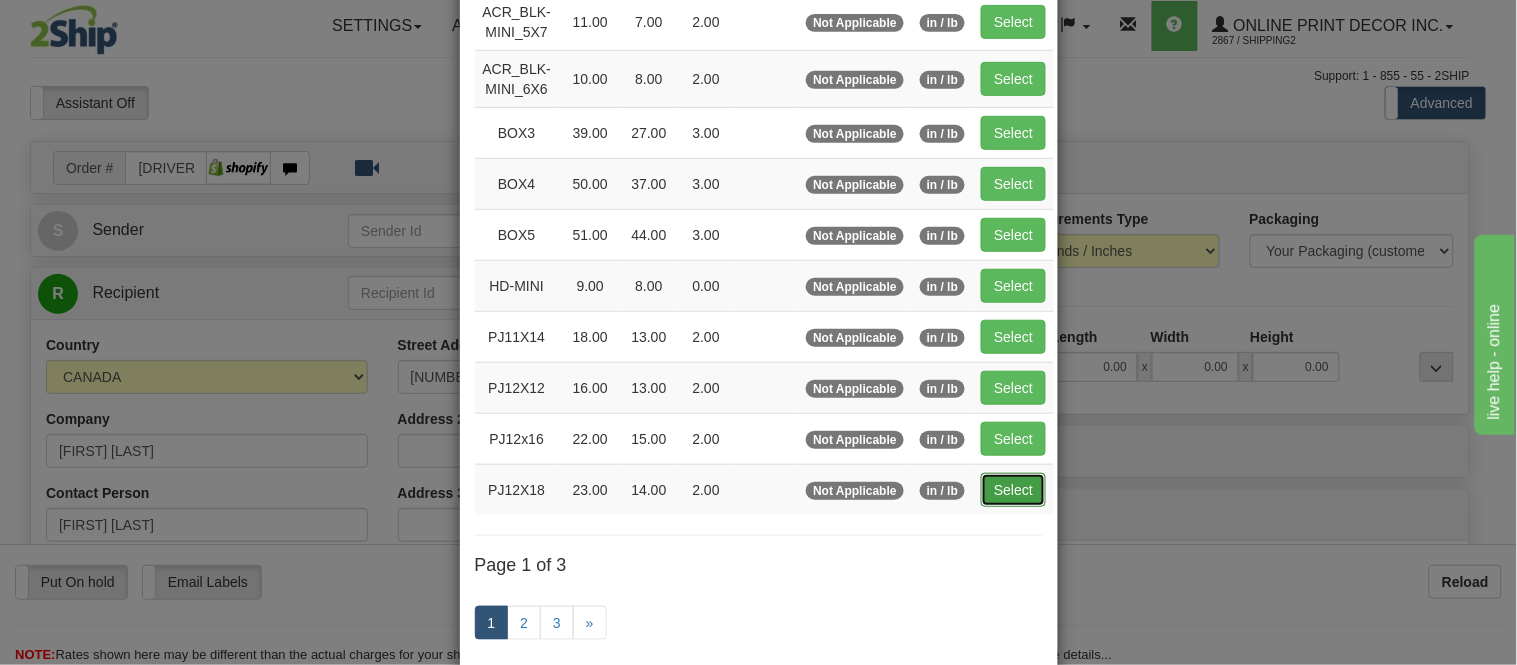 click on "Select" at bounding box center [1013, 490] 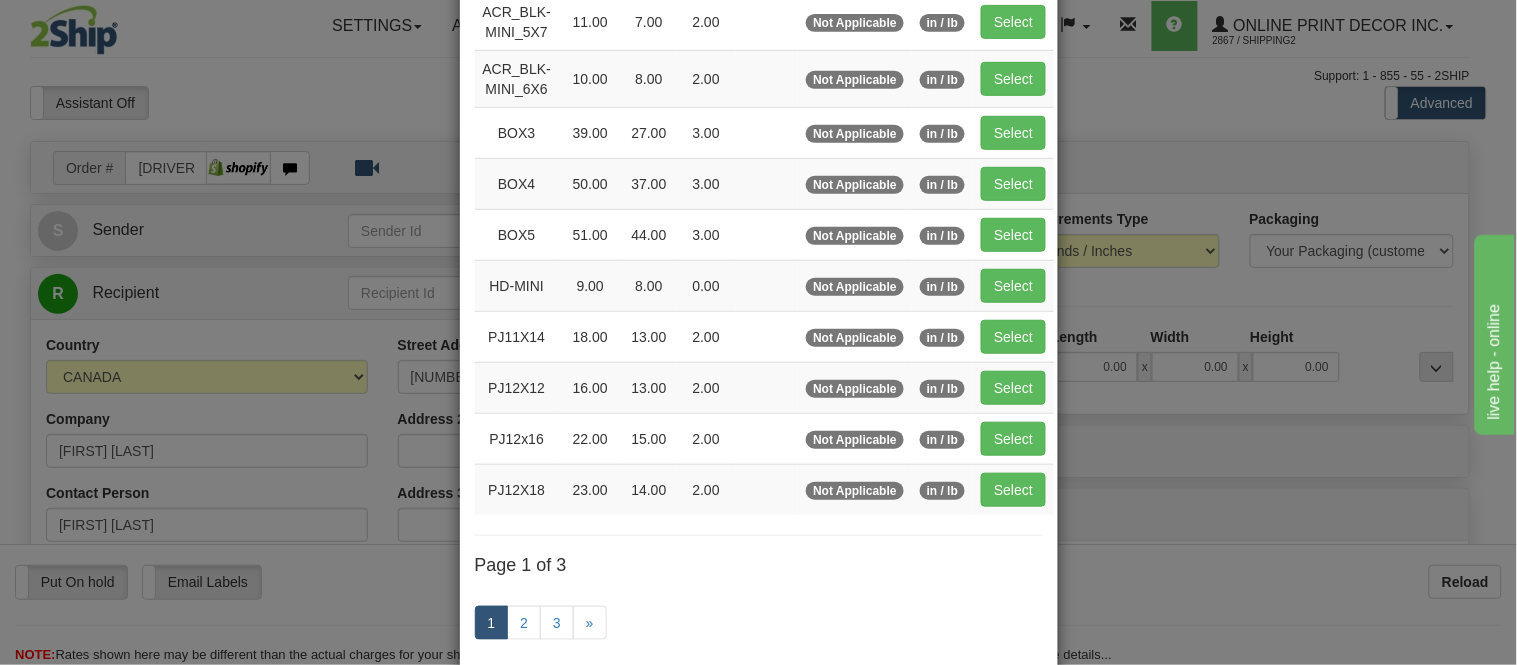 type on "23.00" 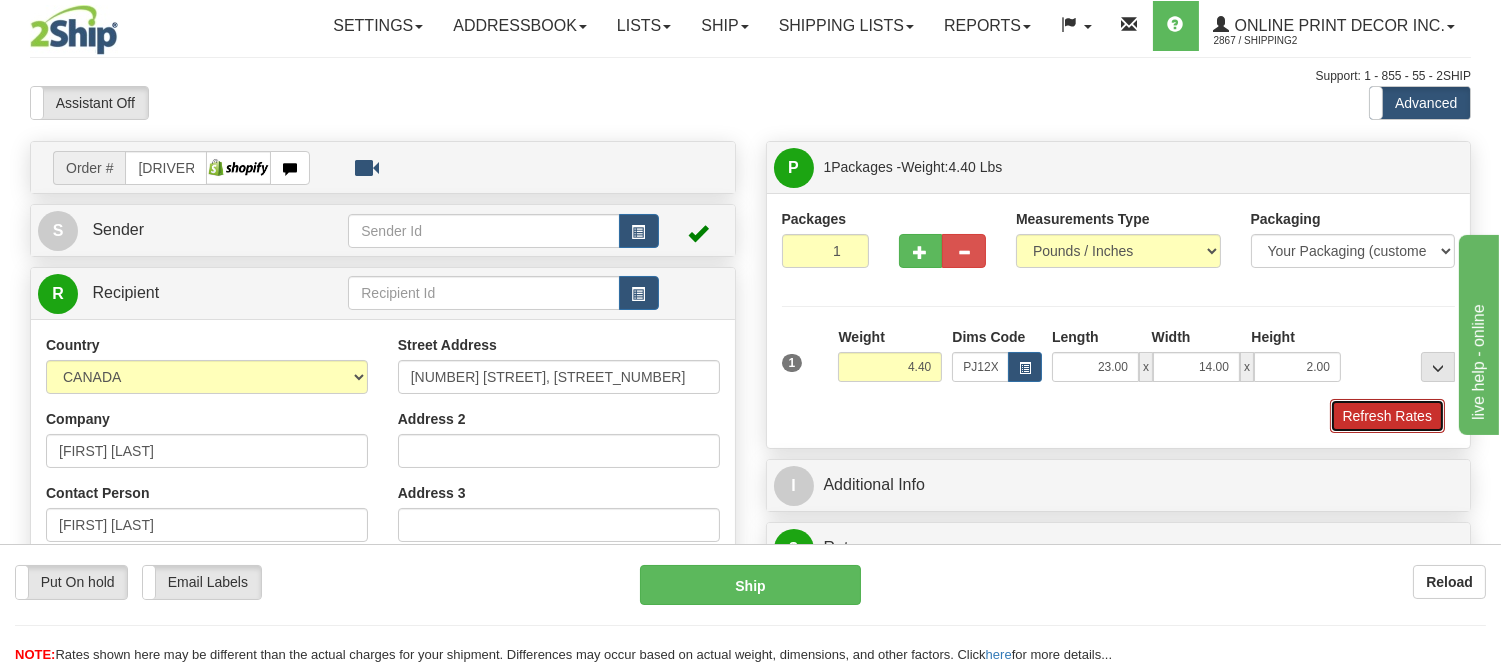 click on "Refresh Rates" at bounding box center [1387, 416] 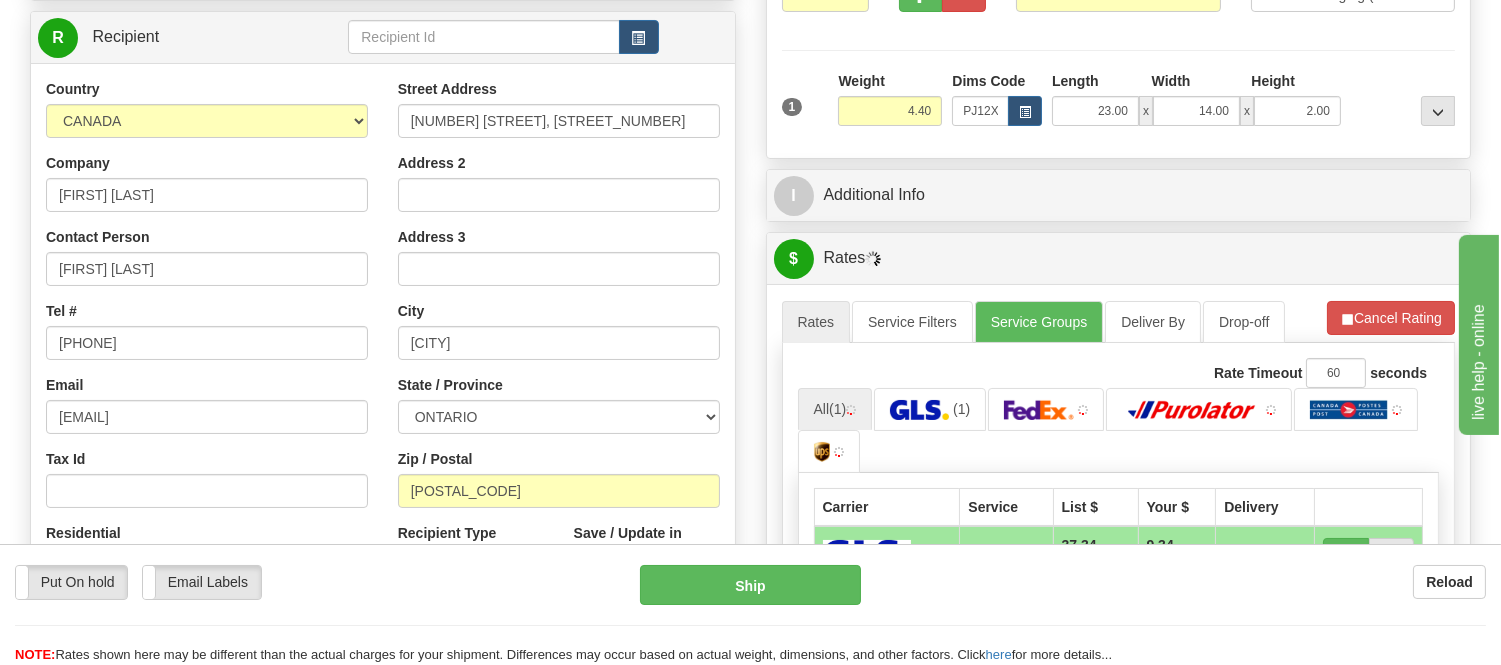 scroll, scrollTop: 281, scrollLeft: 0, axis: vertical 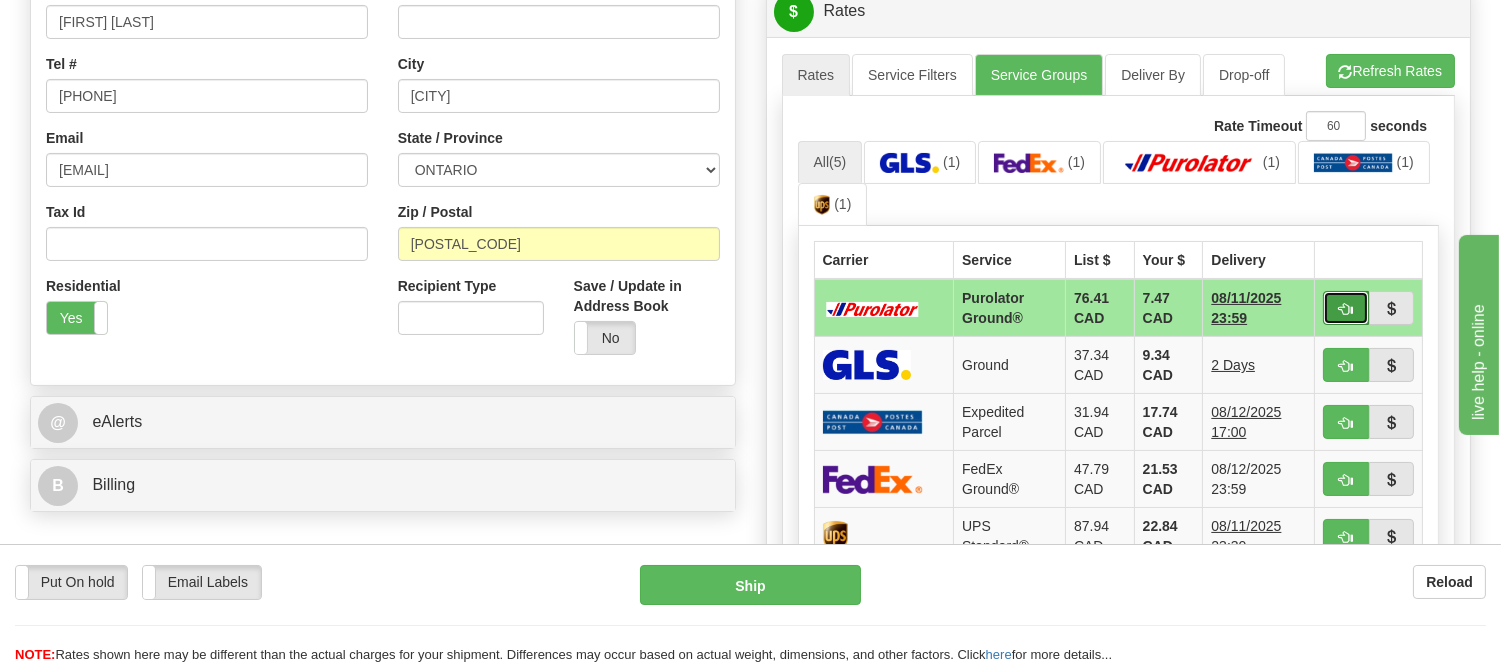 click at bounding box center (1346, 308) 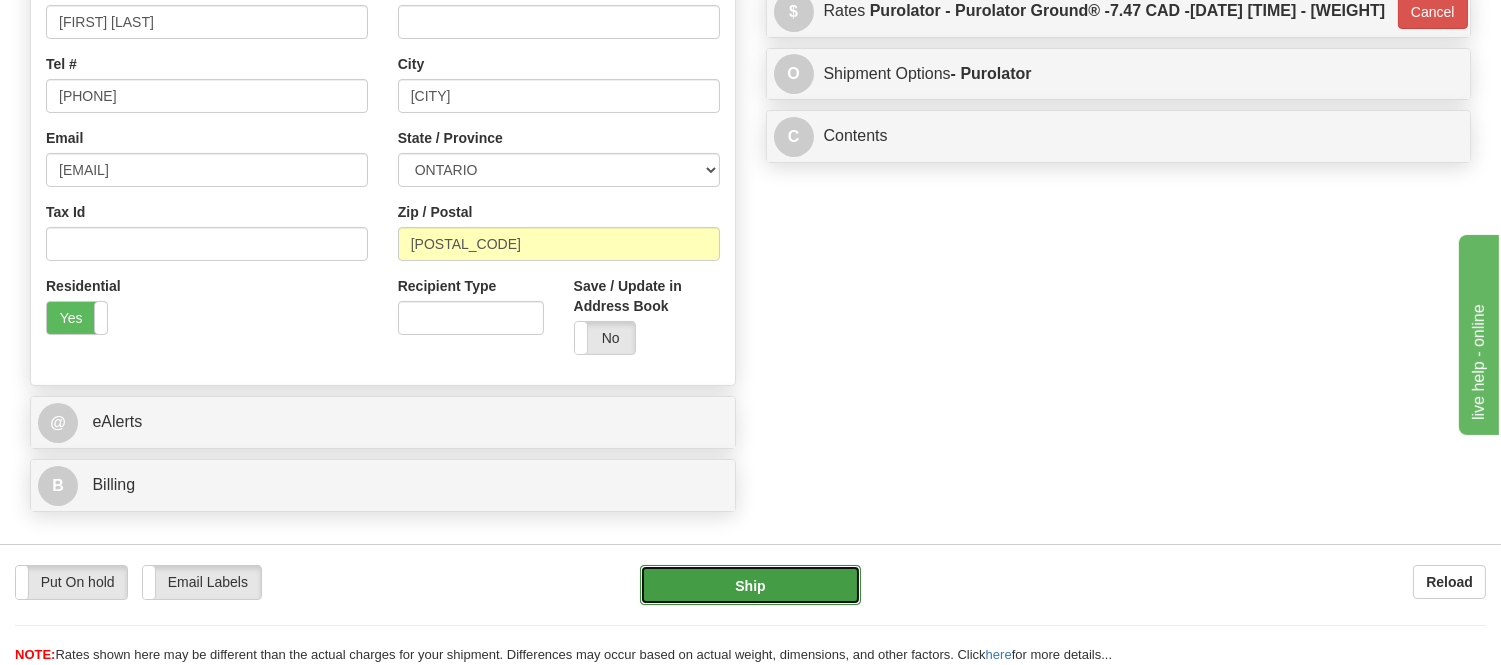 click on "Ship" at bounding box center [750, 585] 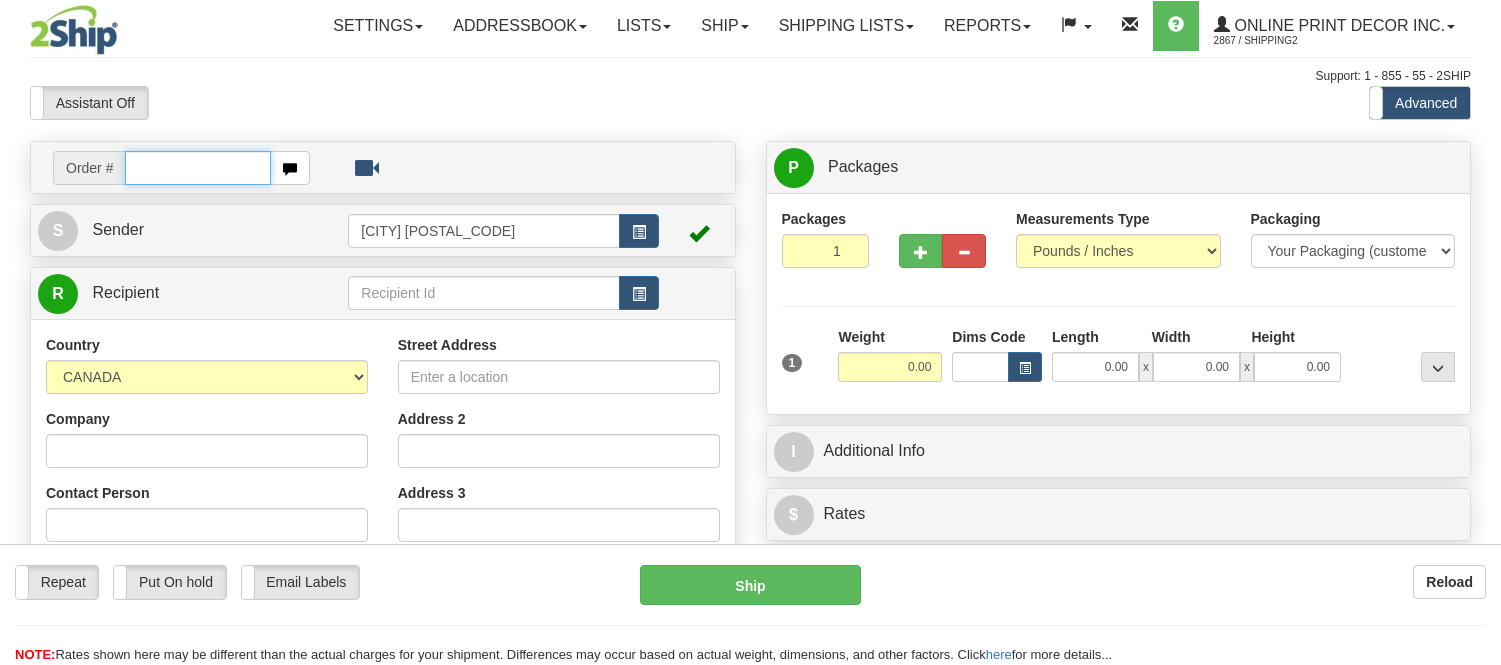 scroll, scrollTop: 0, scrollLeft: 0, axis: both 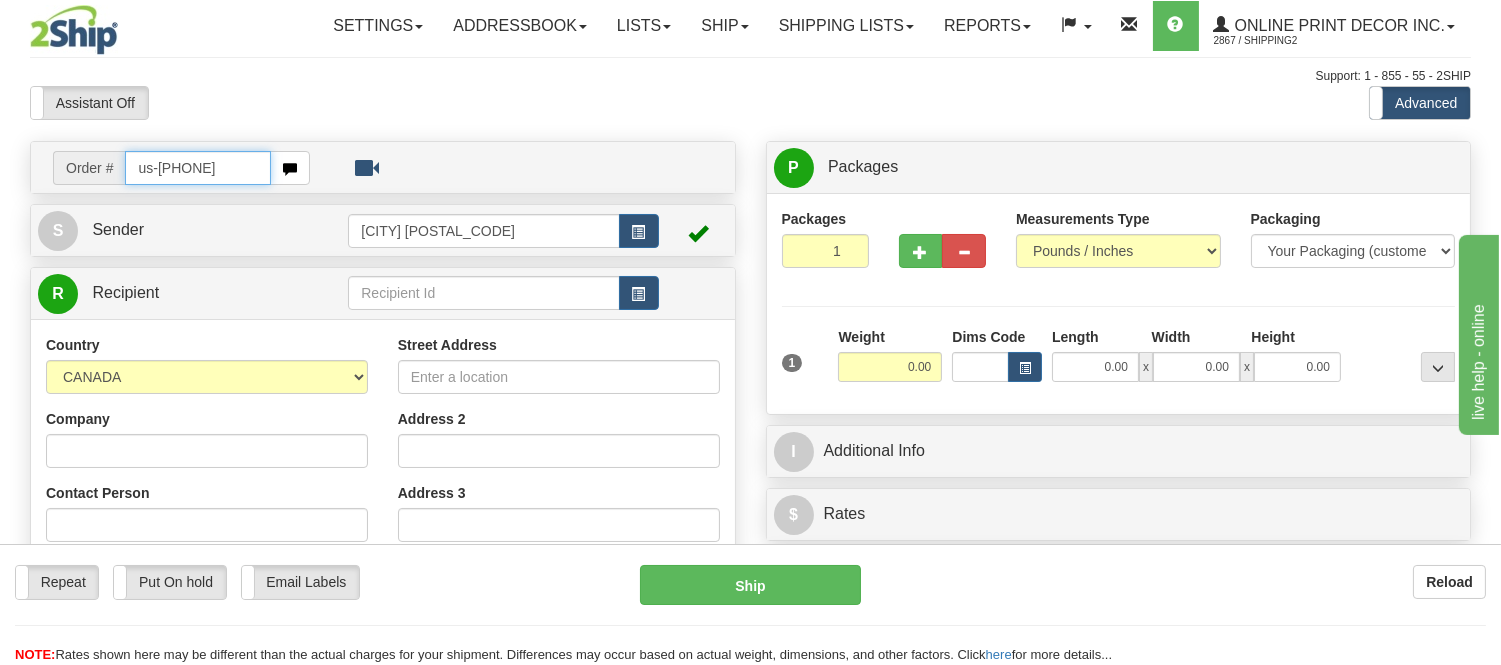 type on "us-[PHONE]" 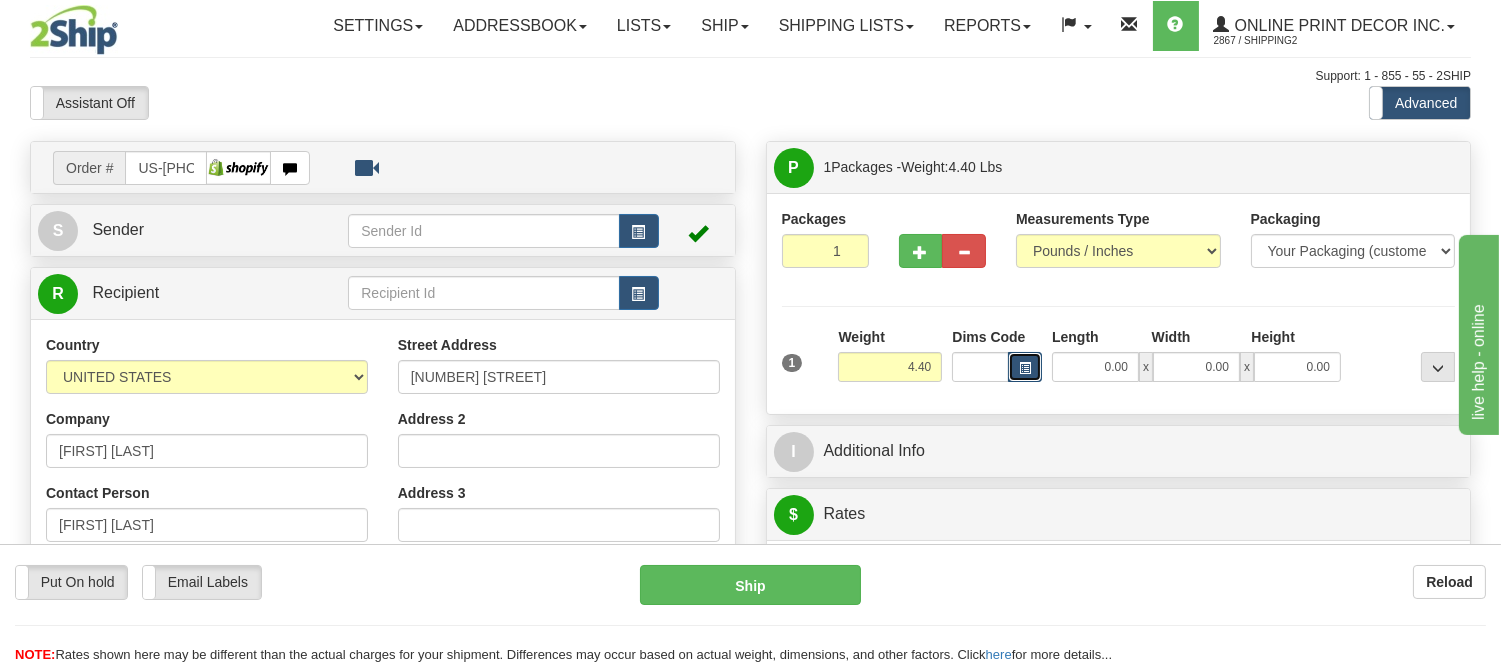 click at bounding box center (1025, 367) 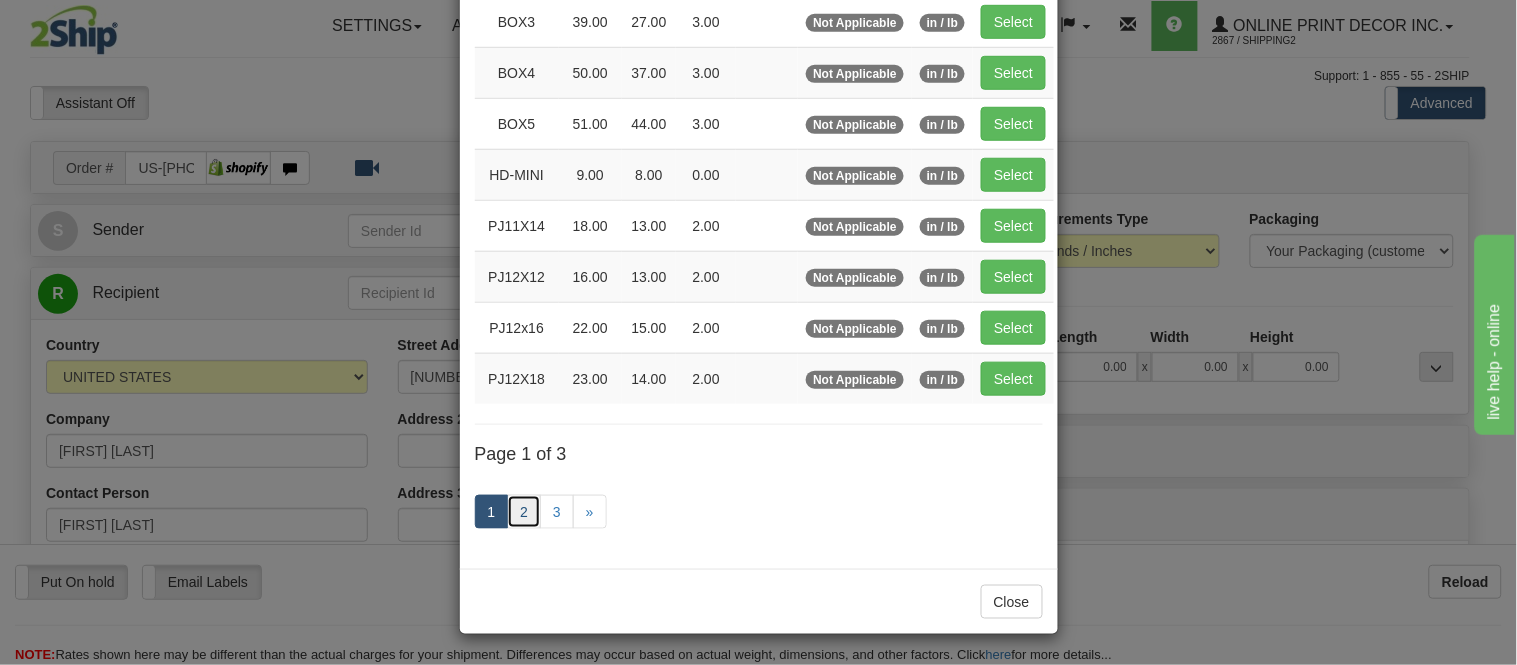 click on "2" at bounding box center [524, 512] 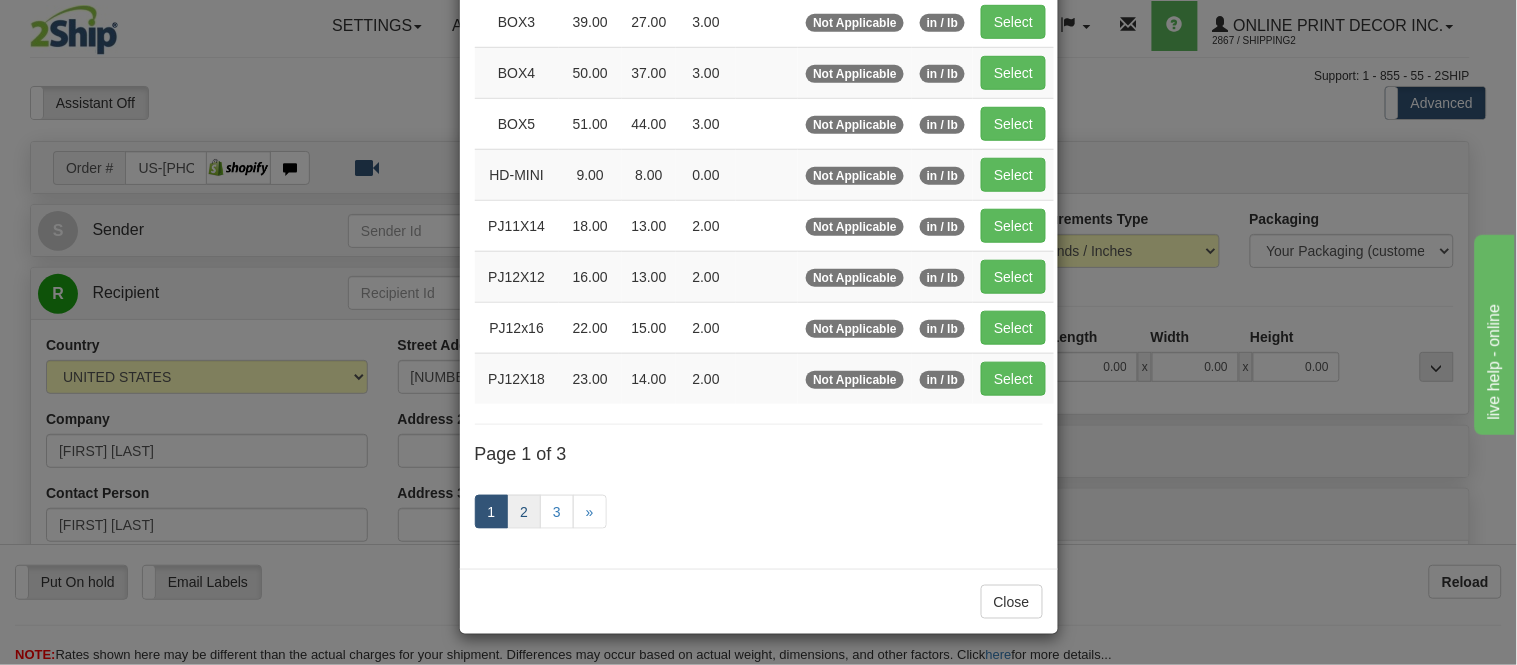 scroll, scrollTop: 325, scrollLeft: 0, axis: vertical 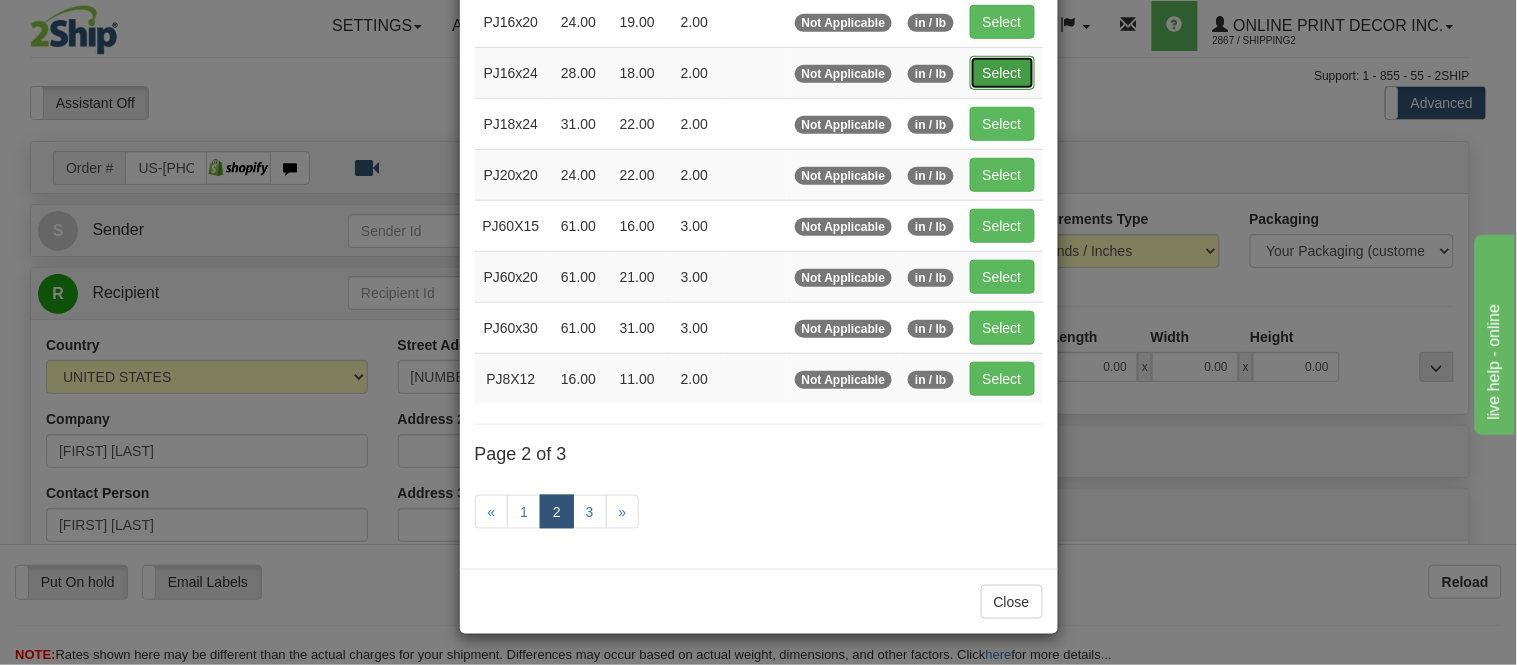click on "Select" at bounding box center (1002, 73) 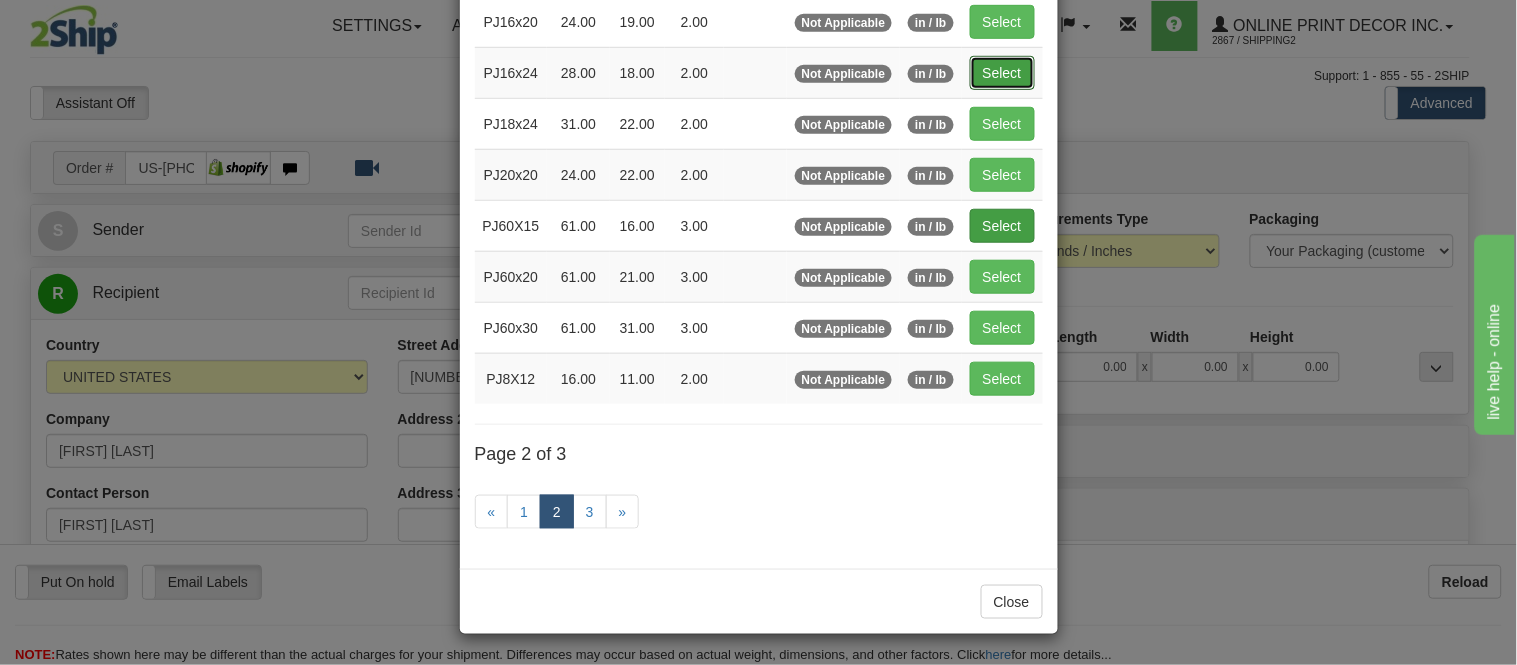 type on "PJ16x24" 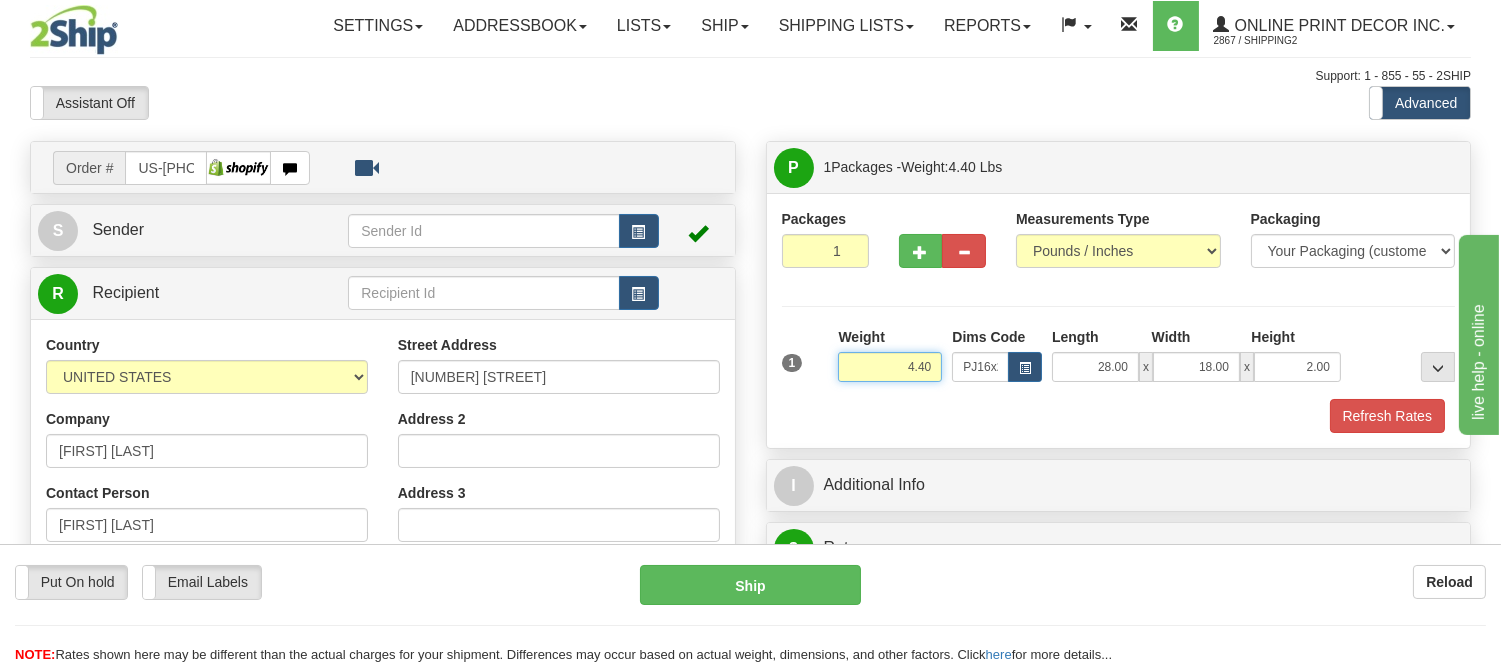 drag, startPoint x: 934, startPoint y: 364, endPoint x: 822, endPoint y: 355, distance: 112.36102 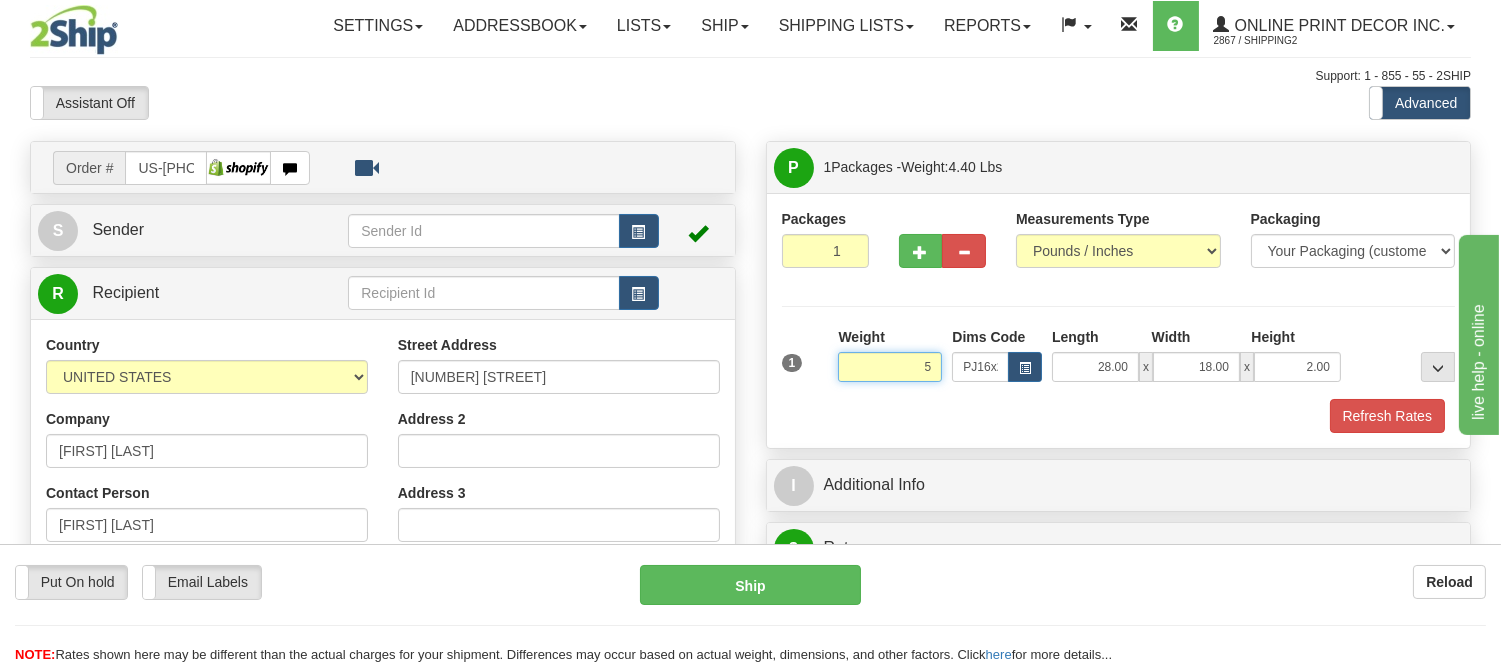click on "Delete" at bounding box center (0, 0) 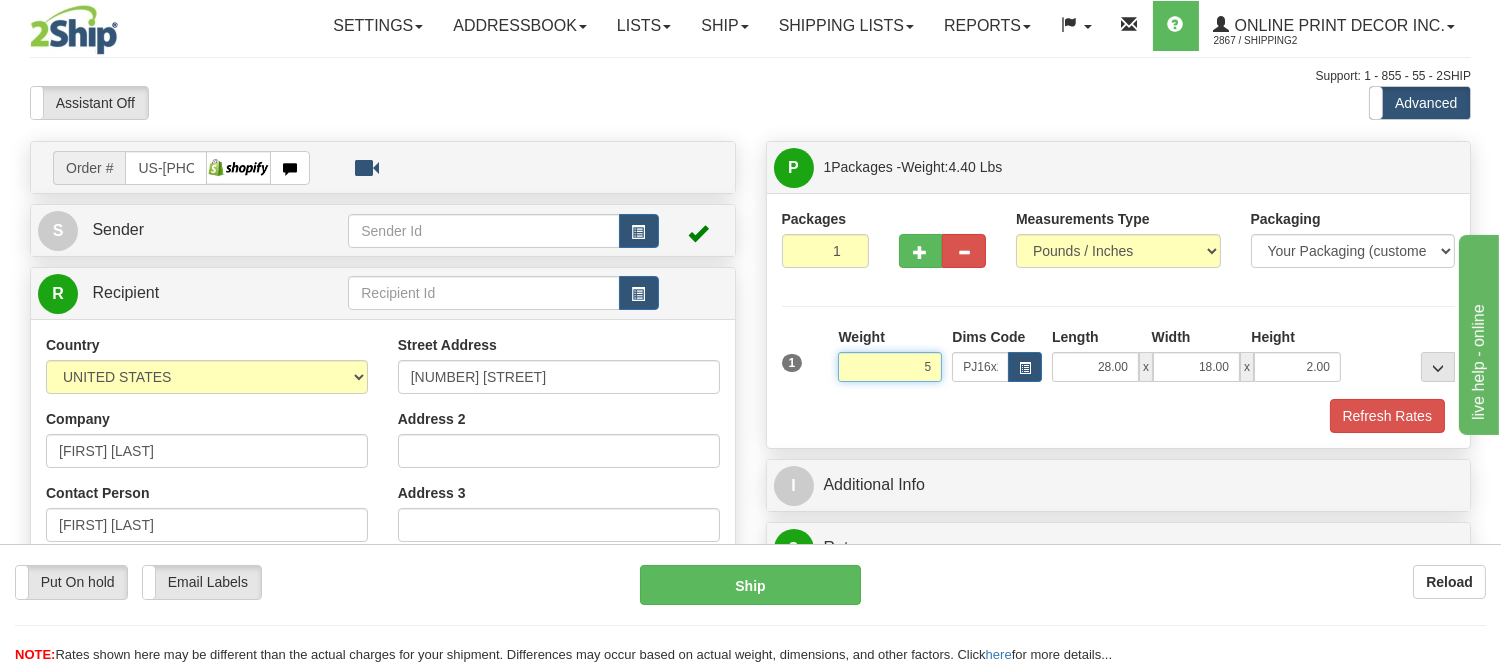 type on "5.00" 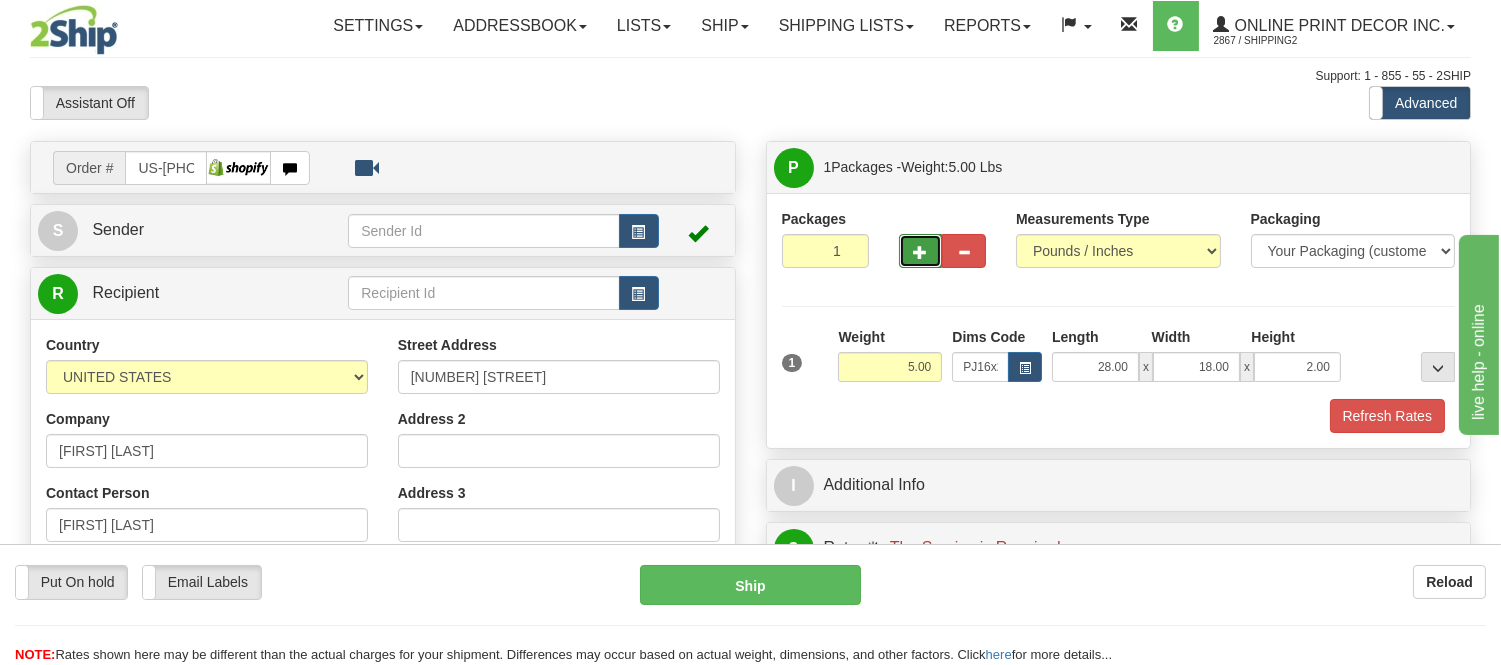 click at bounding box center [921, 251] 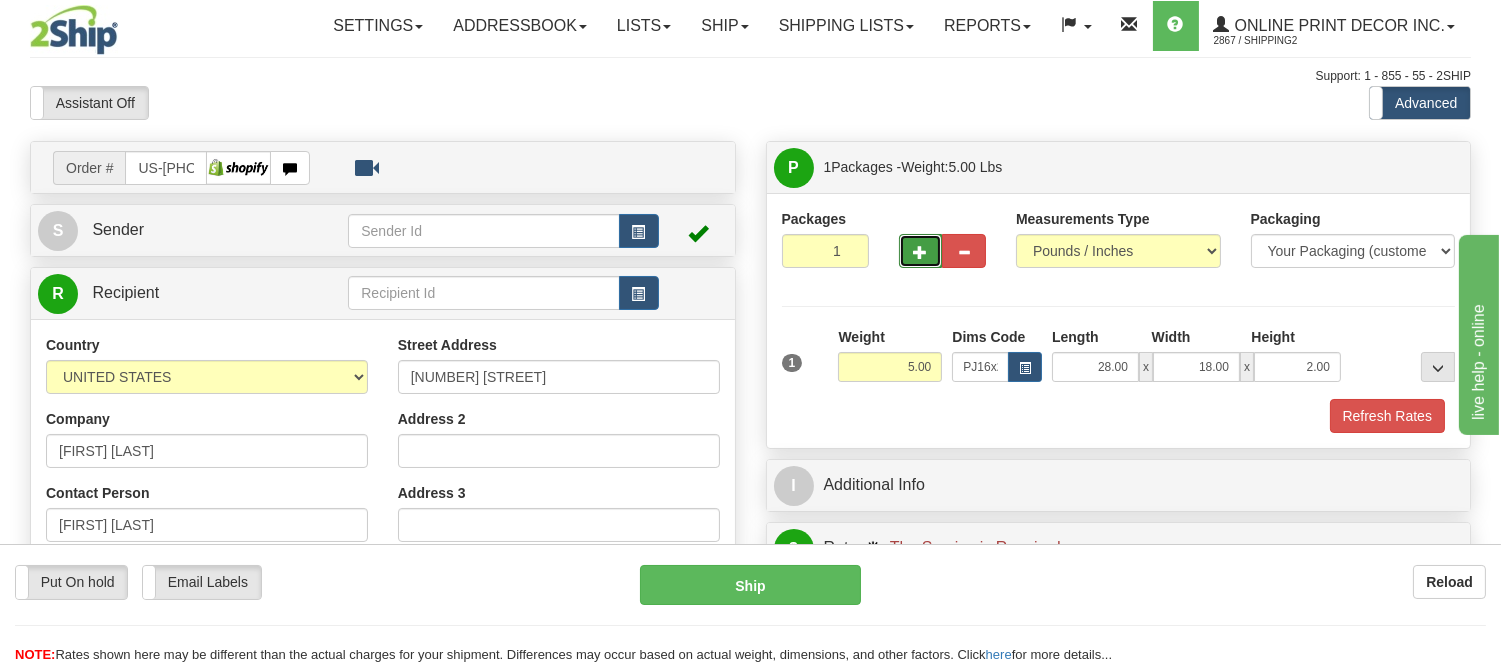 radio on "true" 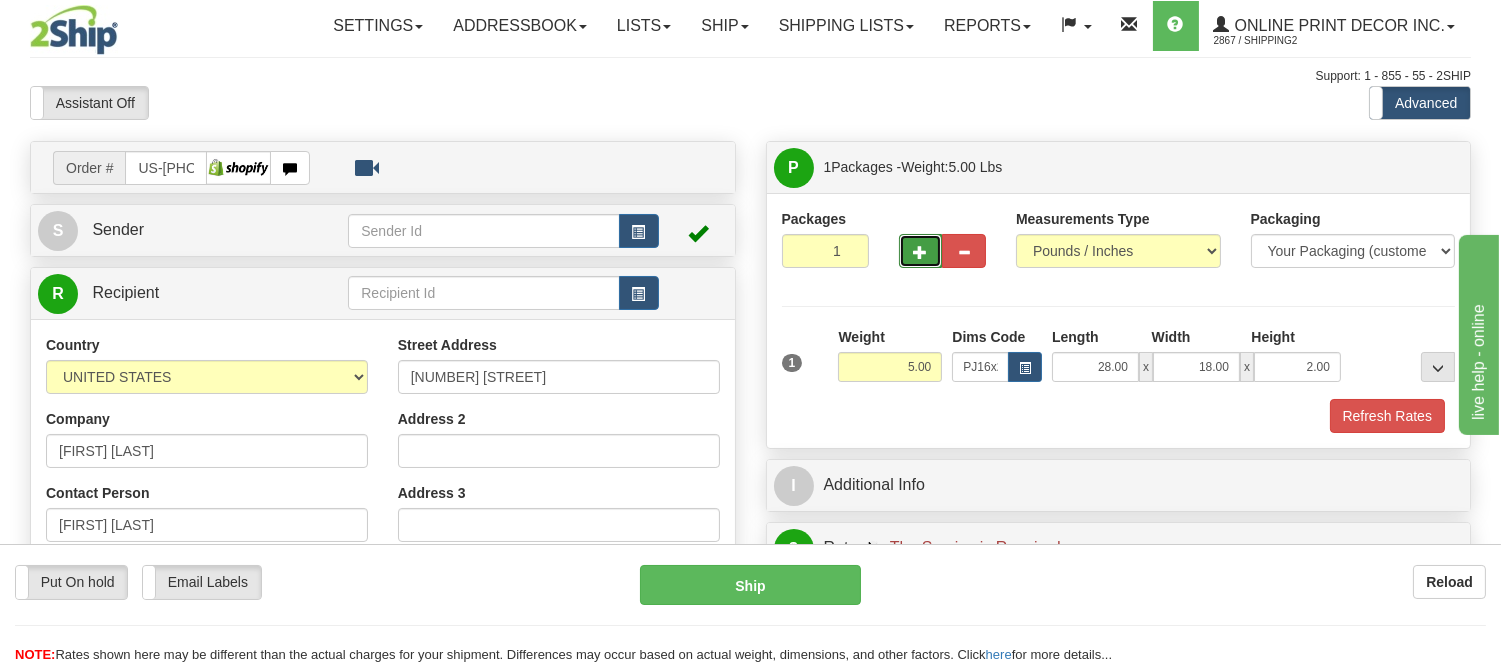 type on "2" 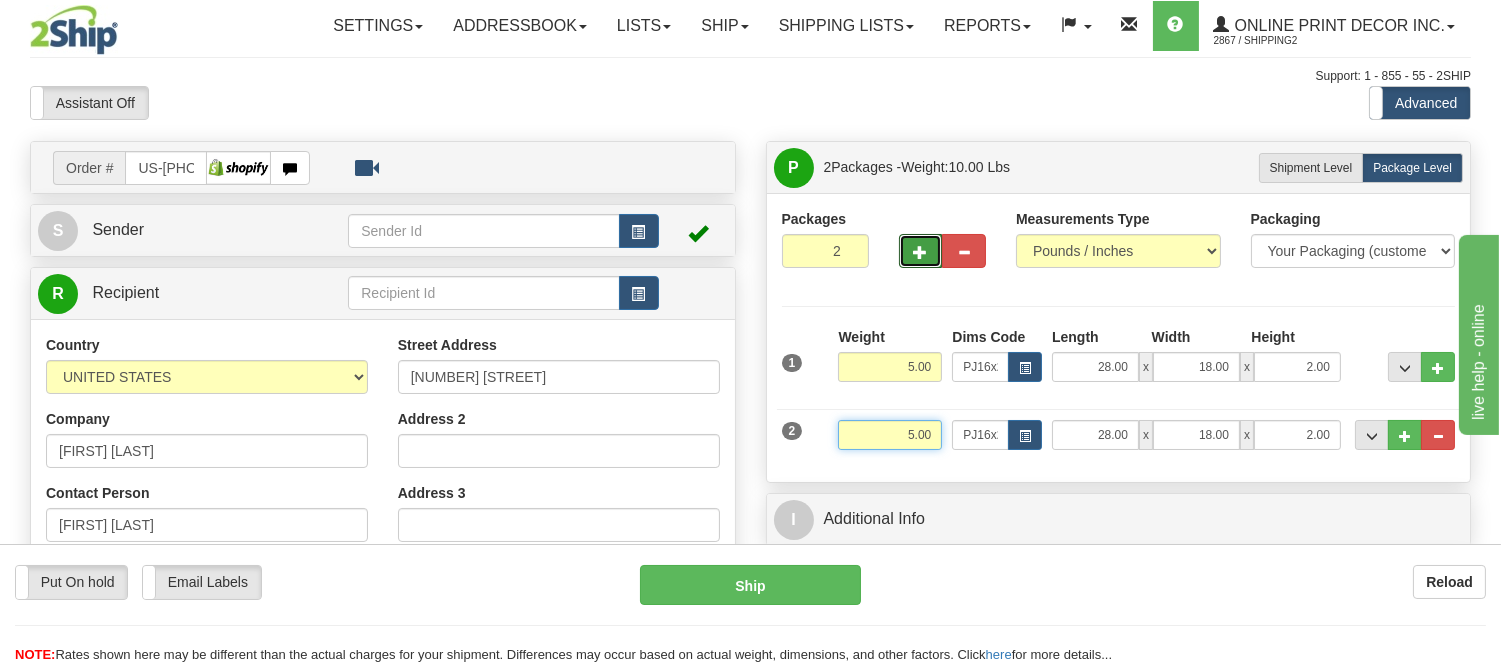 drag, startPoint x: 857, startPoint y: 426, endPoint x: 842, endPoint y: 426, distance: 15 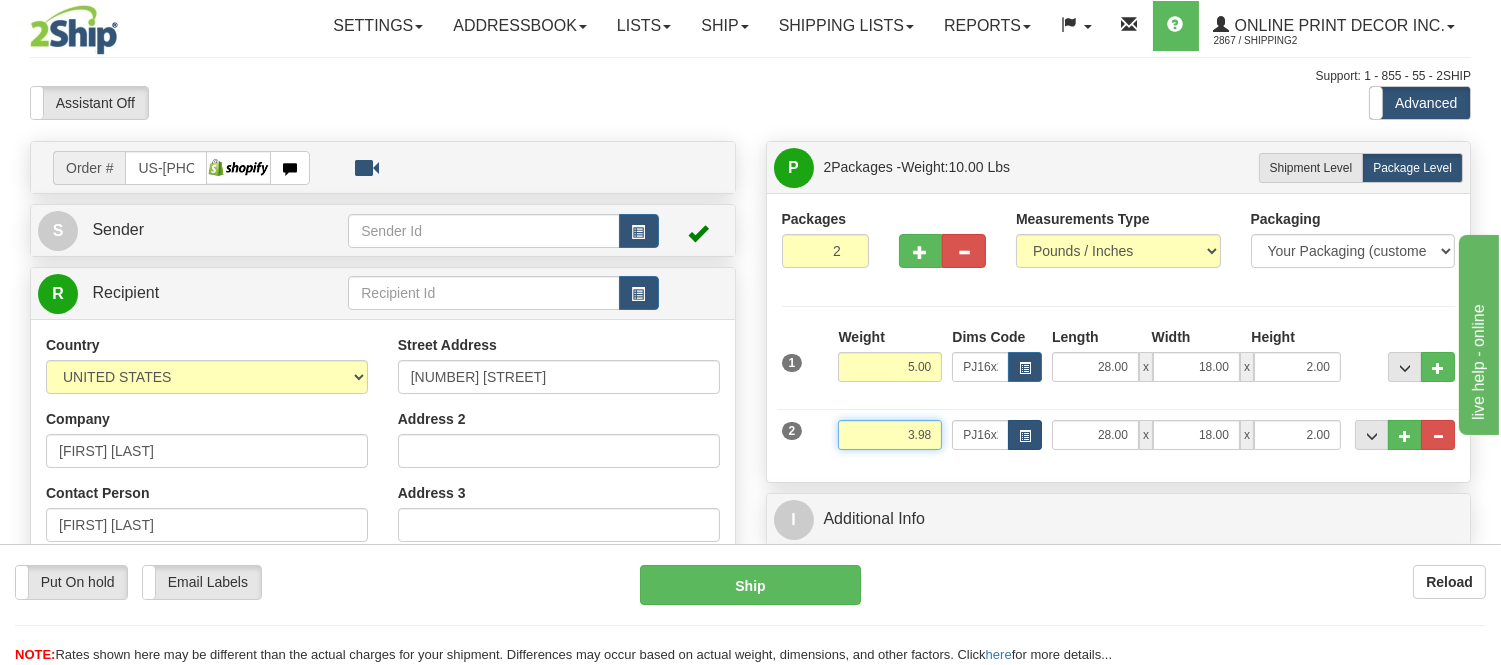 type on "3.98" 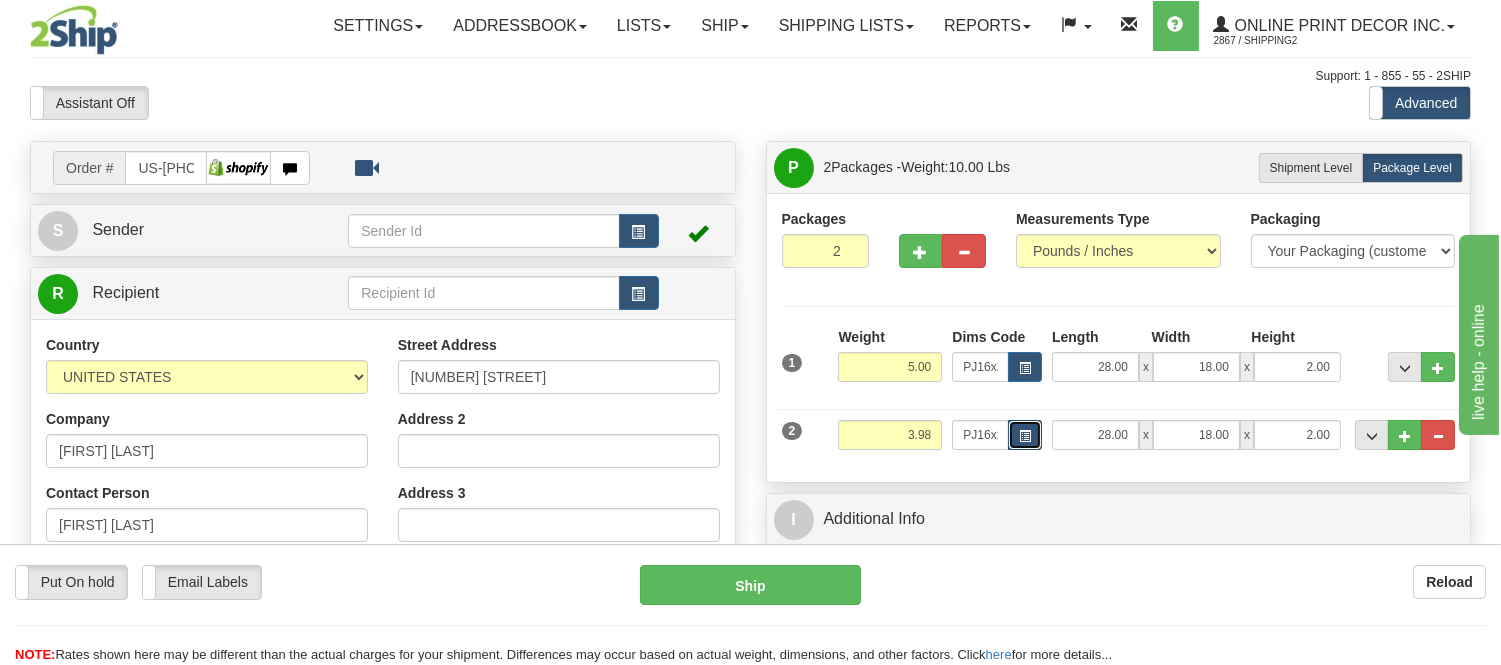 click at bounding box center [1025, 436] 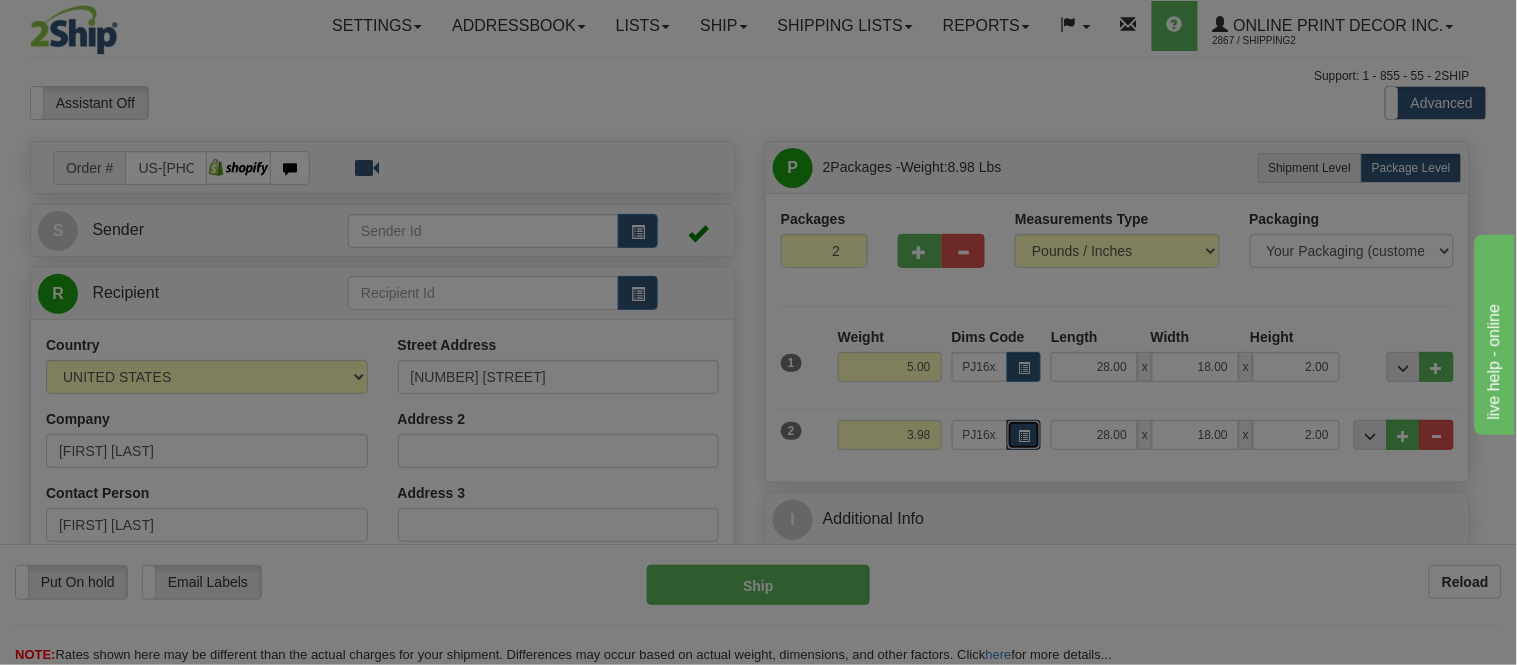 scroll, scrollTop: 0, scrollLeft: 0, axis: both 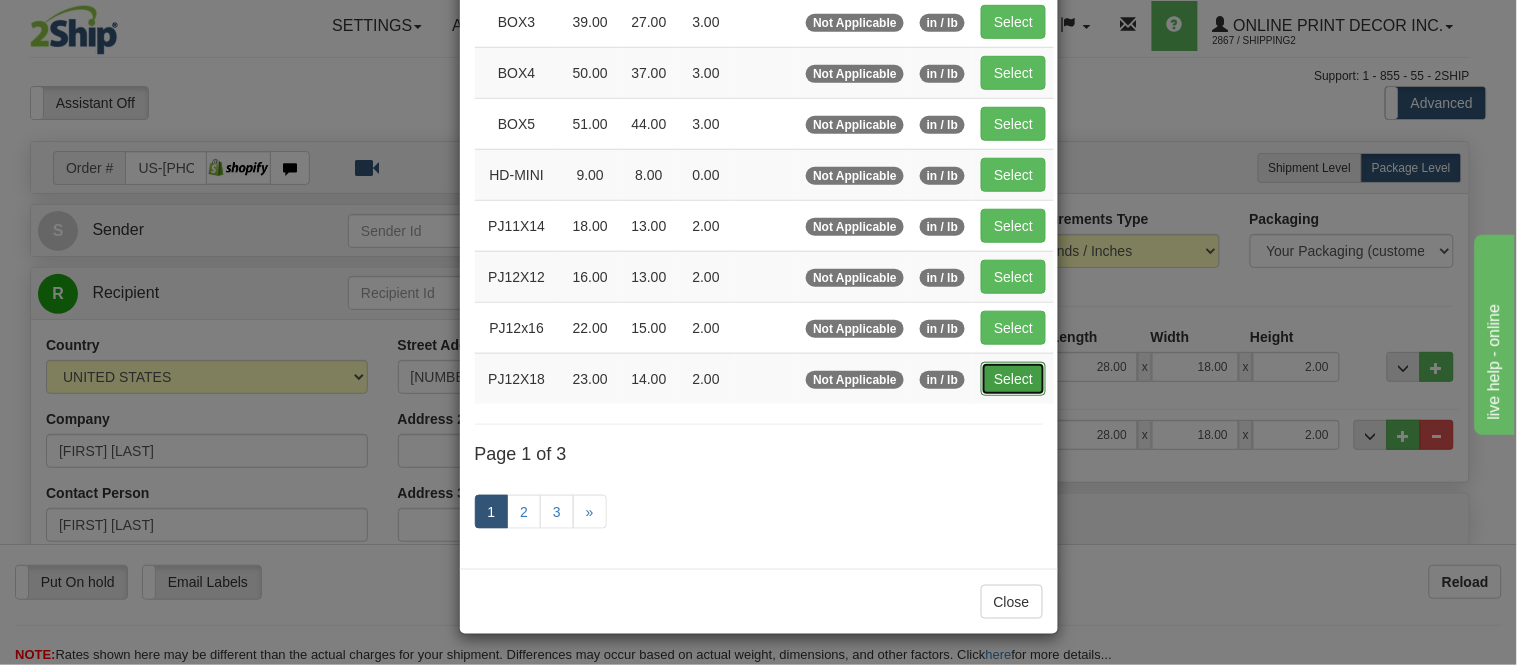click on "Select" at bounding box center (1013, 379) 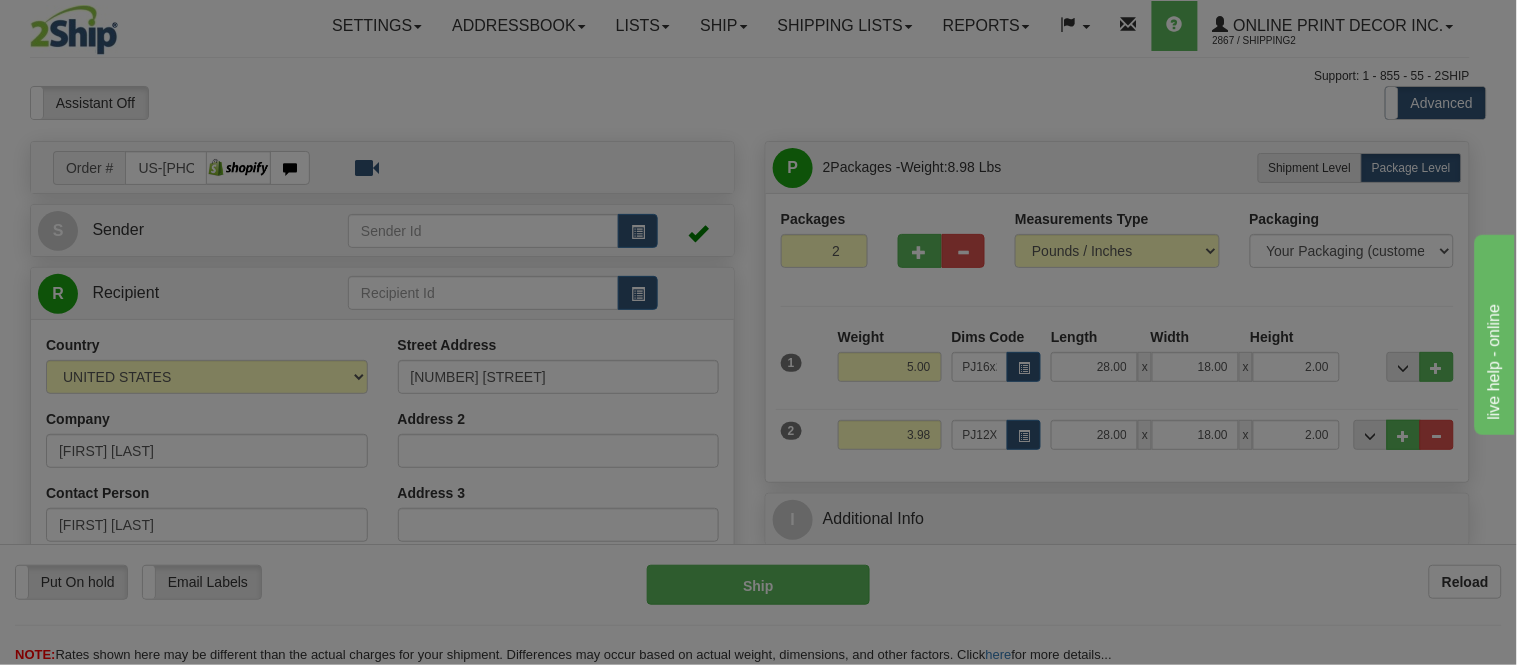 type on "23.00" 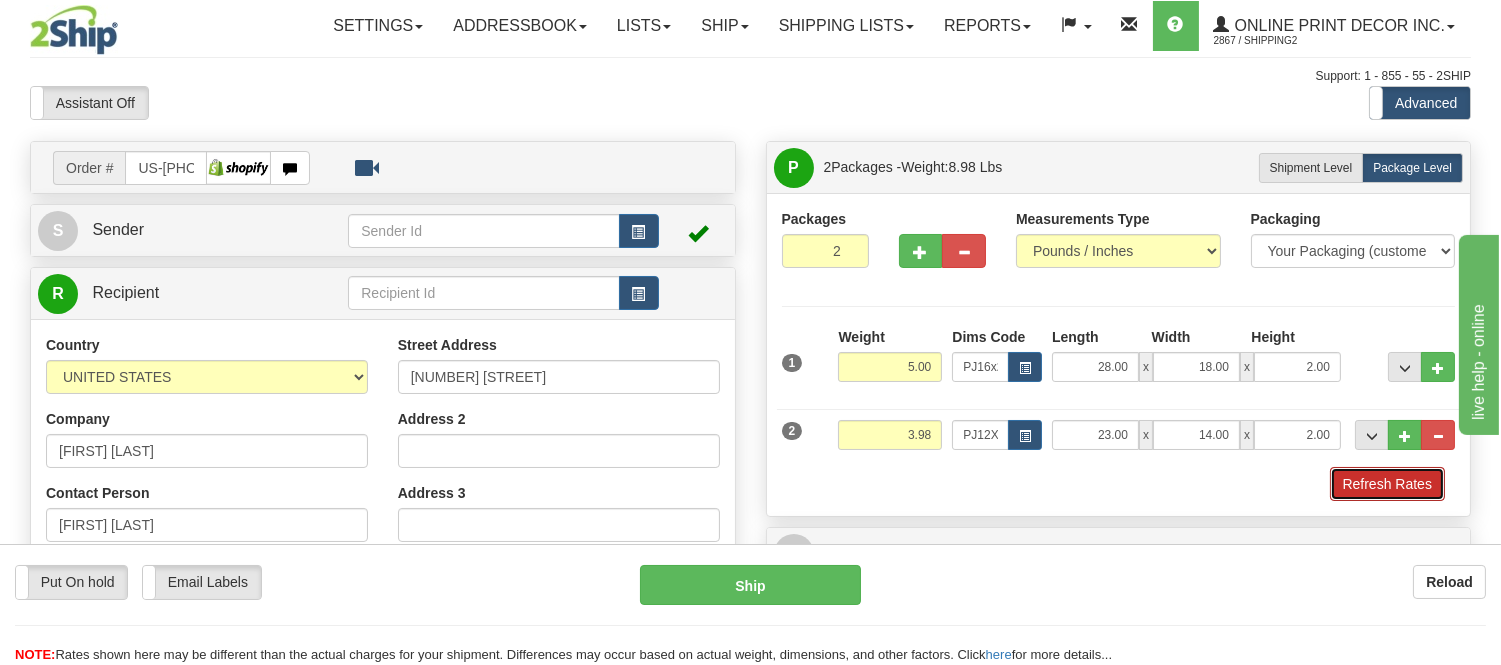 click on "Refresh Rates" at bounding box center (1387, 484) 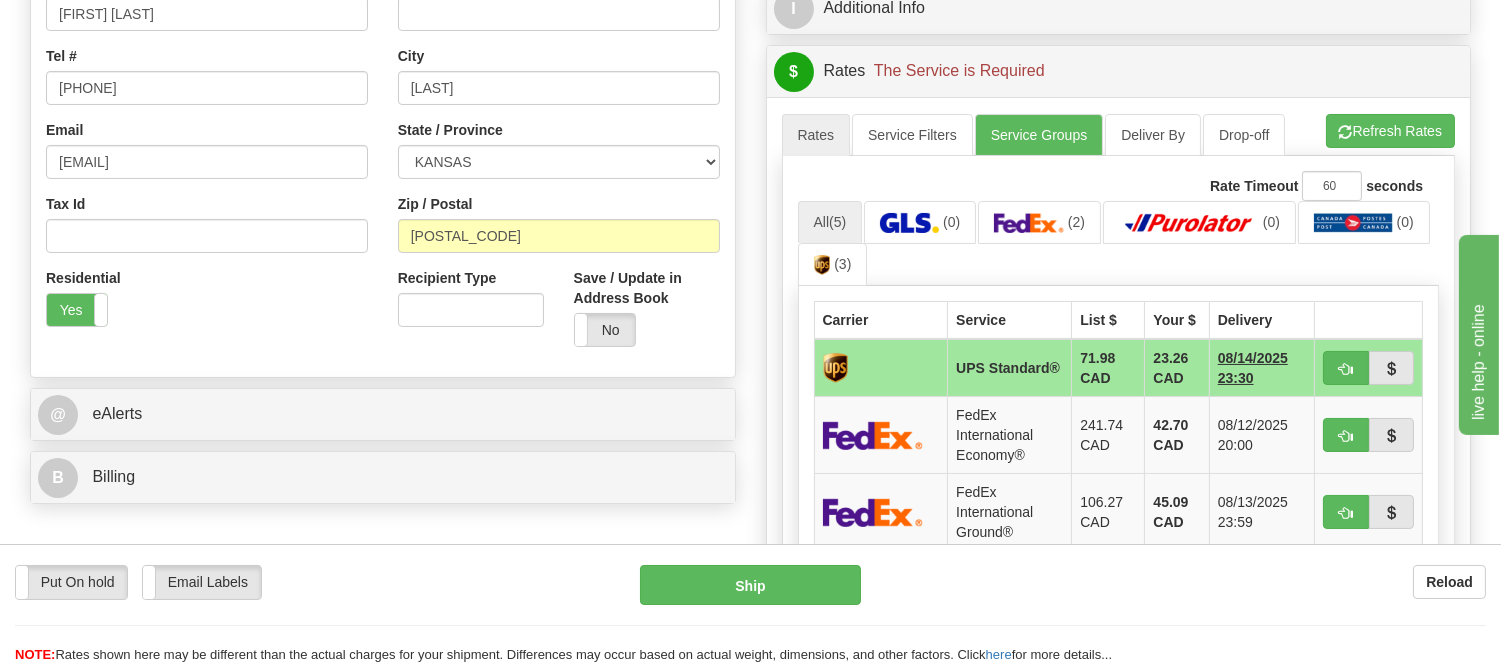 scroll, scrollTop: 534, scrollLeft: 0, axis: vertical 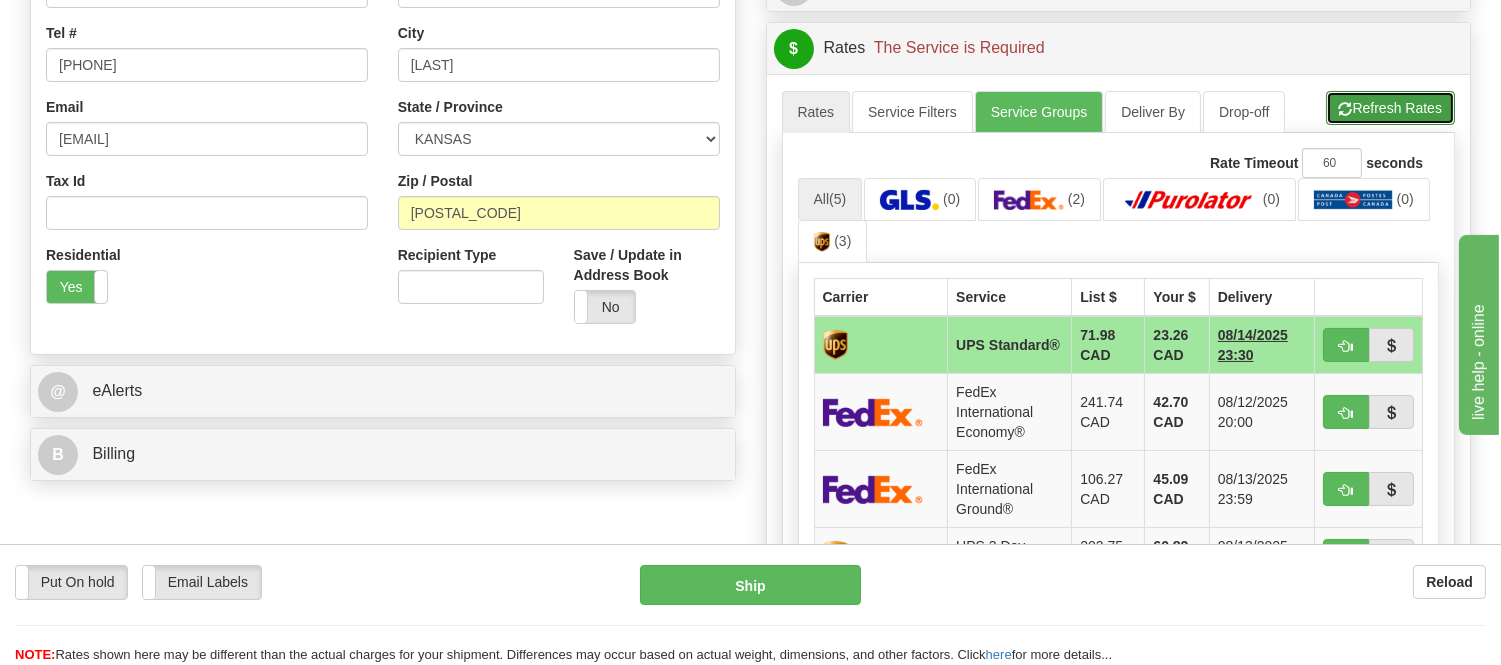 click on "Refresh Rates" at bounding box center (1390, 108) 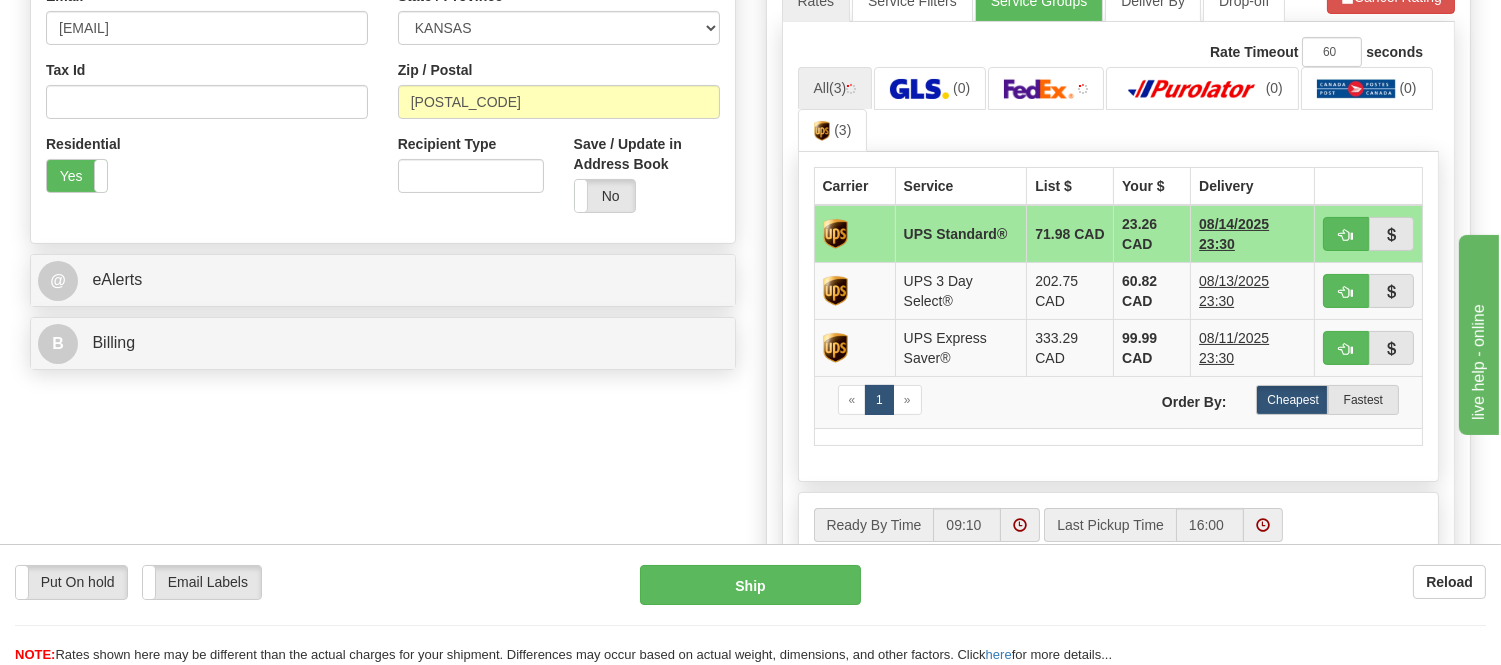 scroll, scrollTop: 756, scrollLeft: 0, axis: vertical 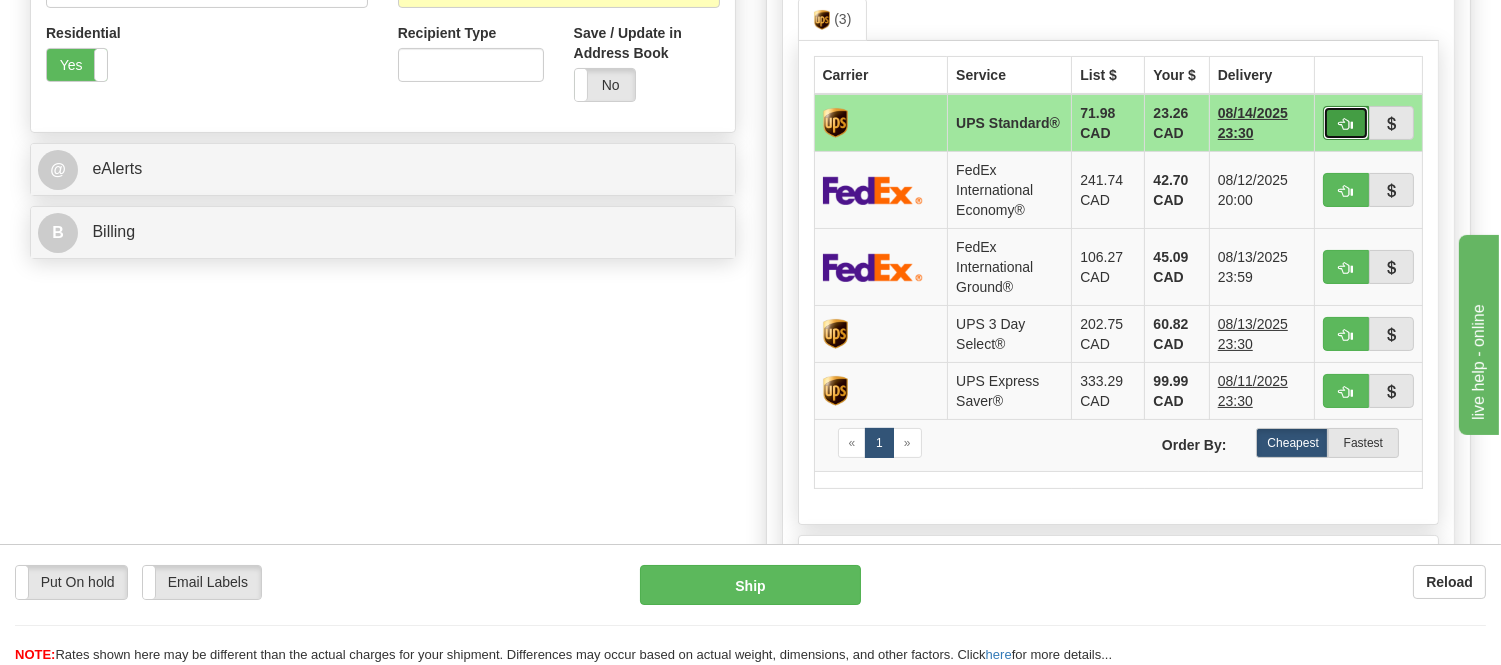 click at bounding box center [1346, 123] 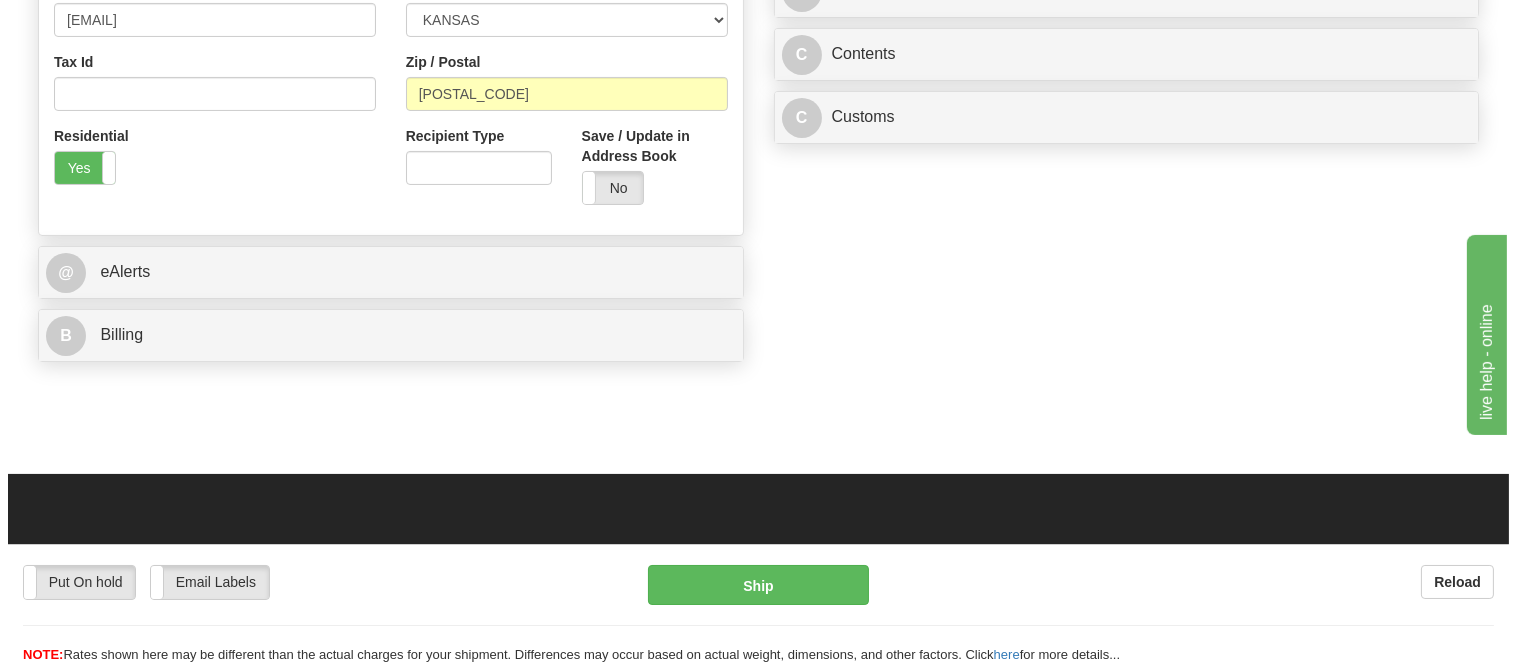 scroll, scrollTop: 534, scrollLeft: 0, axis: vertical 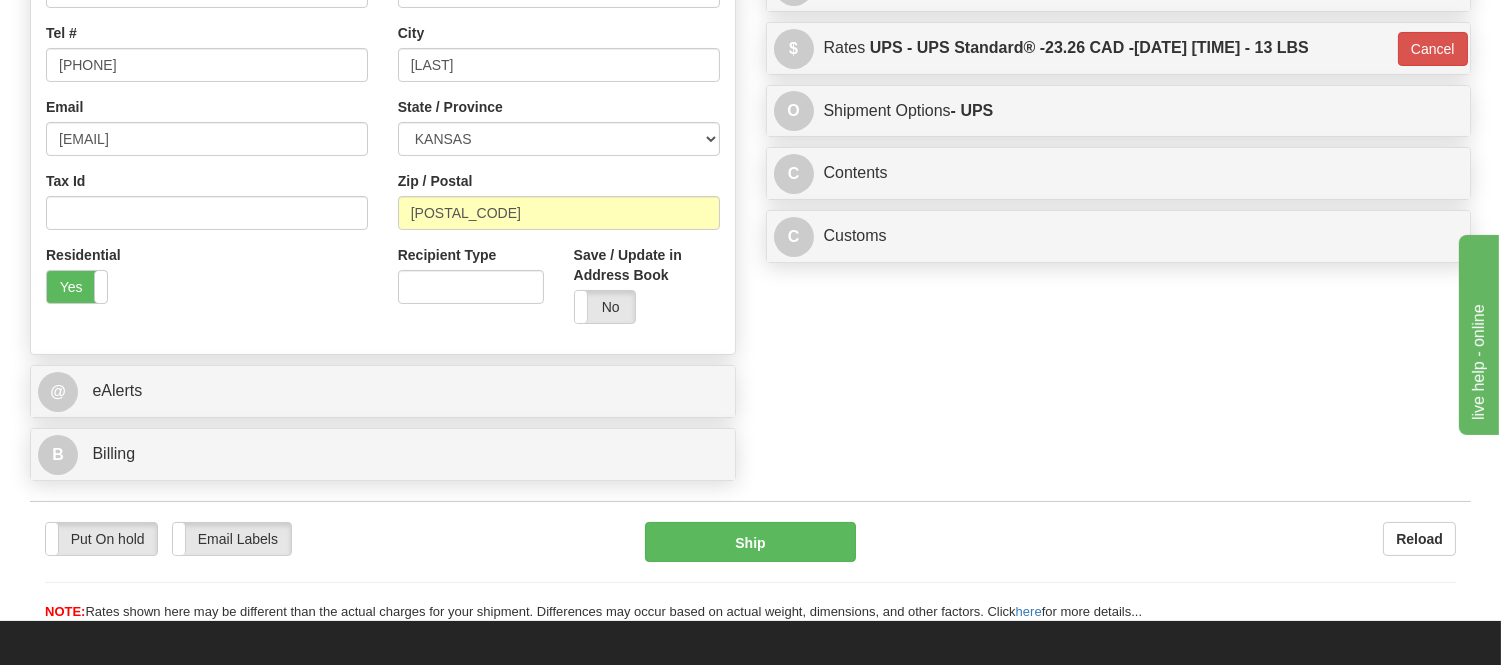 click on "C Contents
Documents
Commodities" at bounding box center [1119, 173] 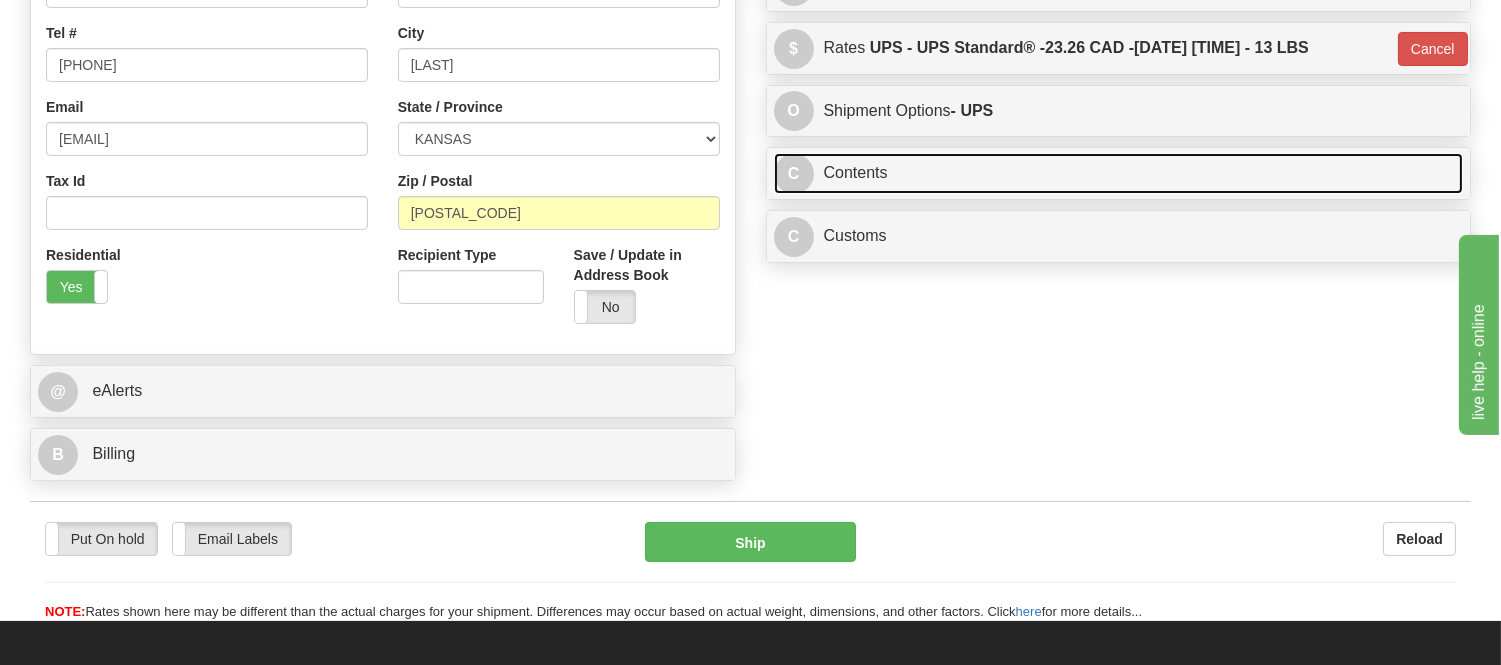click on "C Contents" at bounding box center [1119, 173] 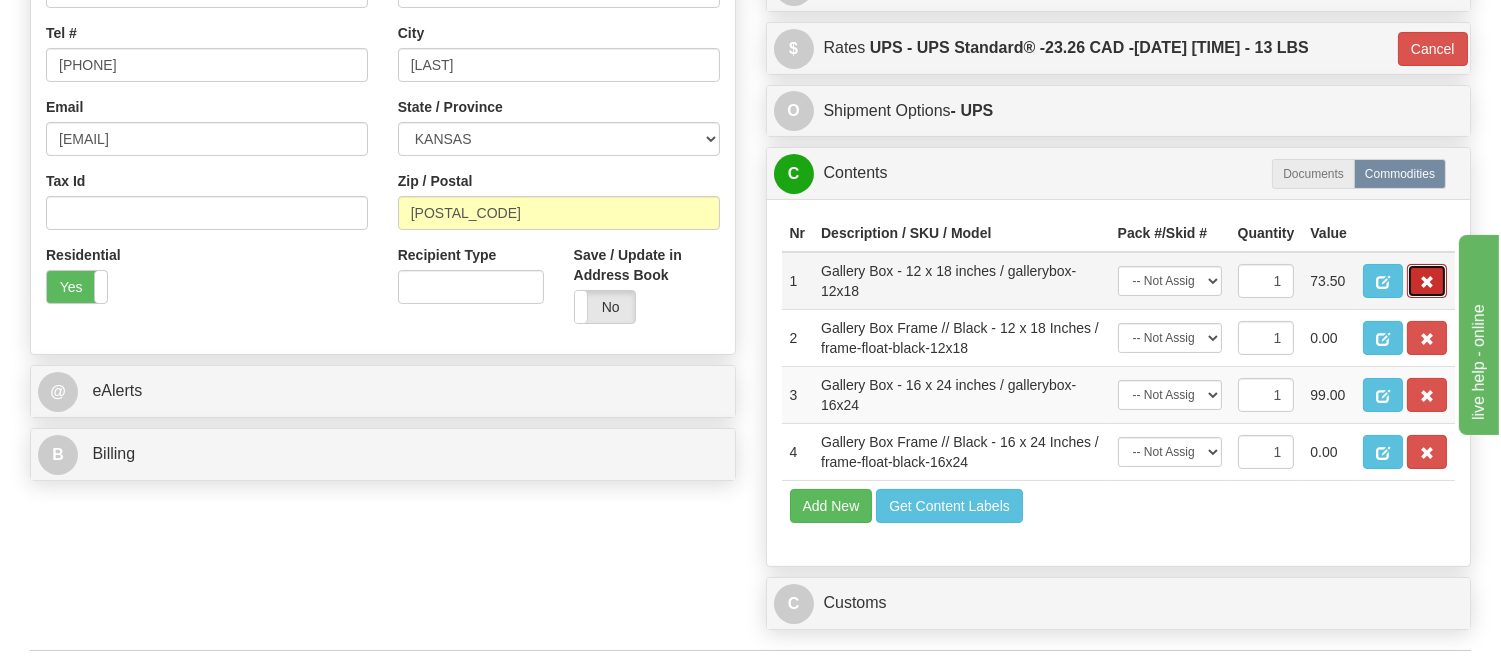 click at bounding box center [1427, 281] 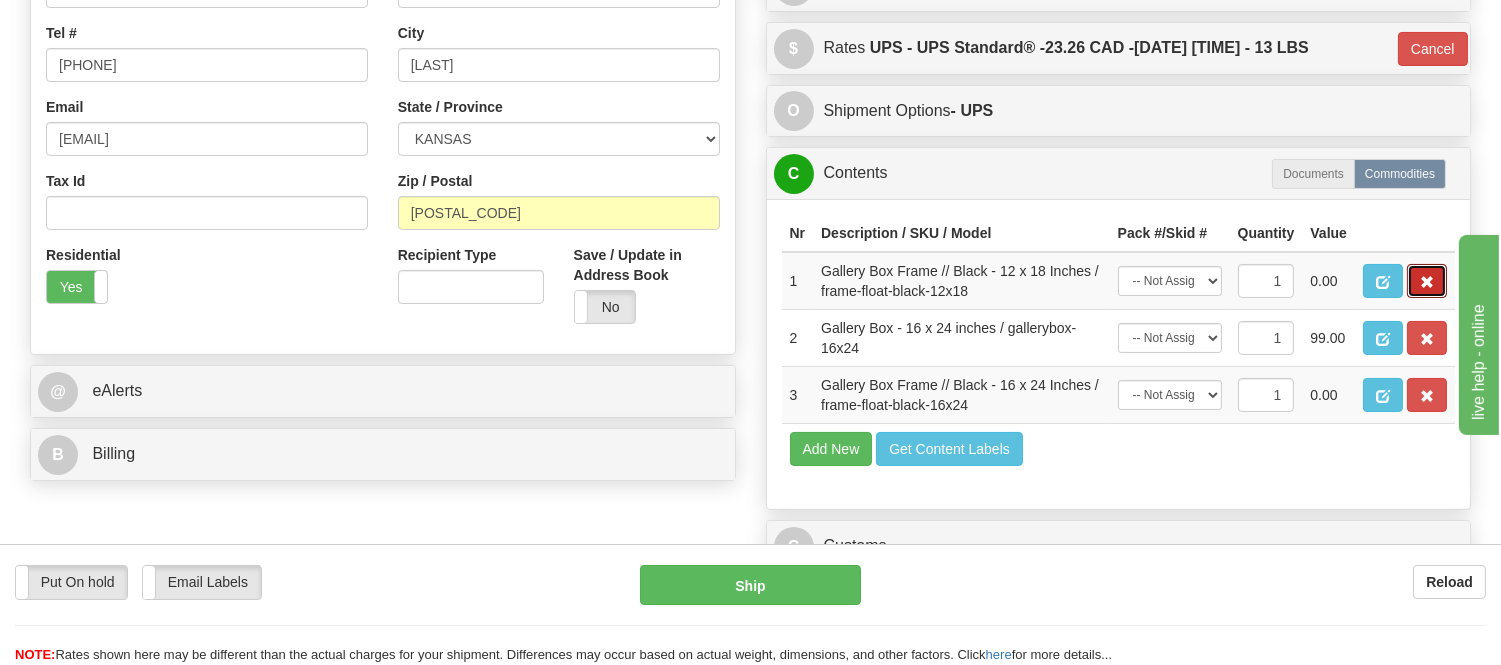 click at bounding box center [1427, 281] 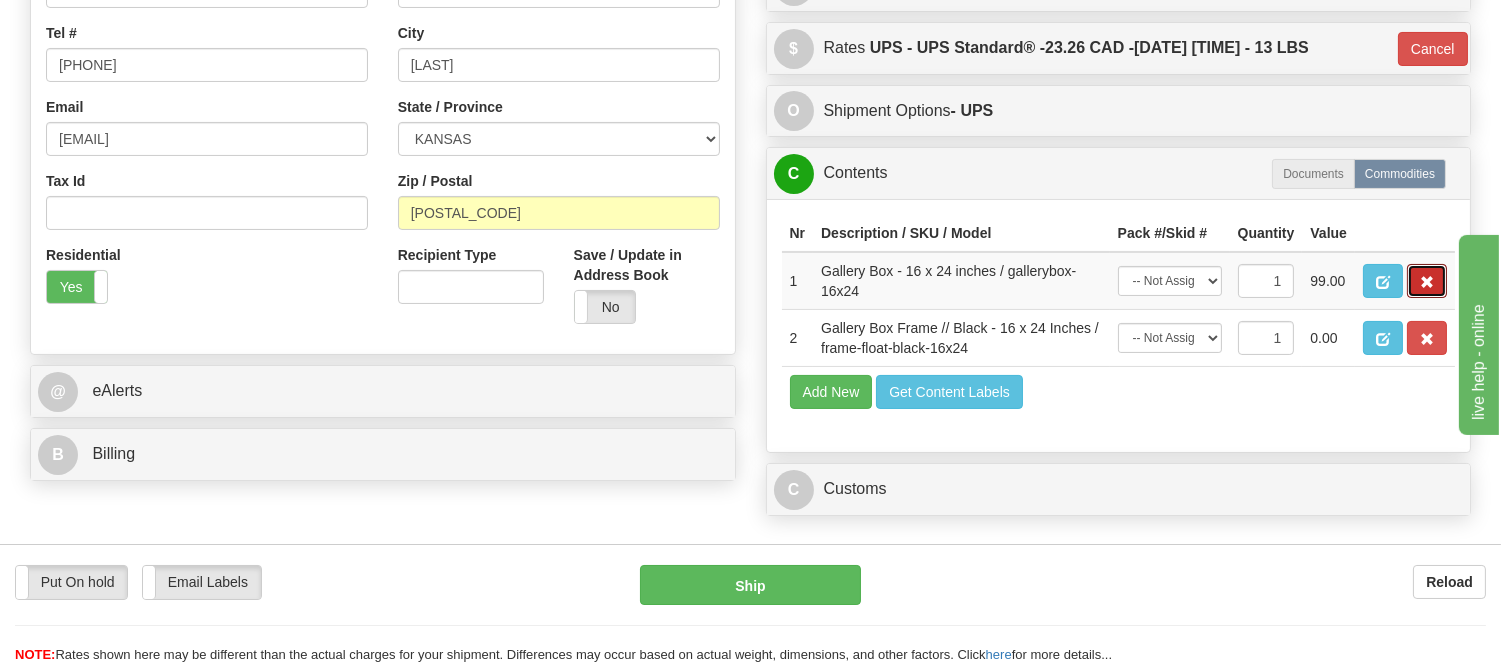 click at bounding box center (1427, 281) 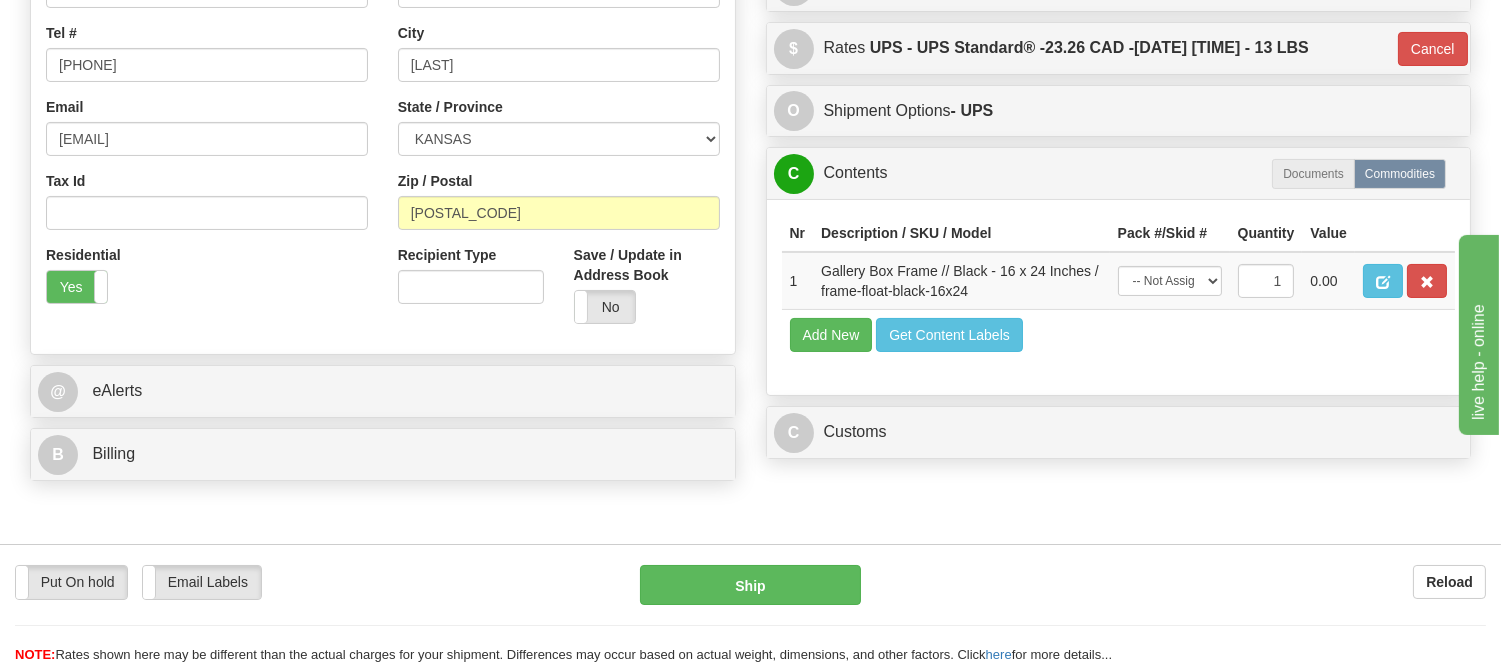 click at bounding box center (1427, 281) 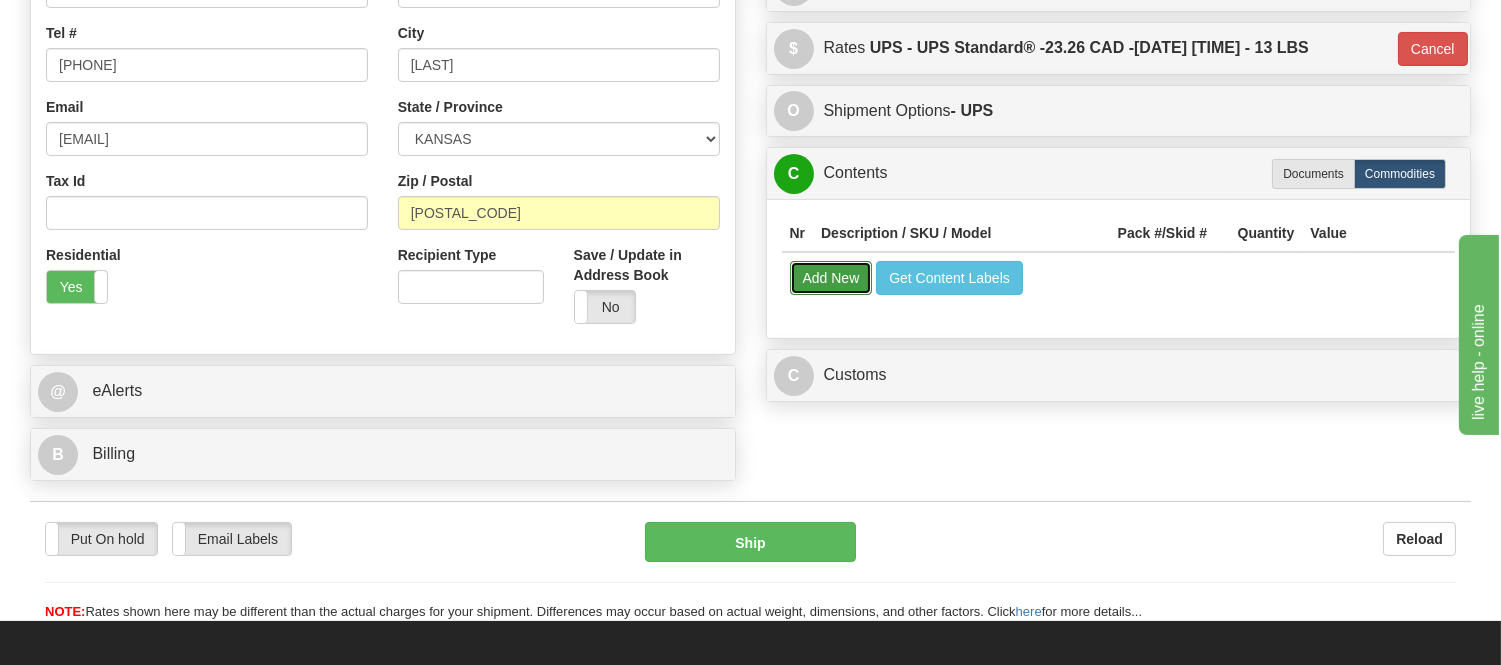 click on "Add New" at bounding box center [831, 278] 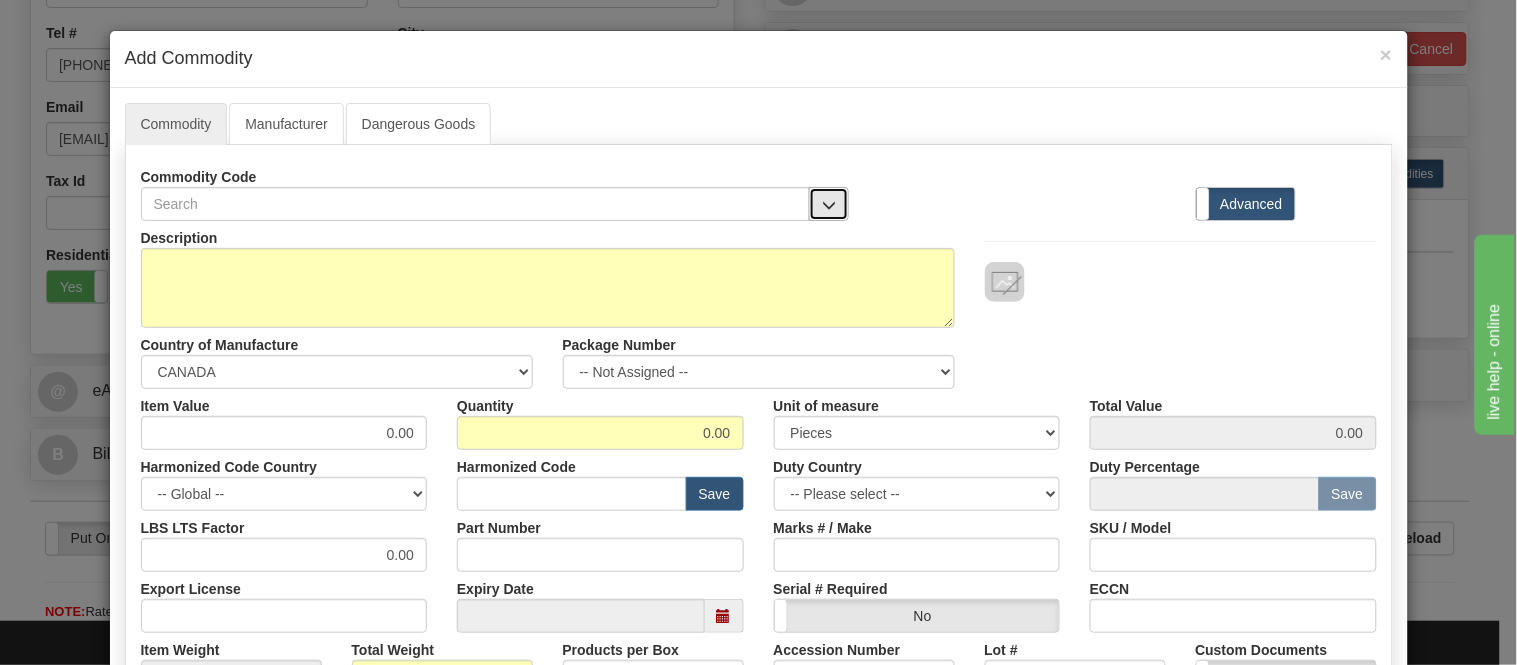 click at bounding box center [829, 204] 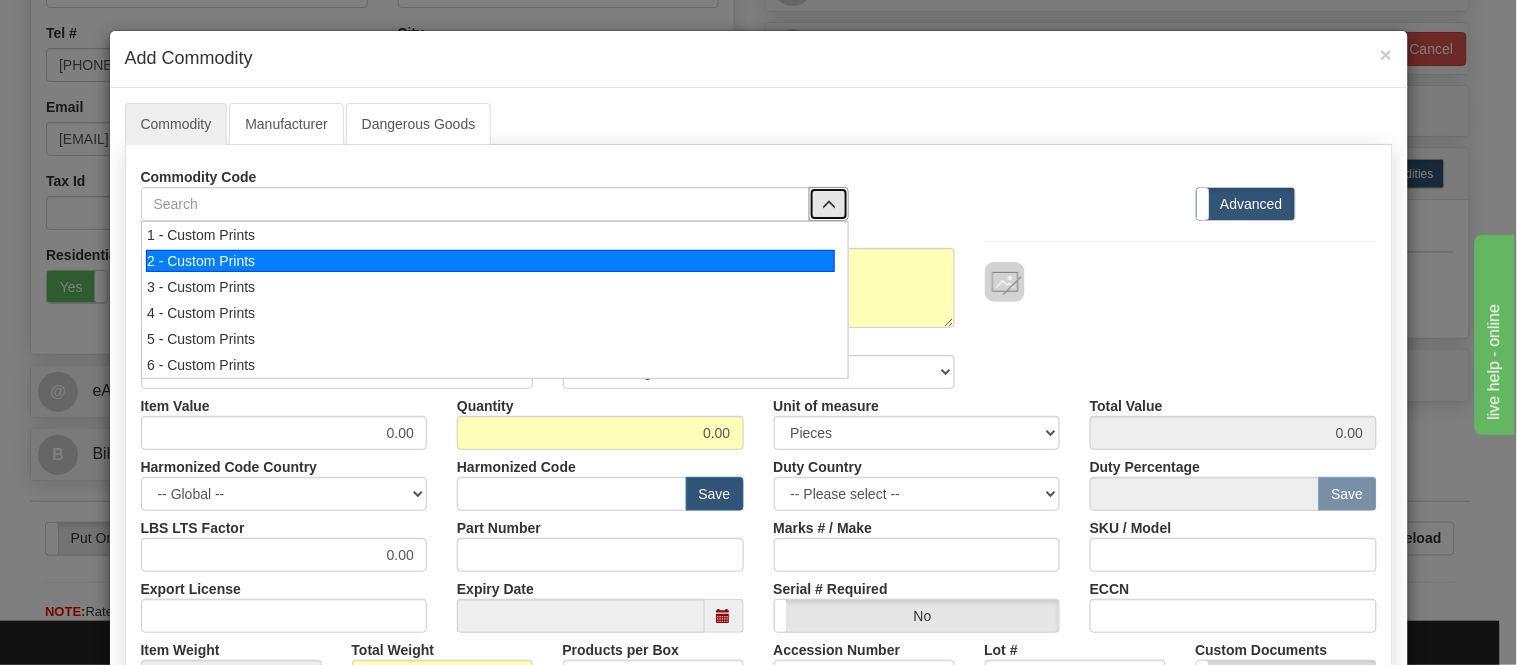 click on "2 - Custom Prints" at bounding box center (490, 261) 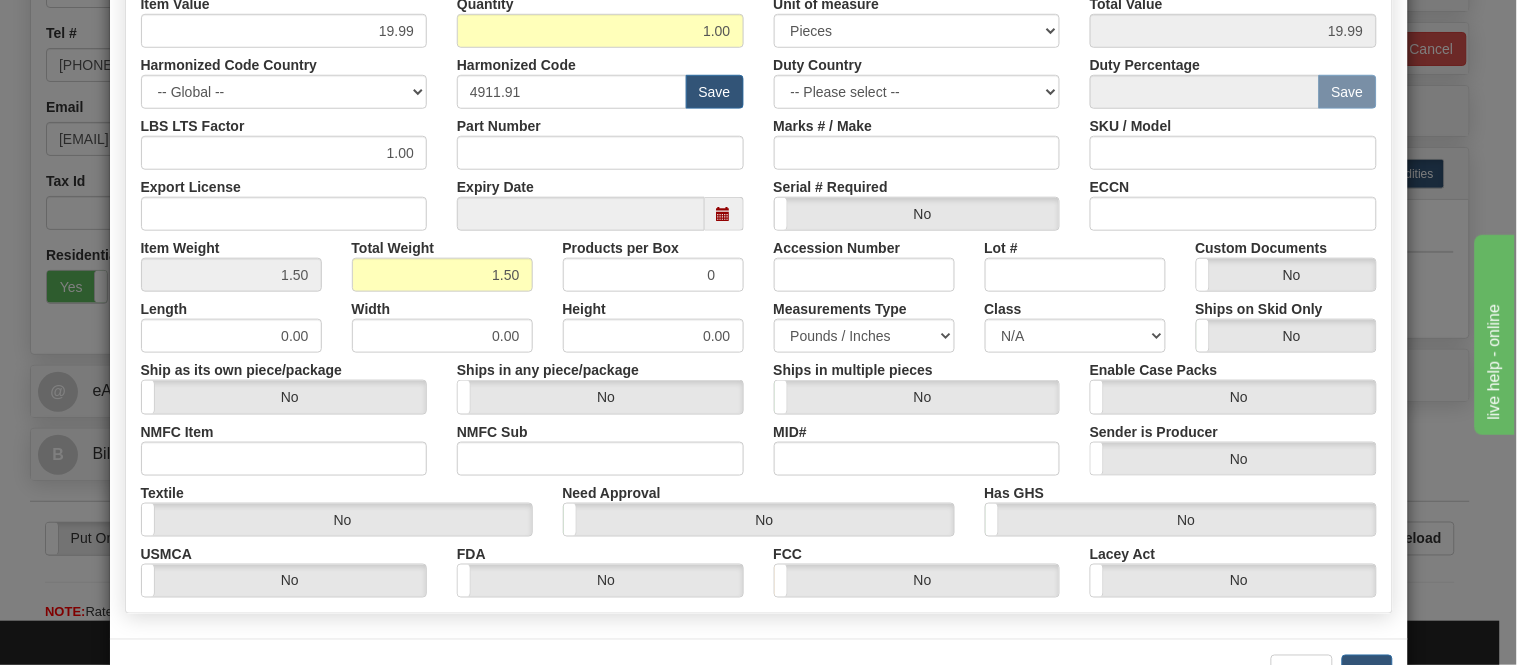 scroll, scrollTop: 472, scrollLeft: 0, axis: vertical 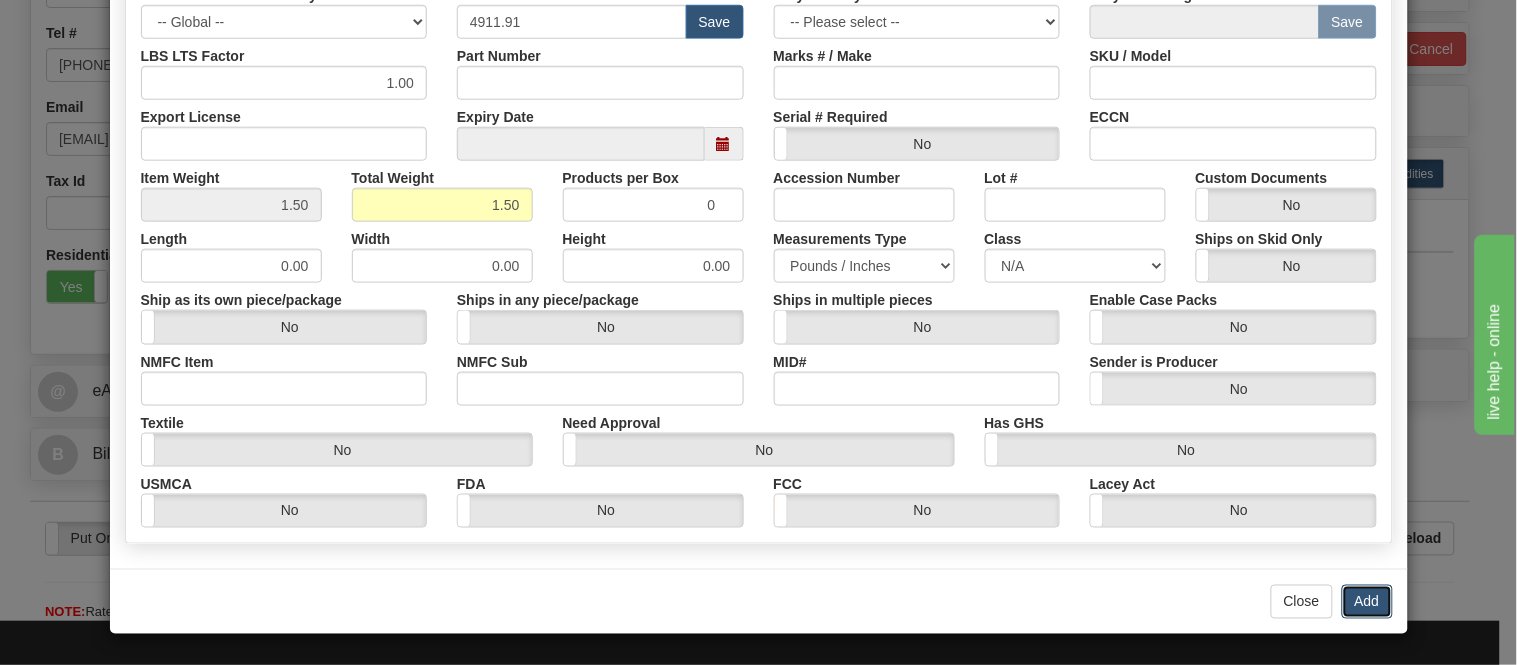 click on "Add" at bounding box center [1367, 602] 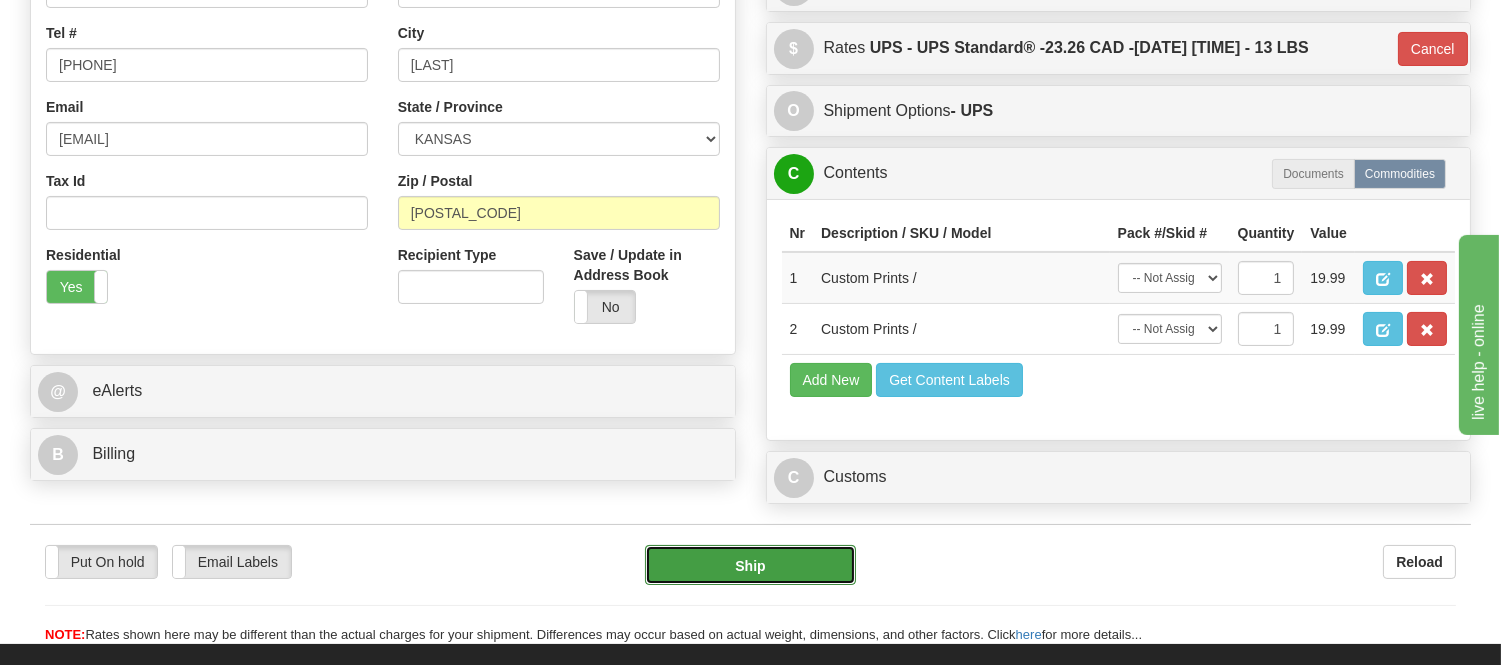 click on "Ship" at bounding box center (750, 565) 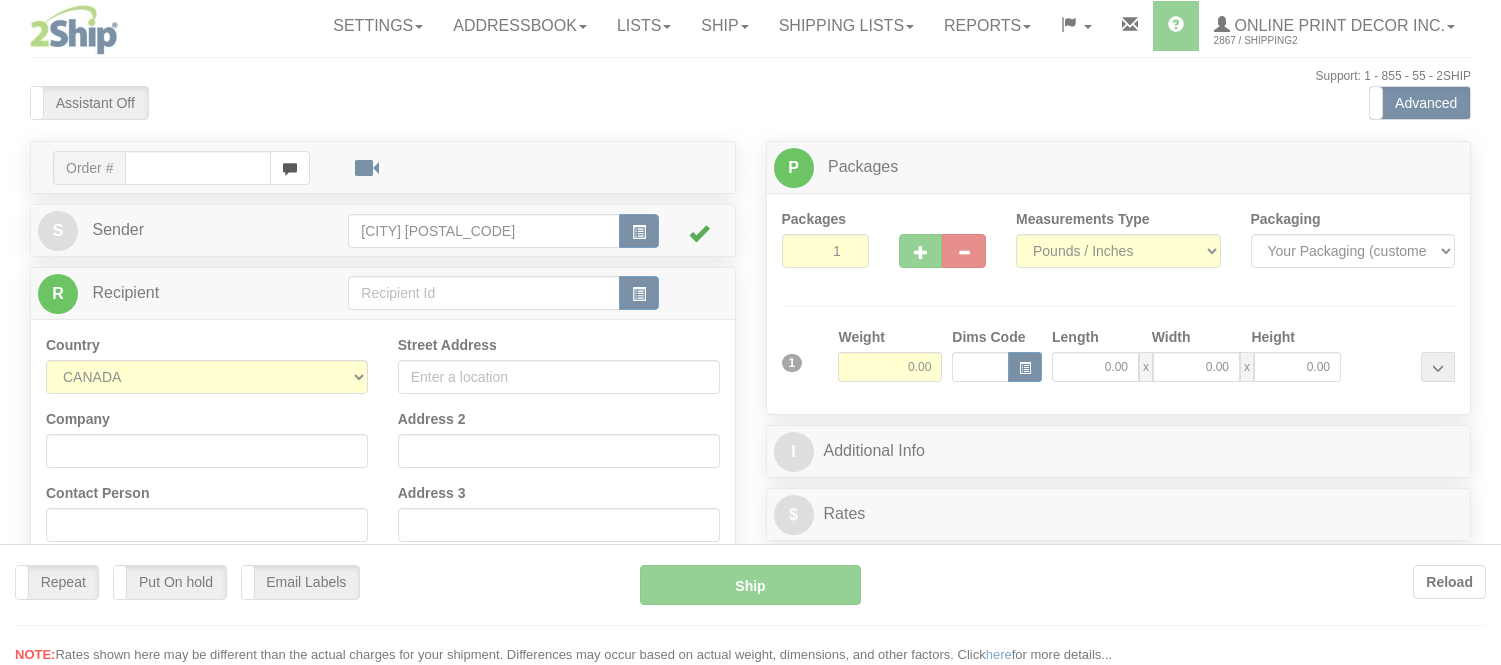 scroll, scrollTop: 0, scrollLeft: 0, axis: both 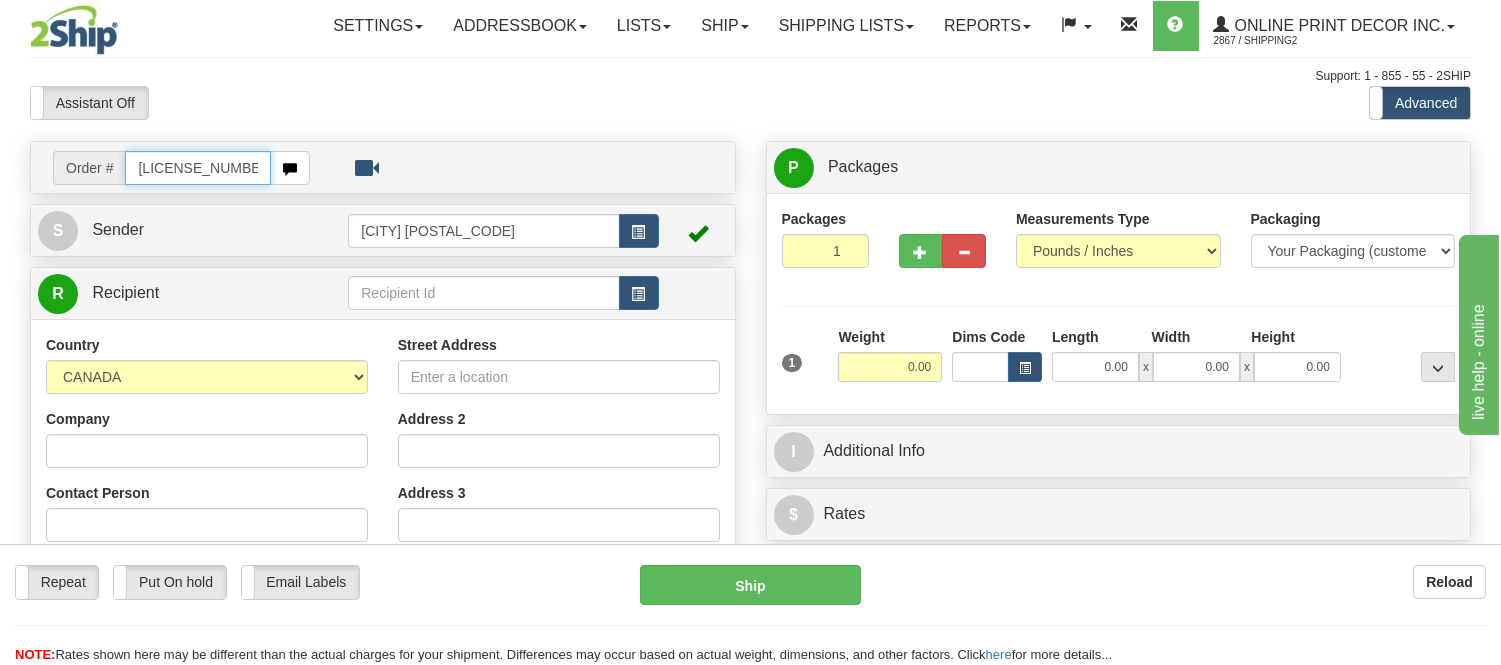 type on "[LICENSE_NUMBER]" 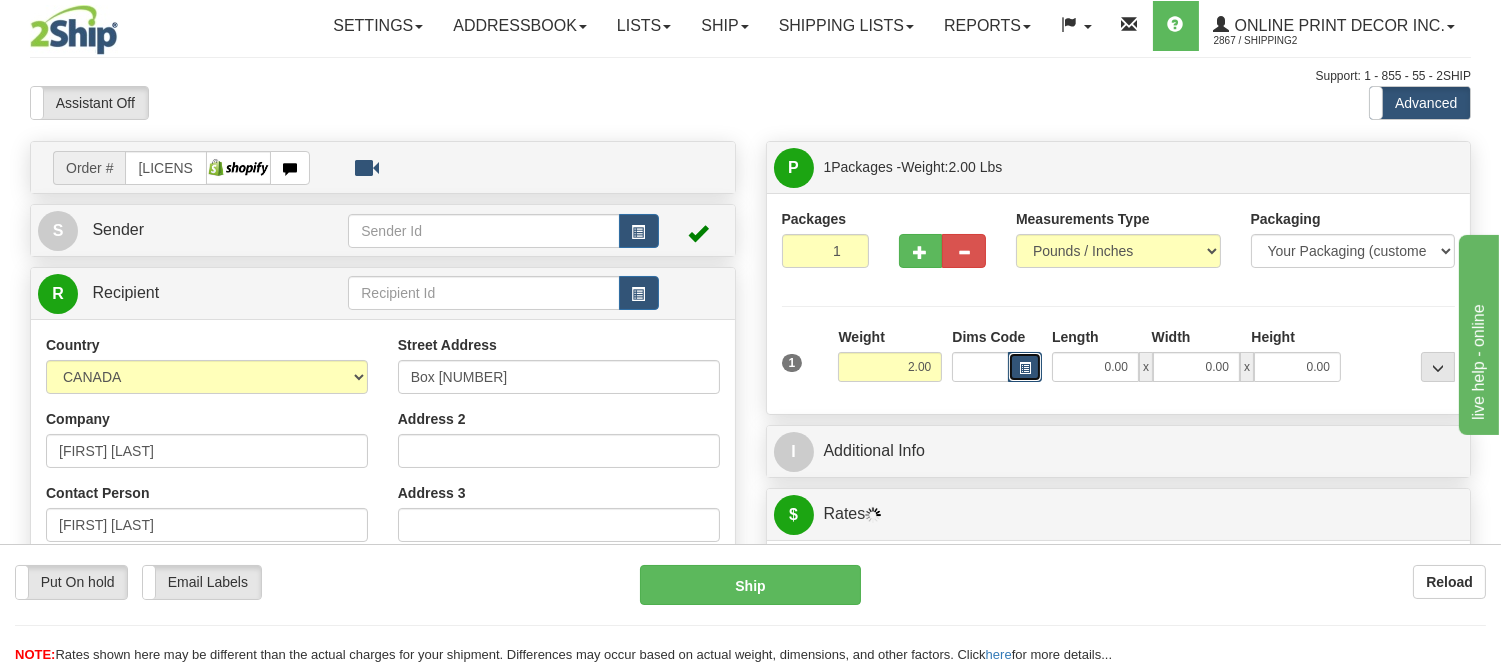 click at bounding box center [1025, 368] 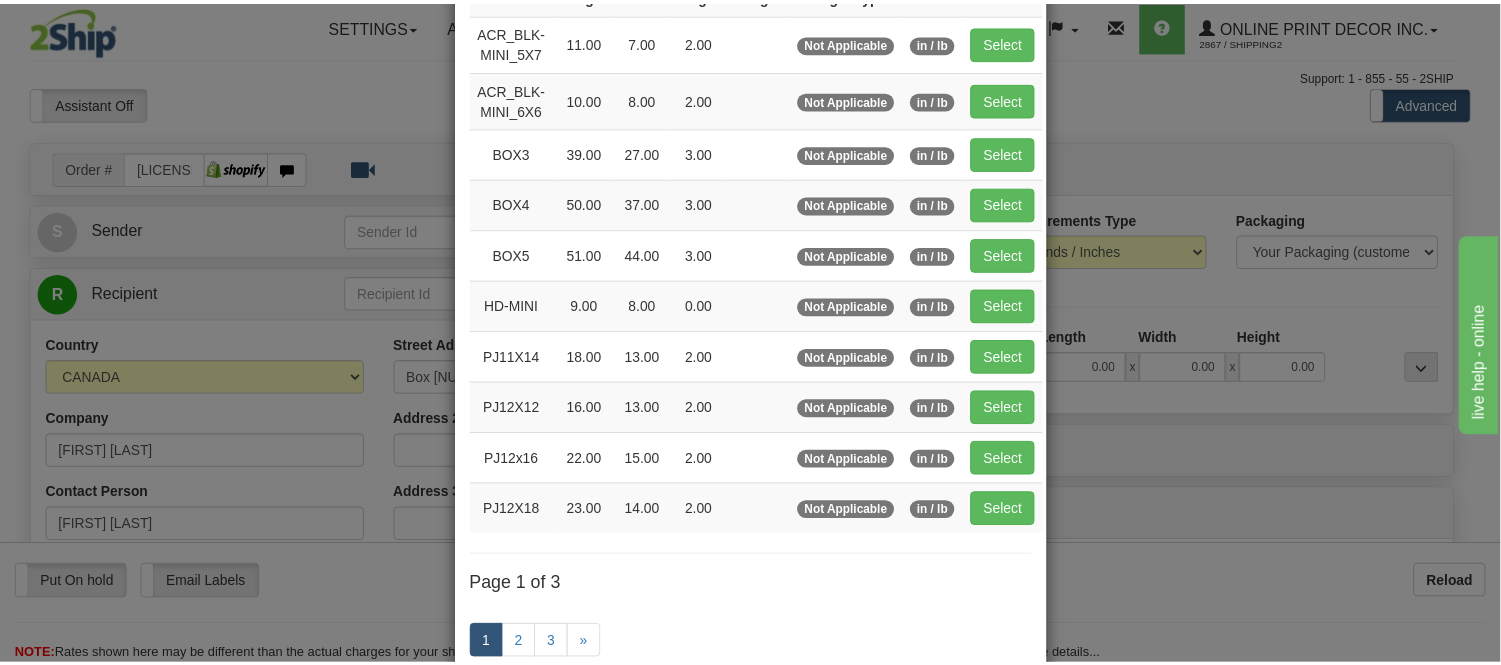 scroll, scrollTop: 222, scrollLeft: 0, axis: vertical 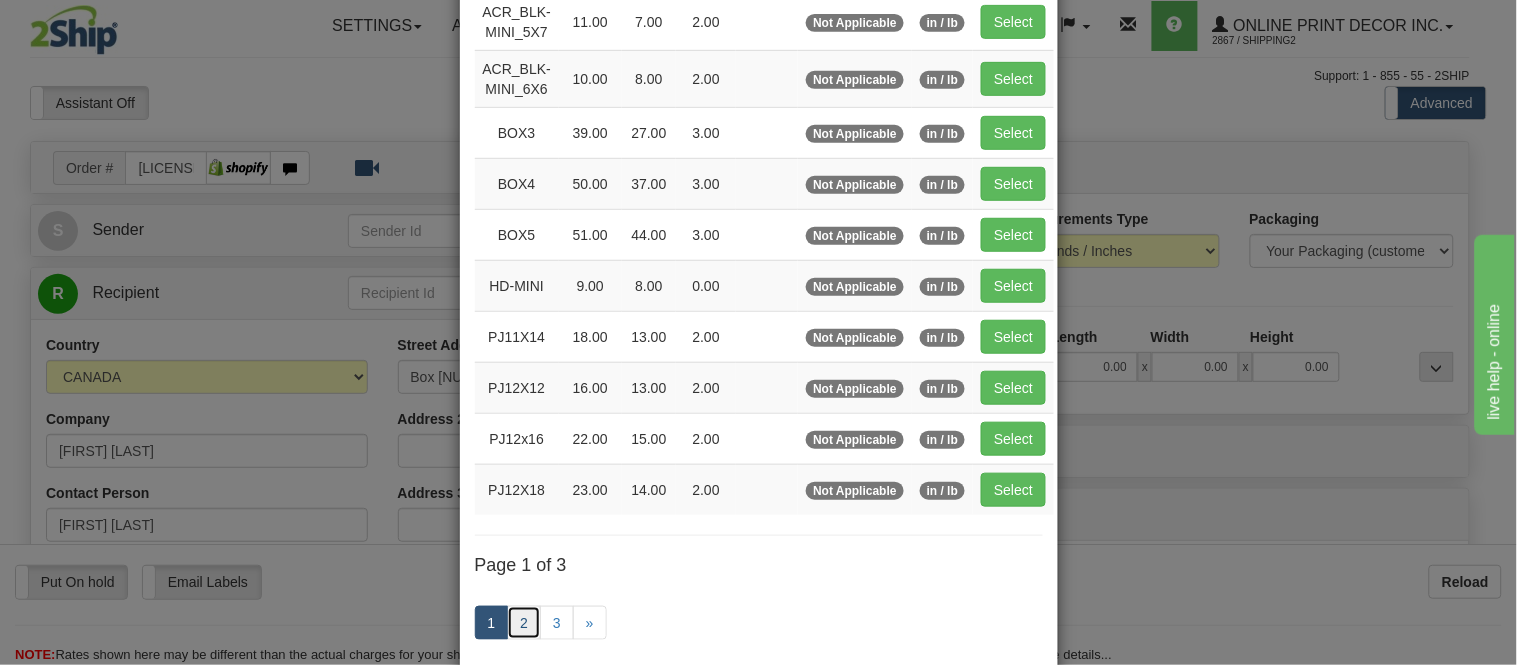 click on "2" at bounding box center [524, 623] 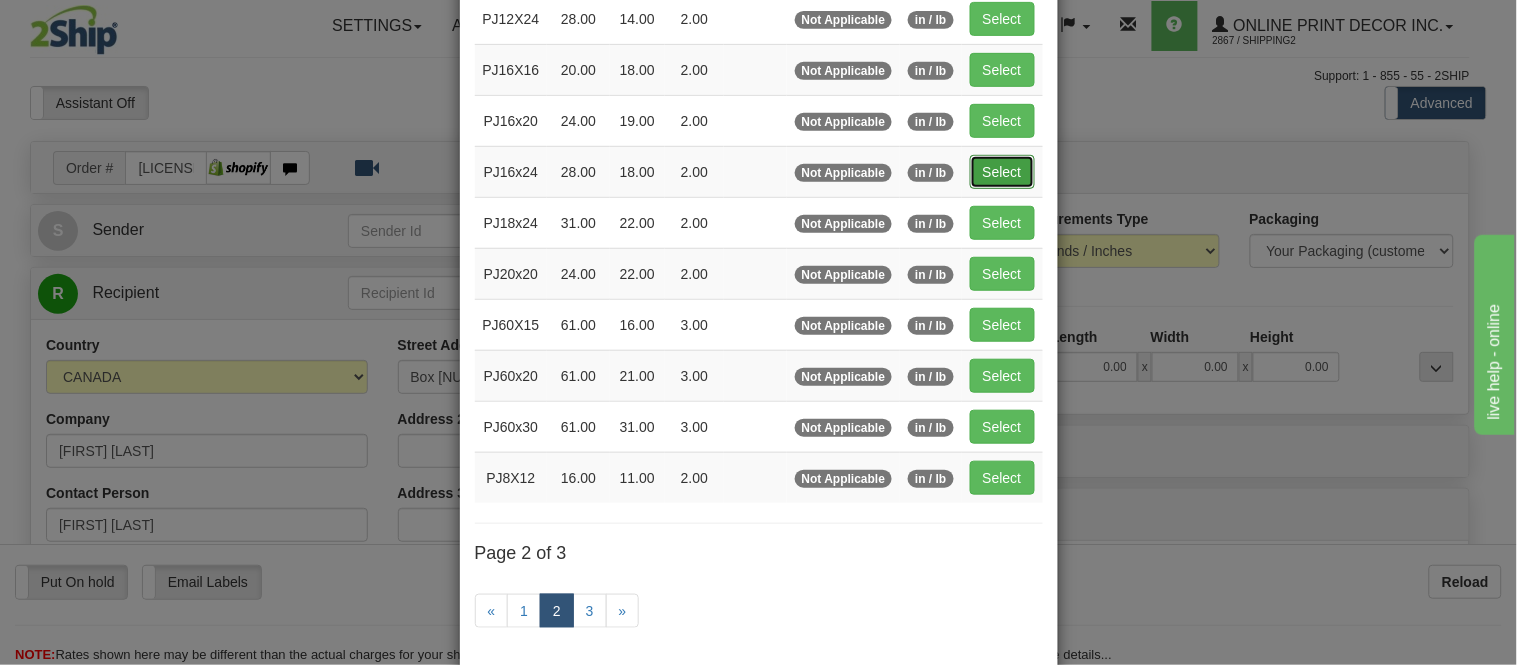 click on "Select" at bounding box center (1002, 172) 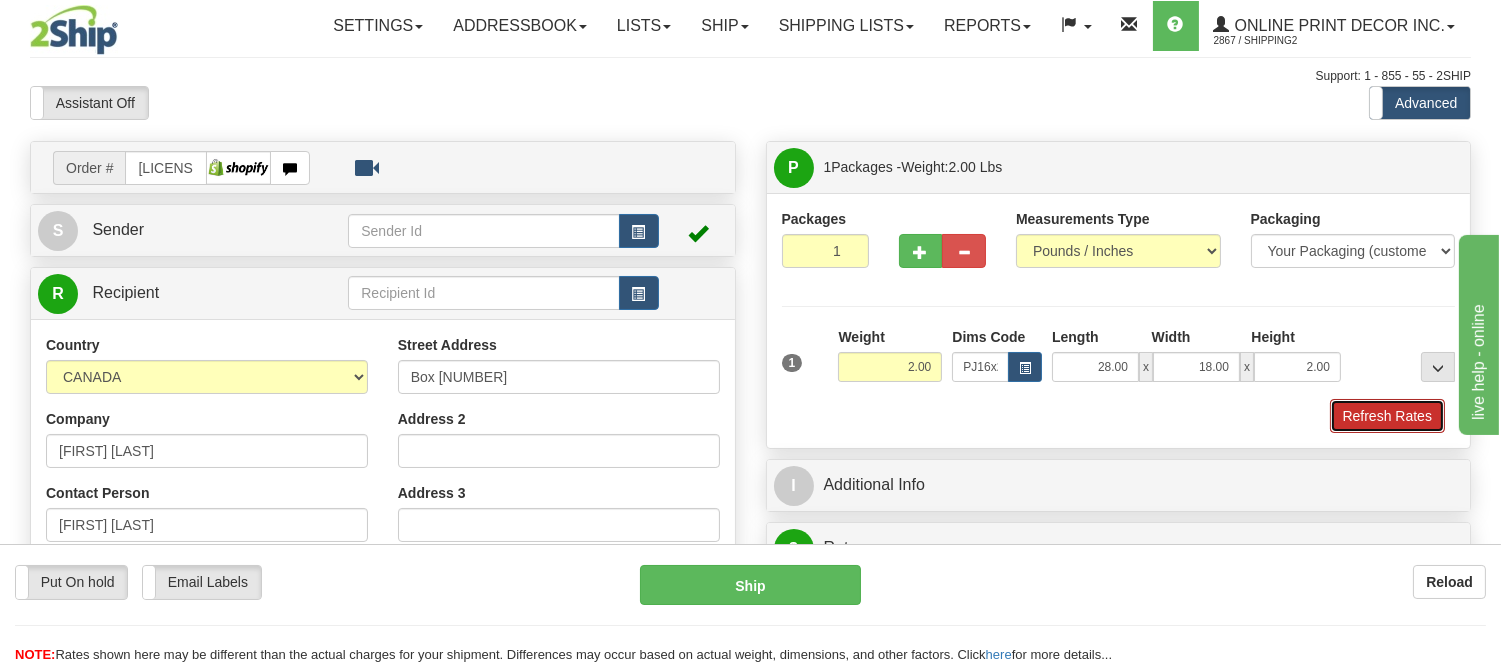 click on "Refresh Rates" at bounding box center (1387, 416) 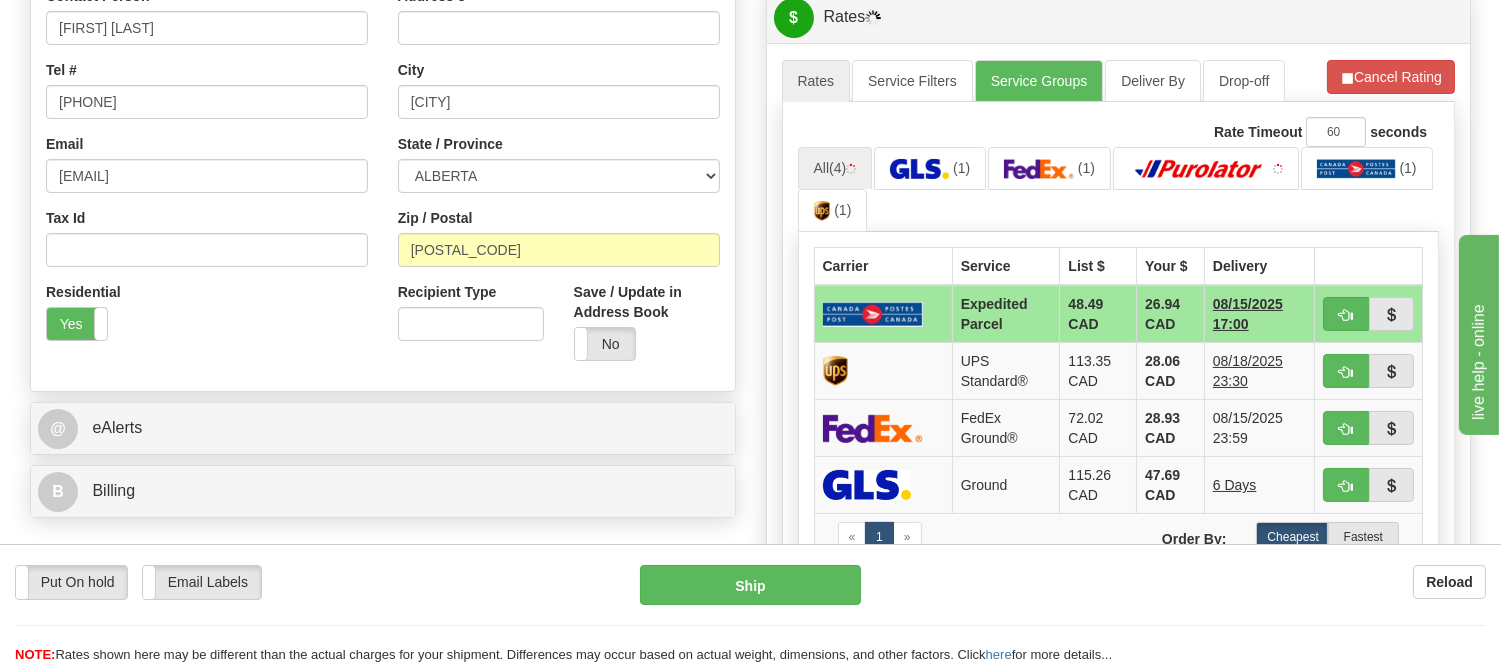 scroll, scrollTop: 507, scrollLeft: 0, axis: vertical 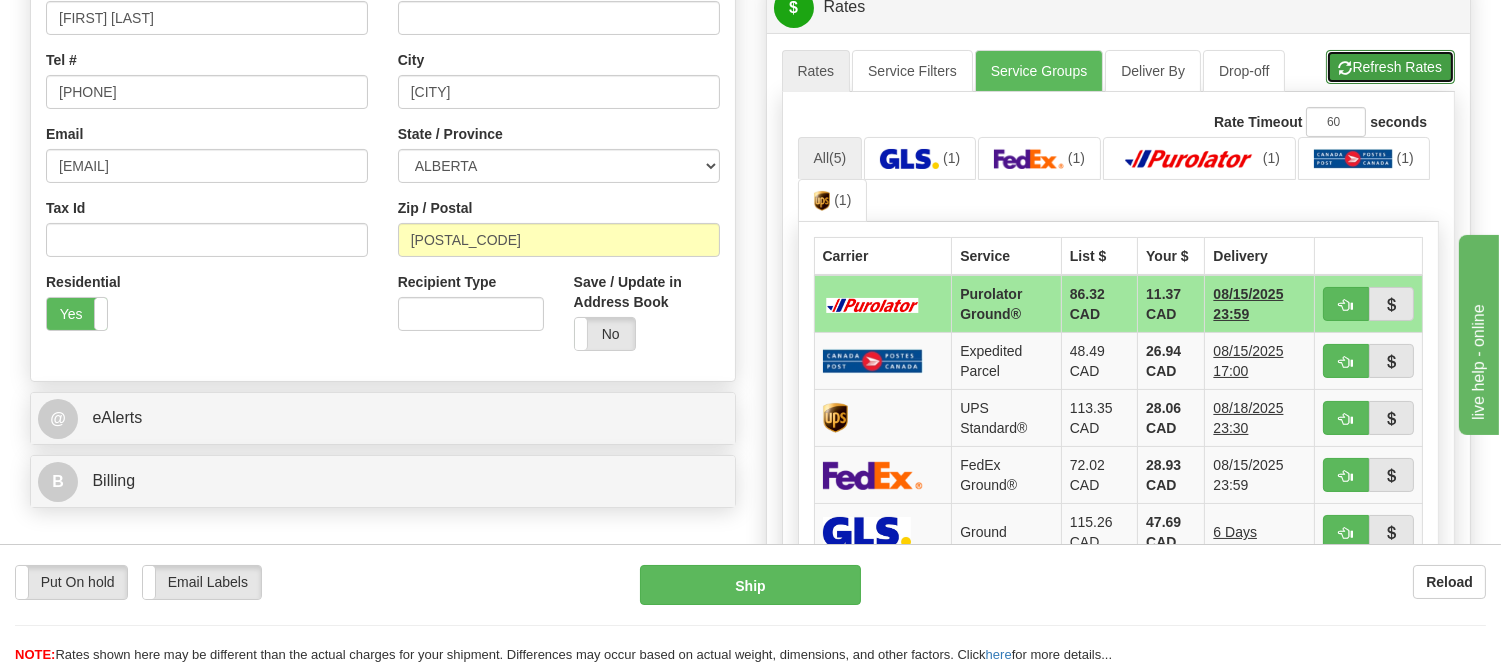 click on "Refresh Rates" at bounding box center (1390, 67) 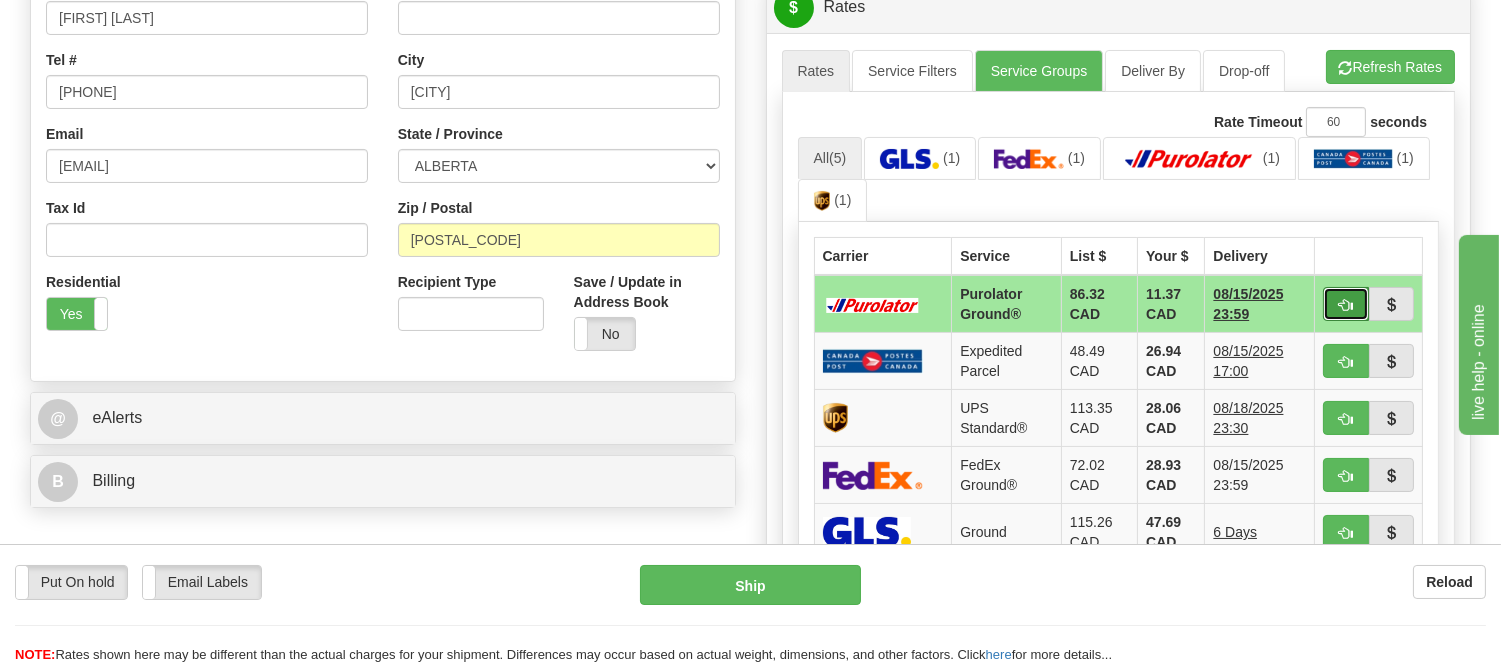 click at bounding box center [1346, 304] 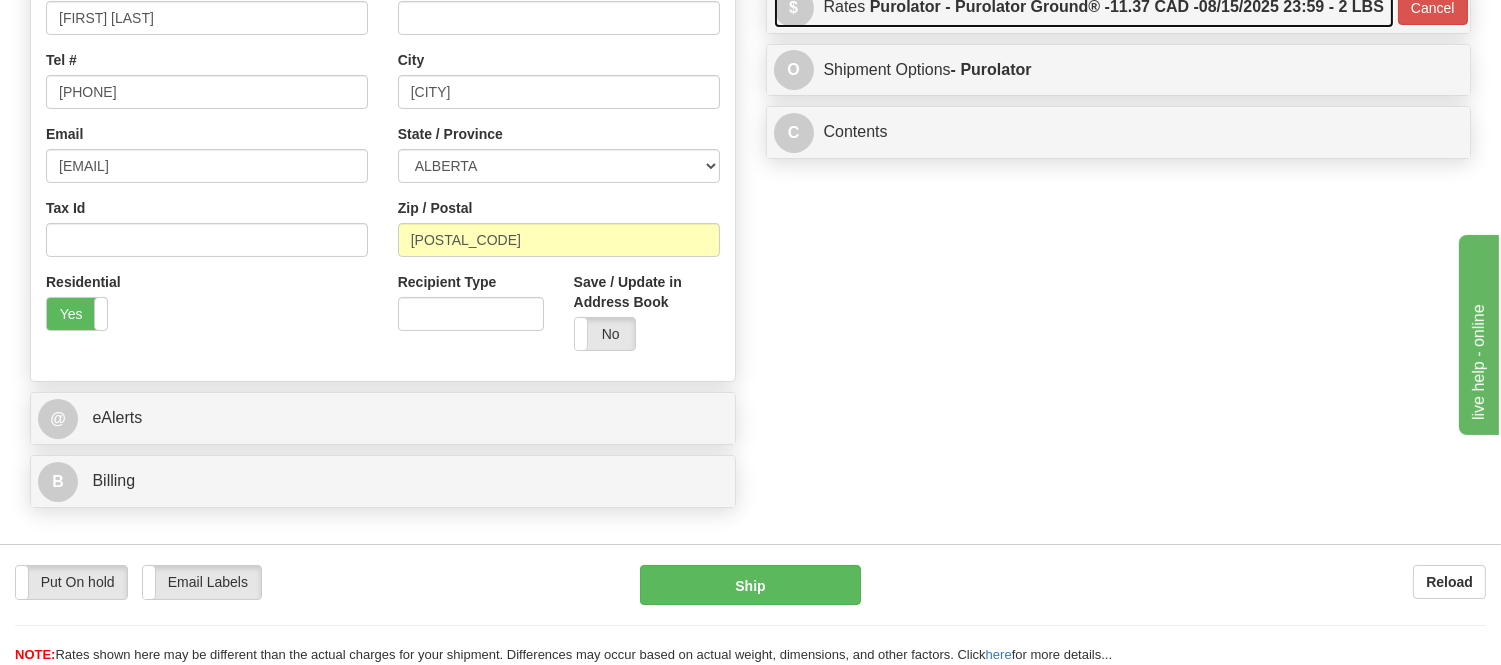 click on "Purolator - Purolator Ground® -  11.37 CAD -  08/15/2025 23:59 - 2 LBS" at bounding box center (1127, 7) 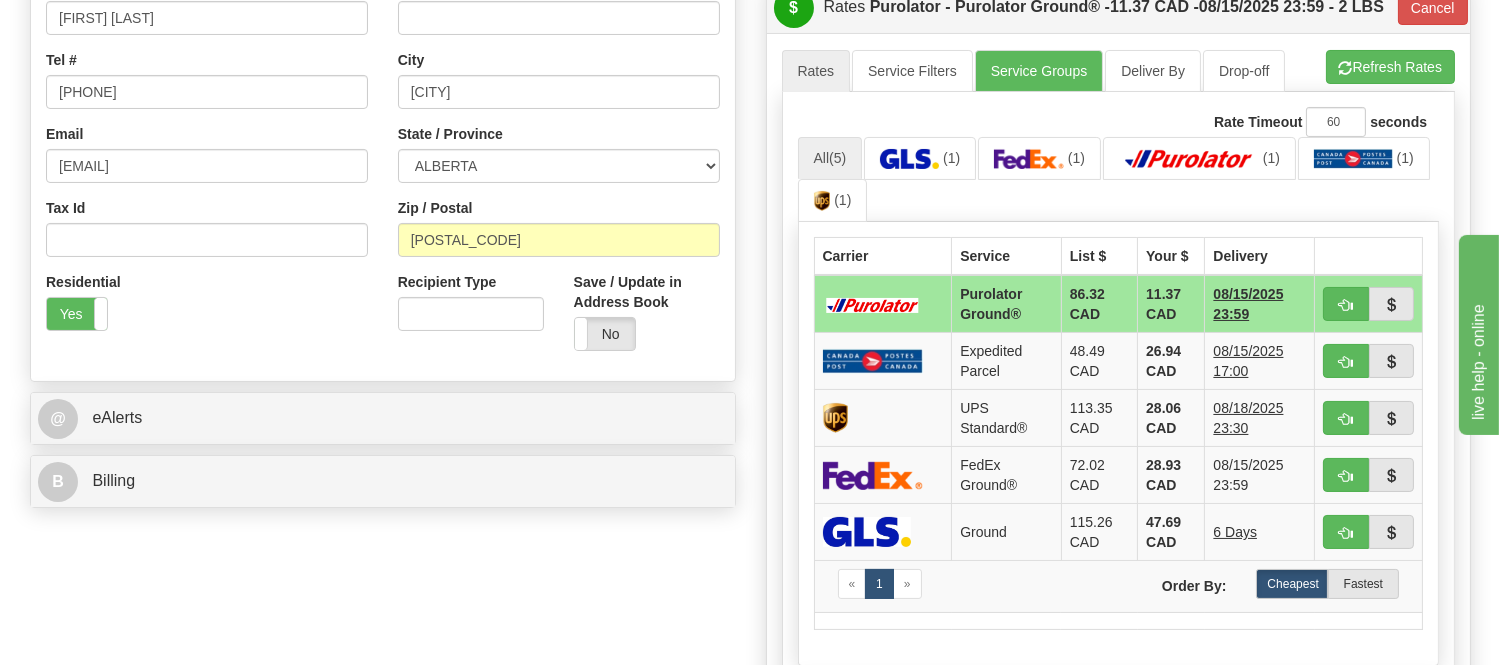 click on "All  (5)
(1)
(1)
(1)
(1)
(1)" at bounding box center [1119, 180] 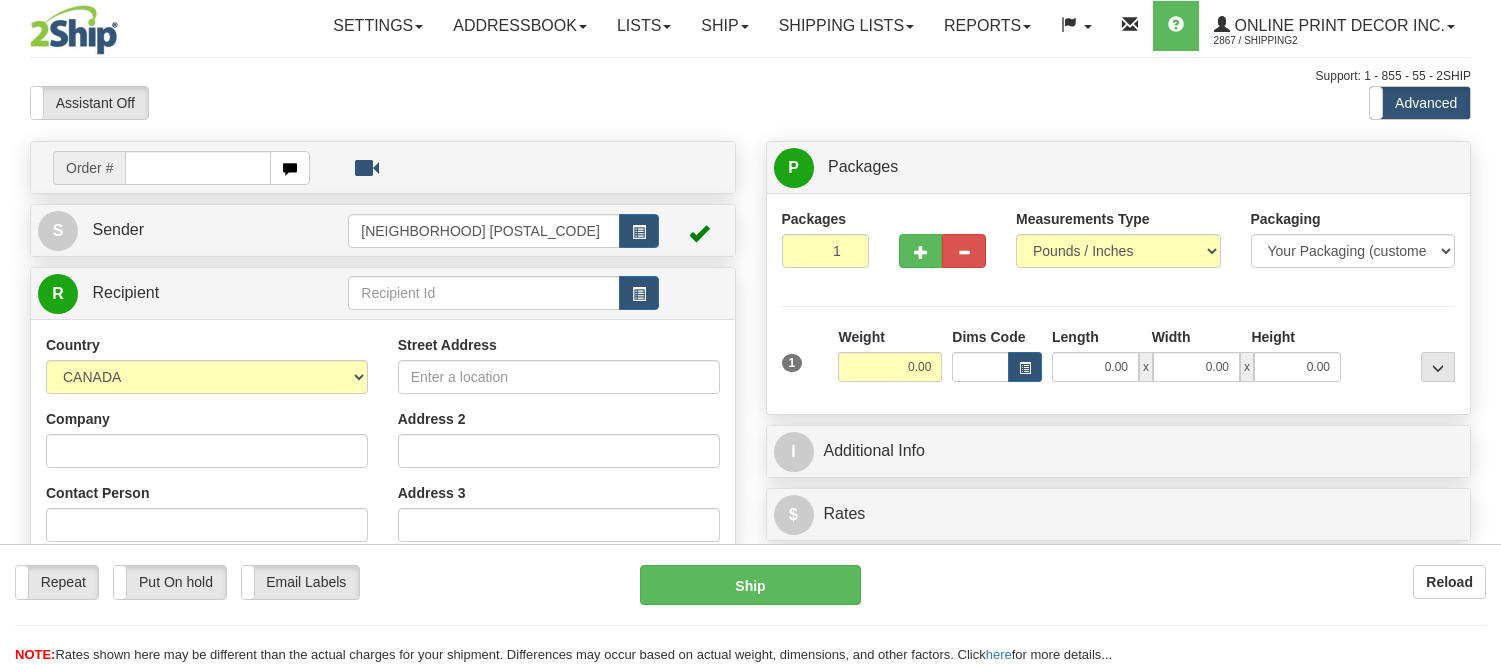 scroll, scrollTop: 0, scrollLeft: 0, axis: both 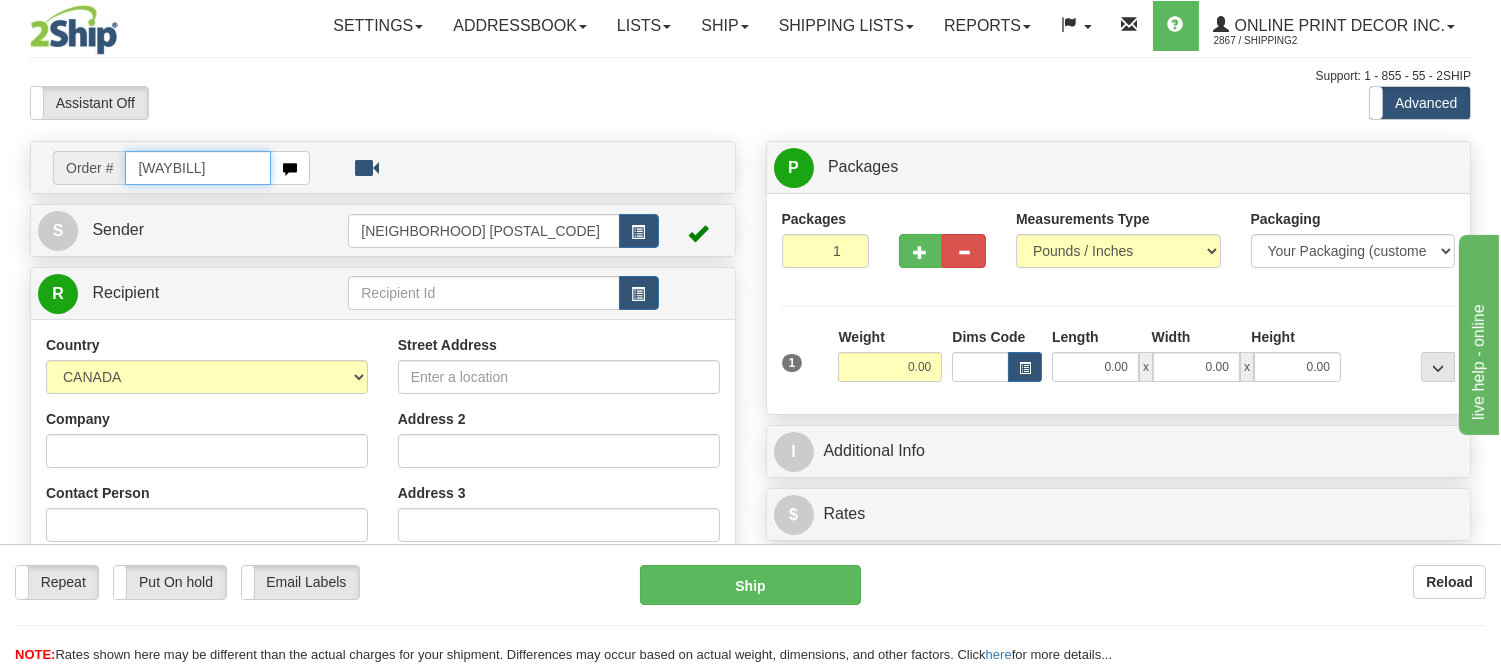 type on "[WAYBILL]" 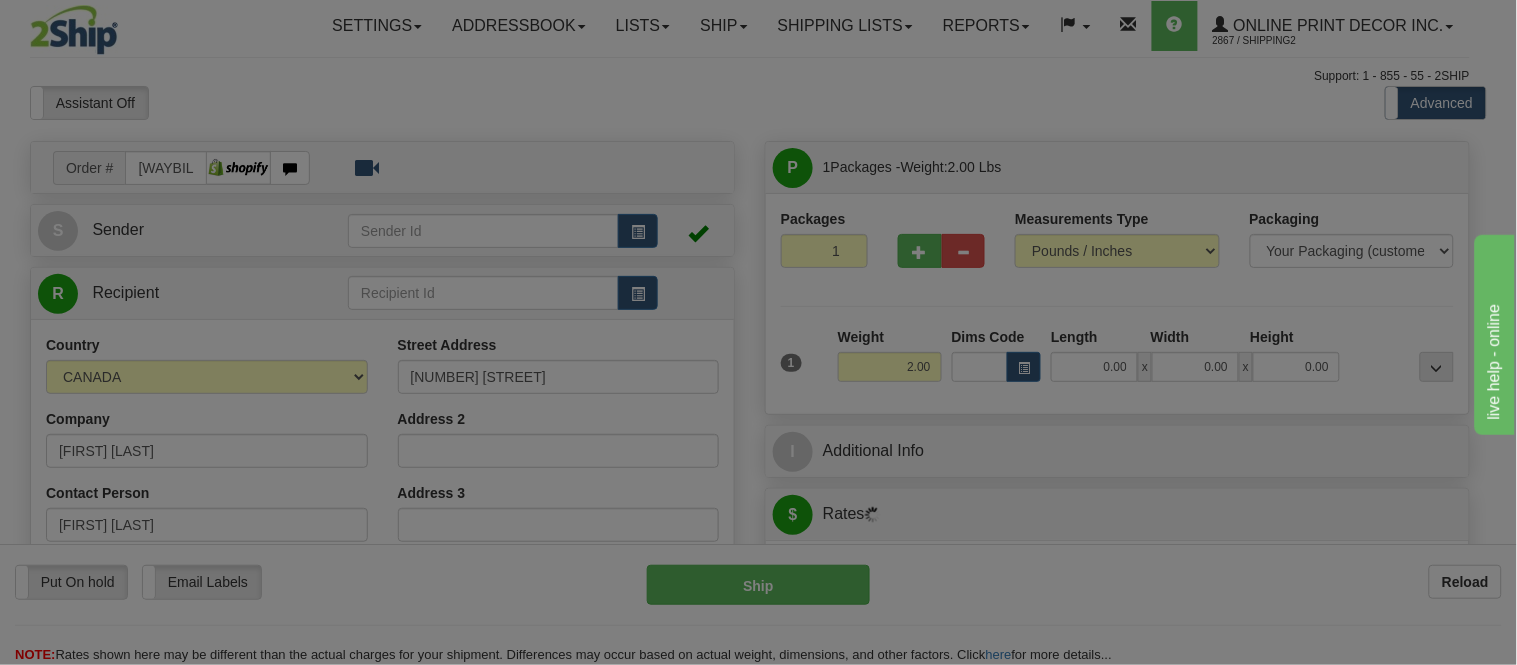 type on "MONTREAL" 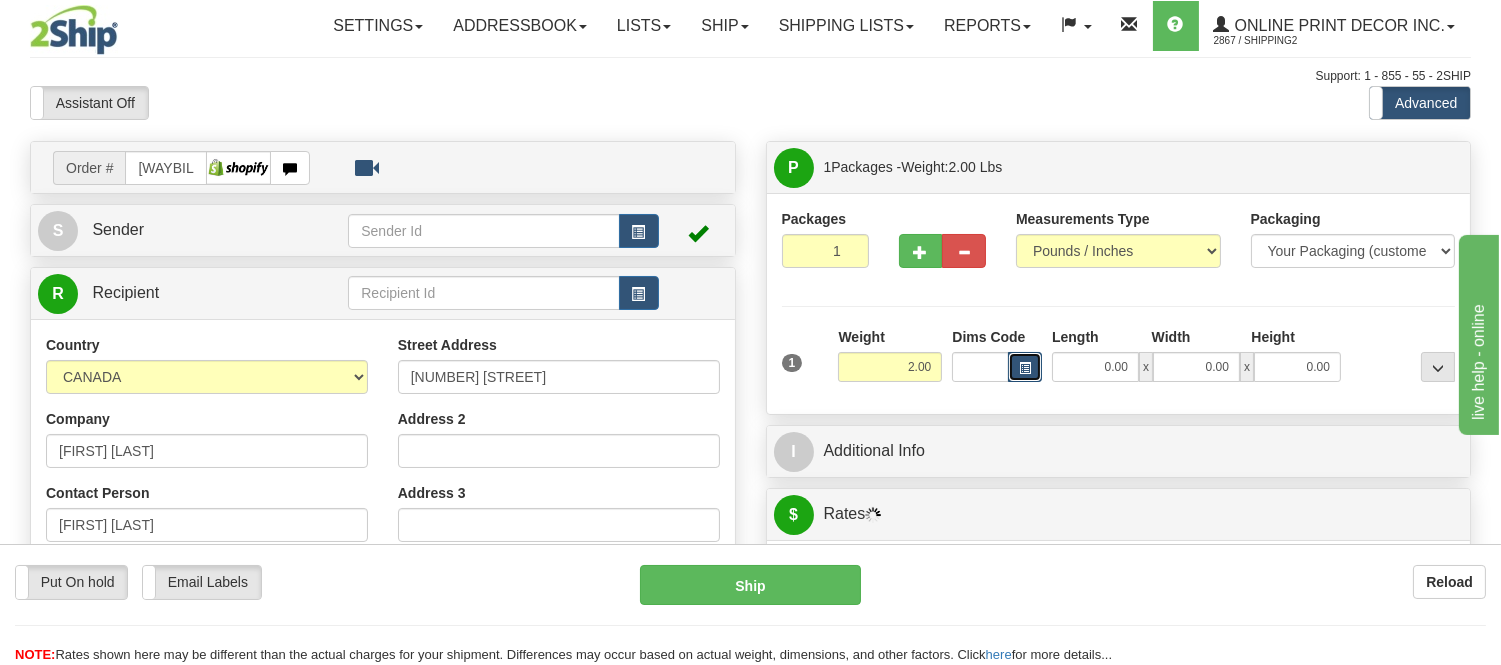 click at bounding box center [1025, 368] 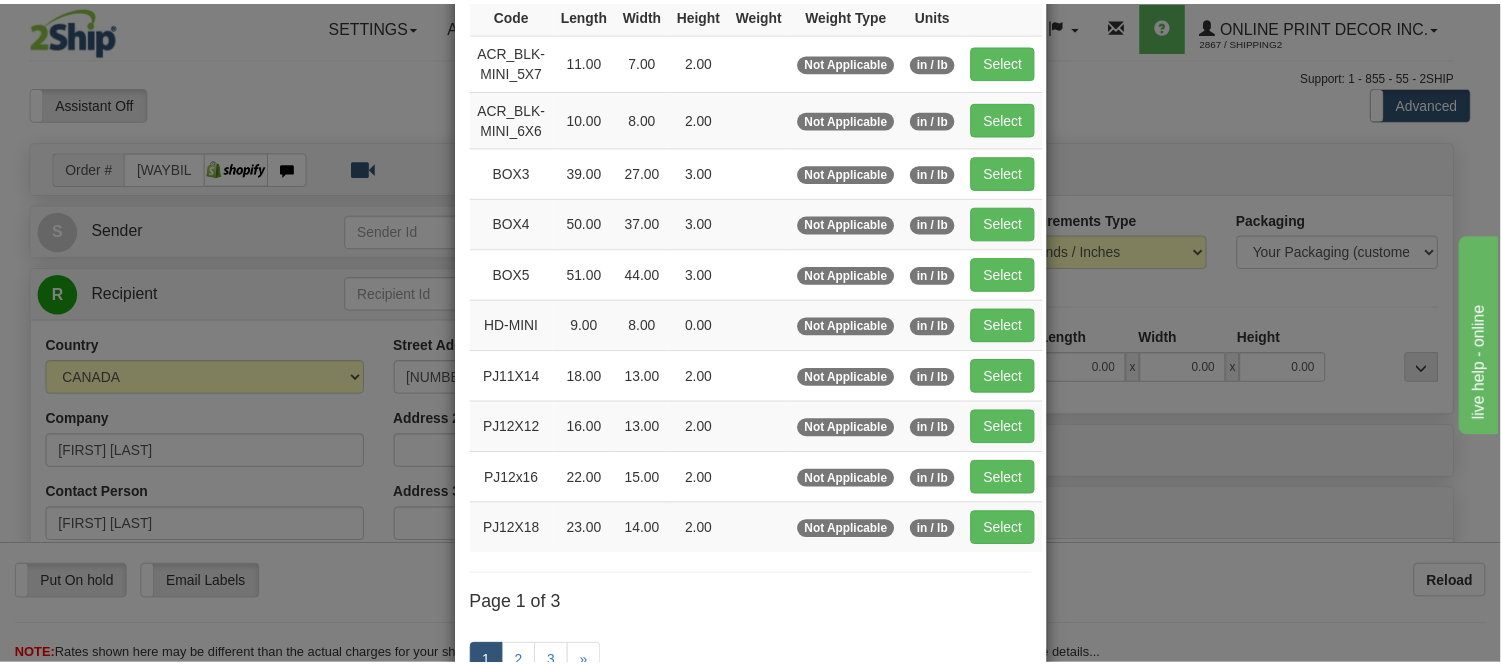 scroll, scrollTop: 222, scrollLeft: 0, axis: vertical 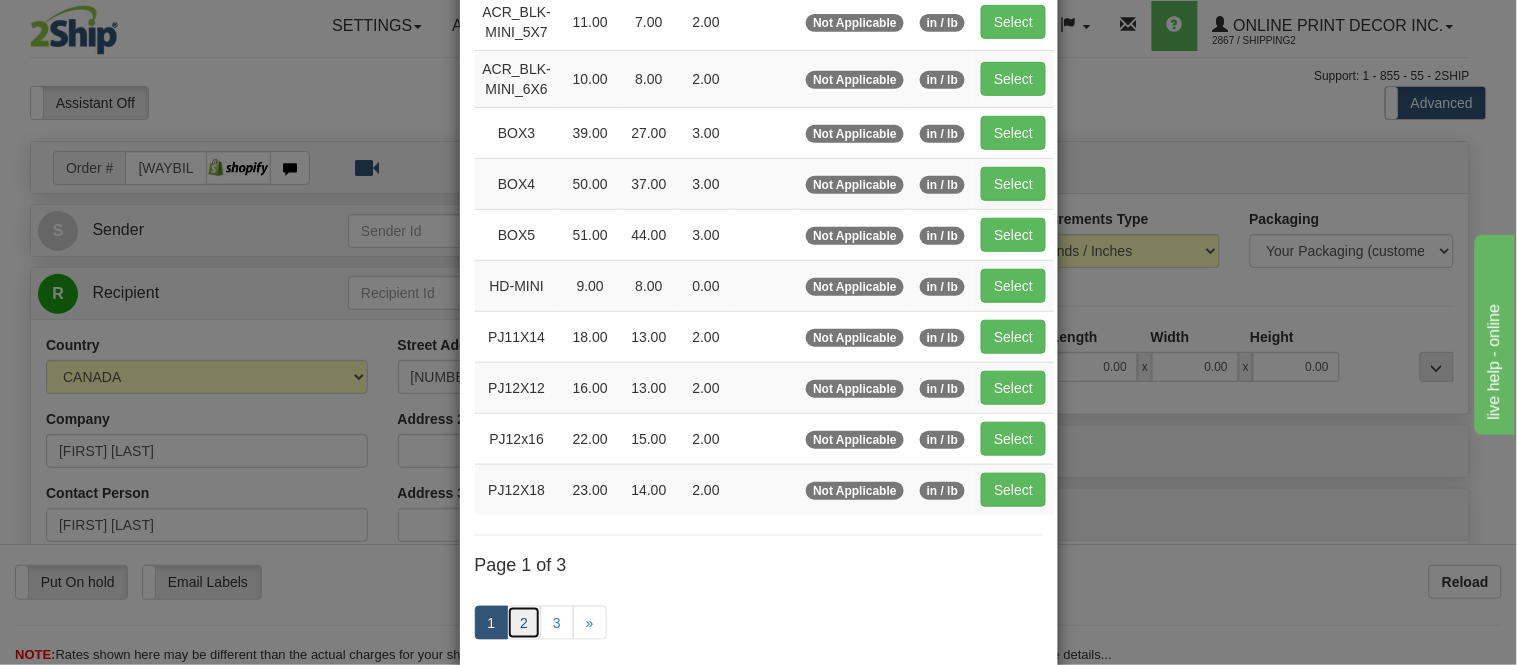 click on "2" at bounding box center [524, 623] 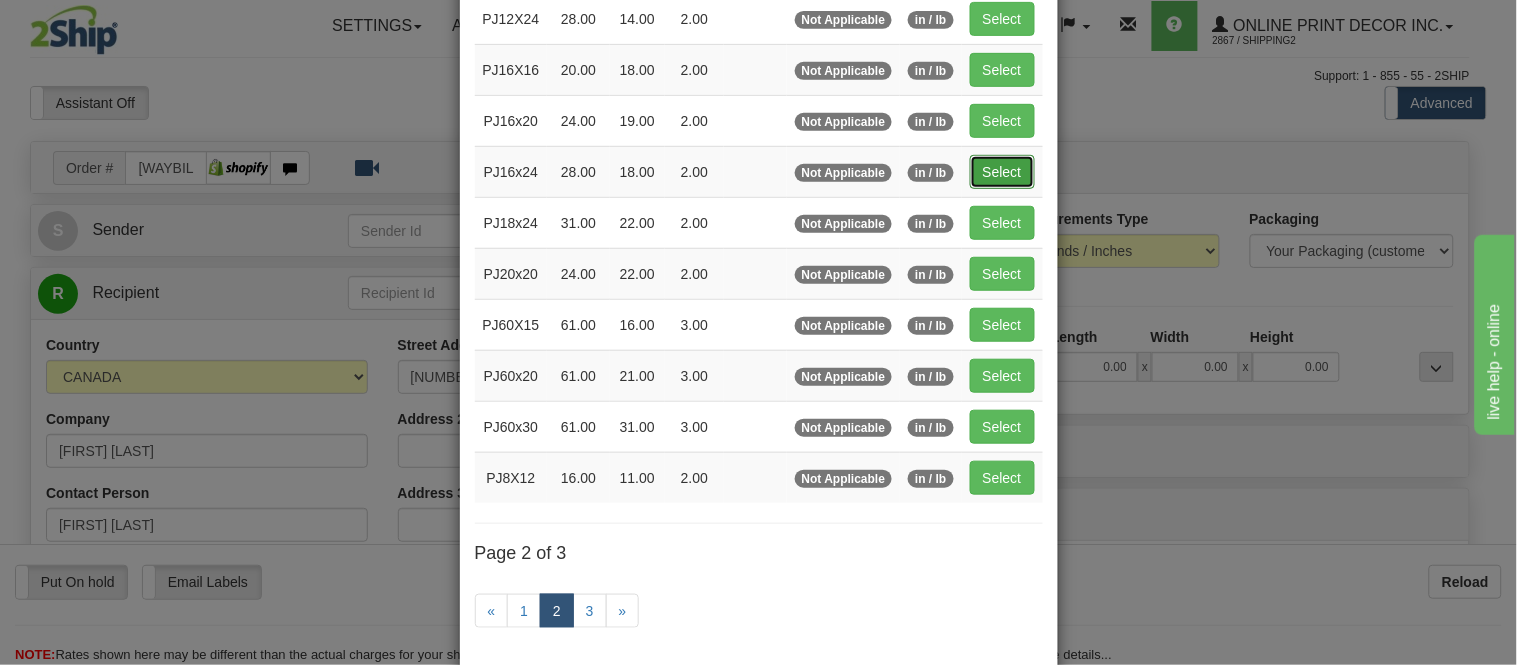 click on "Select" at bounding box center (1002, 172) 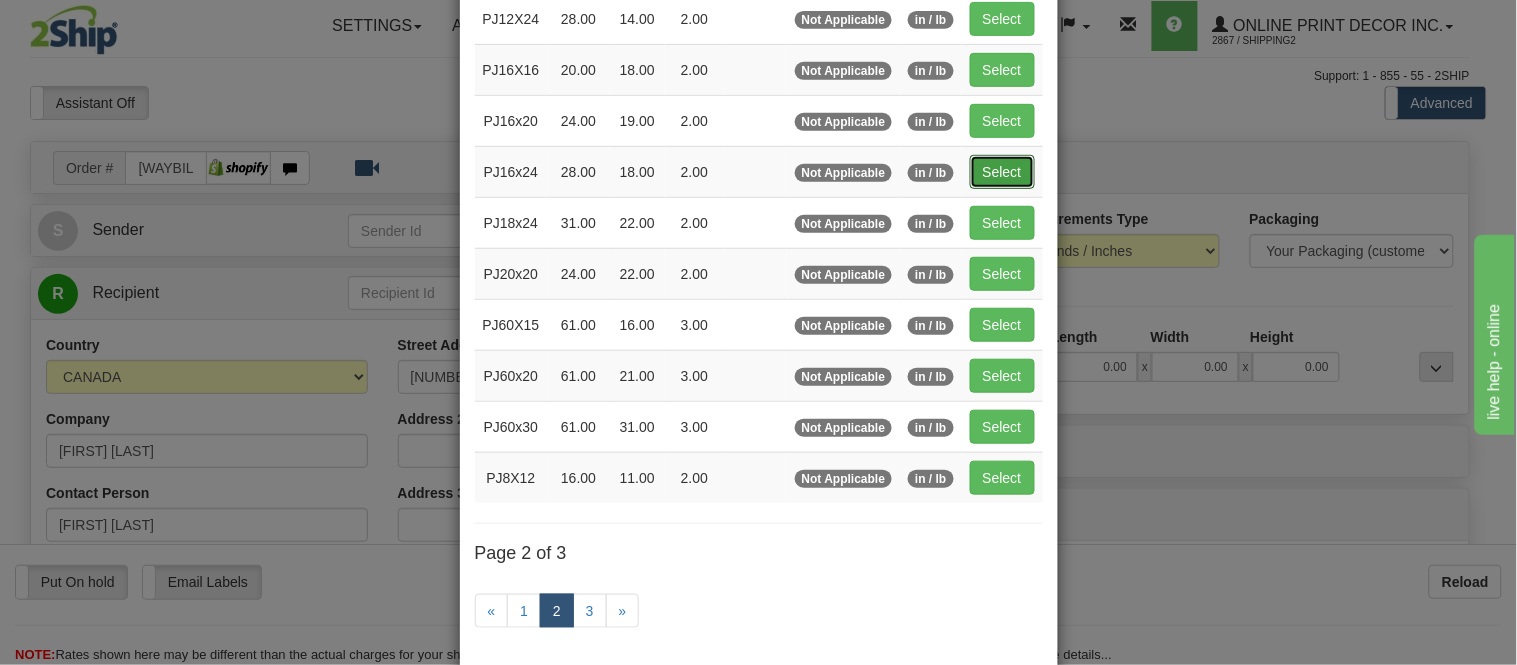 type on "28.00" 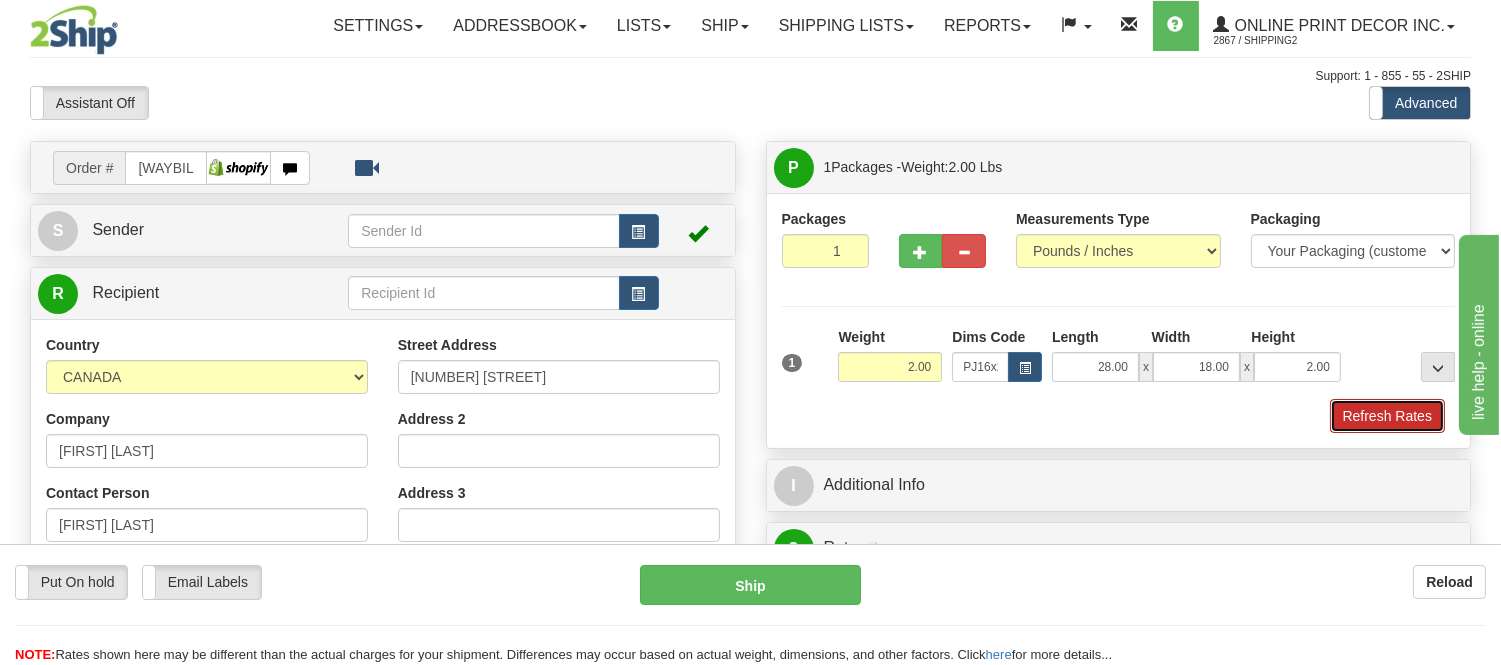 click on "Refresh Rates" at bounding box center (1387, 416) 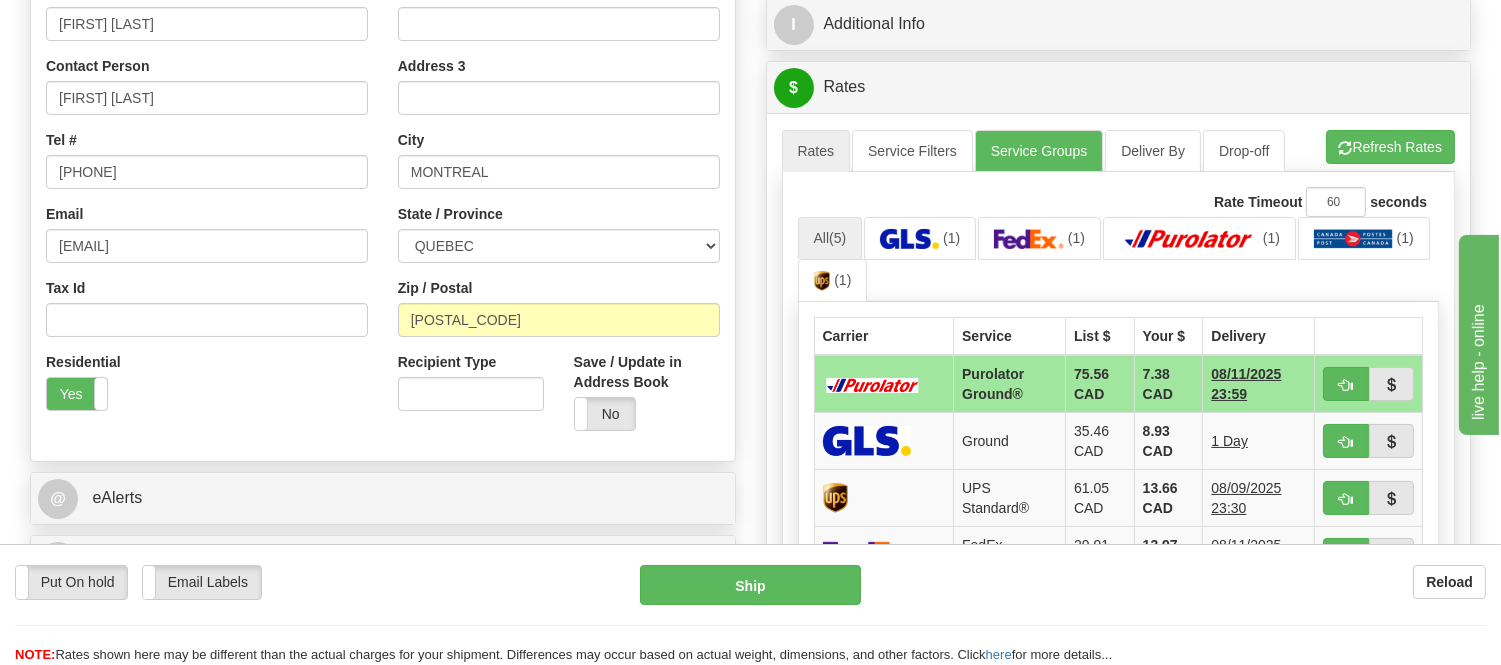 scroll, scrollTop: 441, scrollLeft: 0, axis: vertical 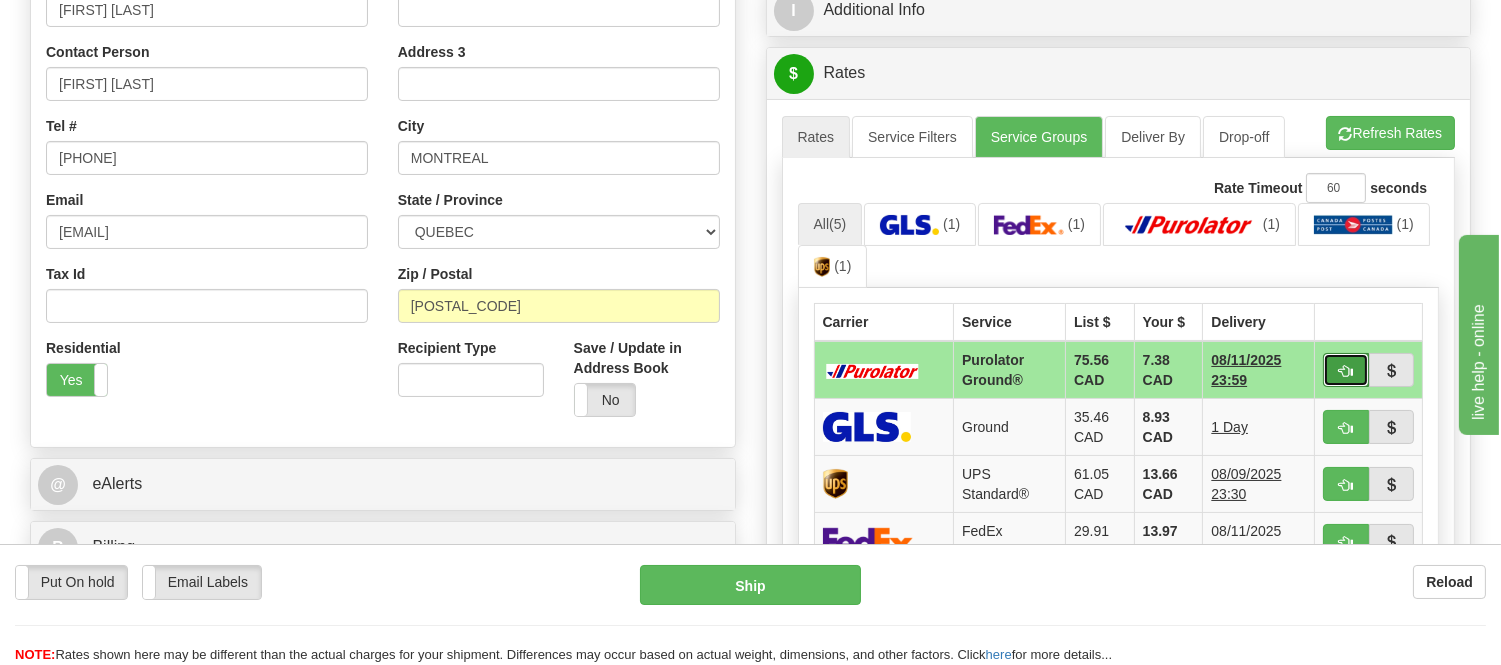 drag, startPoint x: 1353, startPoint y: 366, endPoint x: 1328, endPoint y: 364, distance: 25.079872 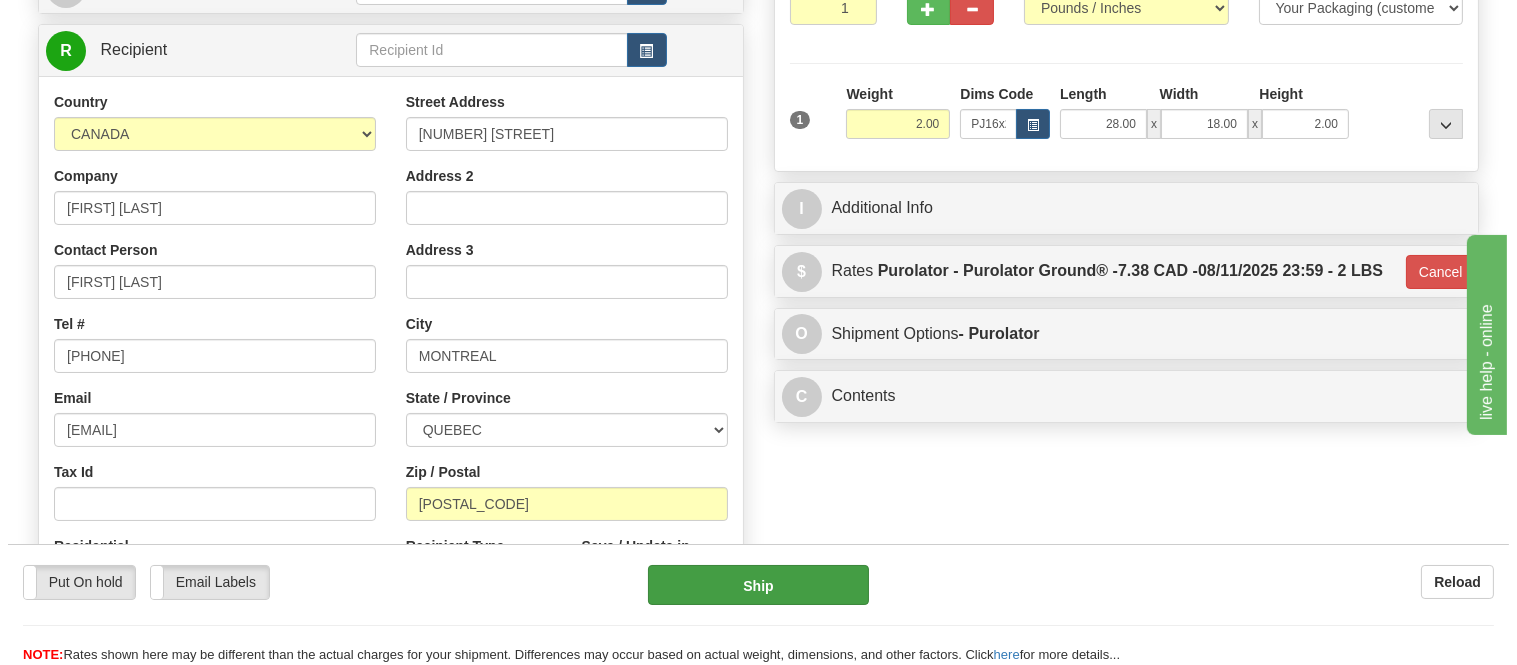 scroll, scrollTop: 218, scrollLeft: 0, axis: vertical 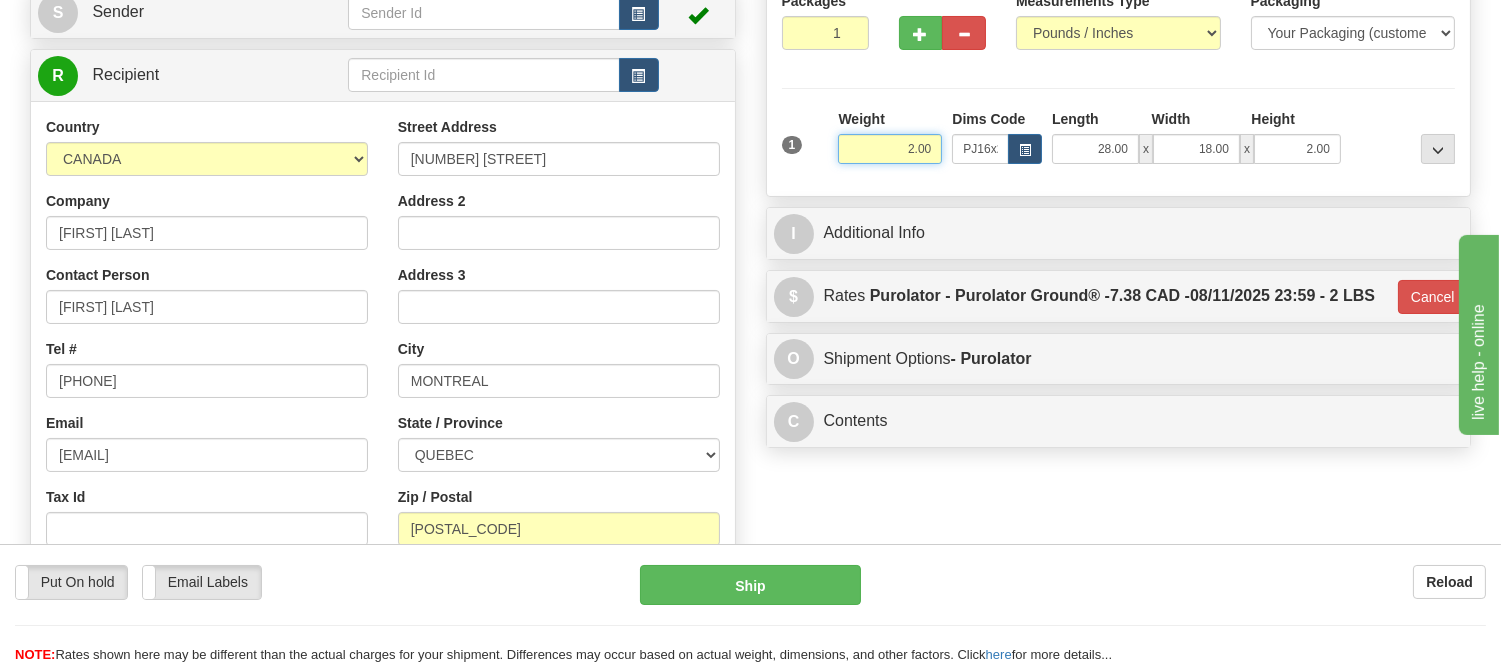 drag, startPoint x: 930, startPoint y: 150, endPoint x: 822, endPoint y: 134, distance: 109.17875 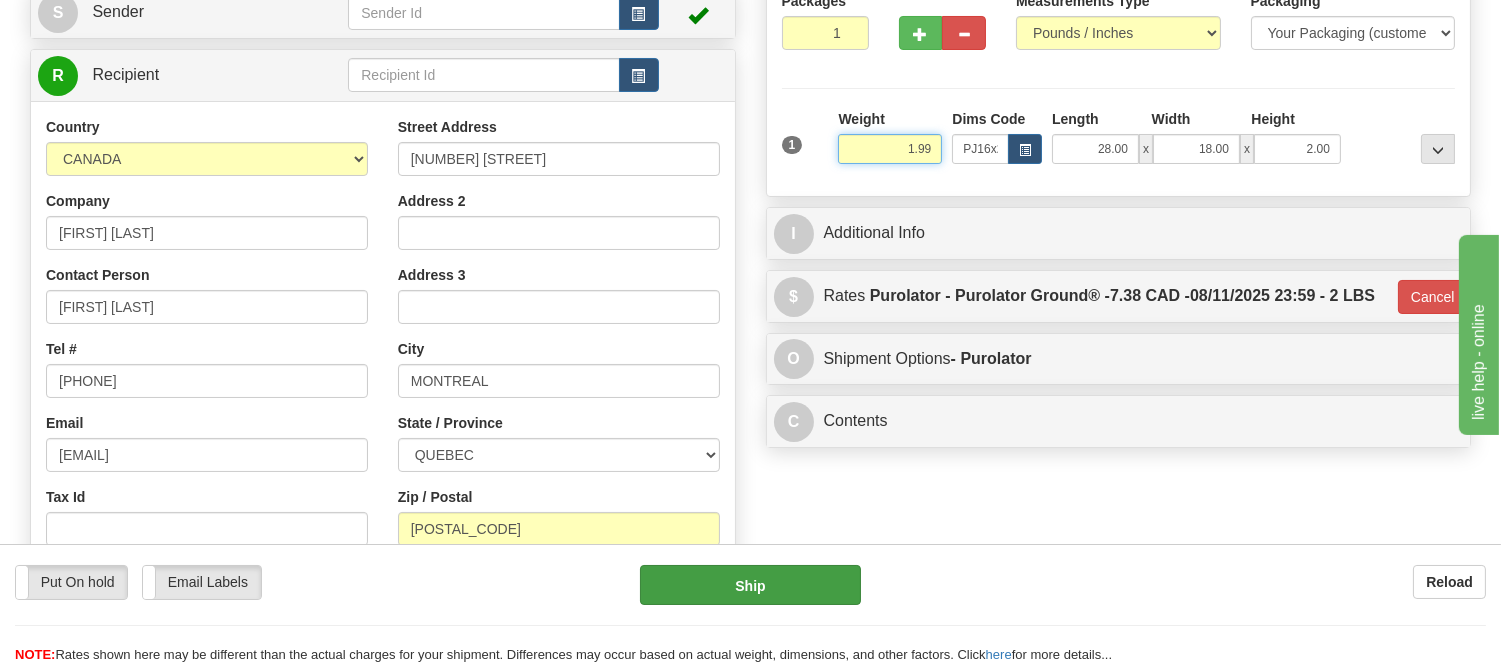 type on "1.99" 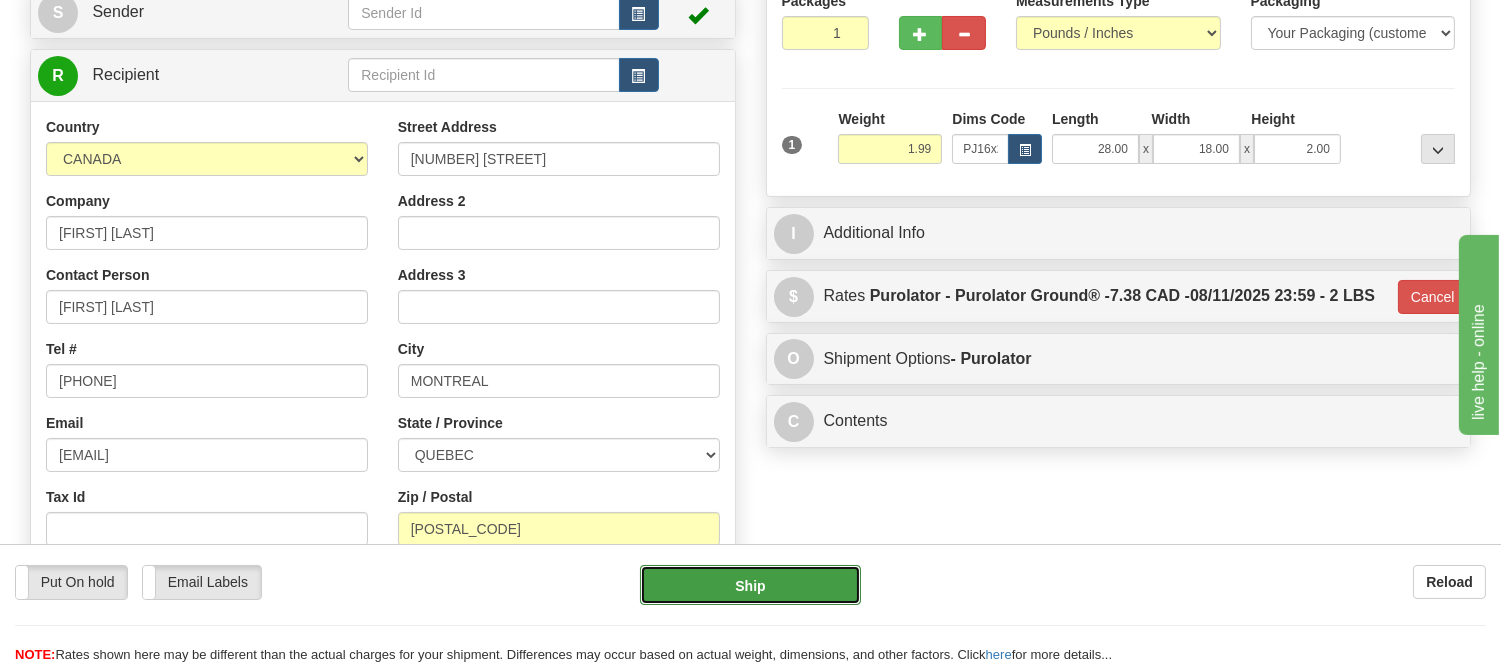 type on "260" 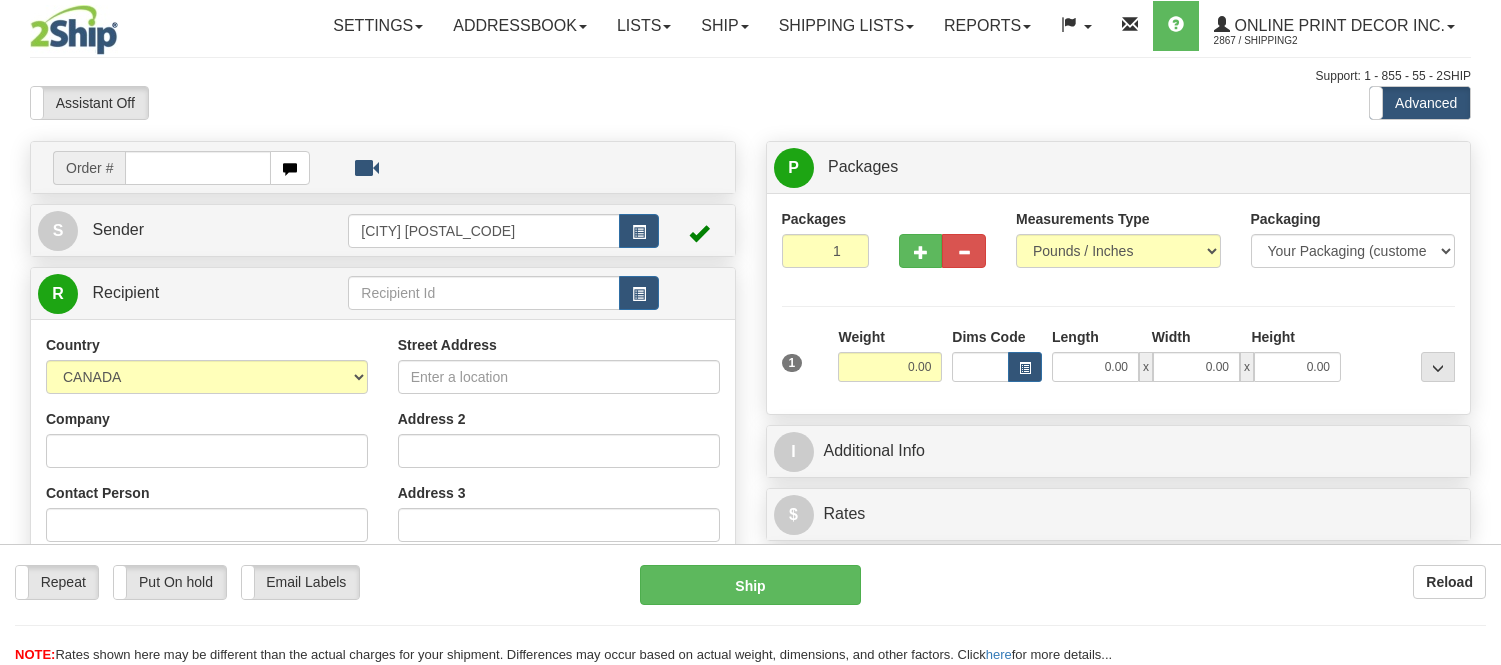 scroll, scrollTop: 0, scrollLeft: 0, axis: both 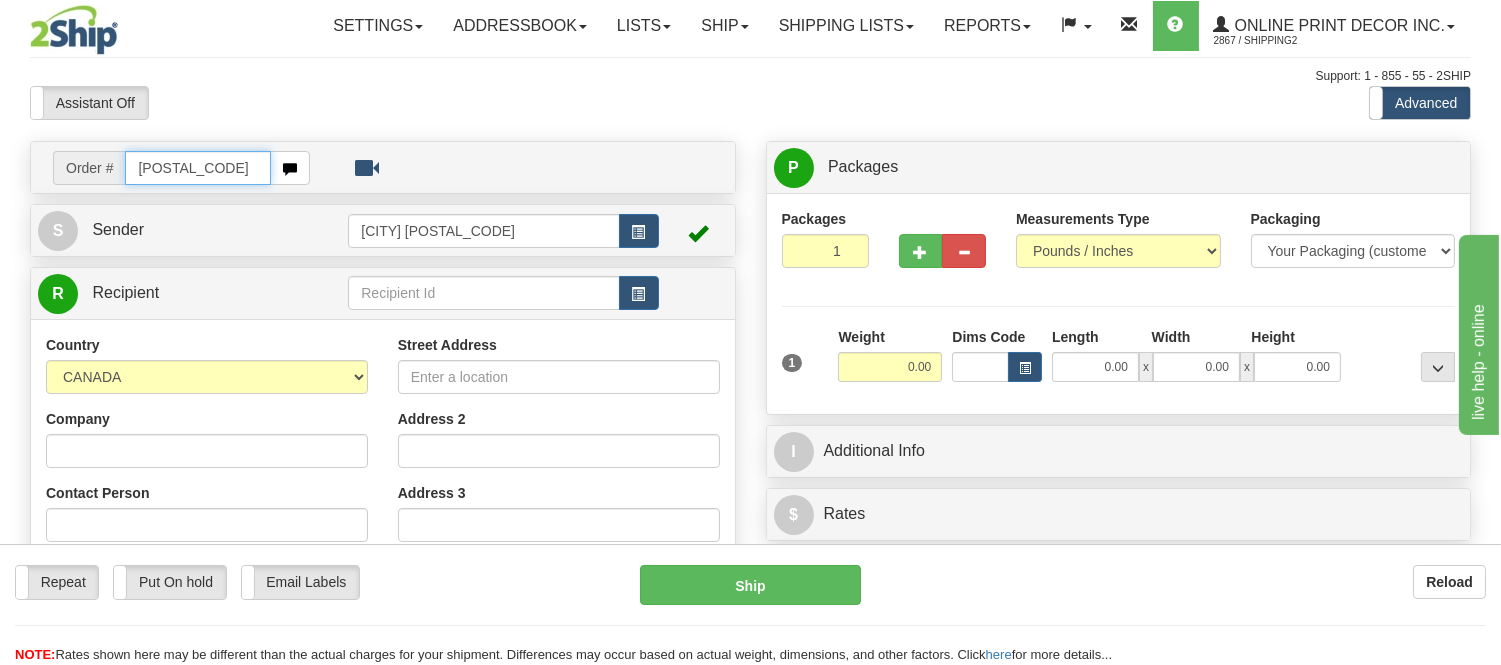 type on "ca-418407" 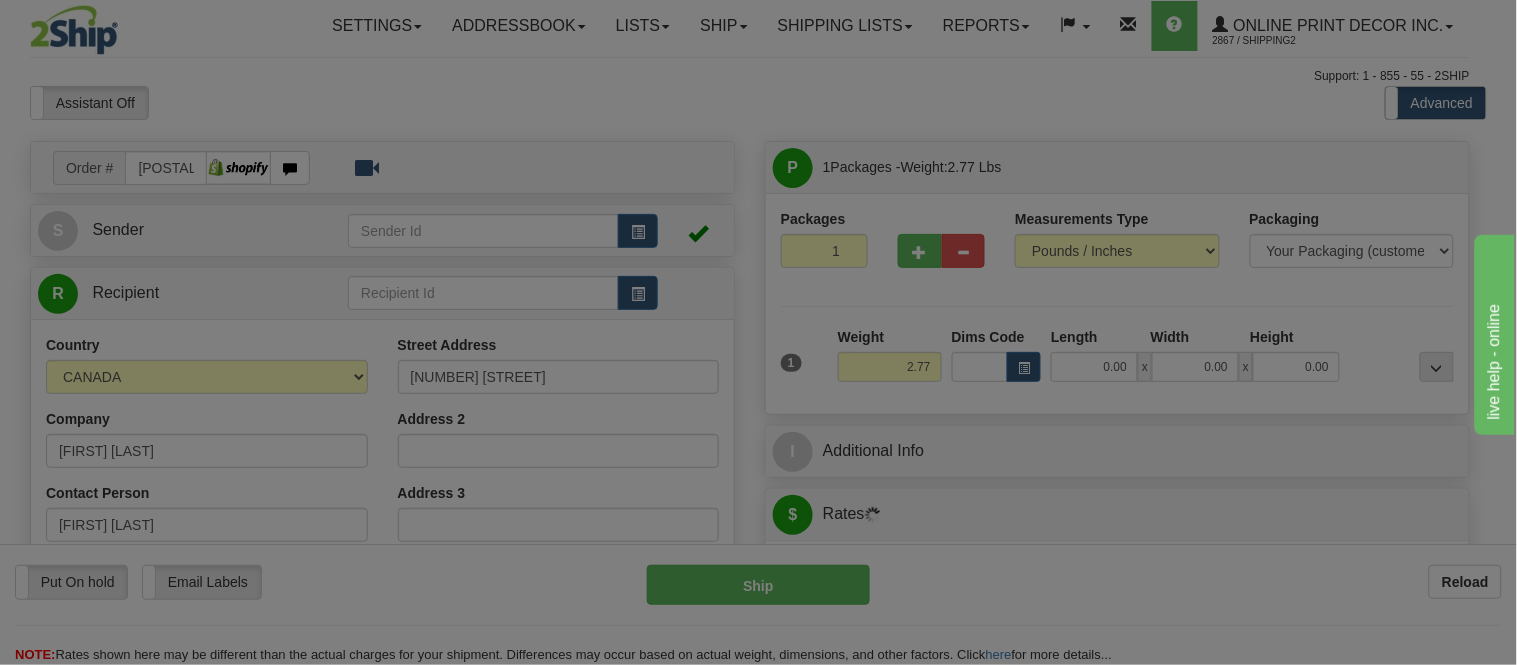 type on "WHITEHORSE" 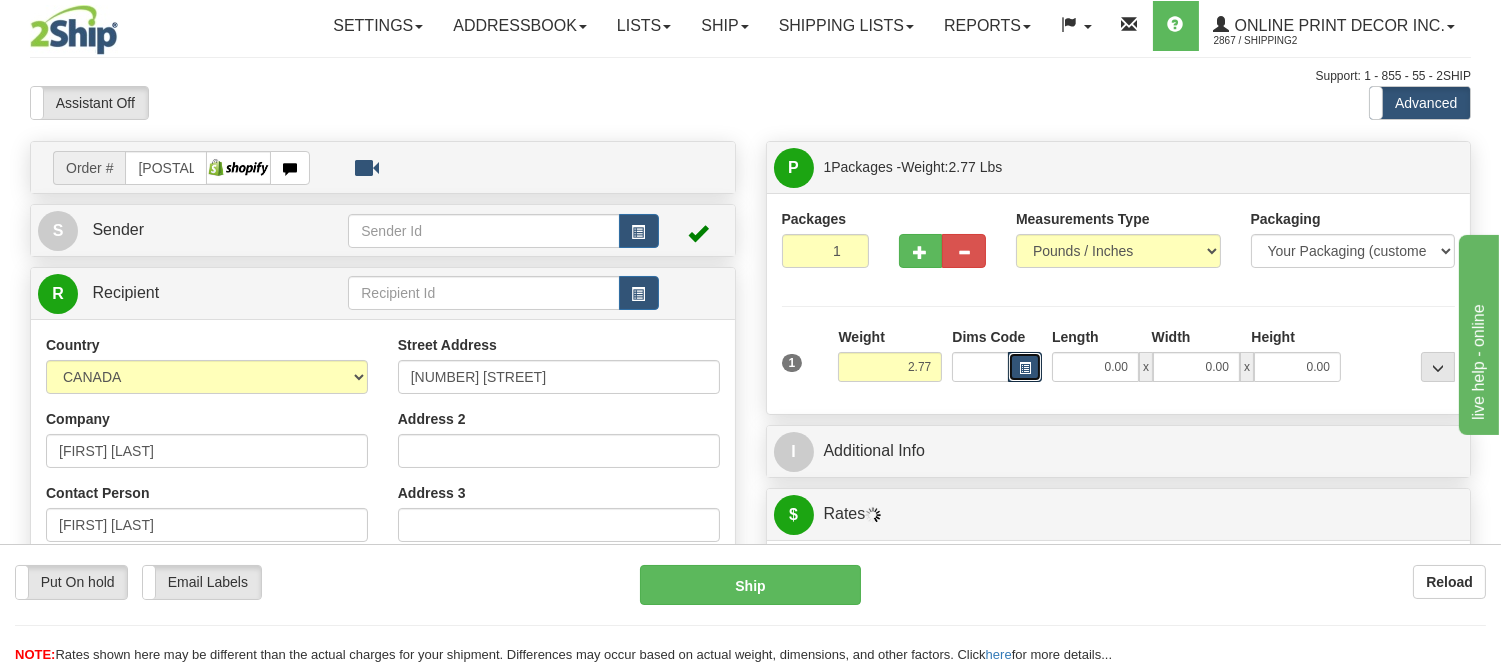 click at bounding box center [1025, 368] 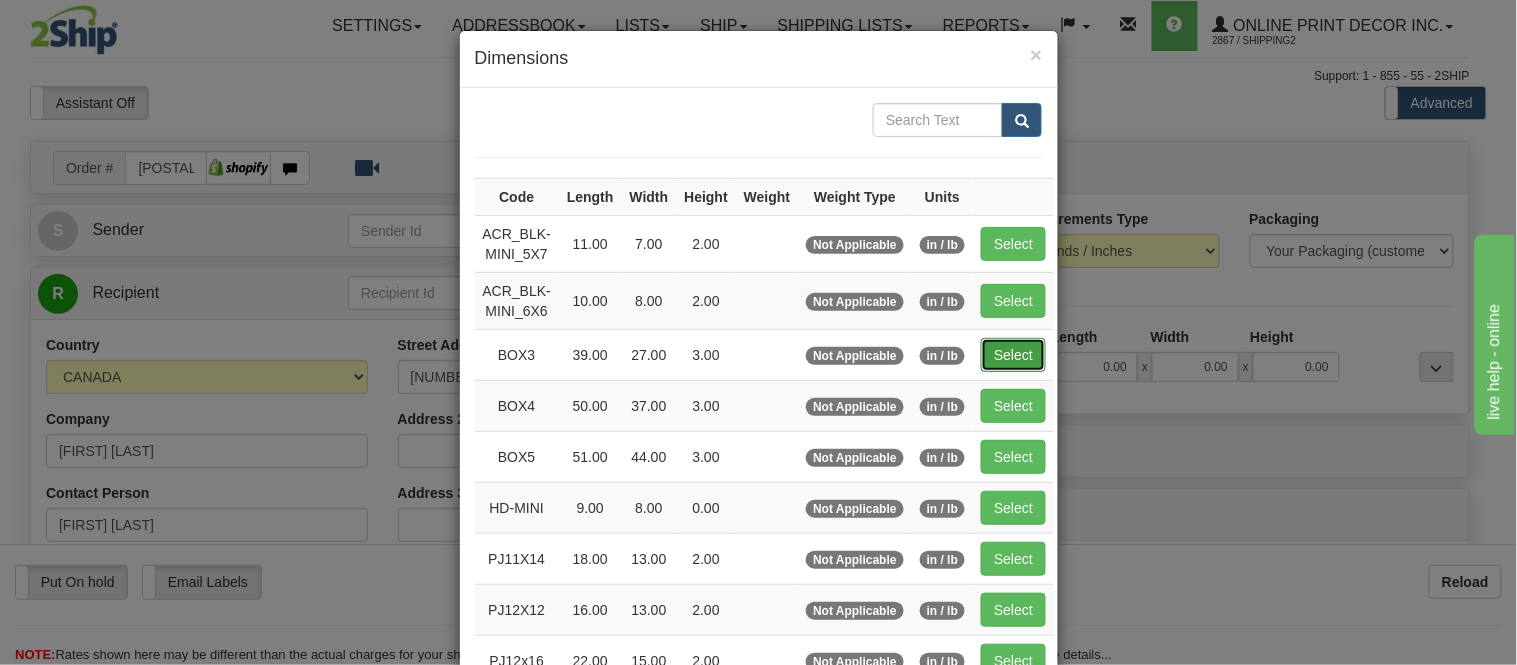 click on "Select" at bounding box center (1013, 355) 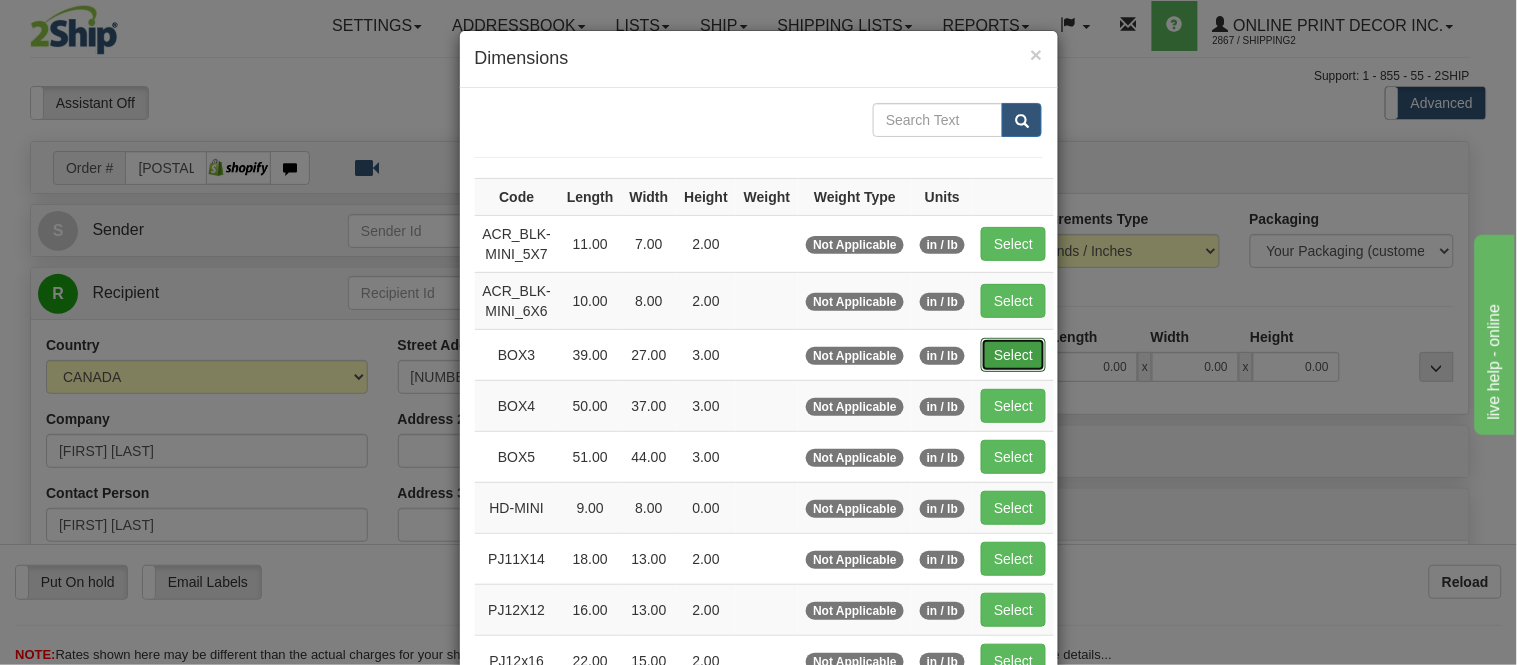 type on "39.00" 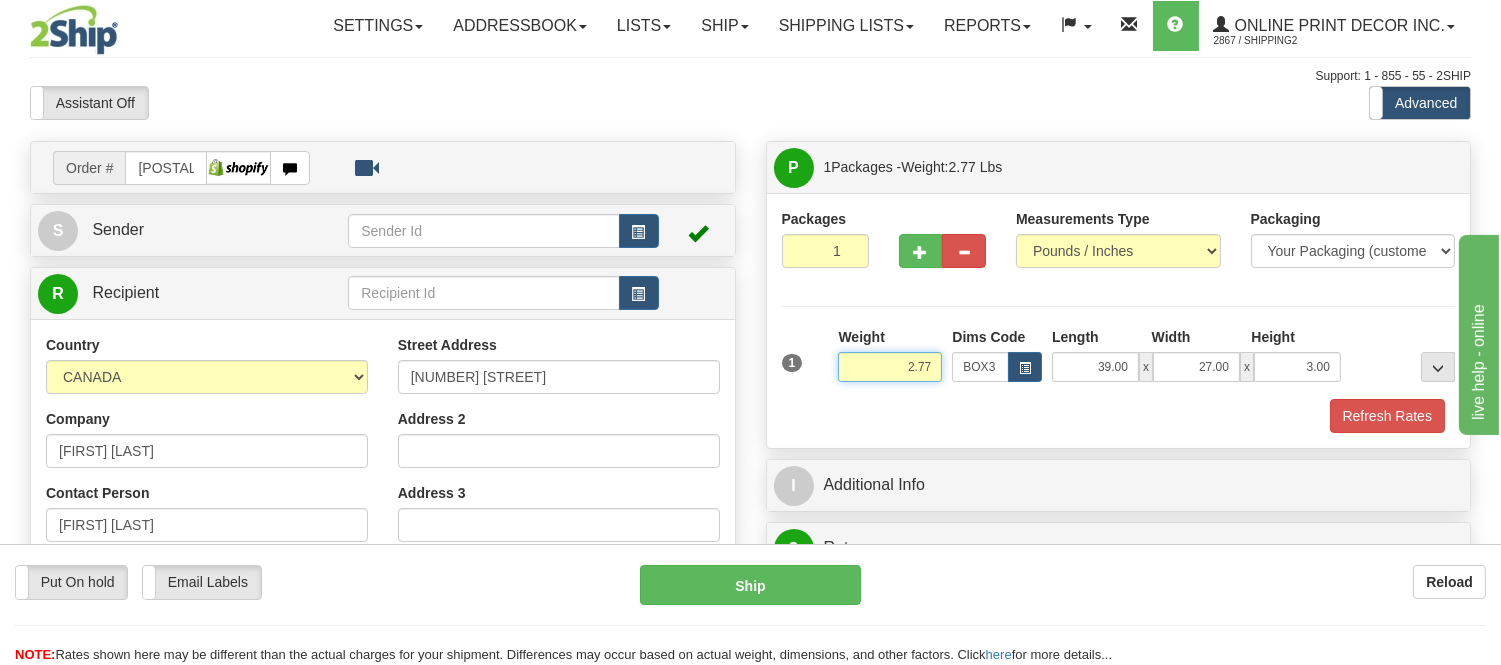 drag, startPoint x: 937, startPoint y: 360, endPoint x: 756, endPoint y: 380, distance: 182.10162 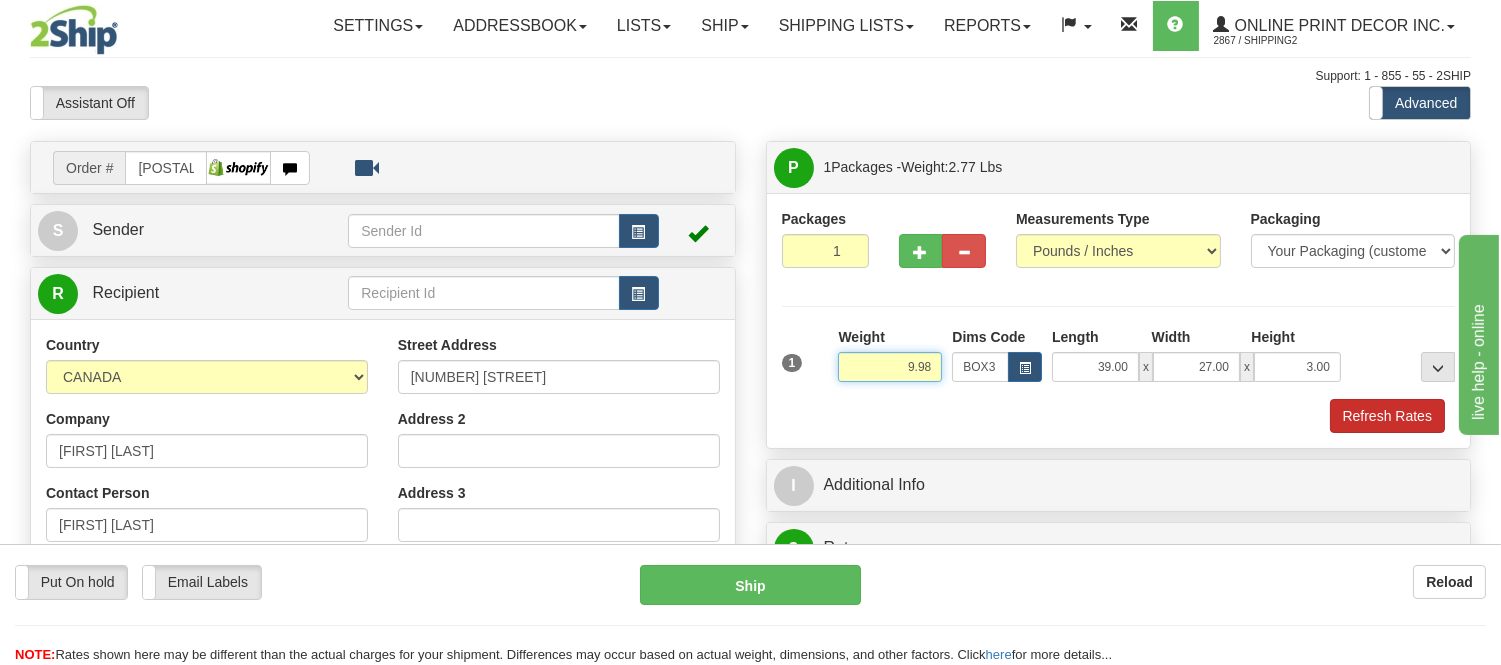 type on "9.98" 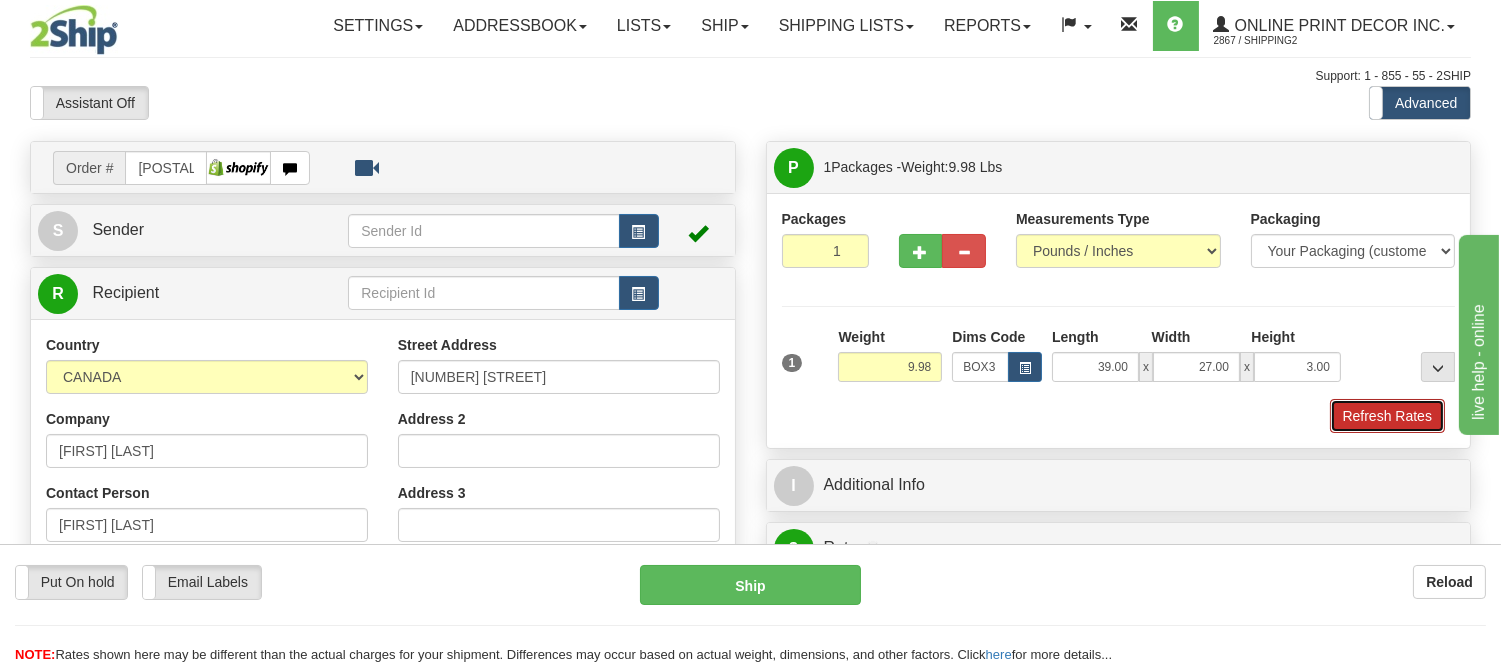 click on "Refresh Rates" at bounding box center (1387, 416) 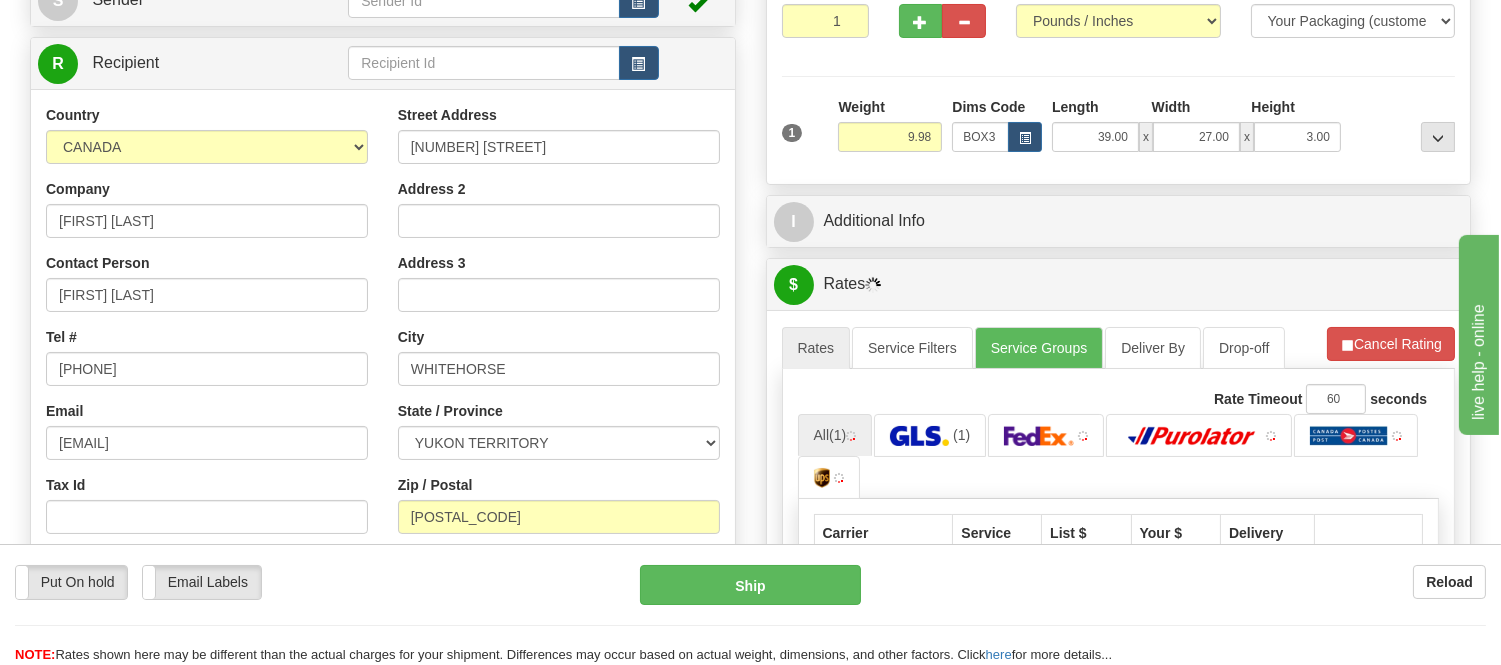 scroll, scrollTop: 347, scrollLeft: 0, axis: vertical 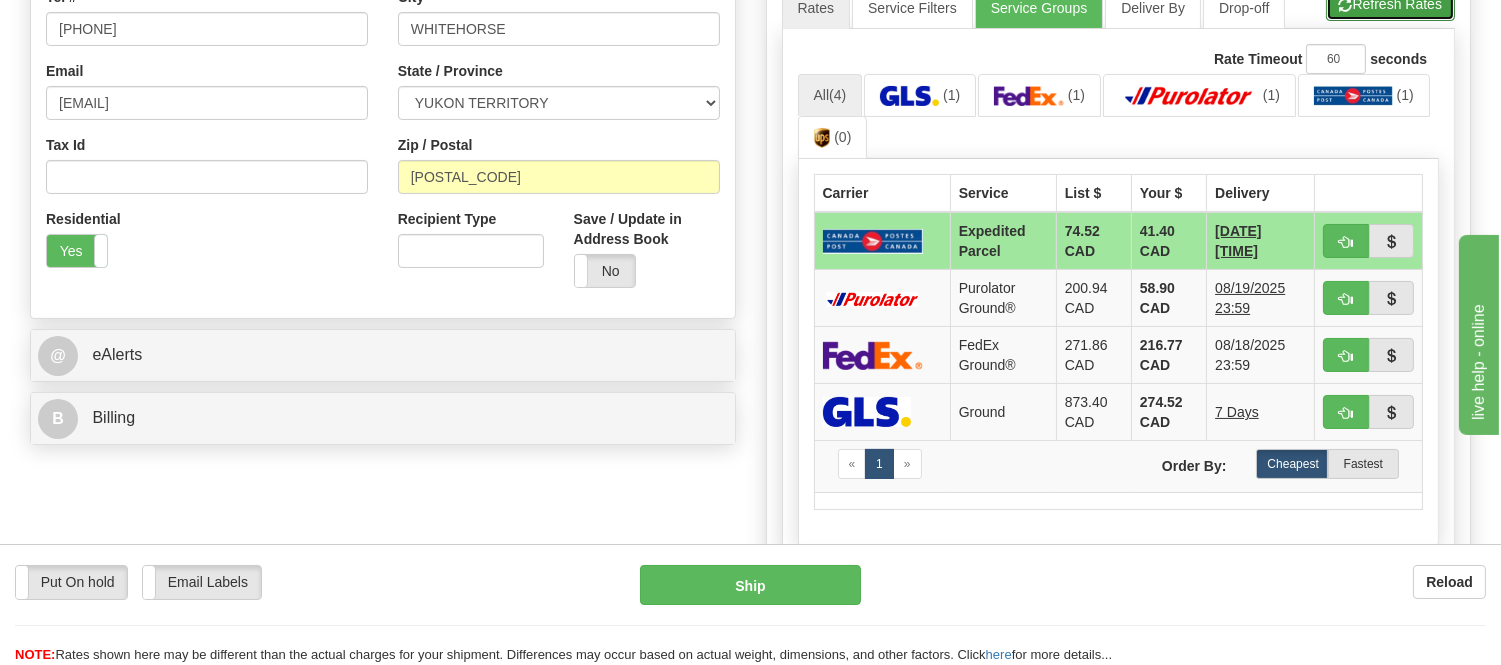 click on "Refresh Rates" at bounding box center (1390, 4) 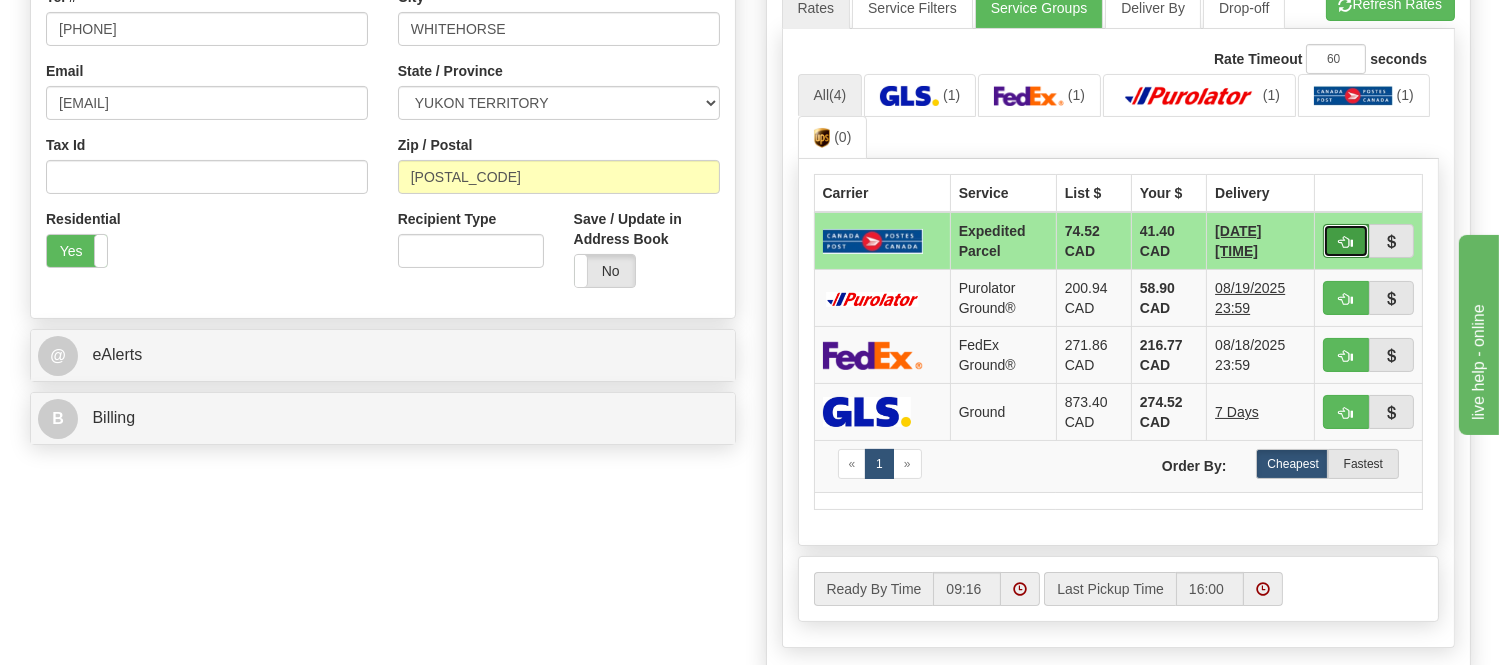 click at bounding box center [1346, 242] 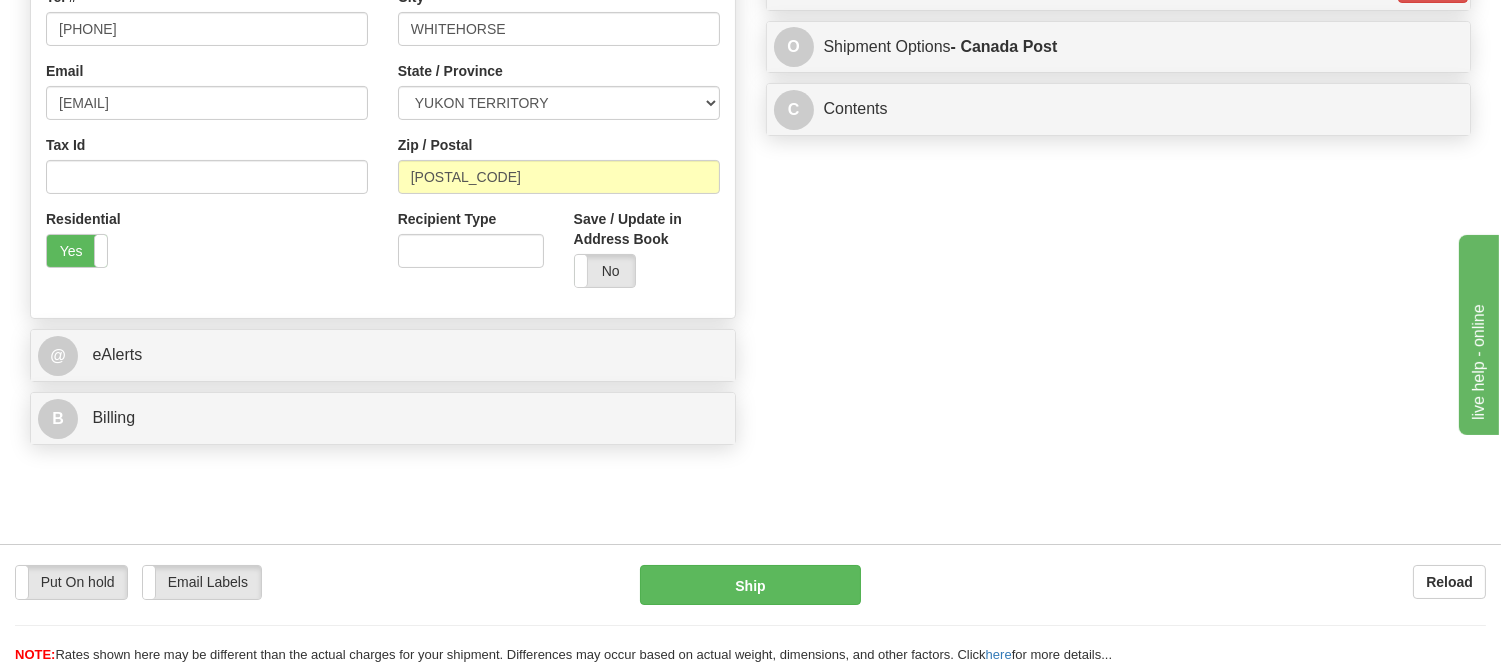 click on "Put On hold Put On hold
Email Labels Email Labels
Edit
Reload
Ship Reload" at bounding box center [750, 604] 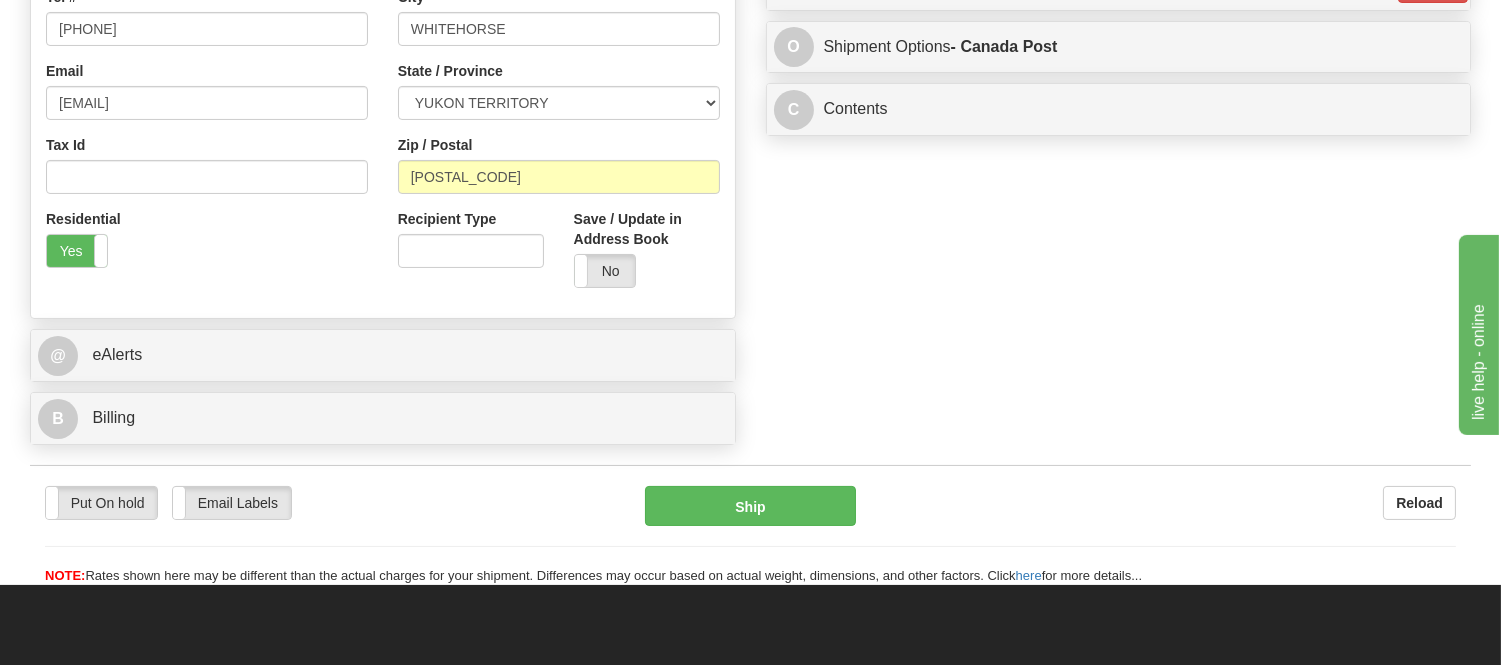 click on "Put On hold Put On hold
Email Labels Email Labels
Edit
Reload
Ship Reload" at bounding box center [750, 525] 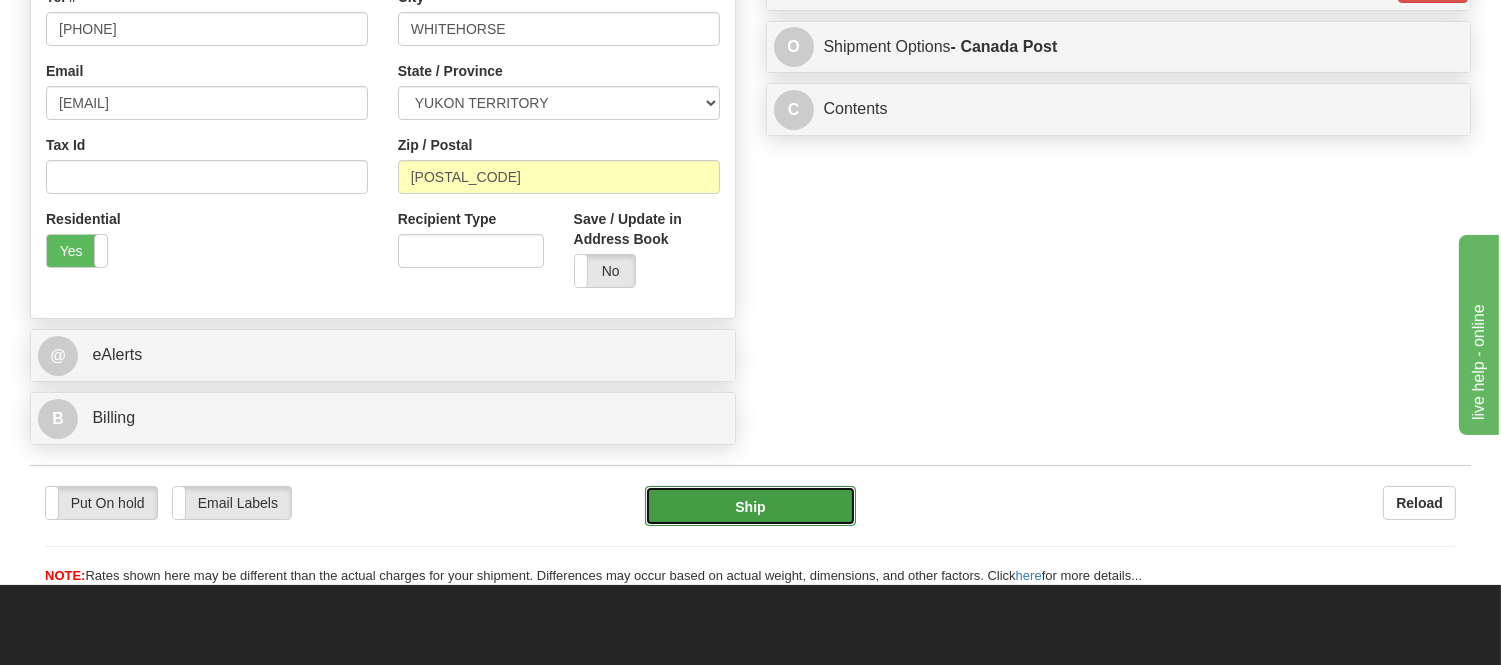 click on "Ship" at bounding box center (750, 506) 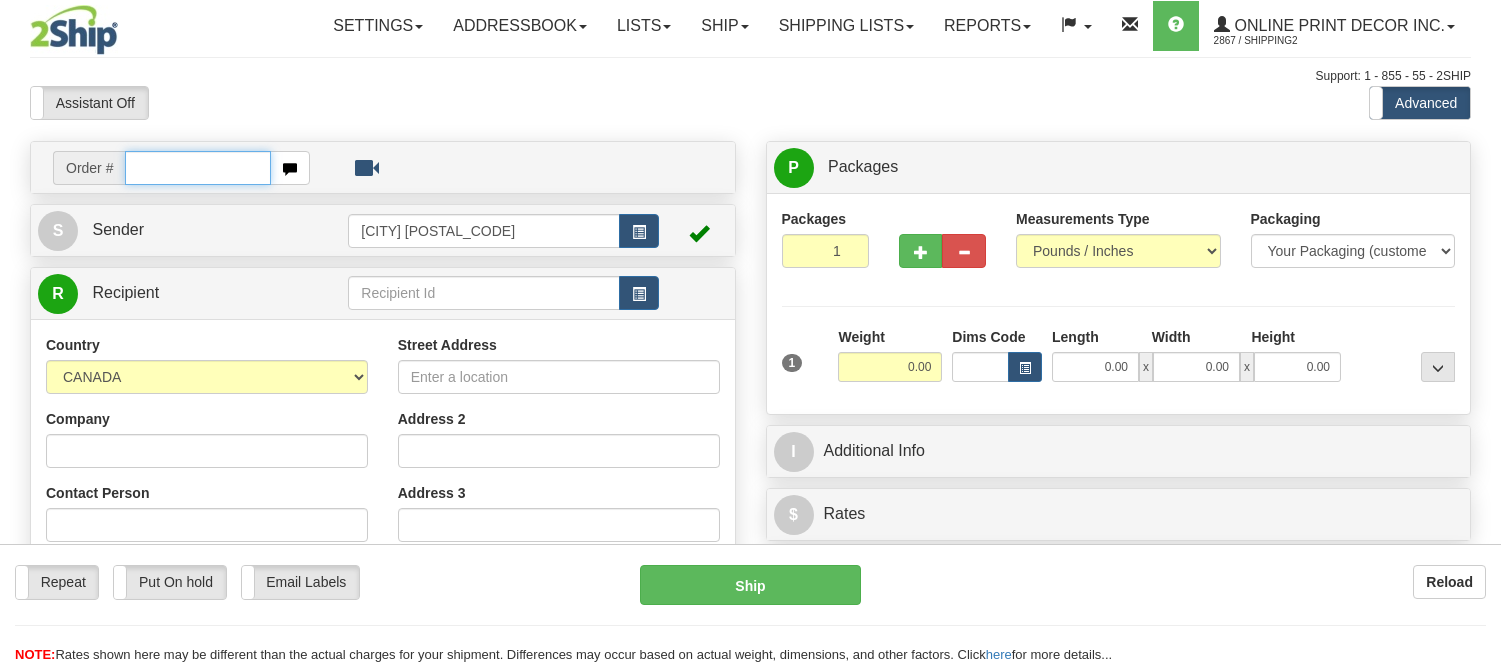 scroll, scrollTop: 0, scrollLeft: 0, axis: both 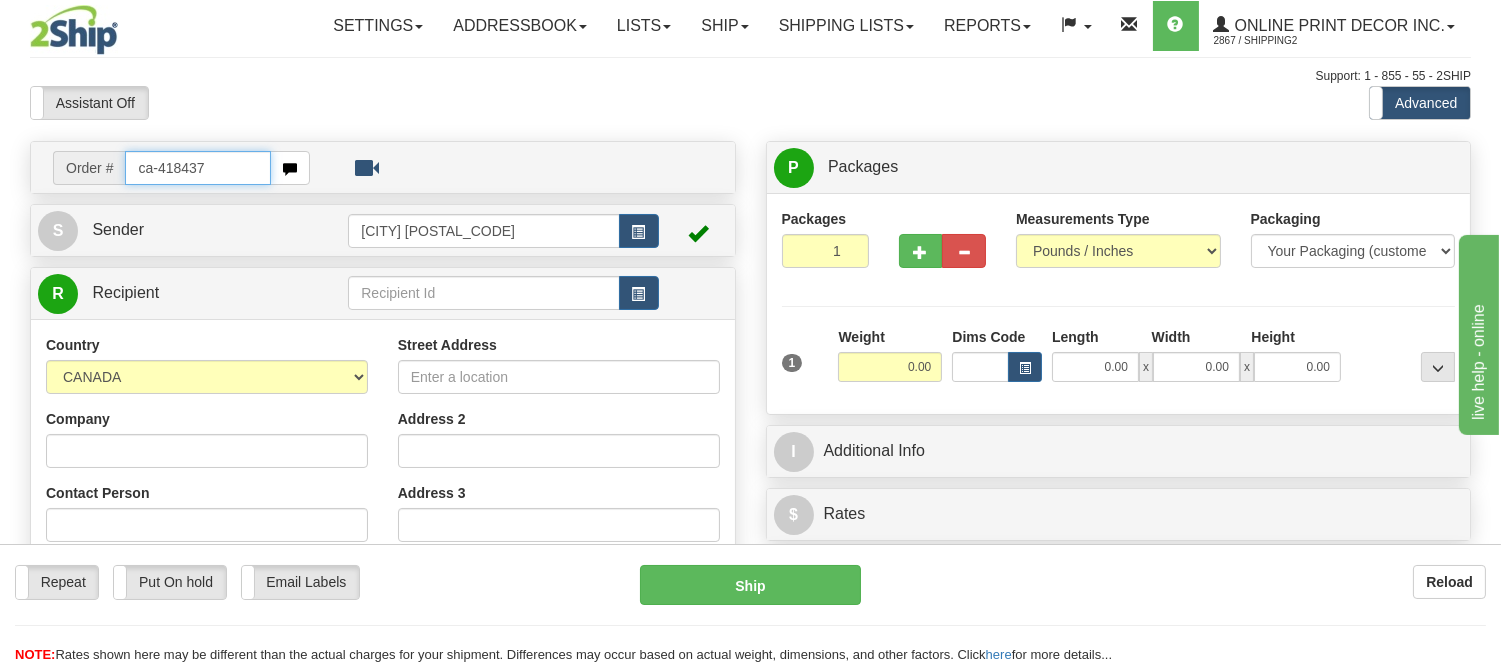 type on "ca-418437" 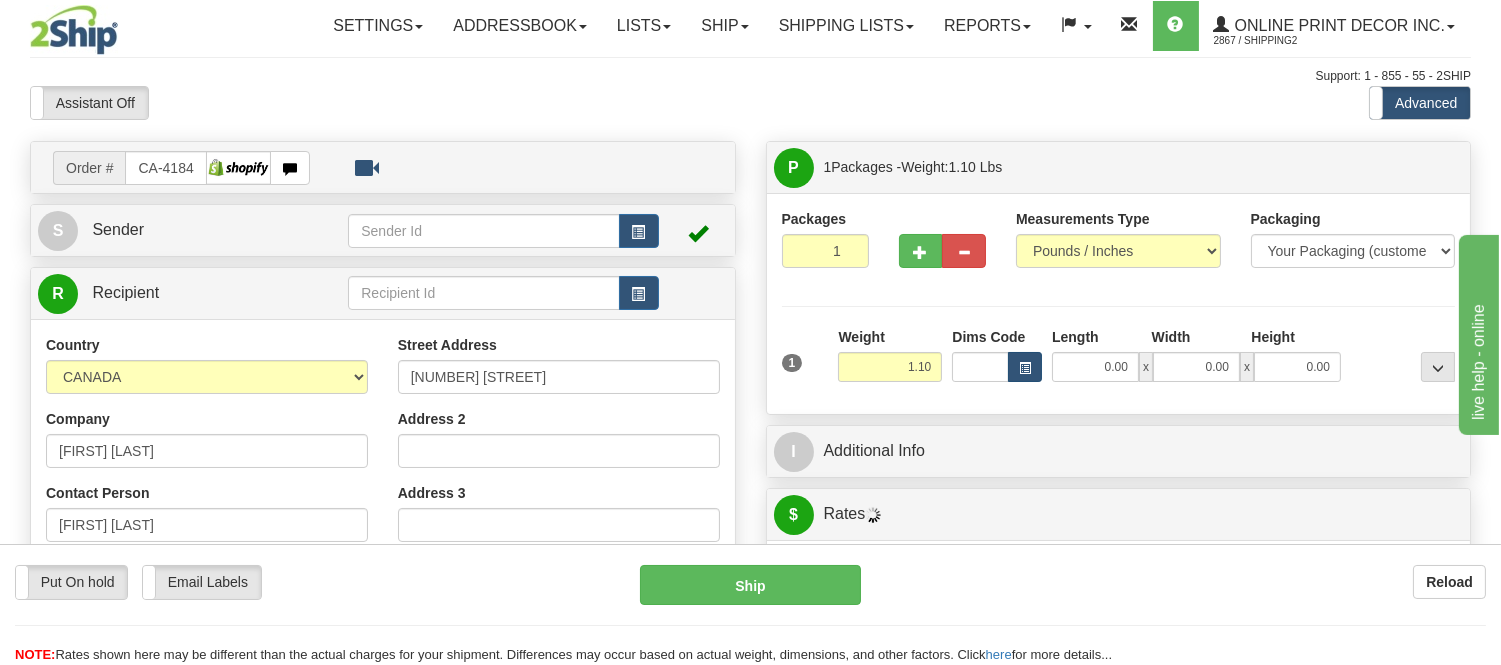click on "Dims Code" at bounding box center (997, 354) 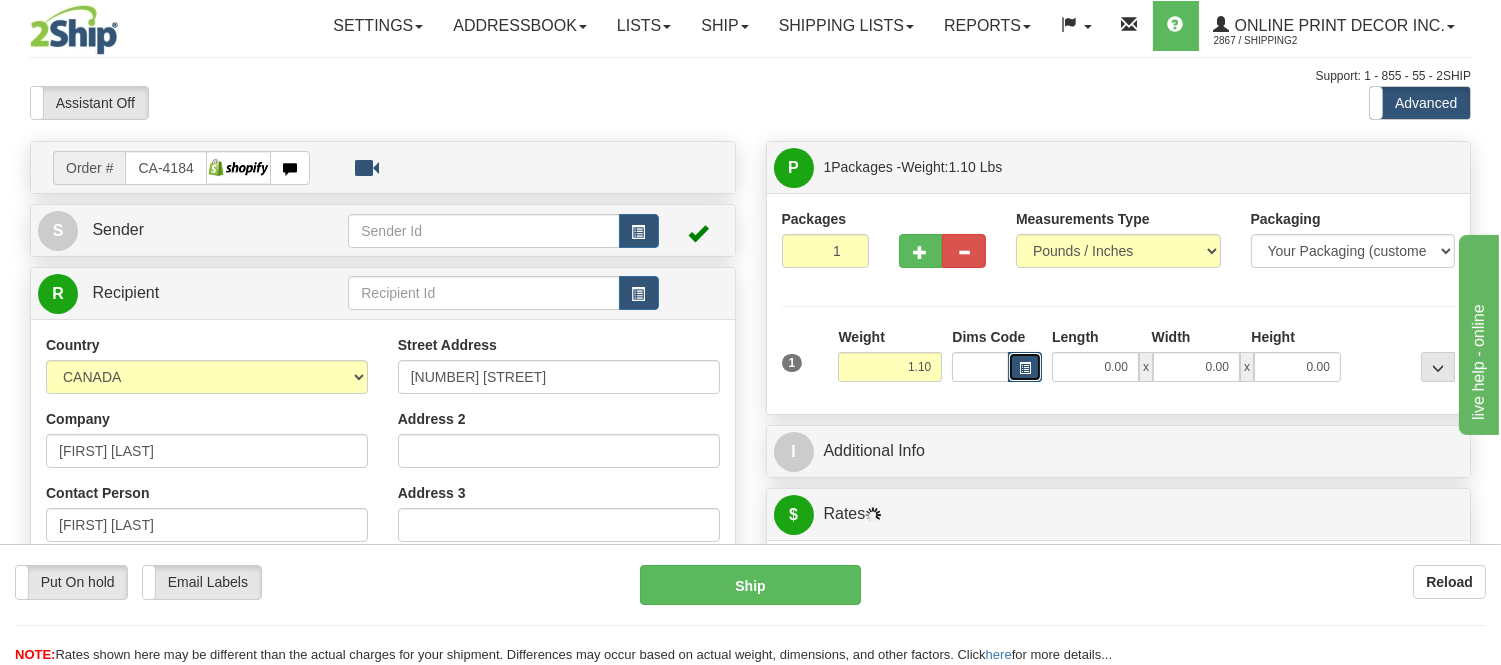 click at bounding box center [1025, 367] 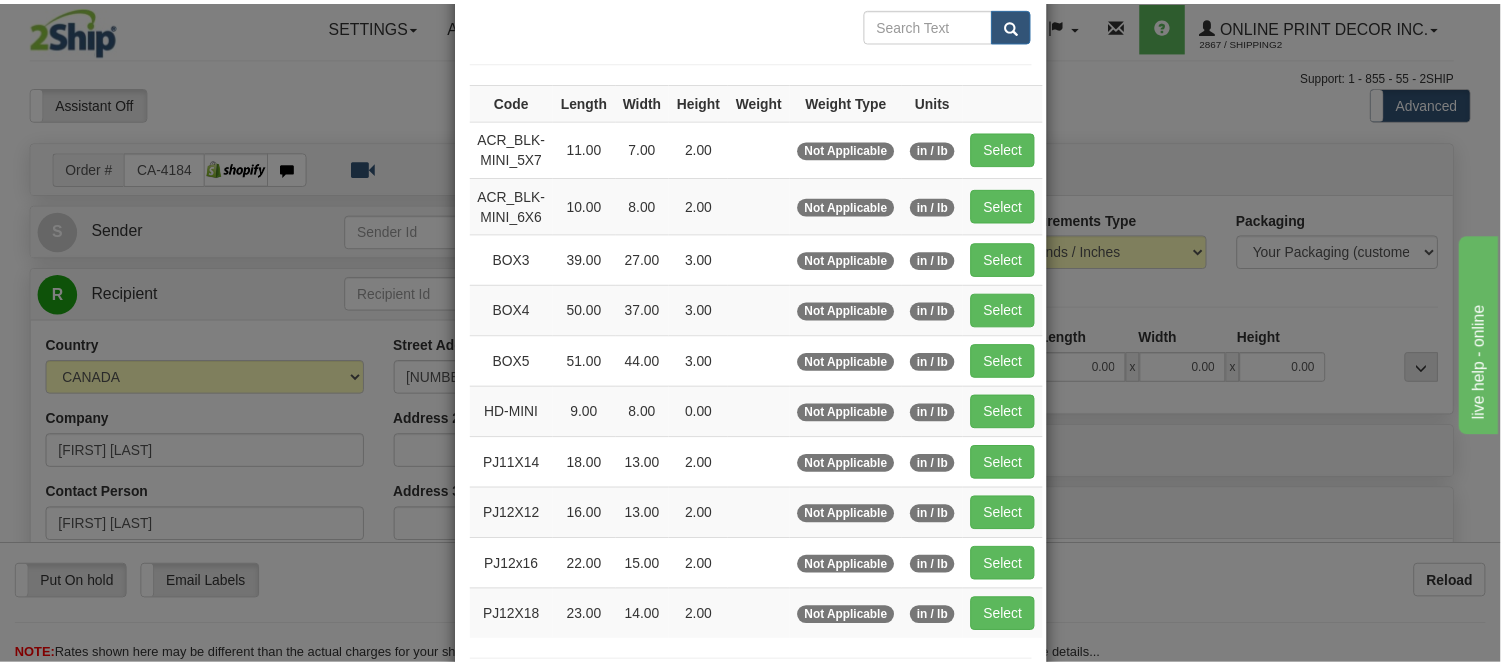 scroll, scrollTop: 222, scrollLeft: 0, axis: vertical 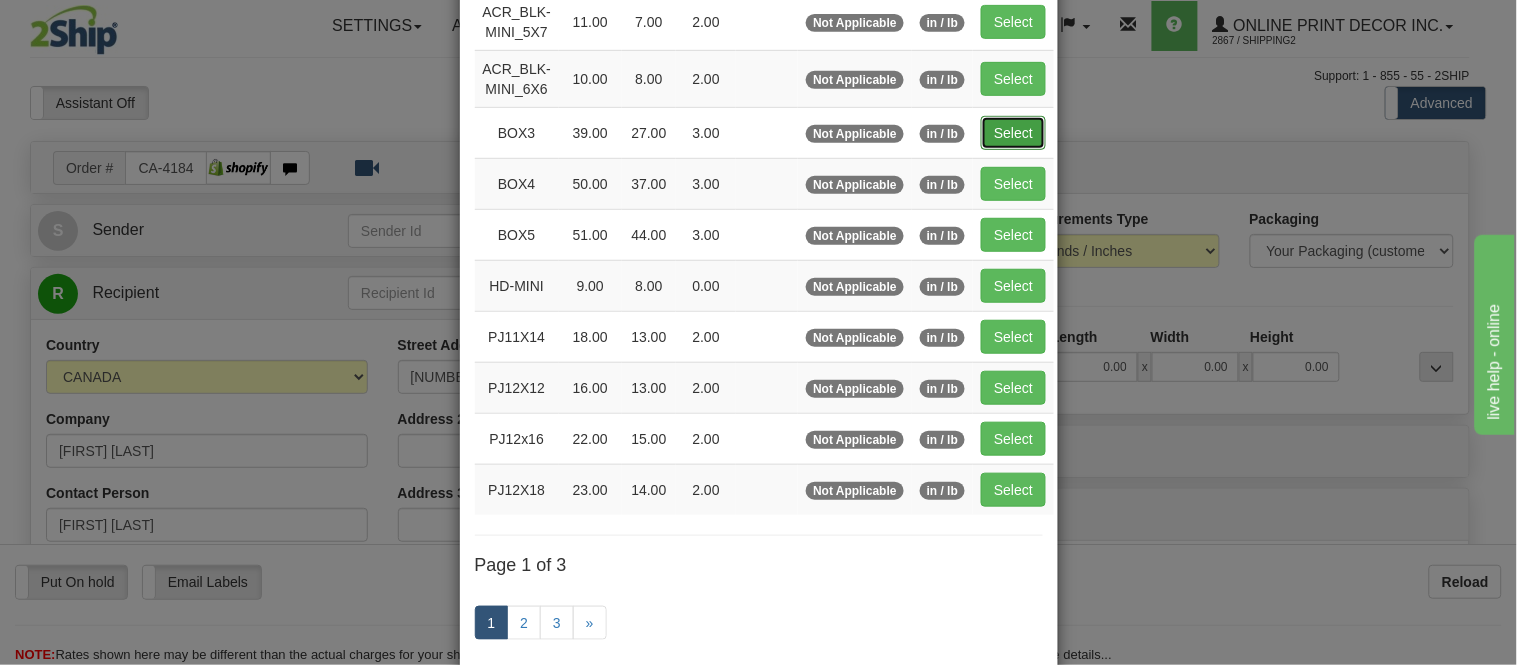 click on "Select" at bounding box center (1013, 133) 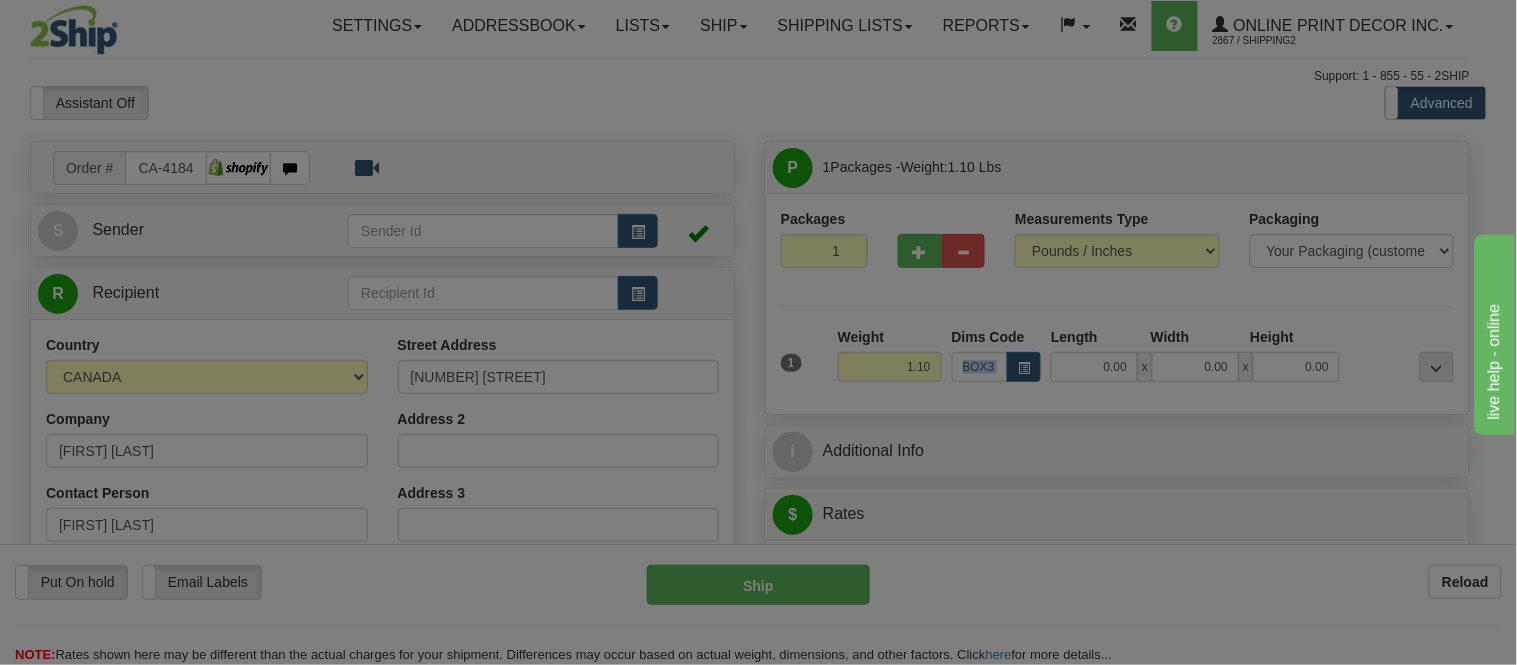 type on "39.00" 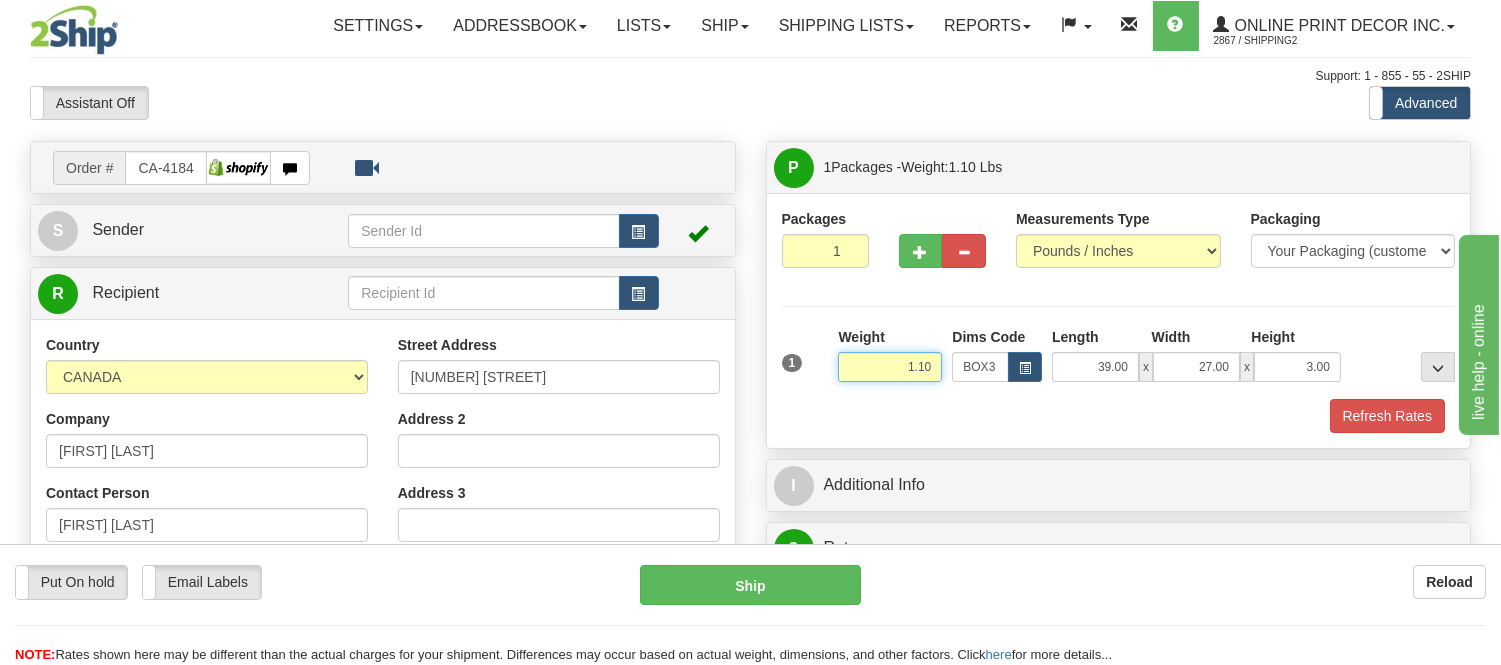 drag, startPoint x: 930, startPoint y: 362, endPoint x: 780, endPoint y: 365, distance: 150.03 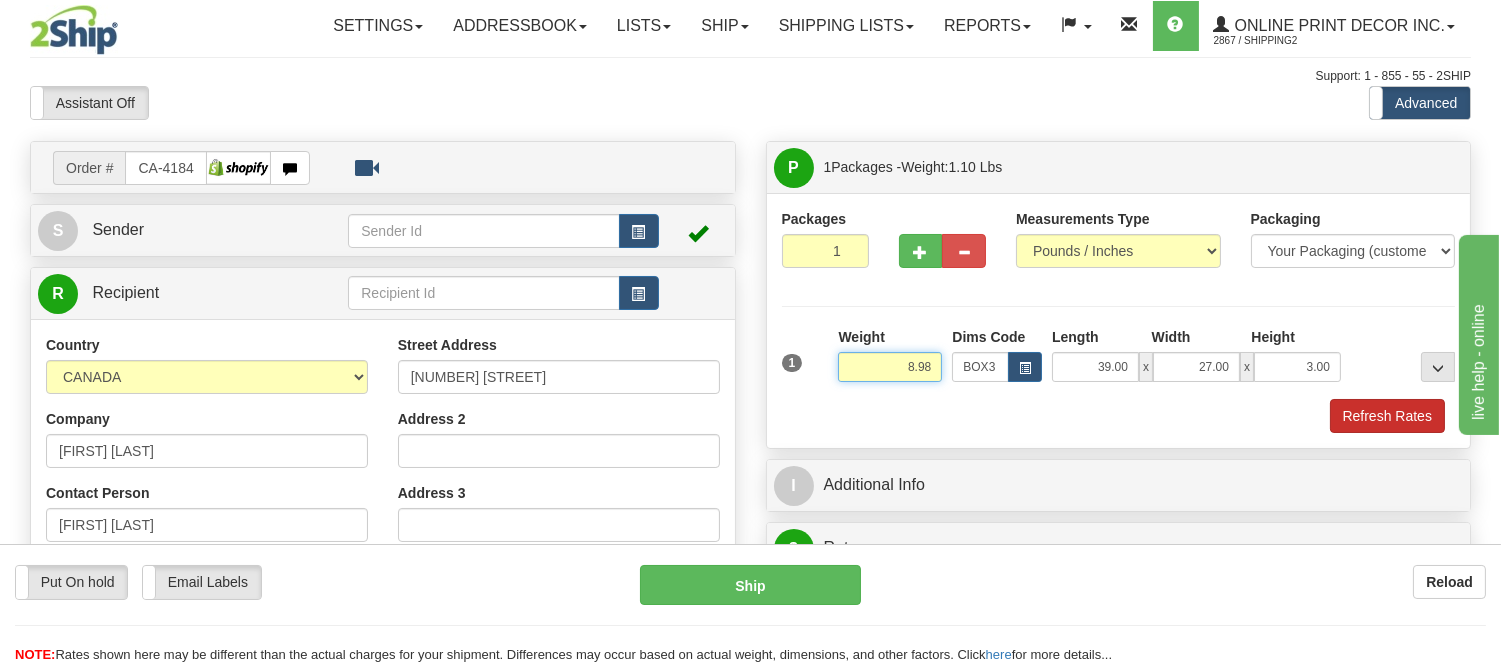 type on "8.98" 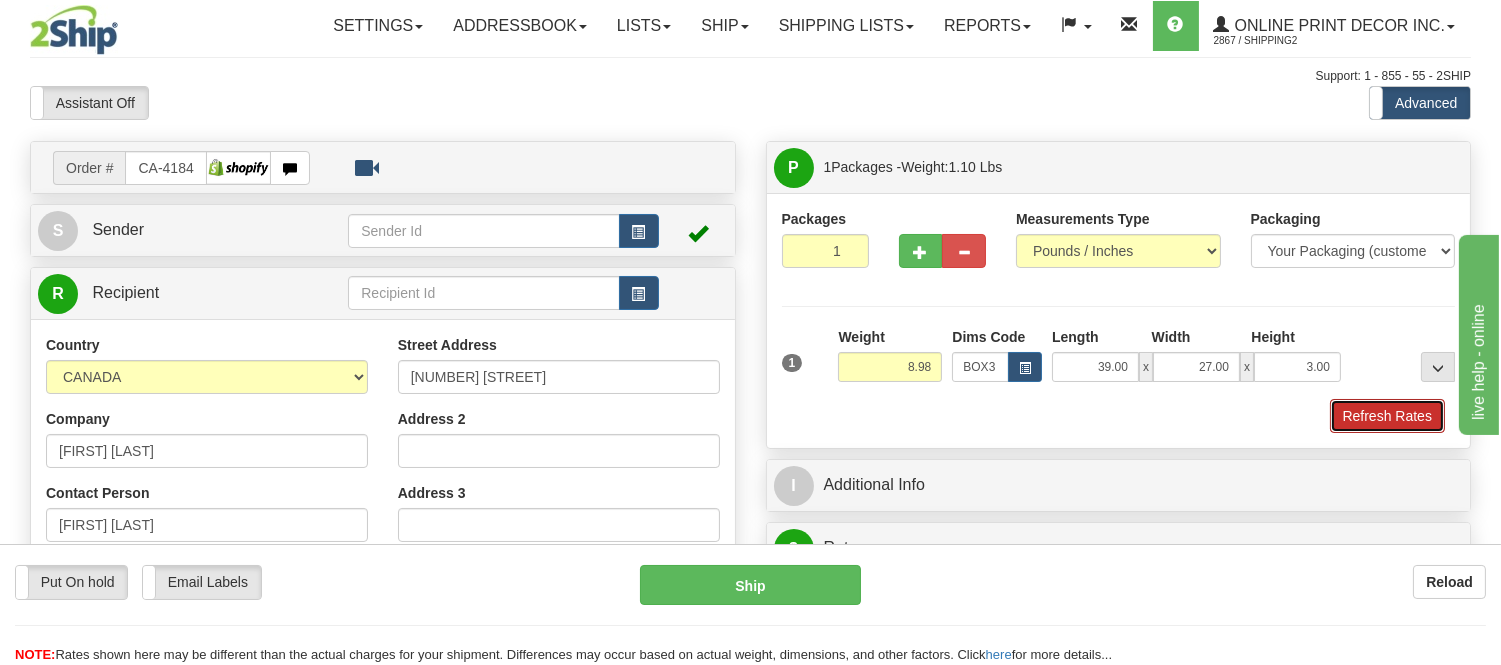 click on "Refresh Rates" at bounding box center (1387, 416) 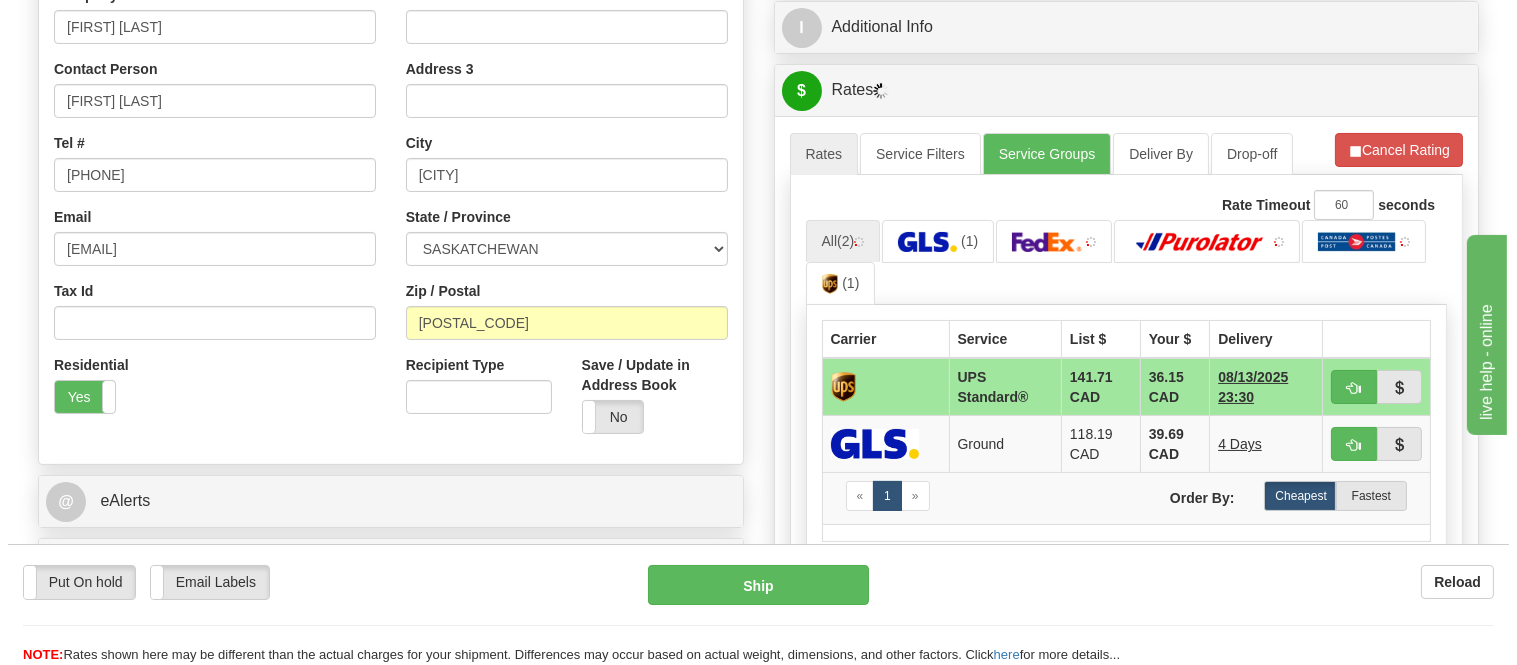 scroll, scrollTop: 452, scrollLeft: 0, axis: vertical 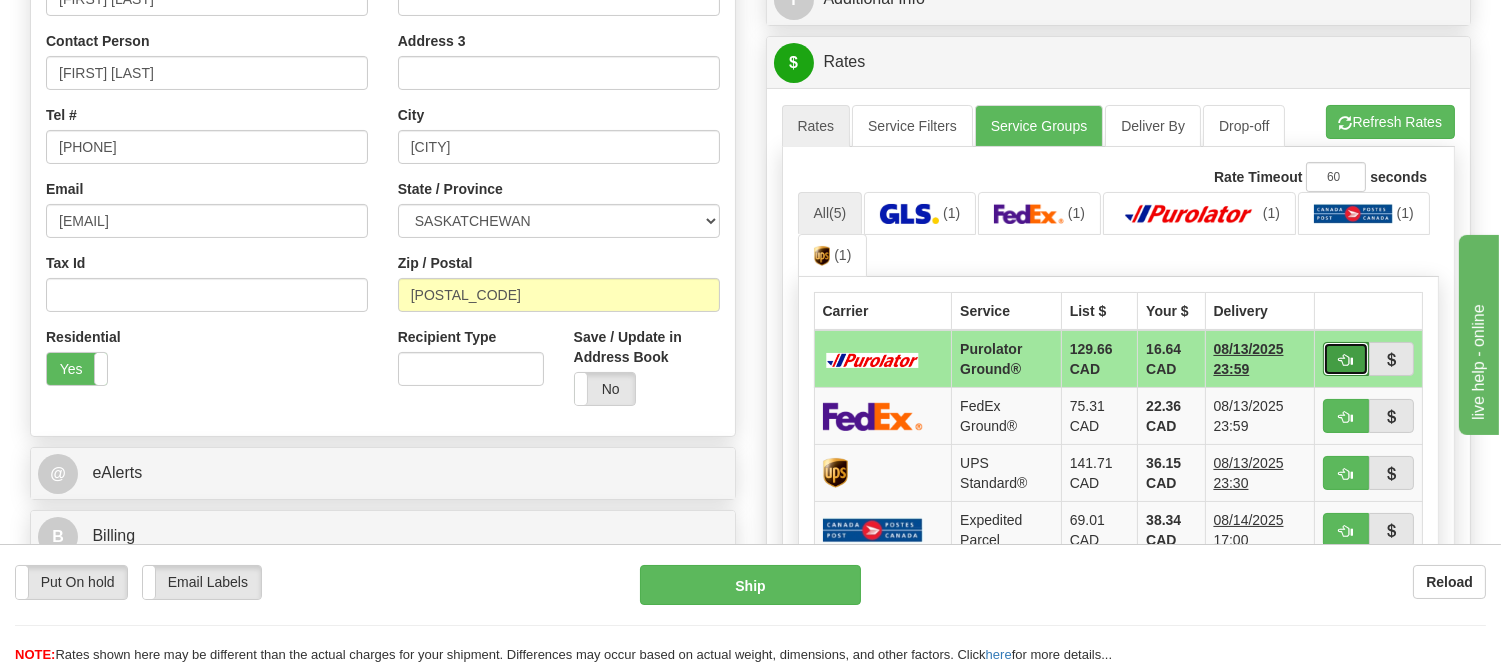click at bounding box center (1346, 360) 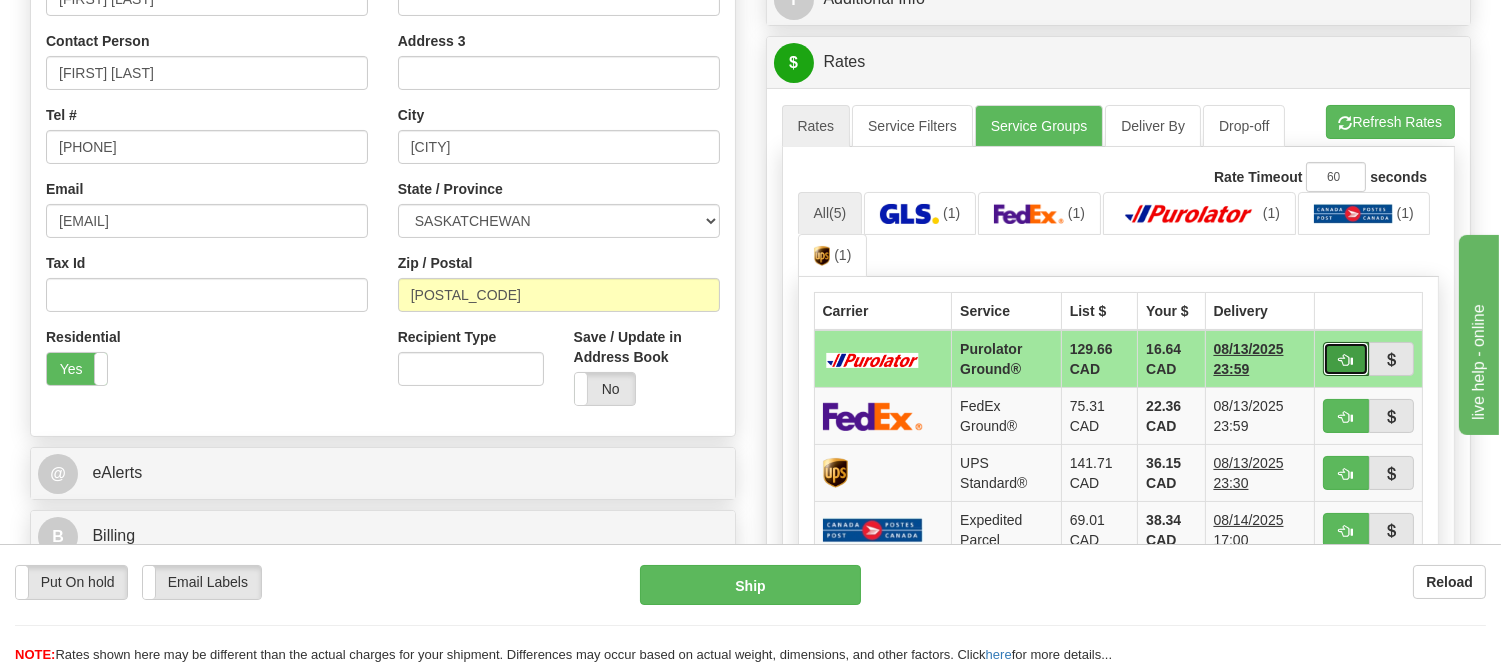 type on "260" 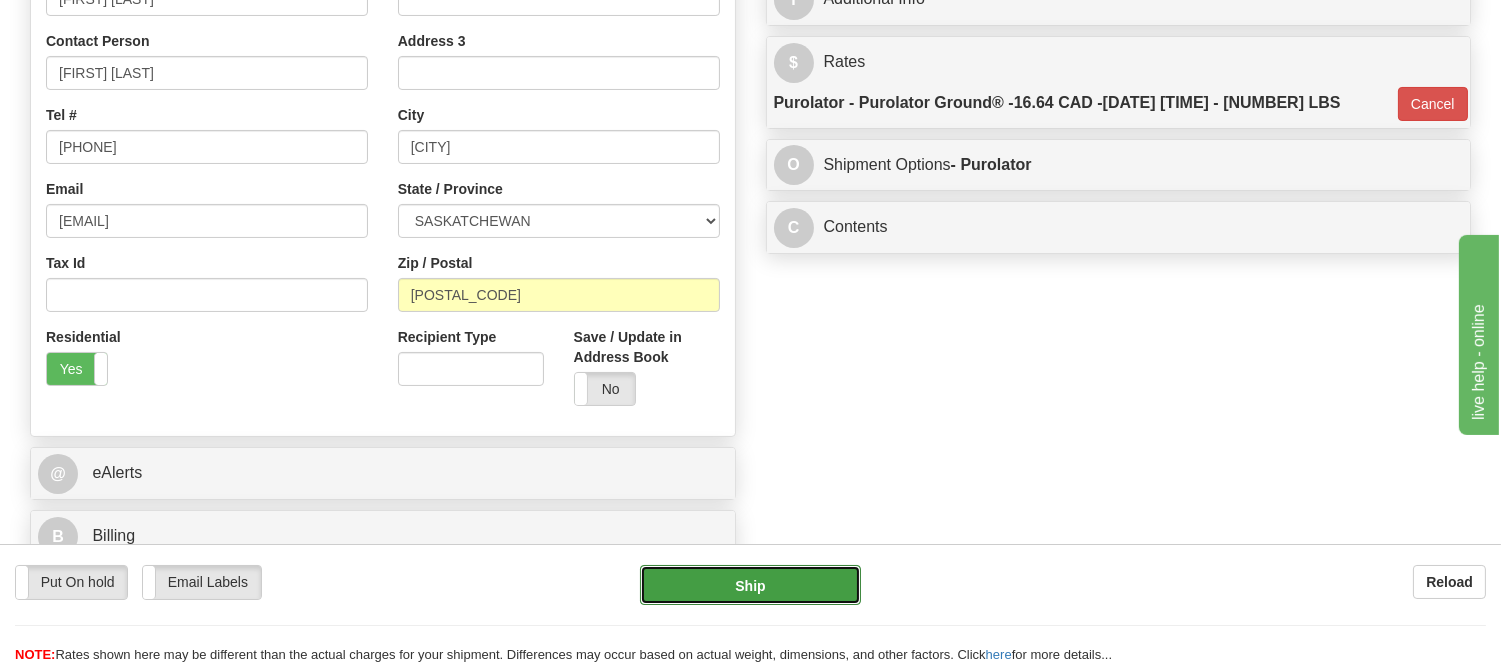 click on "Ship" at bounding box center [750, 585] 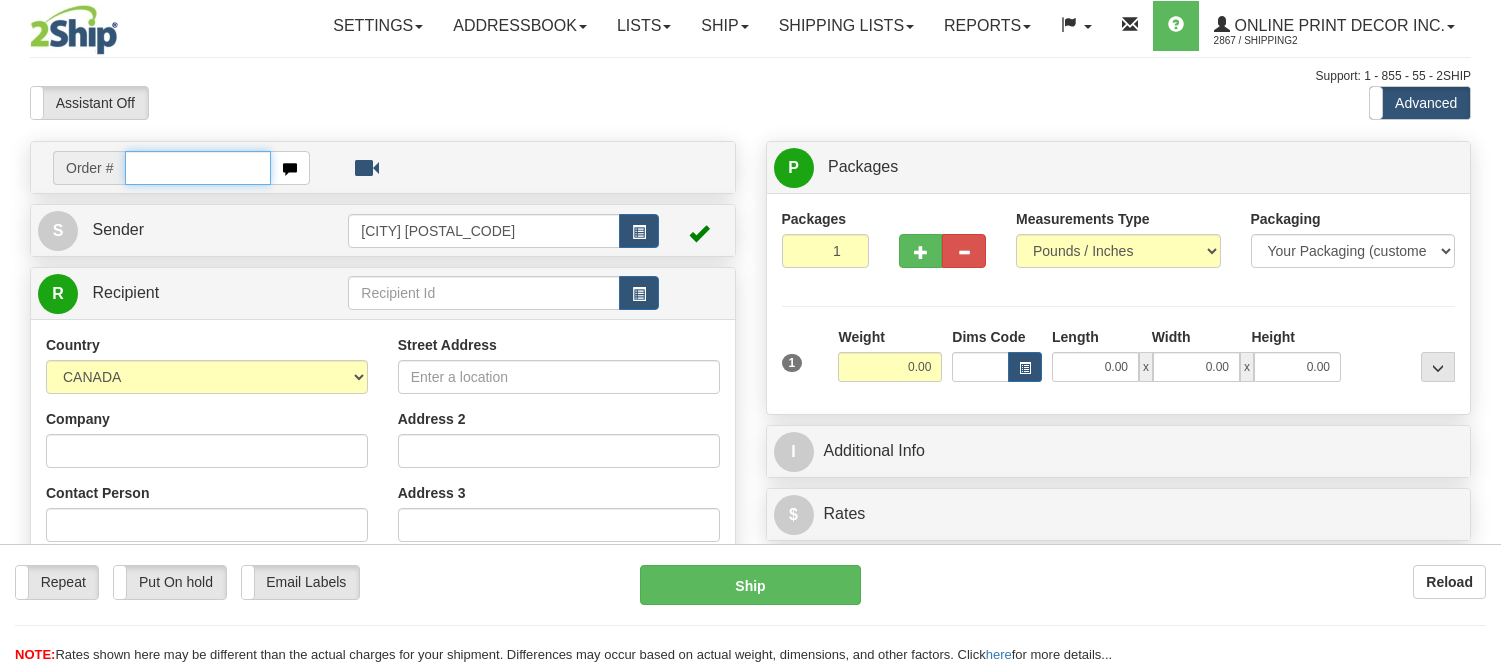 scroll, scrollTop: 0, scrollLeft: 0, axis: both 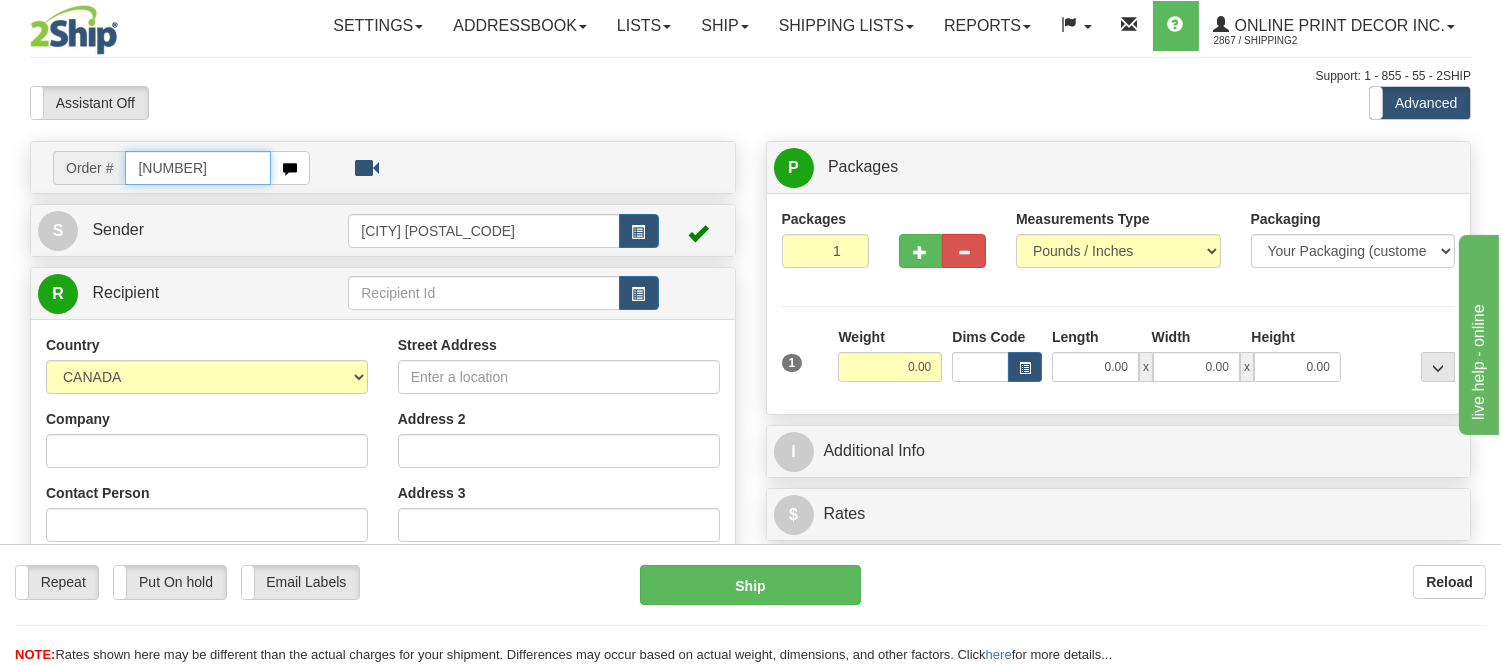 type on "[NUMBER]" 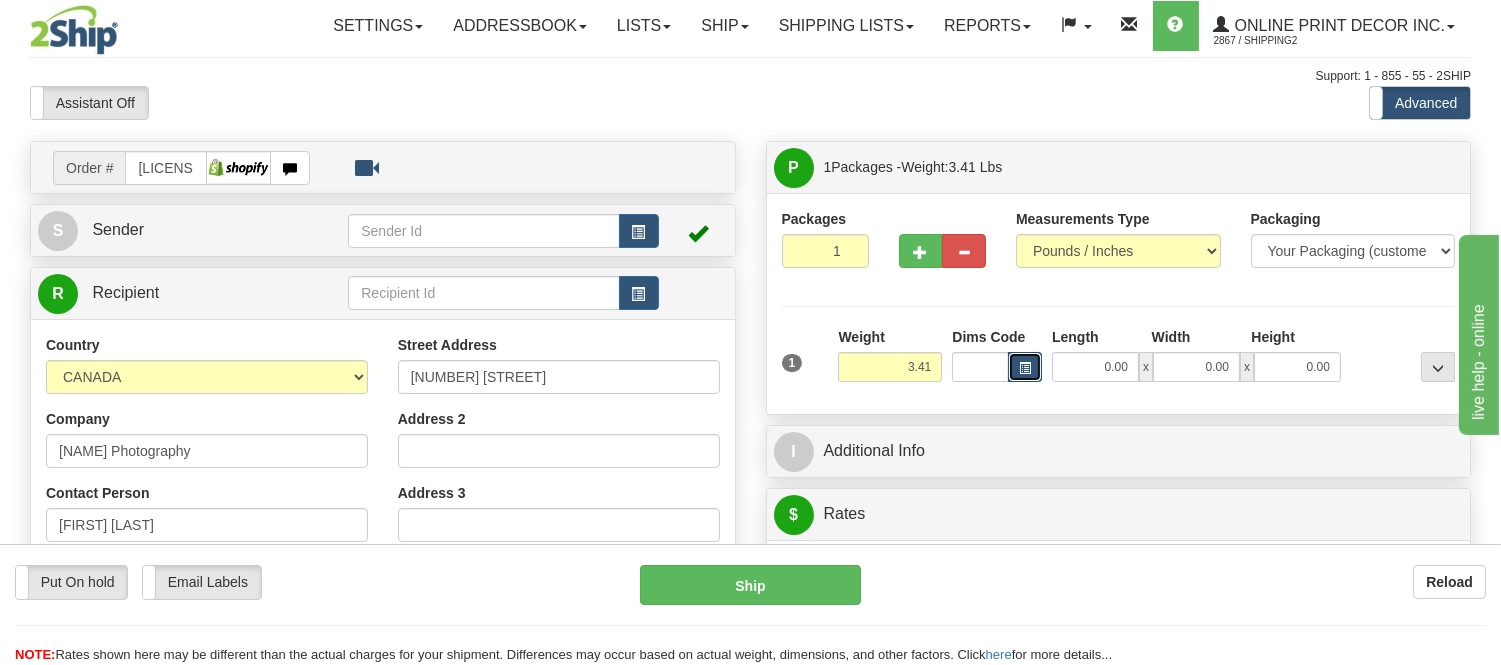 click at bounding box center (1025, 367) 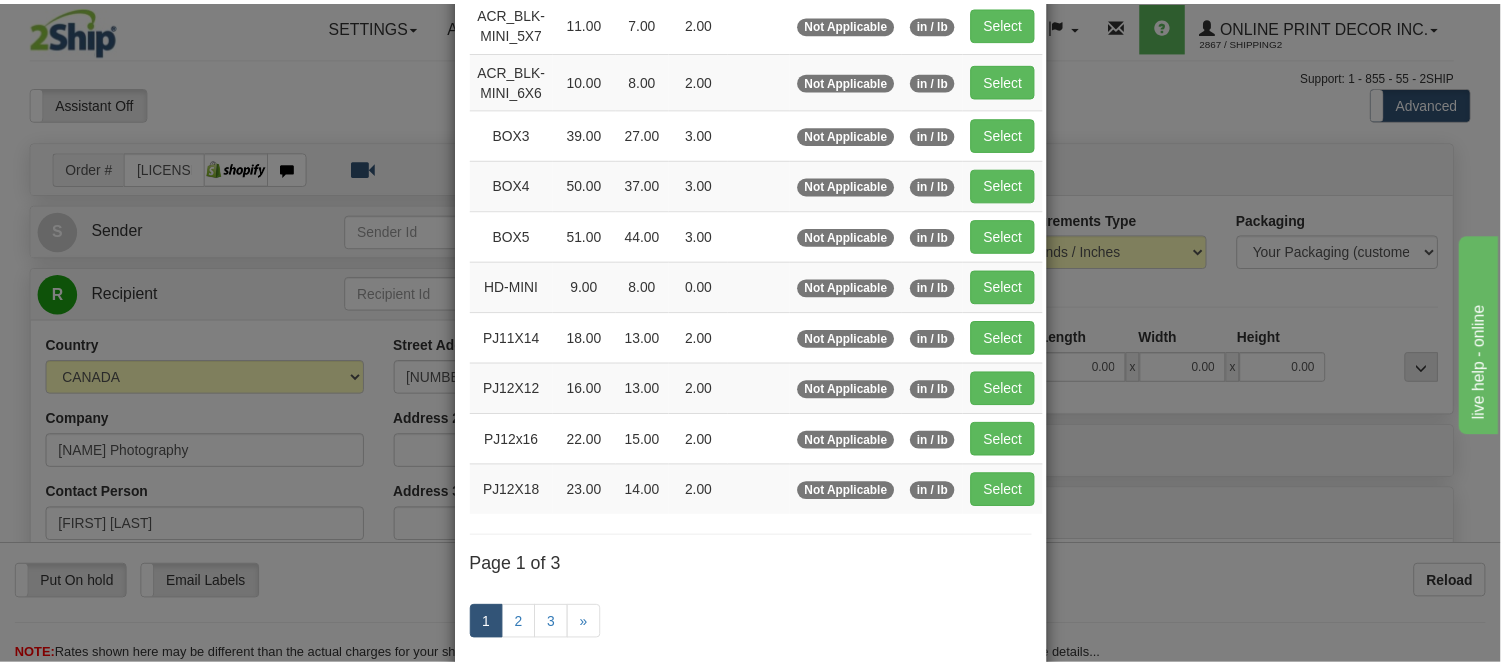 scroll, scrollTop: 222, scrollLeft: 0, axis: vertical 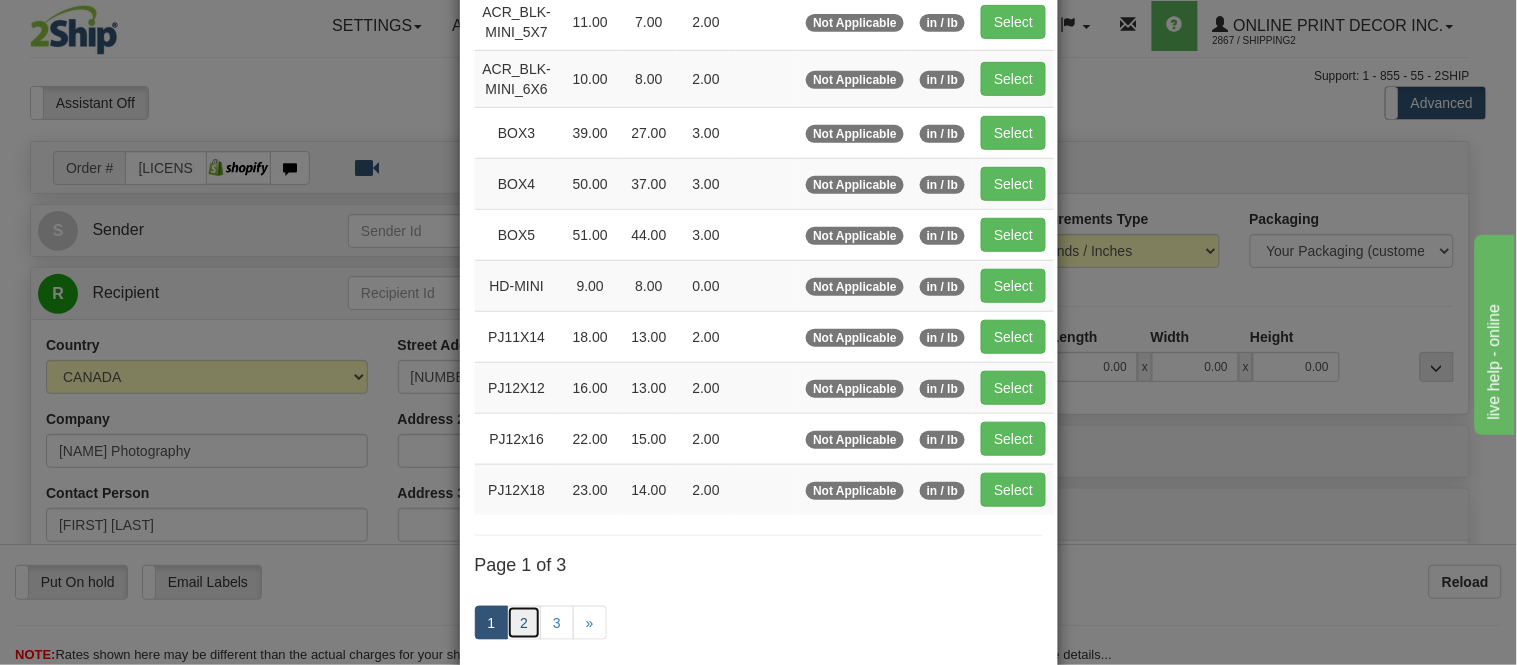 click on "2" at bounding box center [524, 623] 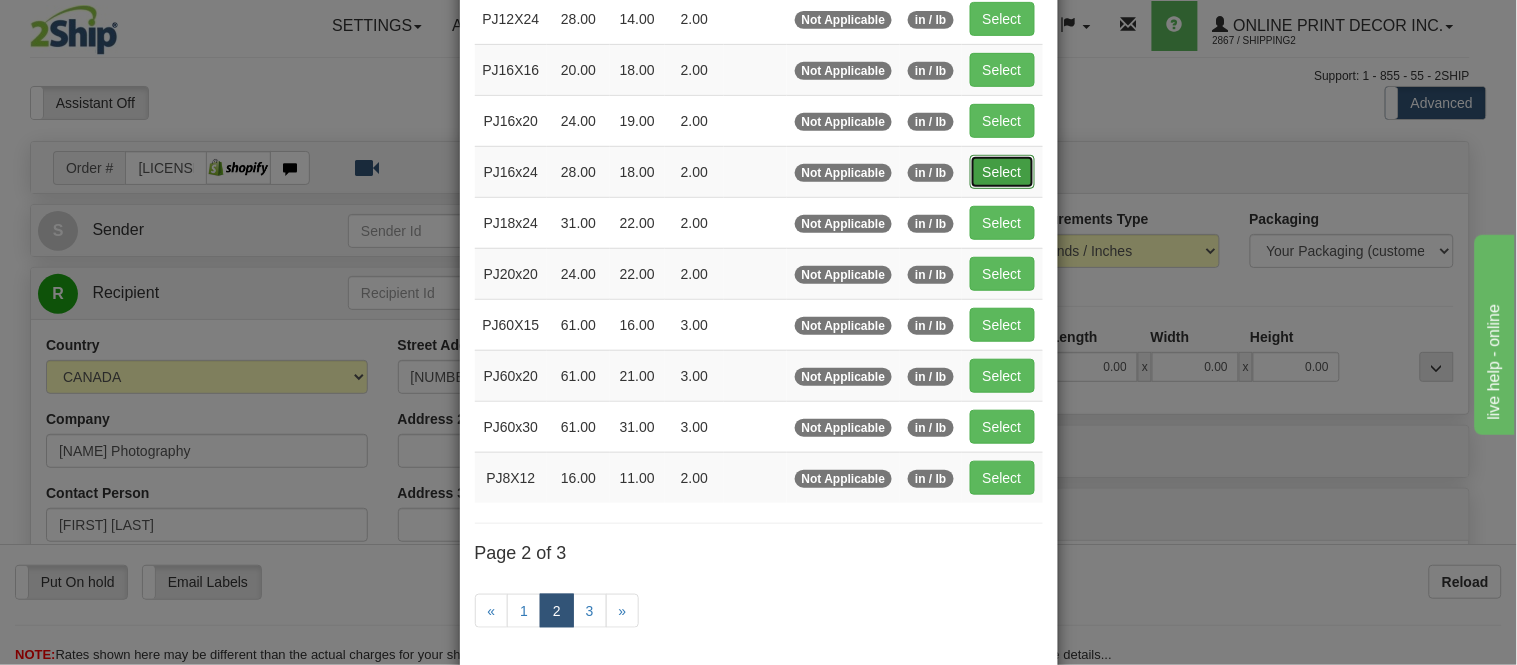 click on "Select" at bounding box center [1002, 172] 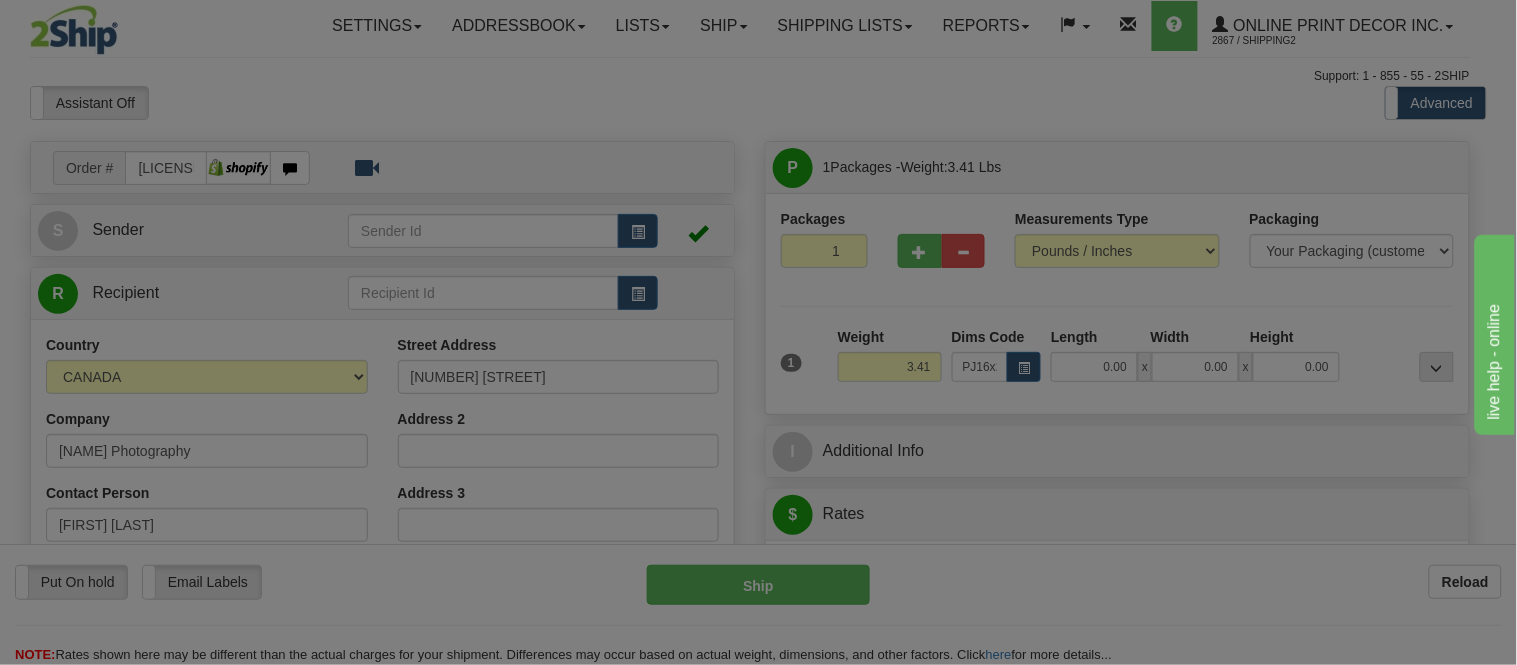 type on "28.00" 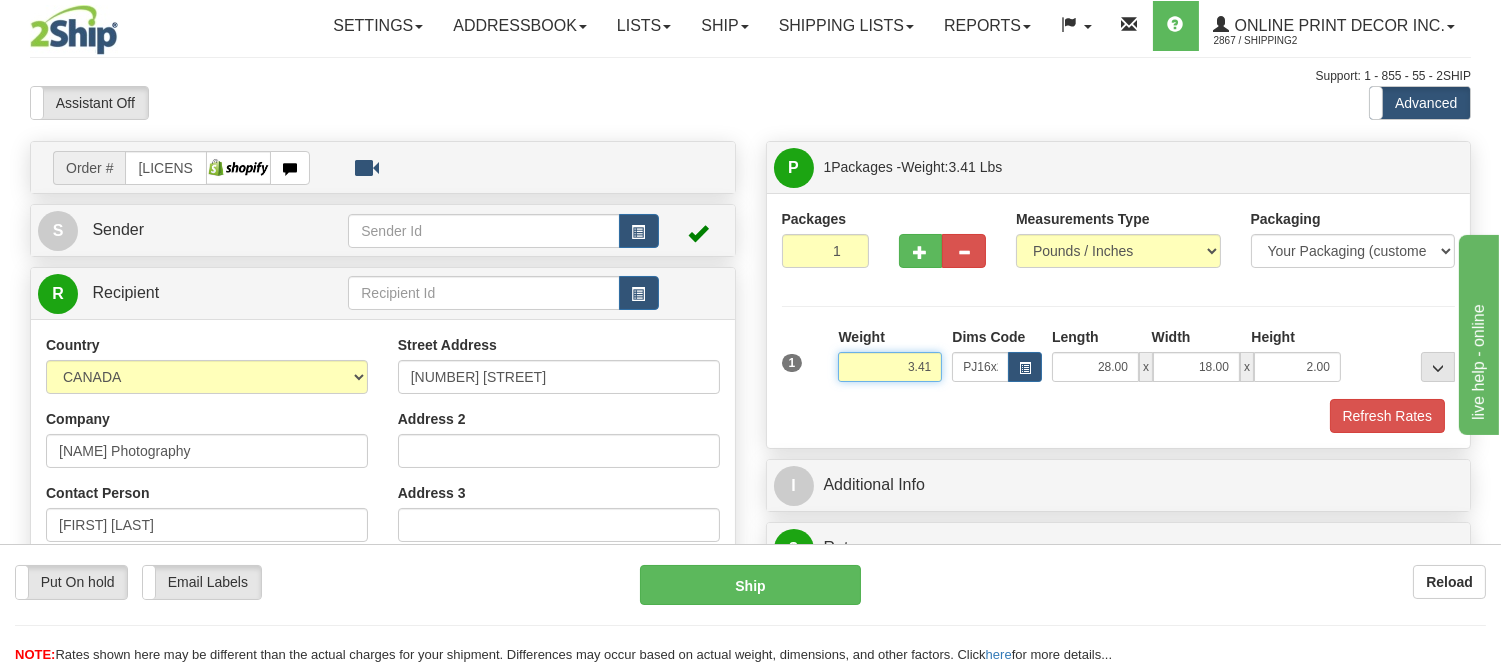drag, startPoint x: 934, startPoint y: 365, endPoint x: 697, endPoint y: 392, distance: 238.53302 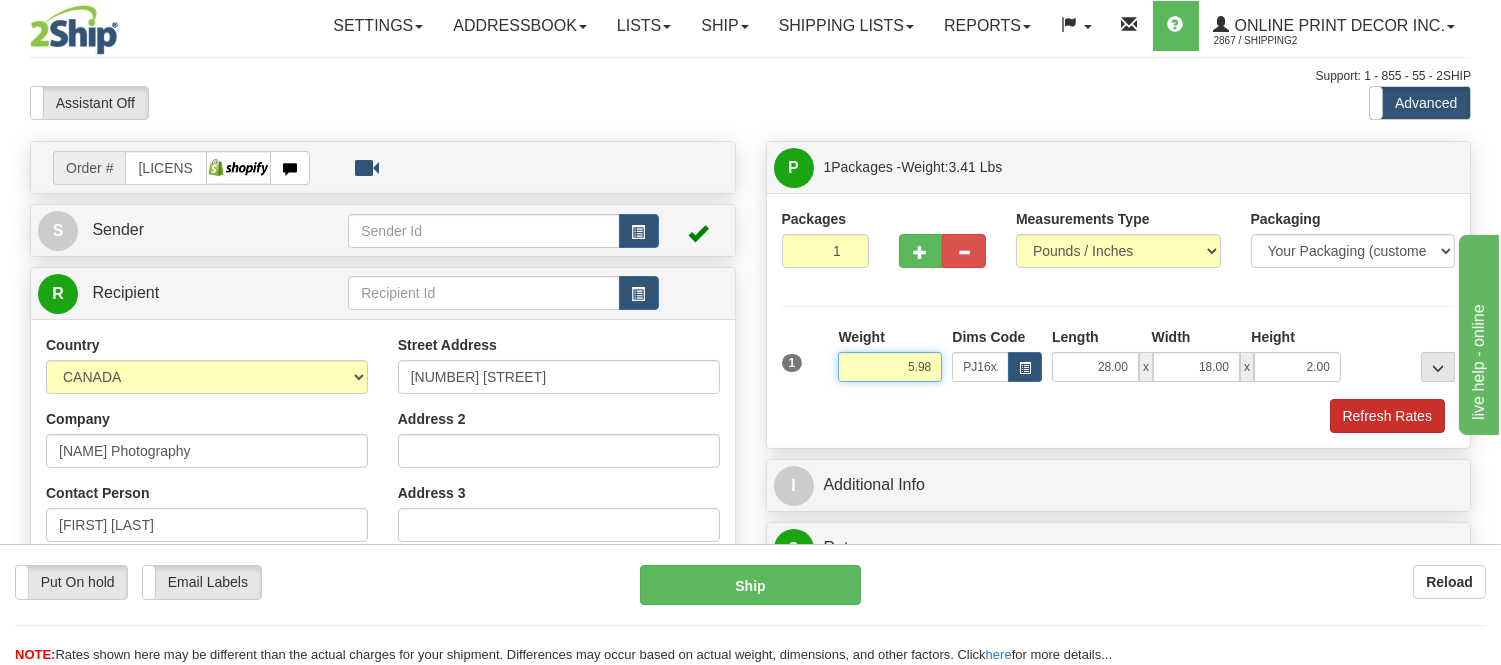 type on "5.98" 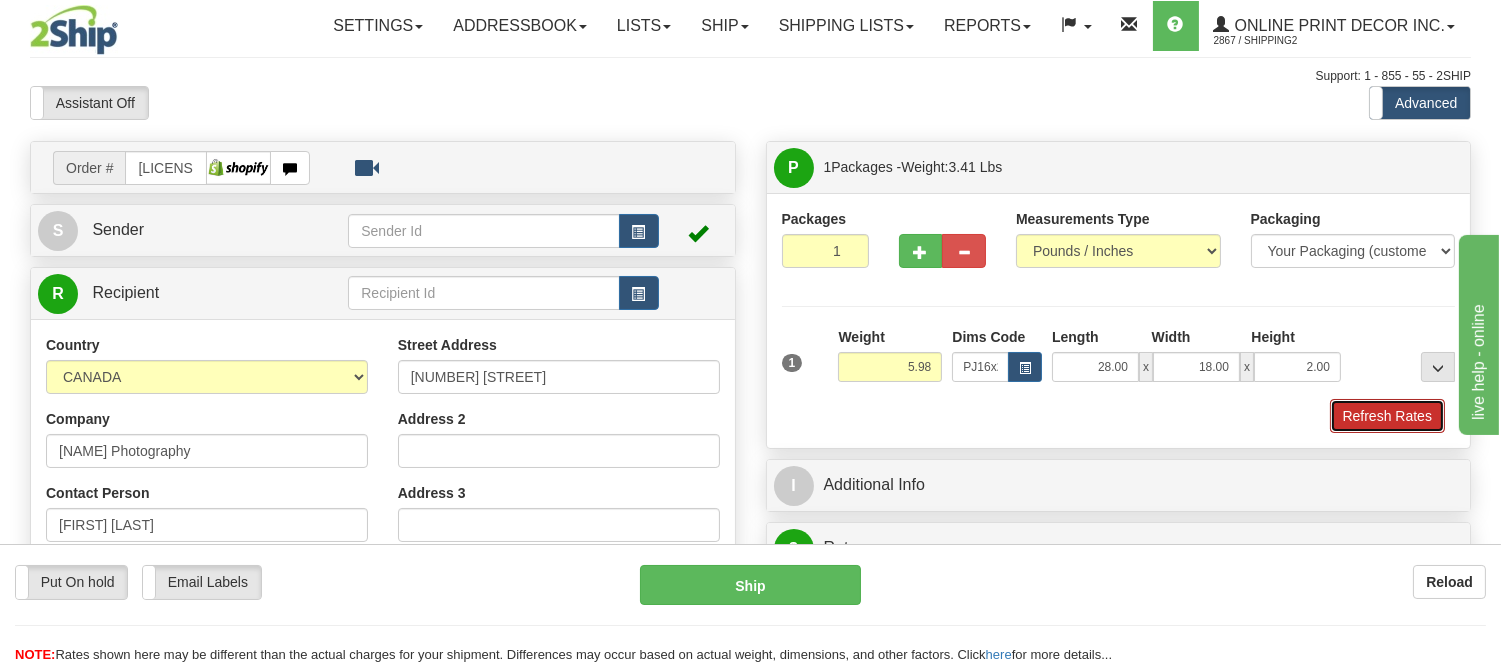 click on "Refresh Rates" at bounding box center [1387, 416] 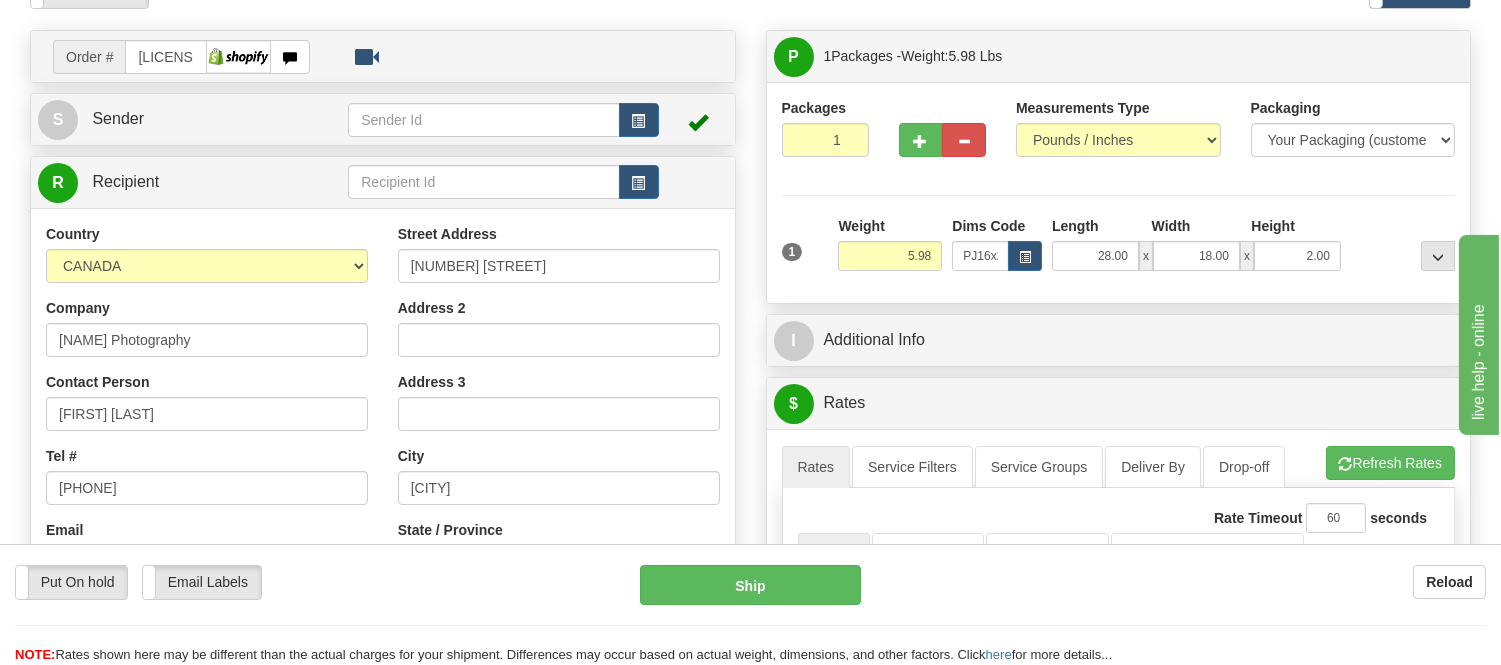 scroll, scrollTop: 222, scrollLeft: 0, axis: vertical 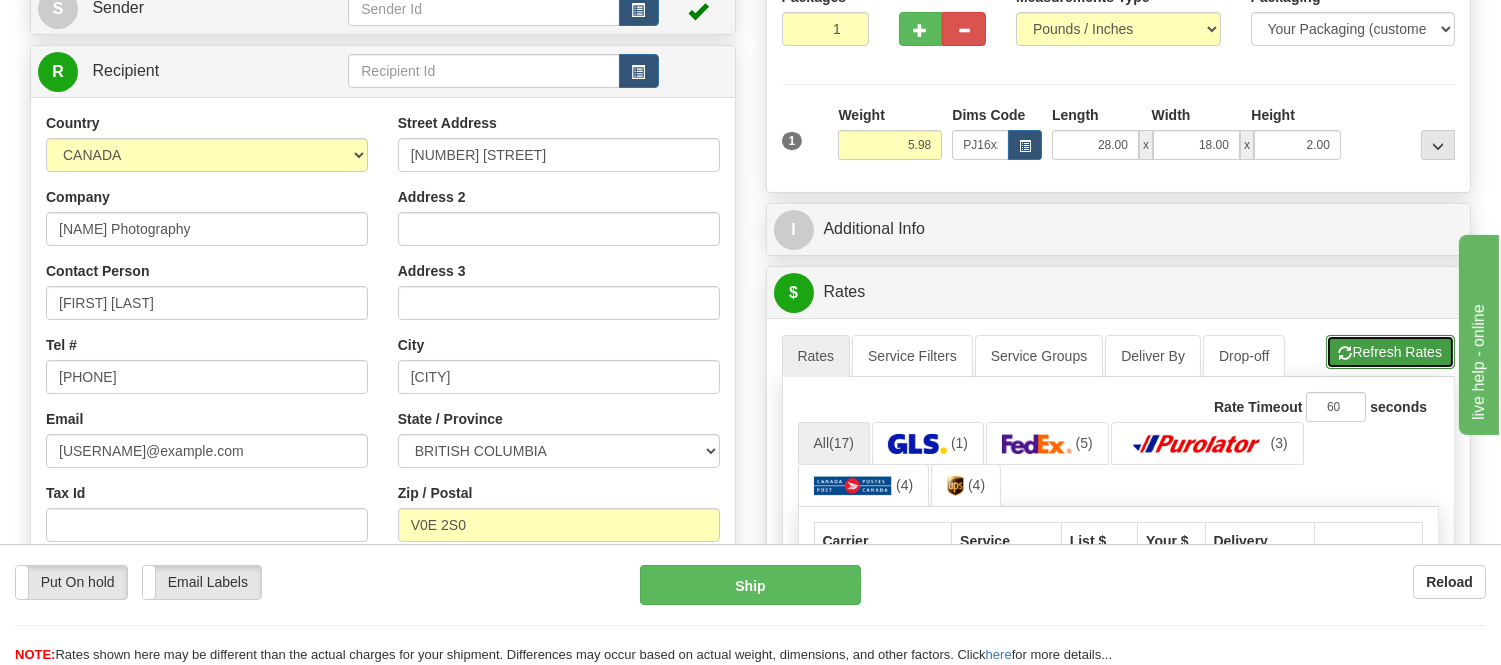 click on "Refresh Rates" at bounding box center (1390, 352) 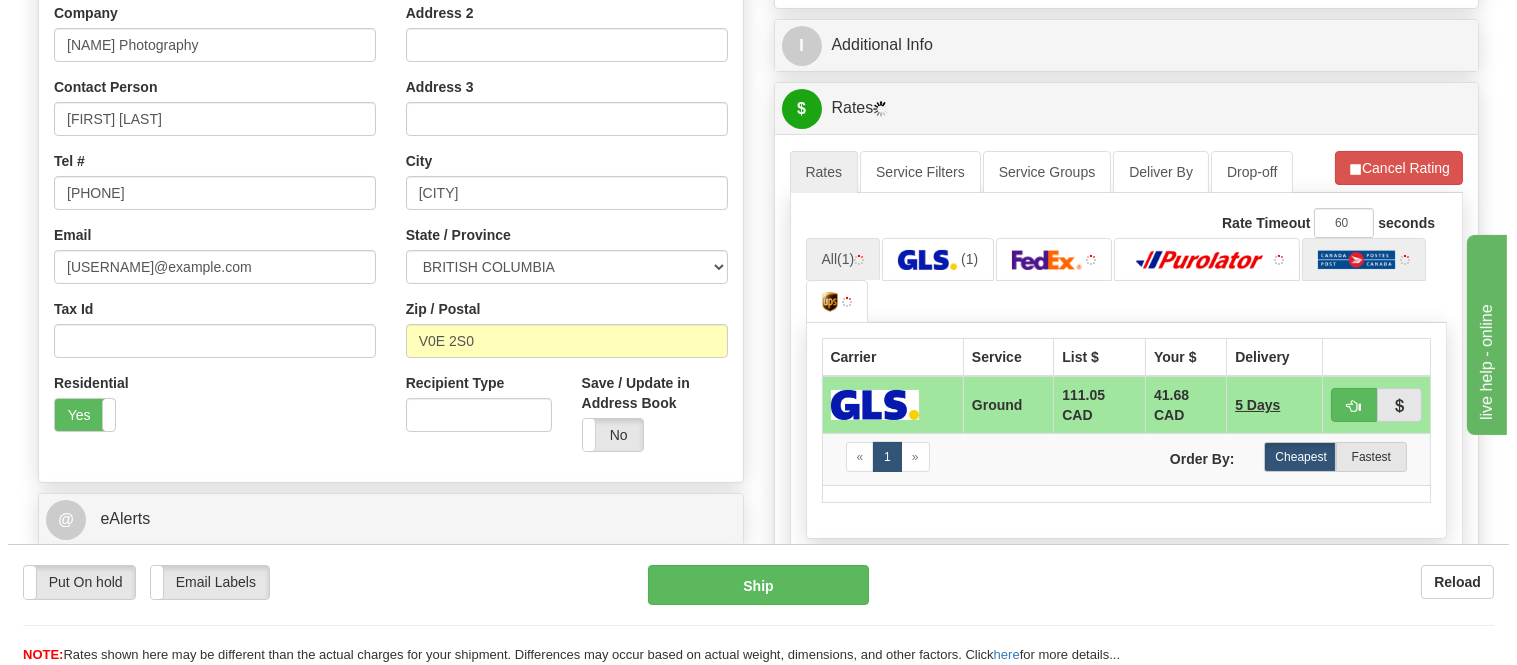 scroll, scrollTop: 444, scrollLeft: 0, axis: vertical 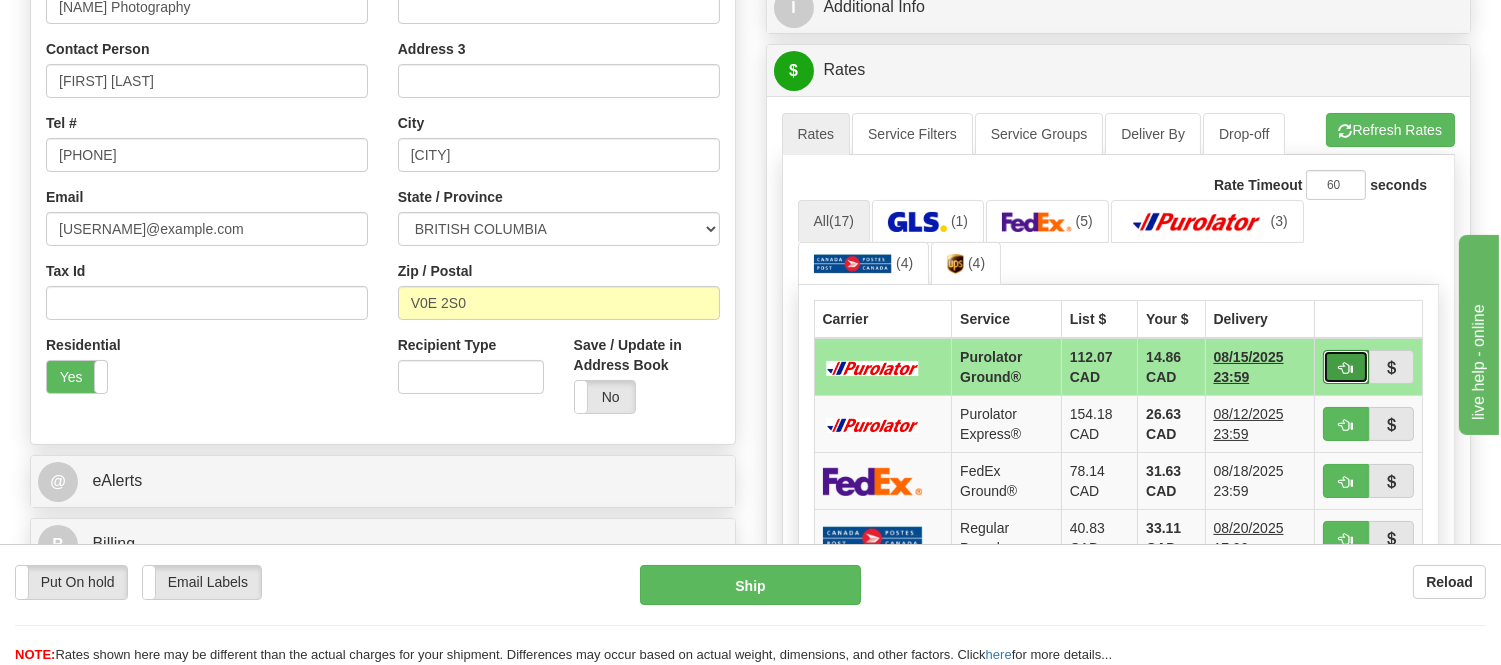 click at bounding box center (1346, 368) 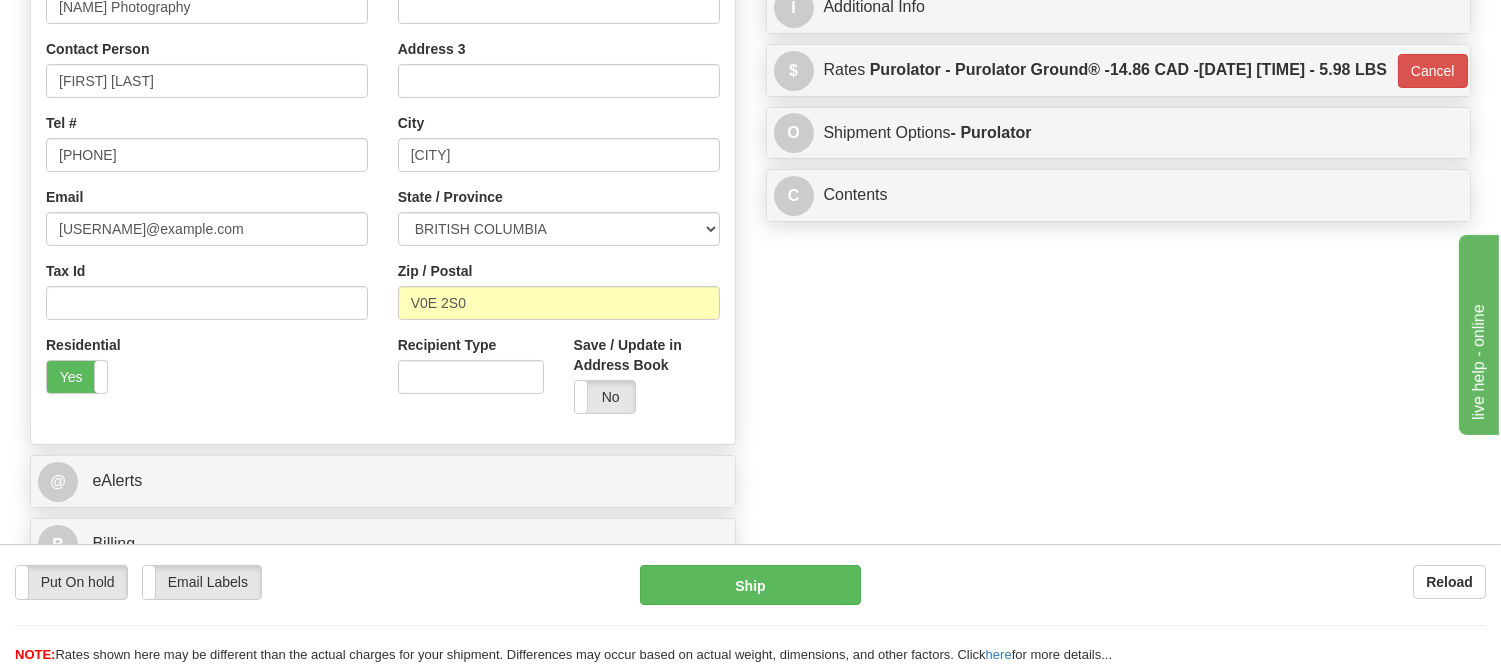 type on "260" 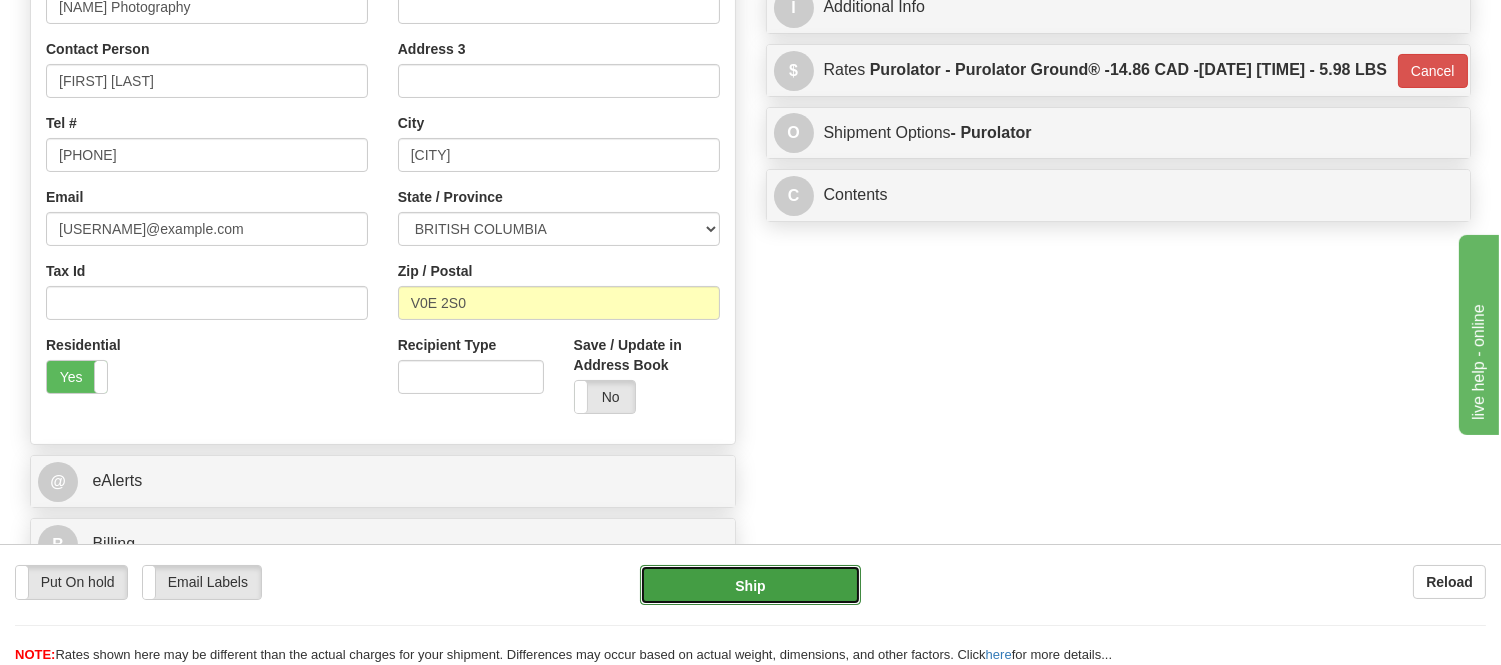 click on "Ship" at bounding box center [750, 585] 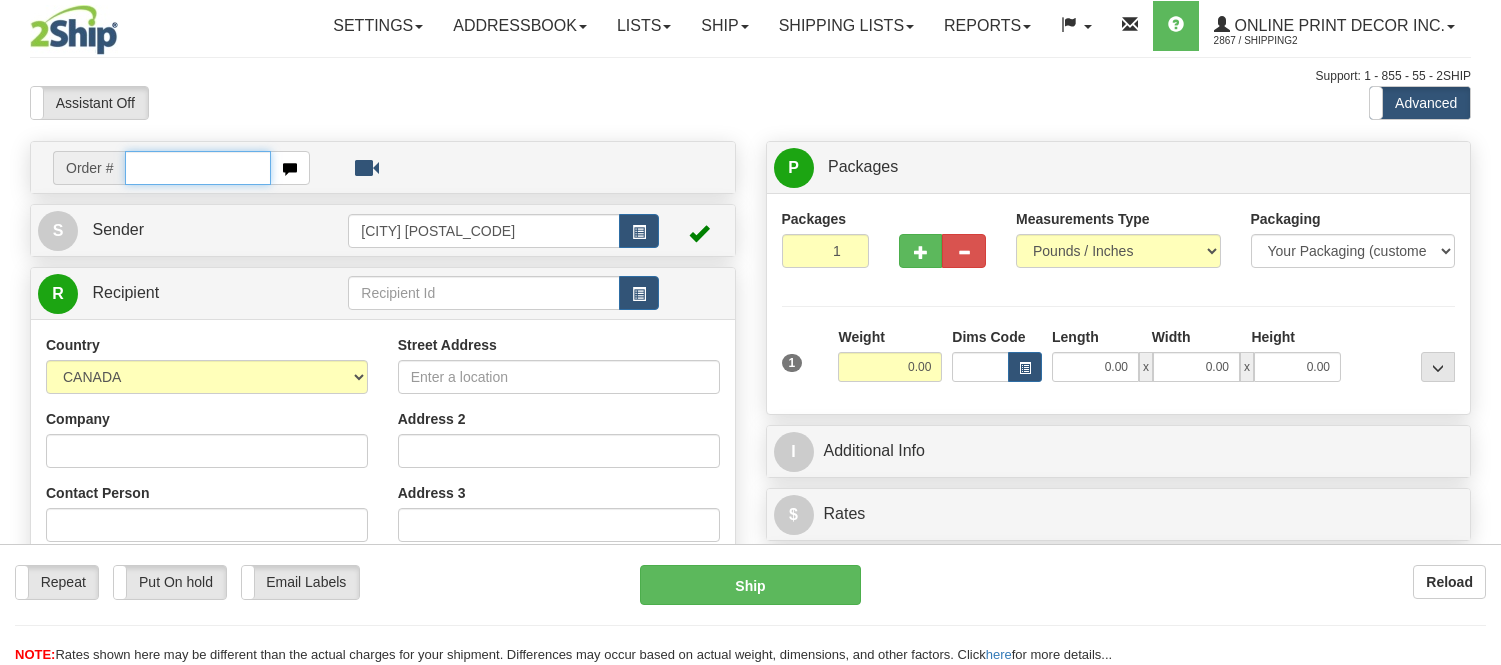 scroll, scrollTop: 0, scrollLeft: 0, axis: both 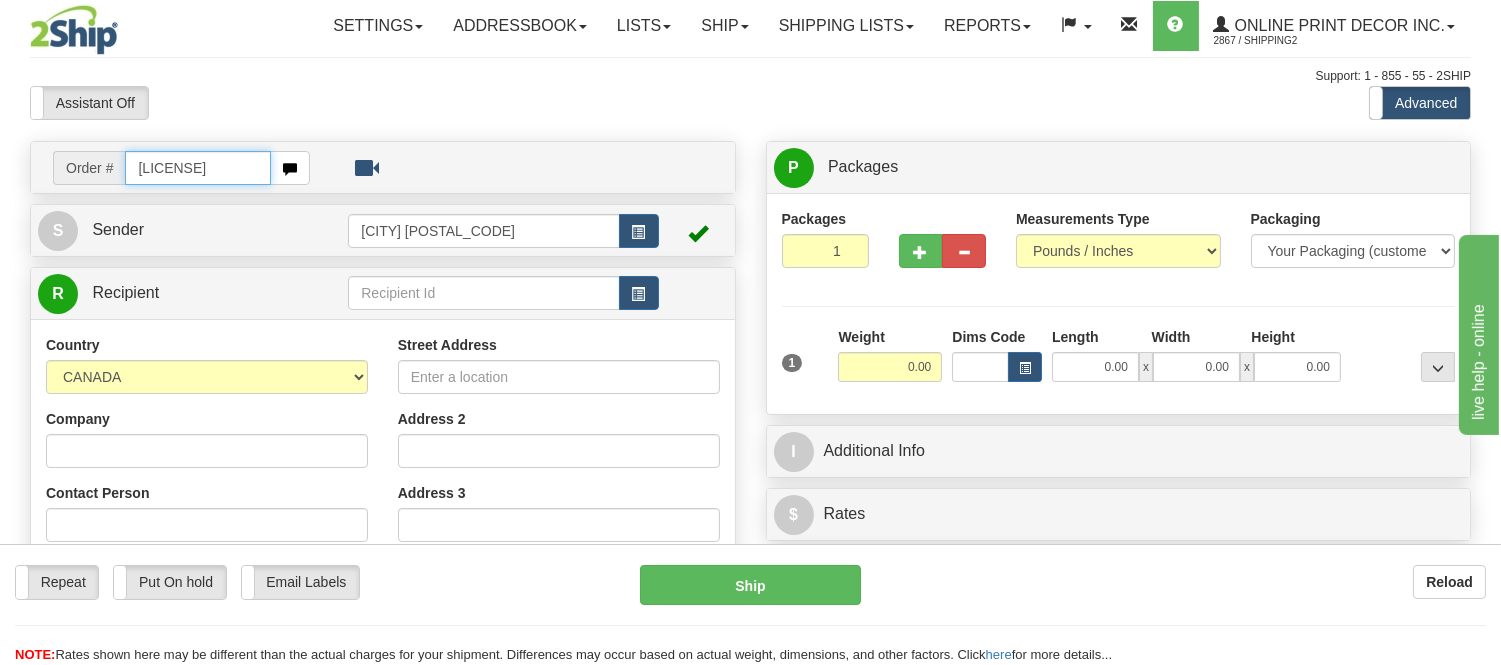 type on "[LICENSE]" 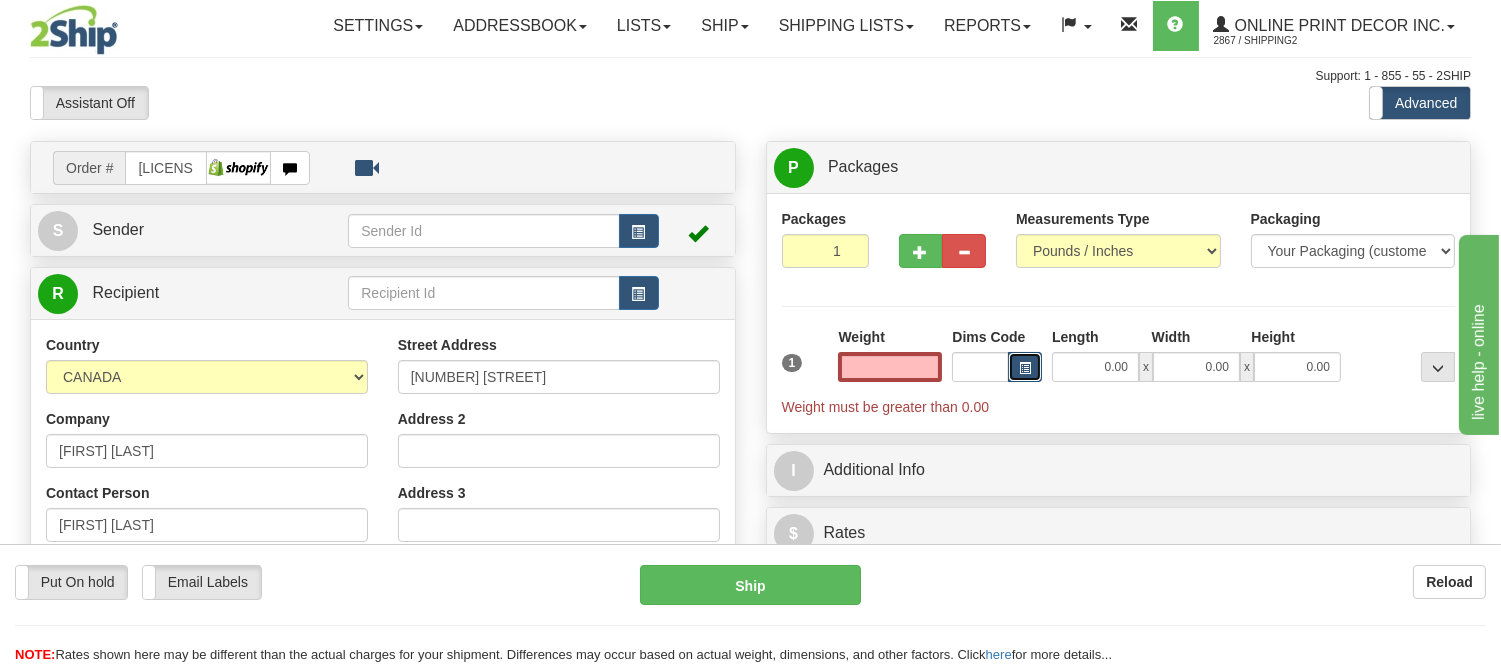 type on "0.00" 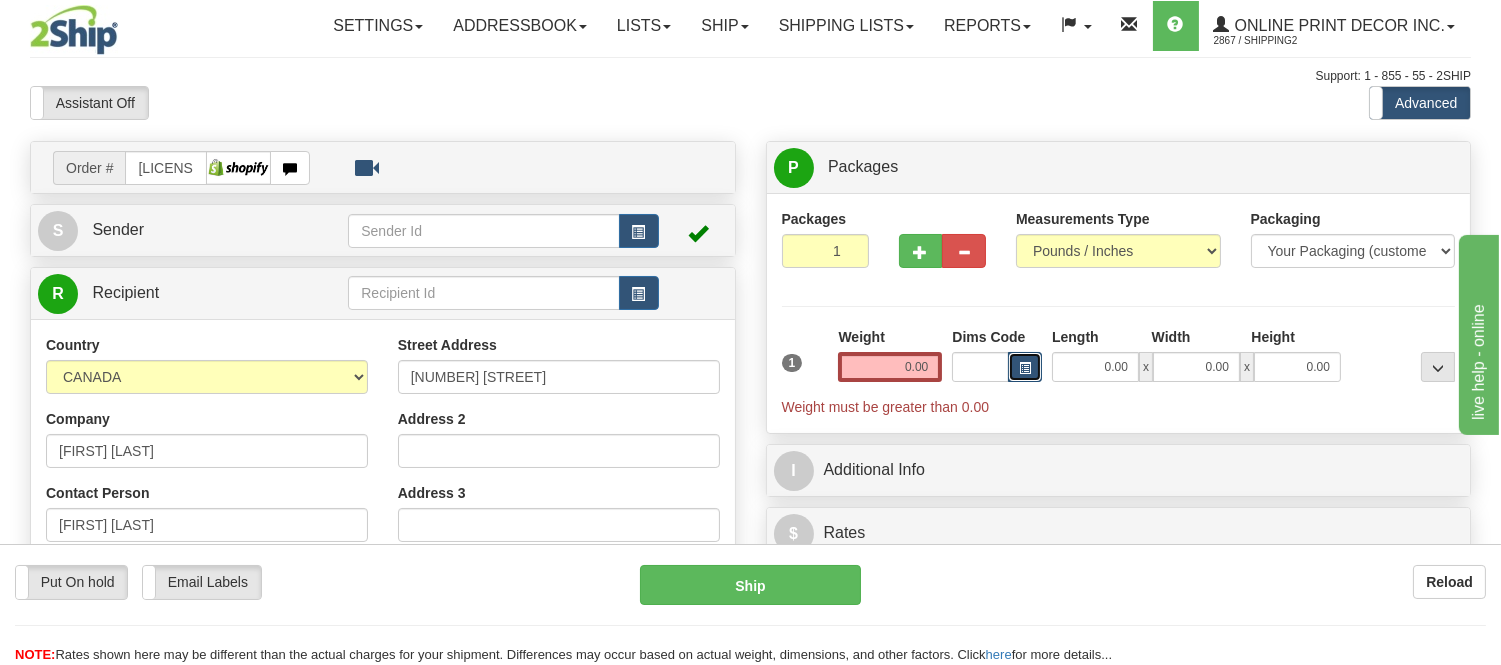 click at bounding box center (1025, 367) 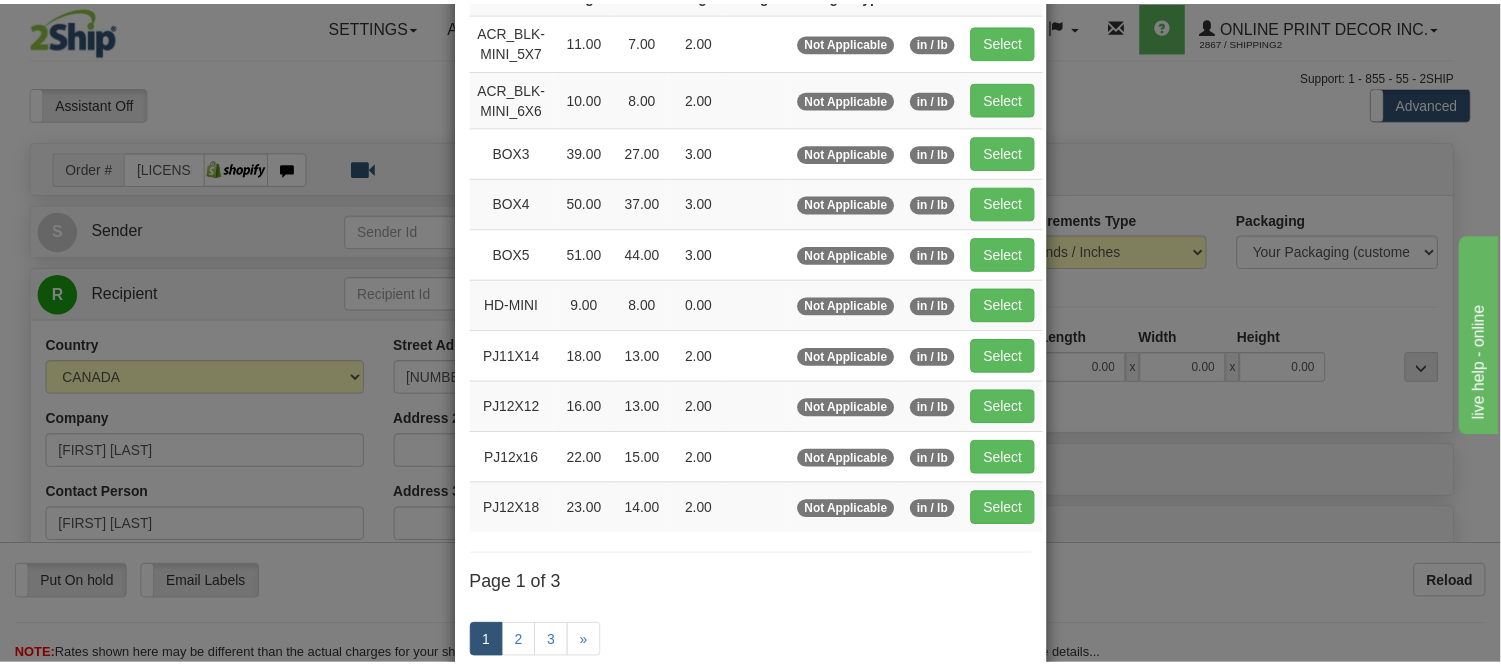 scroll, scrollTop: 222, scrollLeft: 0, axis: vertical 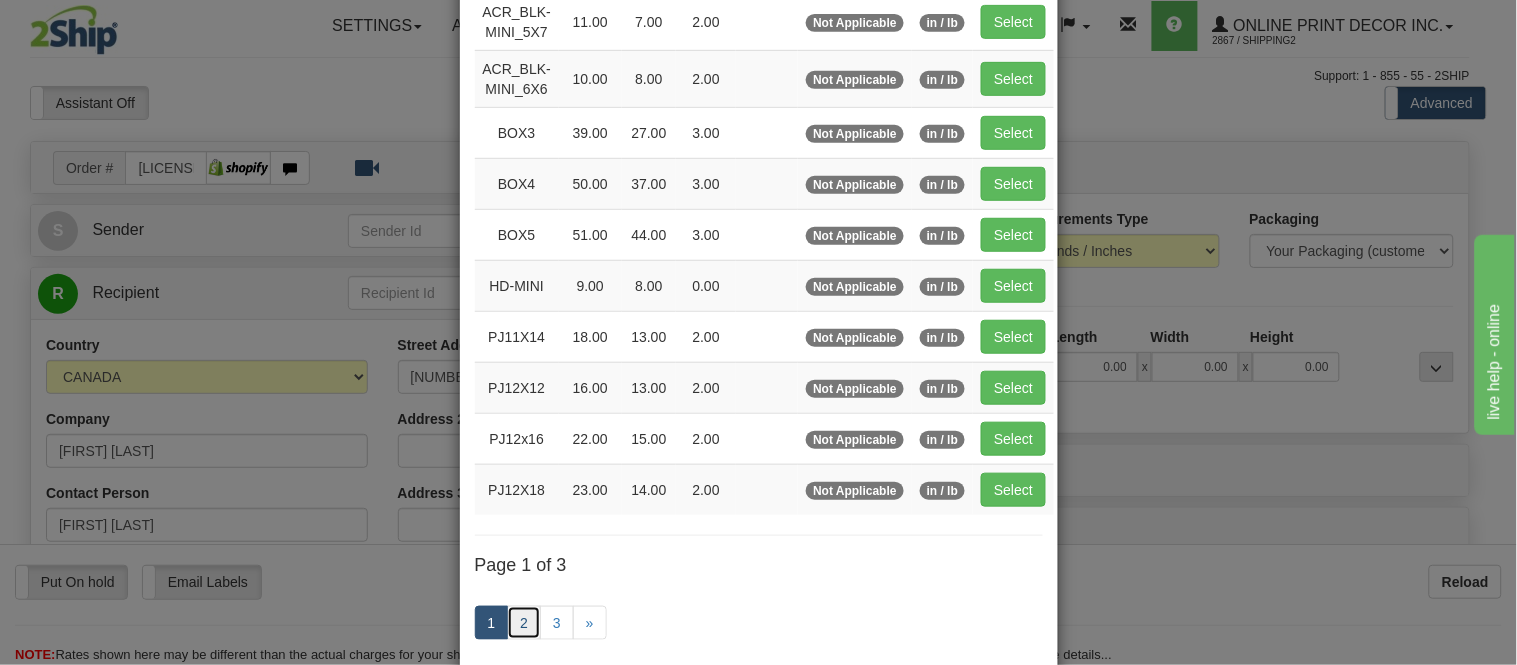 click on "2" at bounding box center [524, 623] 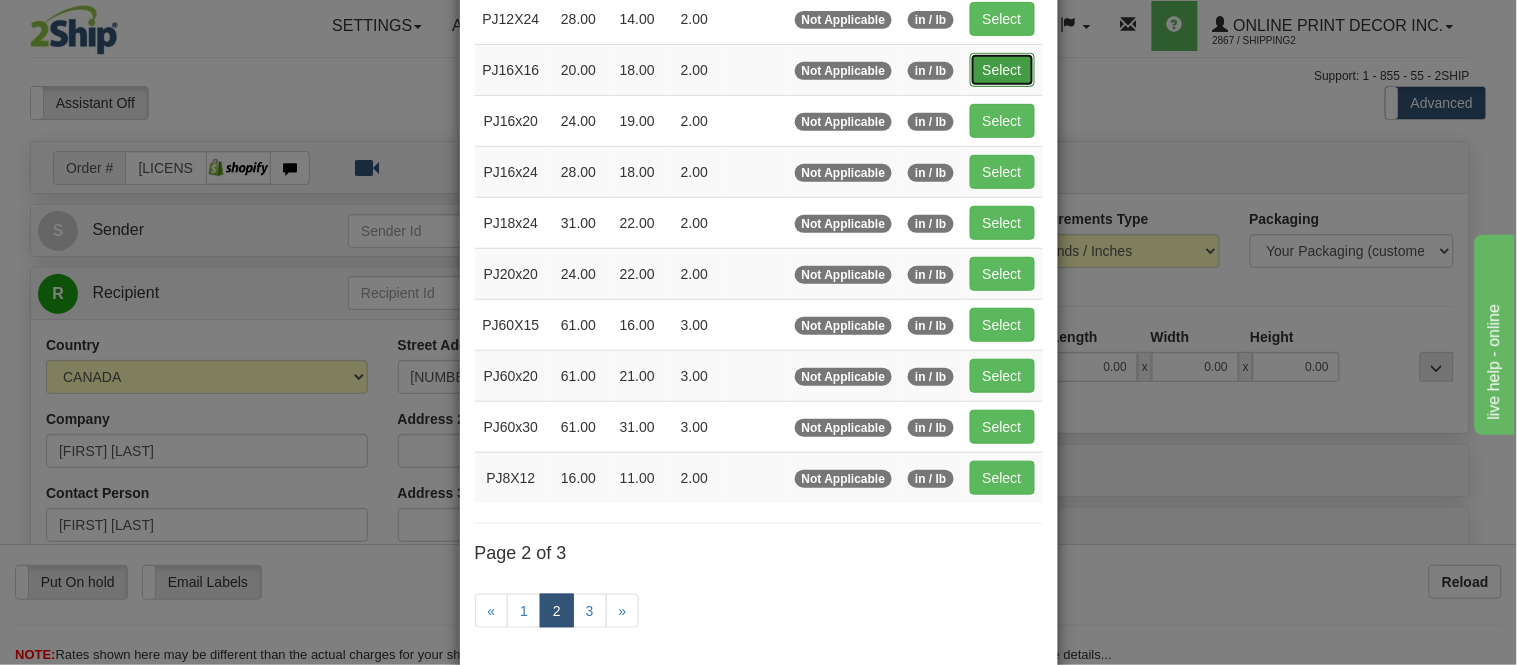click on "Select" at bounding box center [1002, 70] 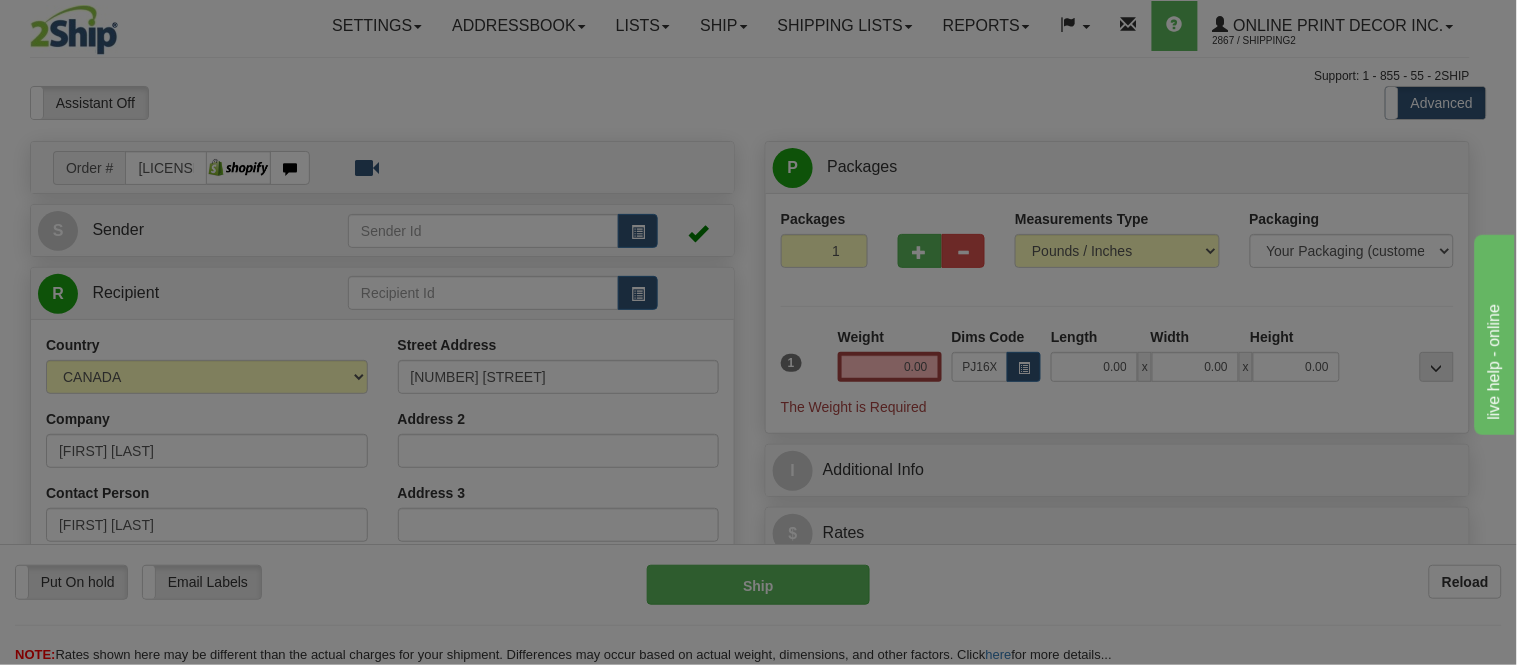 type on "20.00" 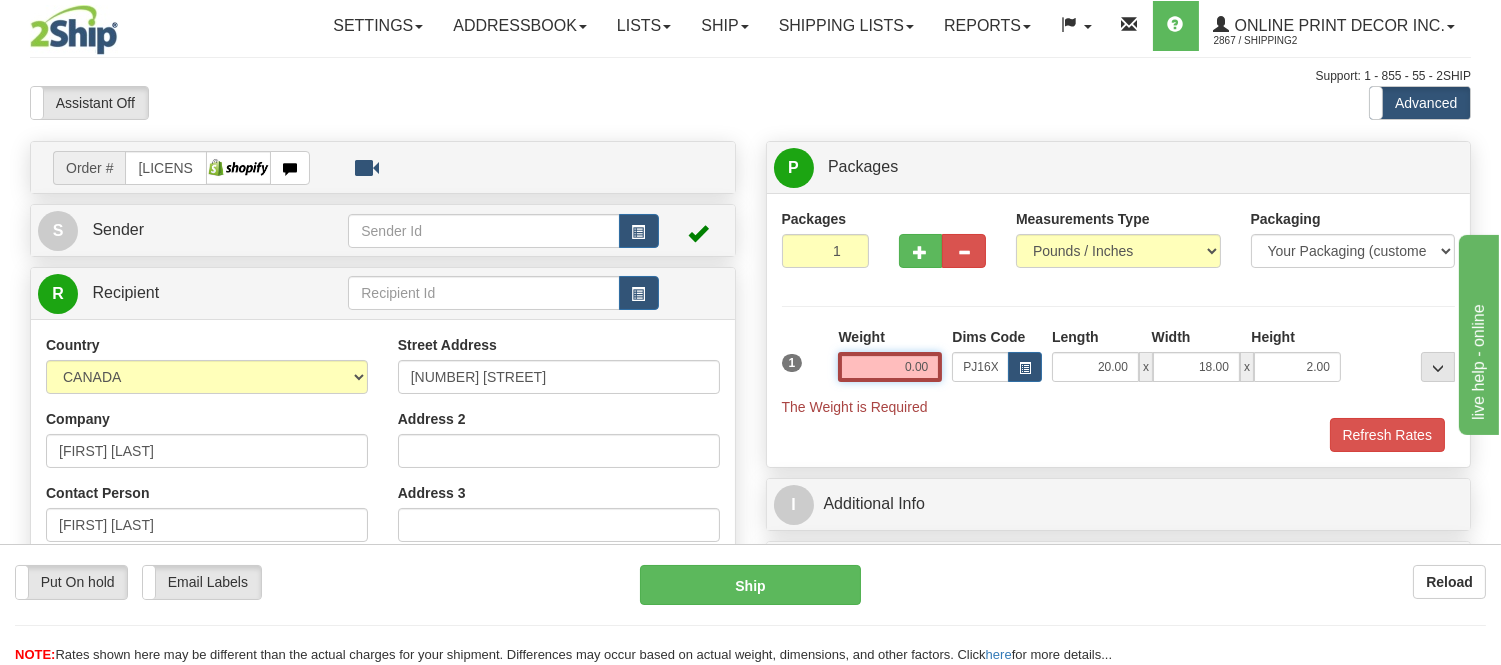 drag, startPoint x: 934, startPoint y: 364, endPoint x: 794, endPoint y: 366, distance: 140.01428 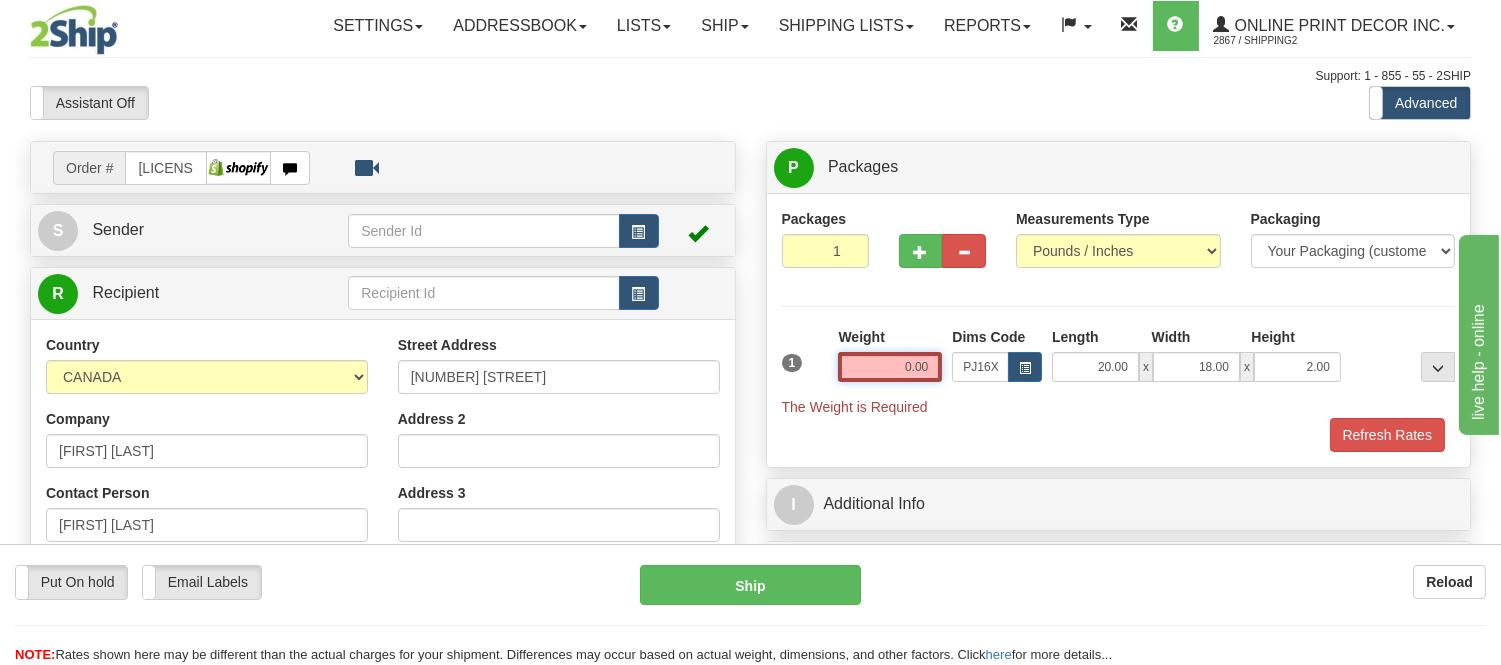 type on "3" 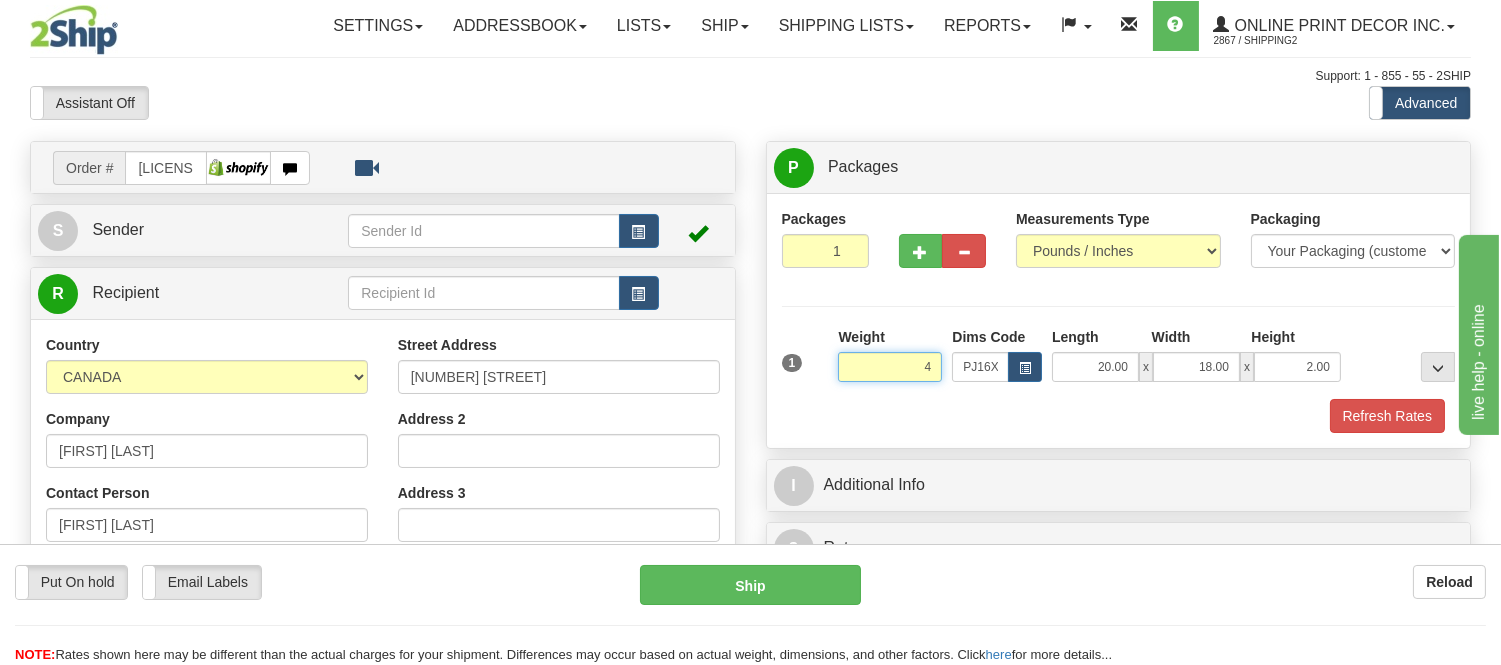 click on "Delete" at bounding box center (0, 0) 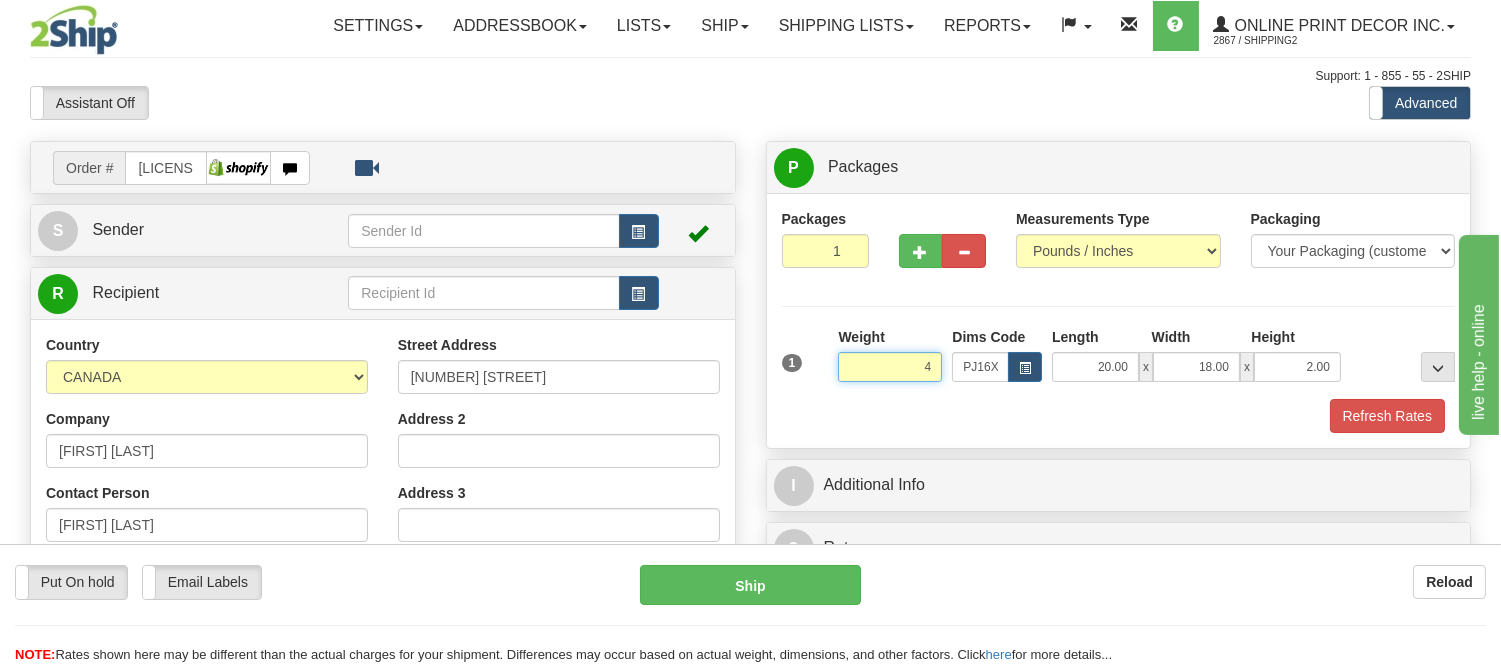 type on "4.00" 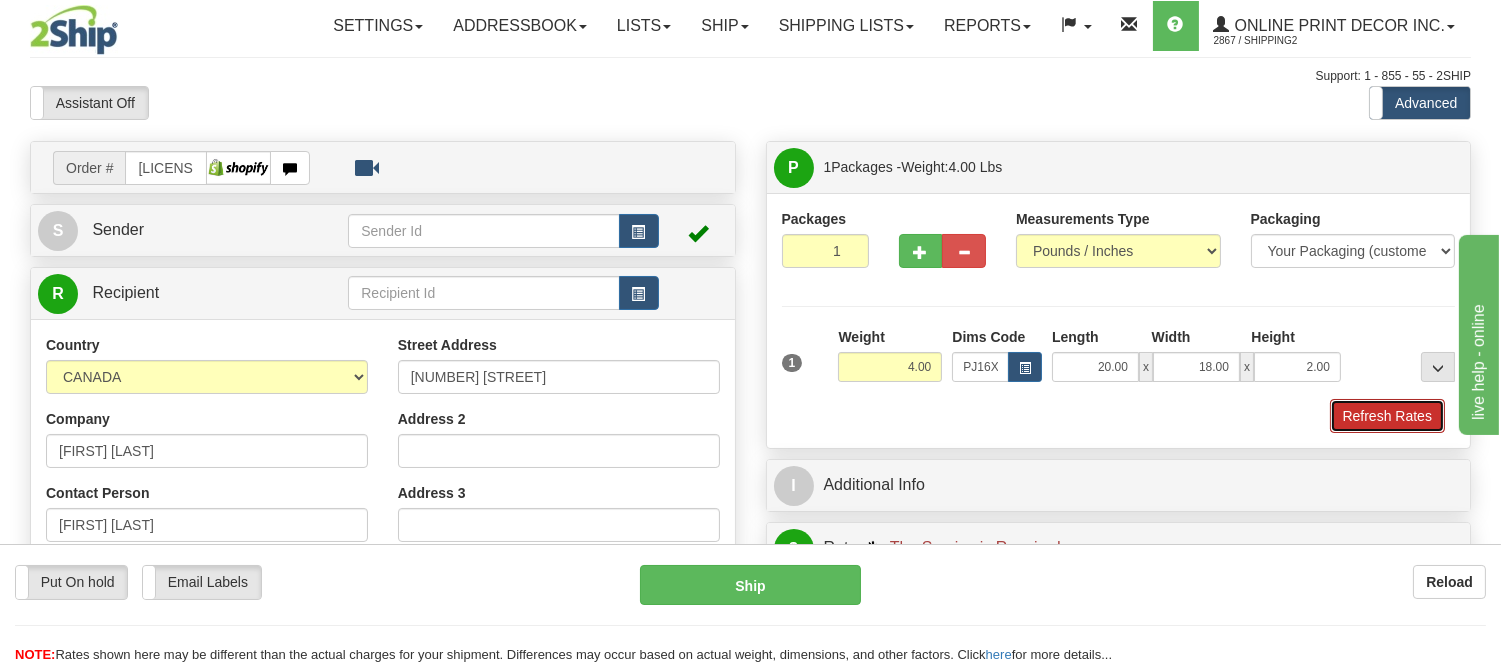click on "Refresh Rates" at bounding box center [1387, 416] 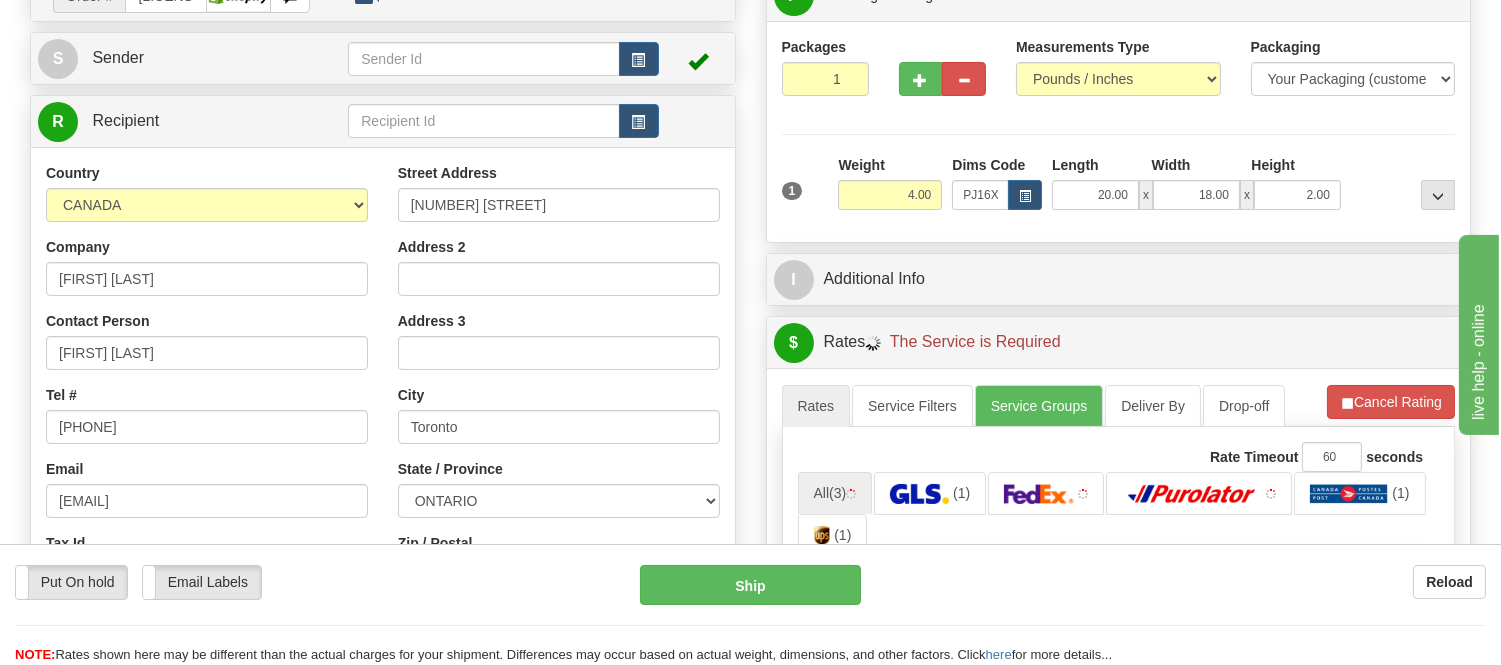 scroll, scrollTop: 222, scrollLeft: 0, axis: vertical 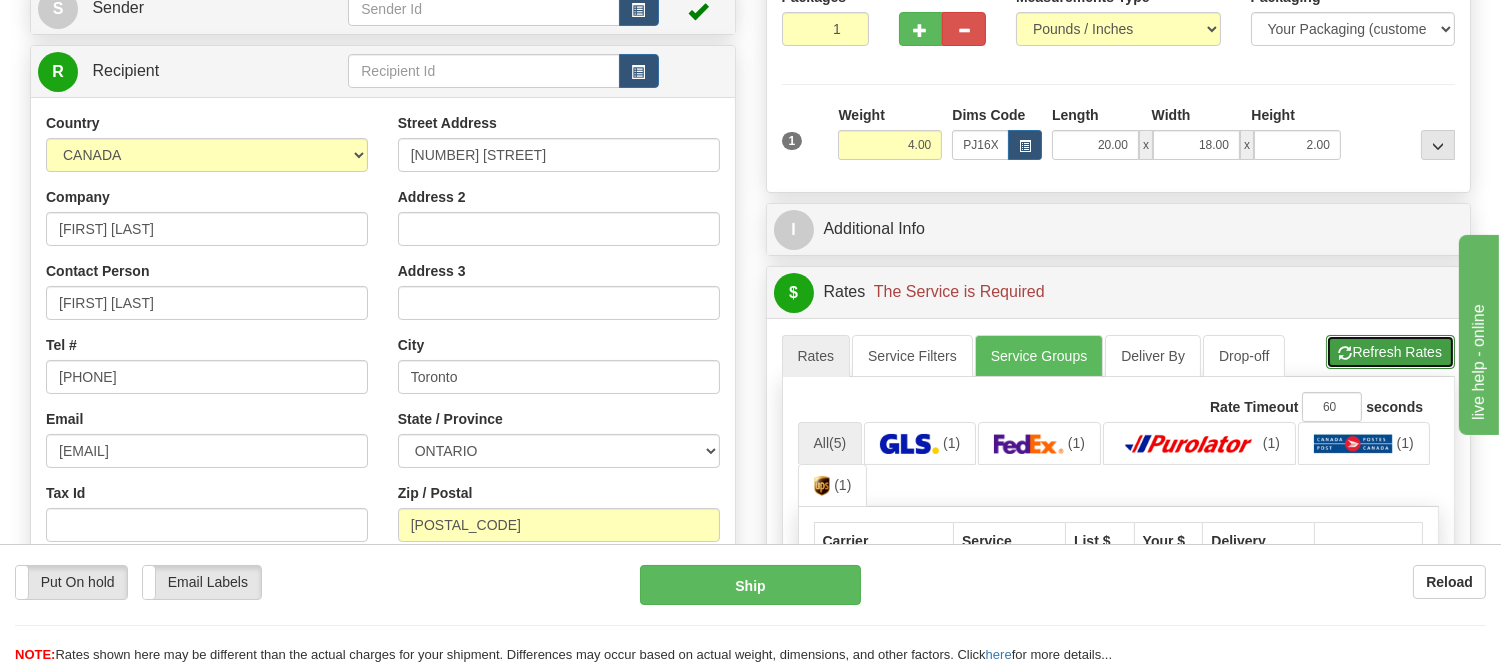 click at bounding box center (1346, 353) 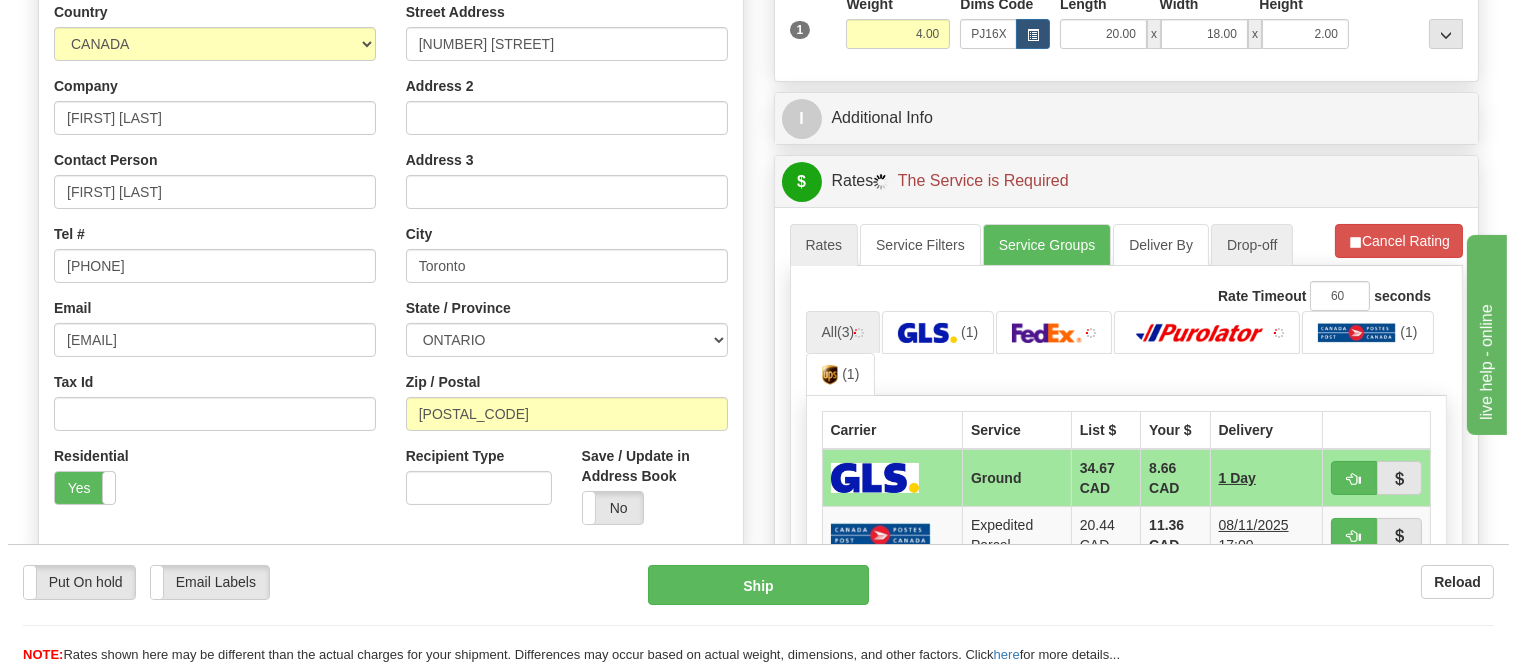 scroll, scrollTop: 444, scrollLeft: 0, axis: vertical 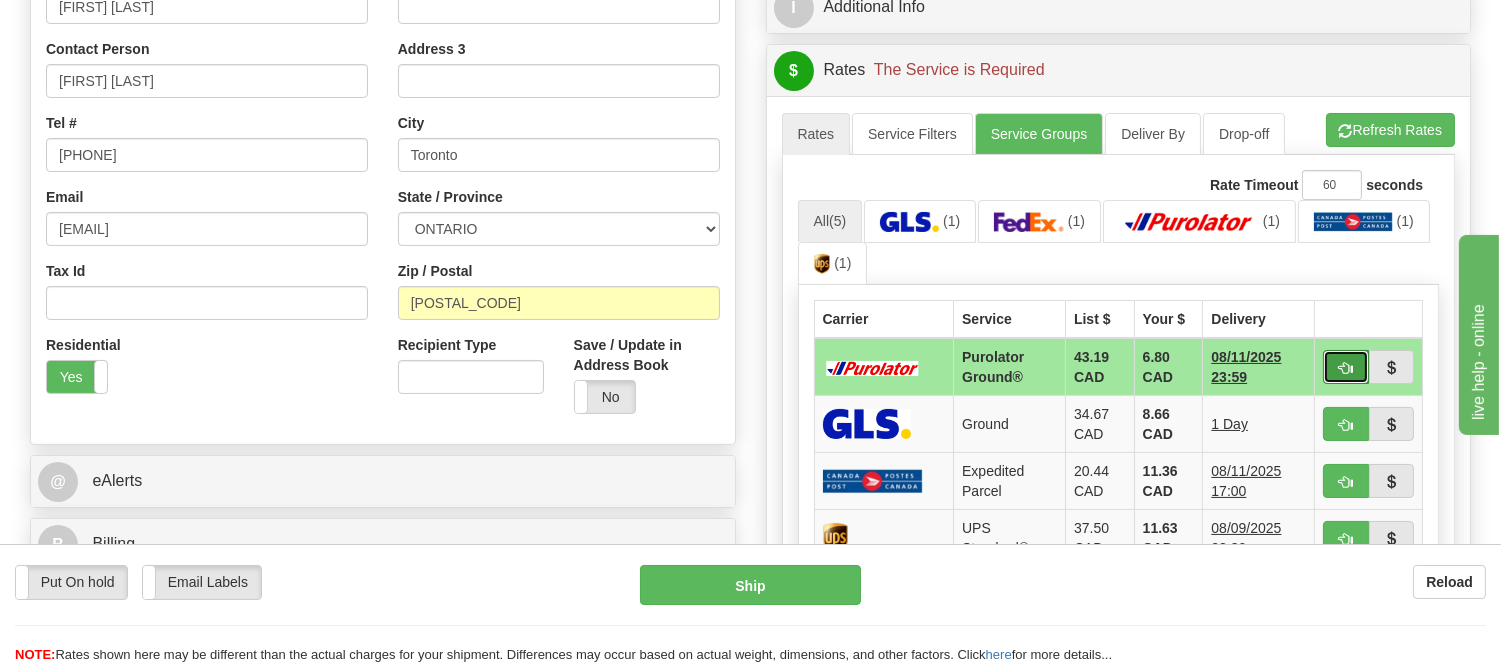 click at bounding box center [1346, 367] 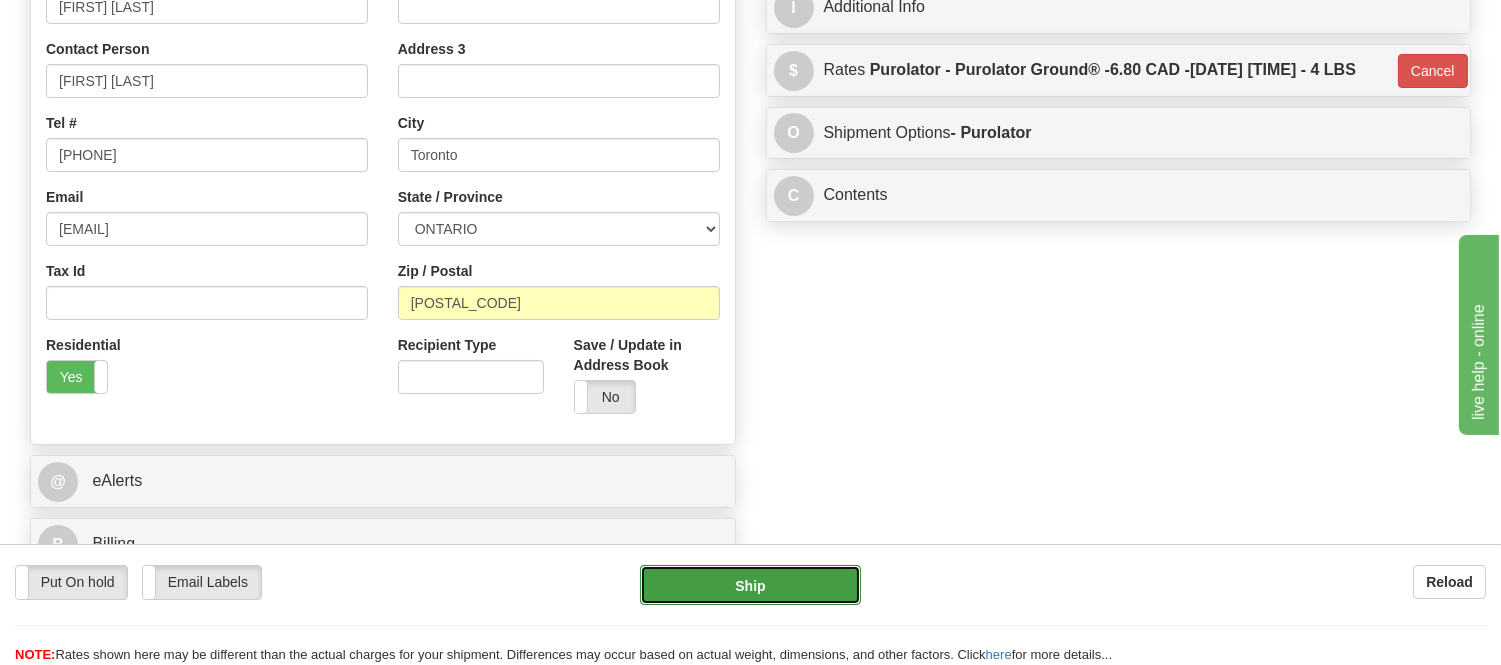 click on "Ship" at bounding box center [750, 585] 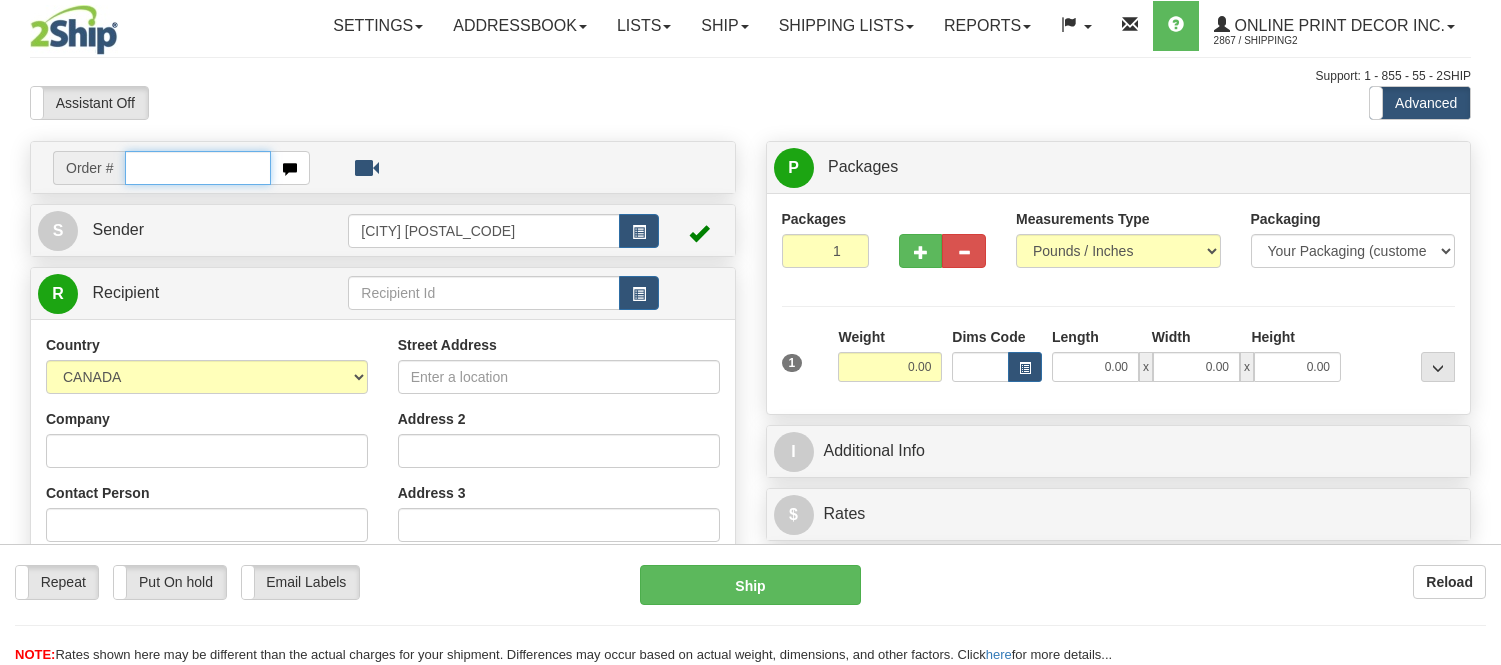 scroll, scrollTop: 0, scrollLeft: 0, axis: both 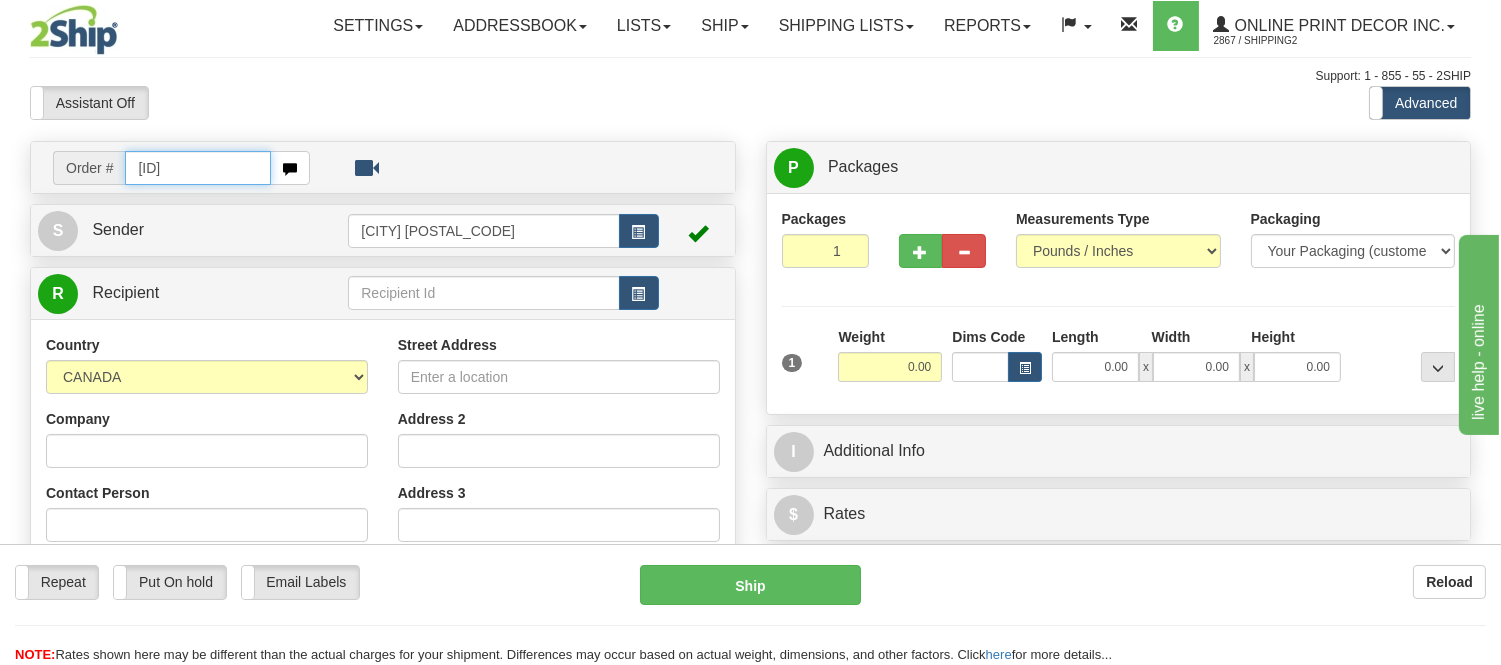 type on "[ID]" 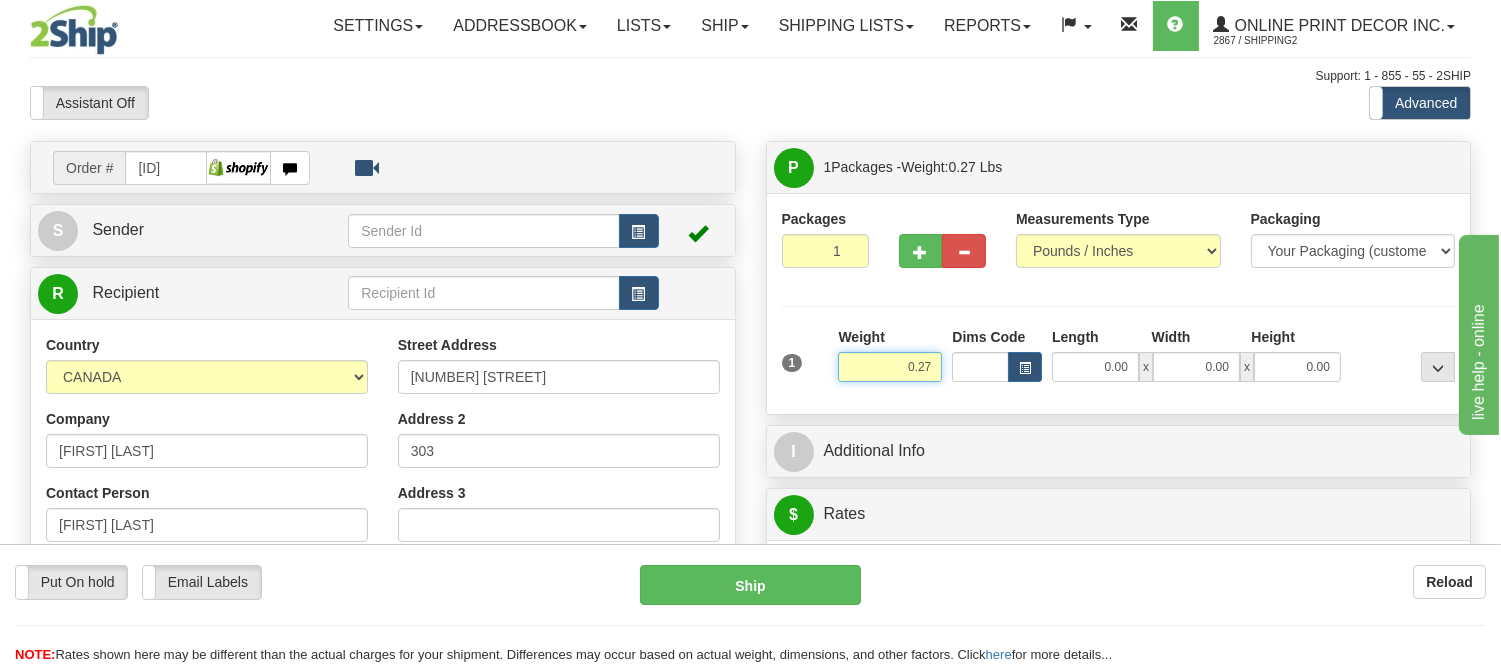 drag, startPoint x: 934, startPoint y: 376, endPoint x: 822, endPoint y: 397, distance: 113.951744 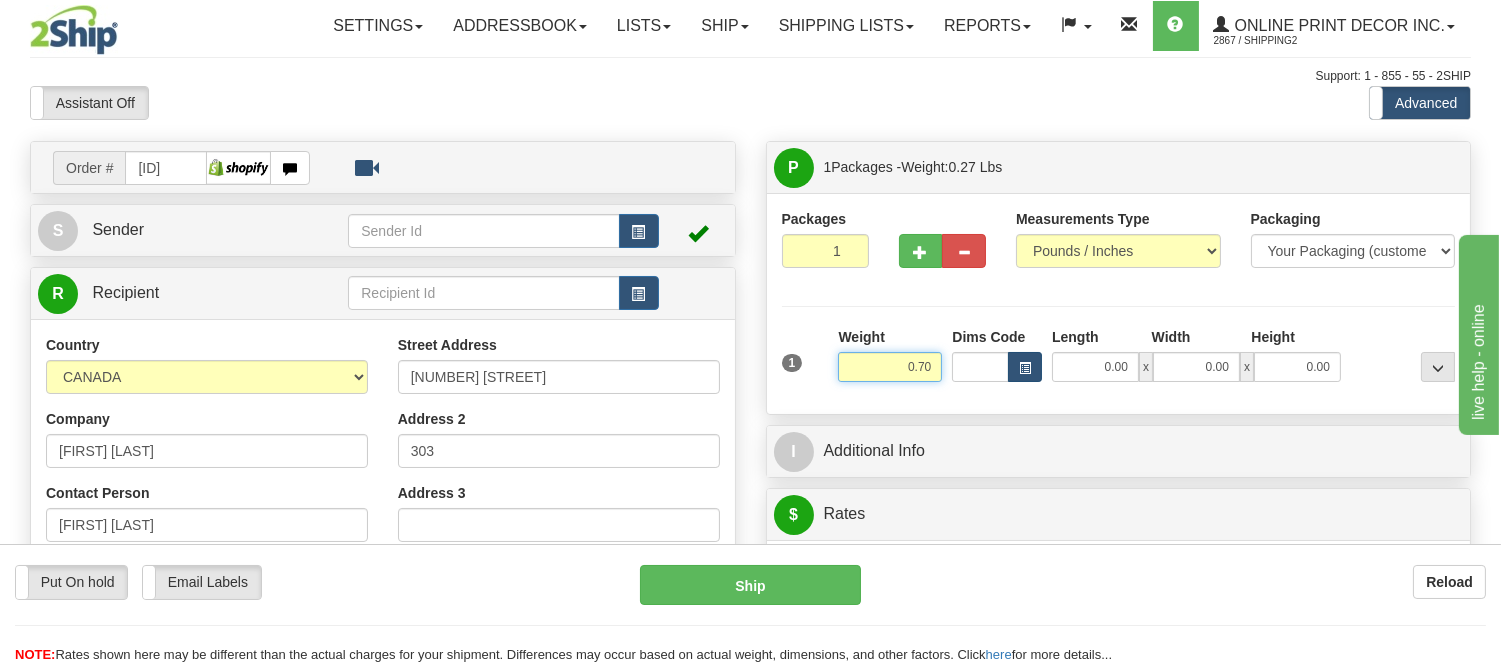 type on "0.70" 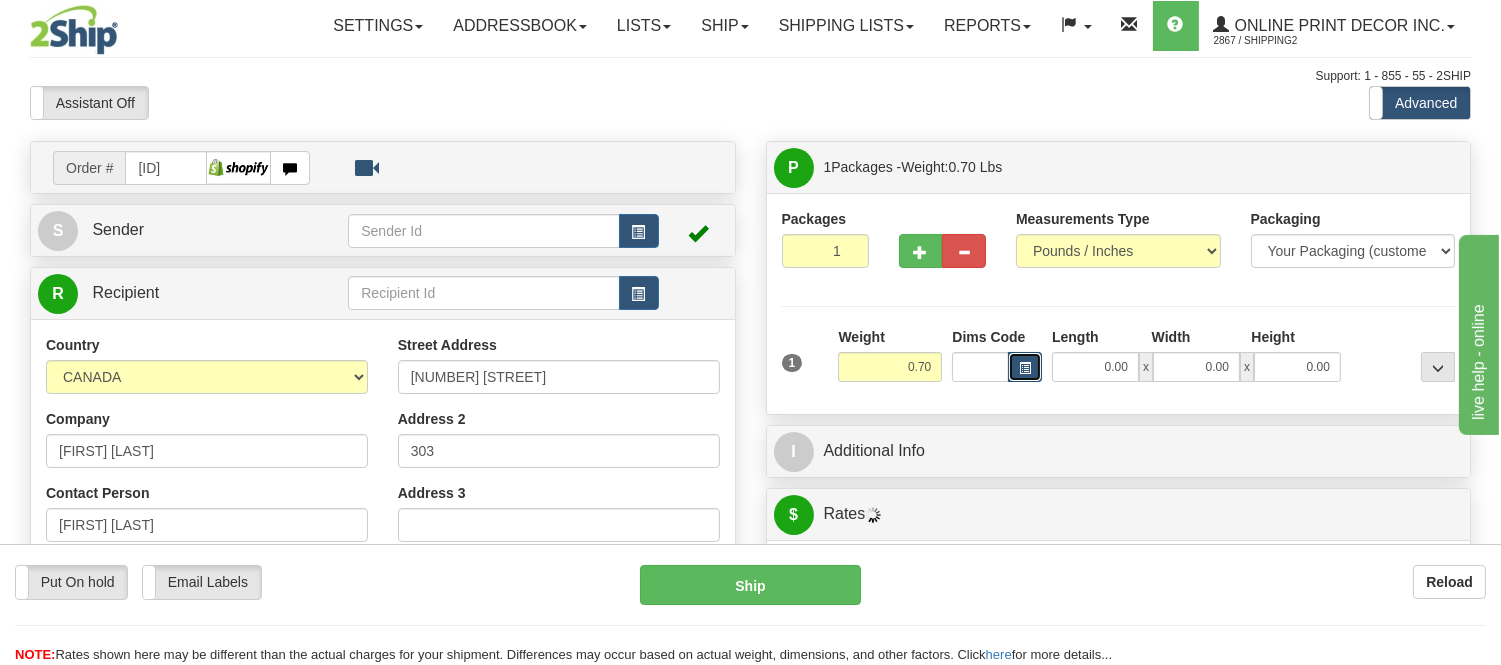 click at bounding box center [1025, 368] 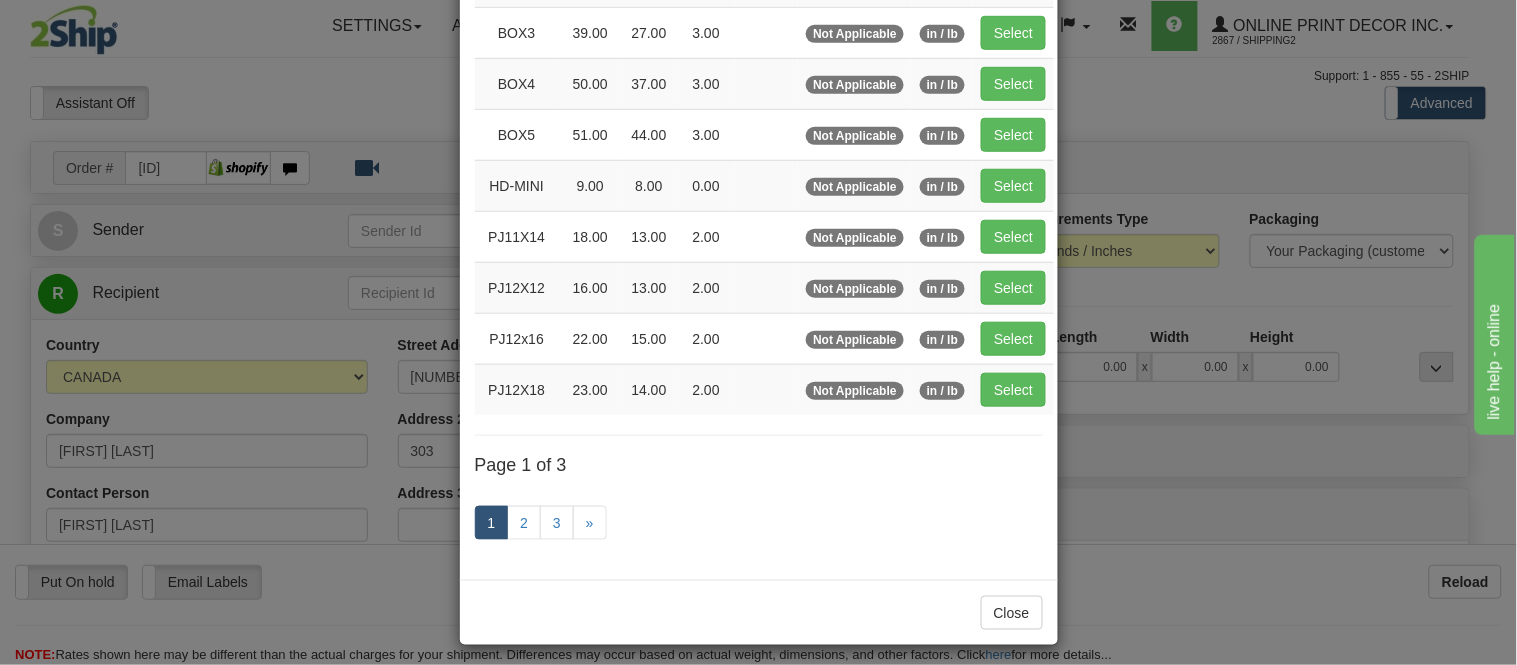 scroll, scrollTop: 333, scrollLeft: 0, axis: vertical 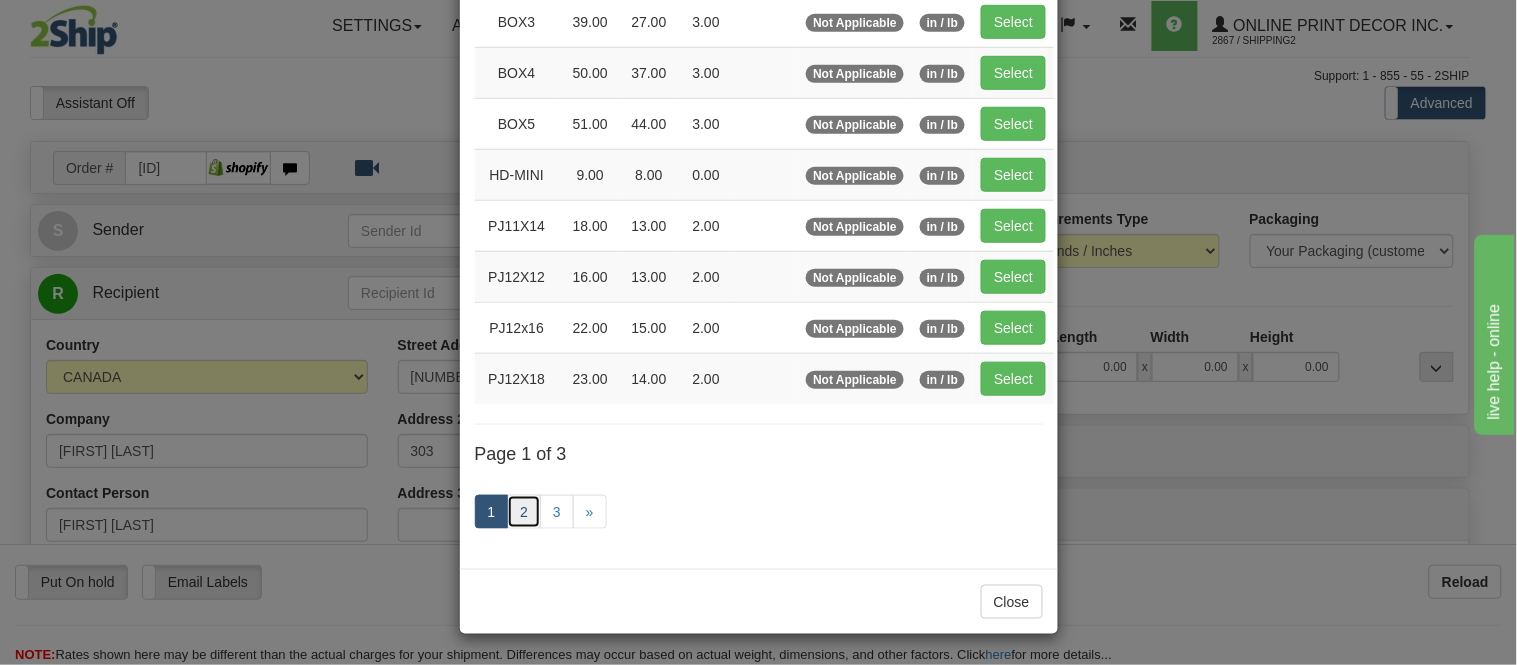 click on "2" at bounding box center [524, 512] 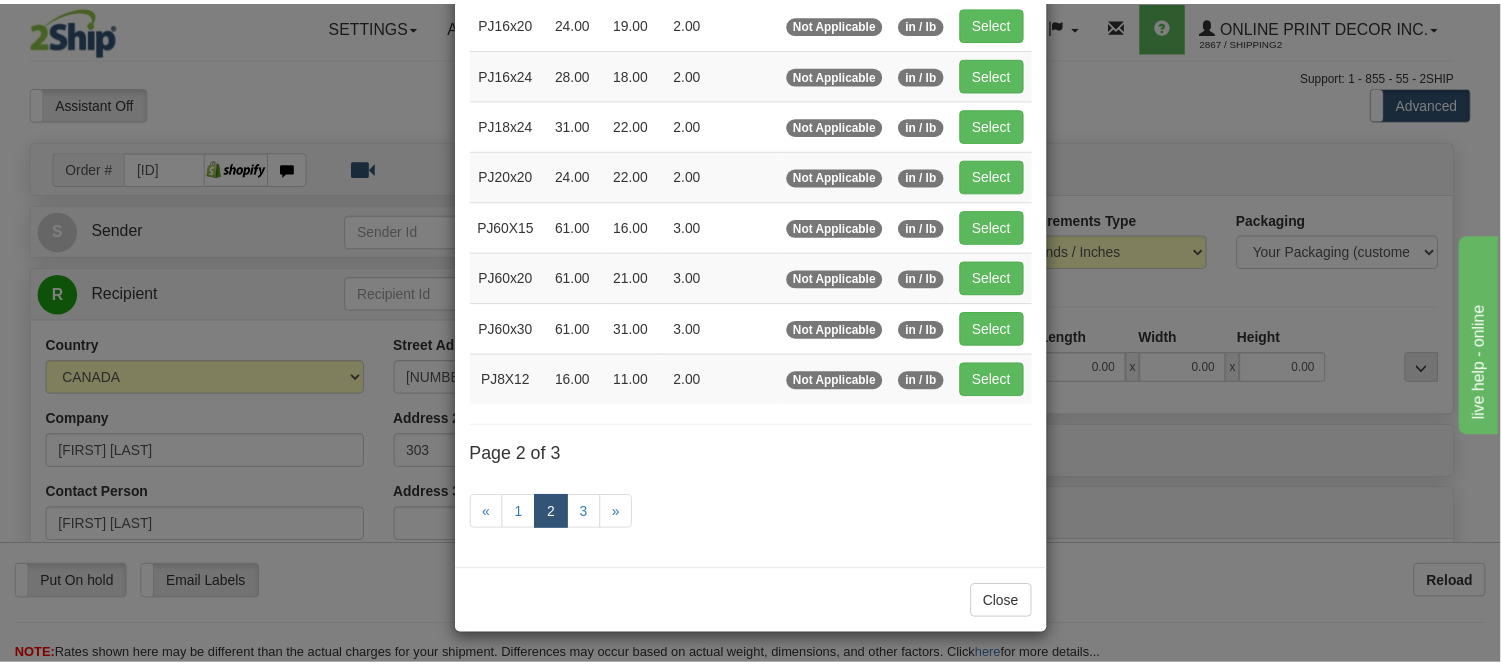 scroll, scrollTop: 325, scrollLeft: 0, axis: vertical 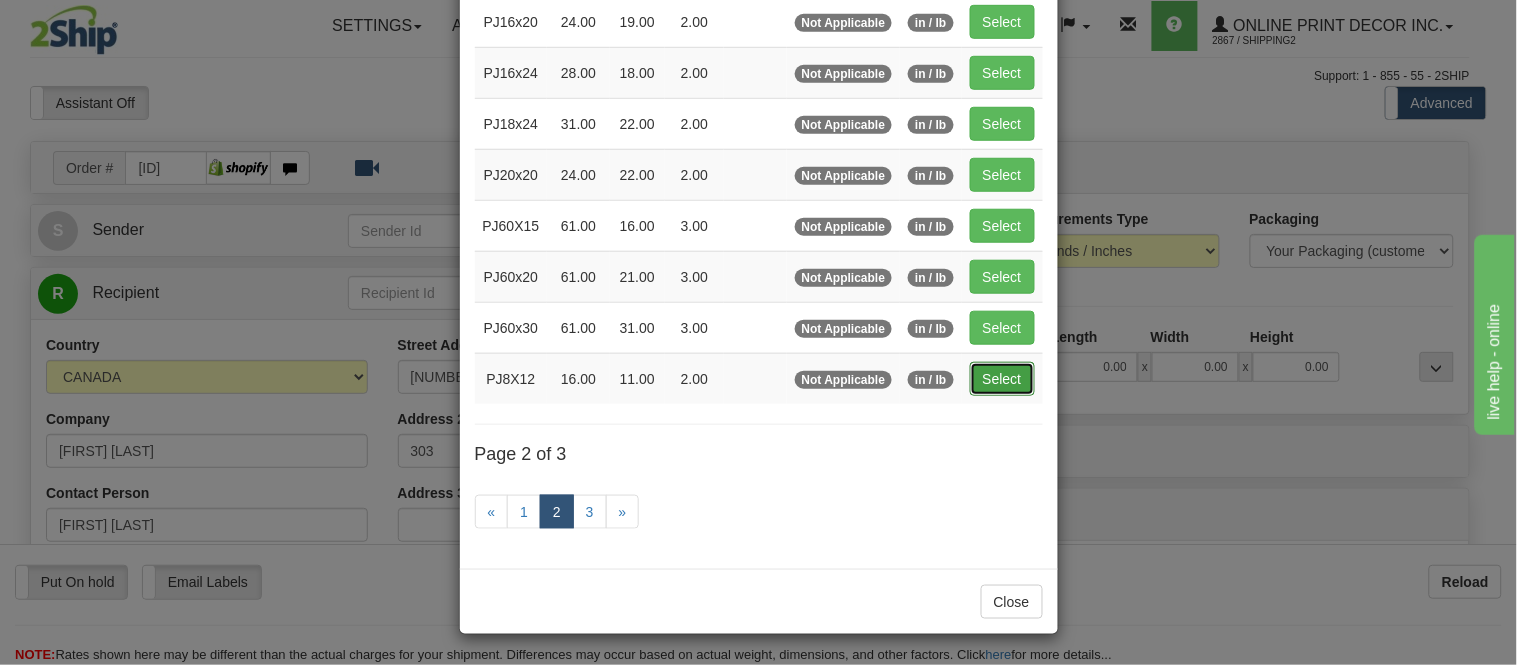 click on "Select" at bounding box center (1002, 379) 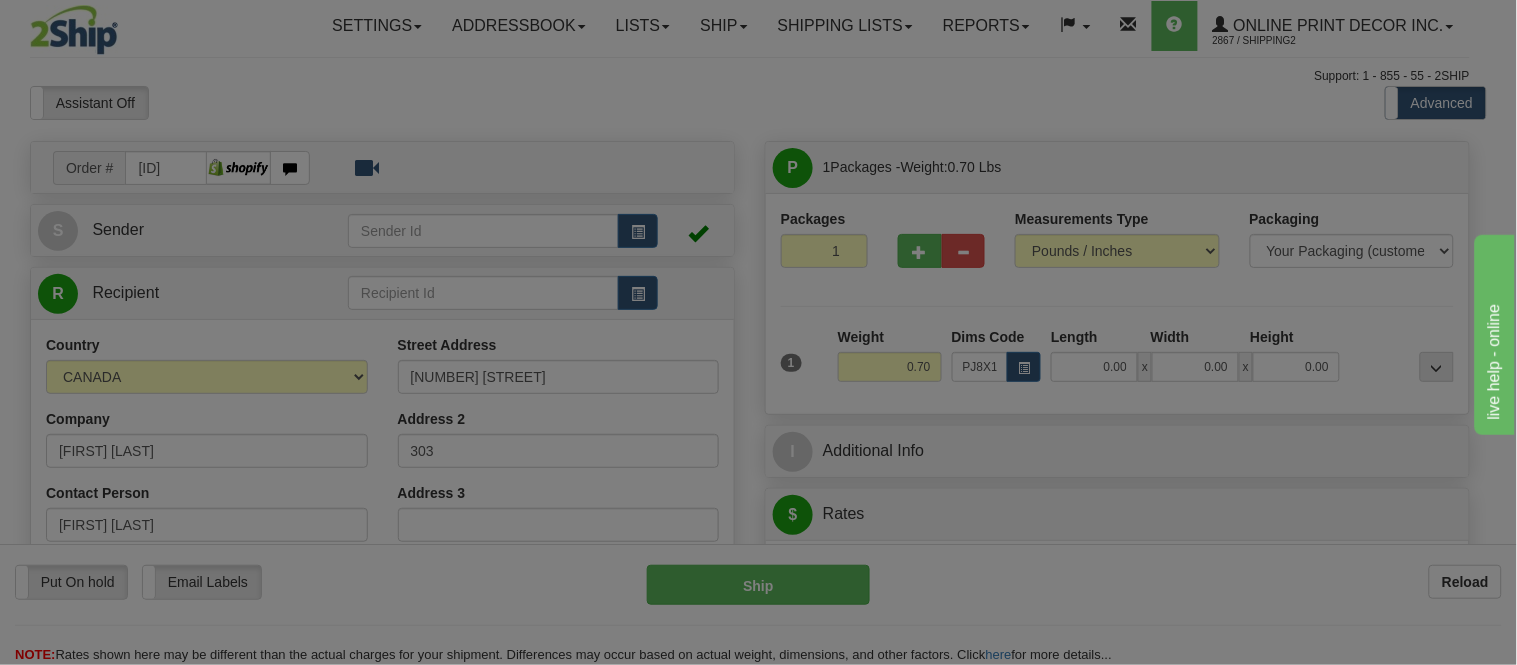 type on "16.00" 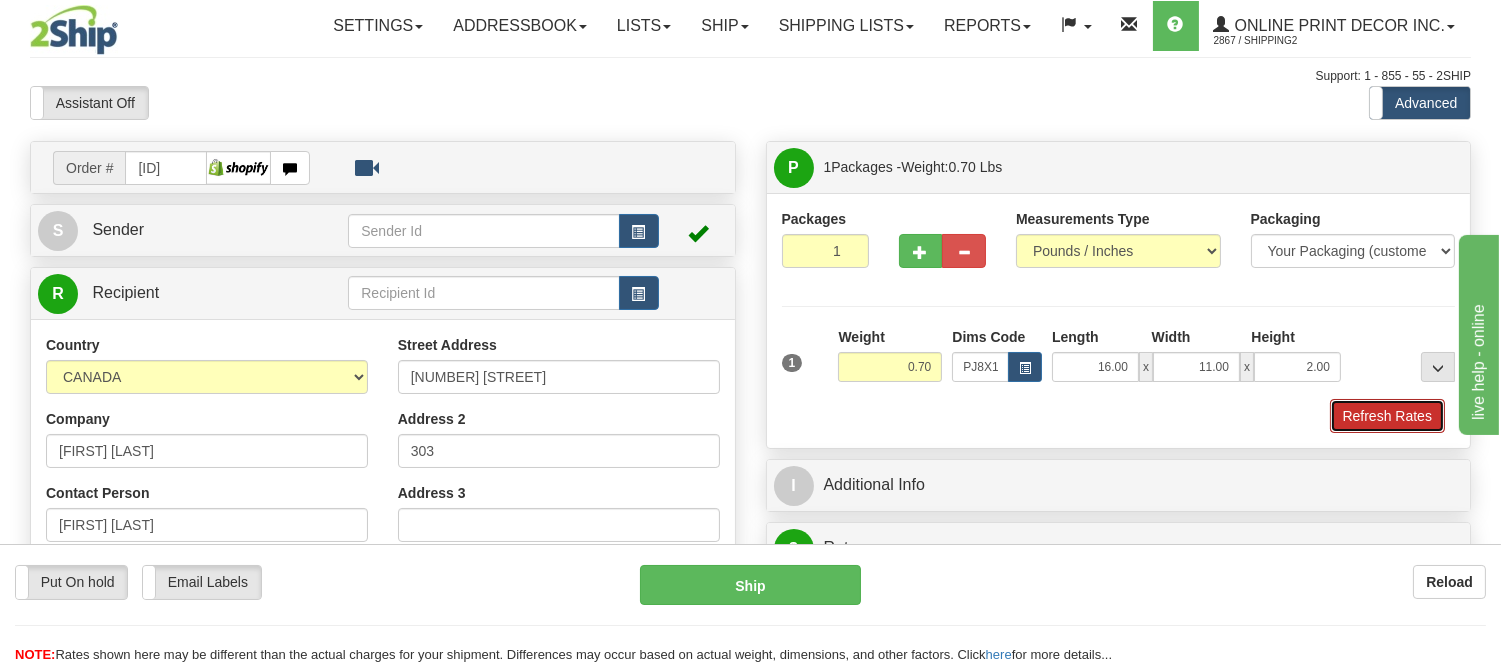 click on "Refresh Rates" at bounding box center (1387, 416) 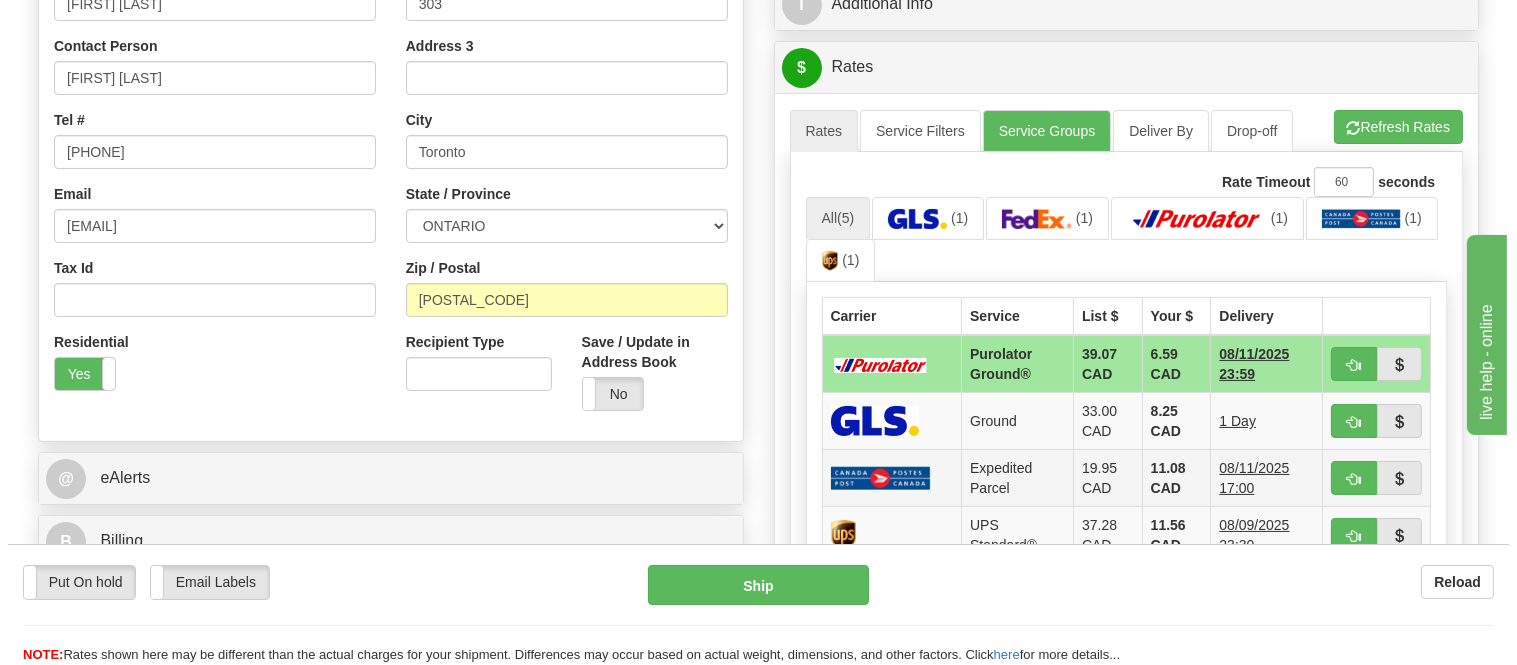 scroll, scrollTop: 555, scrollLeft: 0, axis: vertical 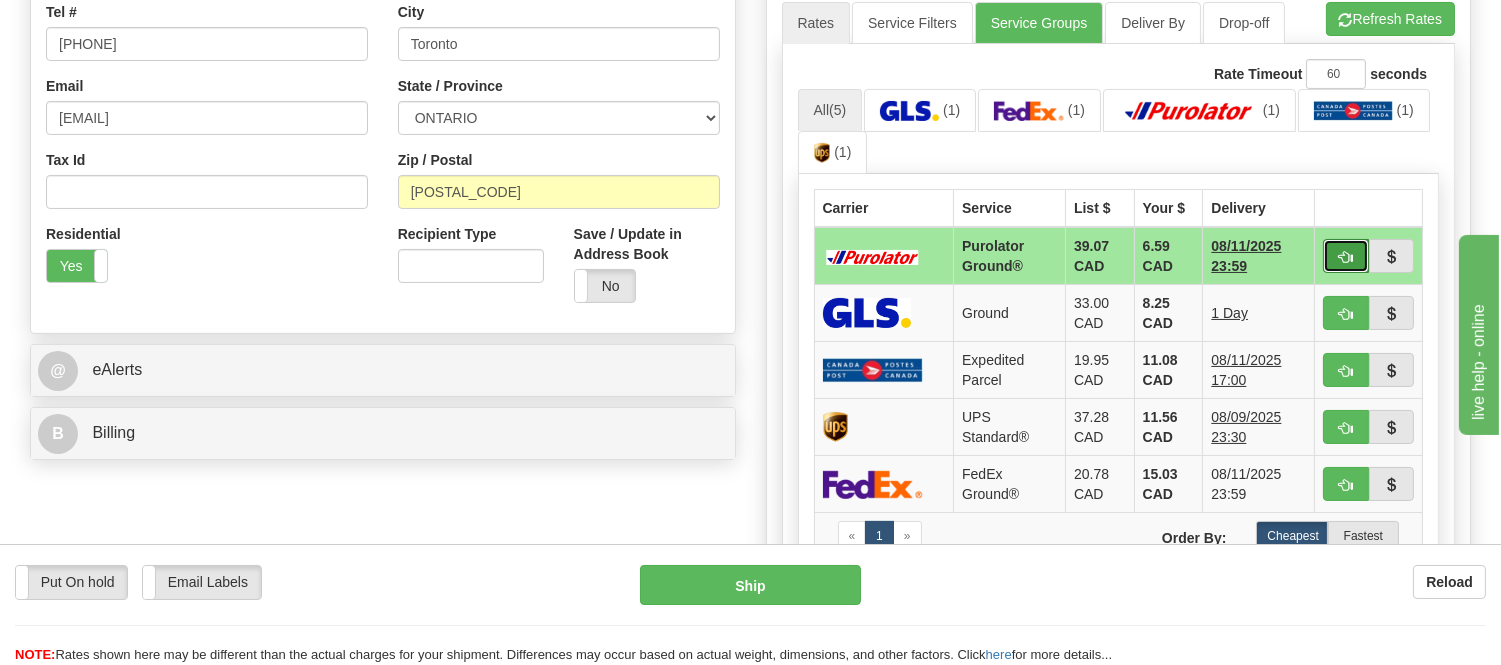 click at bounding box center [1346, 257] 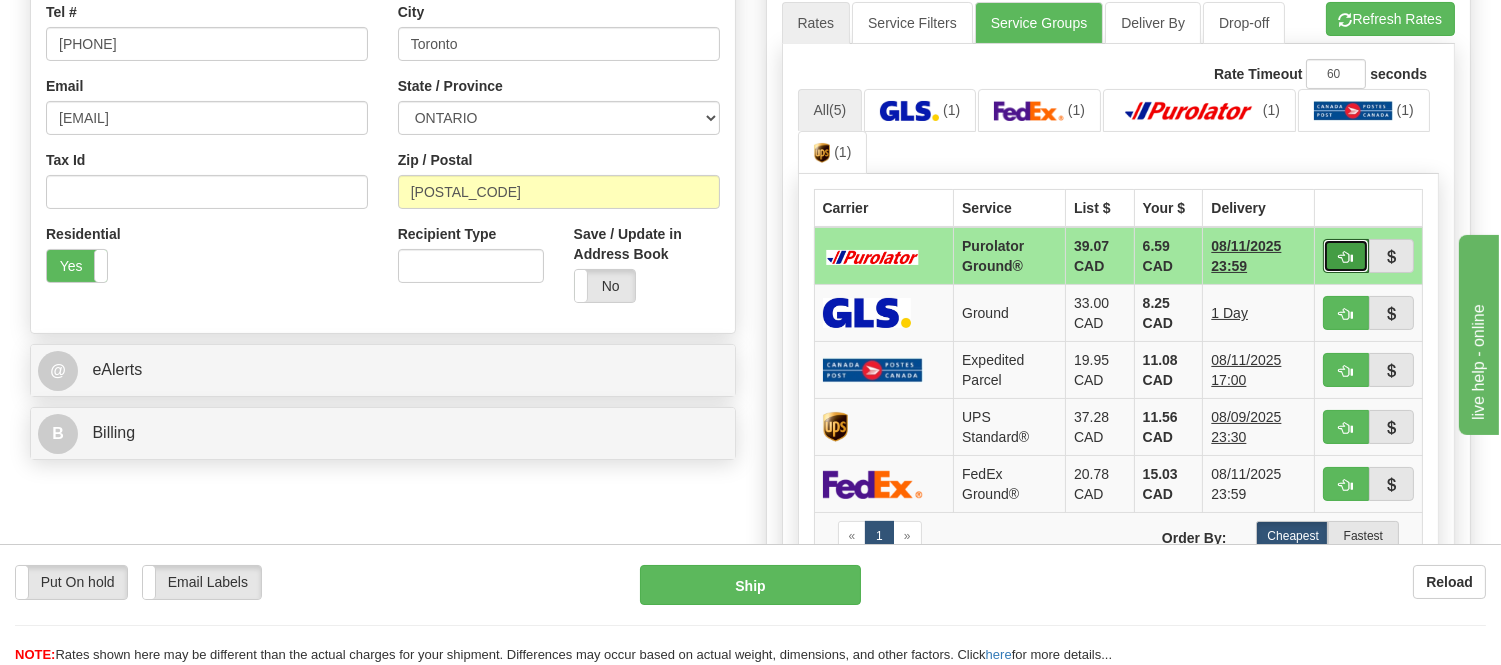 type on "260" 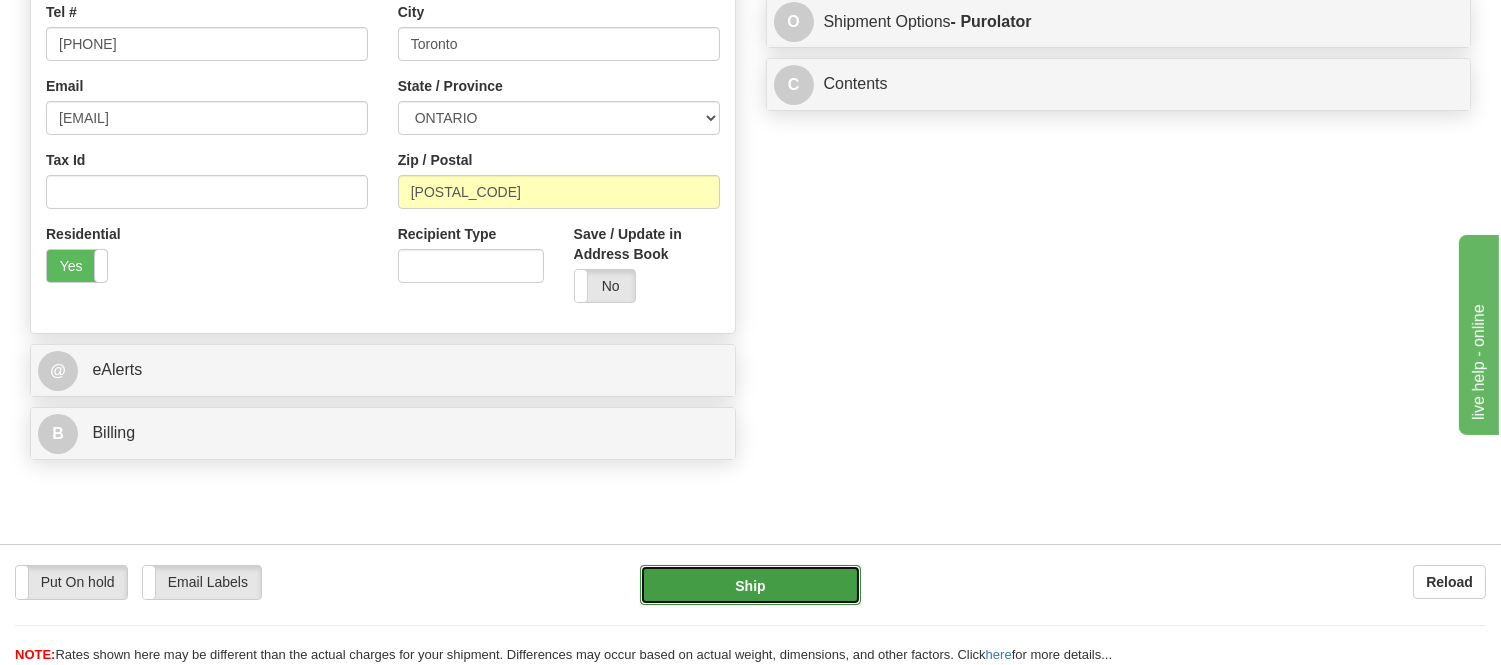 click on "Ship" at bounding box center (750, 585) 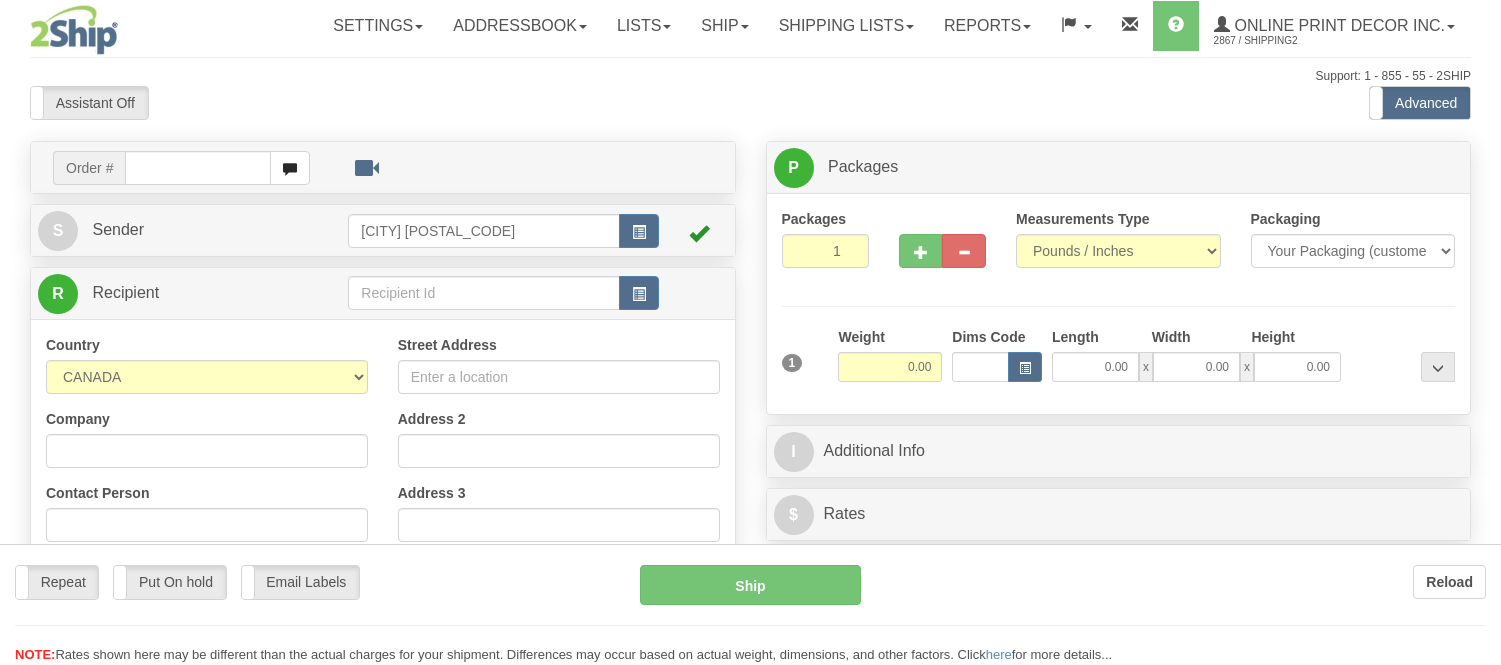 scroll, scrollTop: 0, scrollLeft: 0, axis: both 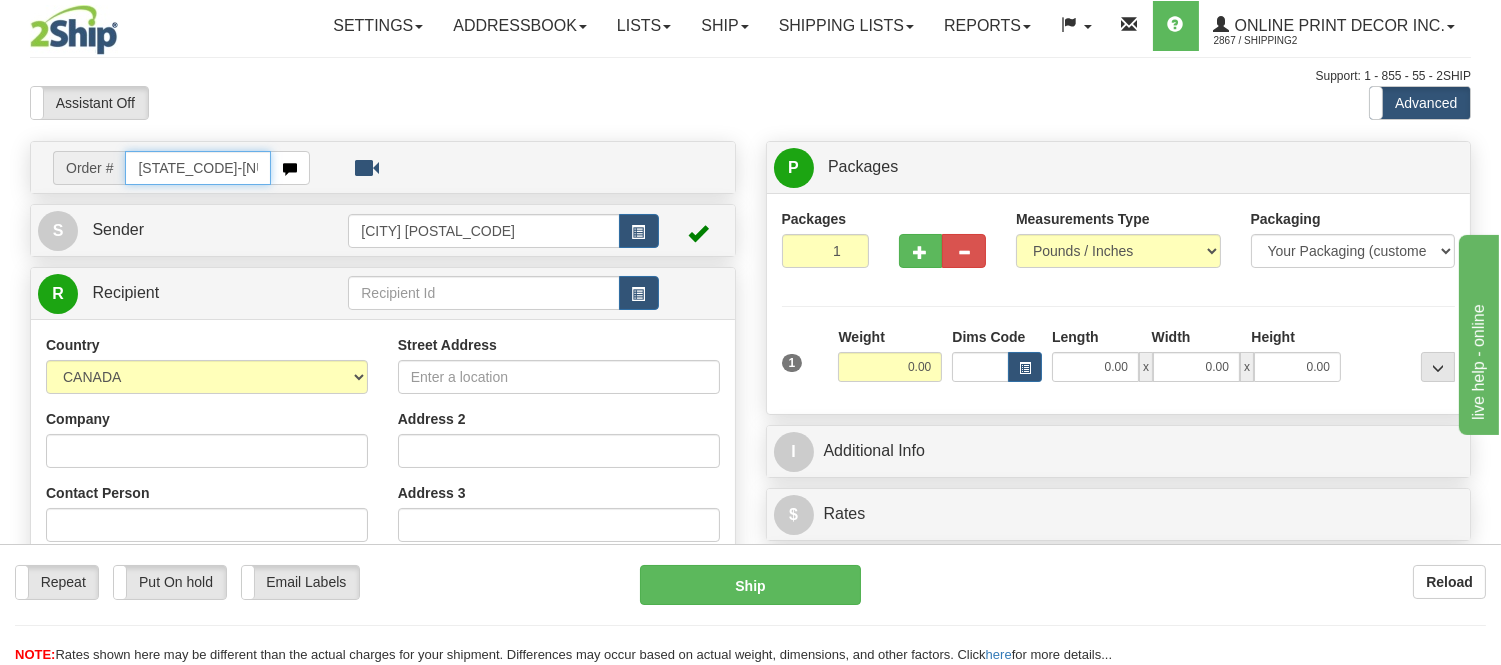 type on "[STATE_CODE]-[NUMBER]" 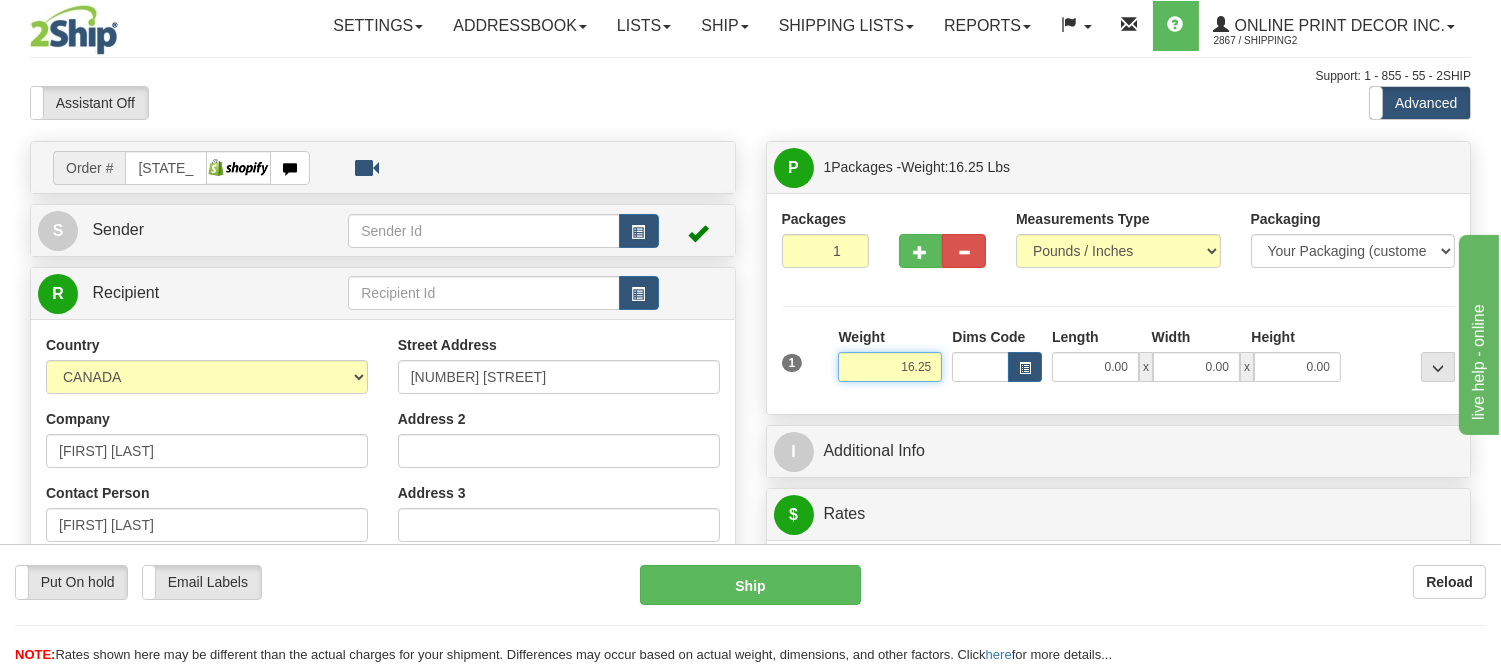 drag, startPoint x: 937, startPoint y: 360, endPoint x: 794, endPoint y: 374, distance: 143.68369 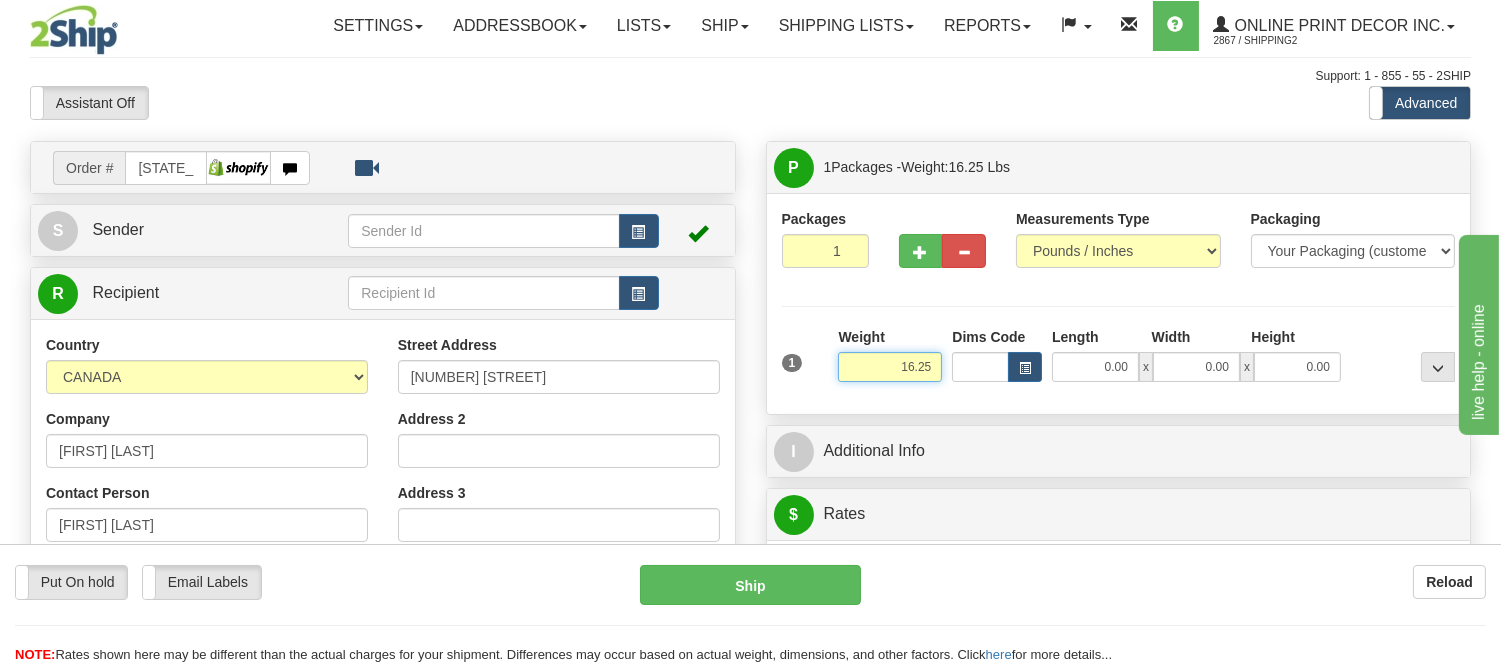 click on "1
Weight
16.25
Dims Code
x x" at bounding box center (1119, 362) 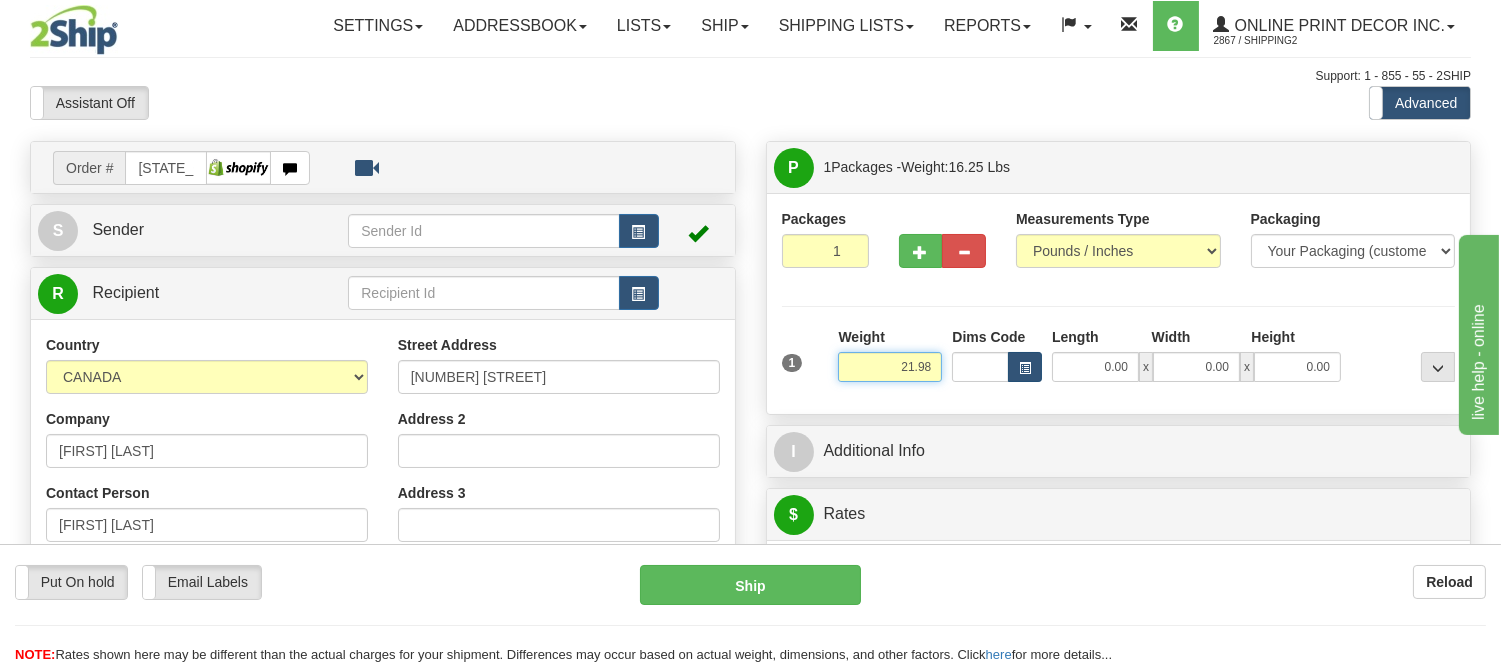 type on "21.98" 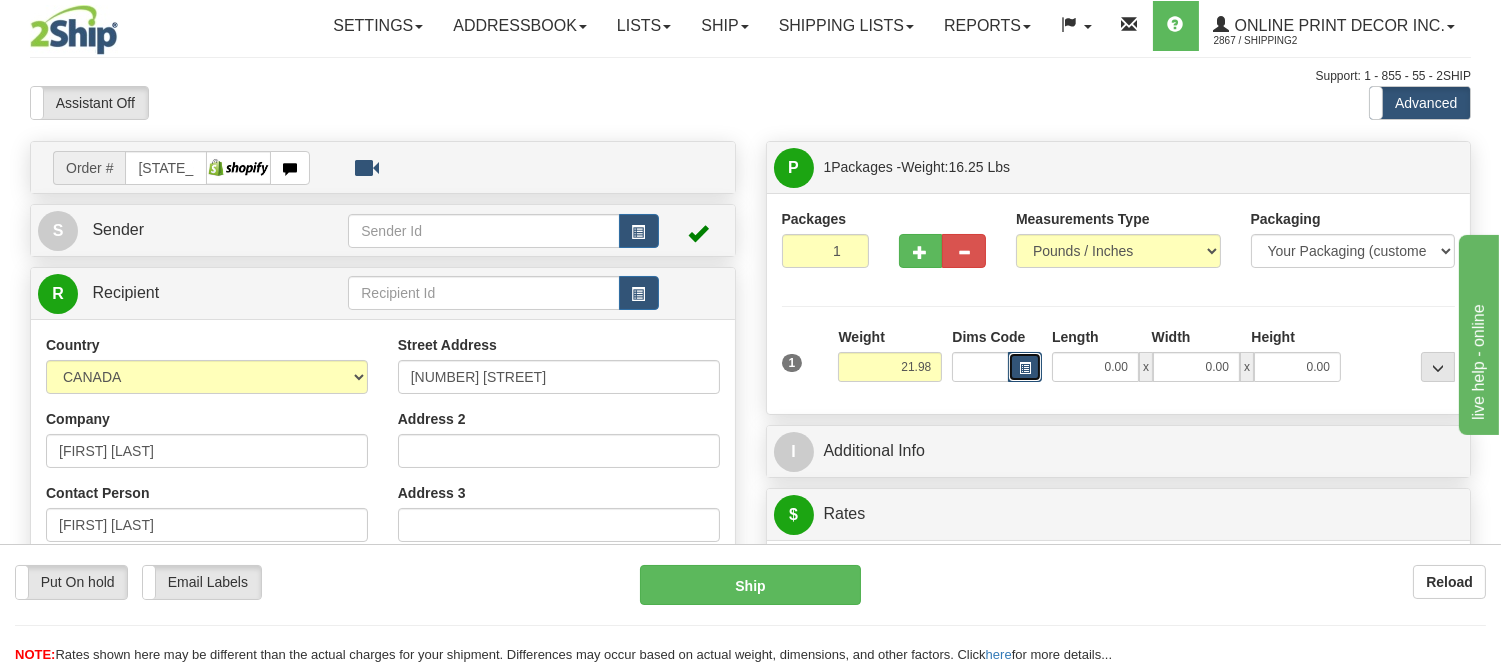 click at bounding box center (1025, 367) 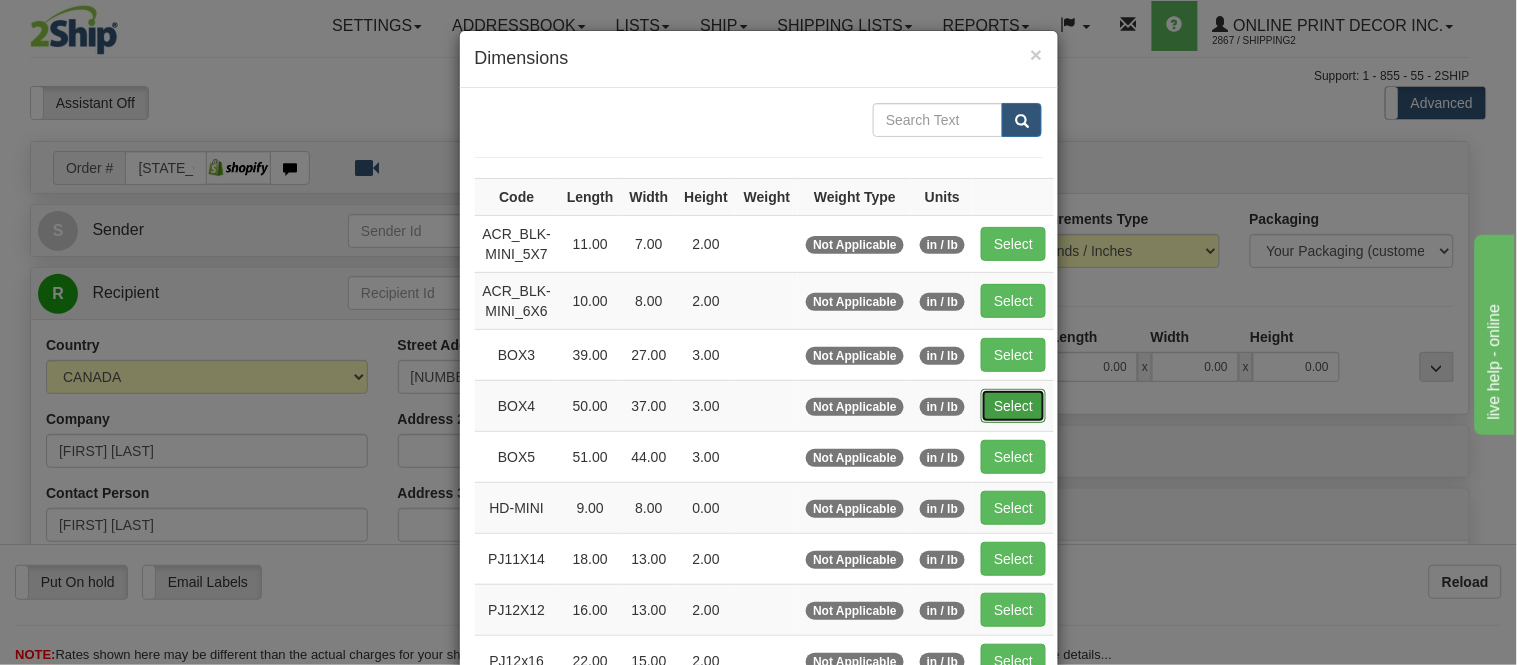 click on "Select" at bounding box center [1013, 406] 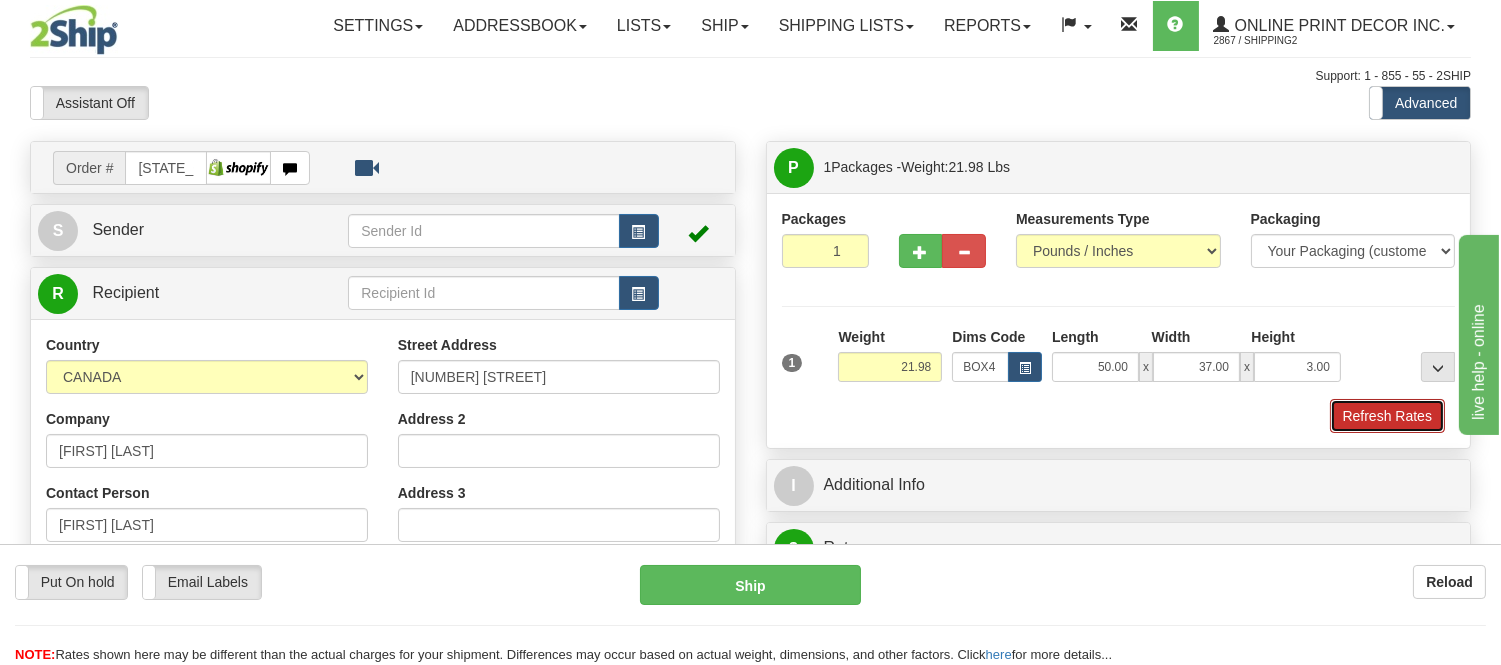 click on "Refresh Rates" at bounding box center [1387, 416] 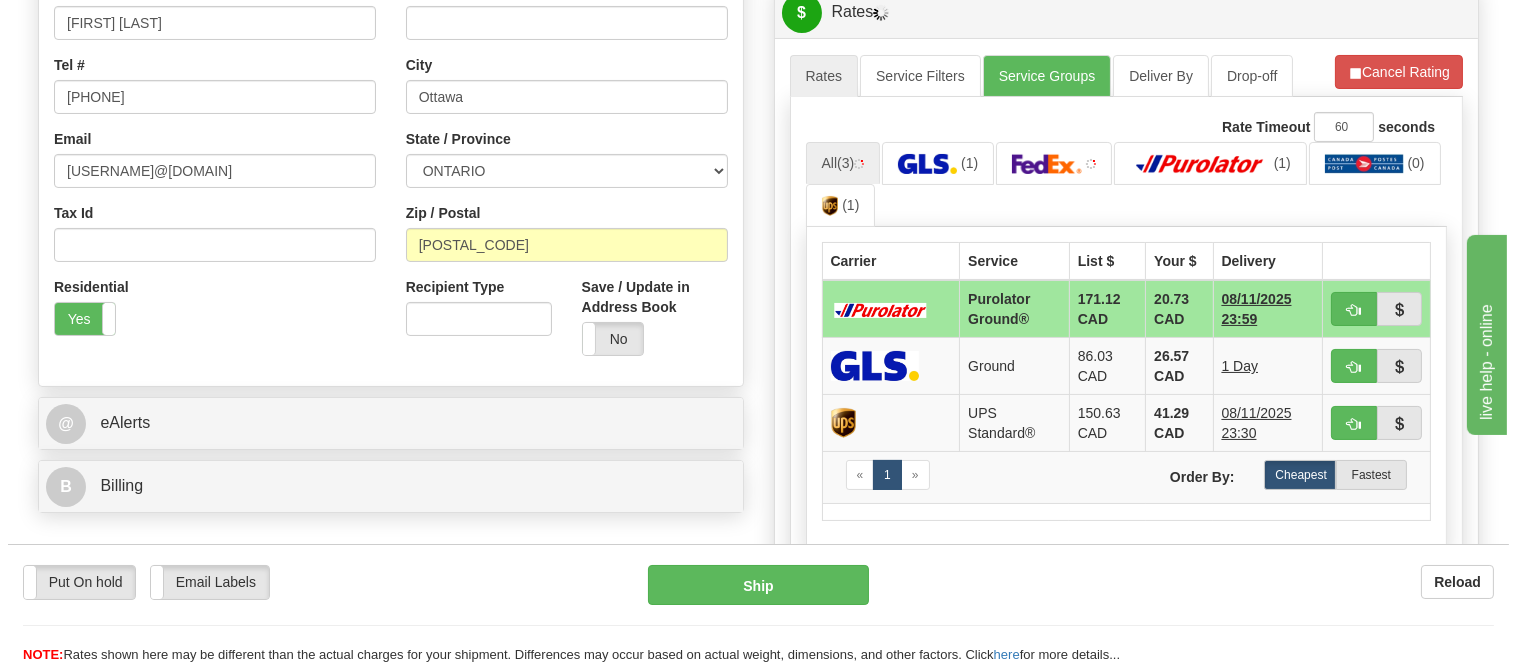 scroll, scrollTop: 512, scrollLeft: 0, axis: vertical 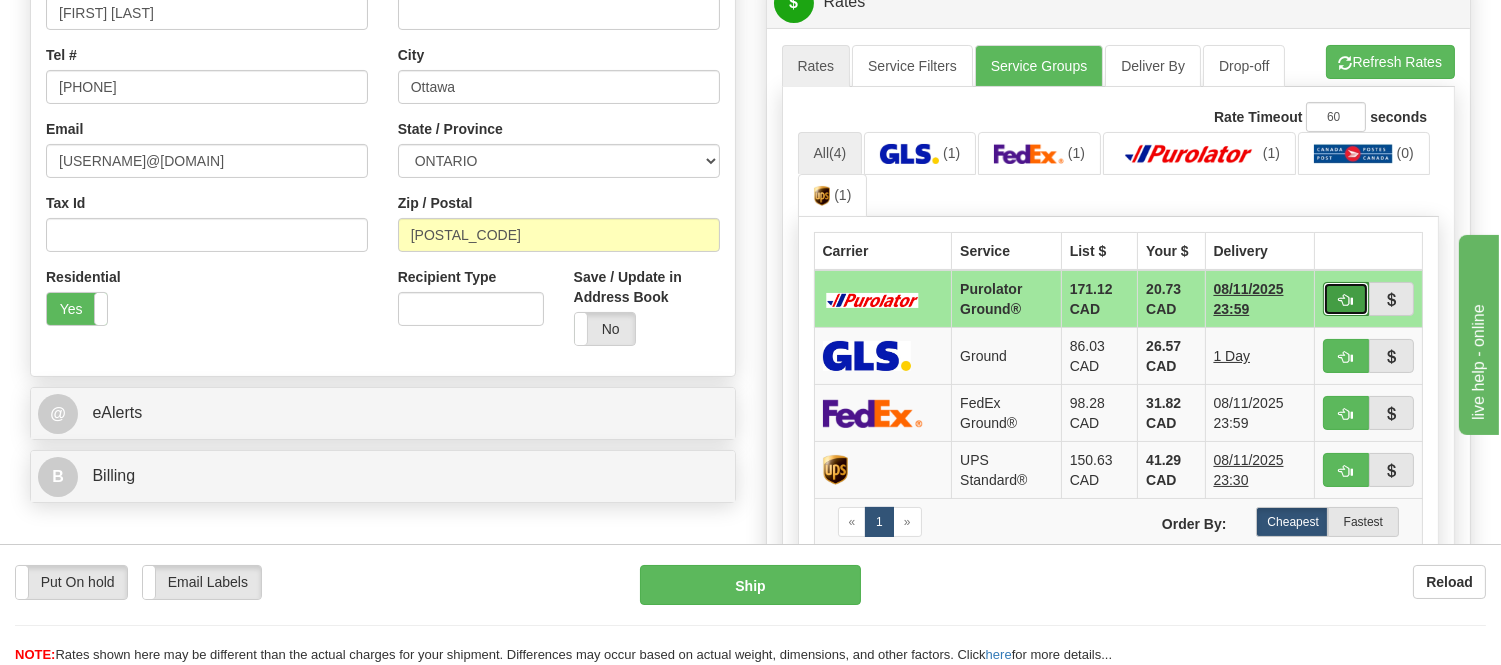 click at bounding box center [1346, 299] 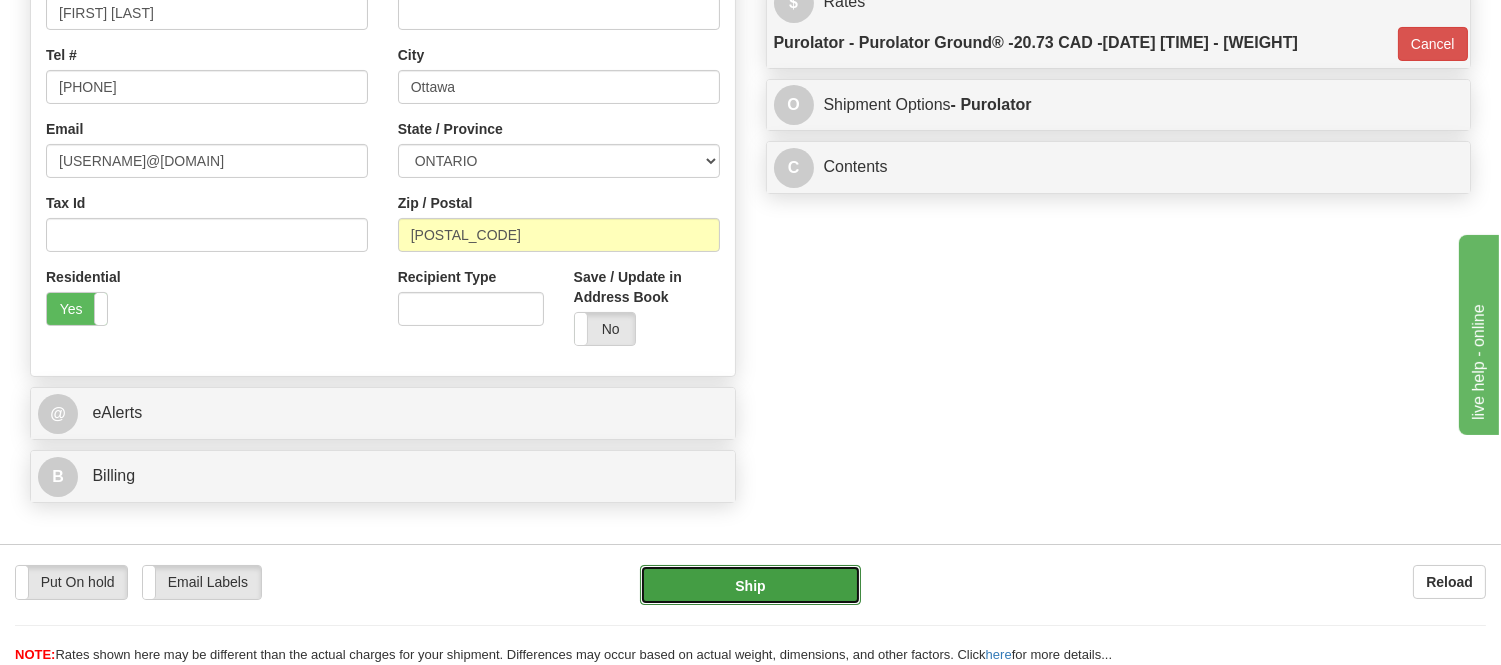 click on "Ship" at bounding box center [750, 585] 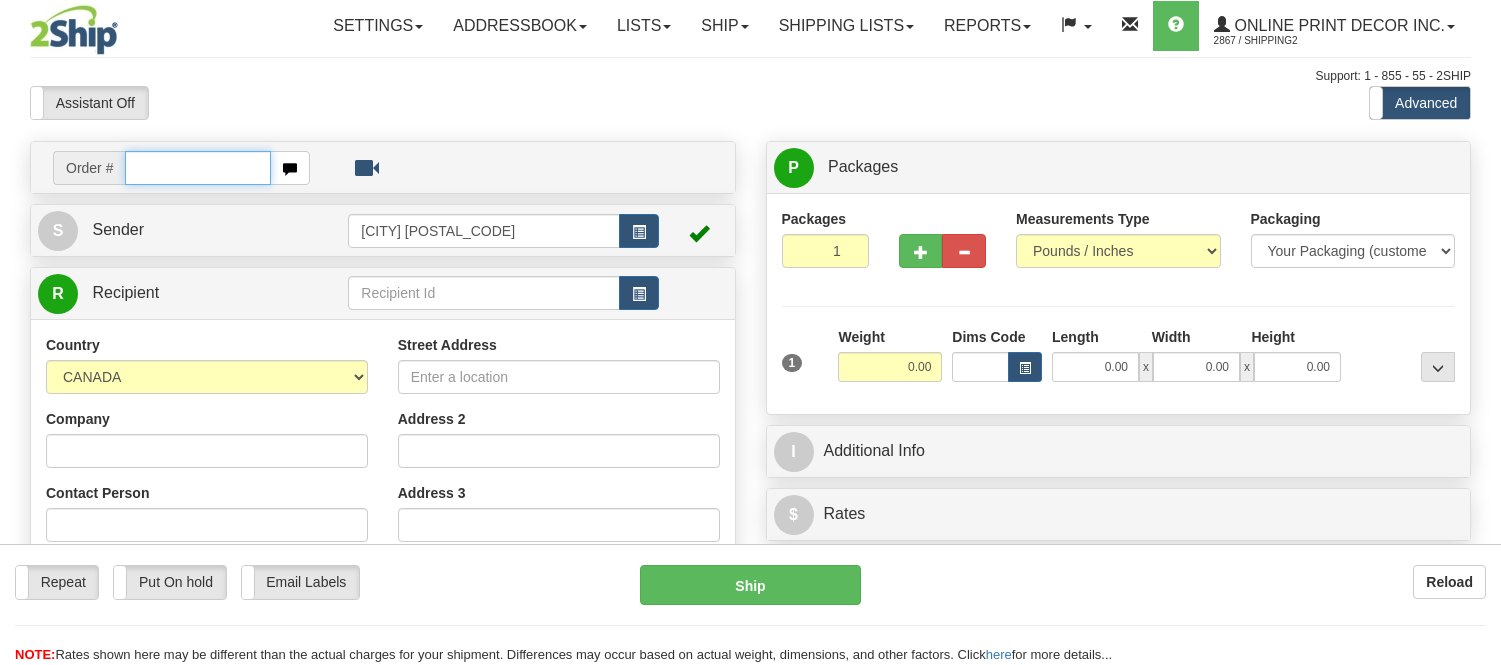 scroll, scrollTop: 0, scrollLeft: 0, axis: both 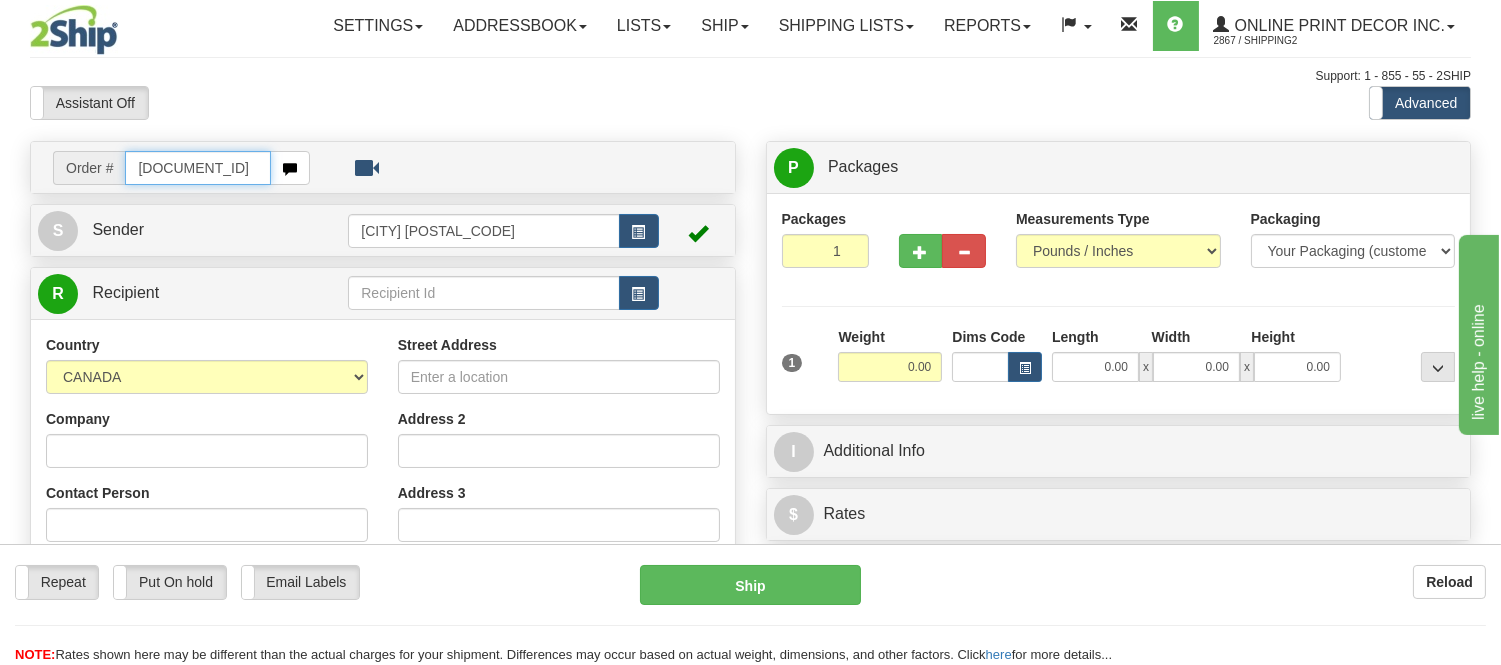 type on "[DOCUMENT_ID]" 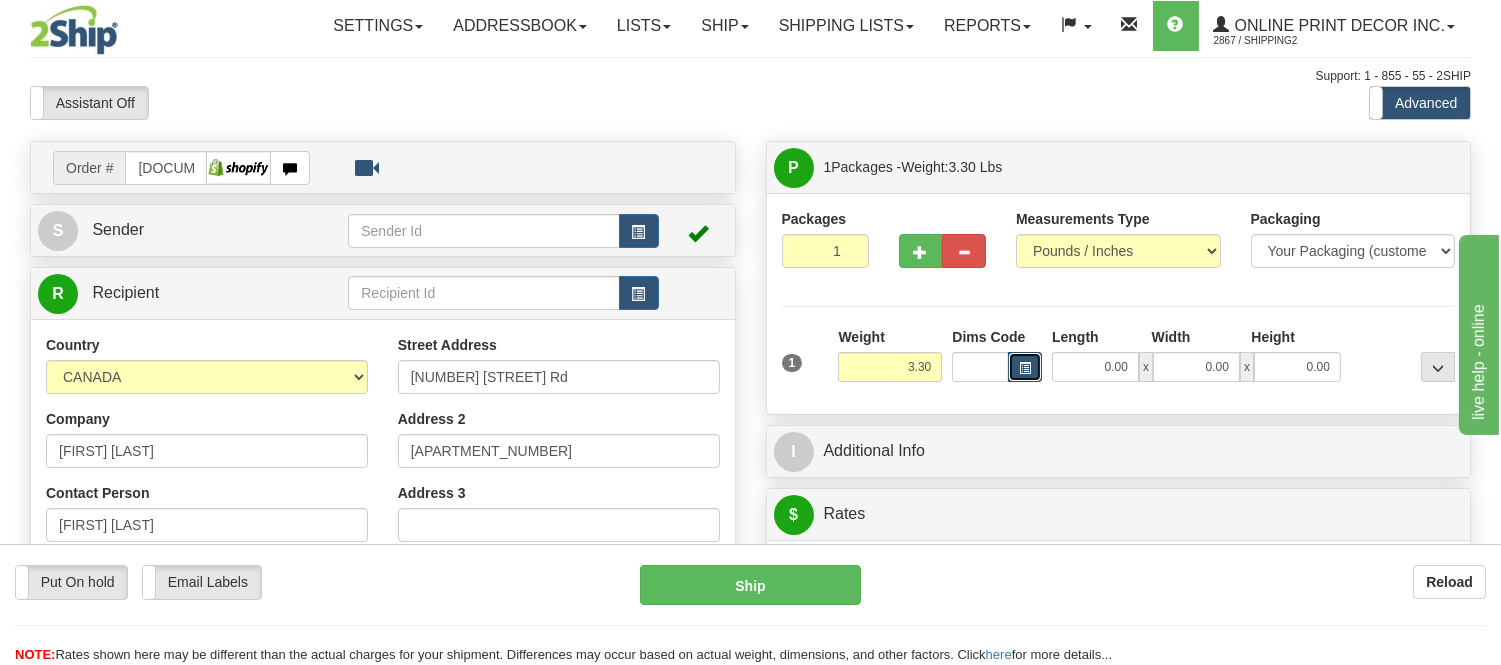 click at bounding box center (1025, 367) 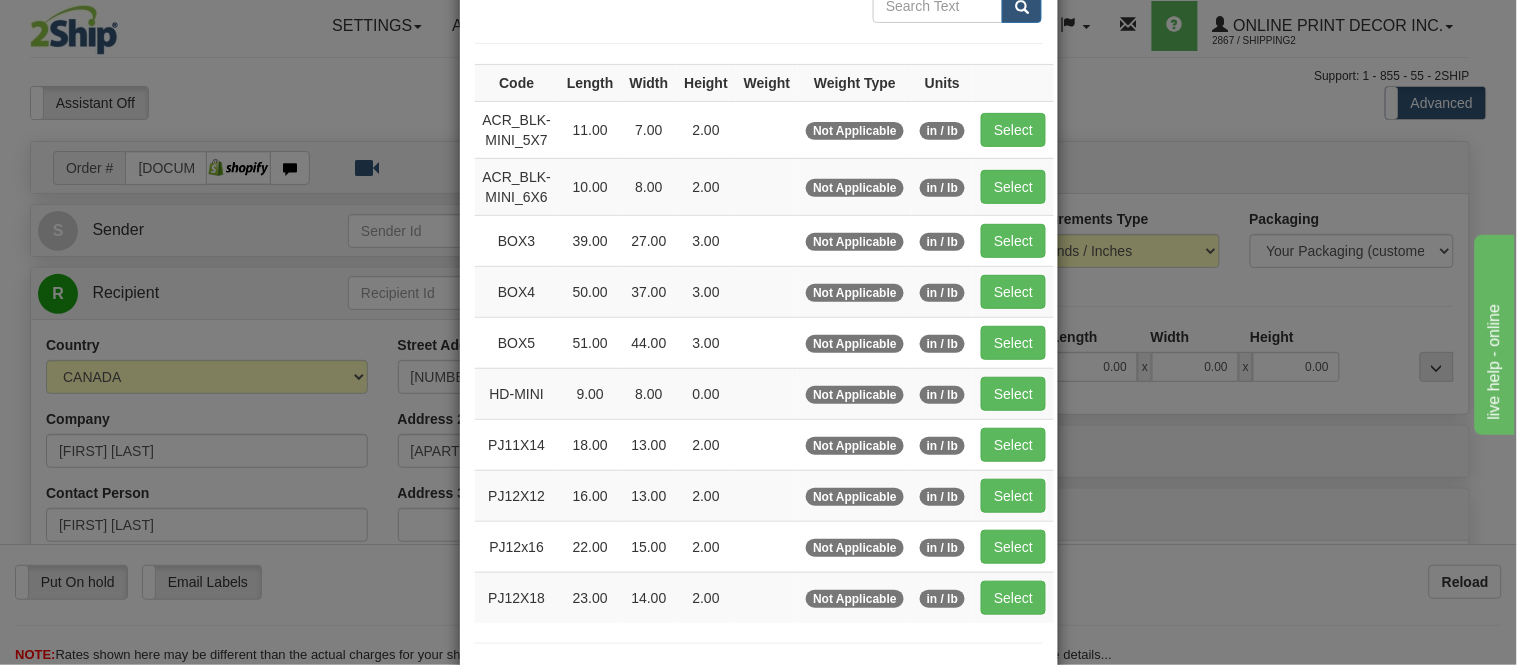 scroll, scrollTop: 222, scrollLeft: 0, axis: vertical 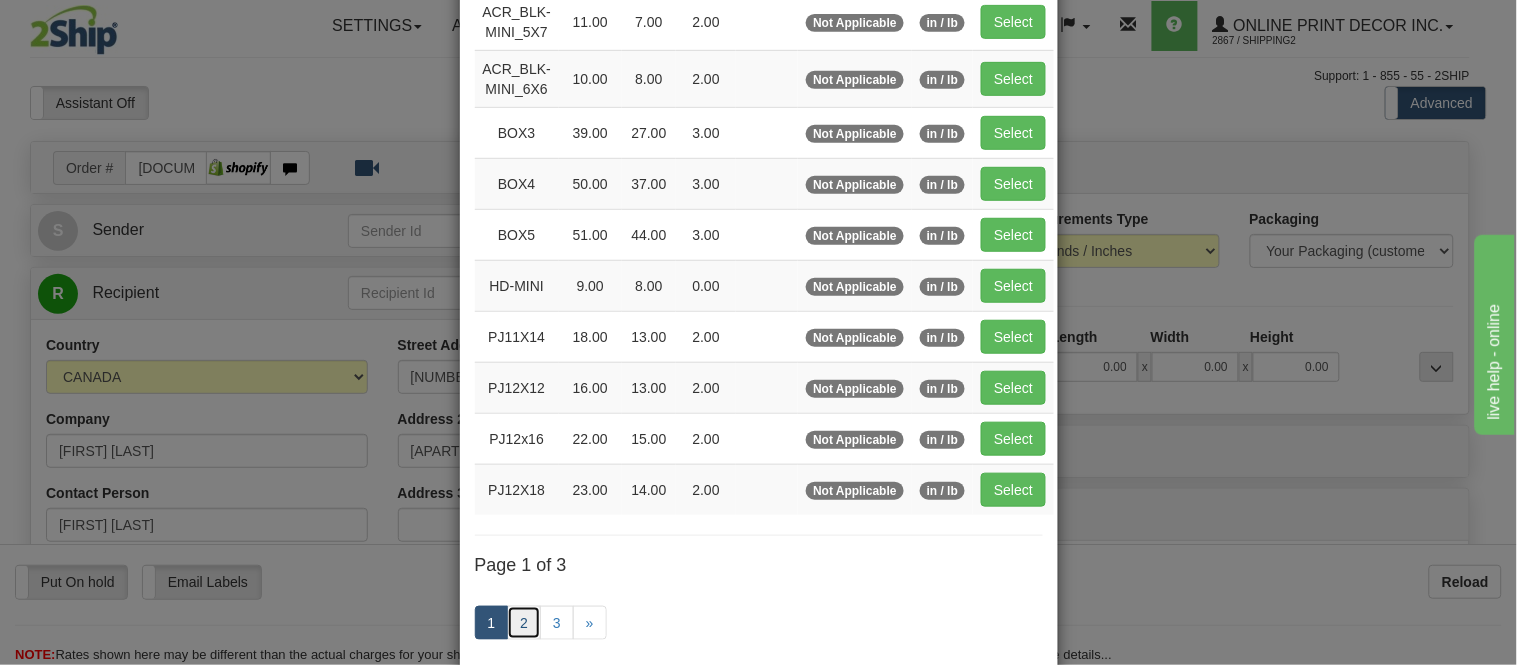 click on "2" at bounding box center [524, 623] 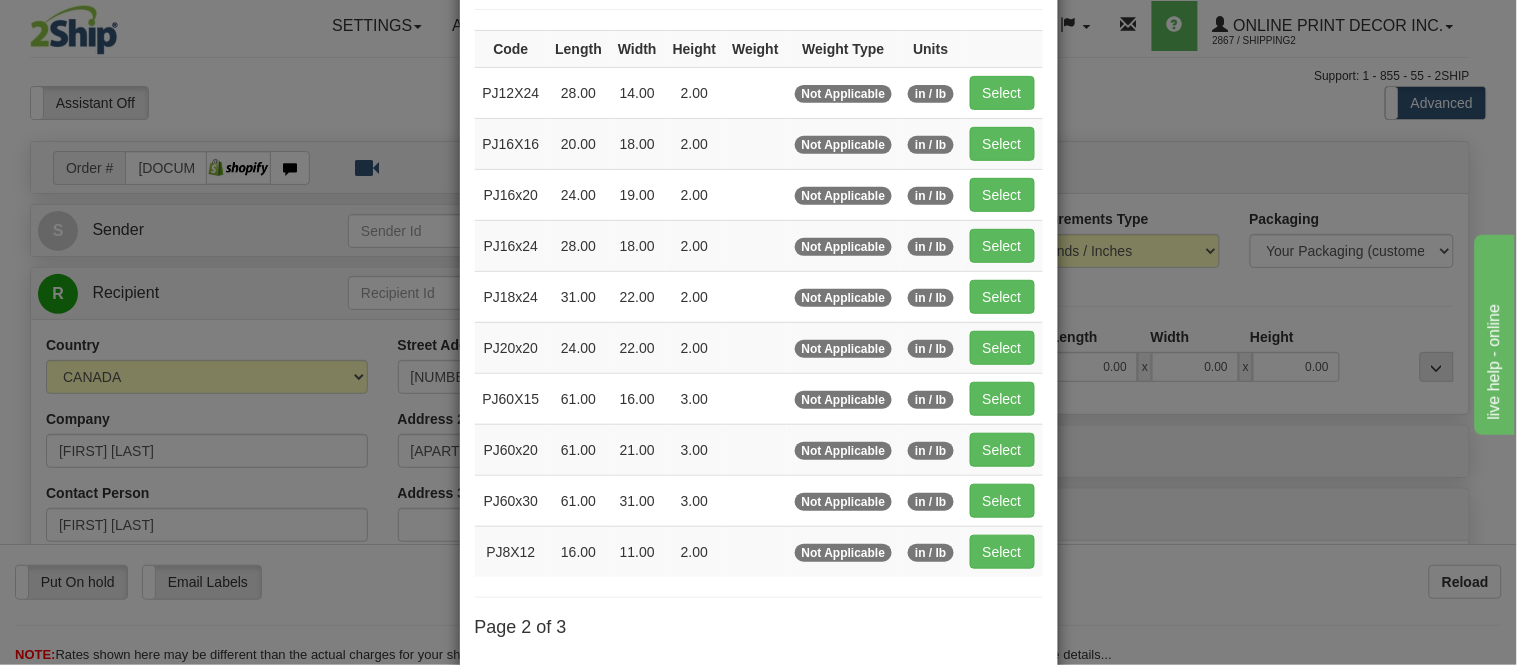 scroll, scrollTop: 111, scrollLeft: 0, axis: vertical 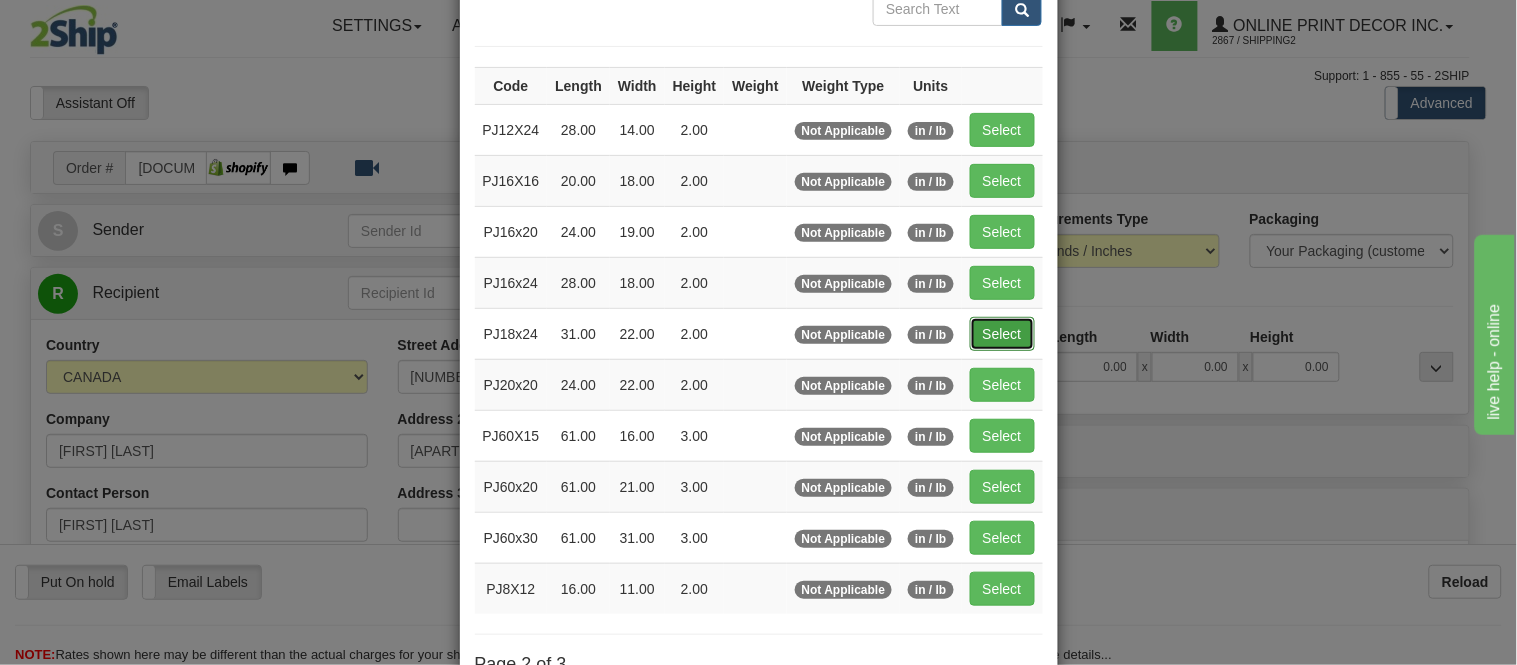 click on "Select" at bounding box center (1002, 334) 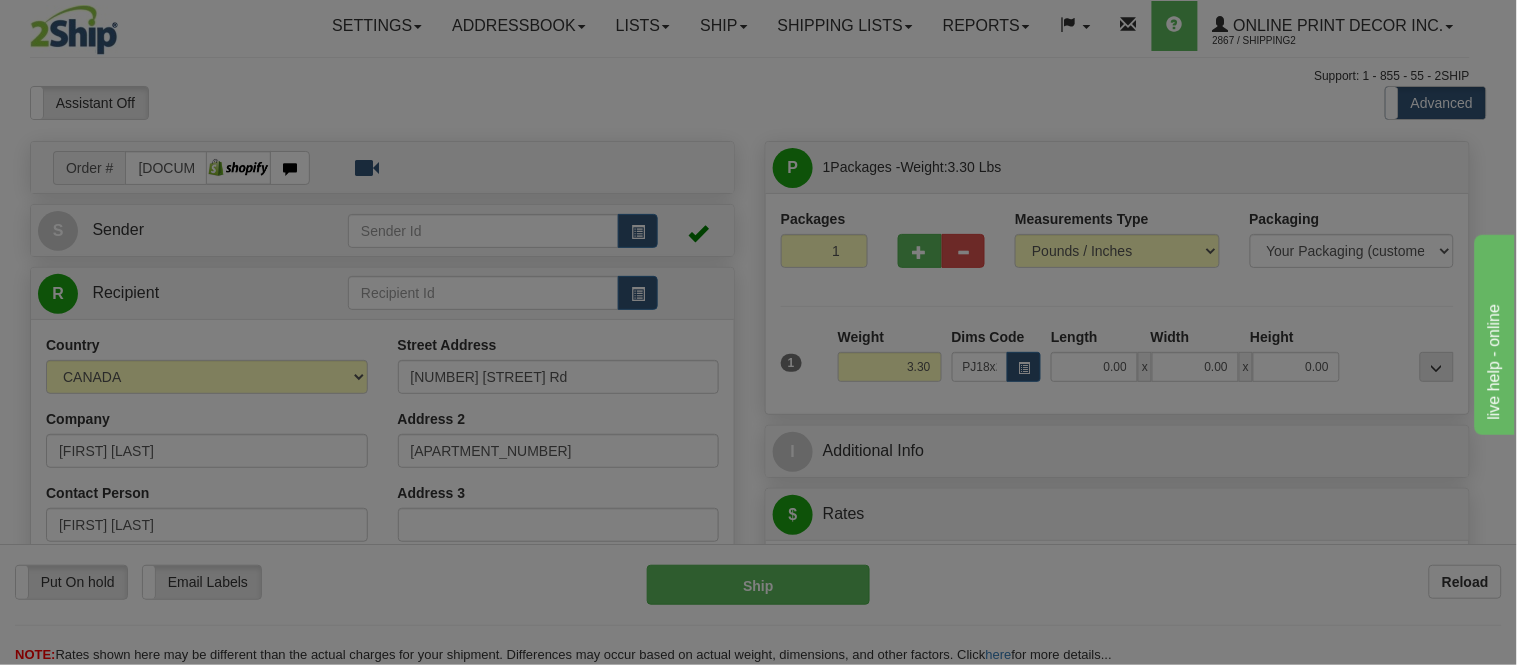 type on "31.00" 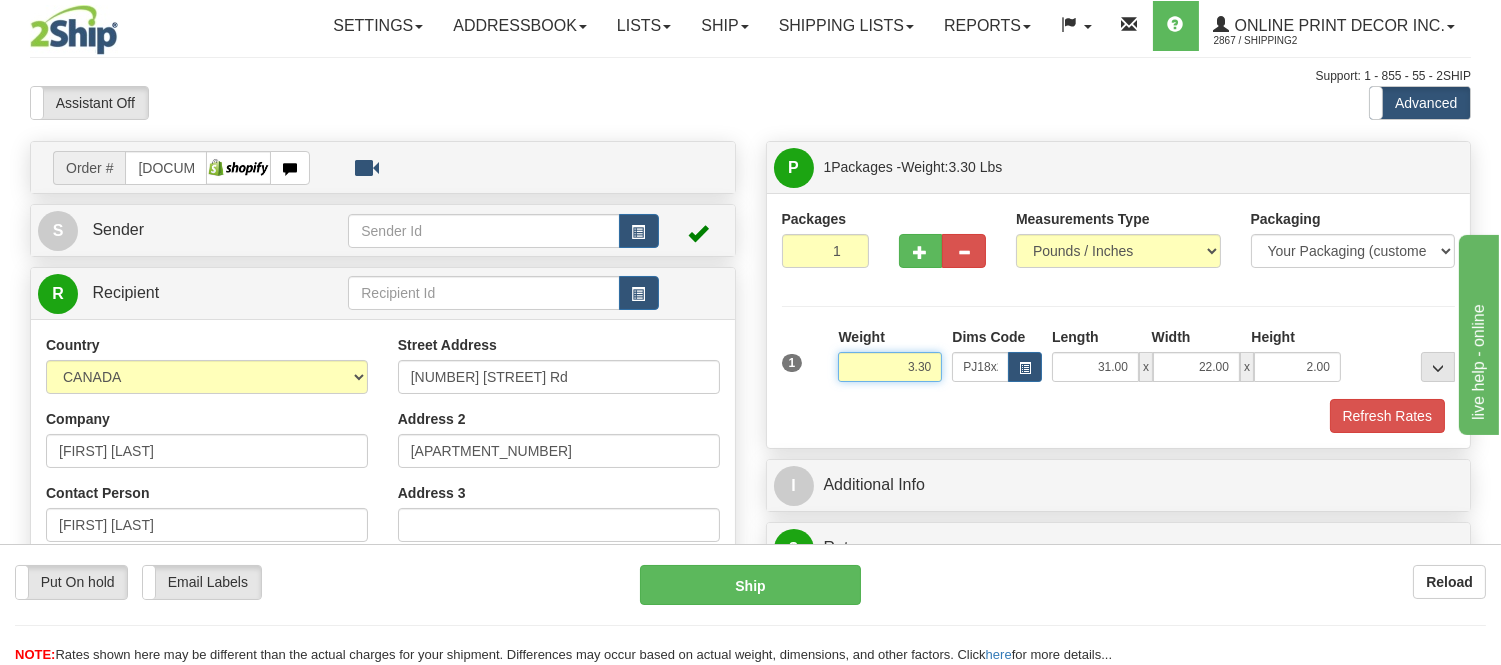 drag, startPoint x: 940, startPoint y: 371, endPoint x: 837, endPoint y: 368, distance: 103.04368 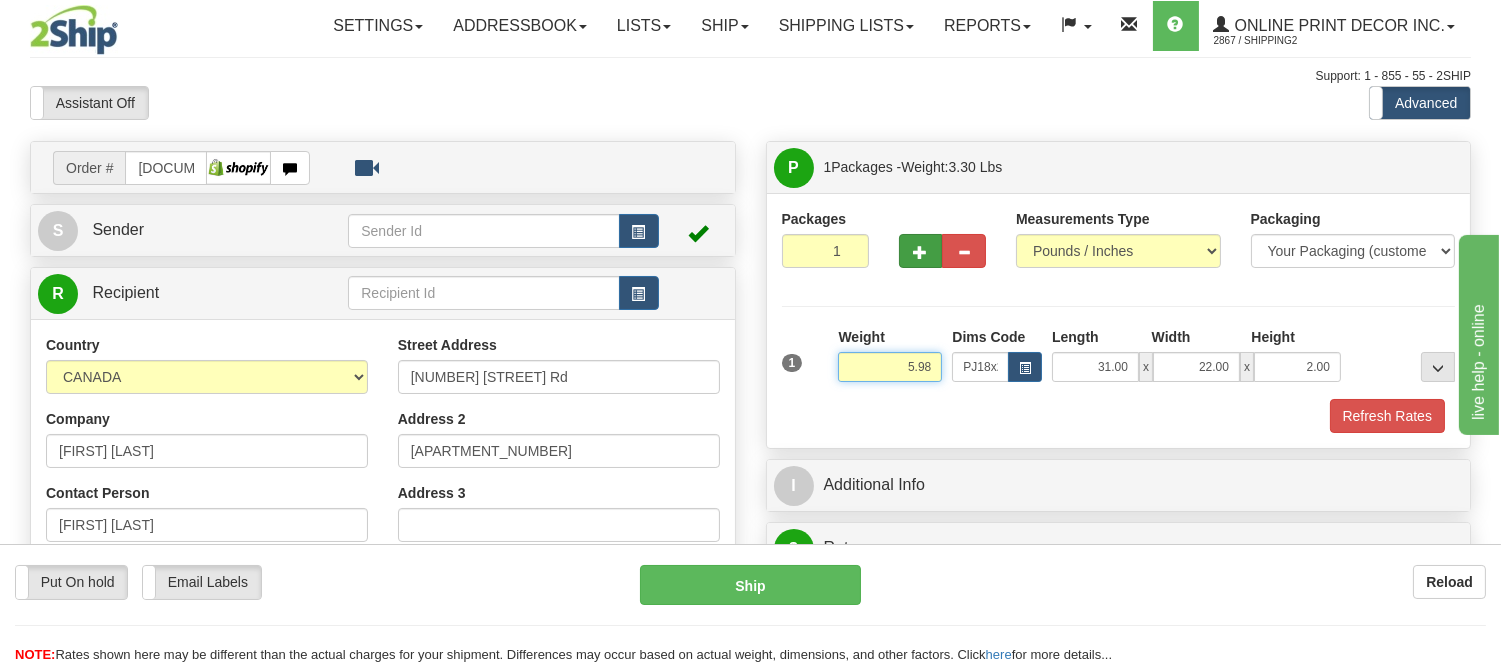 type on "5.98" 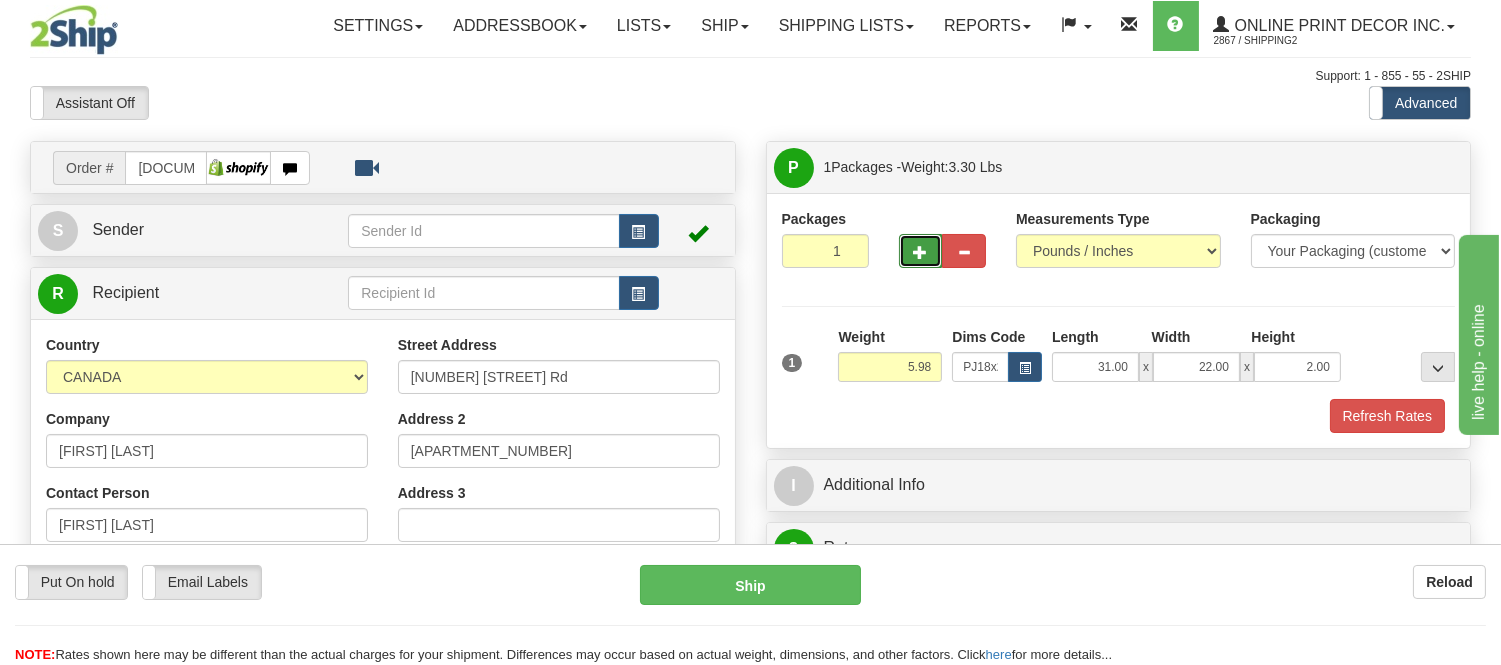 click at bounding box center [921, 251] 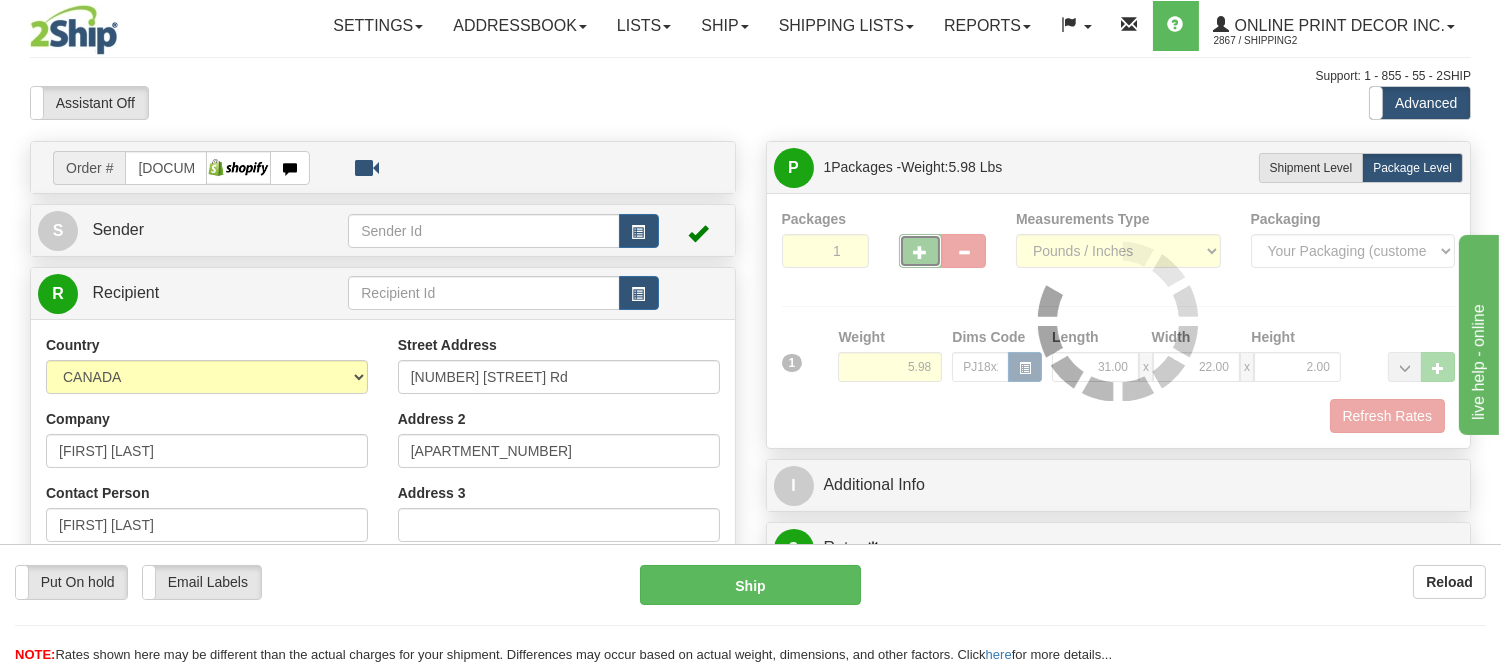type on "2" 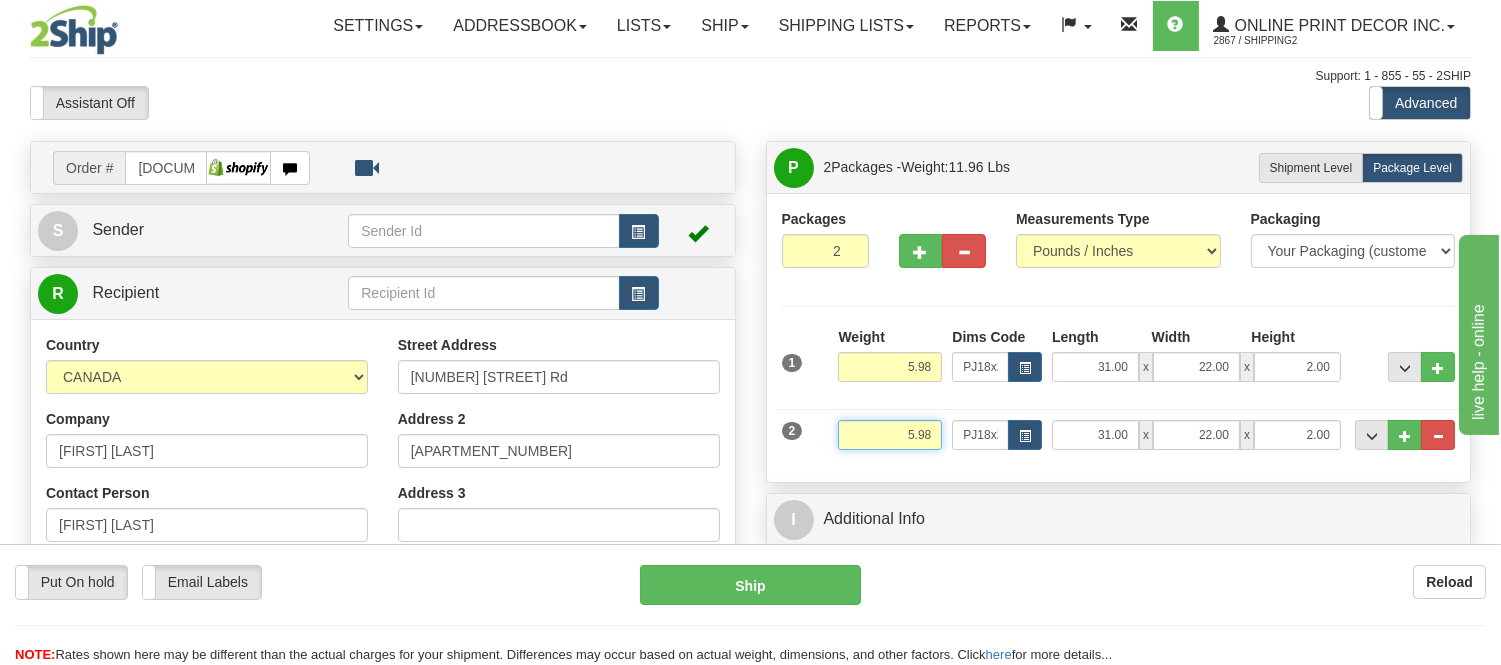 drag, startPoint x: 931, startPoint y: 433, endPoint x: 817, endPoint y: 447, distance: 114.85643 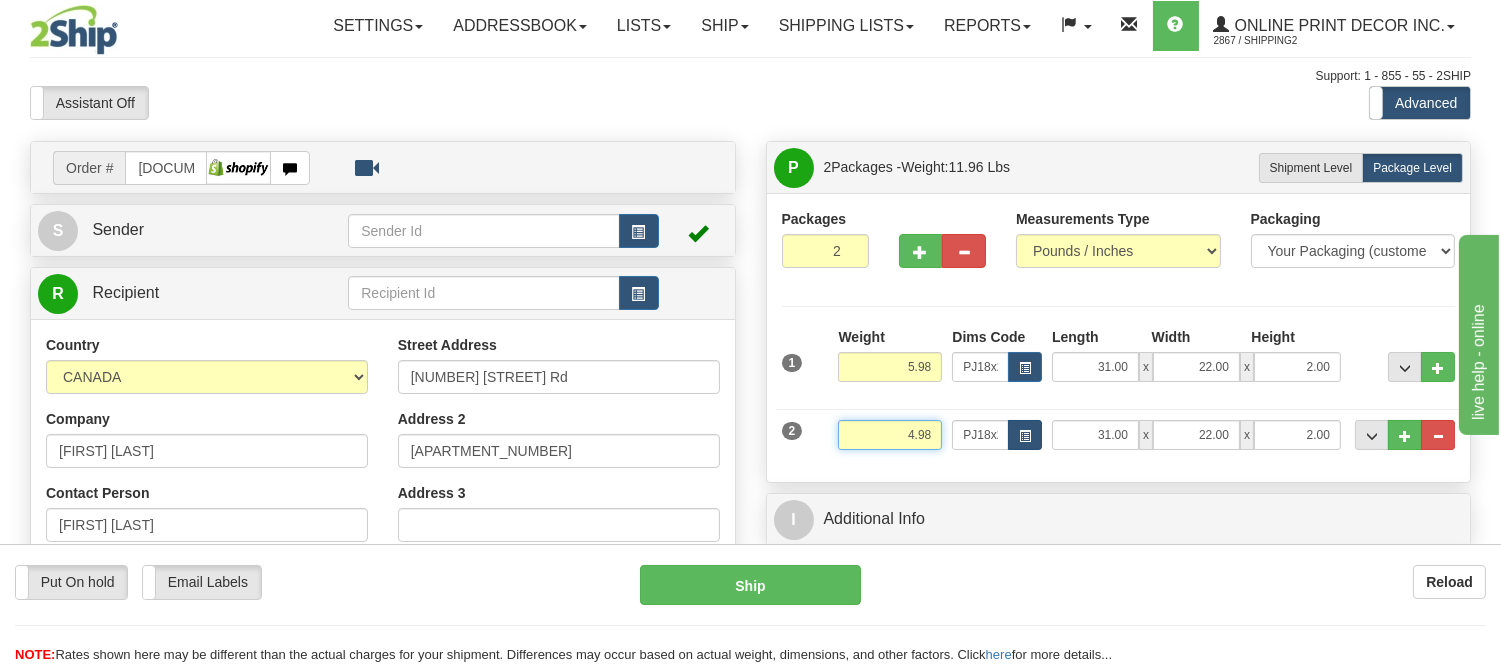 type on "4.98" 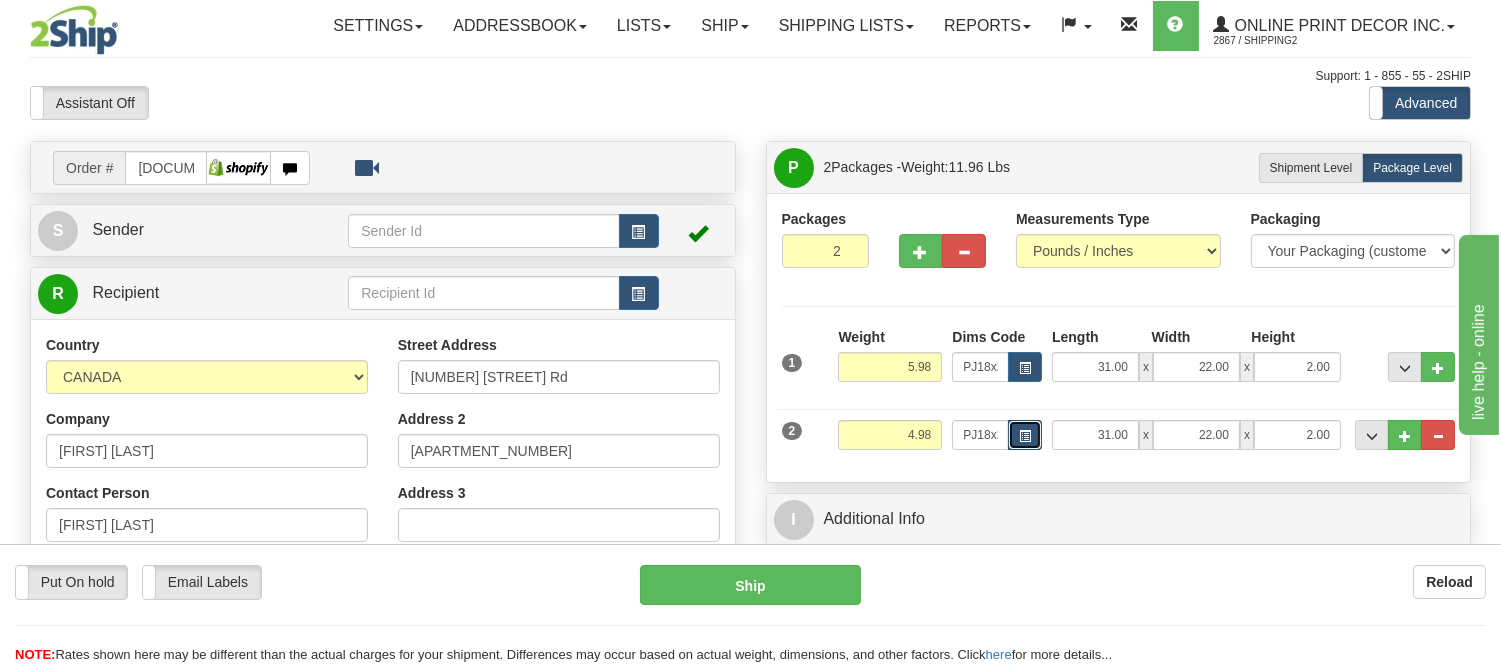 click at bounding box center (1025, 436) 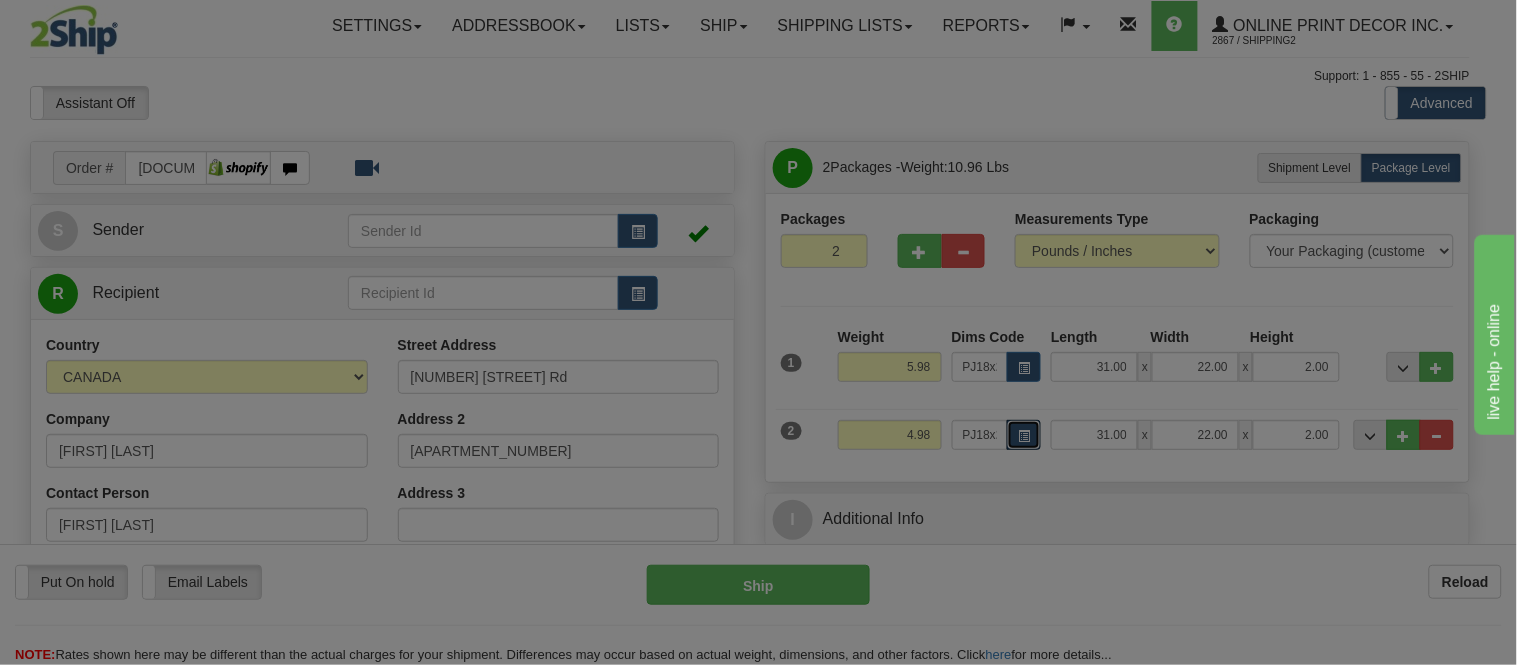 scroll, scrollTop: 0, scrollLeft: 0, axis: both 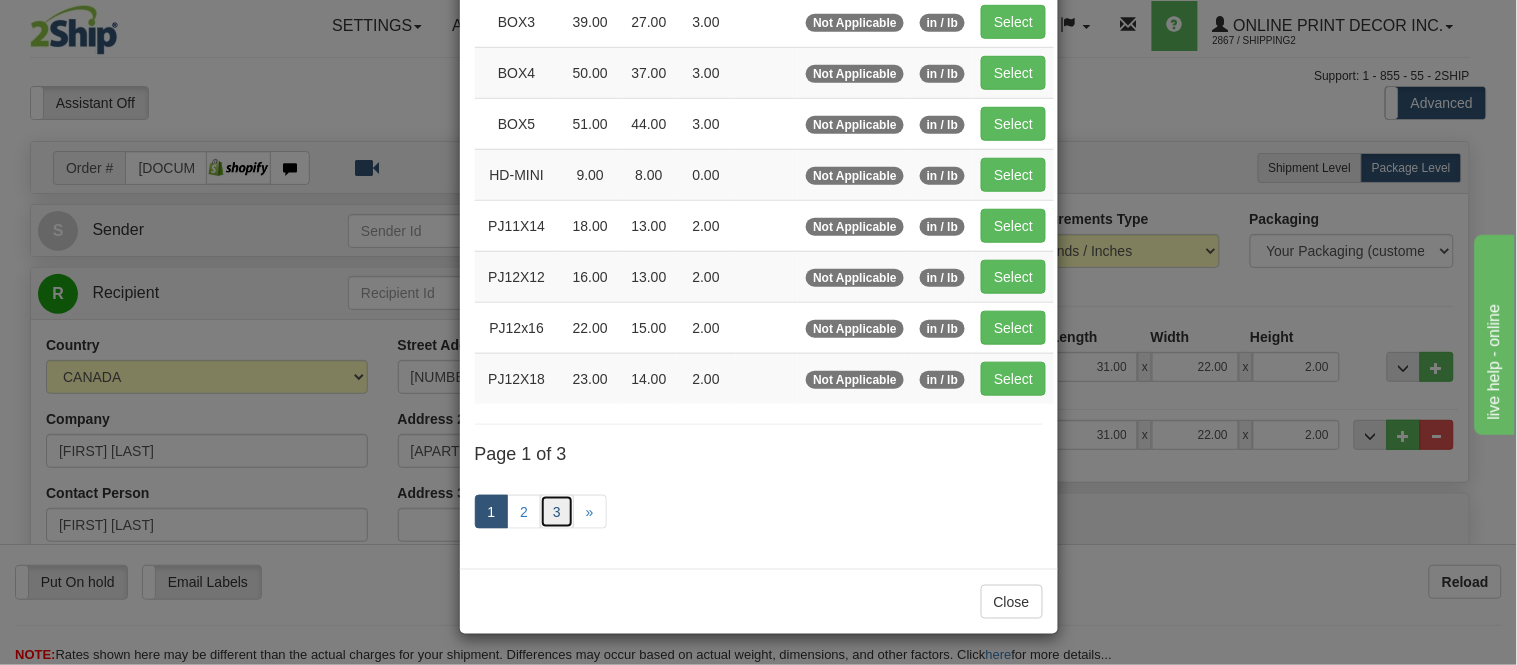 click on "3" at bounding box center (557, 512) 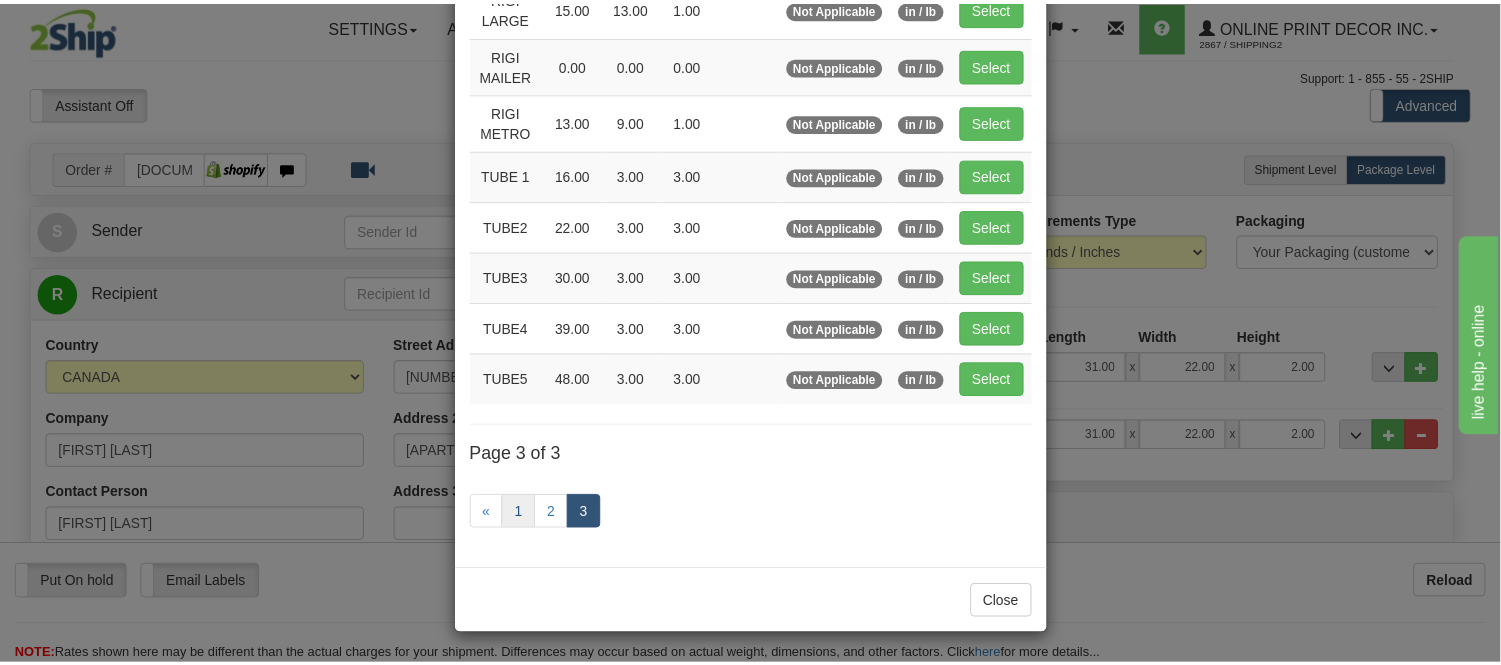 scroll, scrollTop: 240, scrollLeft: 0, axis: vertical 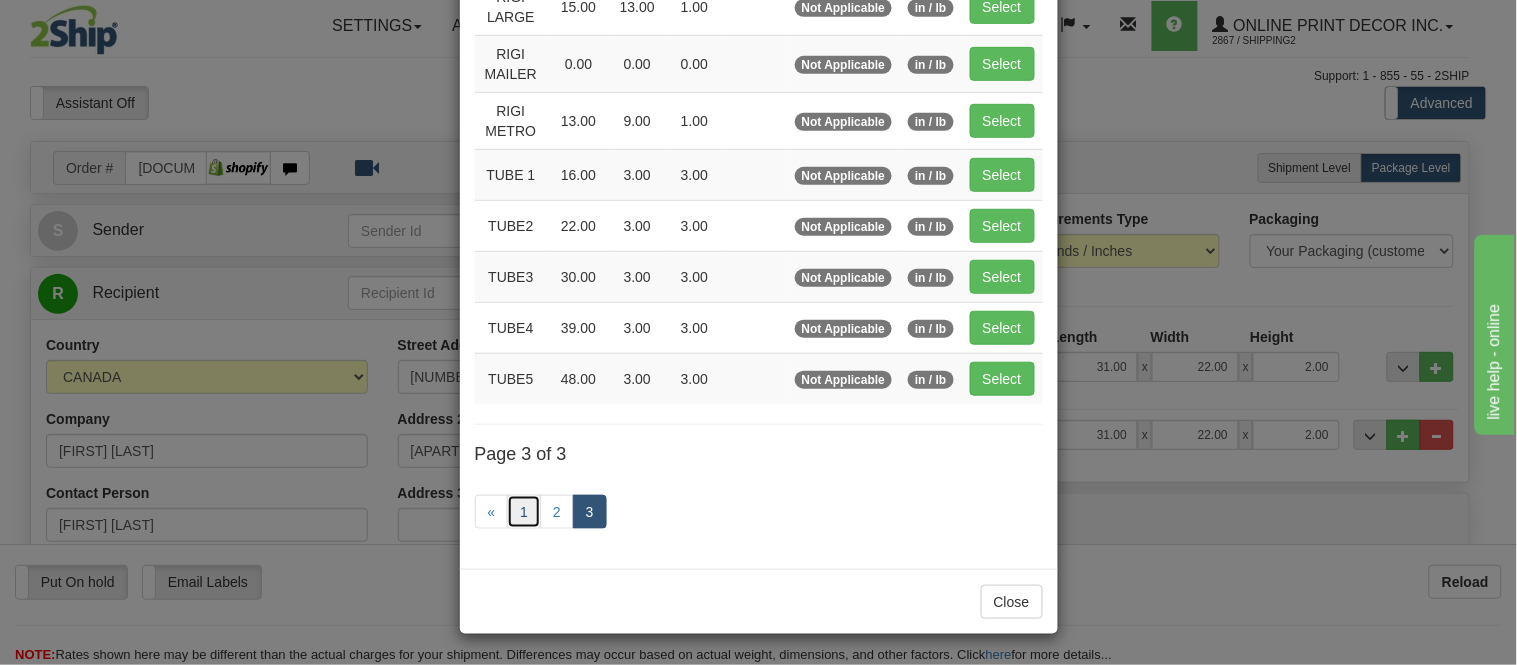 click on "1" at bounding box center (524, 512) 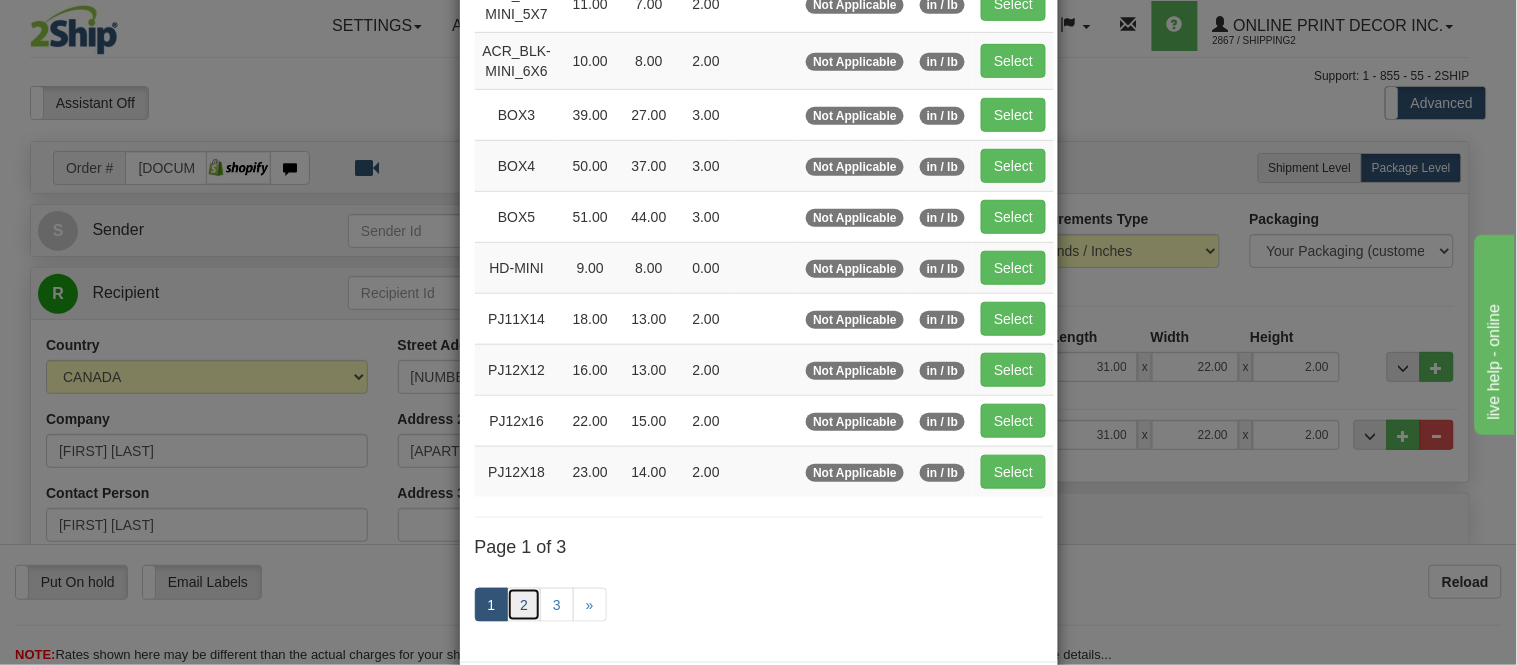 click on "2" at bounding box center [524, 605] 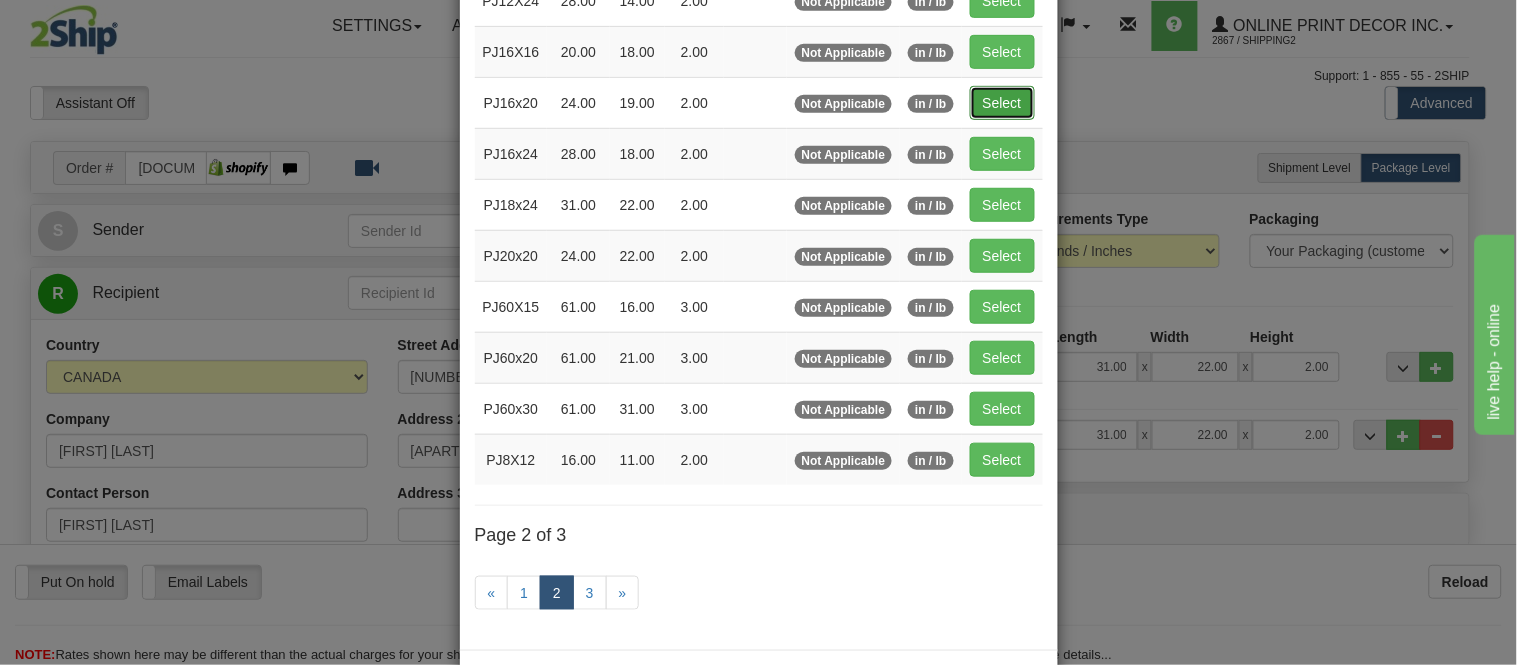 click on "Select" at bounding box center (1002, 103) 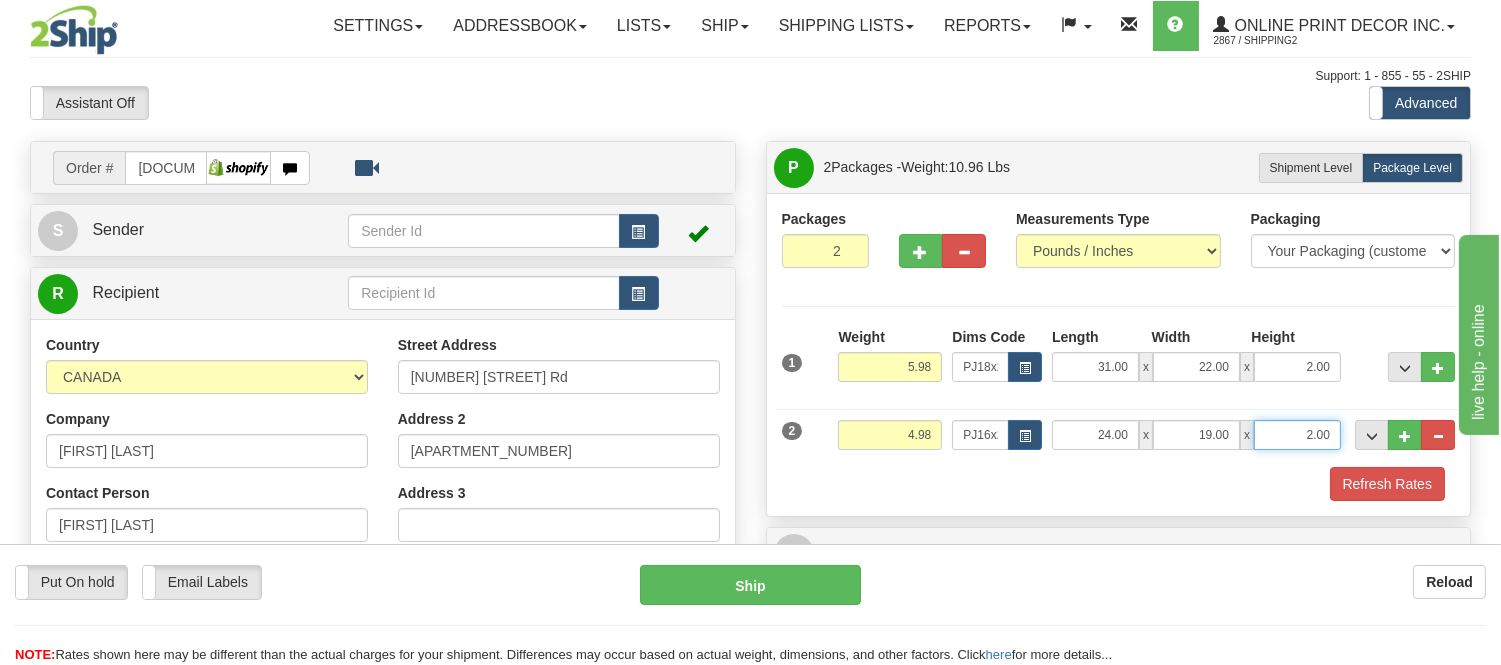 drag, startPoint x: 1327, startPoint y: 433, endPoint x: 1266, endPoint y: 434, distance: 61.008198 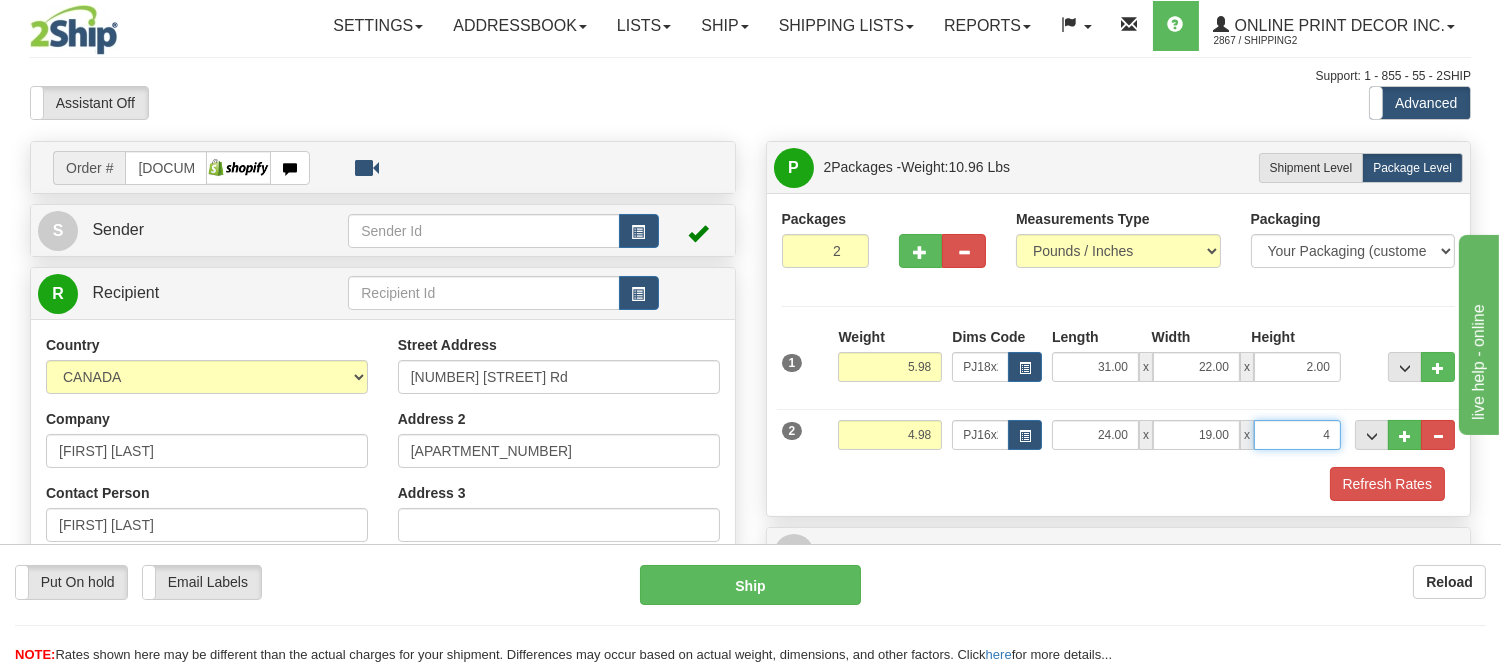 click on "Delete" at bounding box center [0, 0] 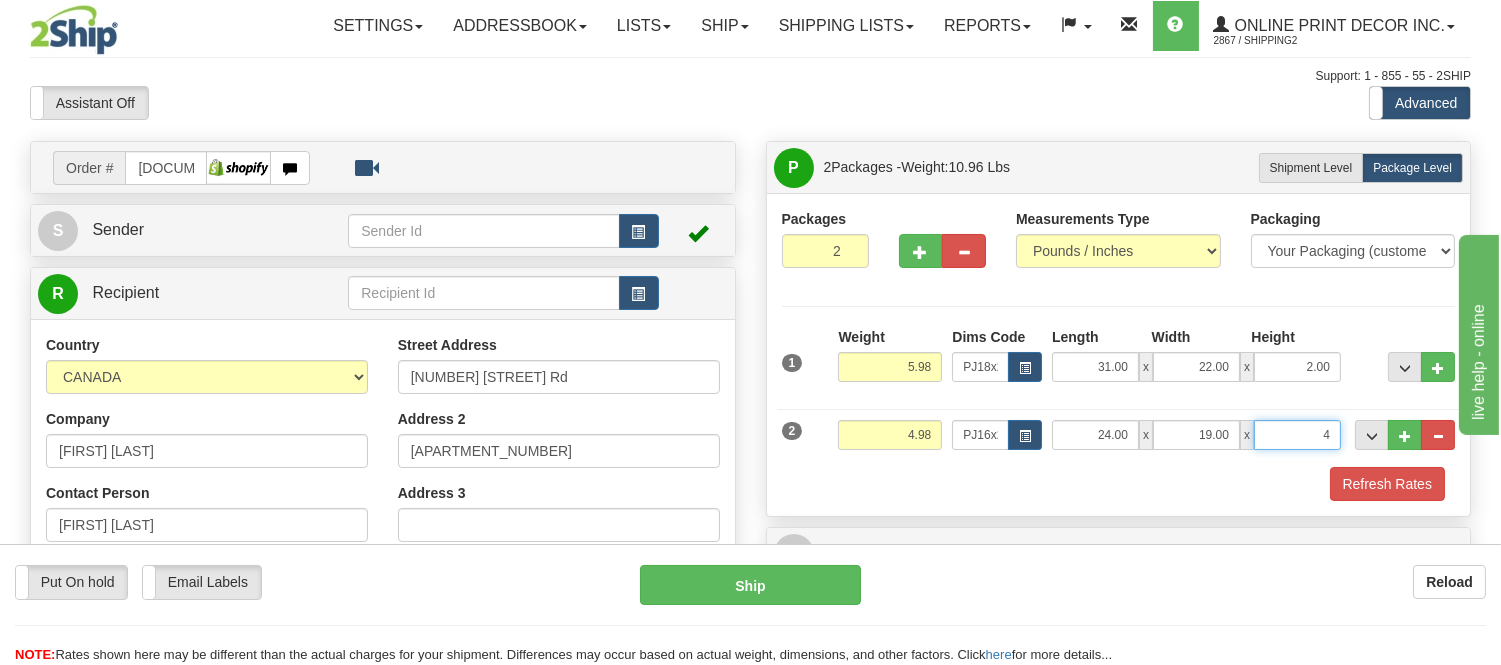 type on "4.00" 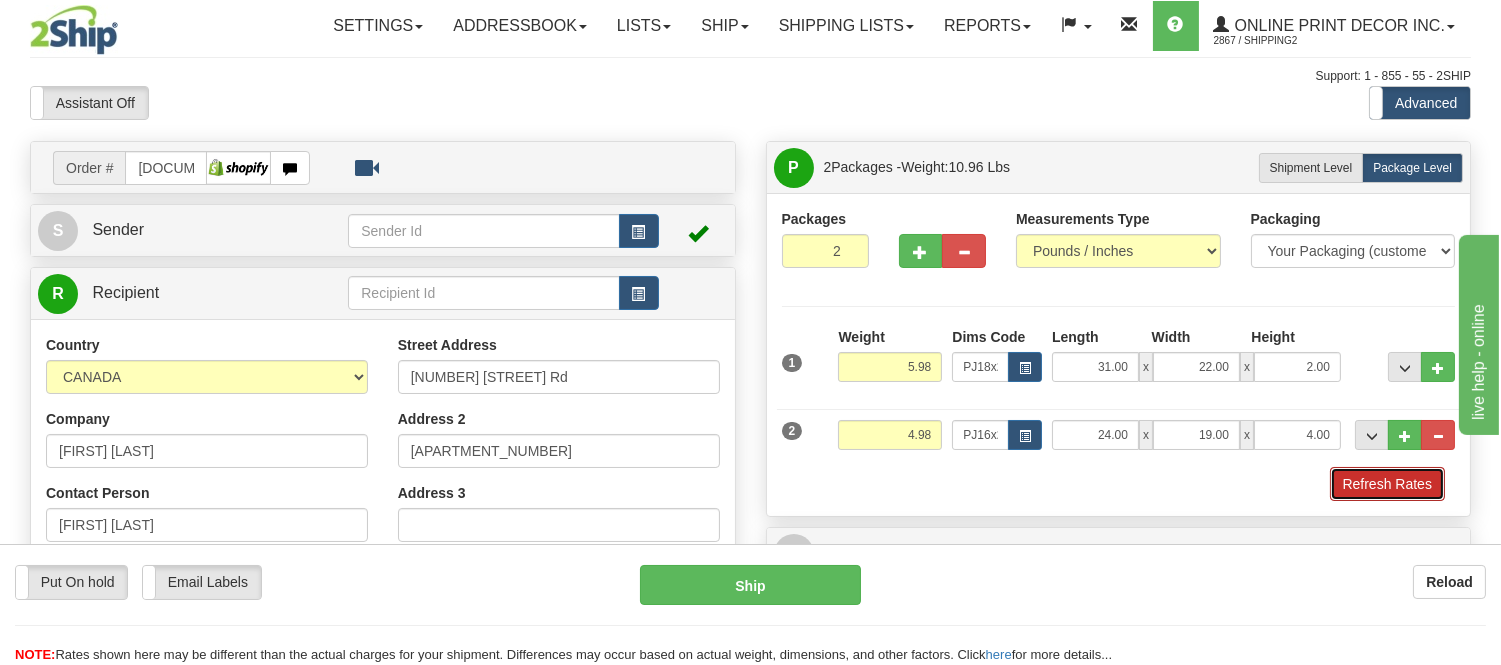 click on "Refresh Rates" at bounding box center (1387, 484) 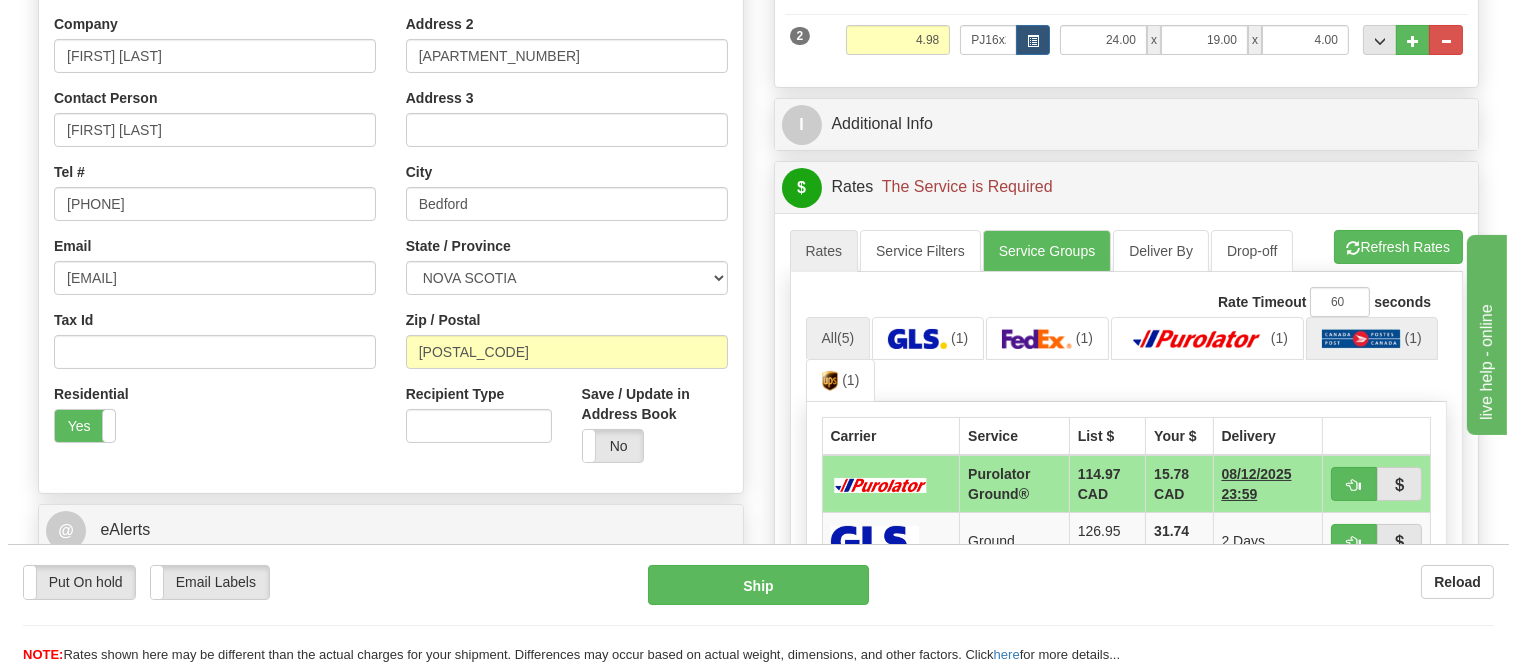 scroll, scrollTop: 444, scrollLeft: 0, axis: vertical 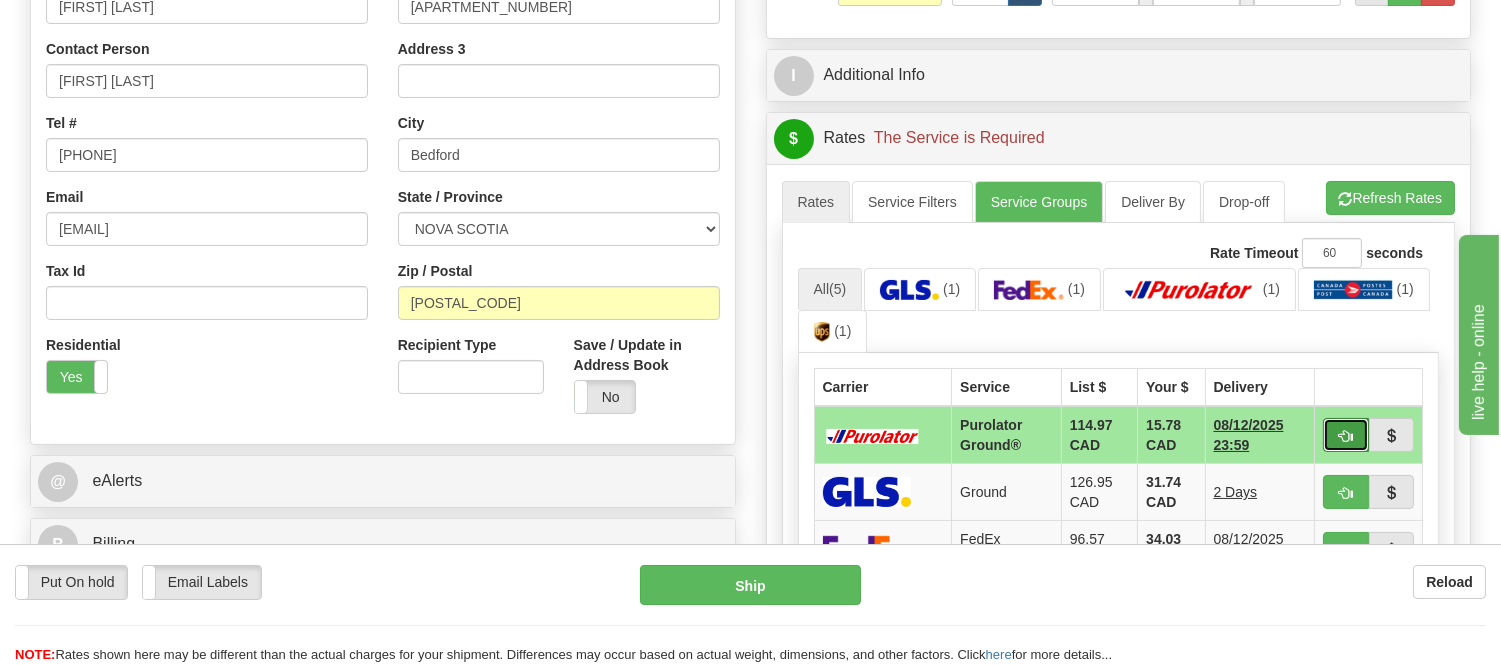 click at bounding box center (1346, 435) 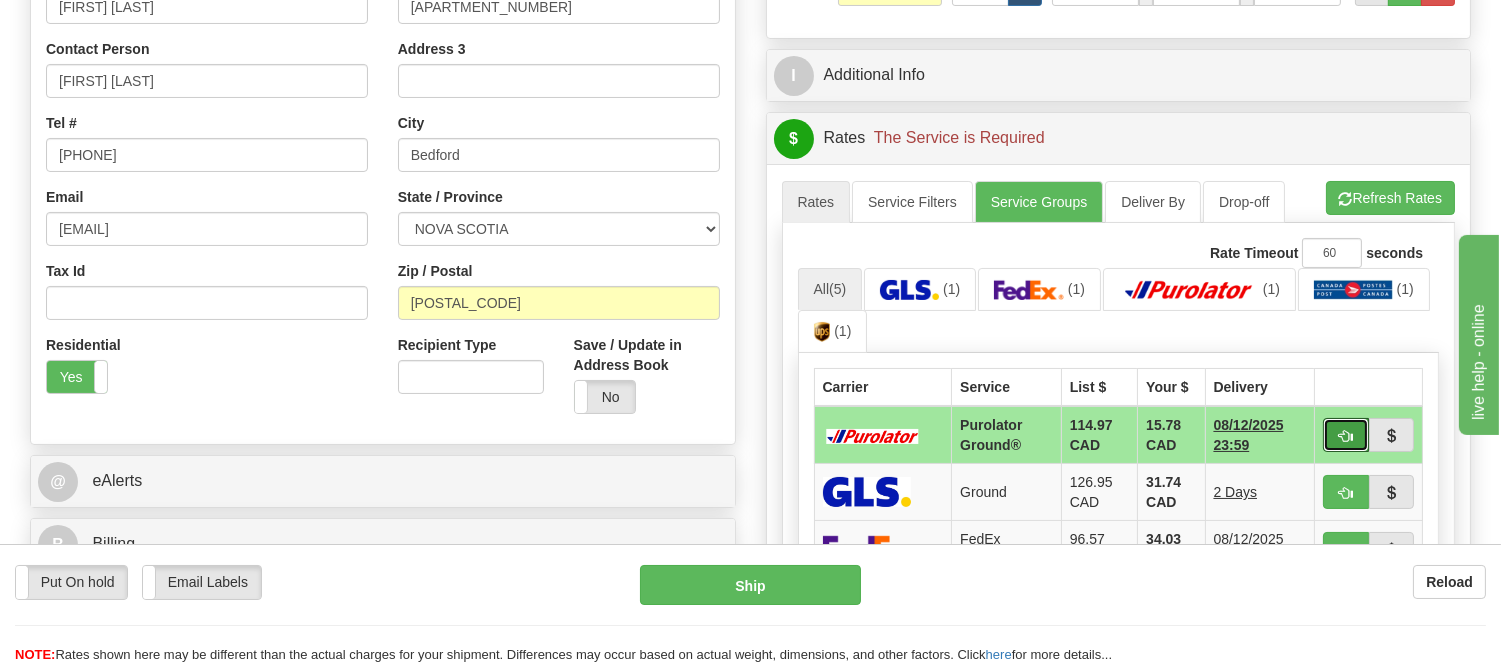type on "260" 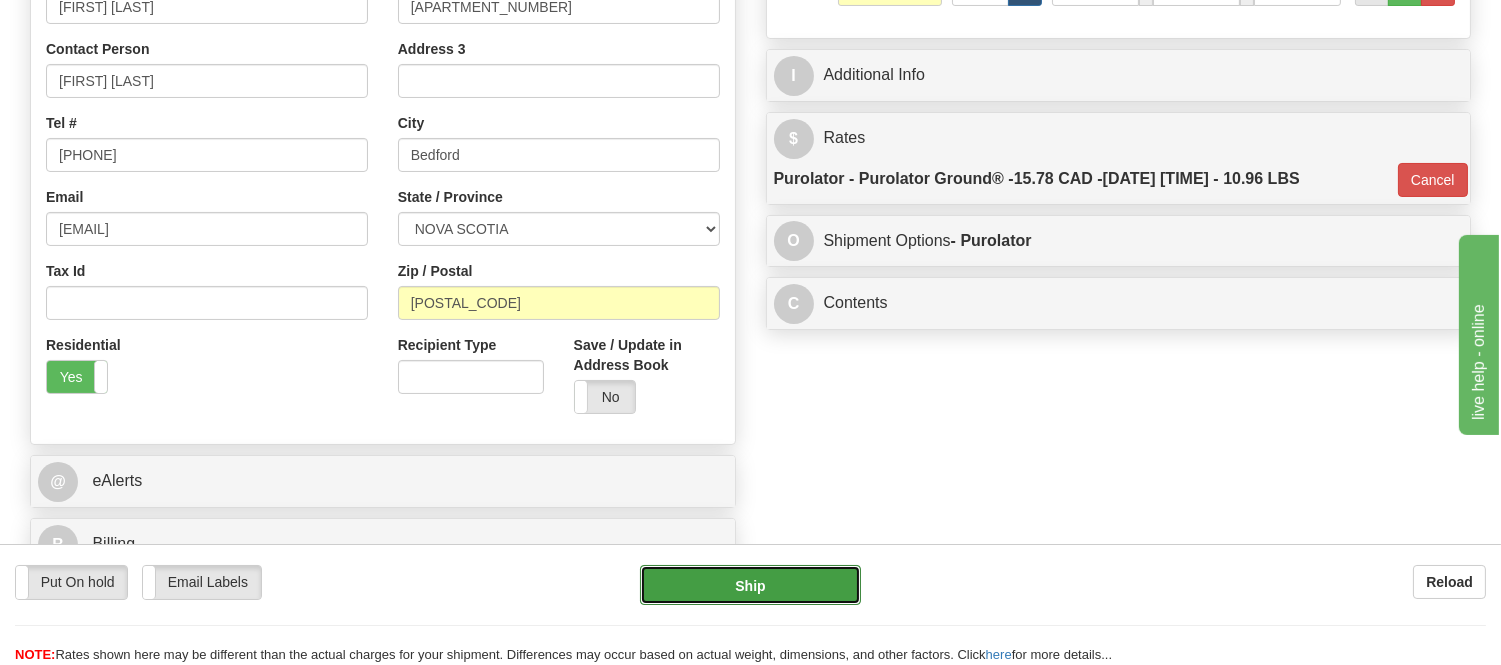 click on "Ship" at bounding box center [750, 585] 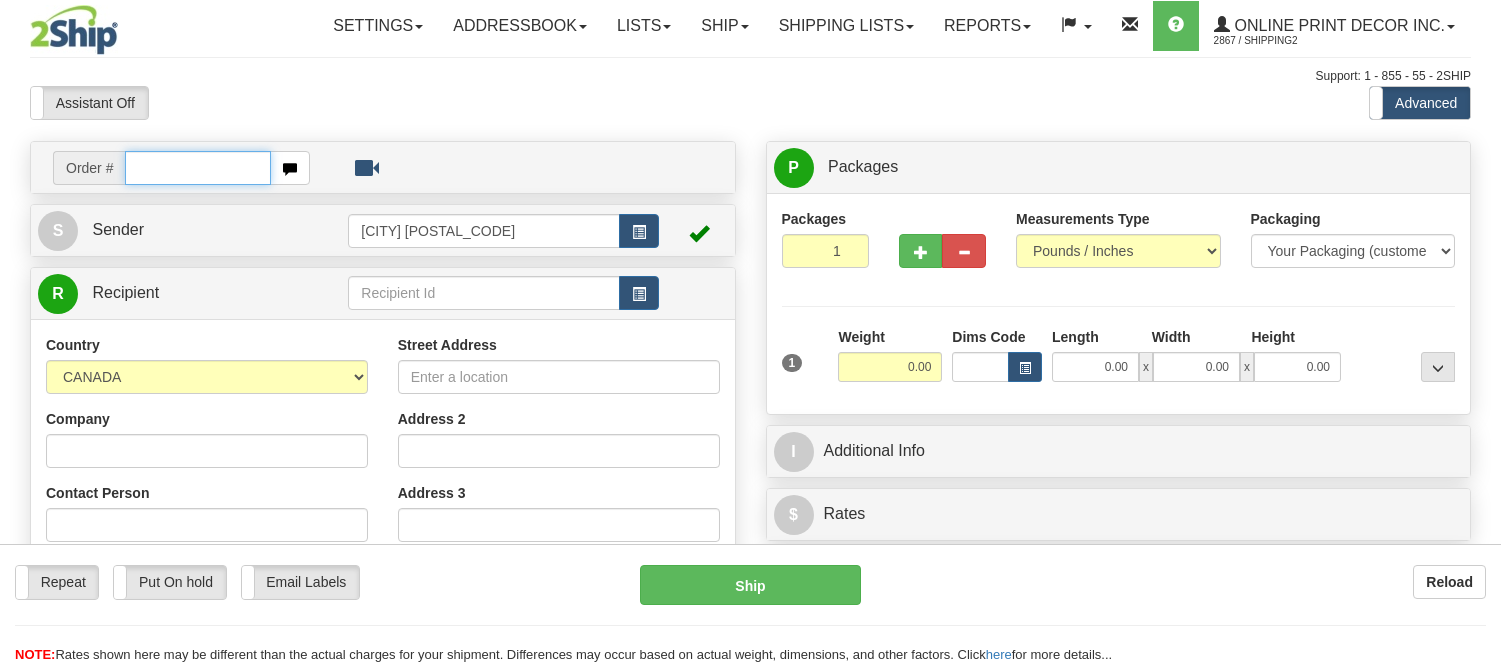 scroll, scrollTop: 0, scrollLeft: 0, axis: both 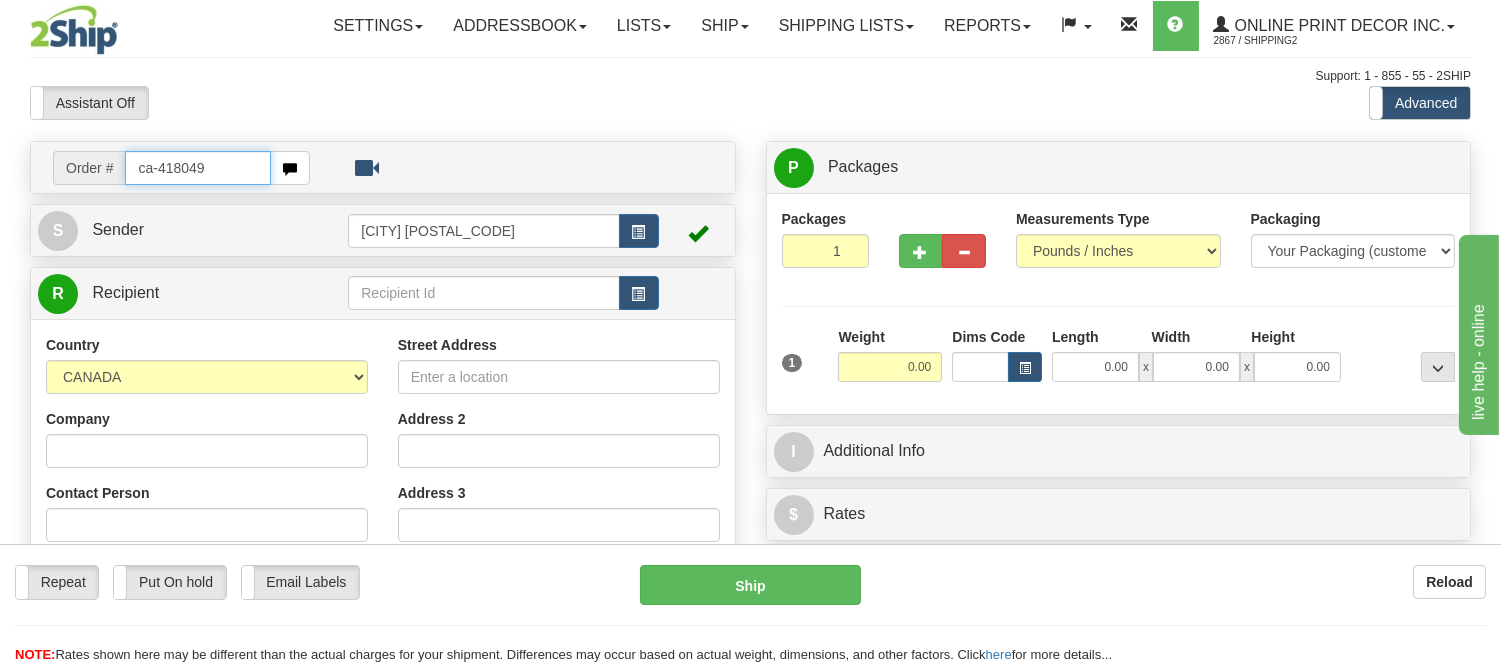 type on "ca-418049" 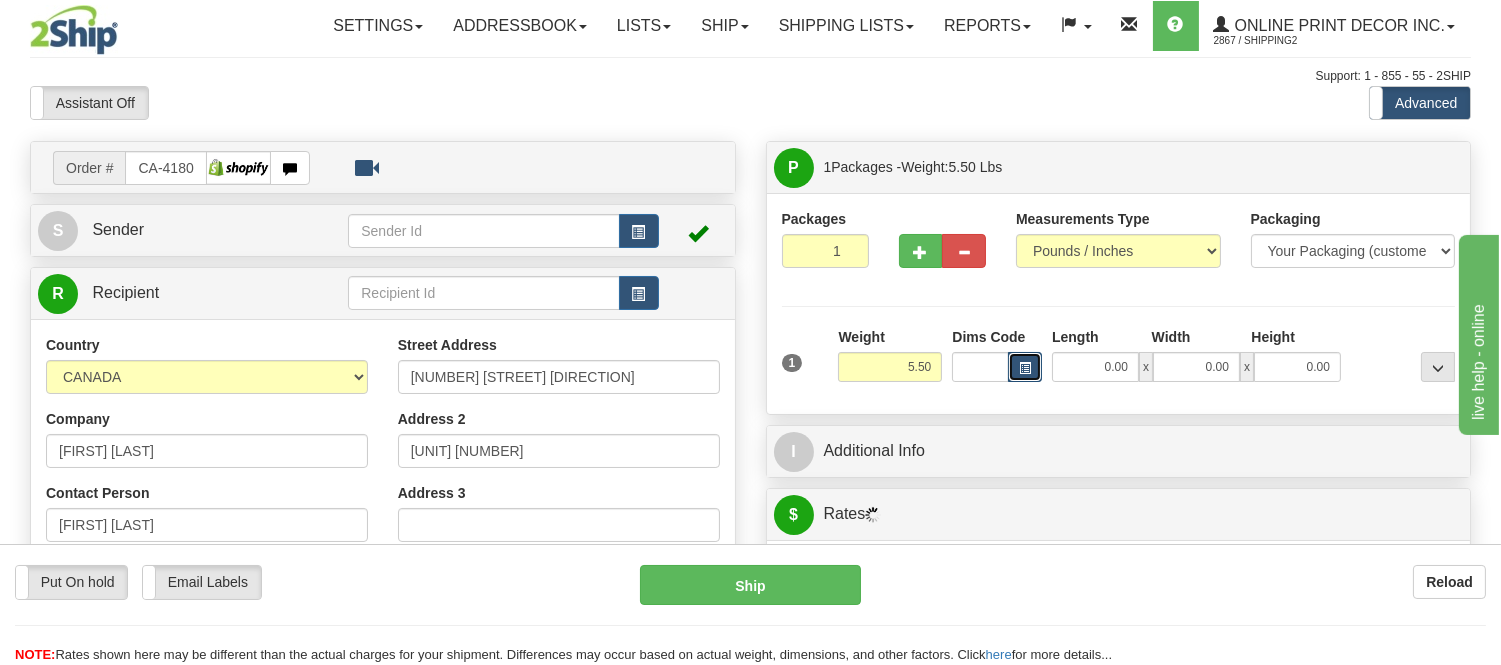 click at bounding box center (1025, 367) 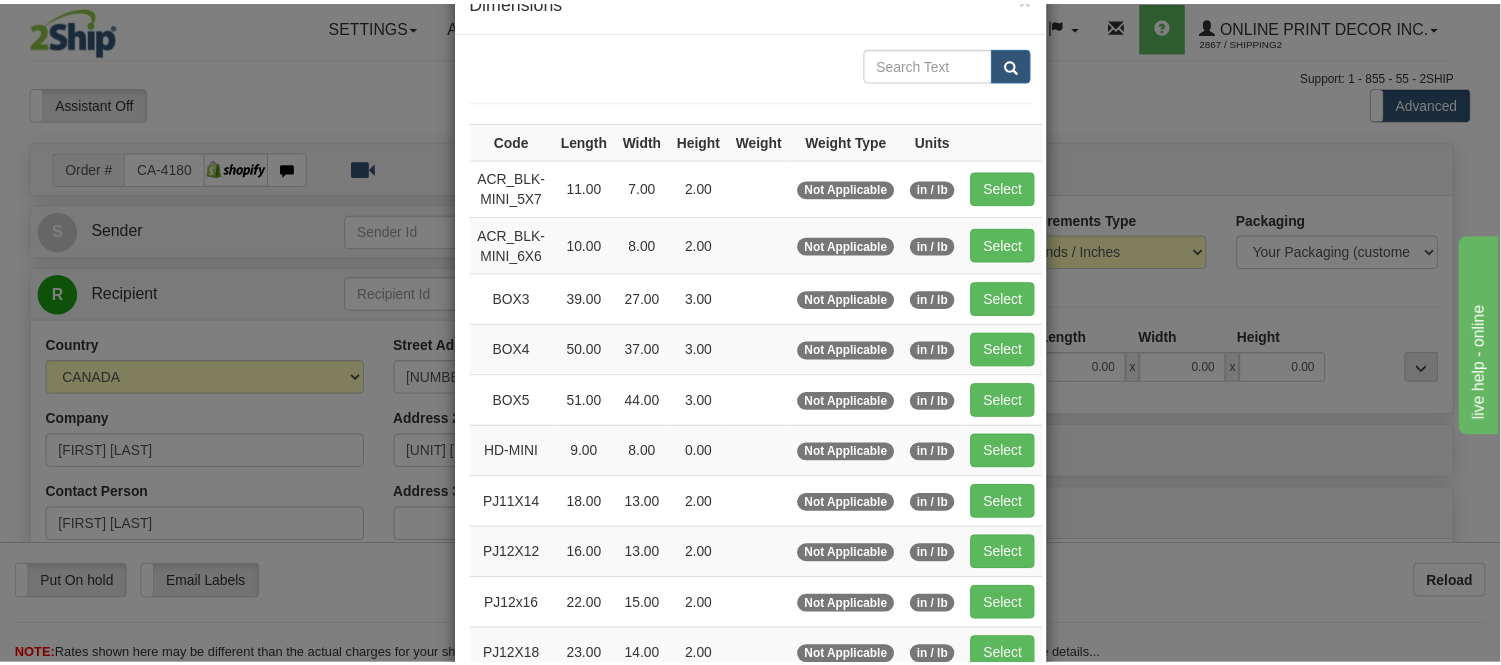 scroll, scrollTop: 111, scrollLeft: 0, axis: vertical 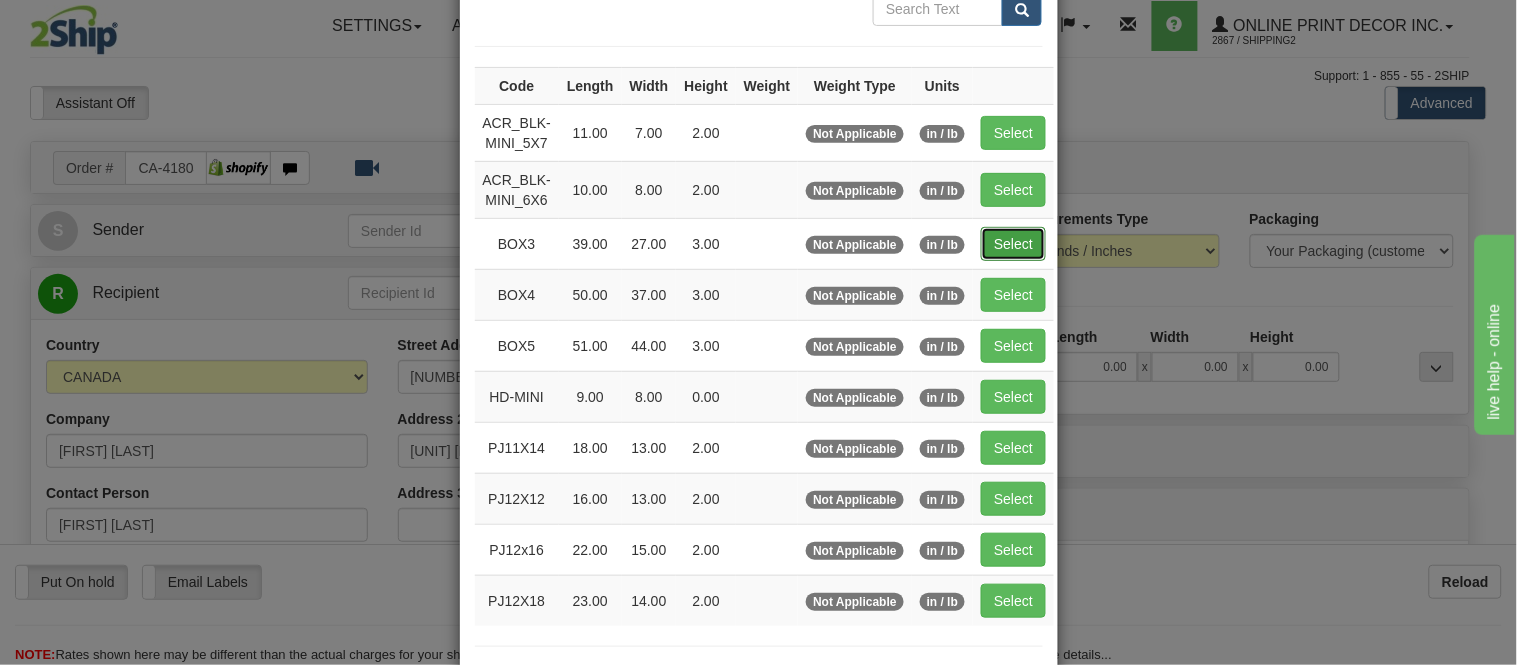 click on "Select" at bounding box center (1013, 244) 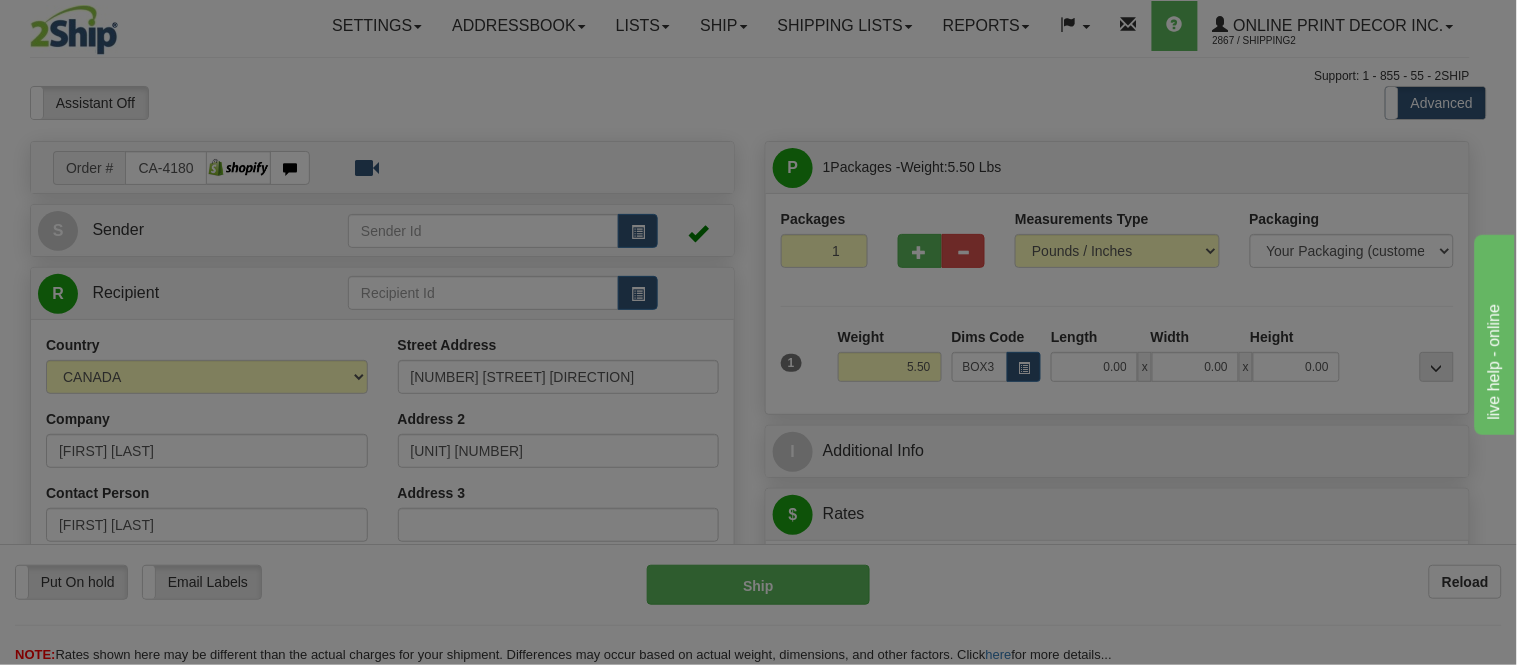 type on "39.00" 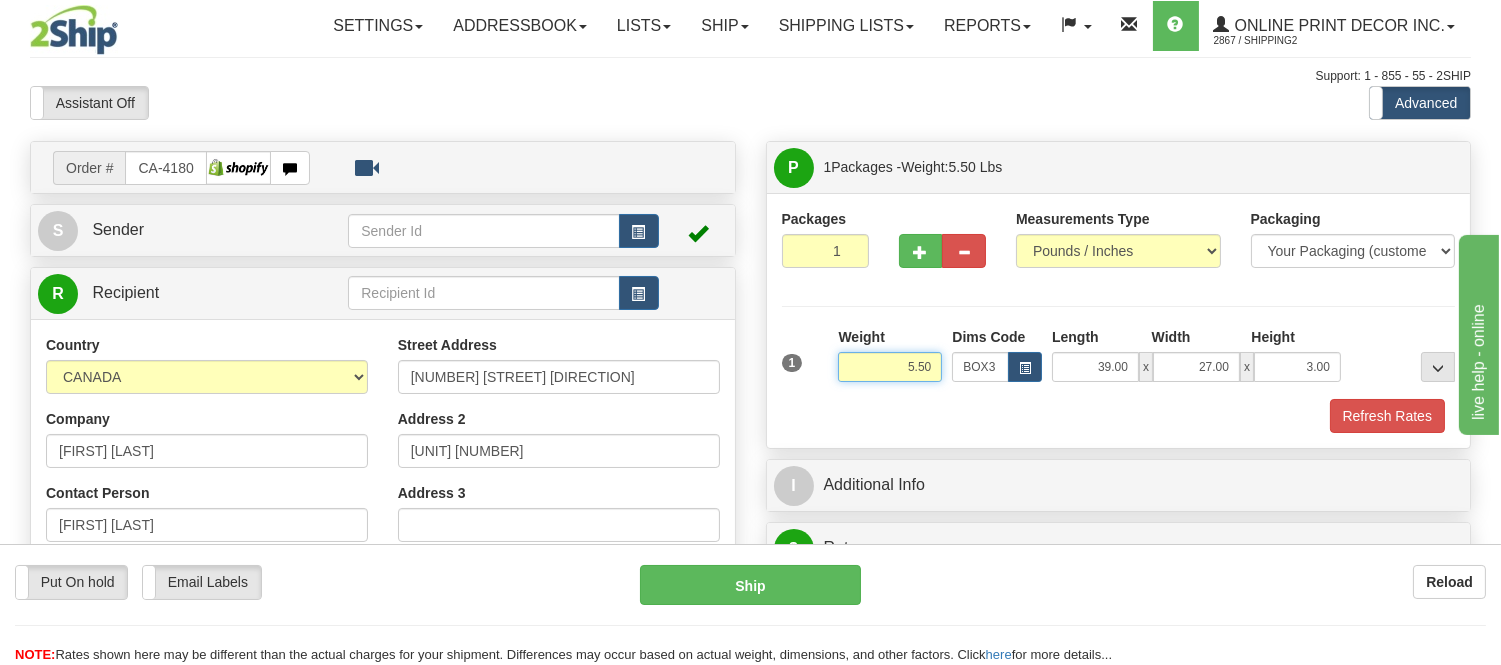 drag, startPoint x: 881, startPoint y: 355, endPoint x: 854, endPoint y: 355, distance: 27 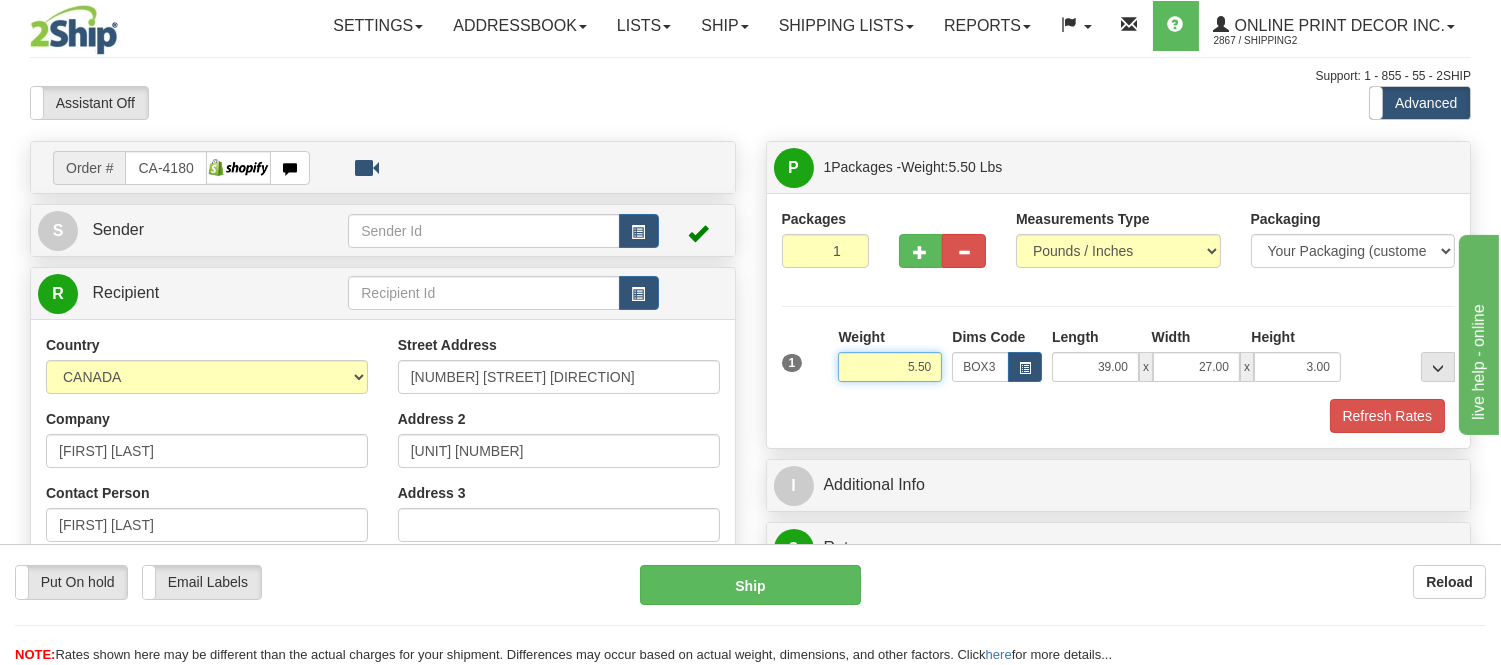 type on "7" 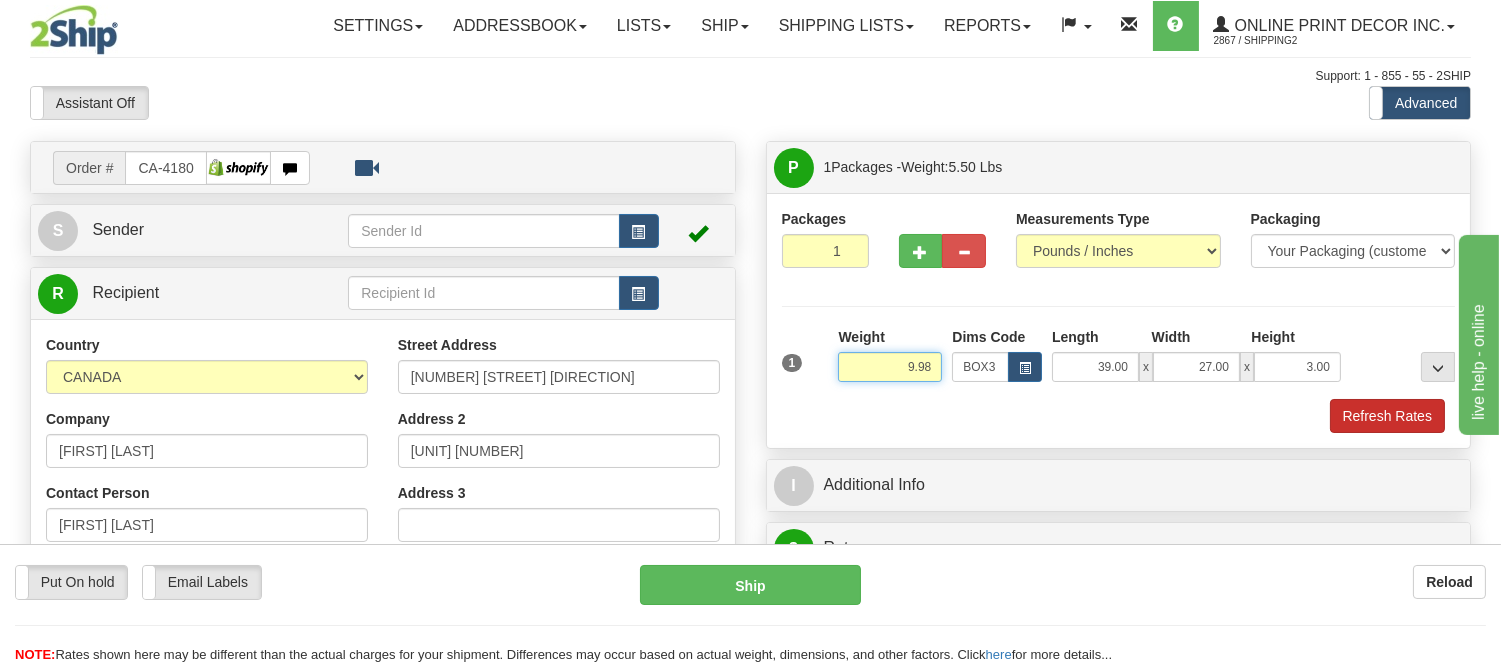 type on "9.98" 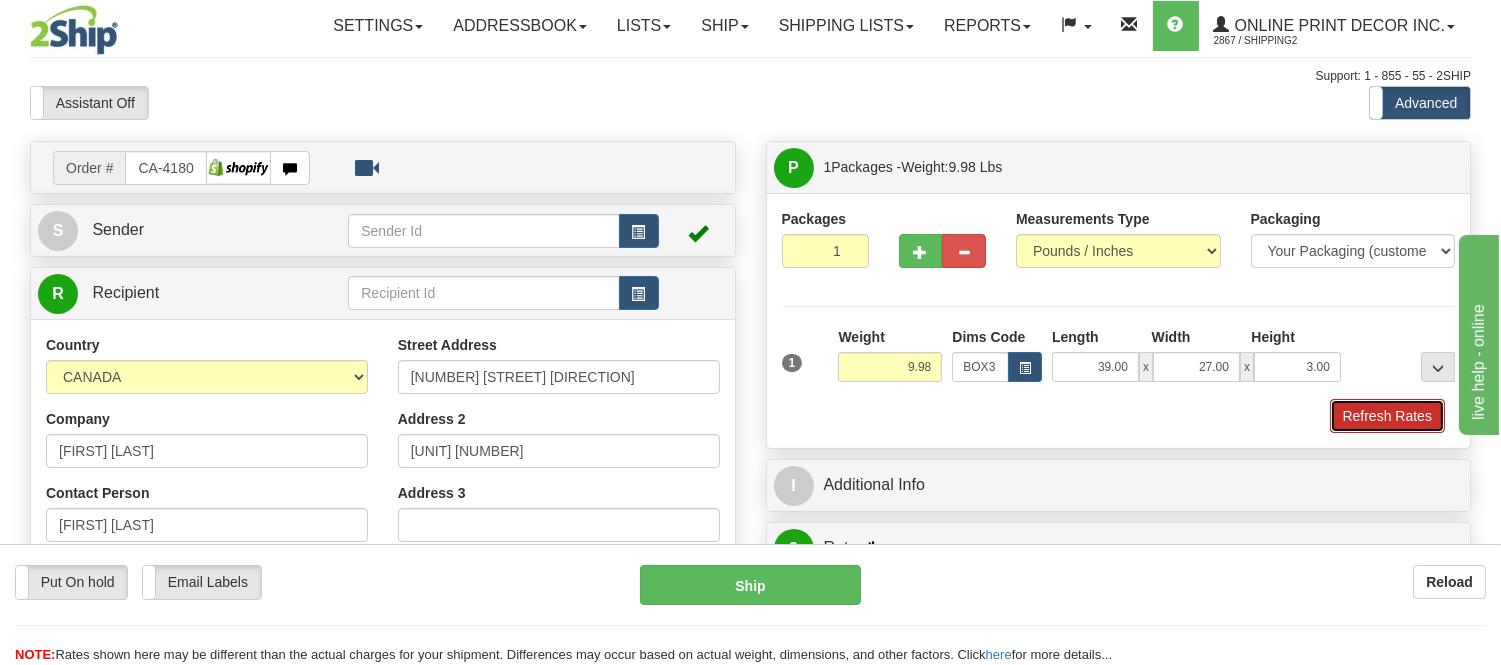 click on "Refresh Rates" at bounding box center (1387, 416) 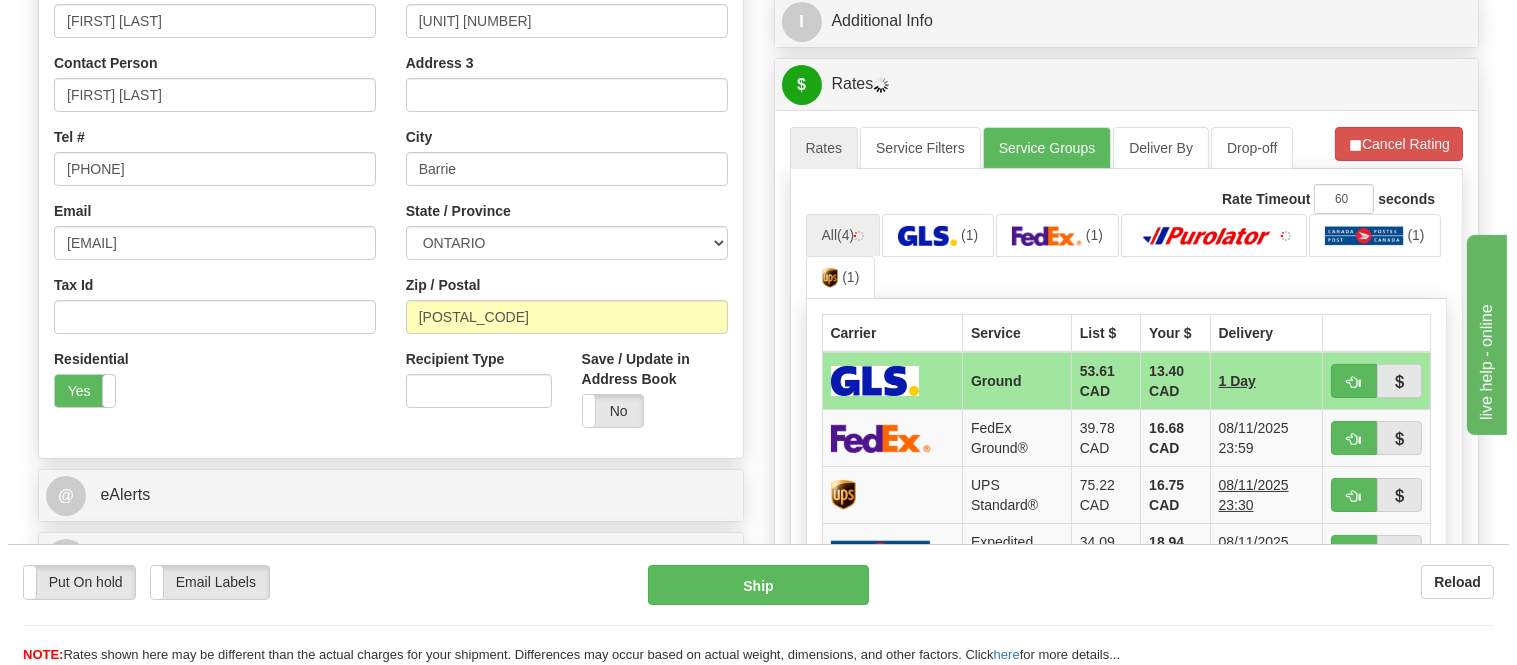 scroll, scrollTop: 555, scrollLeft: 0, axis: vertical 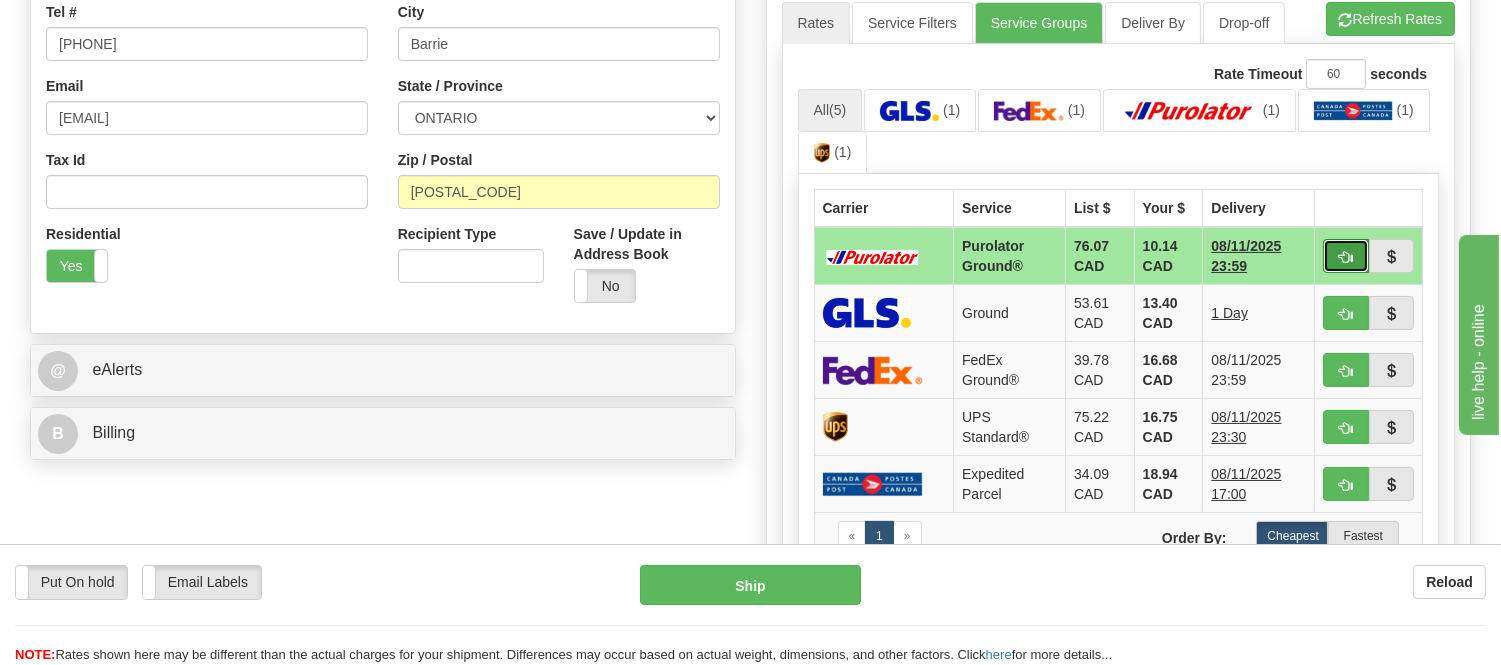 click at bounding box center (1346, 256) 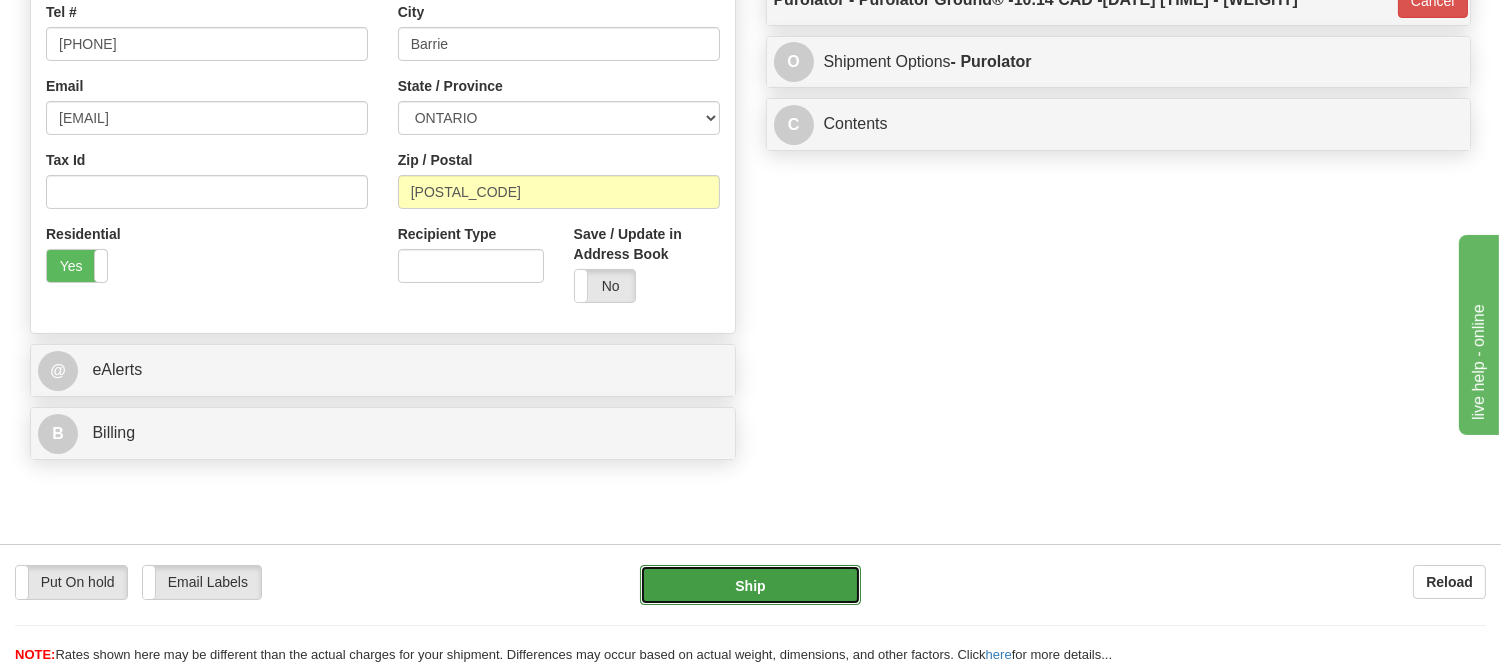 click on "Ship" at bounding box center (750, 585) 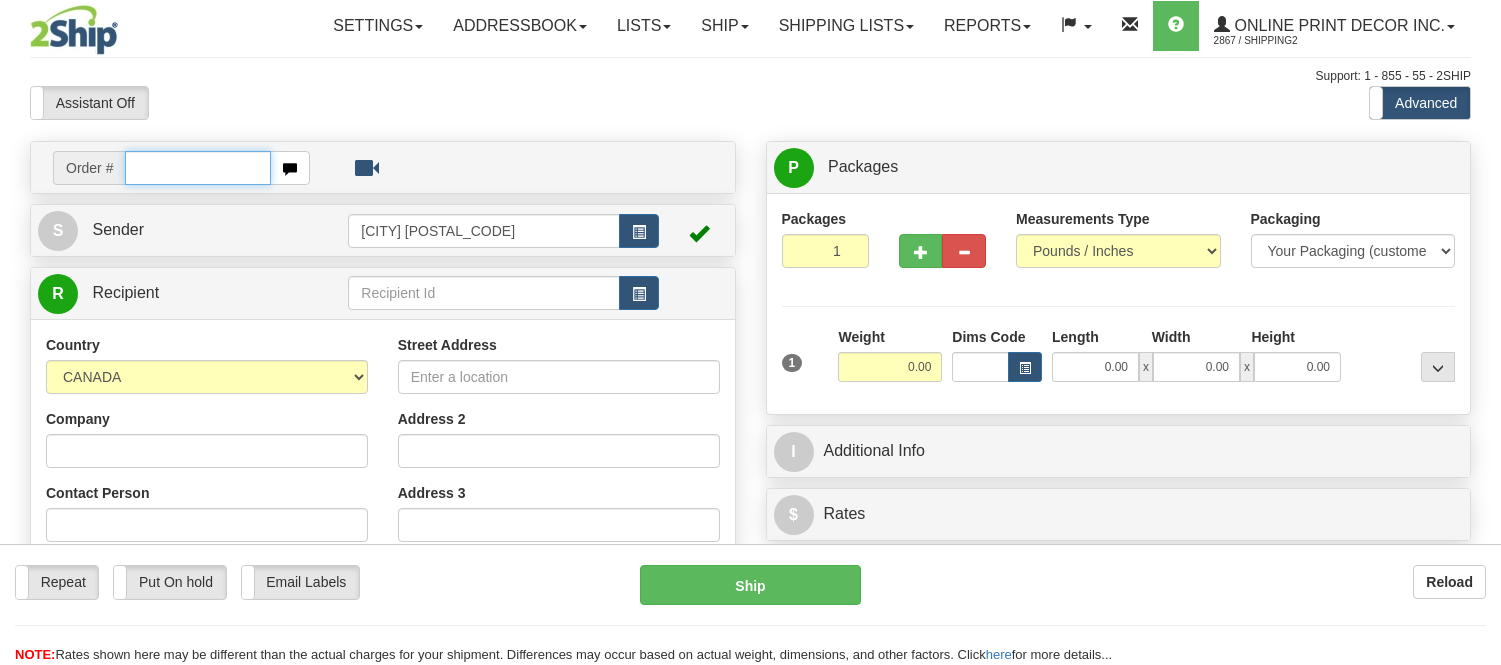 scroll, scrollTop: 0, scrollLeft: 0, axis: both 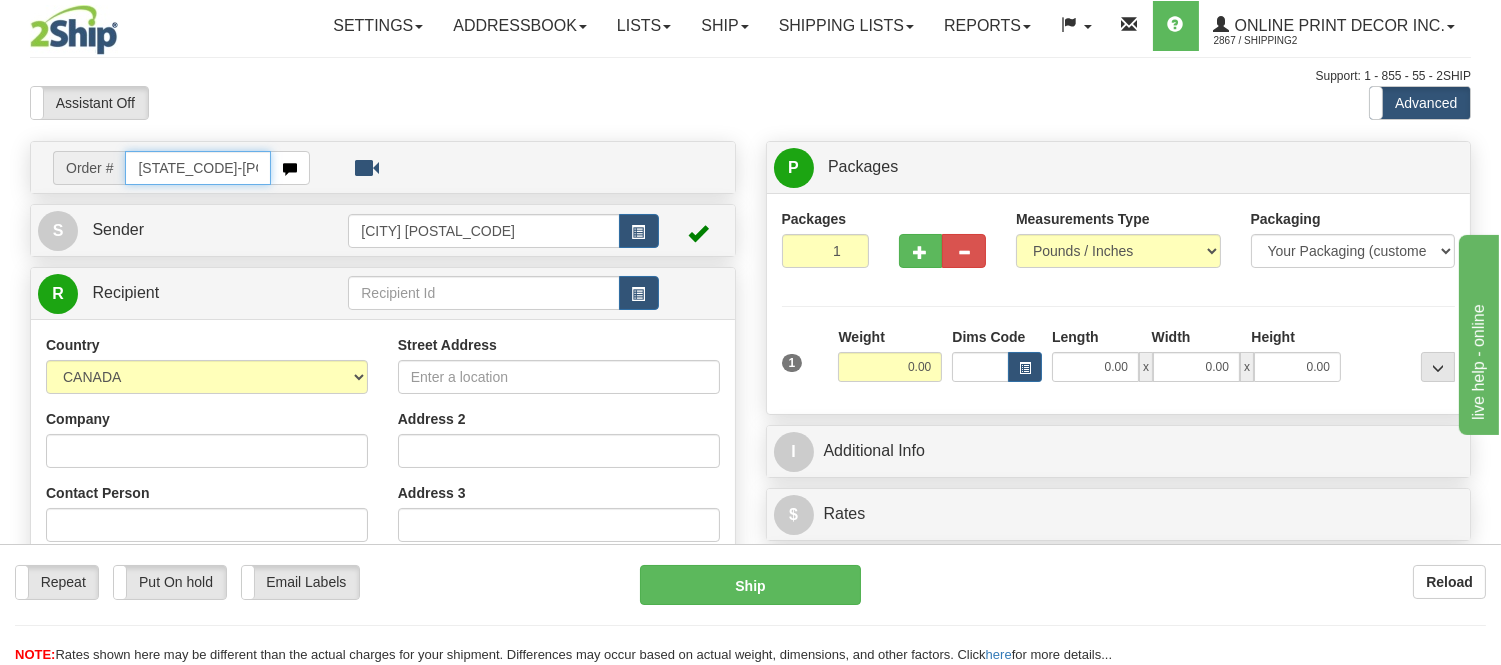 type on "[STATE_CODE]-[POSTAL_CODE]" 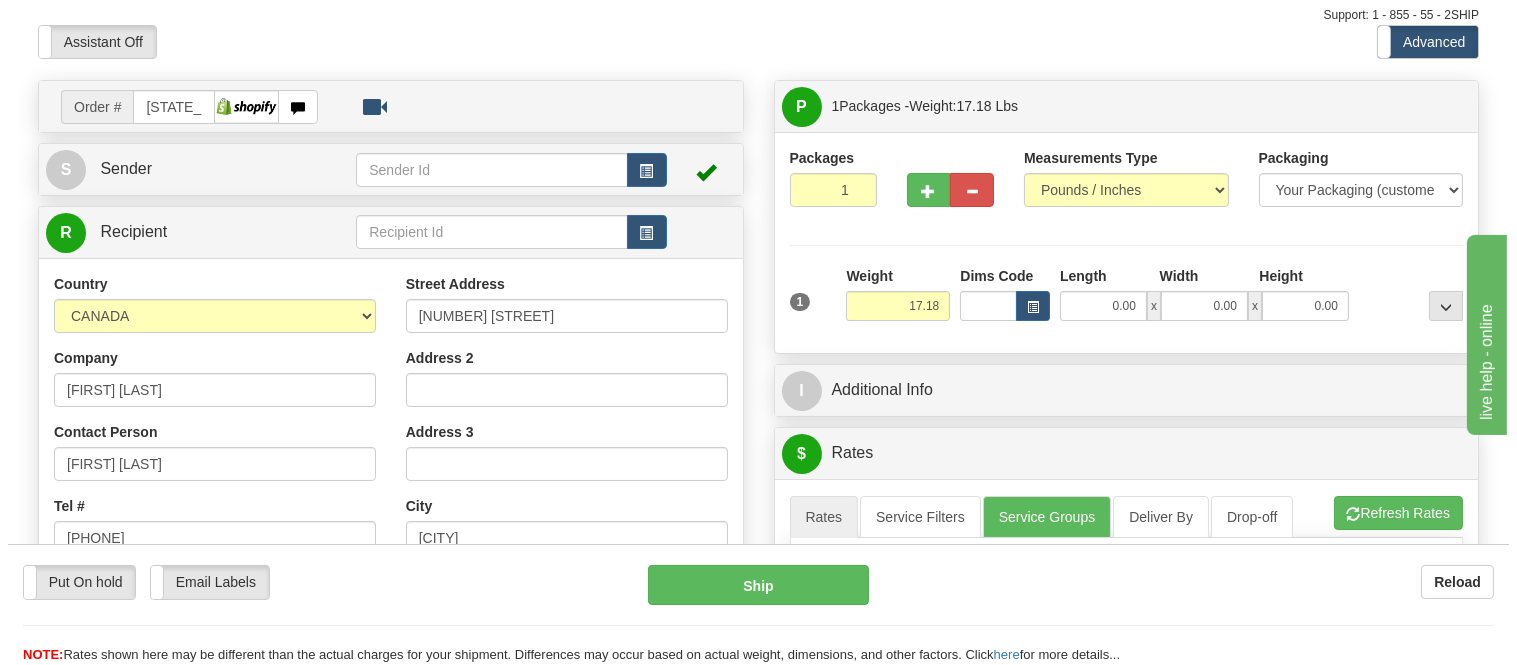 scroll, scrollTop: 111, scrollLeft: 0, axis: vertical 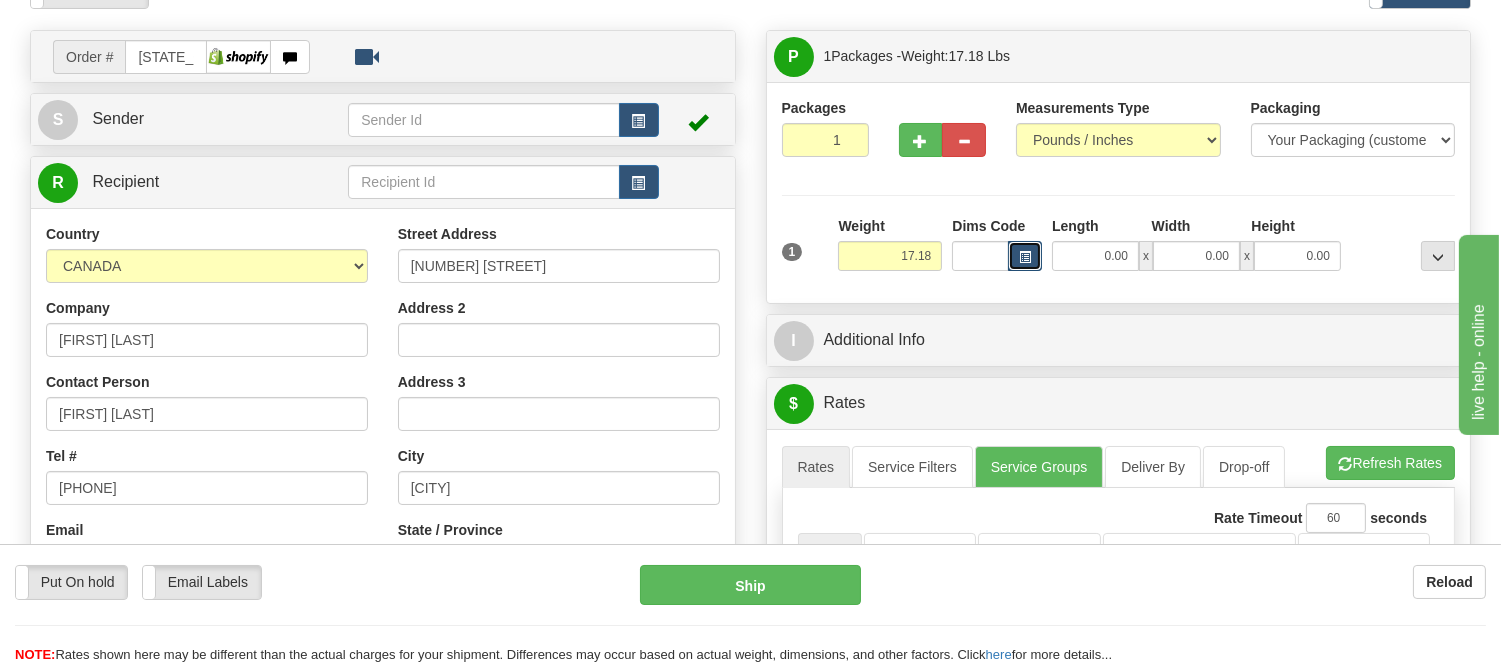 click at bounding box center [1025, 257] 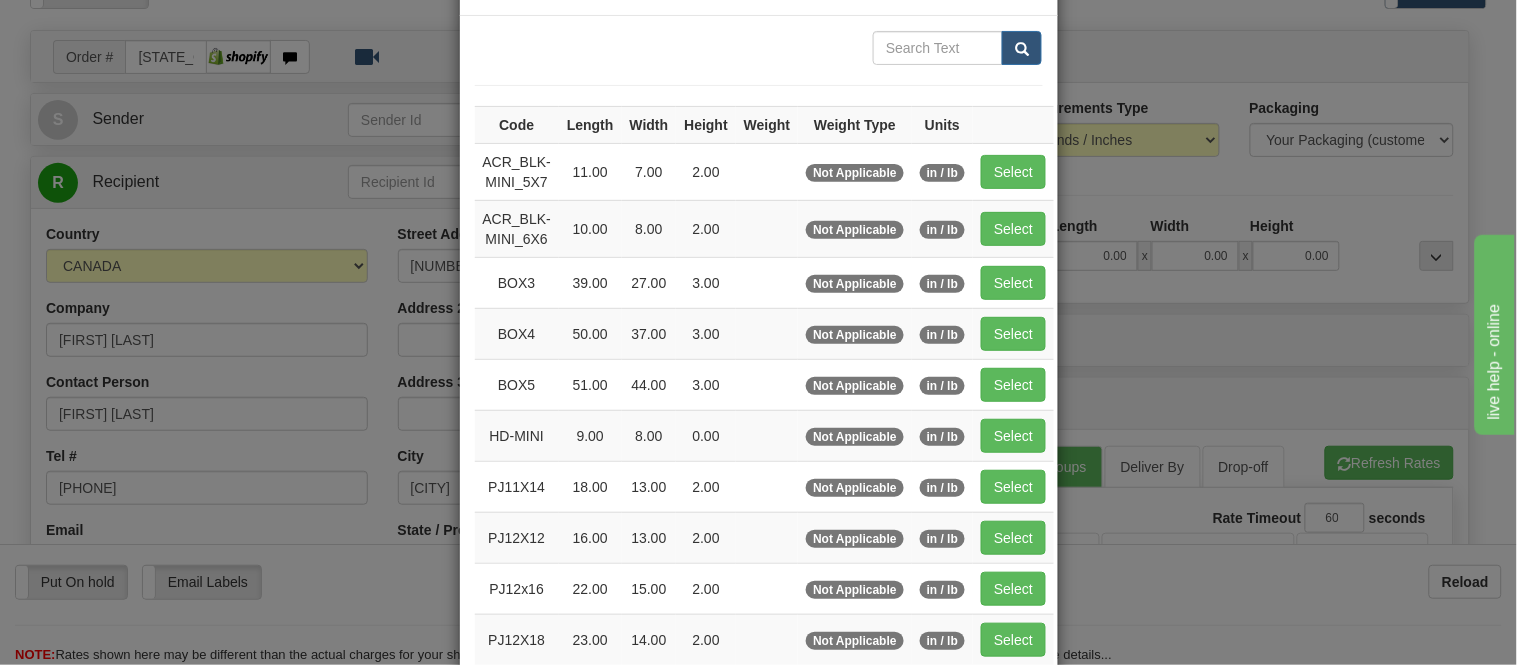 scroll, scrollTop: 111, scrollLeft: 0, axis: vertical 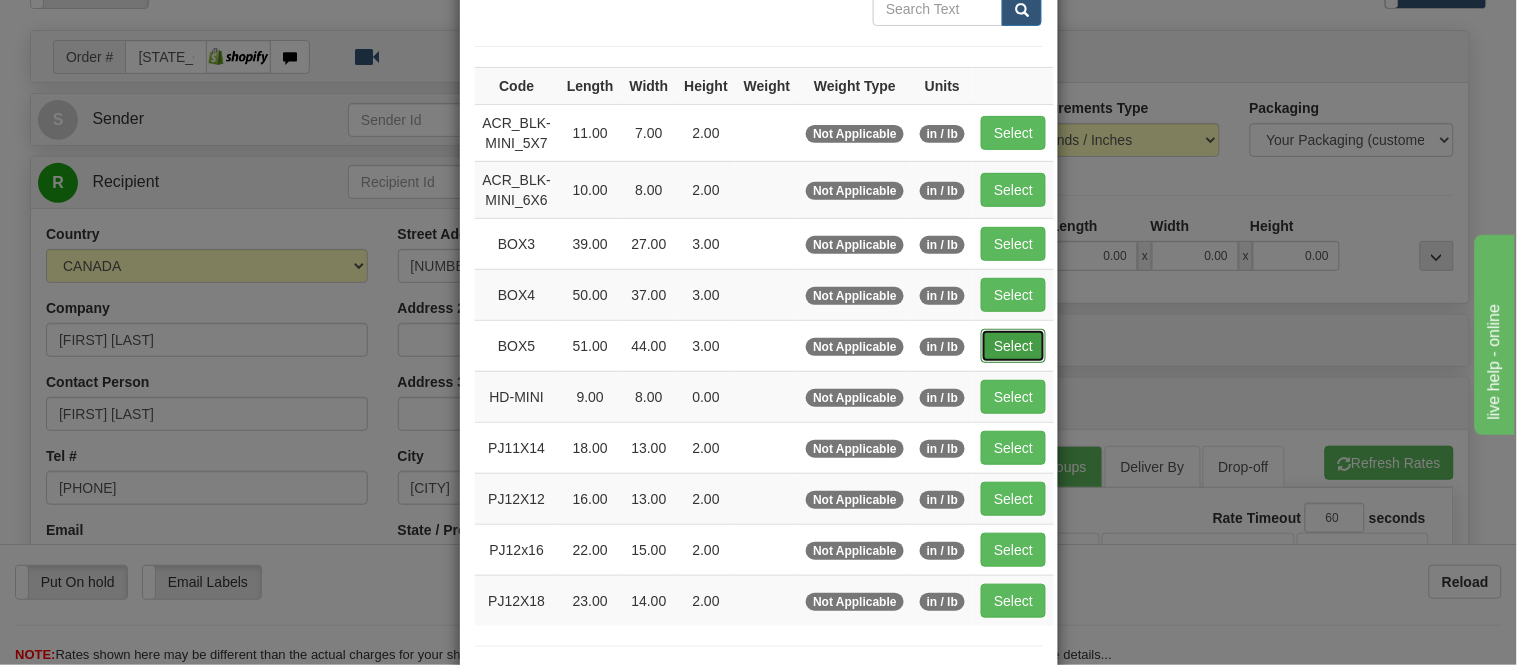 click on "Select" at bounding box center [1013, 346] 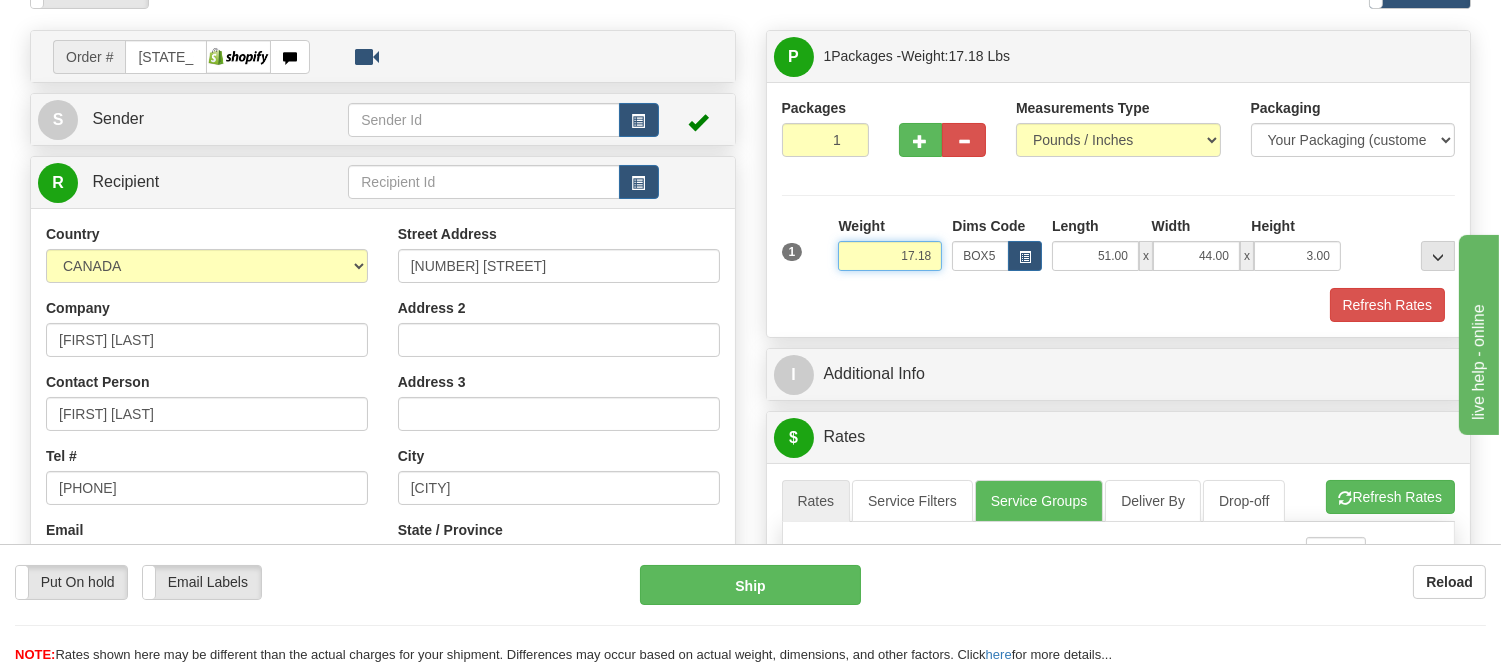 drag, startPoint x: 933, startPoint y: 252, endPoint x: 827, endPoint y: 275, distance: 108.46658 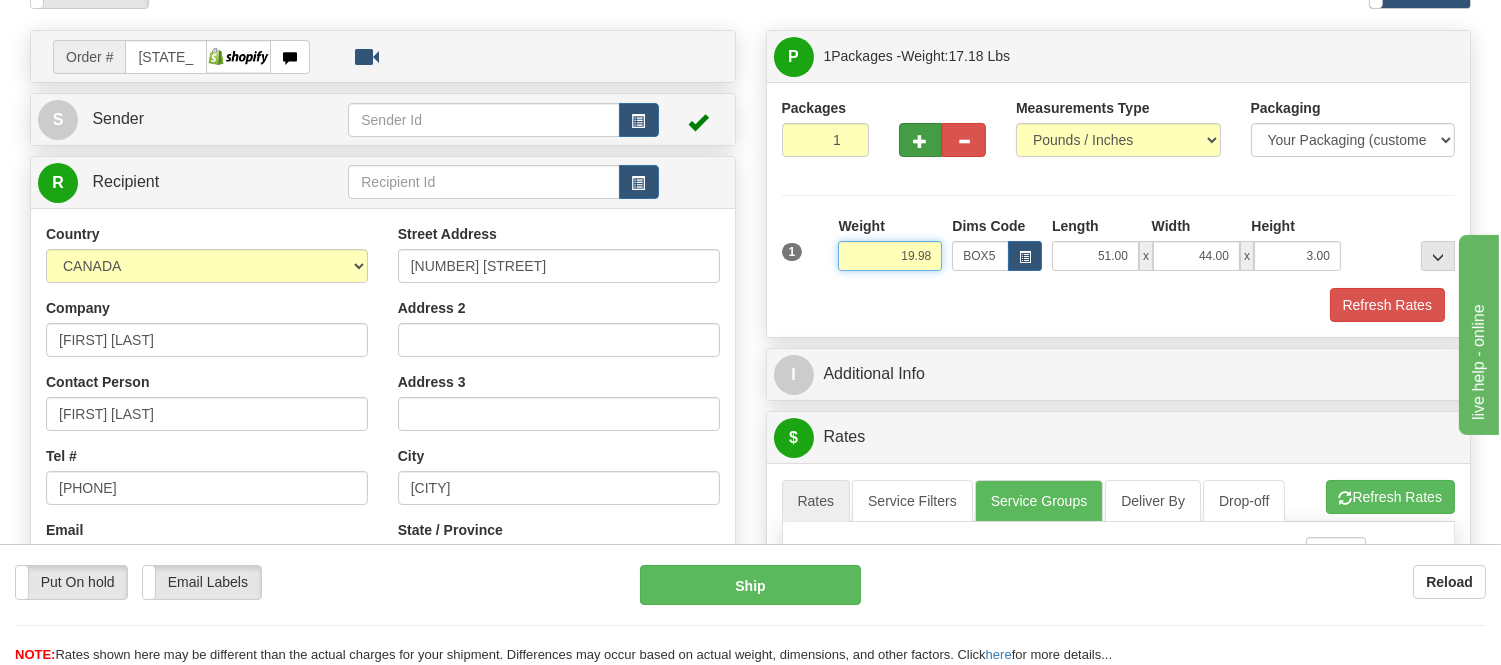 type on "19.98" 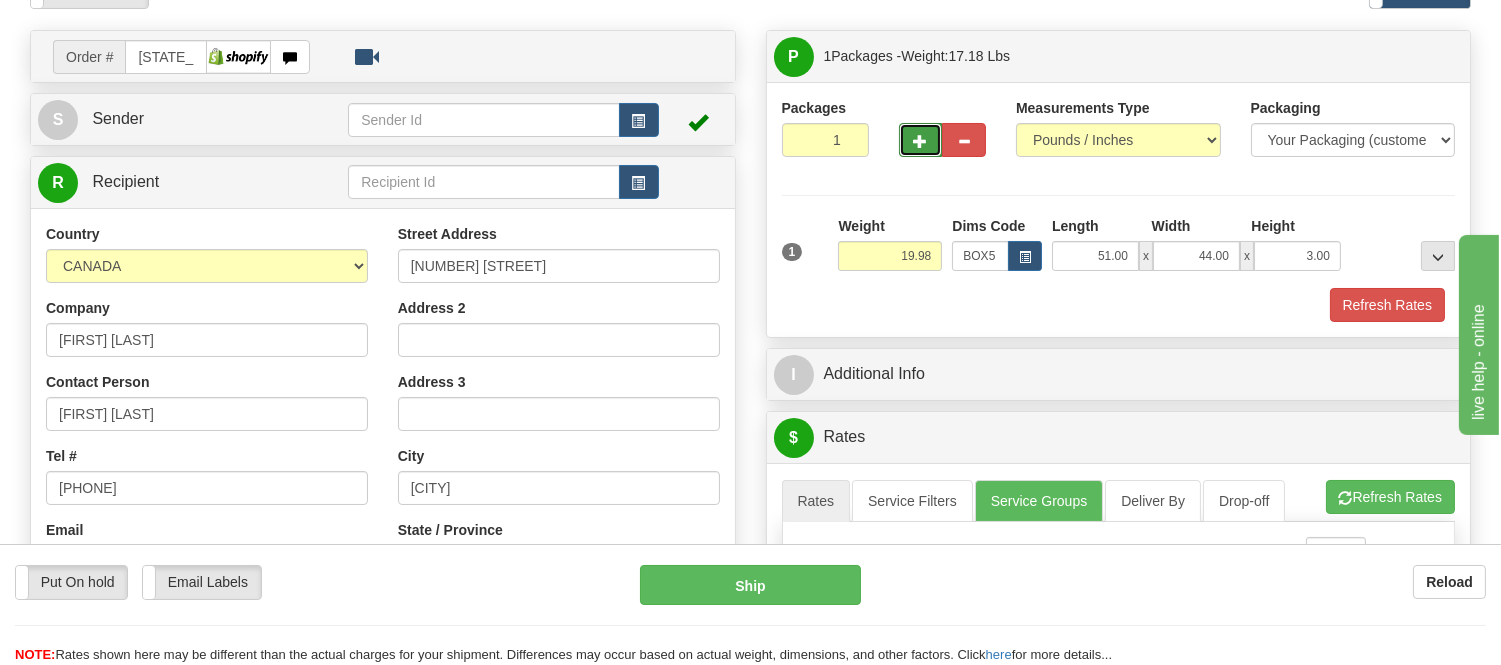 click at bounding box center (921, 140) 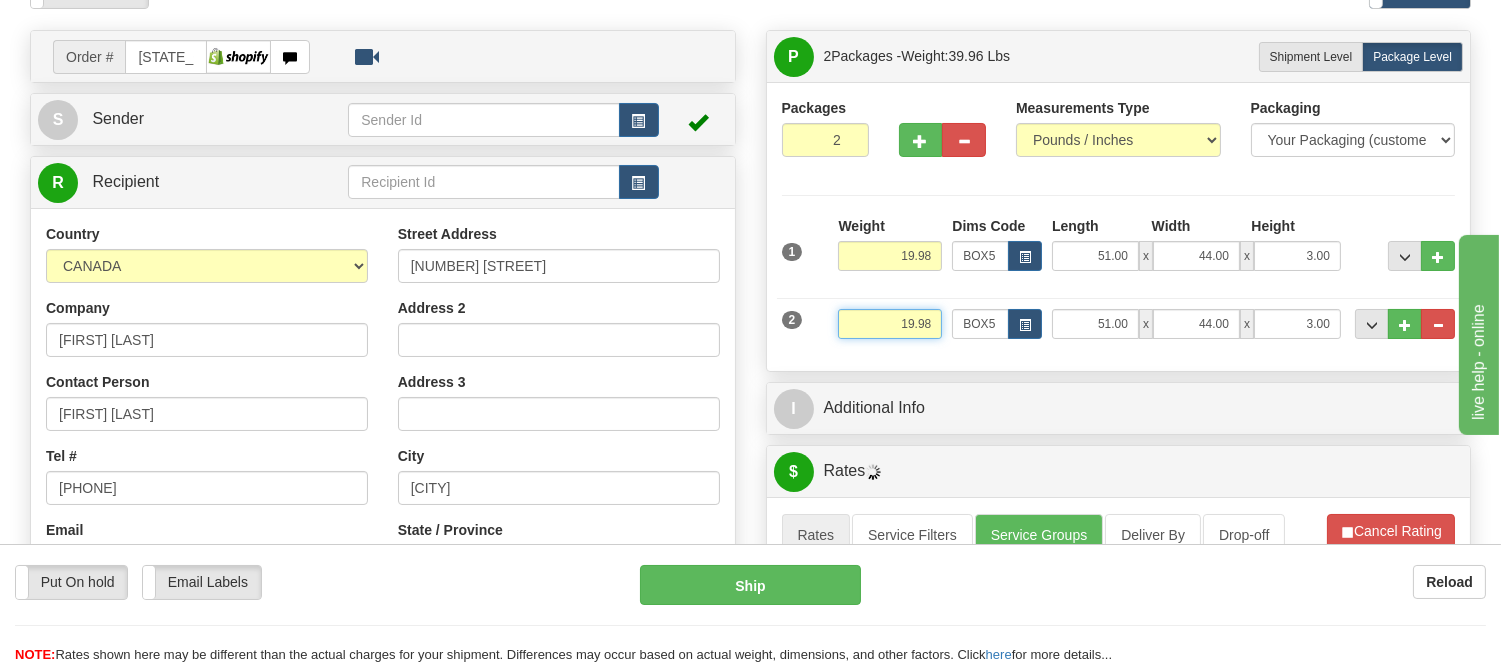 drag, startPoint x: 941, startPoint y: 325, endPoint x: 810, endPoint y: 331, distance: 131.13733 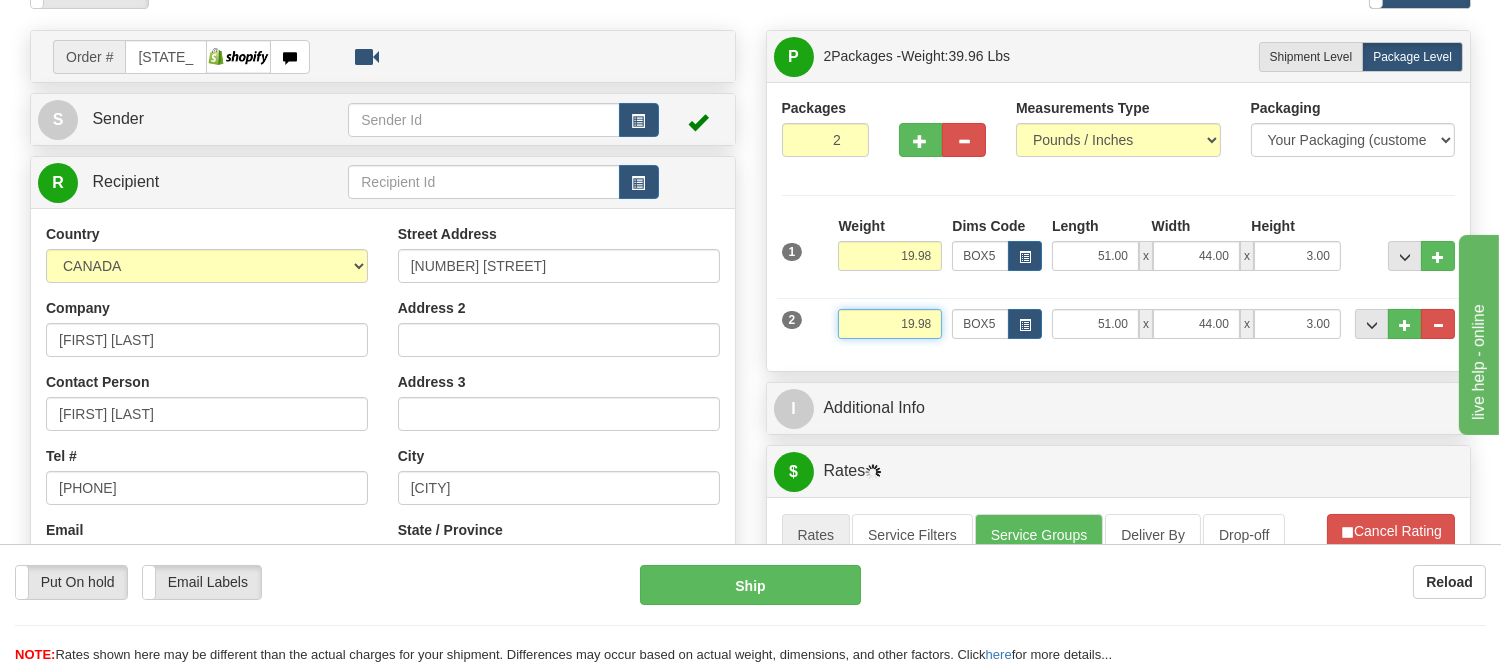 click on "2
Weight
19.98
Dims Code BOX5 Length Width x" at bounding box center [1119, 321] 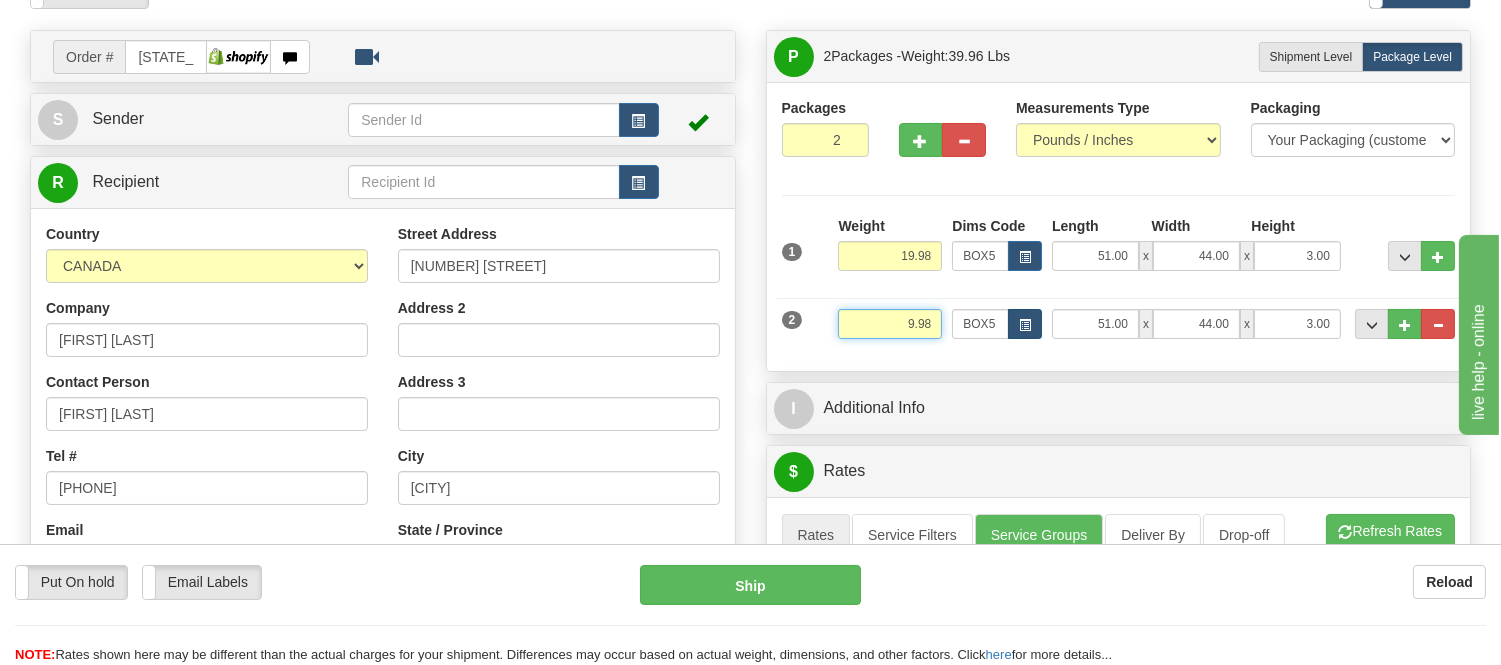 type on "9.98" 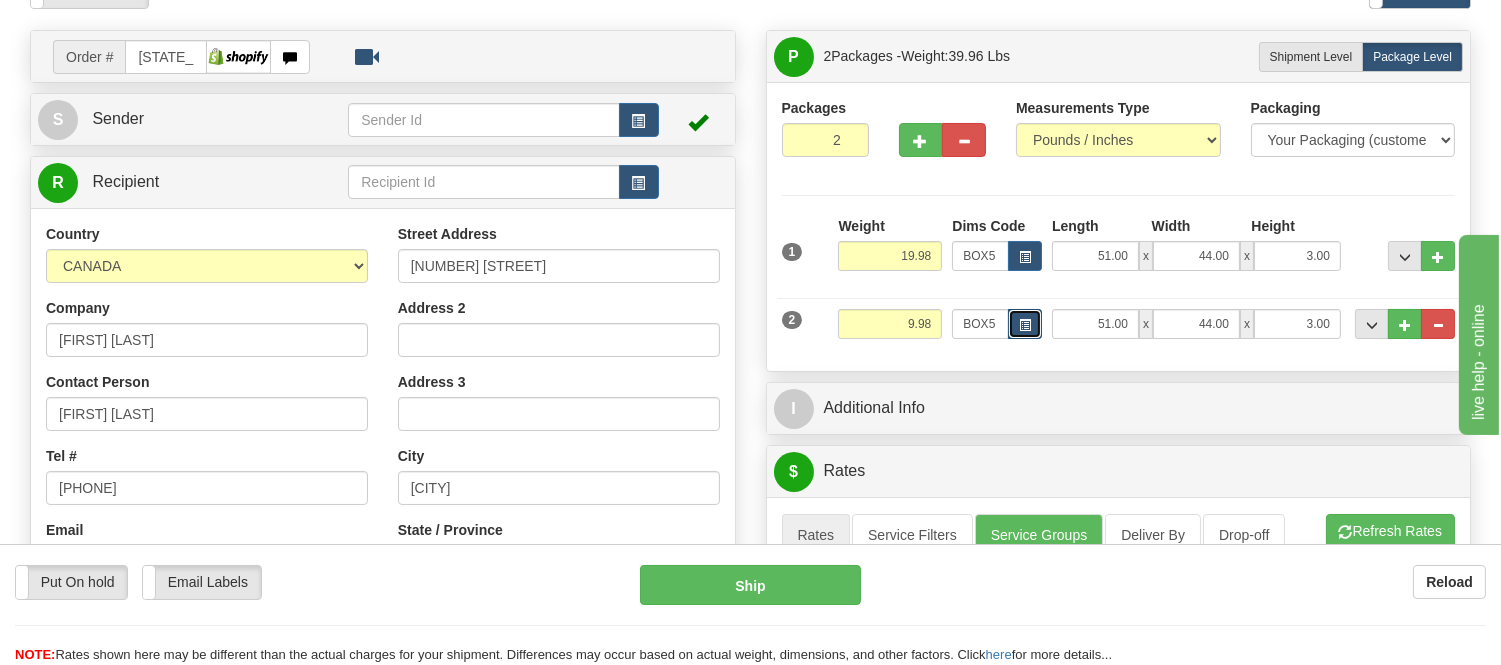 click at bounding box center (1025, 324) 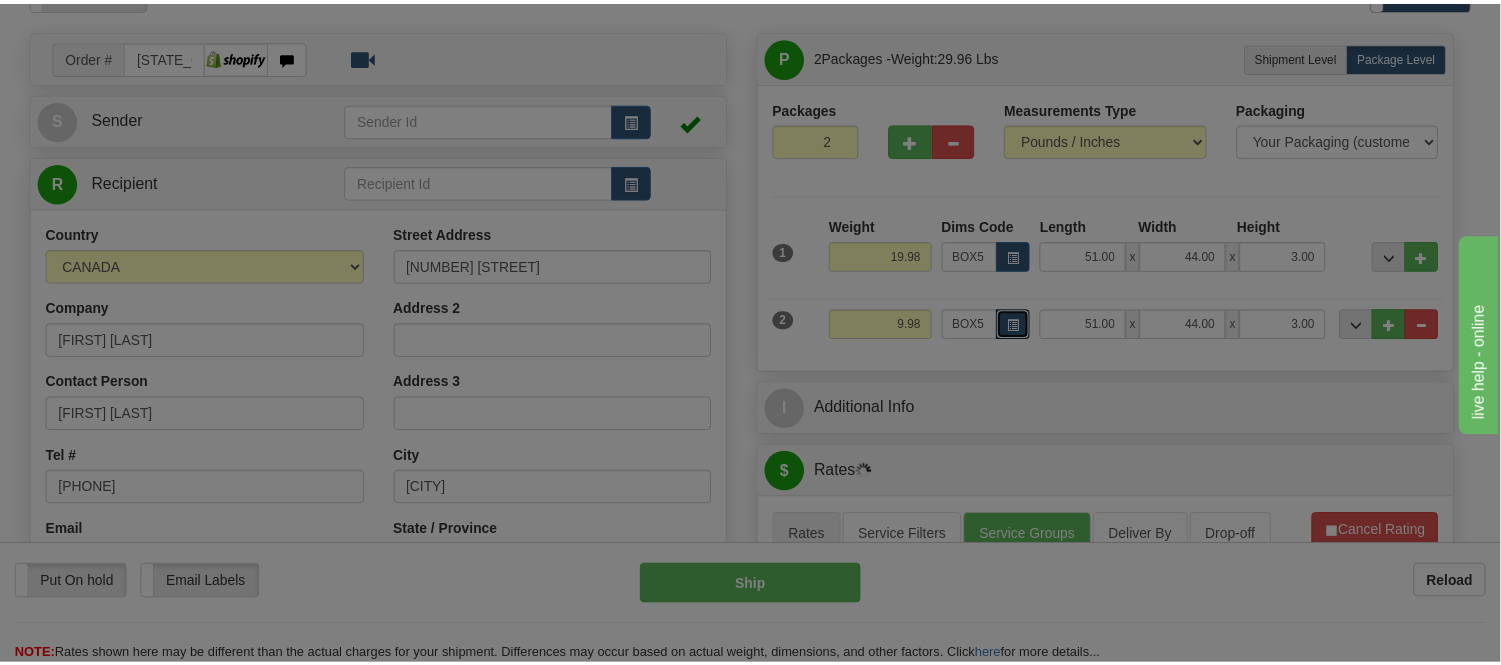 scroll, scrollTop: 0, scrollLeft: 0, axis: both 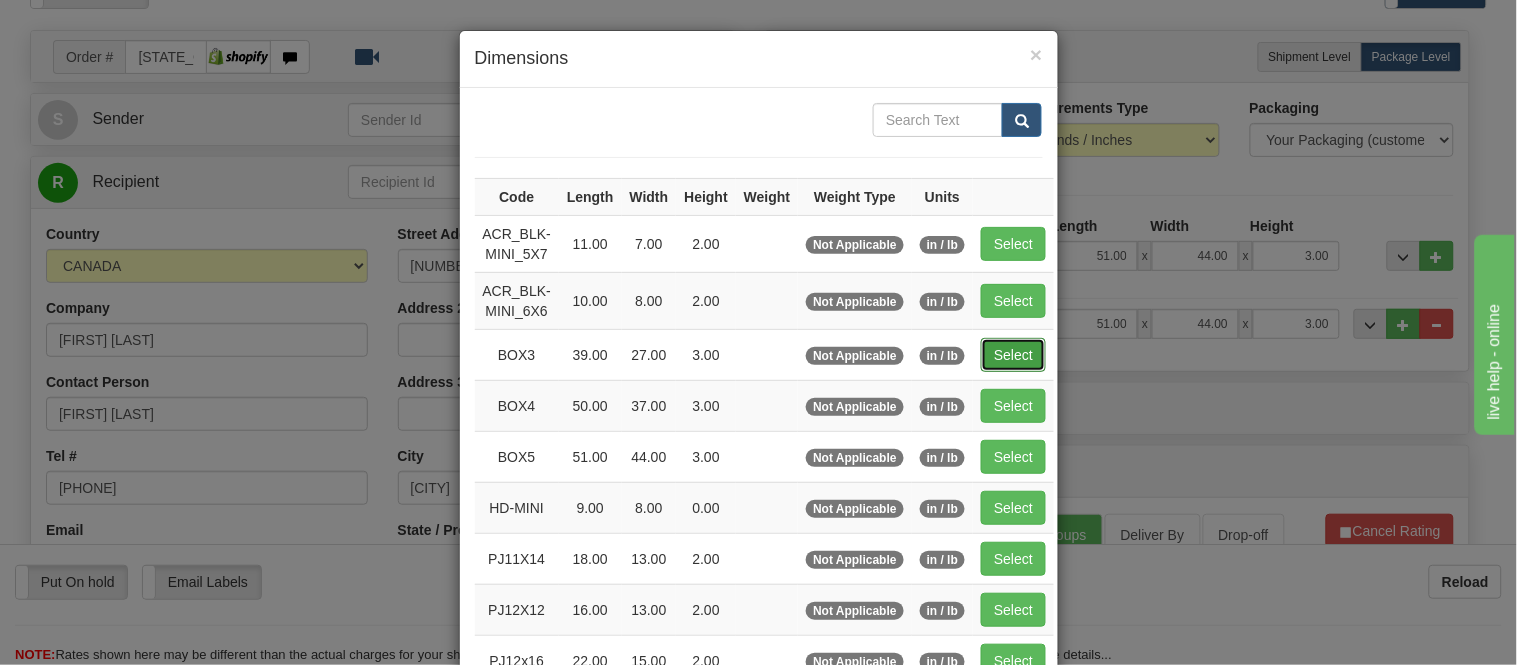click on "Select" at bounding box center (1013, 355) 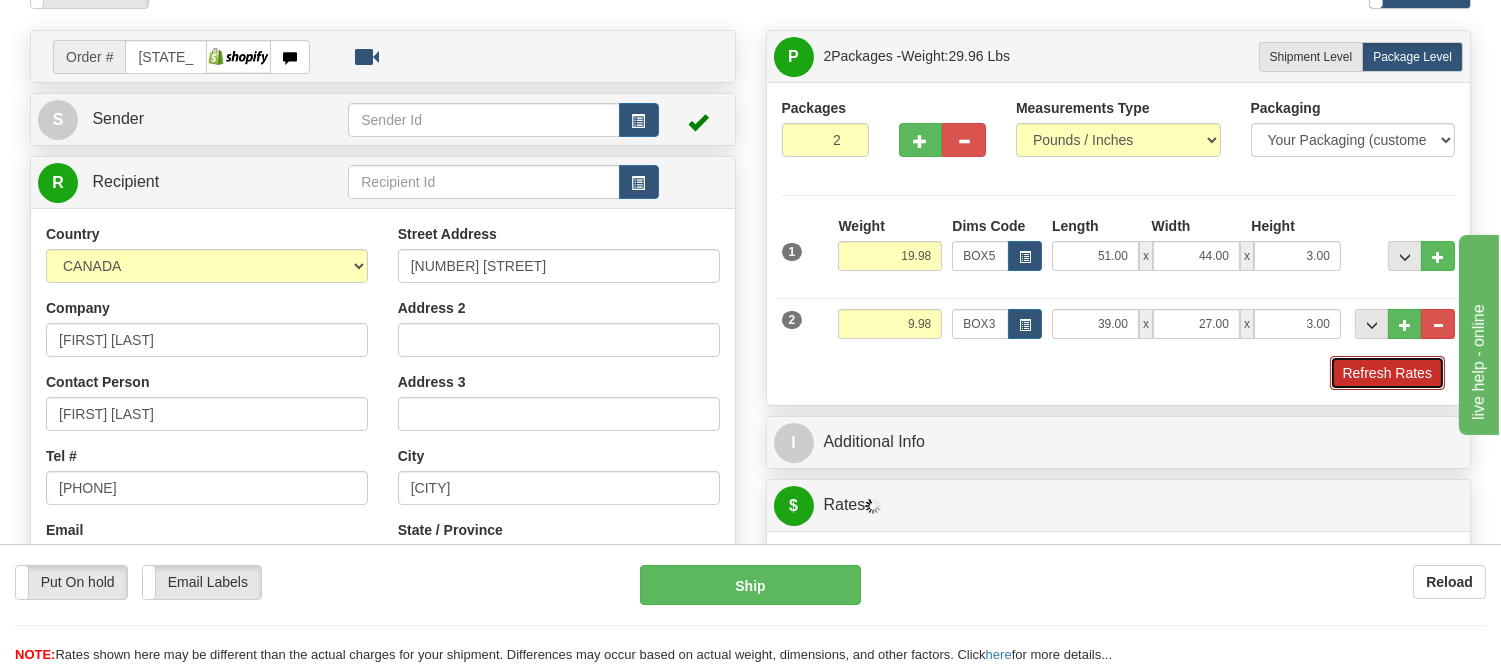 click on "Refresh Rates" at bounding box center [1387, 373] 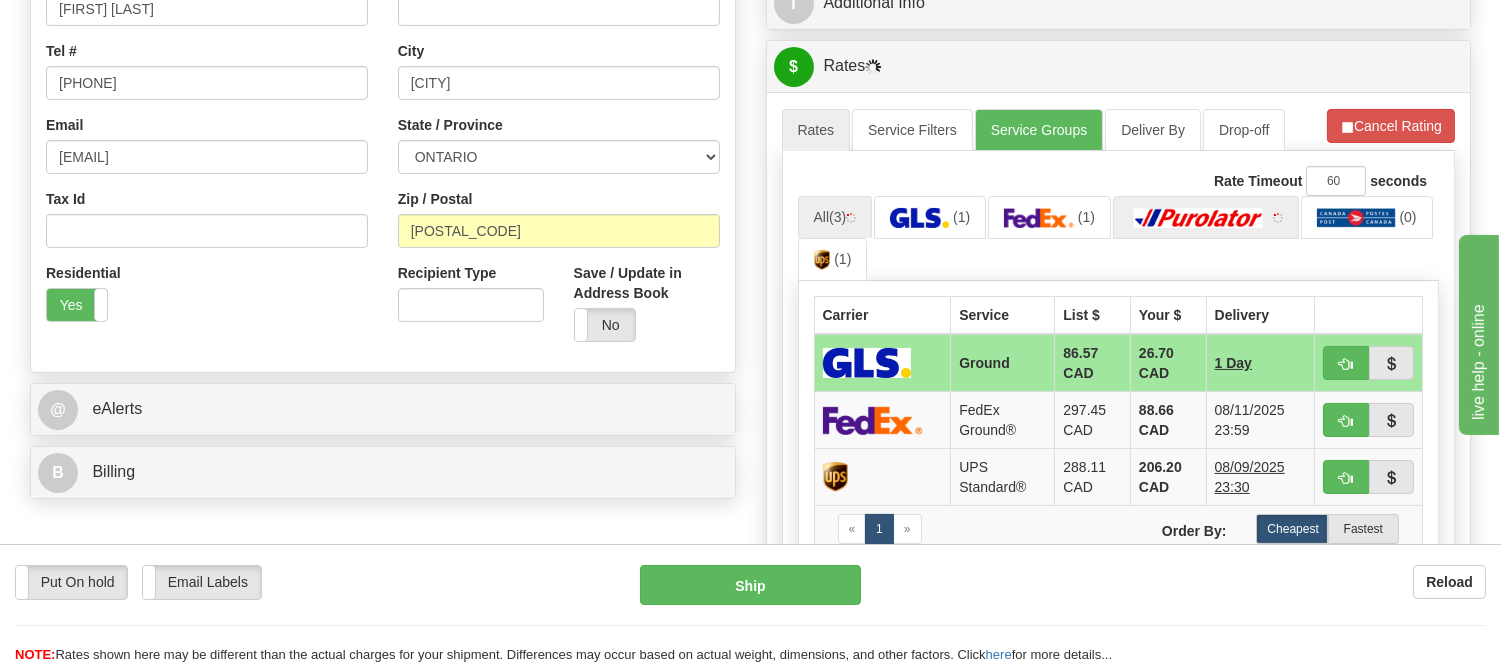 scroll, scrollTop: 555, scrollLeft: 0, axis: vertical 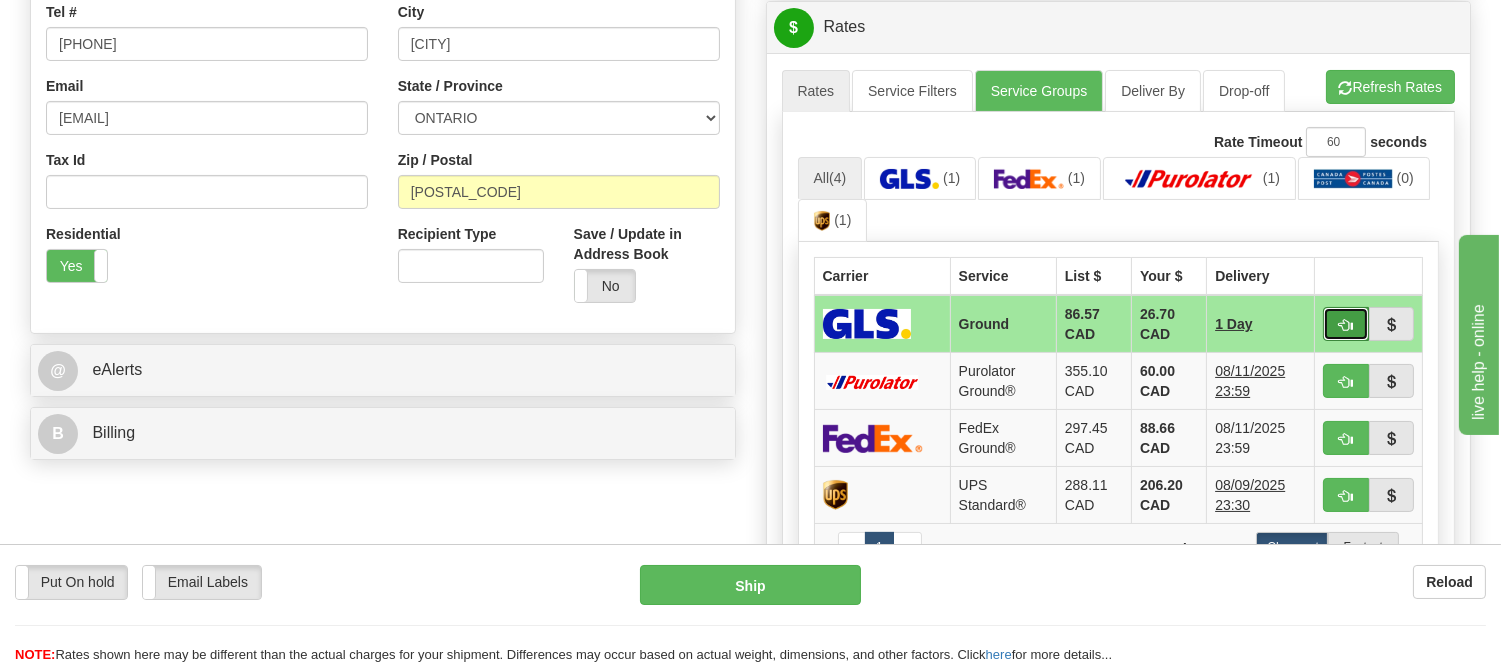 click at bounding box center [1346, 325] 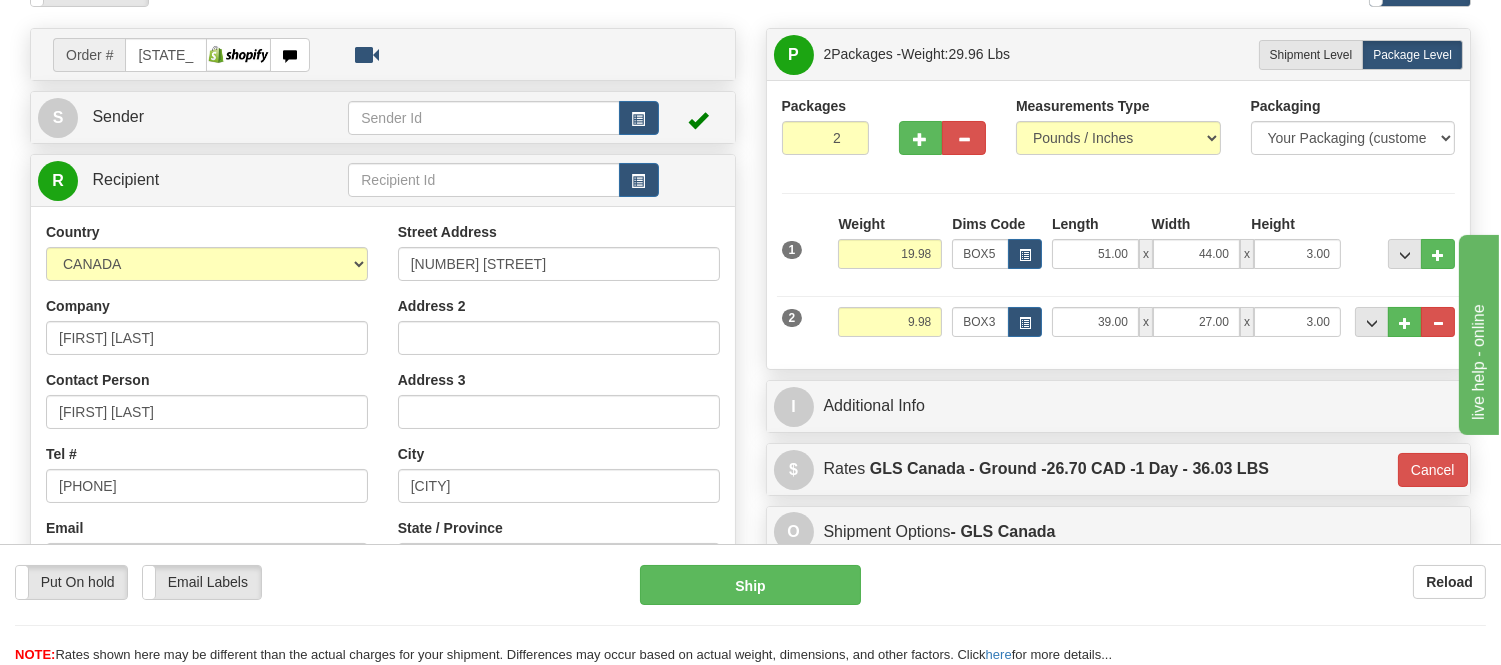 scroll, scrollTop: 111, scrollLeft: 0, axis: vertical 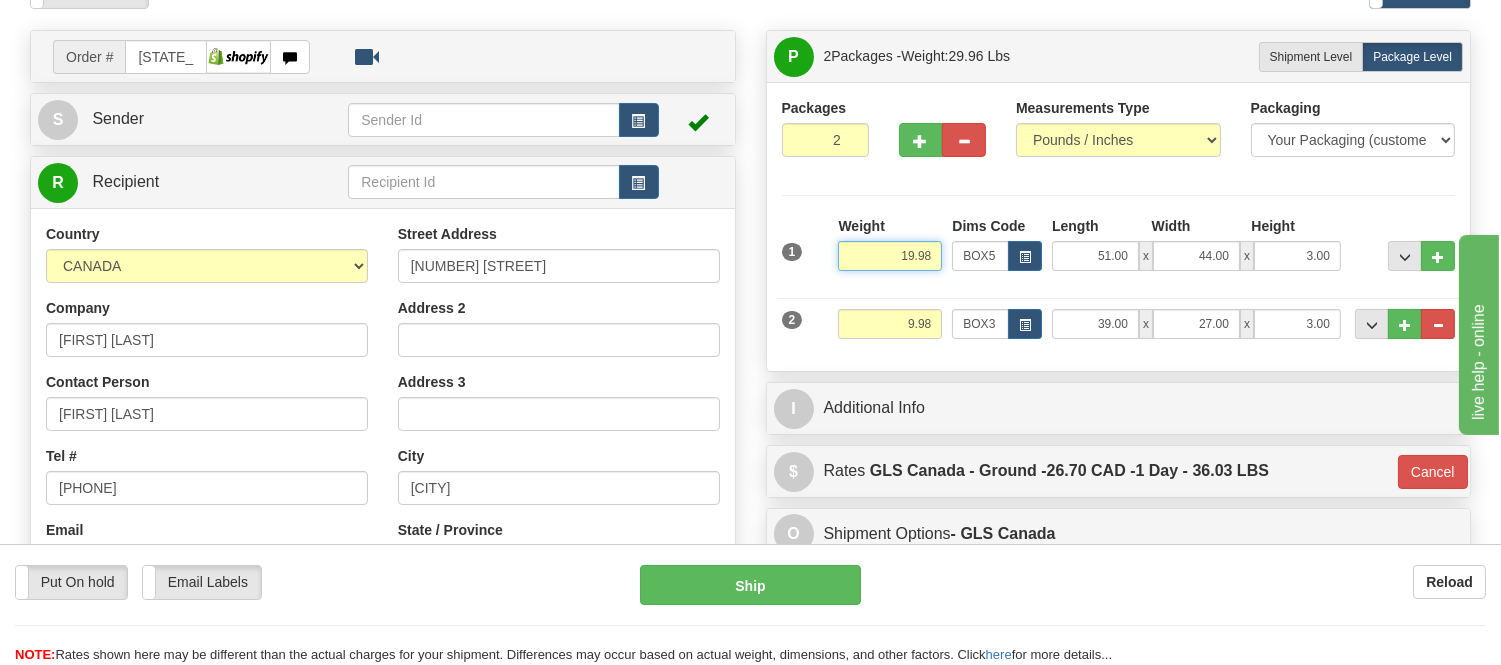 drag, startPoint x: 934, startPoint y: 254, endPoint x: 811, endPoint y: 267, distance: 123.68508 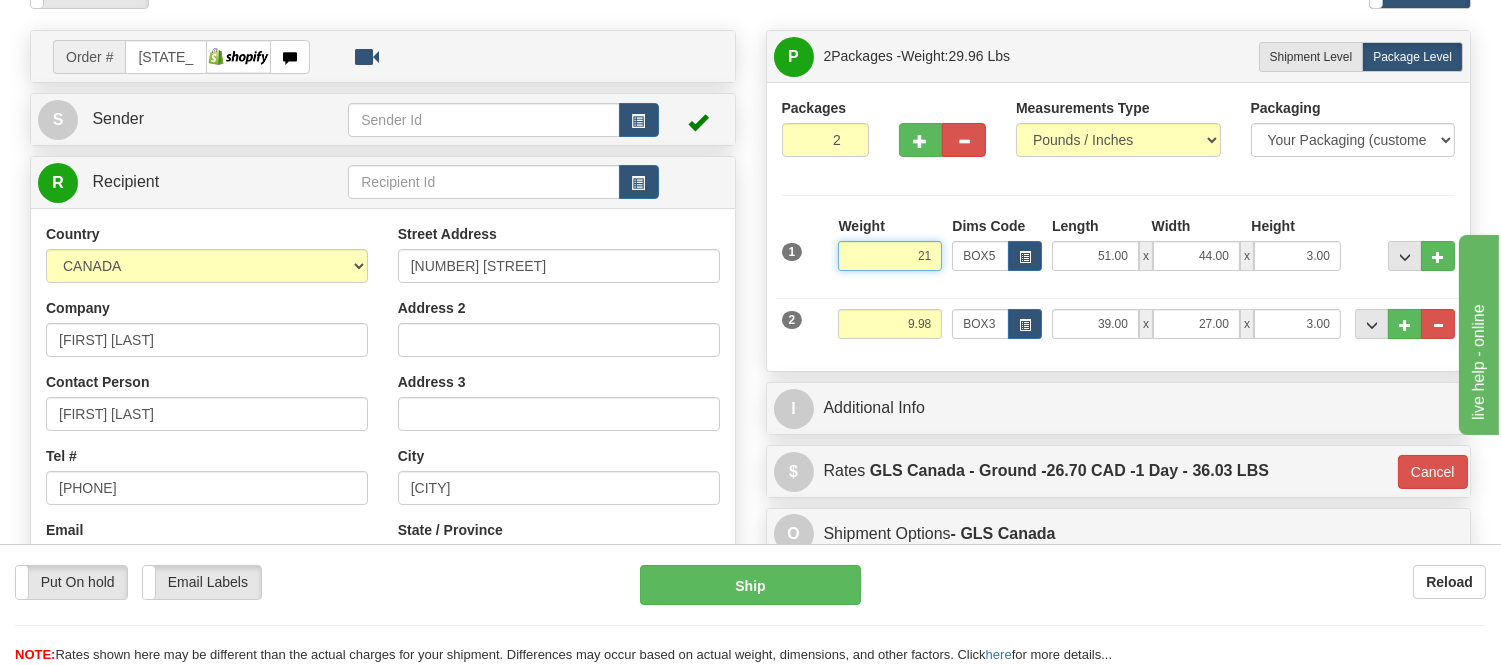 click on "Delete" at bounding box center [0, 0] 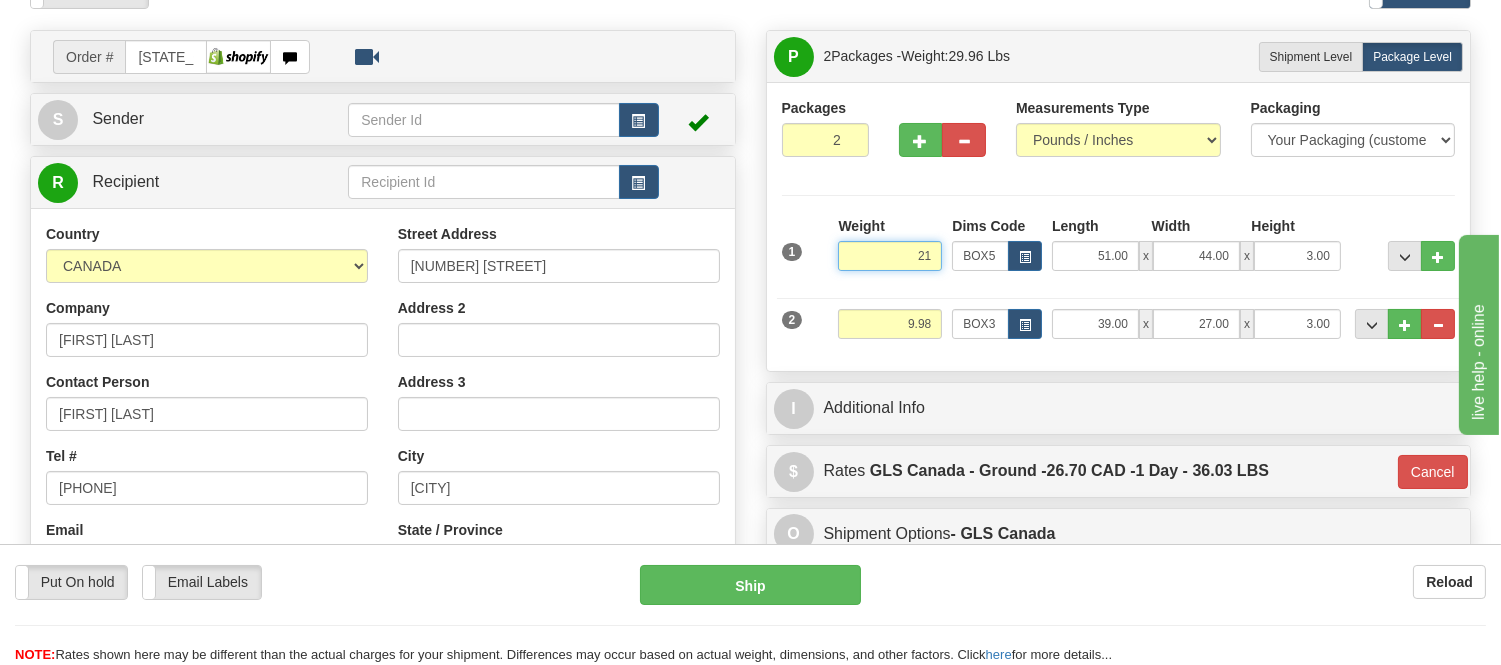 type on "21.00" 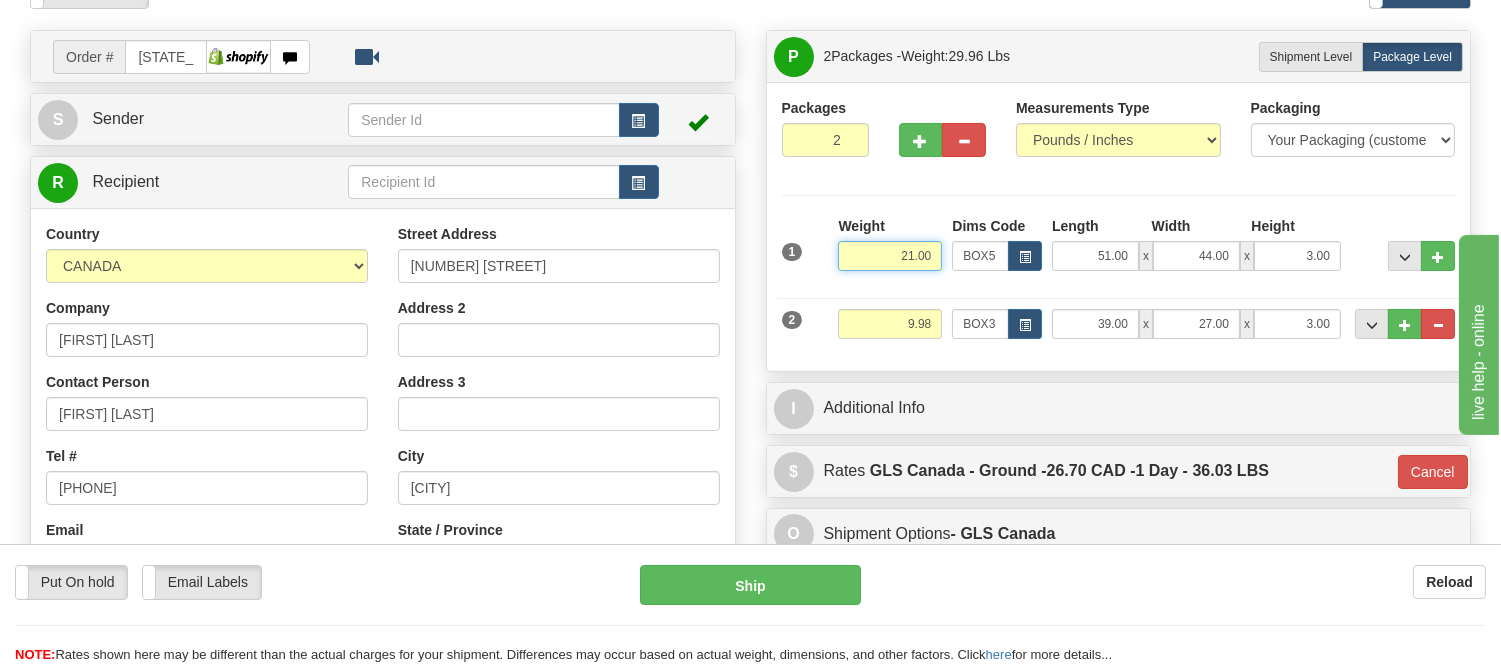 type on "1" 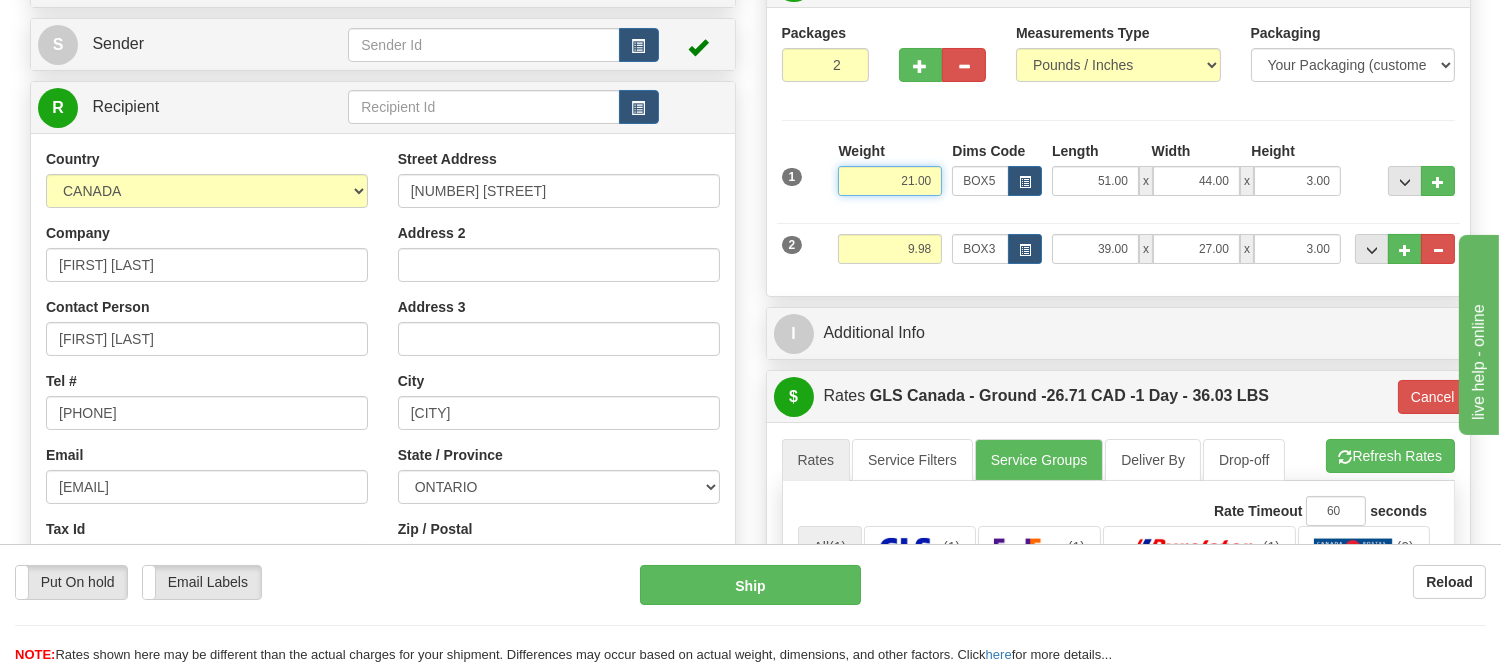 scroll, scrollTop: 222, scrollLeft: 0, axis: vertical 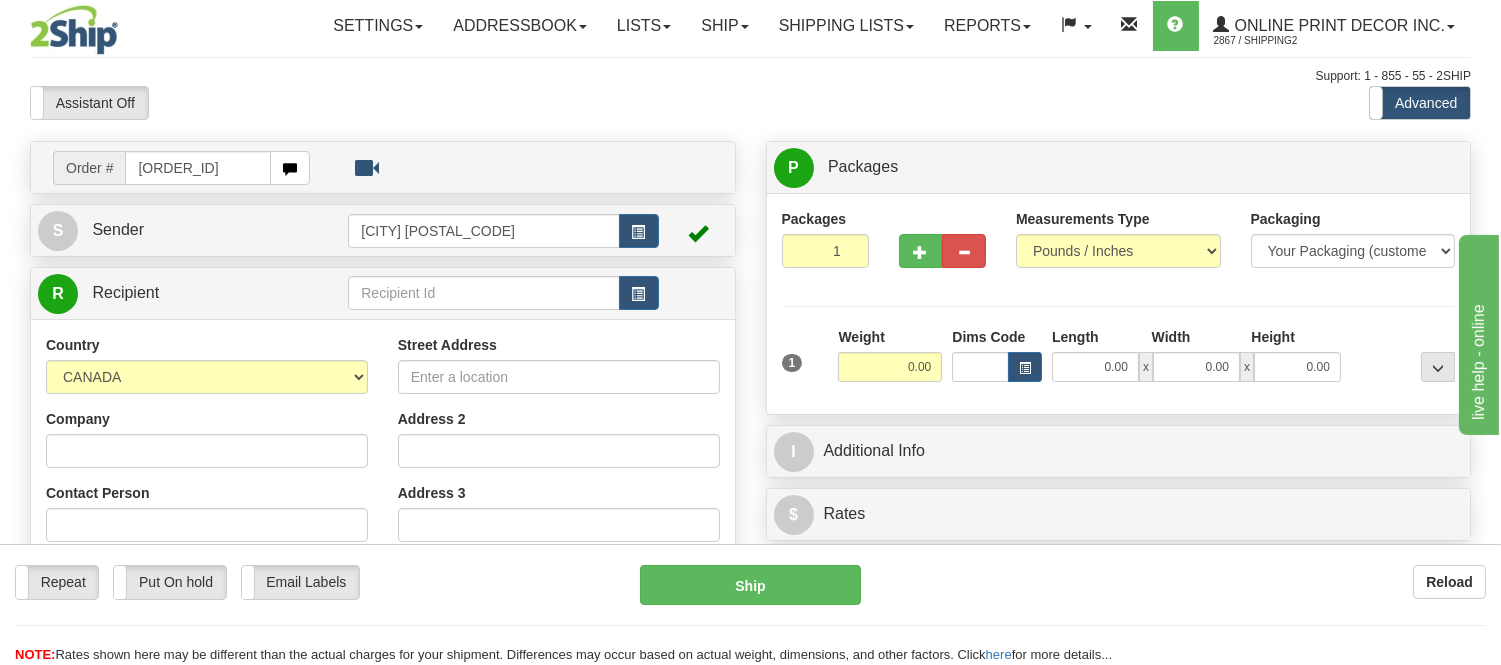 drag, startPoint x: 234, startPoint y: 156, endPoint x: 100, endPoint y: 186, distance: 137.31715 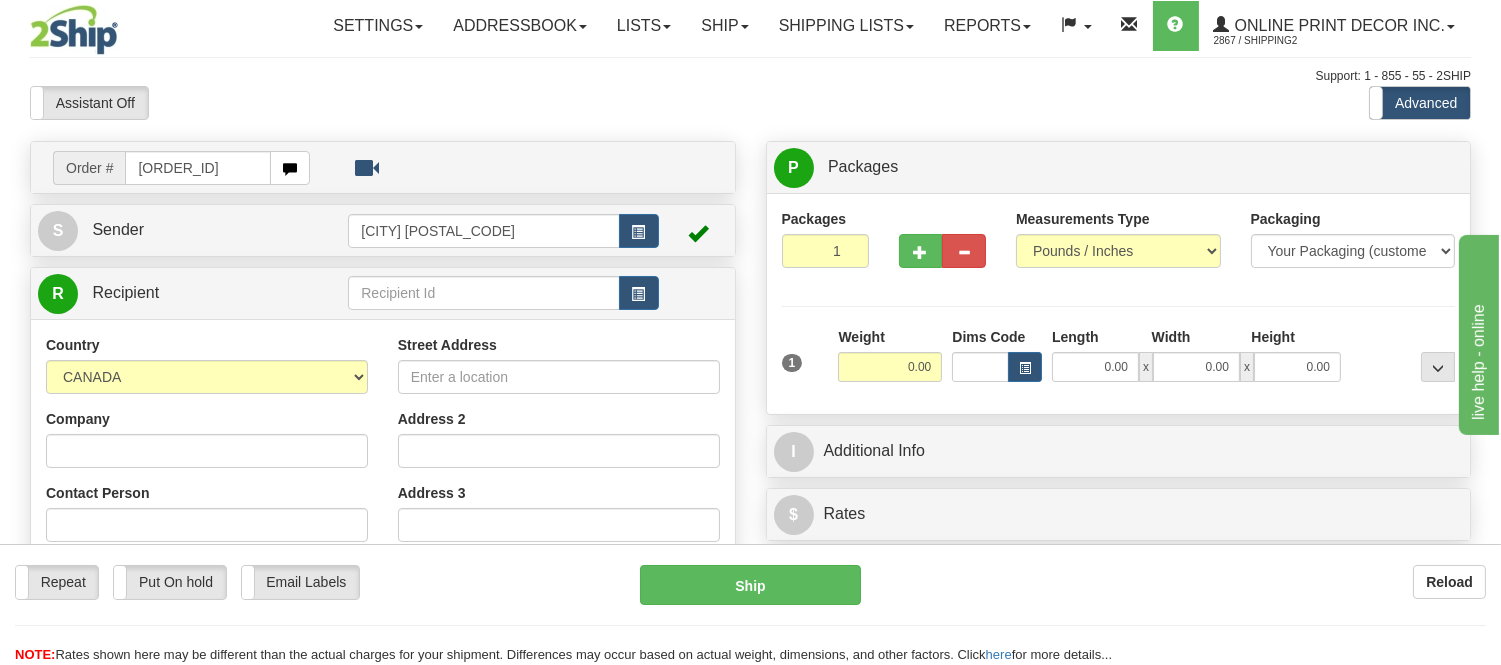 type on "[ORDER_ID]" 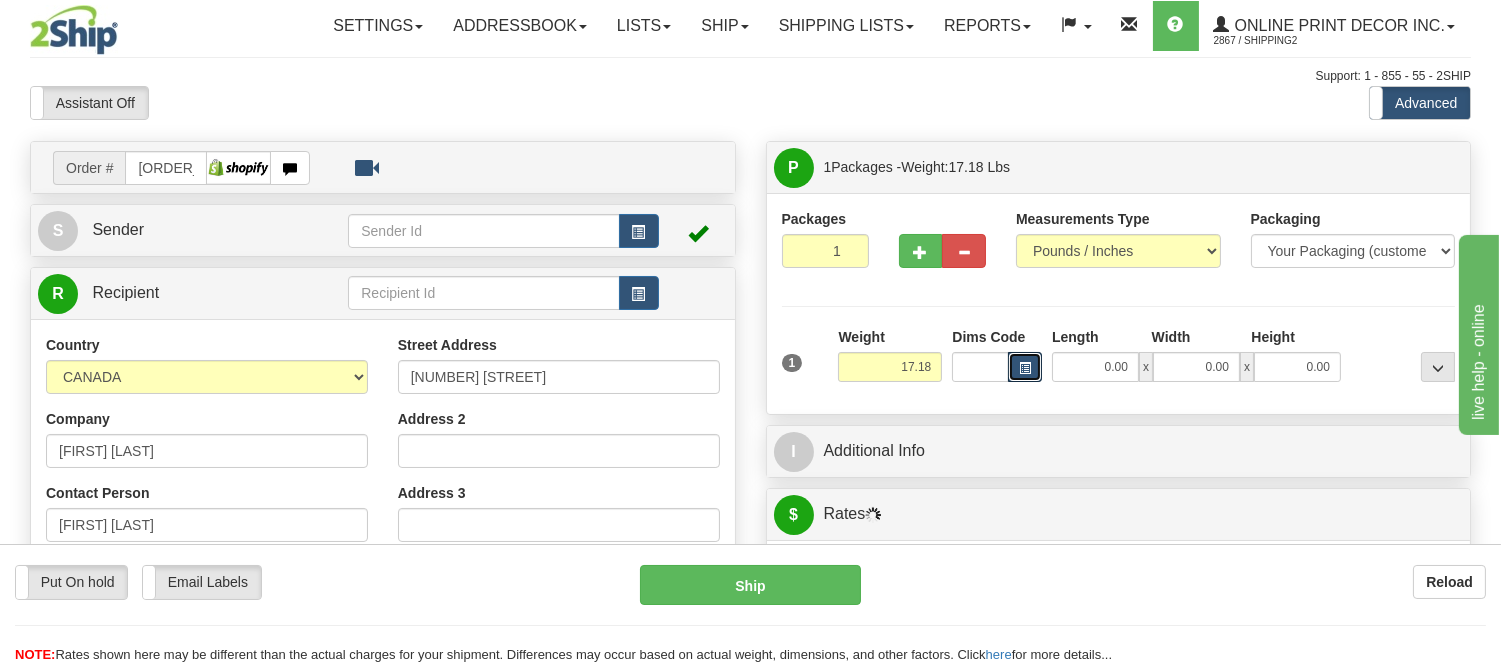 click at bounding box center [1025, 368] 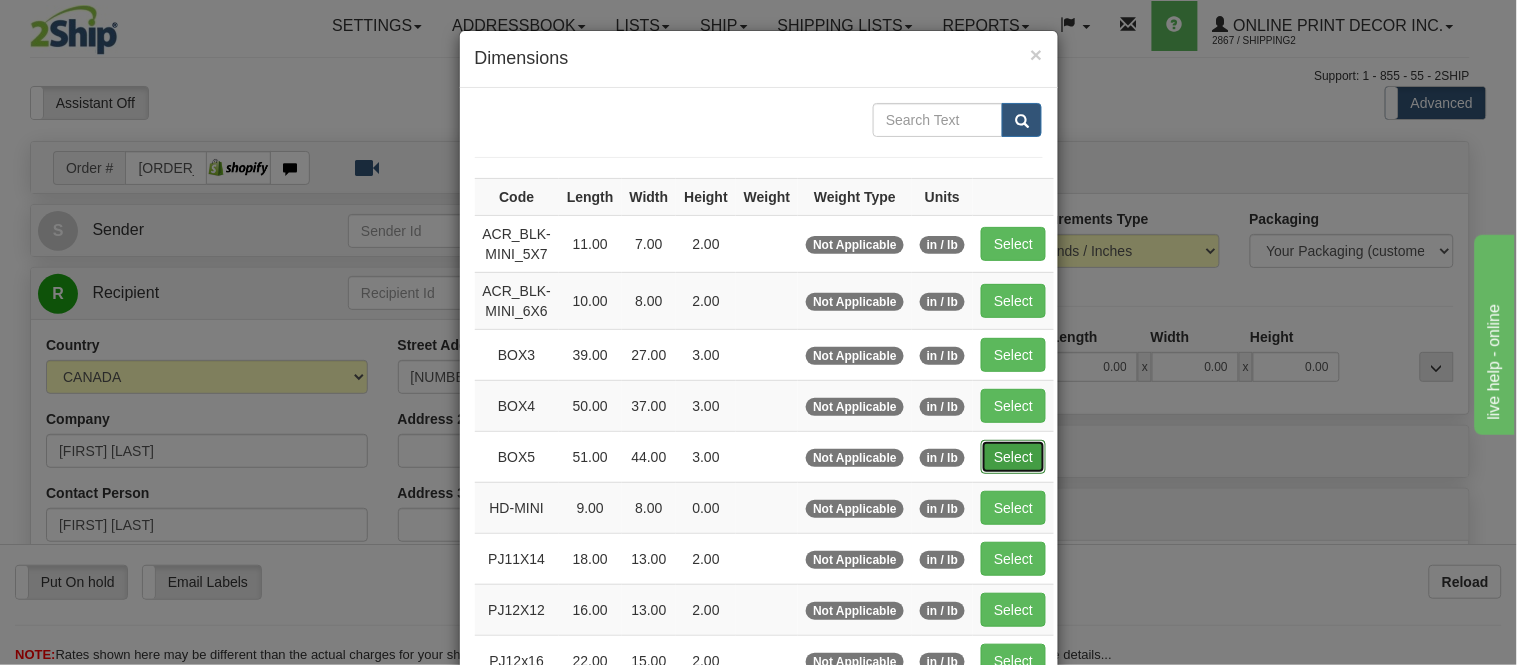 click on "Select" at bounding box center [1013, 457] 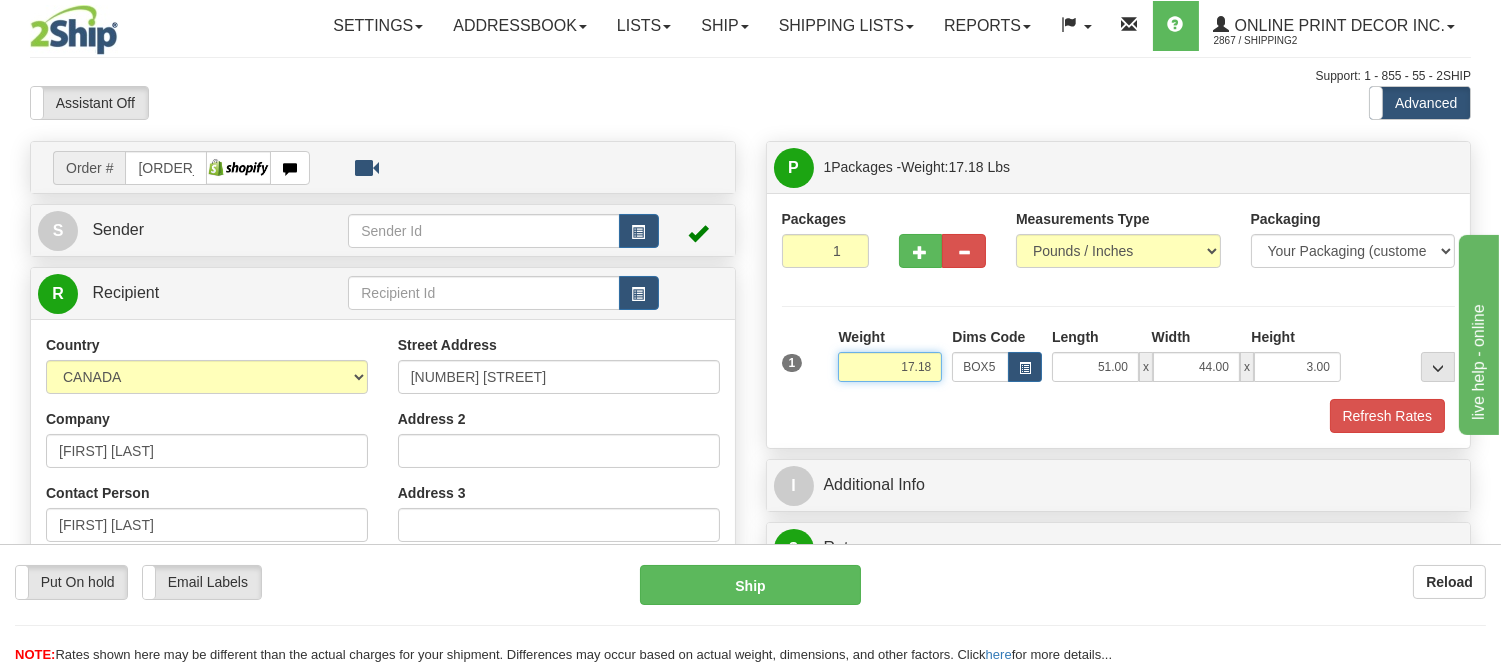 drag, startPoint x: 937, startPoint y: 363, endPoint x: 852, endPoint y: 361, distance: 85.02353 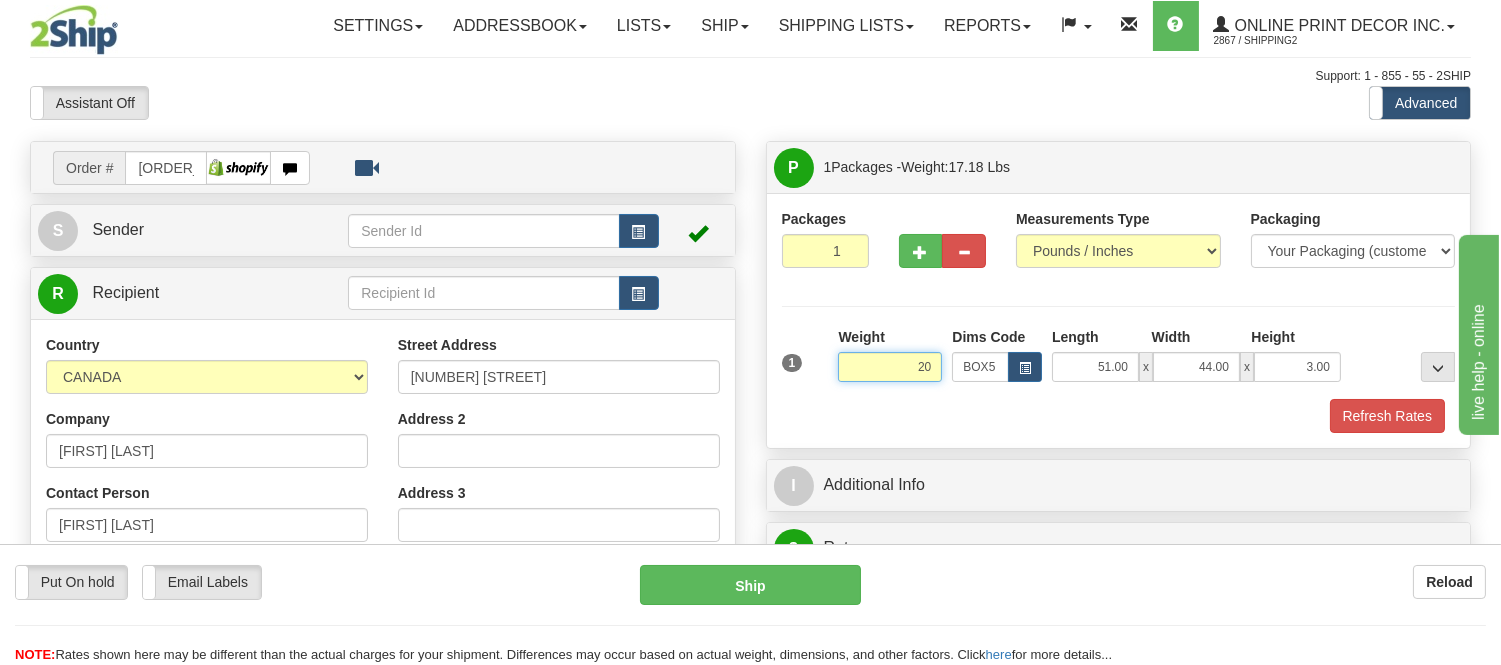 click on "Delete" at bounding box center [0, 0] 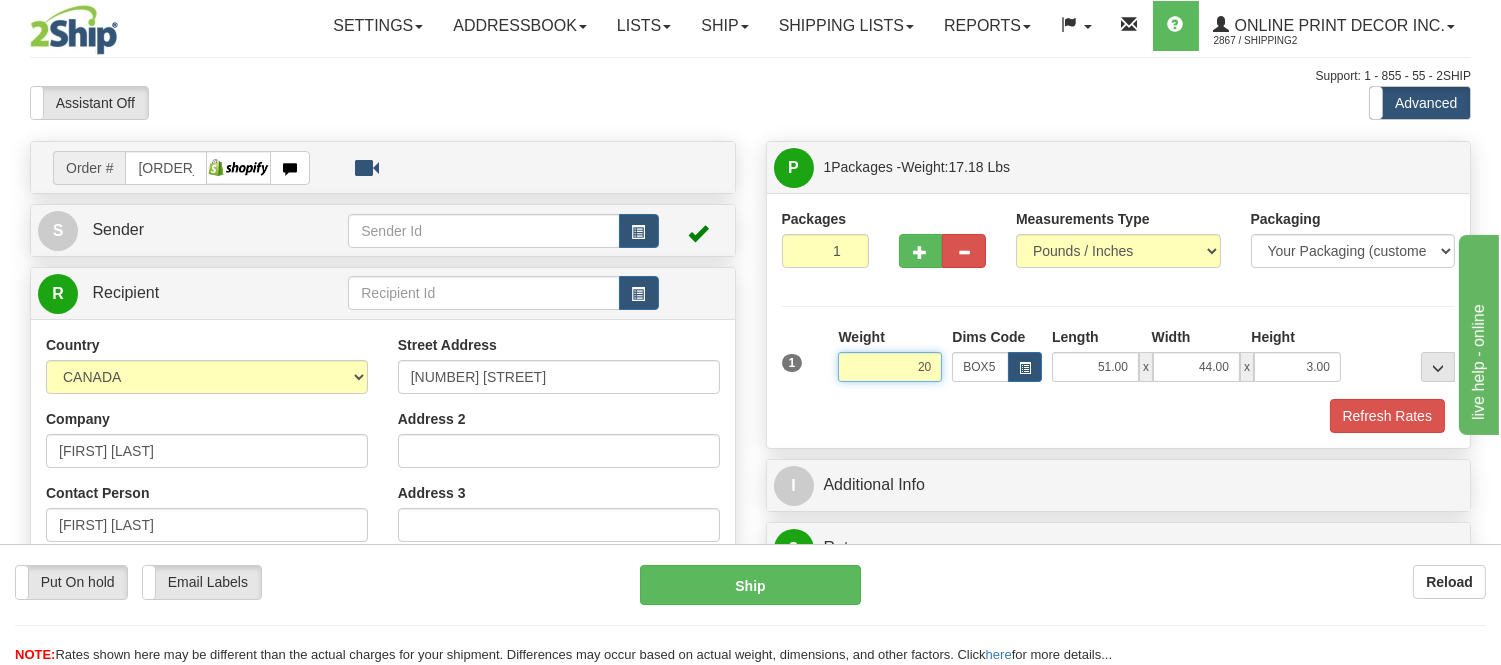 type on "20.00" 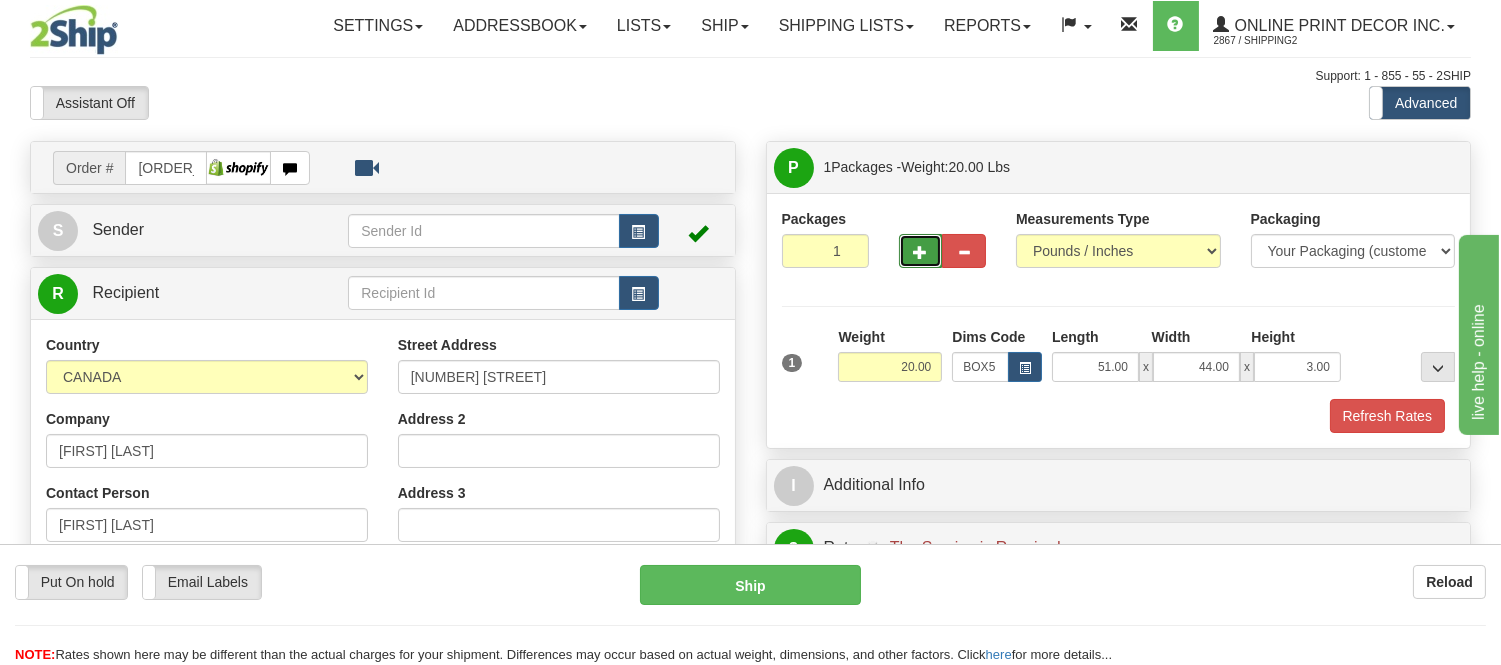 click at bounding box center (921, 251) 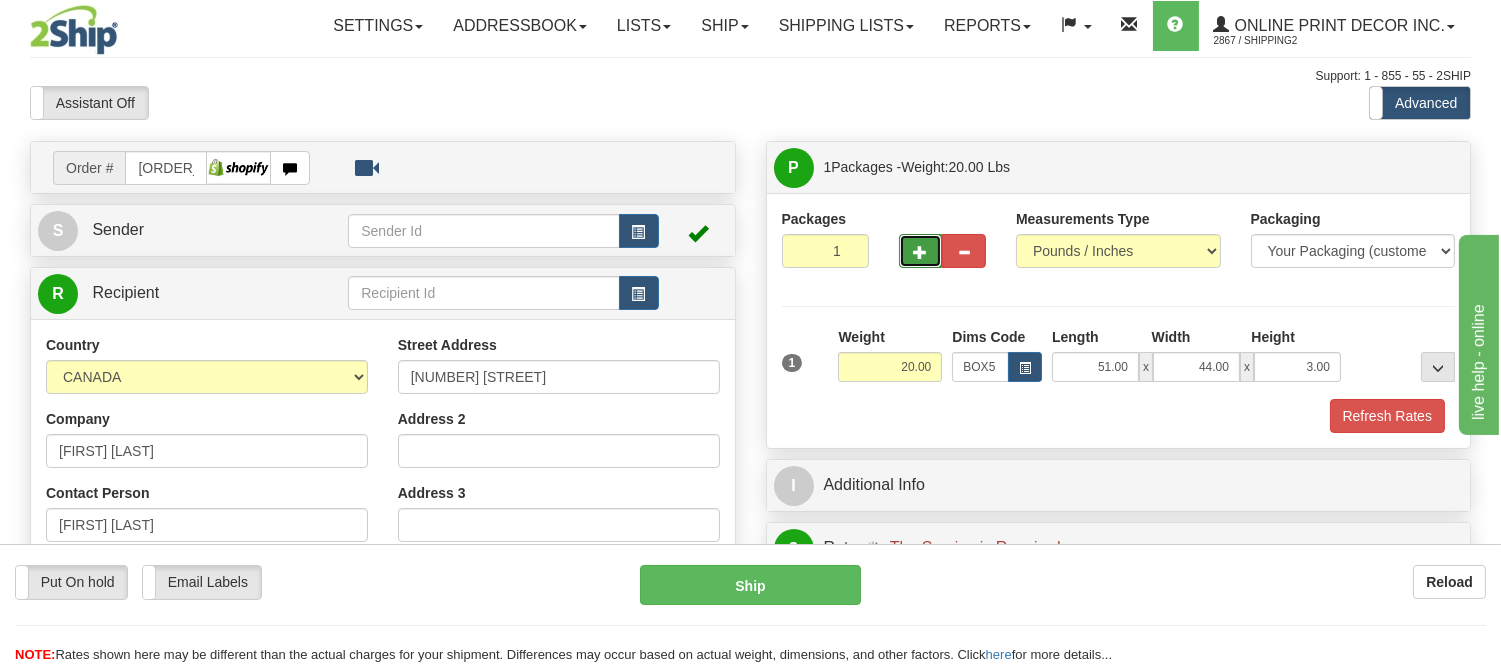 radio on "true" 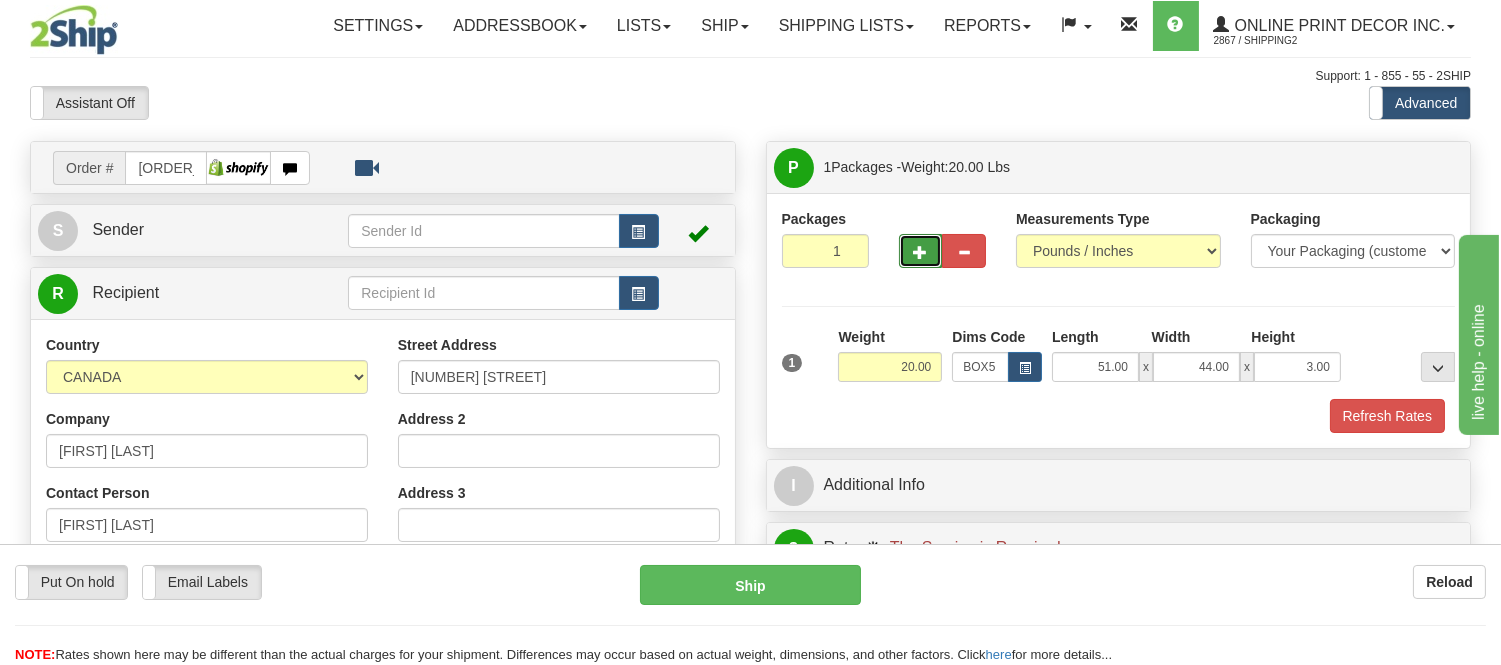 type on "2" 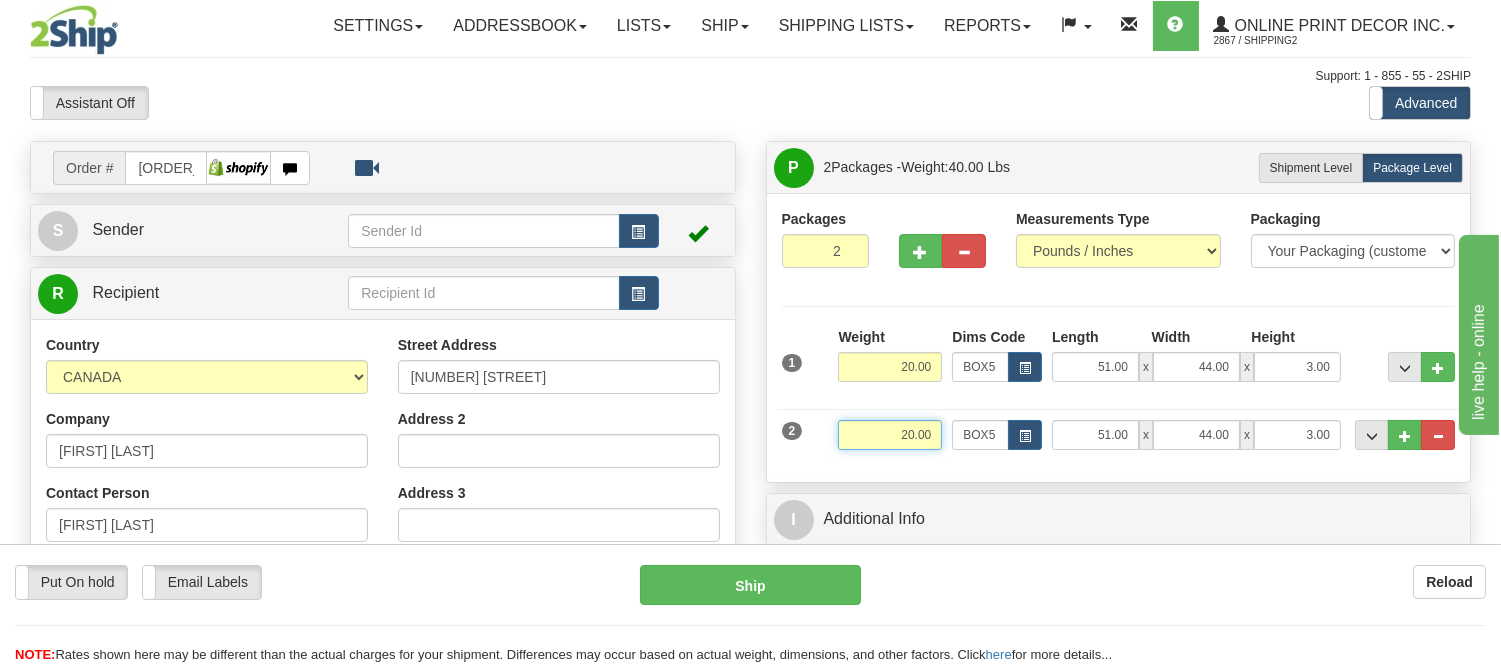 drag, startPoint x: 930, startPoint y: 435, endPoint x: 866, endPoint y: 433, distance: 64.03124 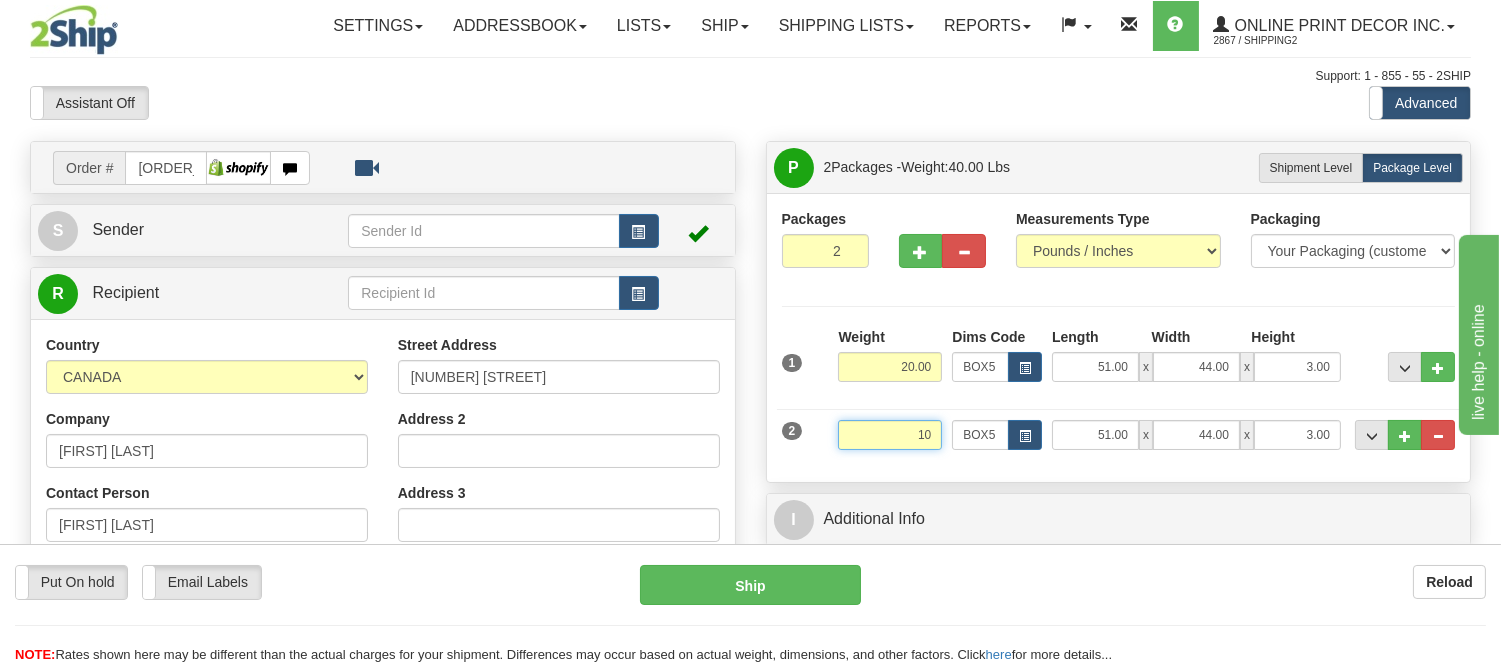 click on "Delete" at bounding box center [0, 0] 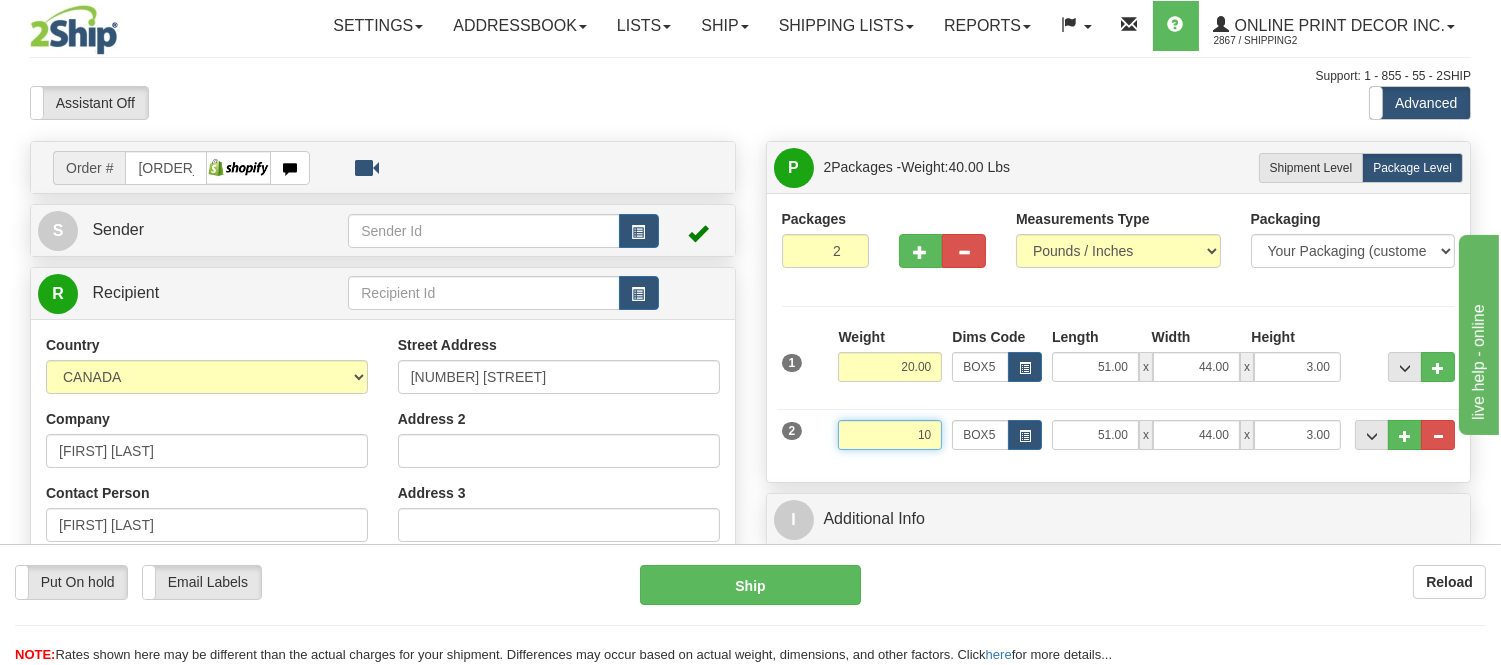 type on "10.00" 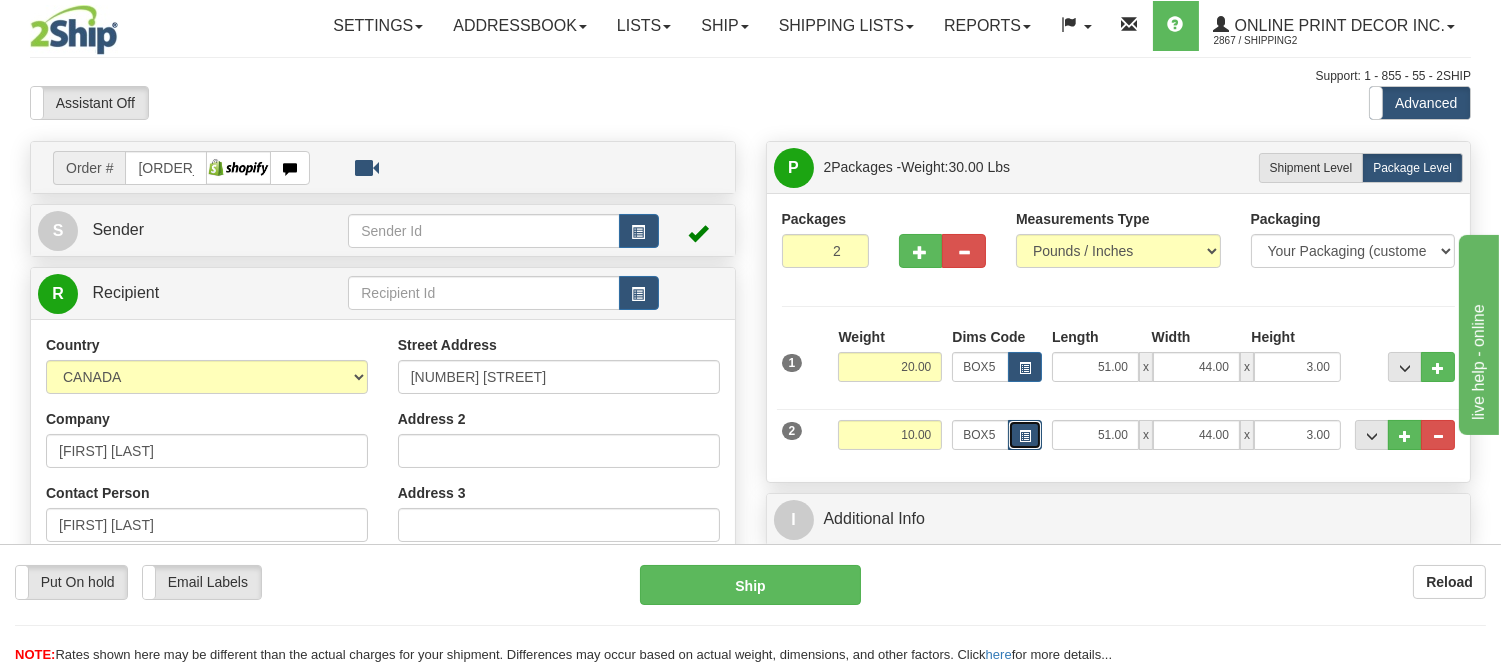click at bounding box center (1025, 435) 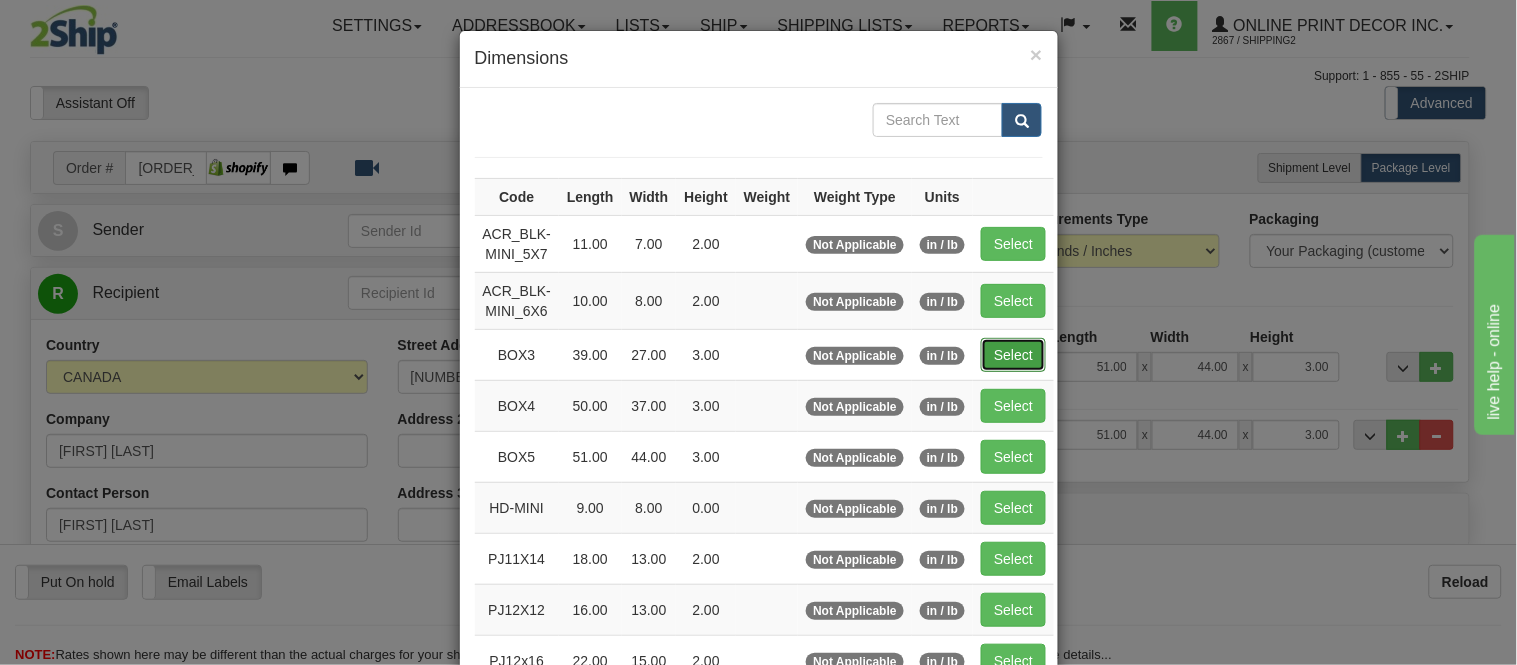 click on "Select" at bounding box center (1013, 355) 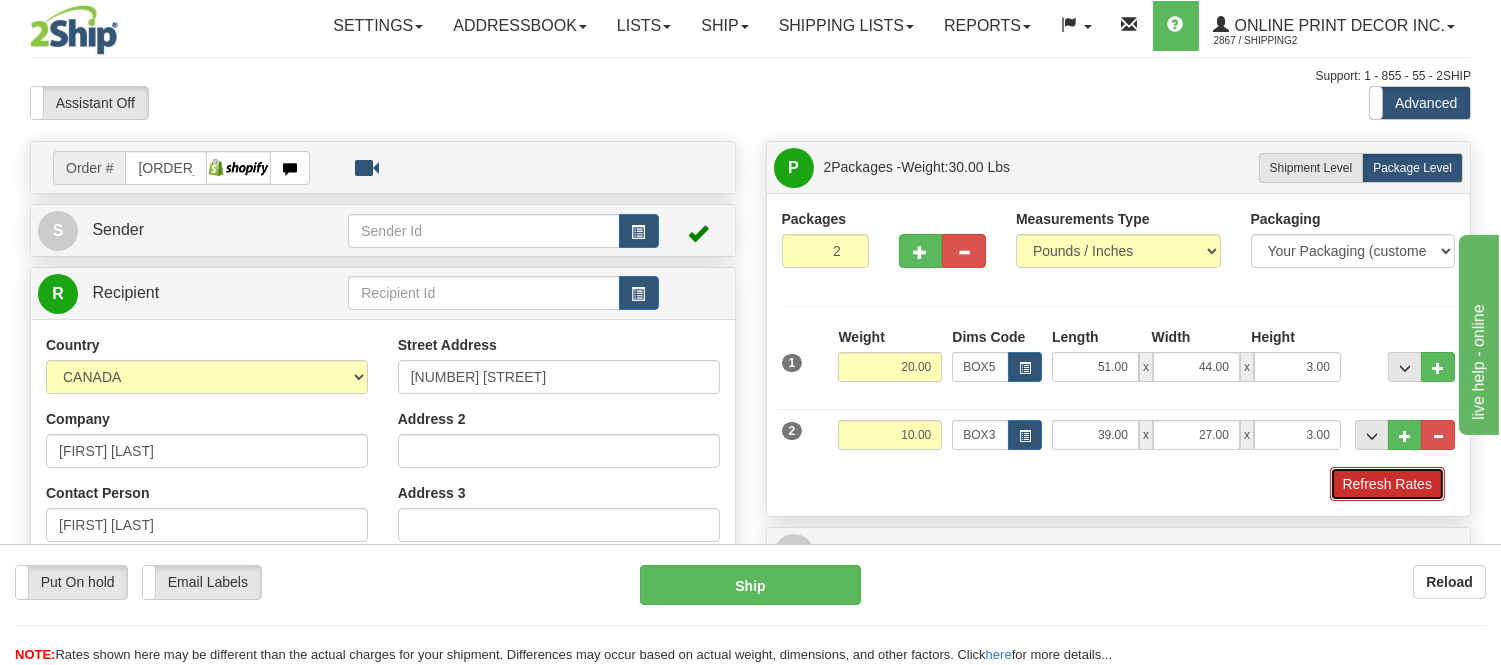 click on "Refresh Rates" at bounding box center (1387, 484) 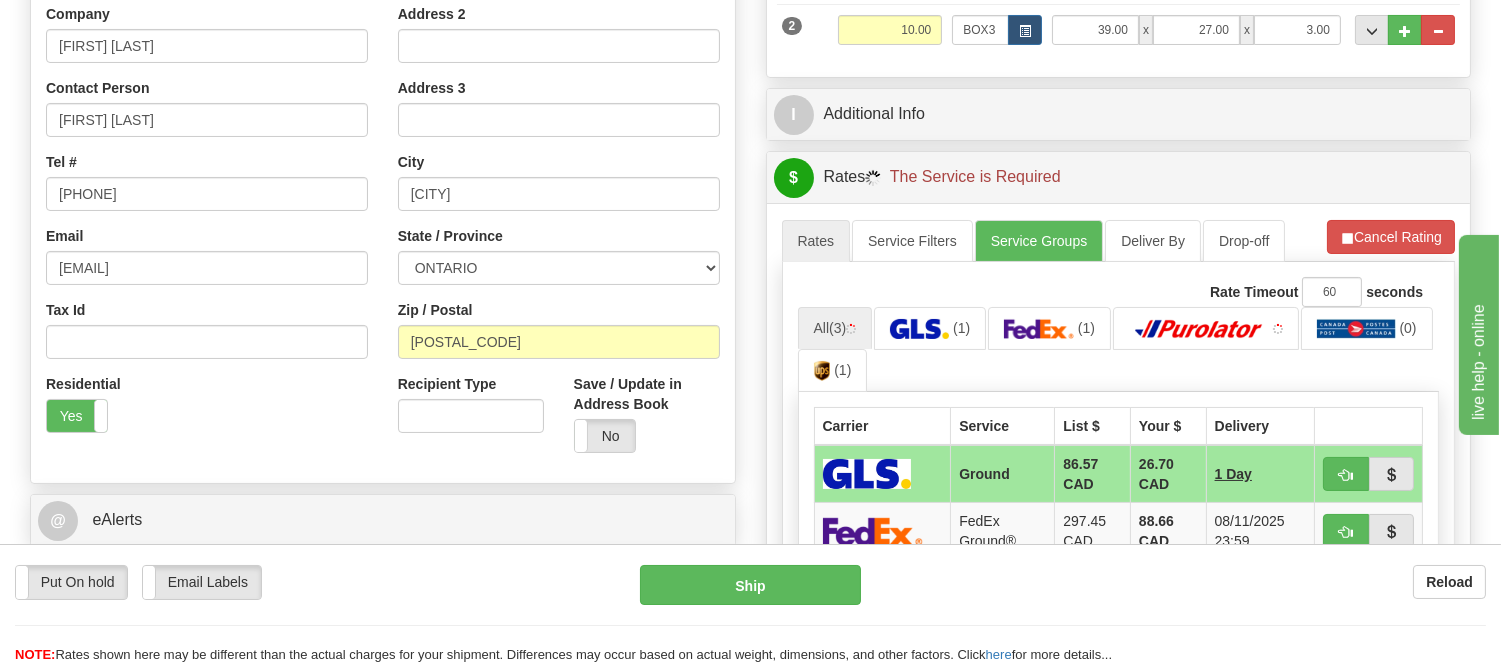 scroll, scrollTop: 444, scrollLeft: 0, axis: vertical 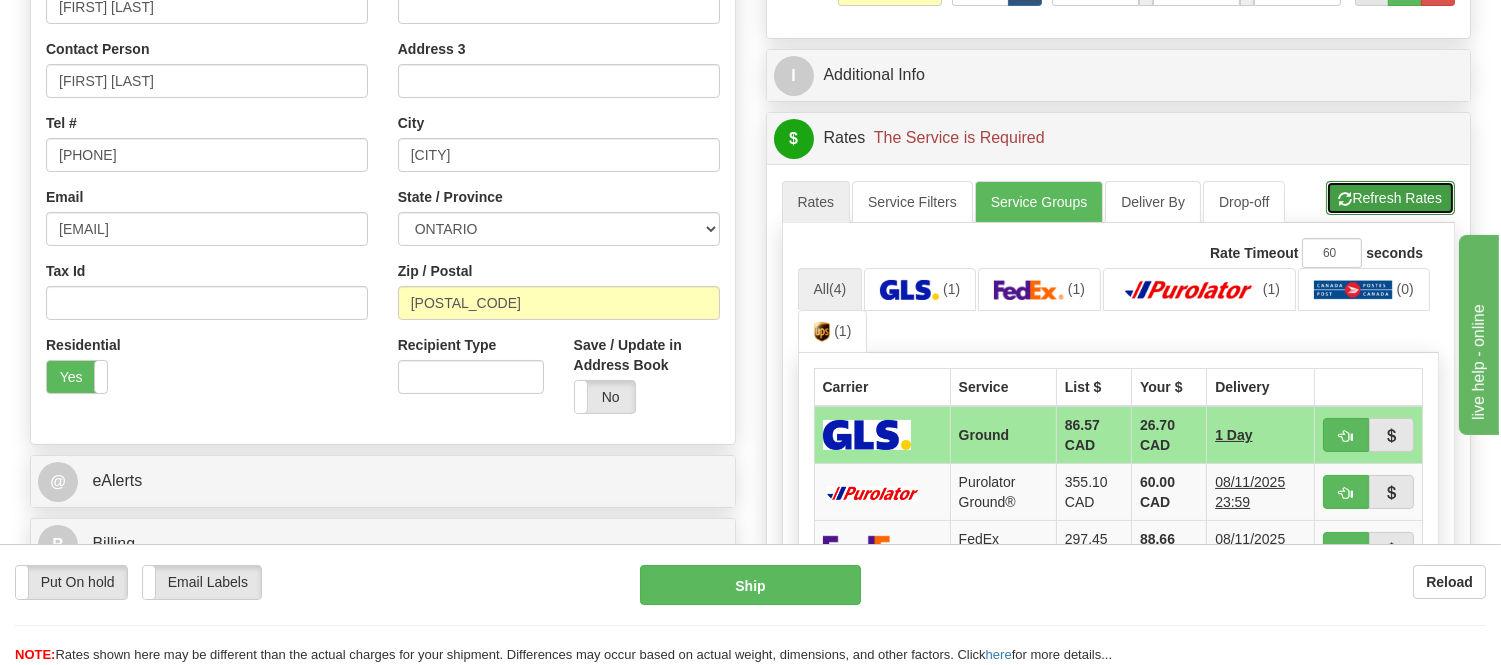 click on "Refresh Rates" at bounding box center [1390, 198] 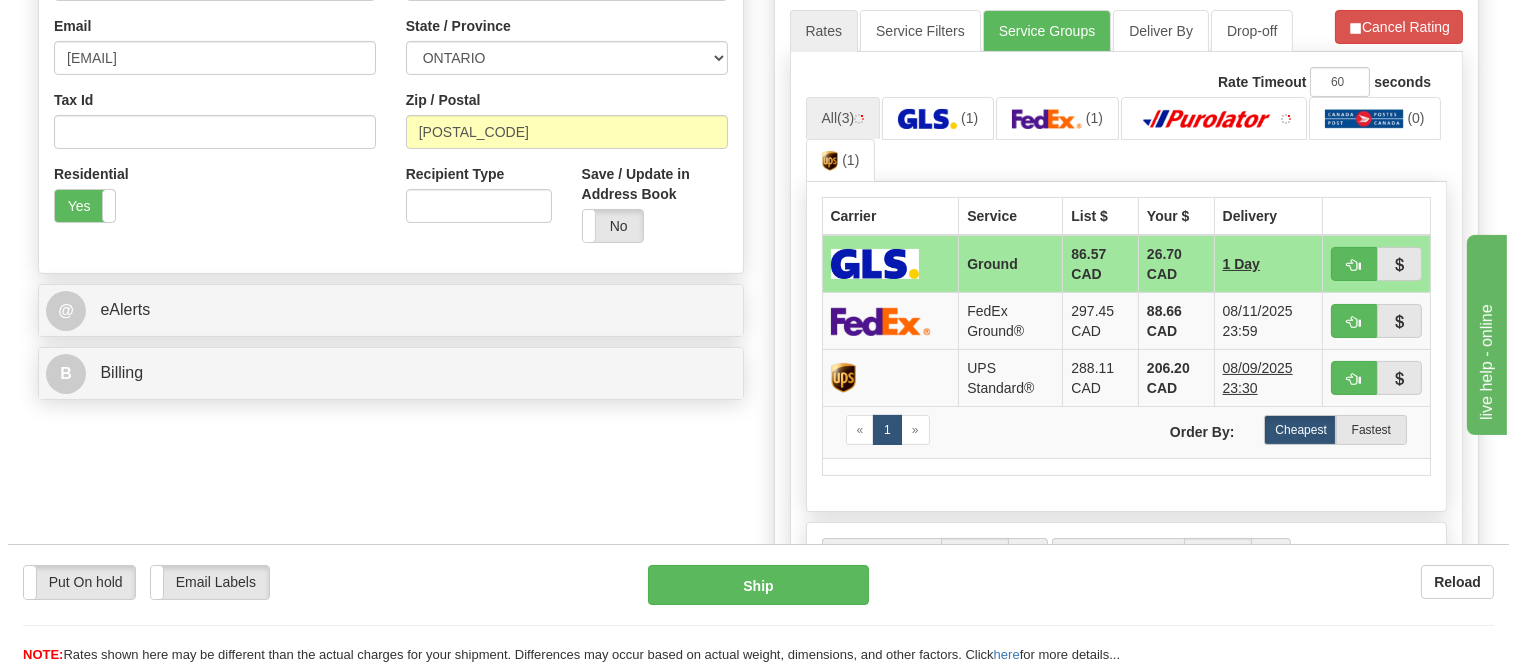 scroll, scrollTop: 666, scrollLeft: 0, axis: vertical 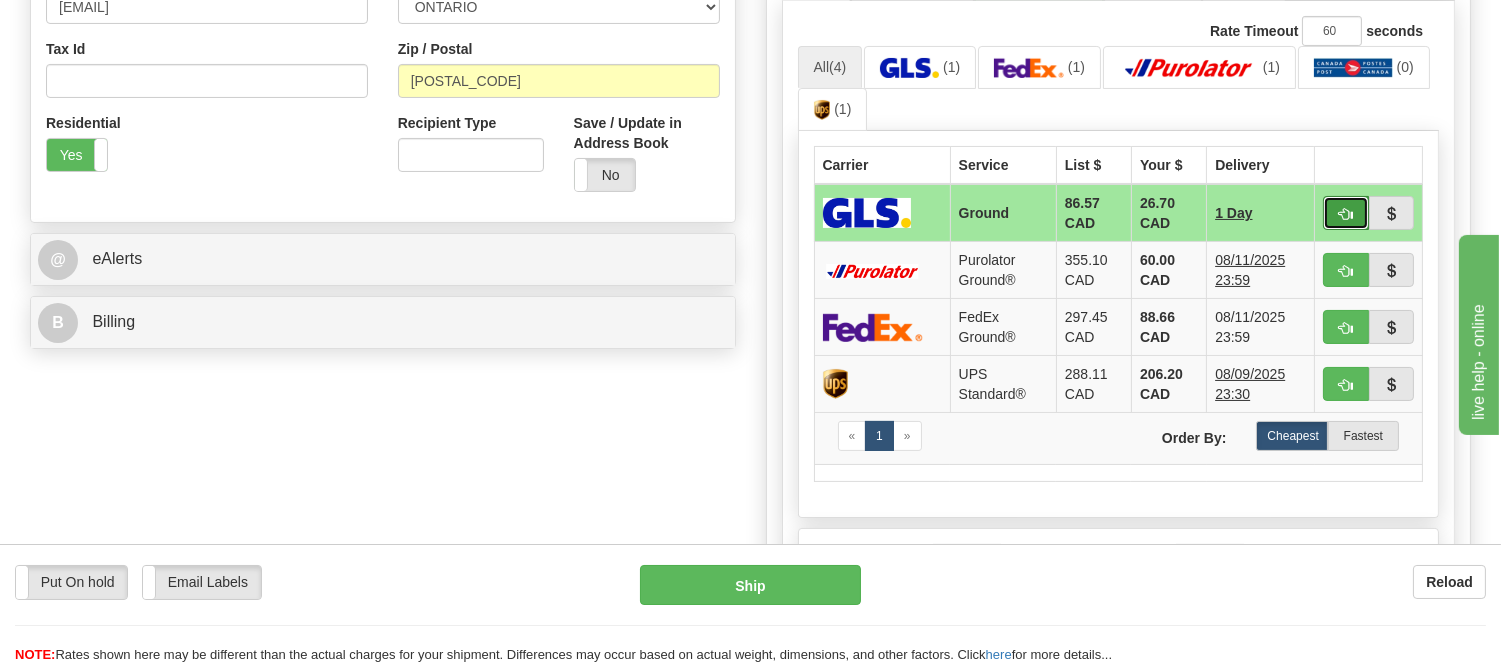 click at bounding box center (1346, 213) 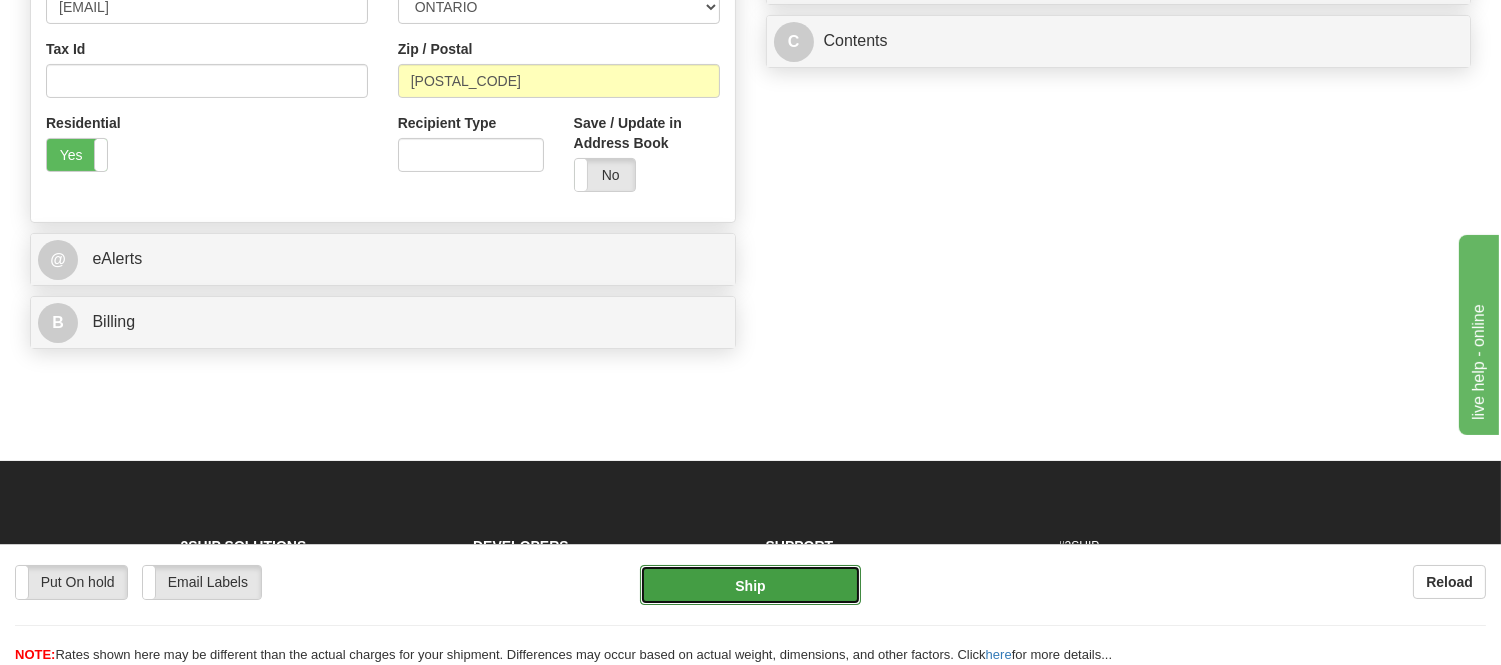 click on "Ship" at bounding box center (750, 585) 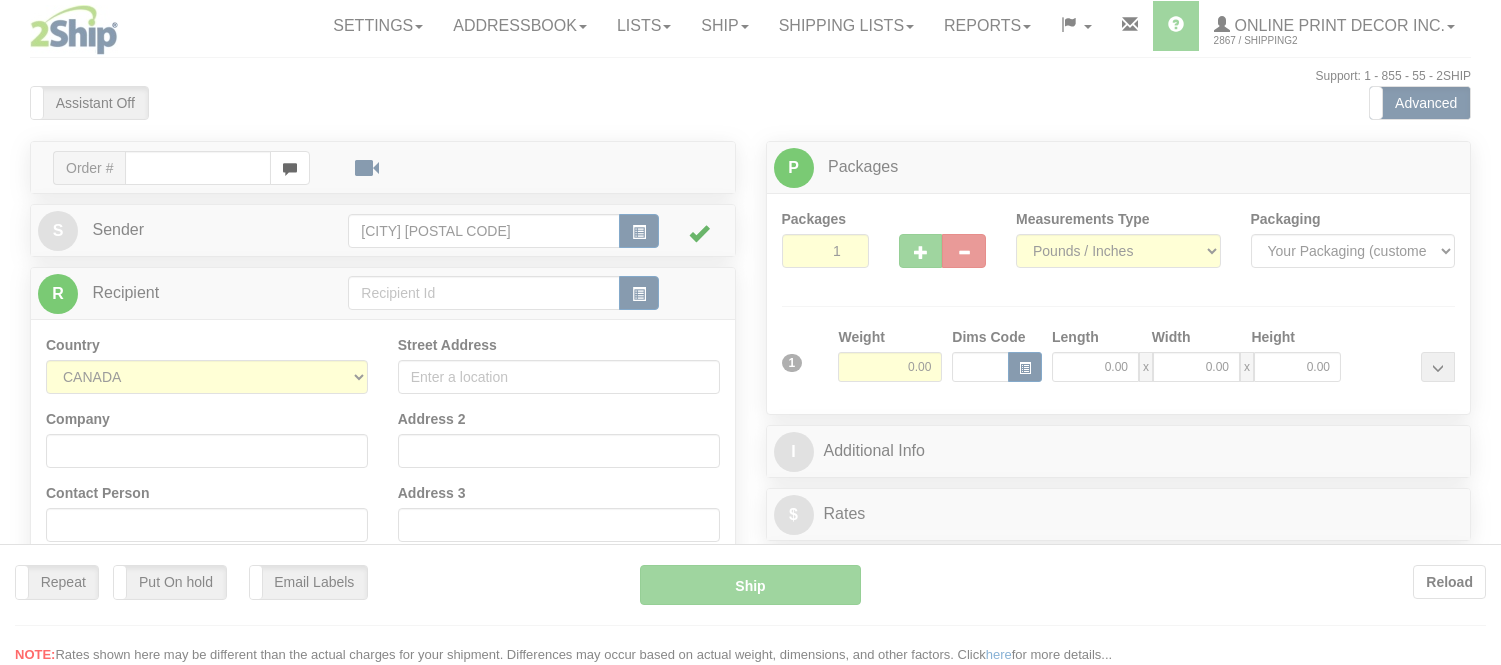 scroll, scrollTop: 0, scrollLeft: 0, axis: both 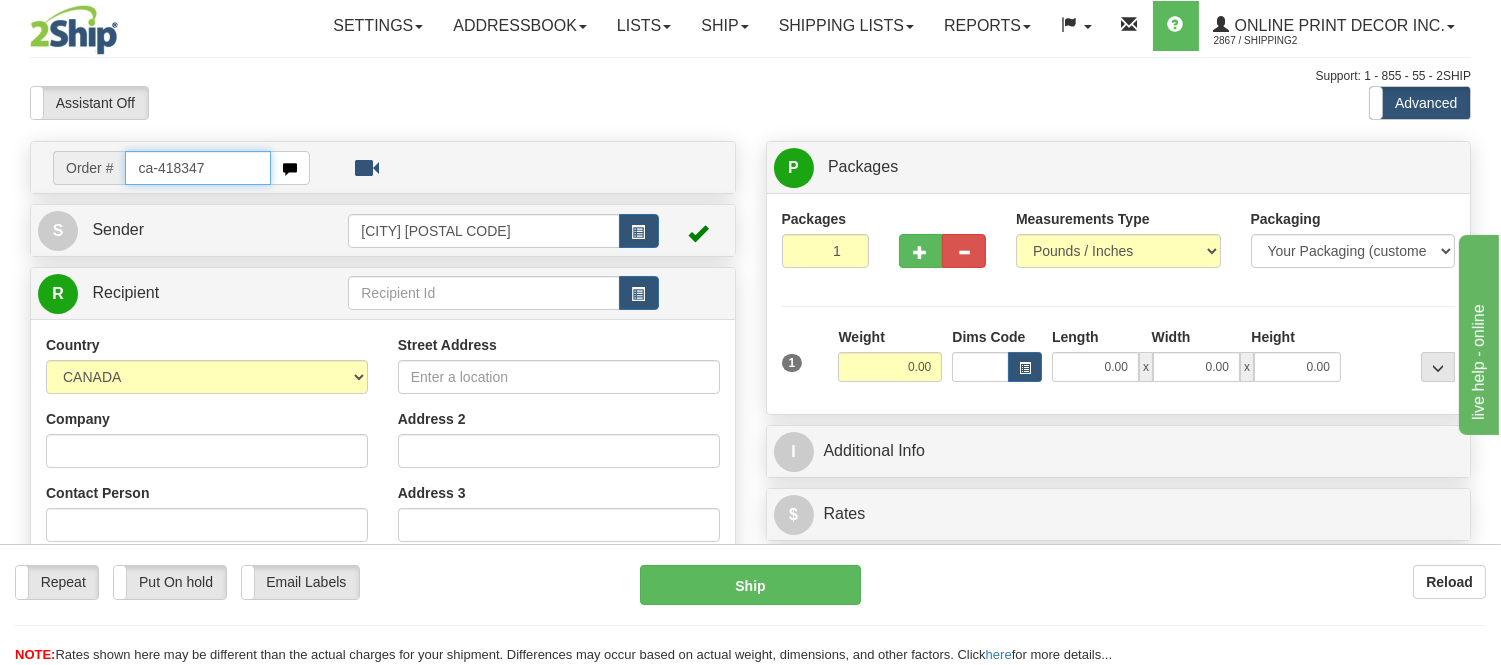 type on "ca-418347" 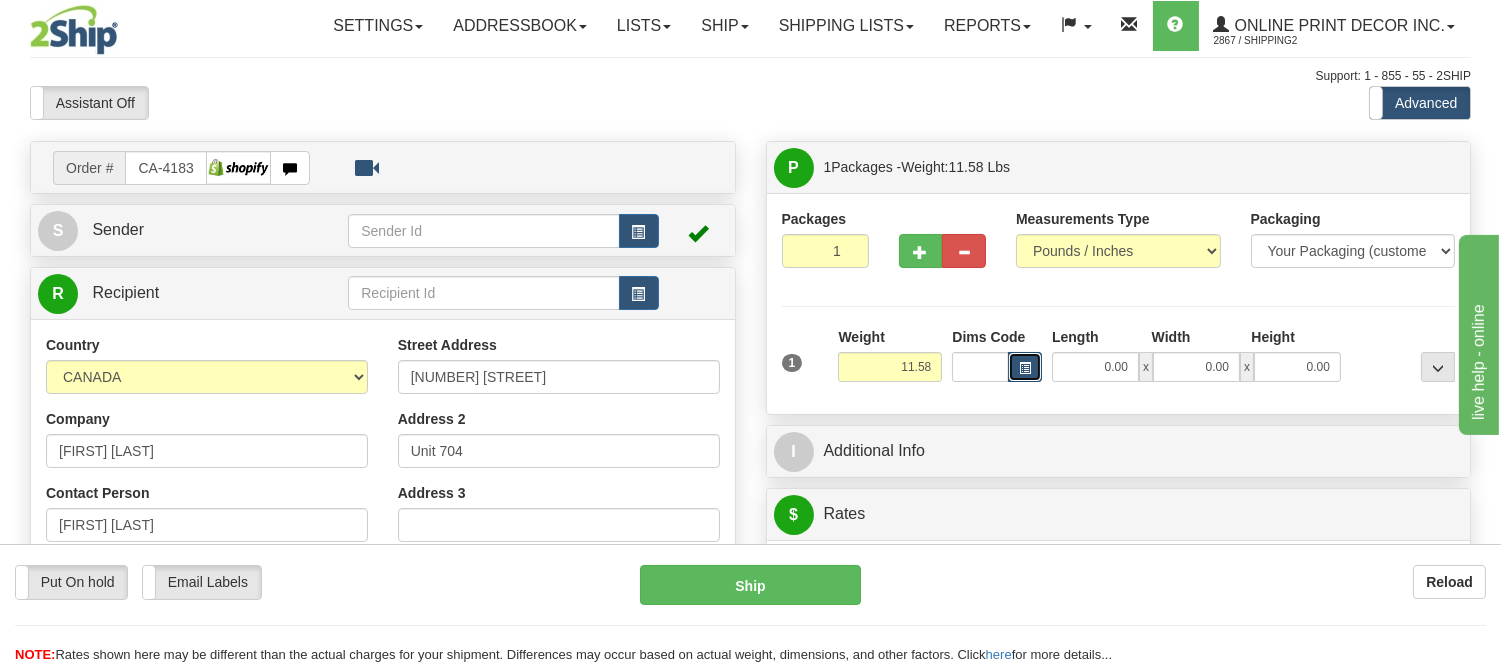 click at bounding box center (1025, 367) 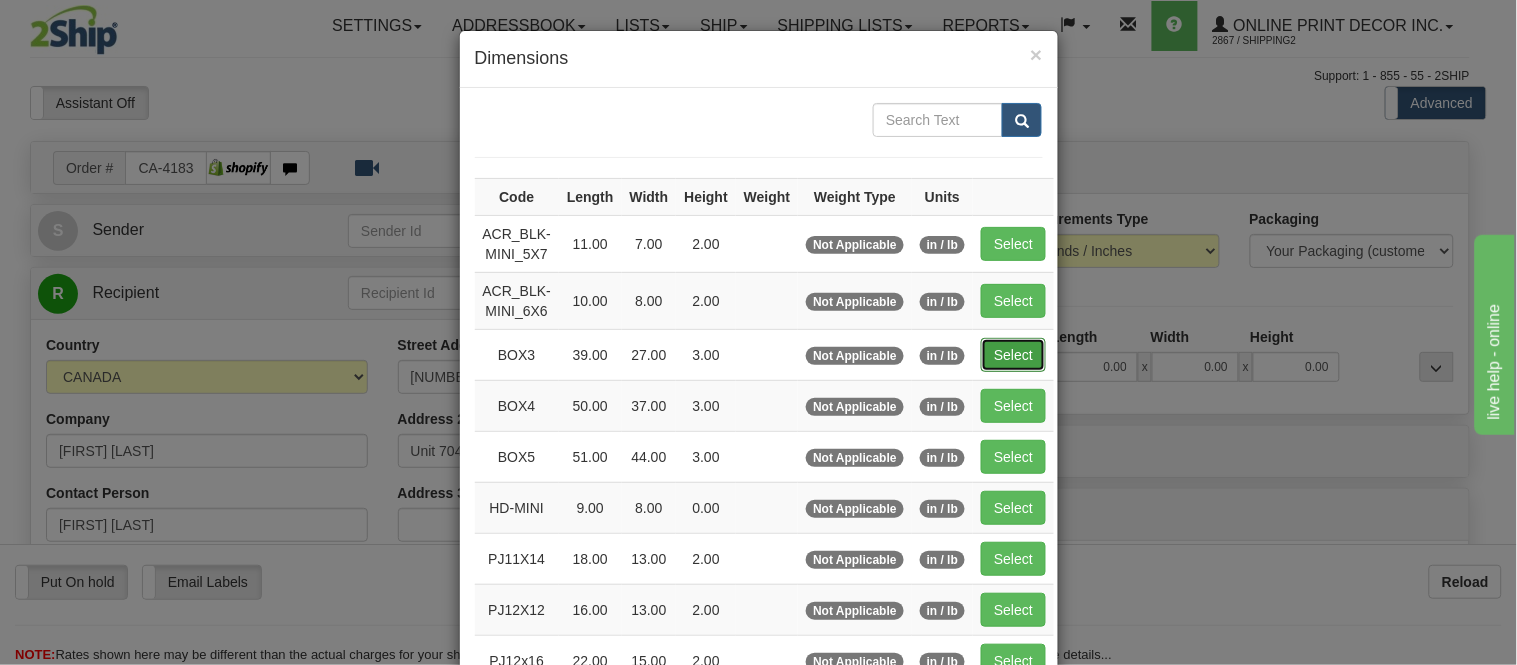 click on "Select" at bounding box center (1013, 355) 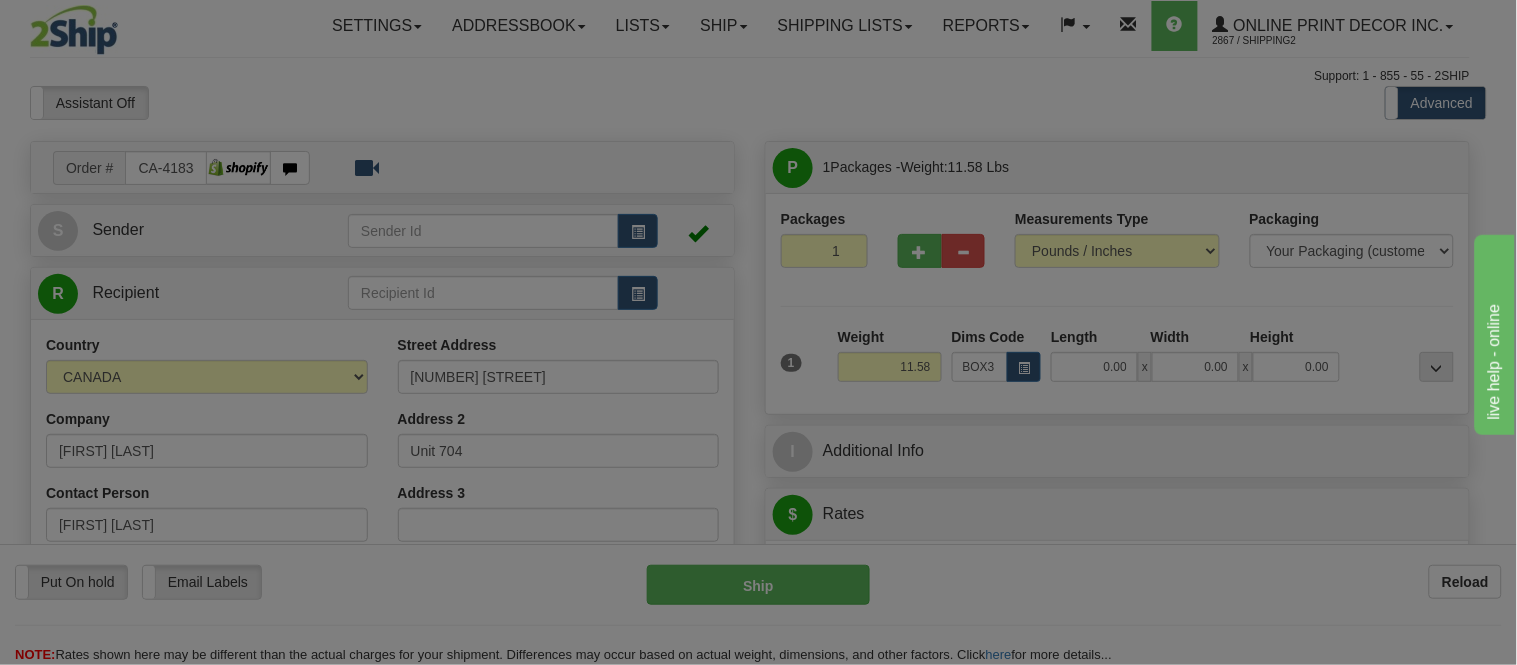 type on "39.00" 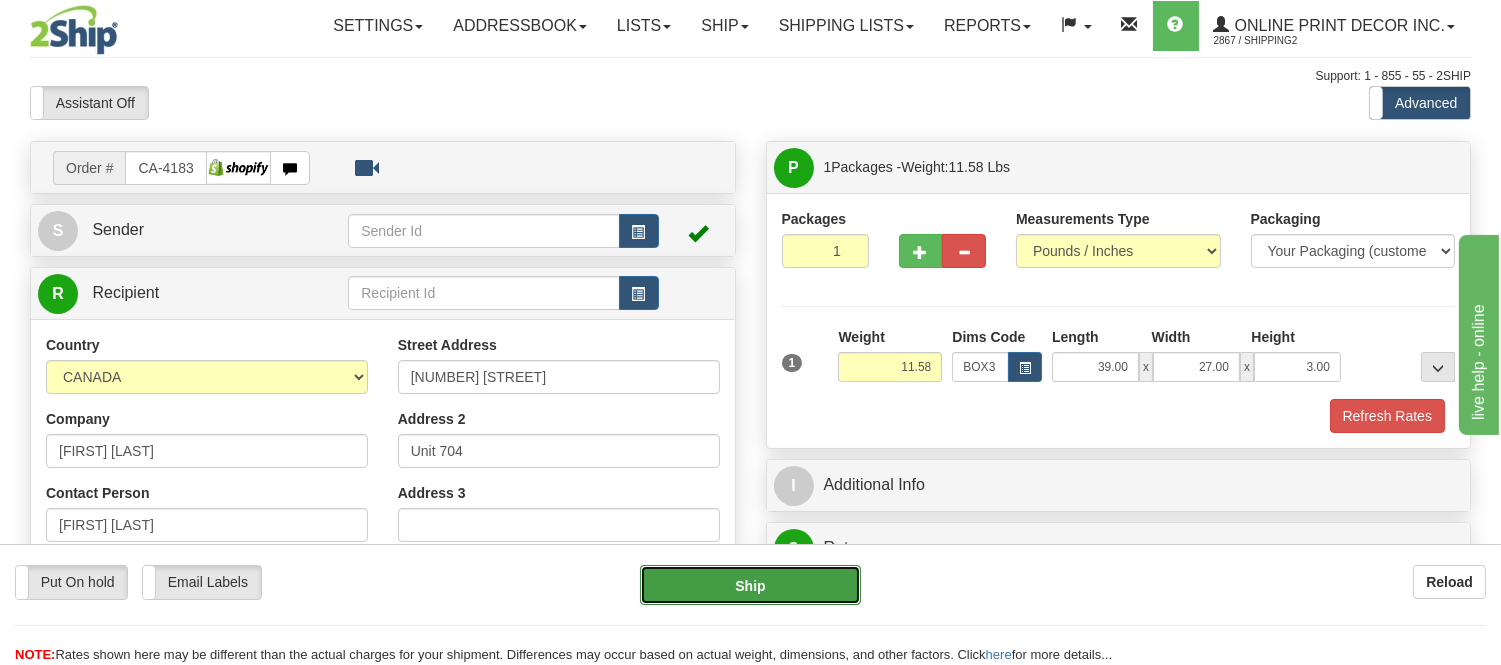 click on "Ship" at bounding box center (750, 585) 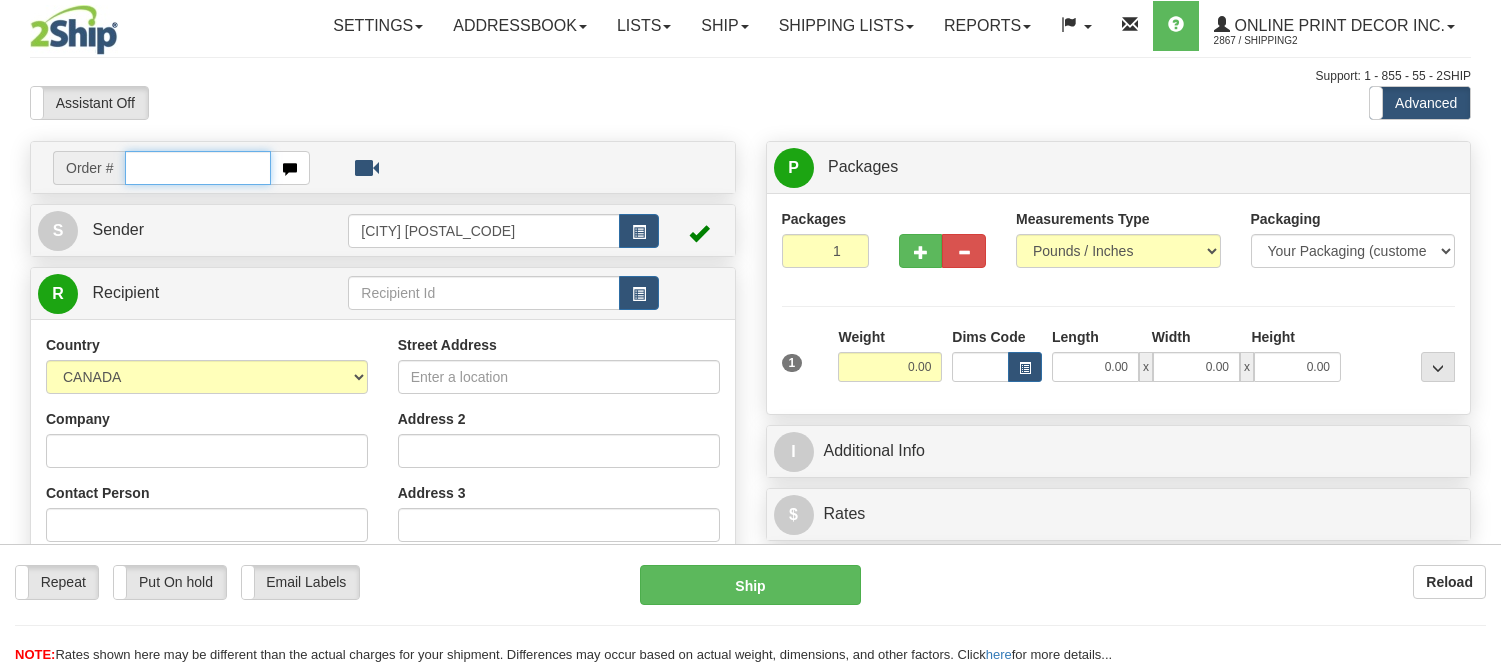 scroll, scrollTop: 0, scrollLeft: 0, axis: both 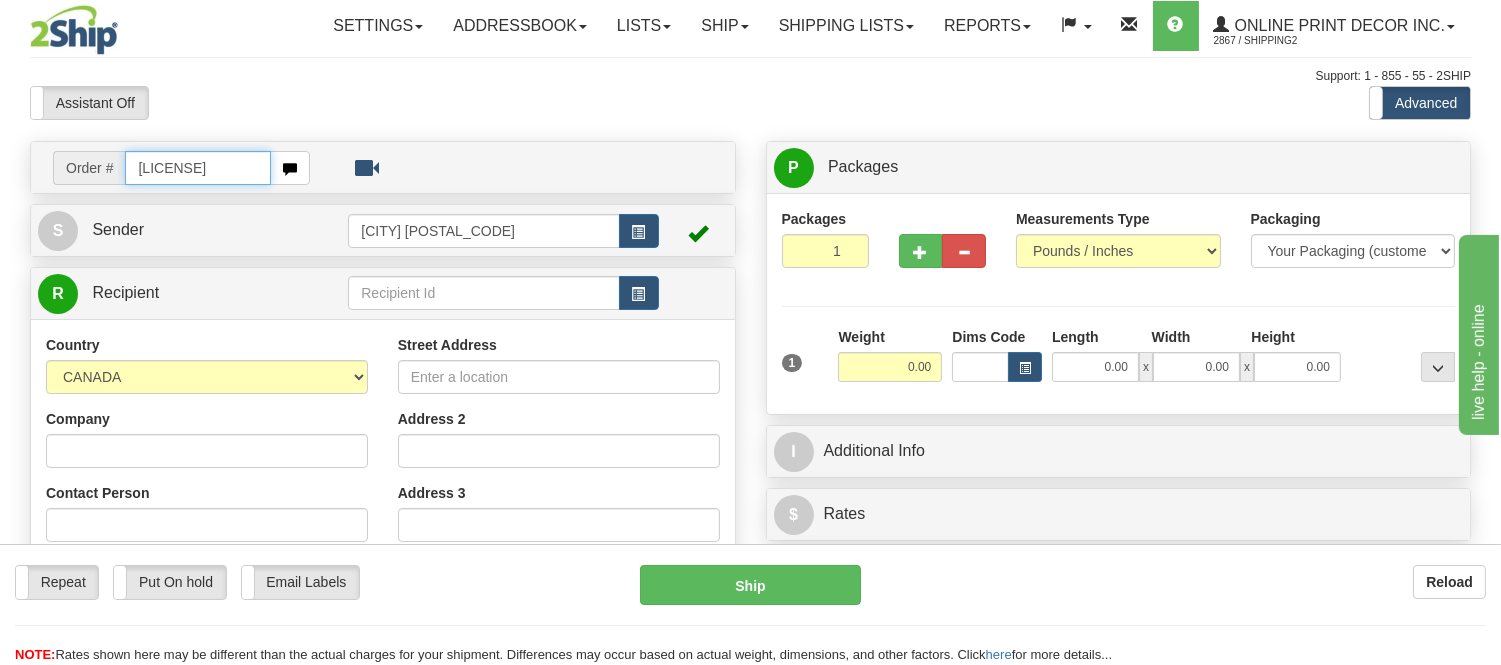 type on "[LICENSE]" 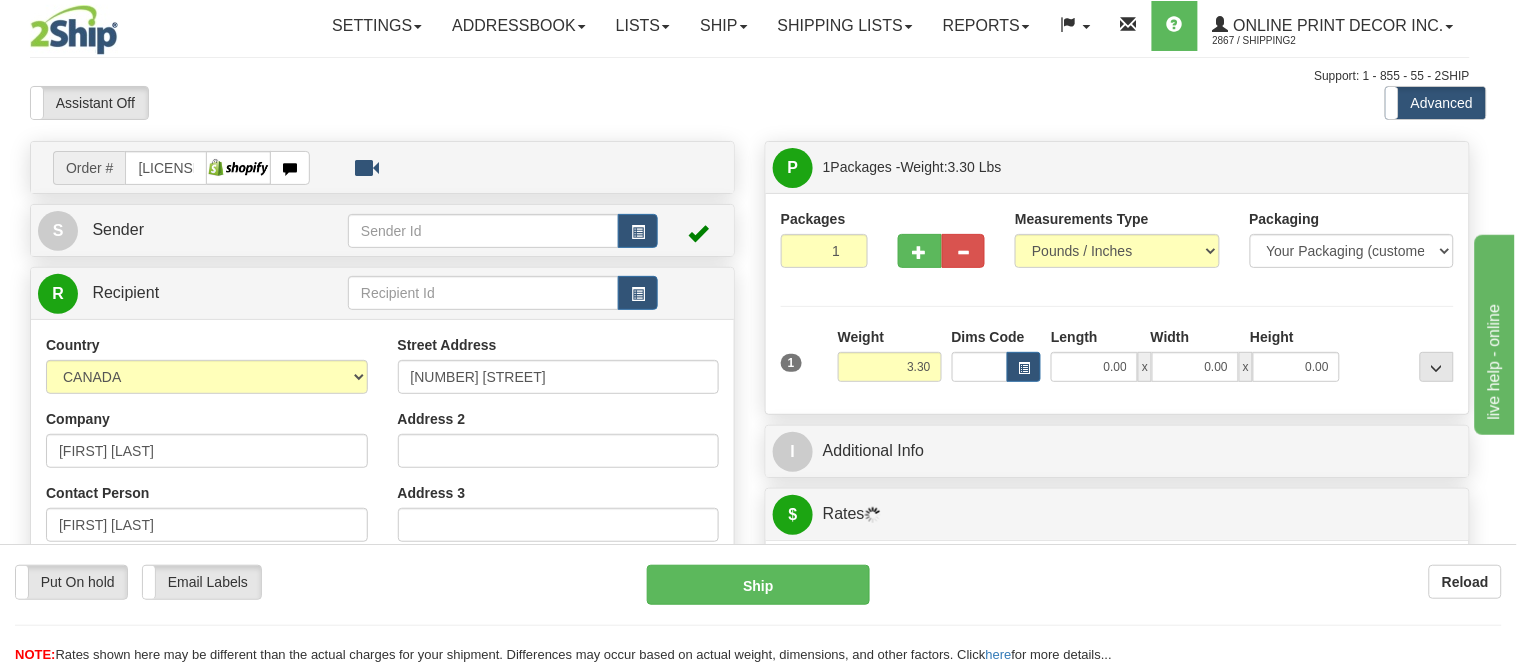 type on "Montreal" 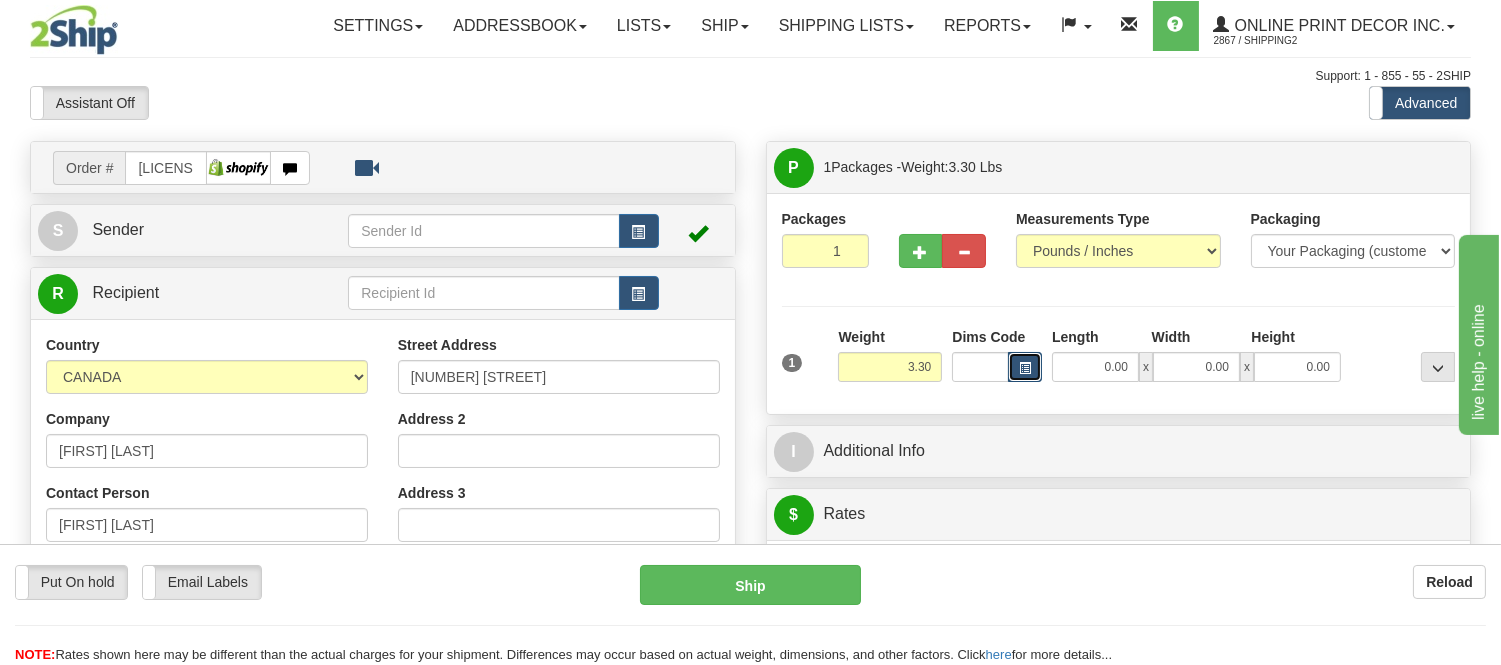 click at bounding box center [1025, 368] 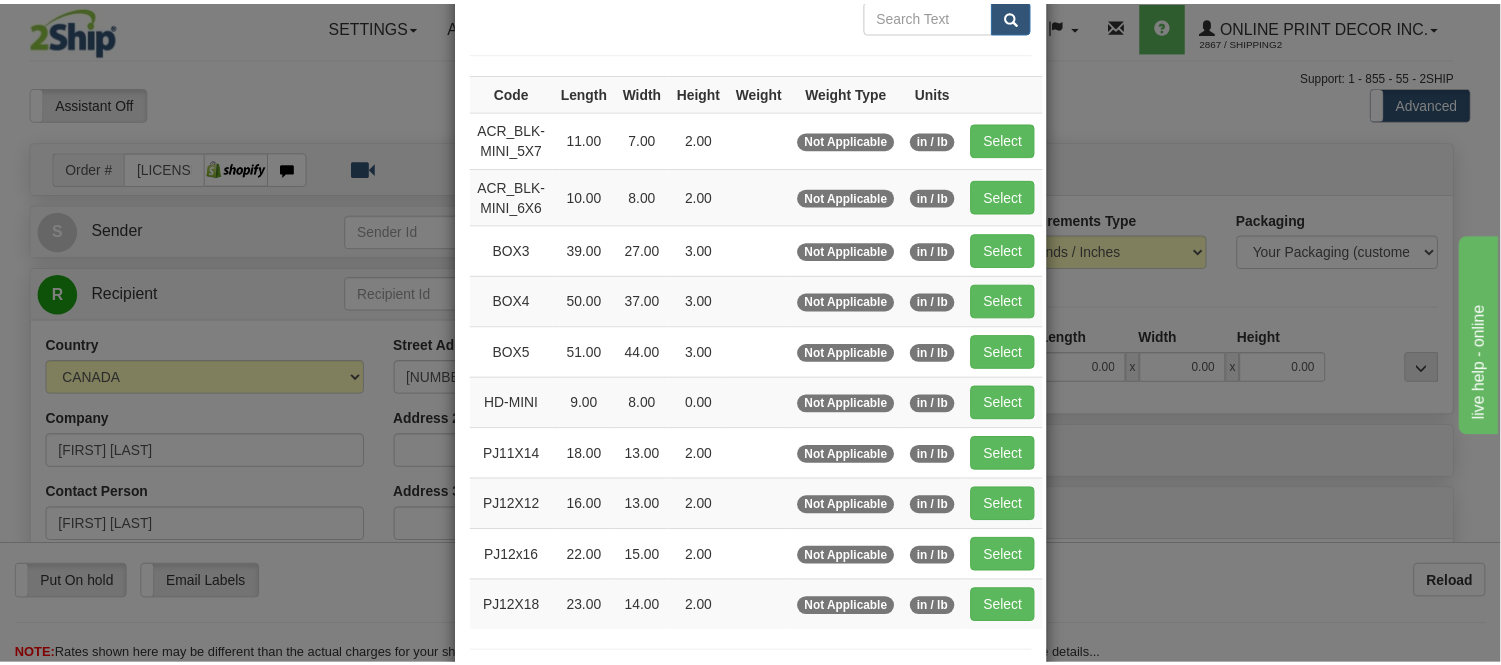 scroll, scrollTop: 222, scrollLeft: 0, axis: vertical 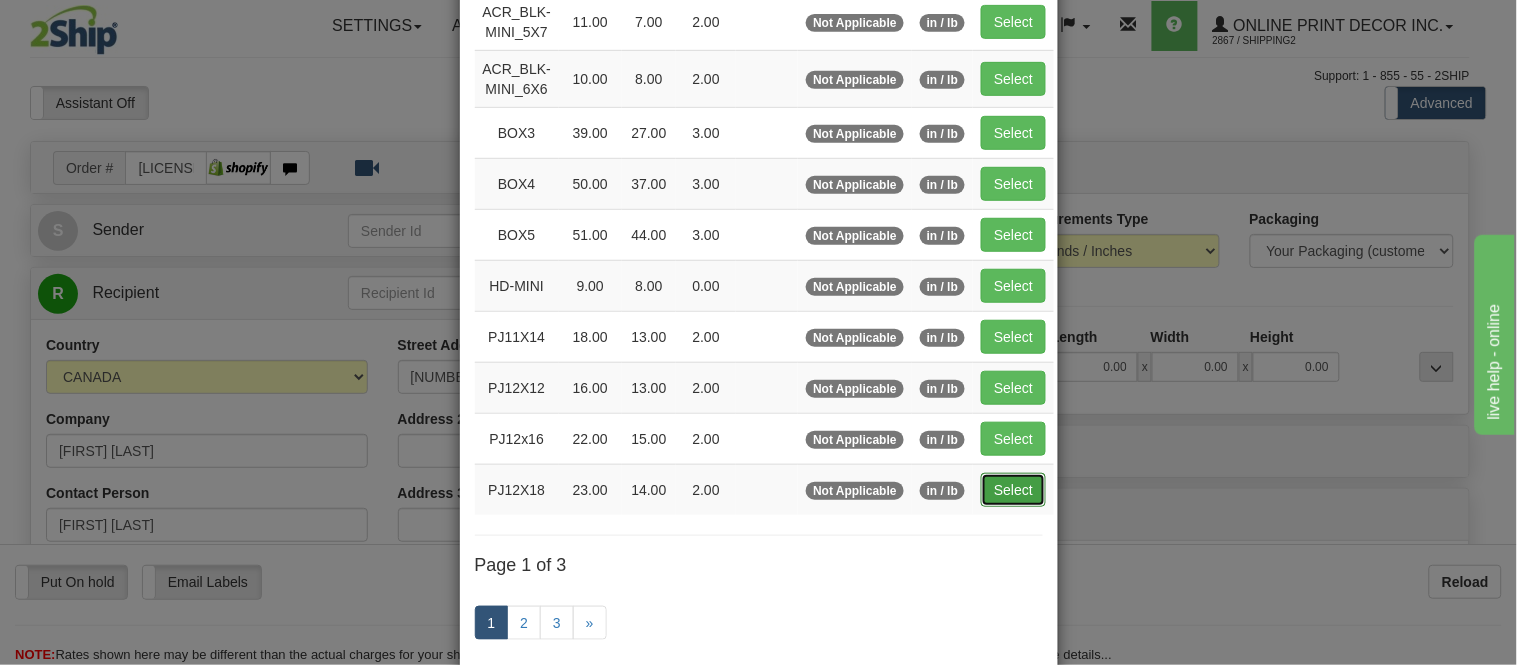click on "Select" at bounding box center [1013, 490] 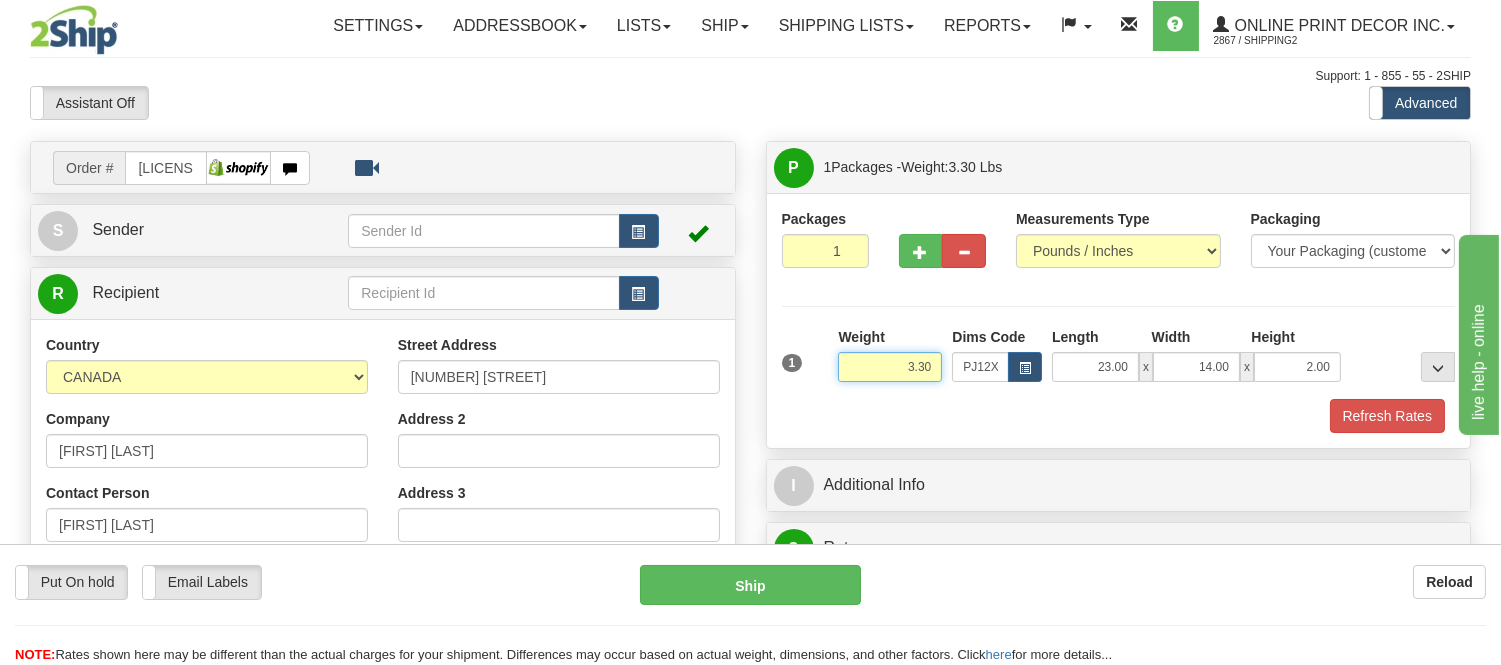 drag, startPoint x: 936, startPoint y: 363, endPoint x: 833, endPoint y: 368, distance: 103.121284 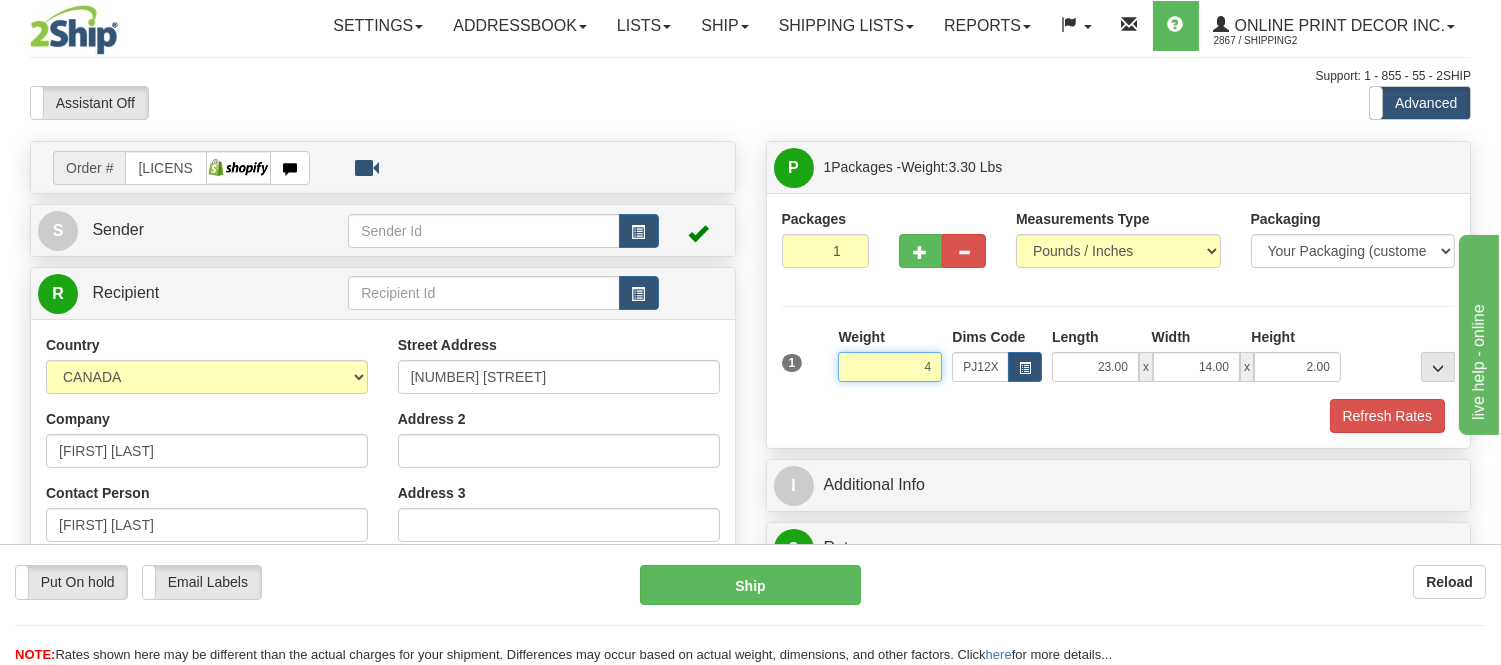 click on "Delete" at bounding box center [0, 0] 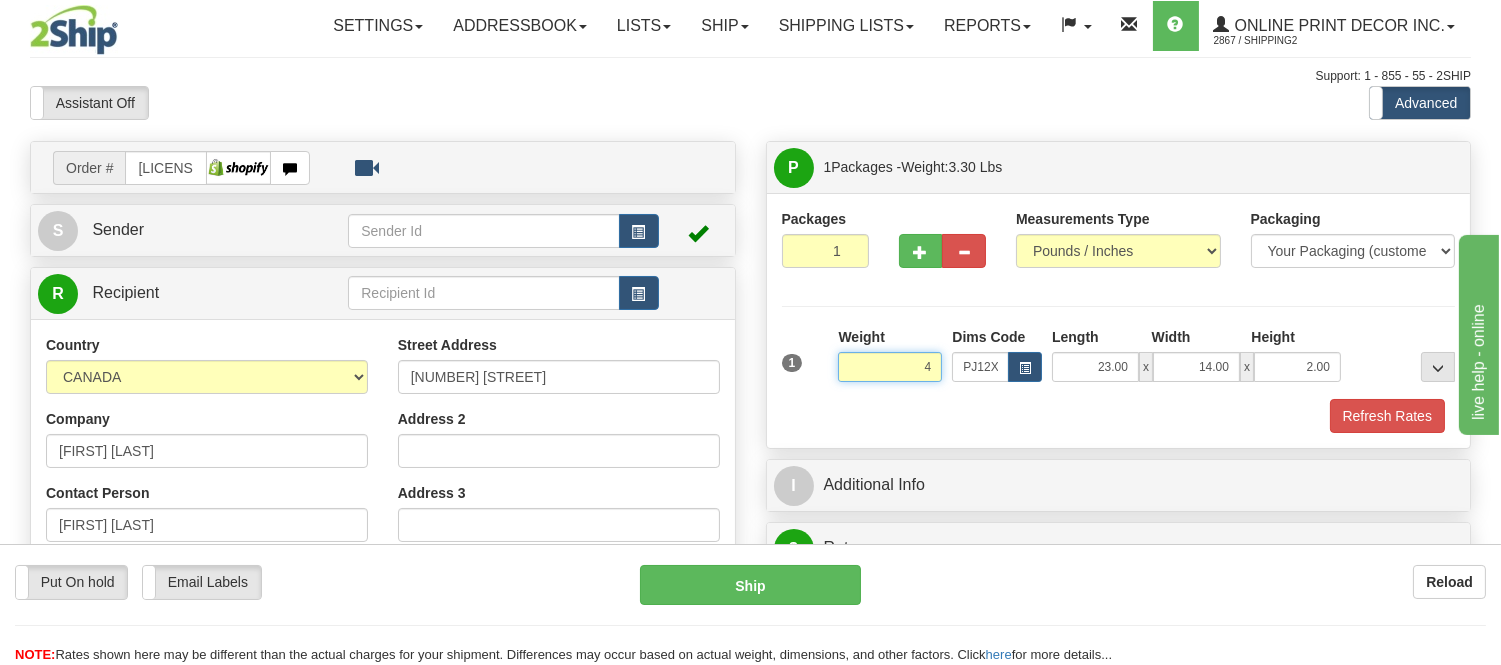 type on "4.00" 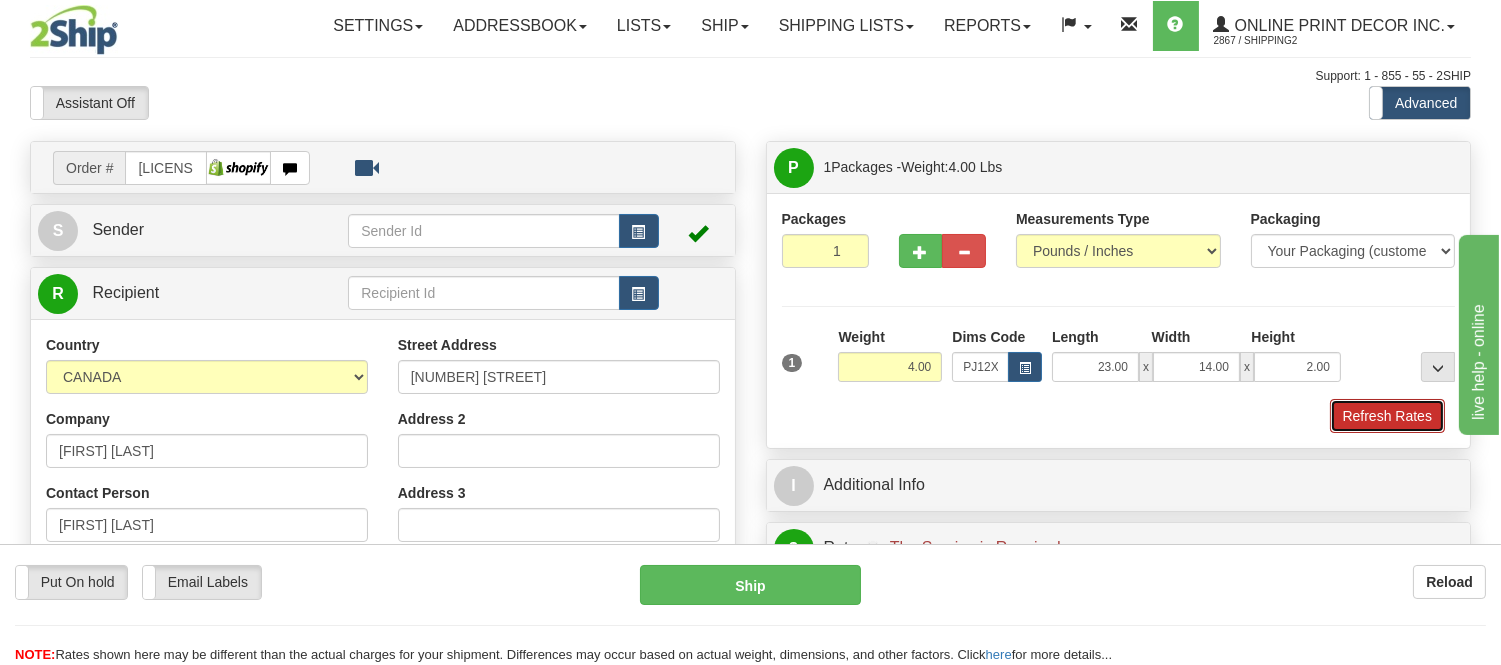 click on "Refresh Rates" at bounding box center (1387, 416) 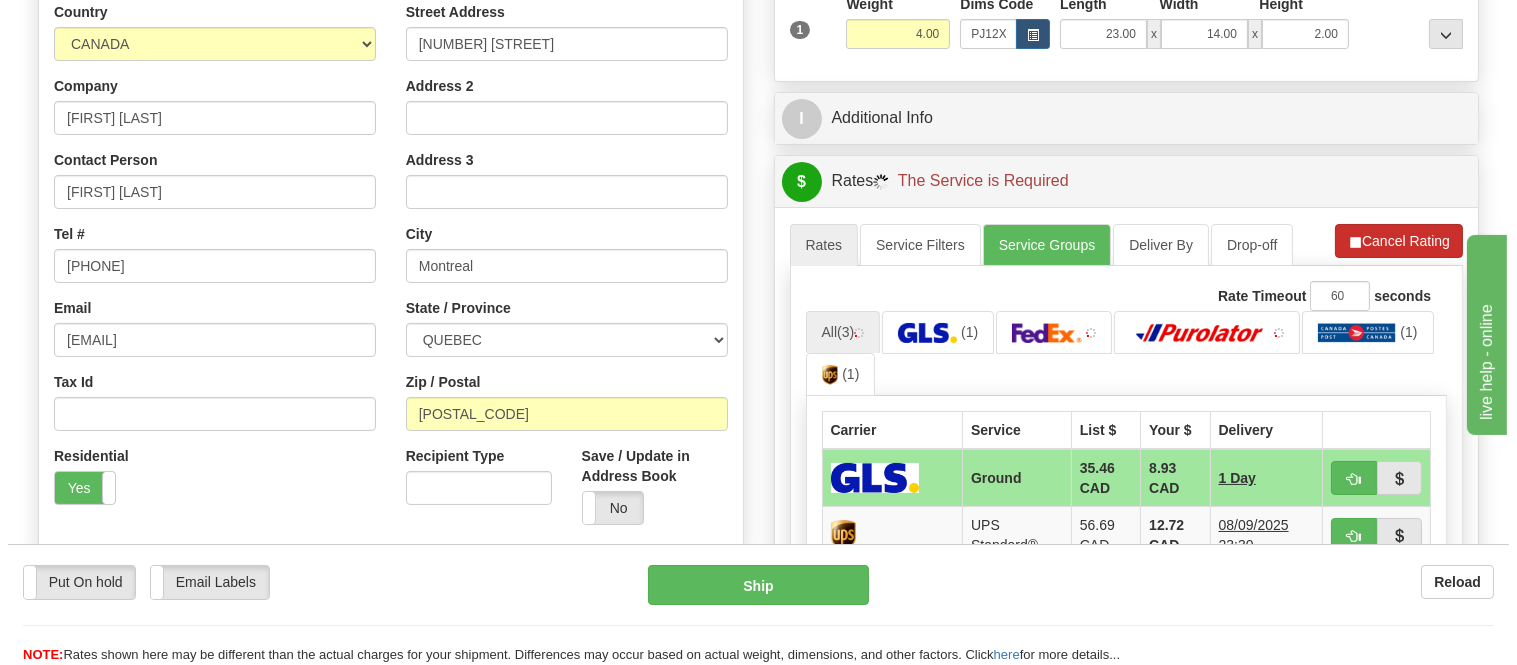scroll, scrollTop: 444, scrollLeft: 0, axis: vertical 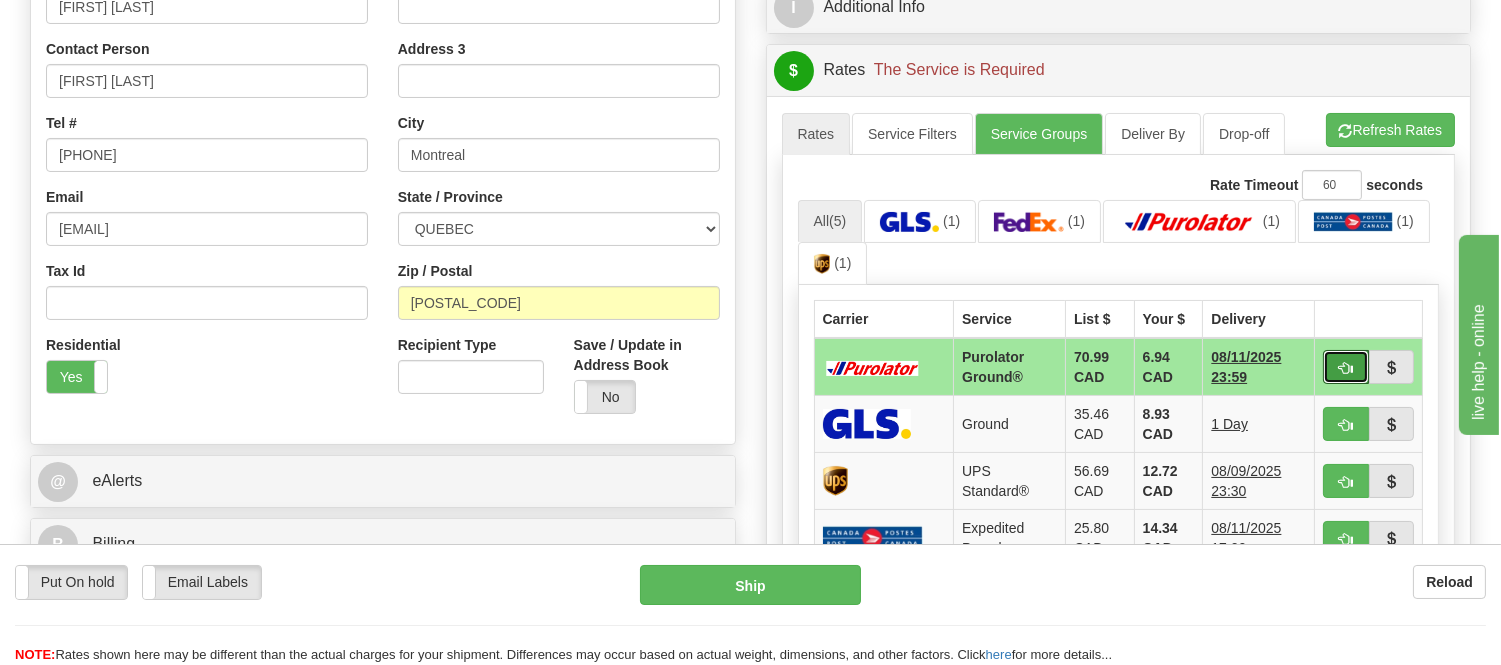 click at bounding box center (1346, 368) 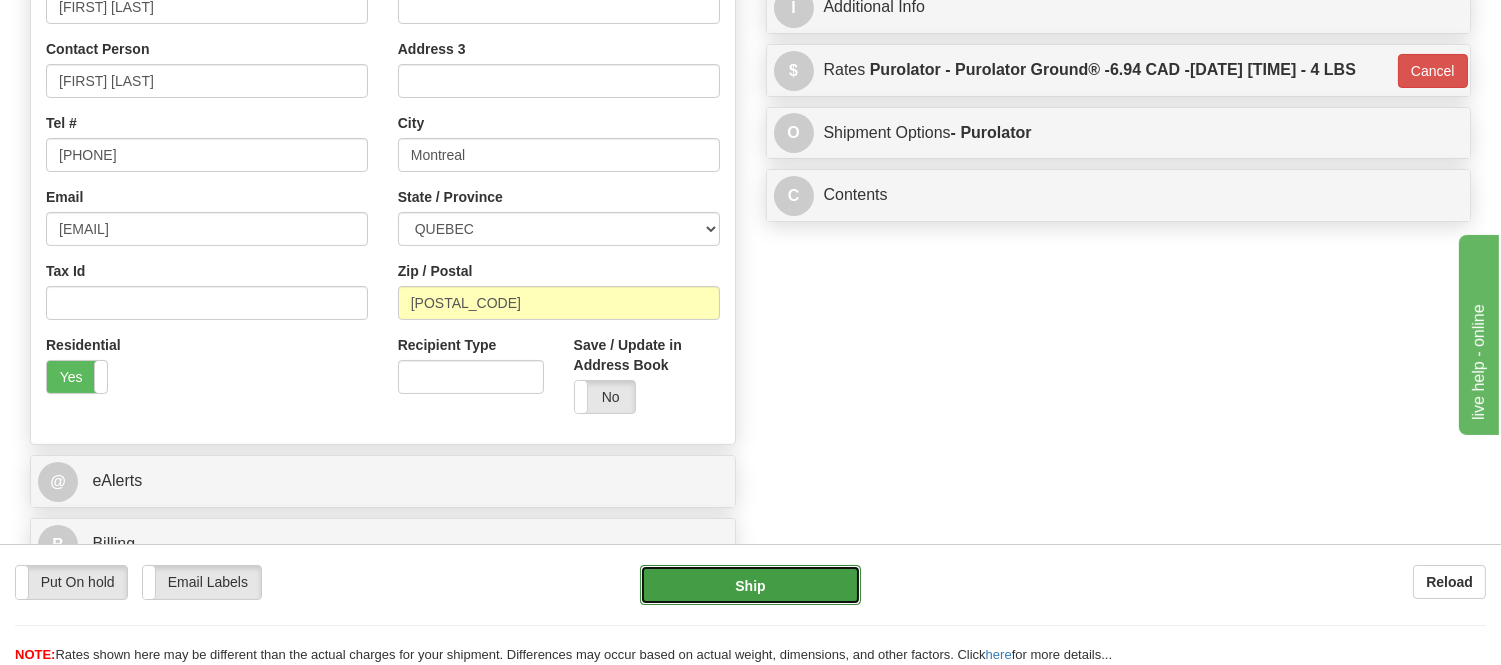 click on "Ship" at bounding box center (750, 585) 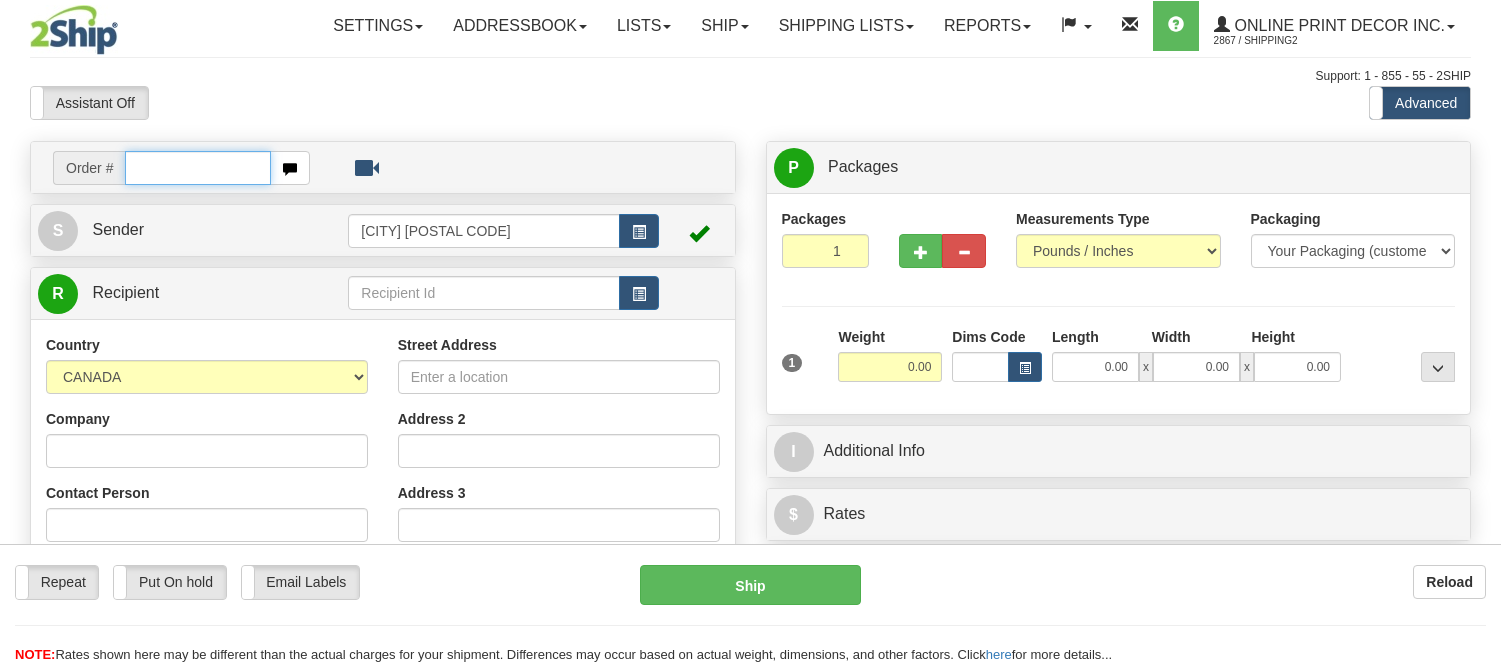 scroll, scrollTop: 0, scrollLeft: 0, axis: both 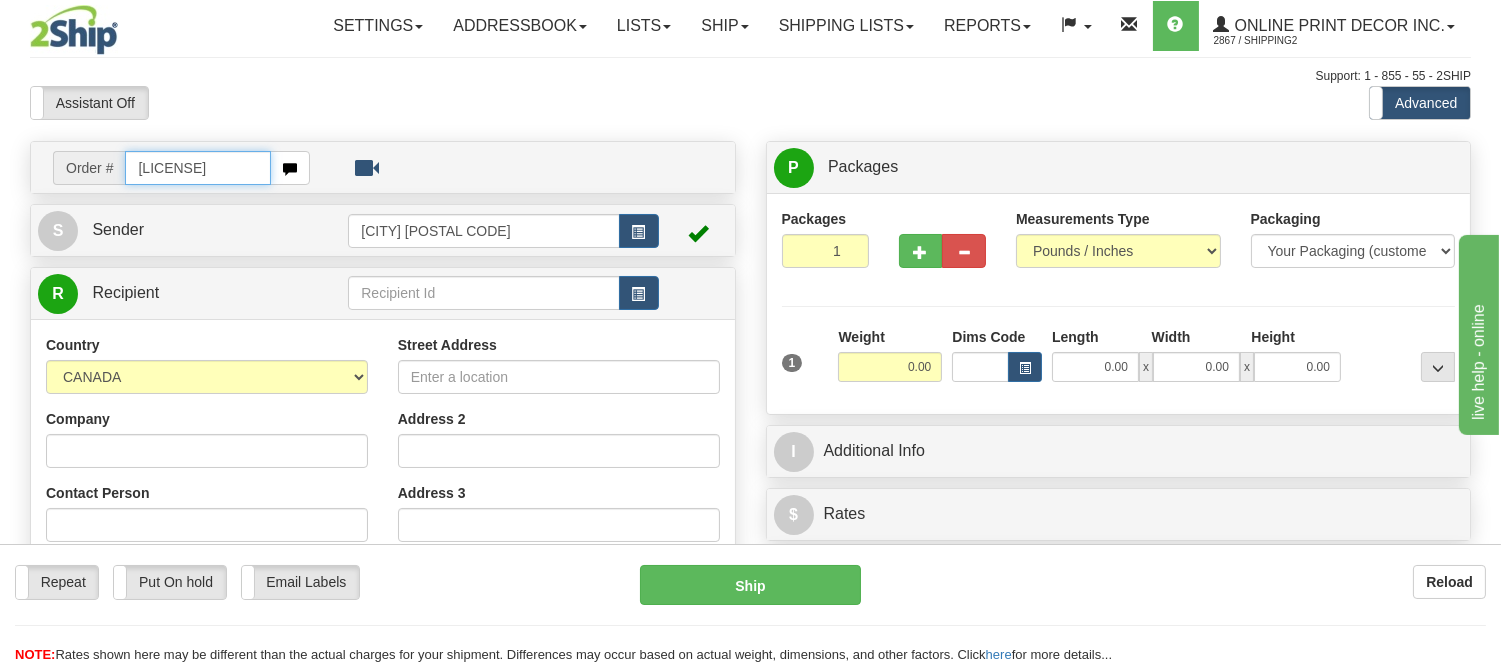 type on "[LICENSE]" 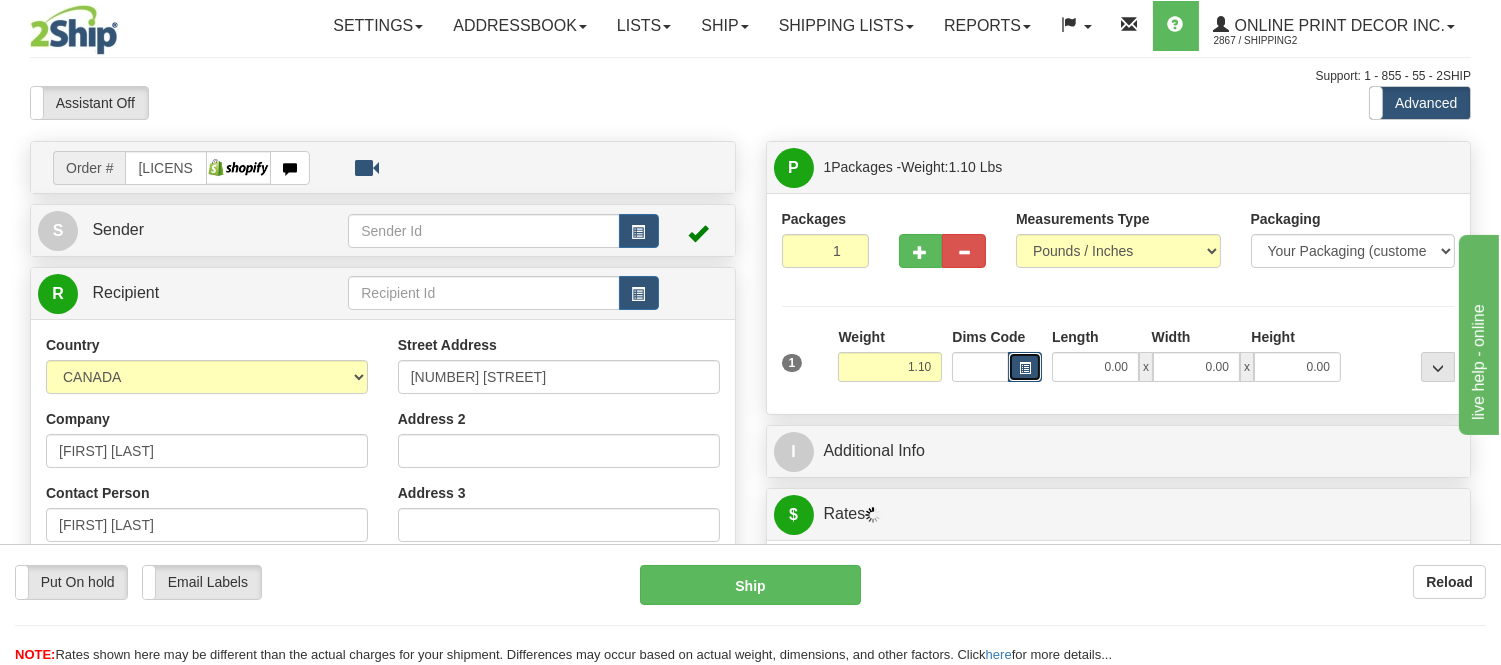 click at bounding box center (1025, 367) 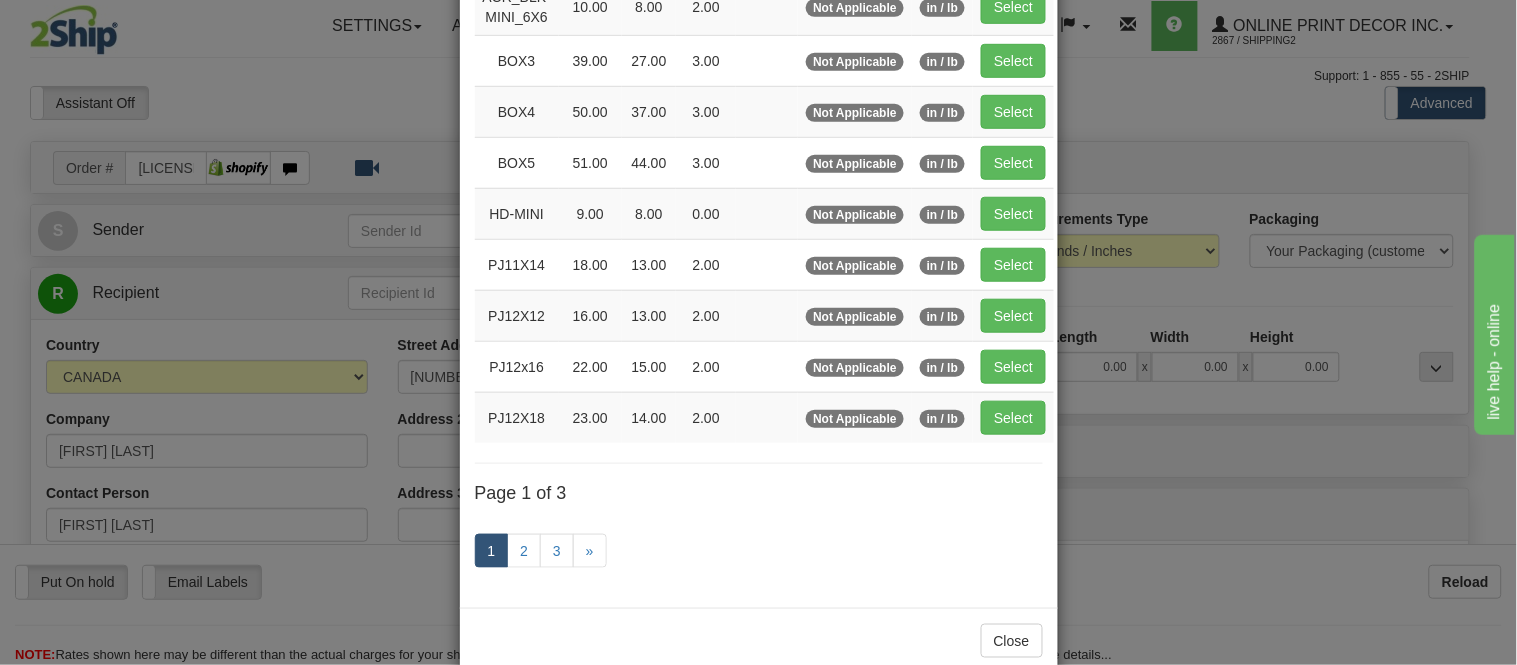 scroll, scrollTop: 333, scrollLeft: 0, axis: vertical 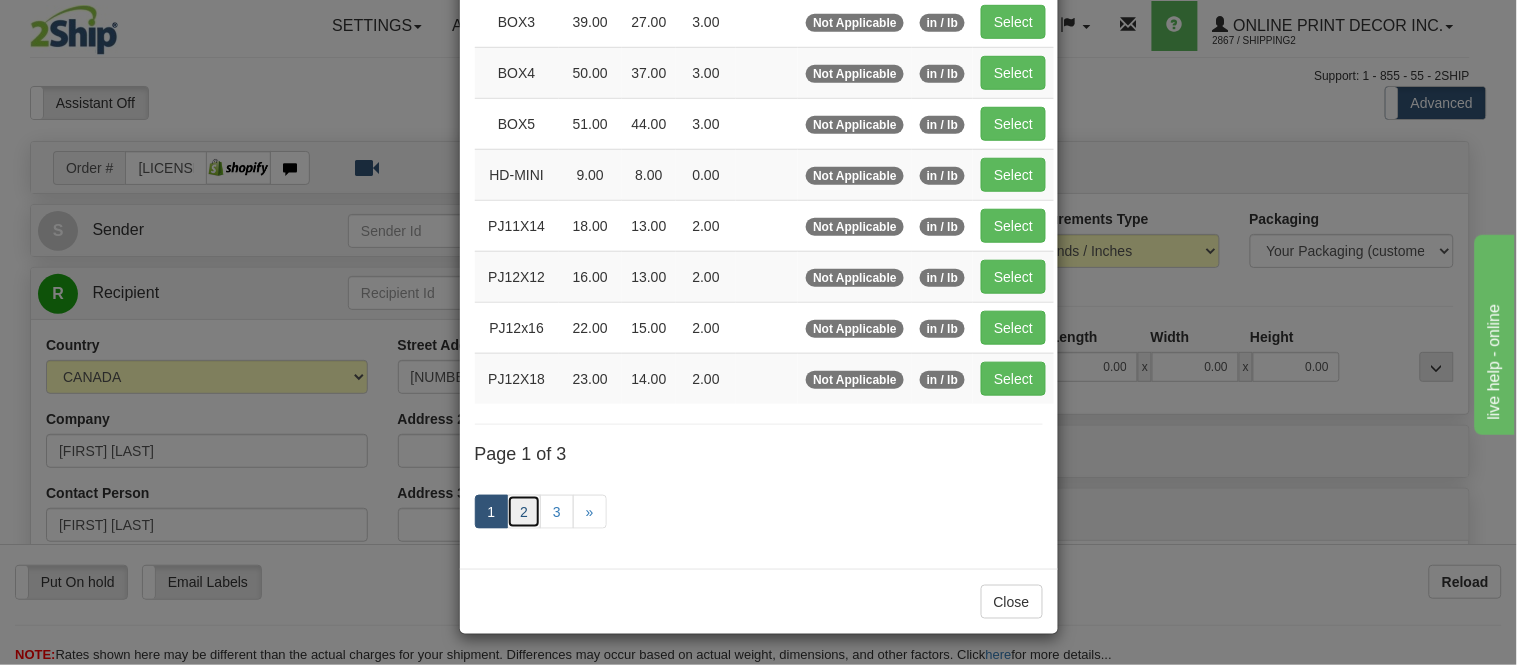 click on "2" at bounding box center (524, 512) 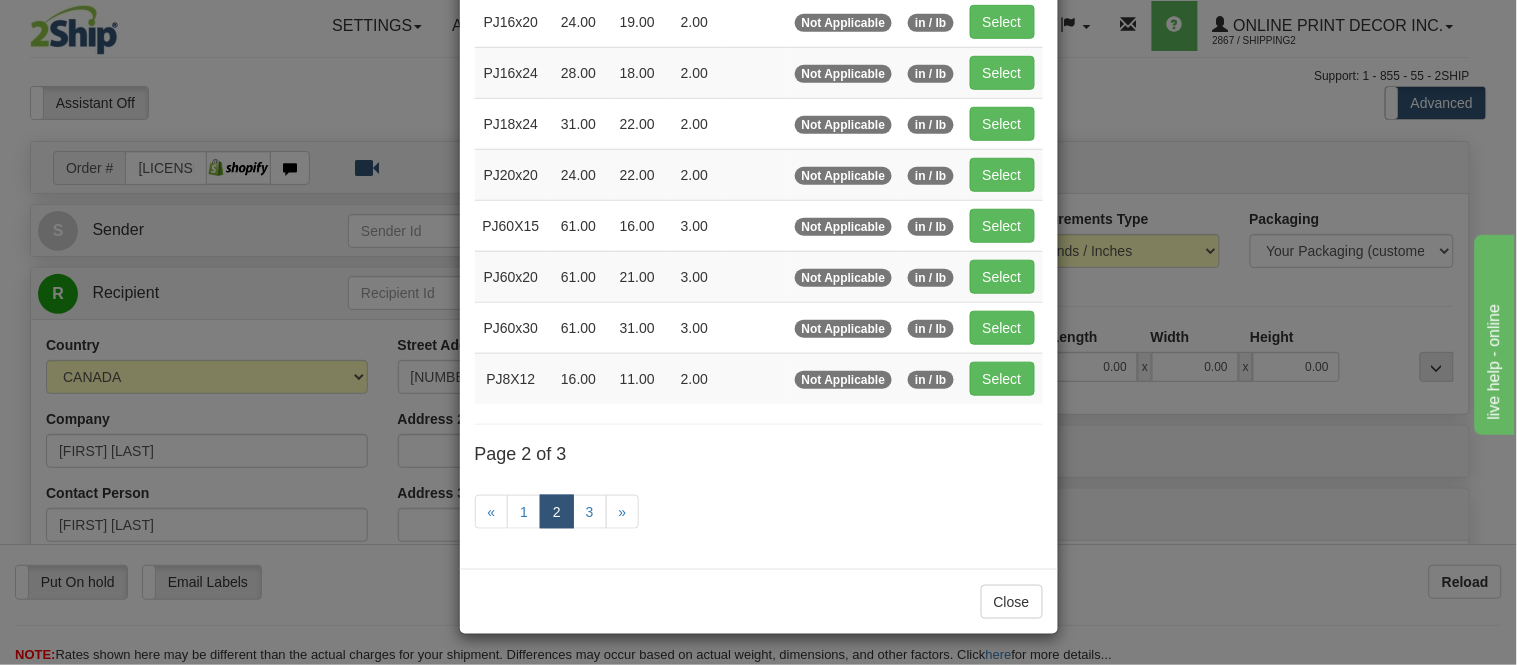 scroll, scrollTop: 325, scrollLeft: 0, axis: vertical 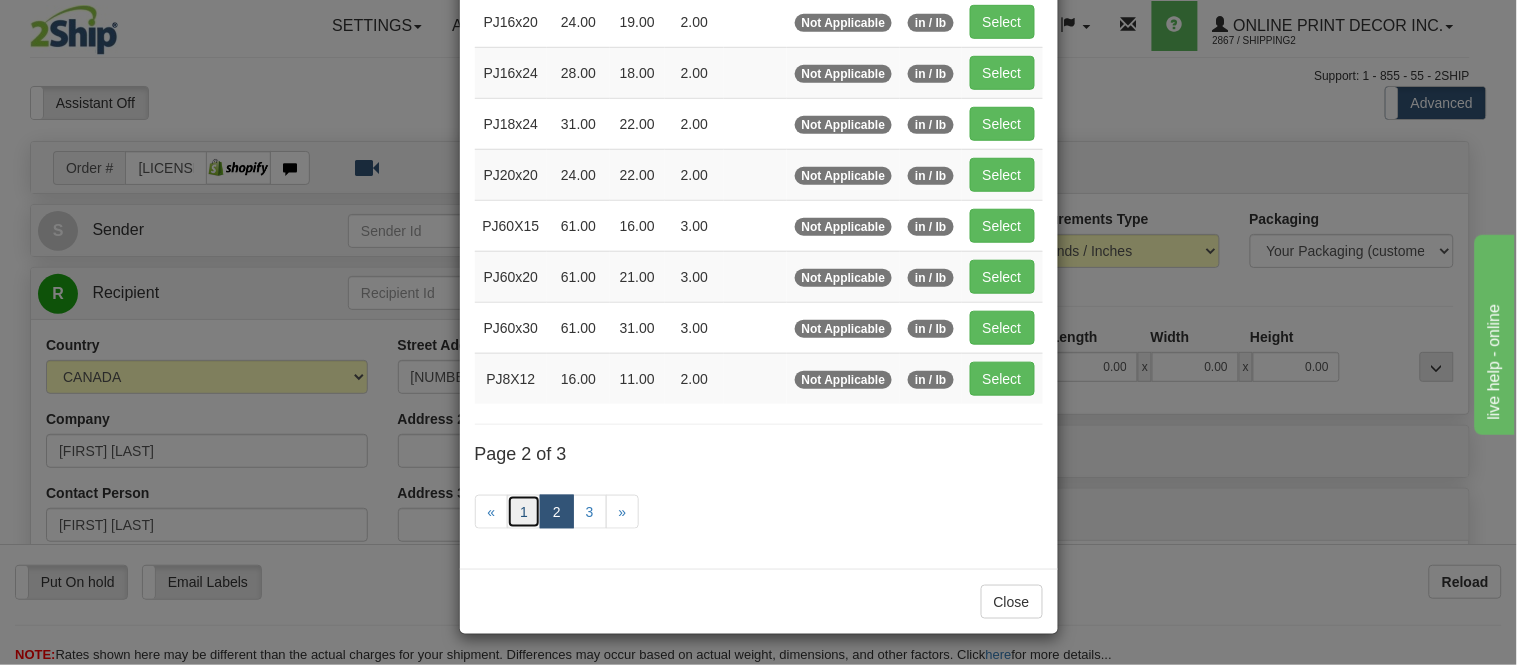 click on "1" at bounding box center [524, 512] 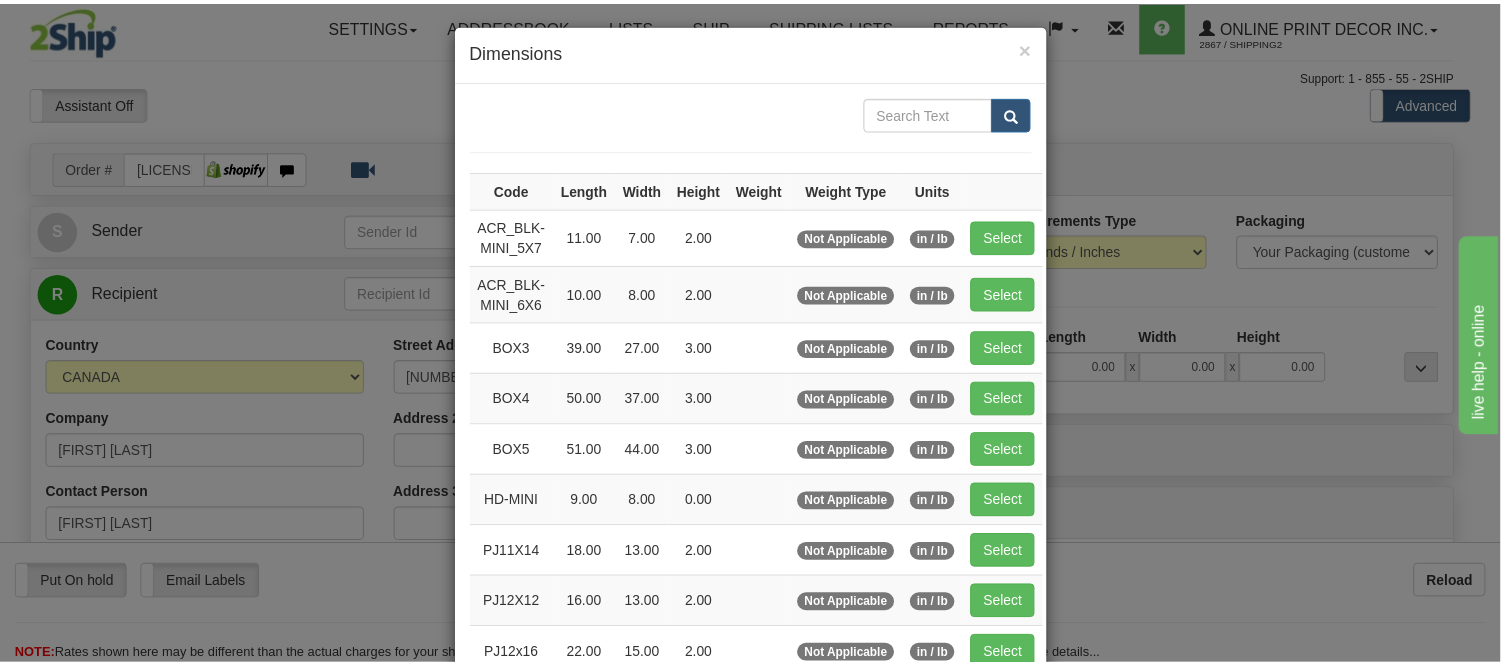 scroll, scrollTop: 0, scrollLeft: 0, axis: both 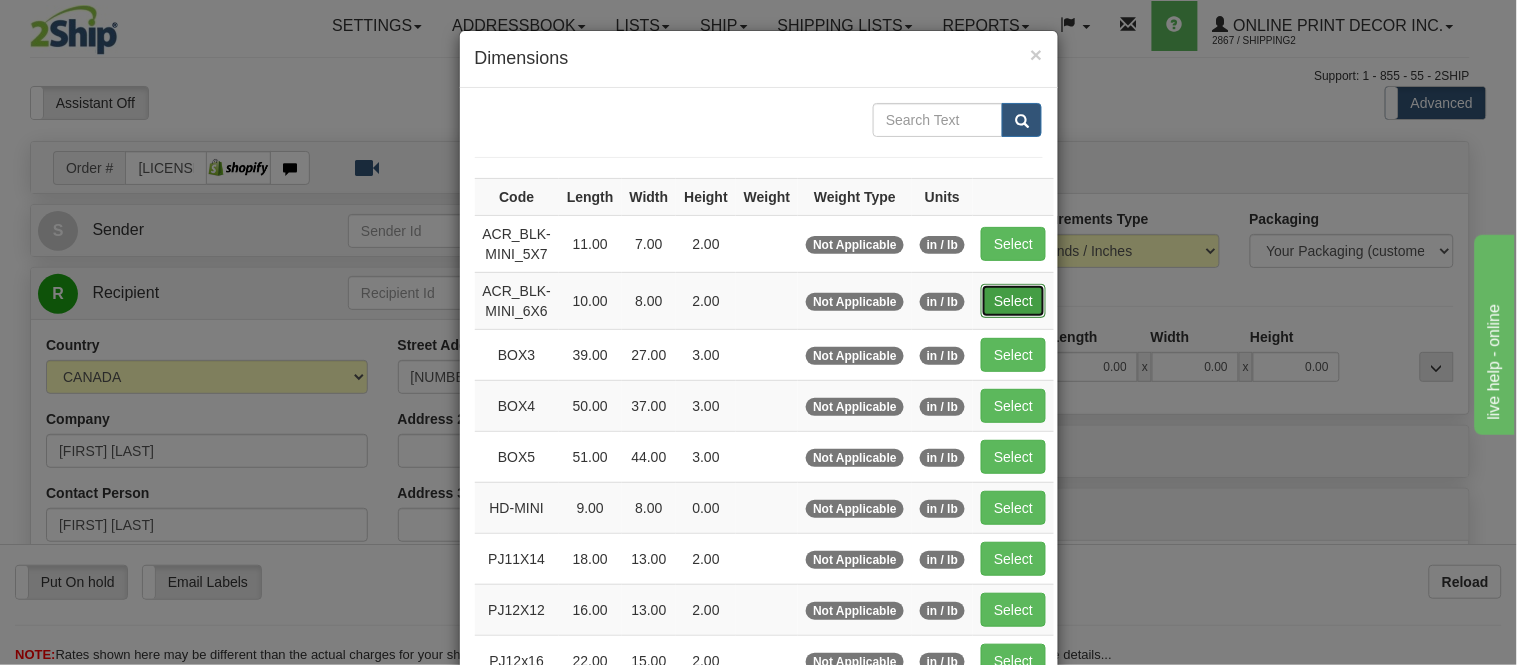click on "Select" at bounding box center [1013, 301] 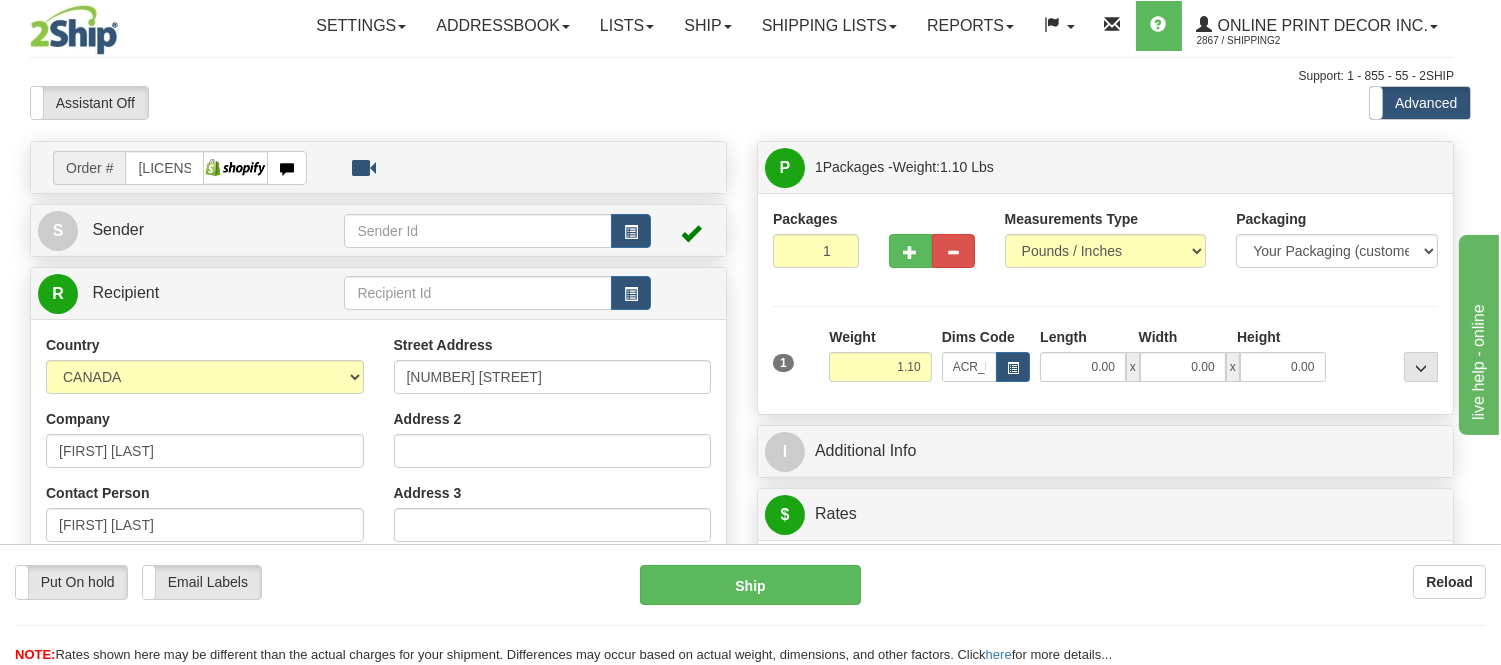 type on "10.00" 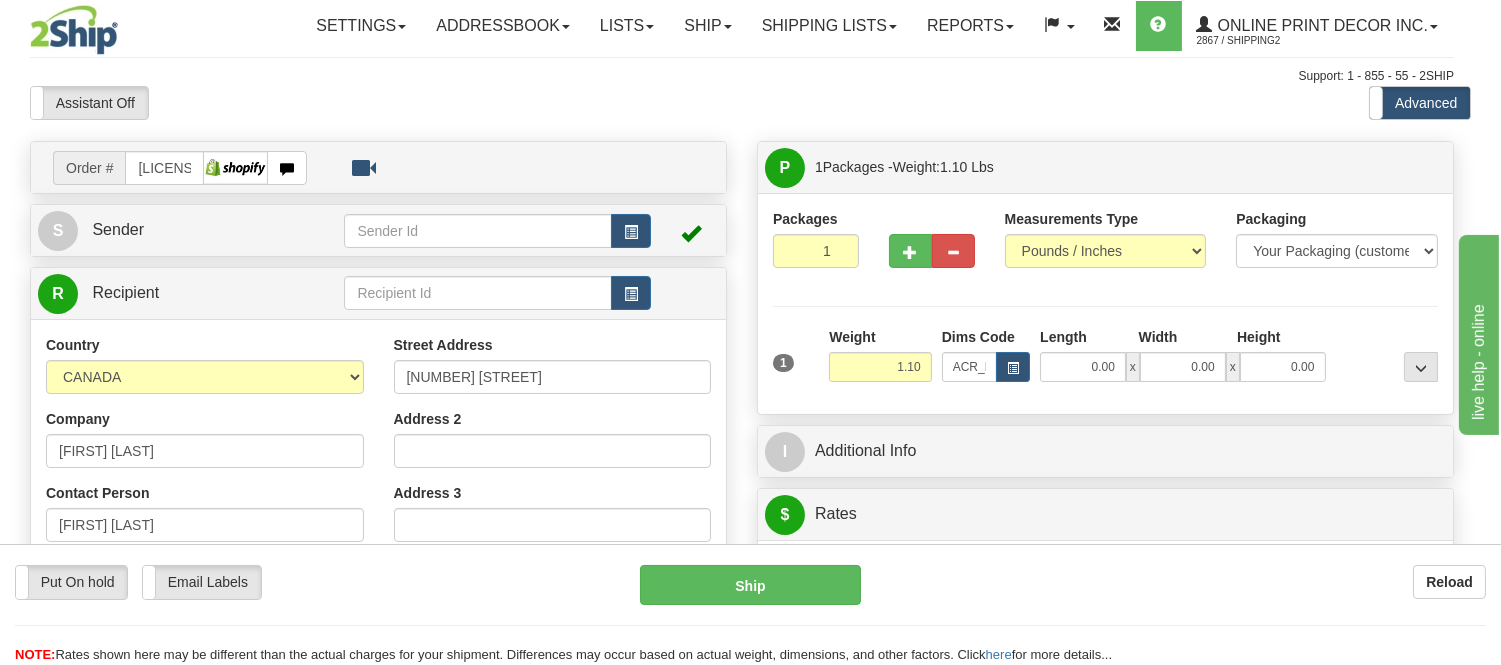 type on "8.00" 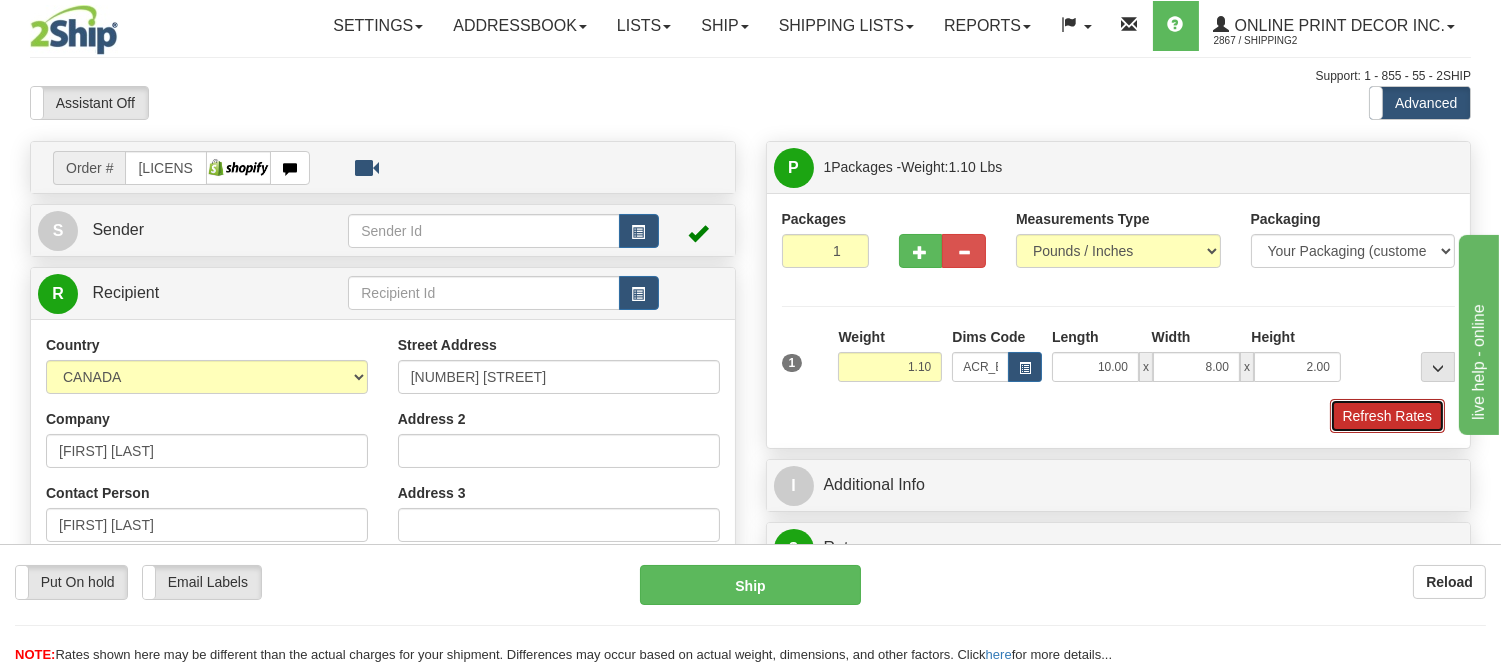 click on "Refresh Rates" at bounding box center (1387, 416) 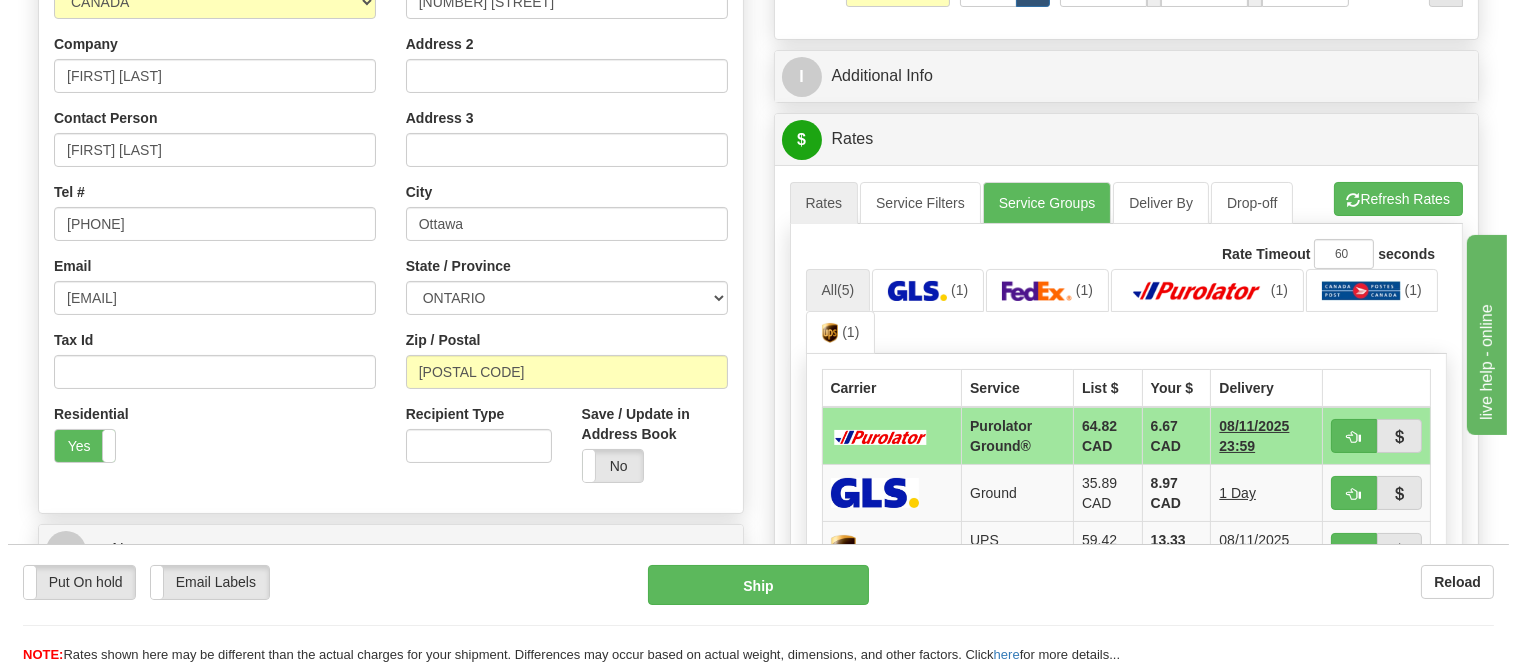 scroll, scrollTop: 475, scrollLeft: 0, axis: vertical 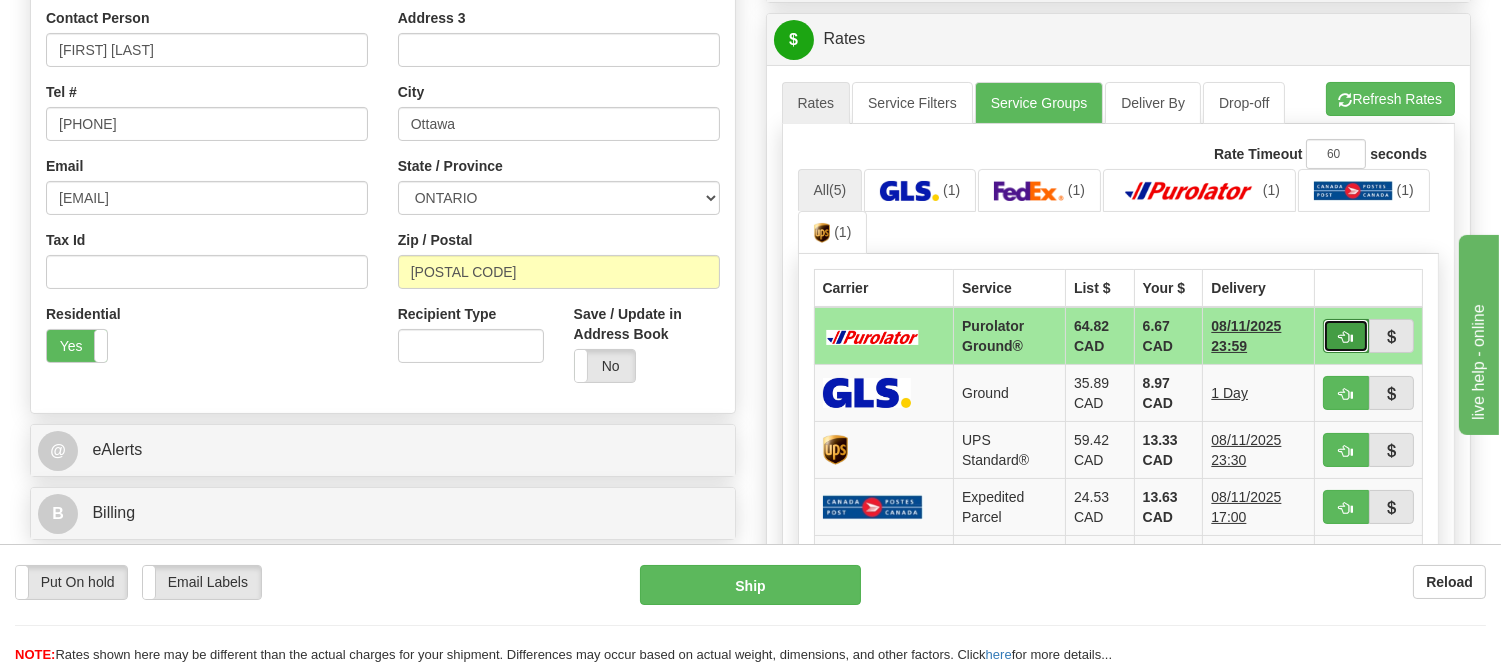 click at bounding box center (1346, 336) 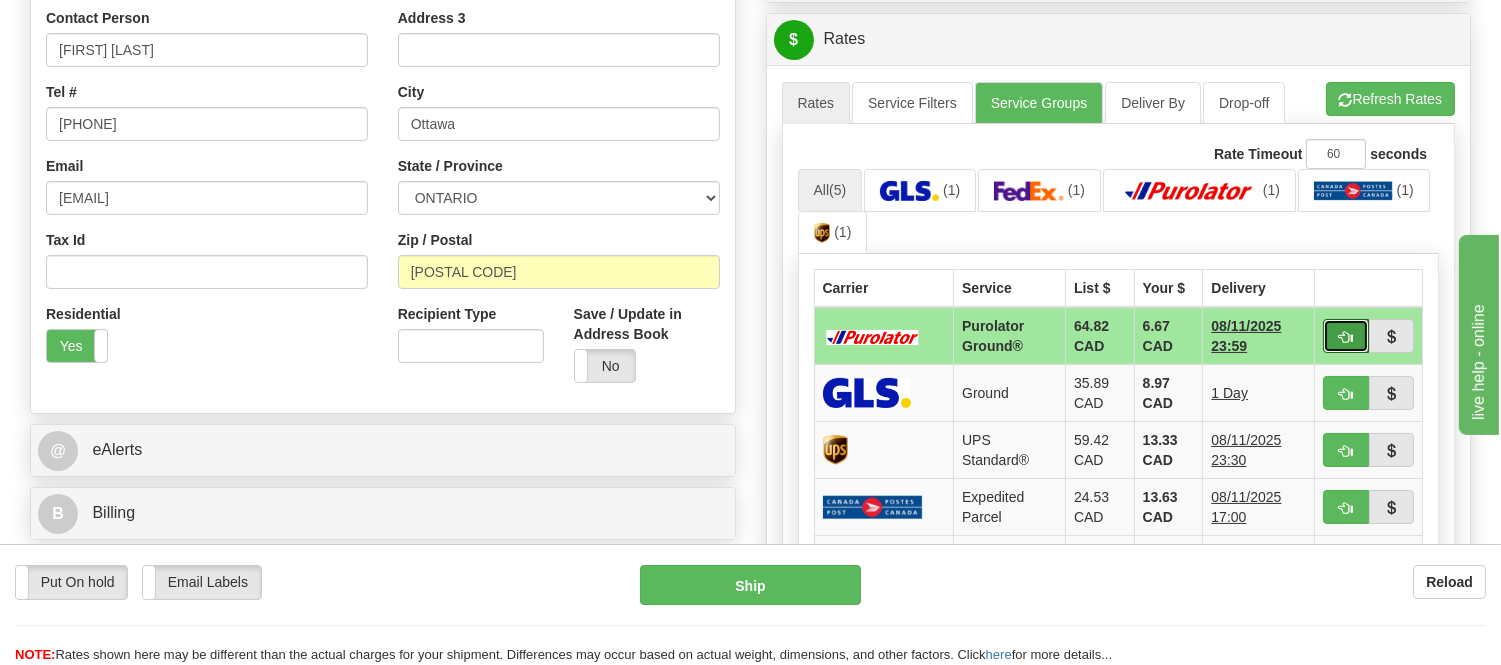 type on "260" 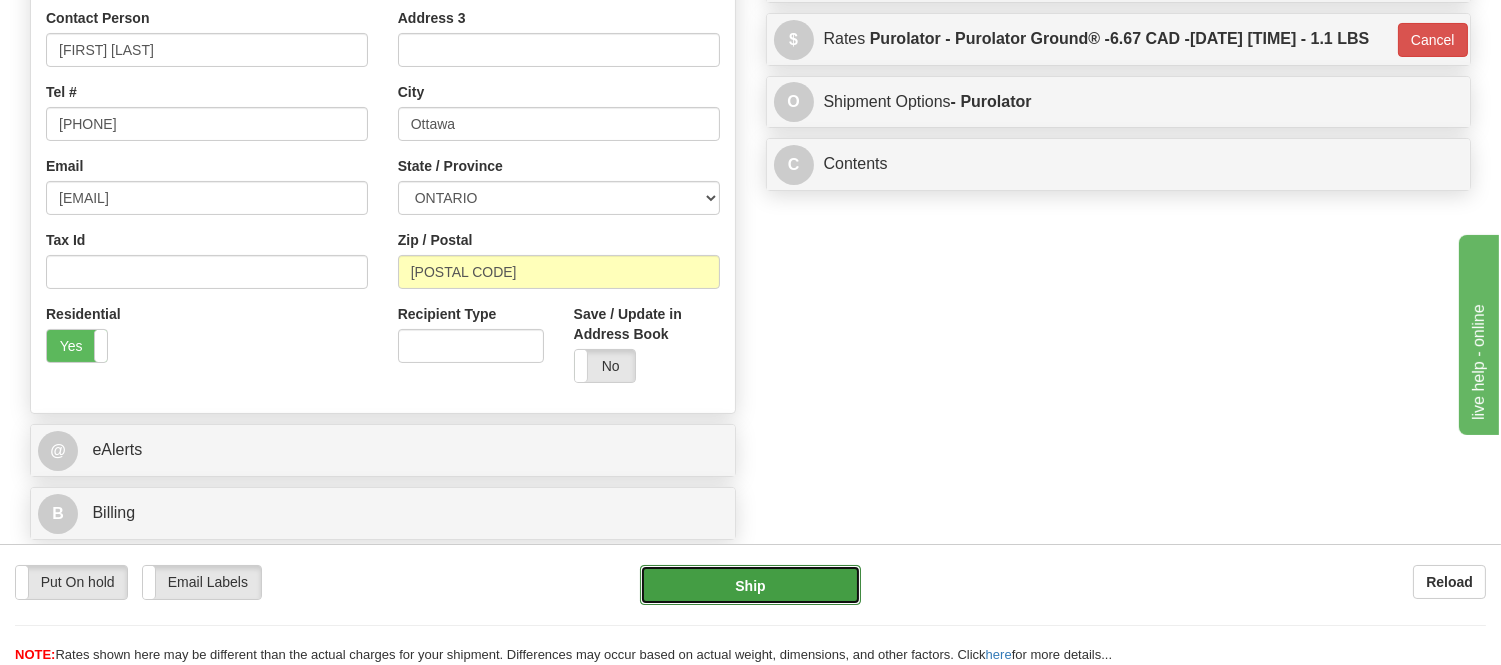 click on "Ship" at bounding box center [750, 585] 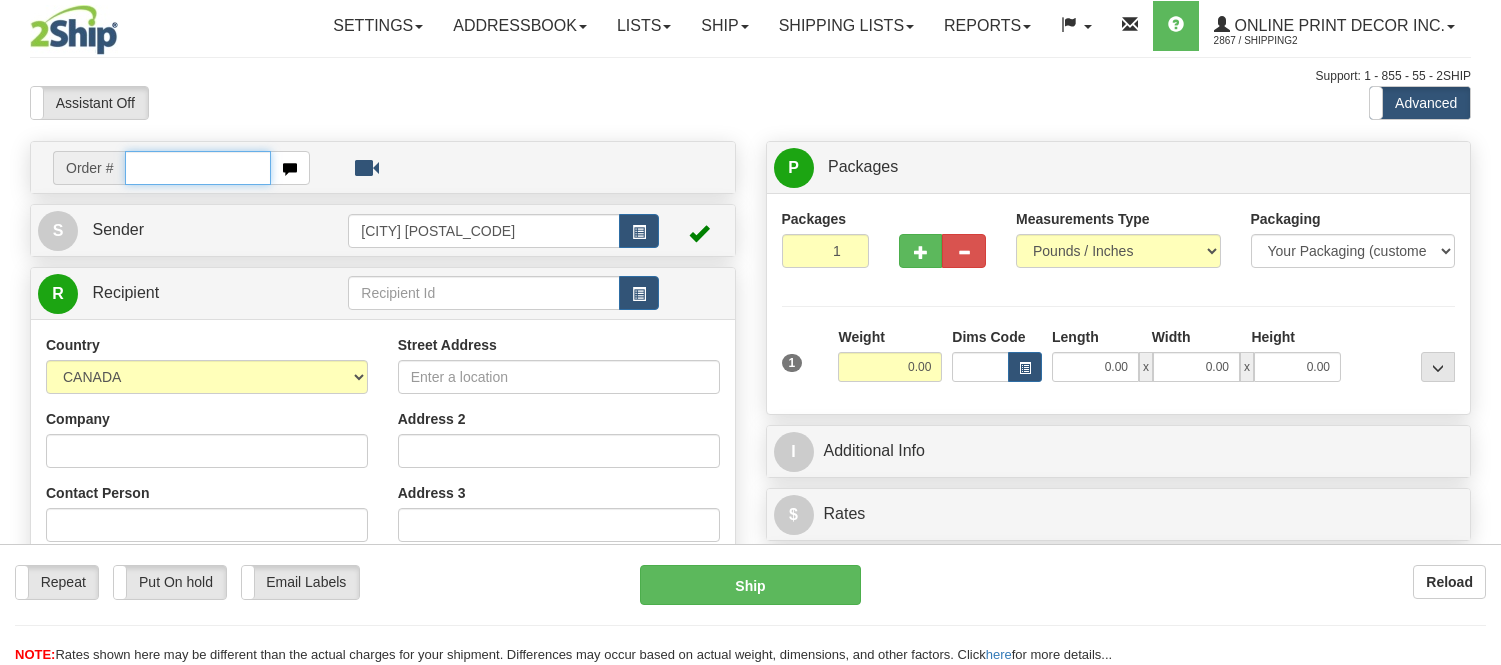 scroll, scrollTop: 0, scrollLeft: 0, axis: both 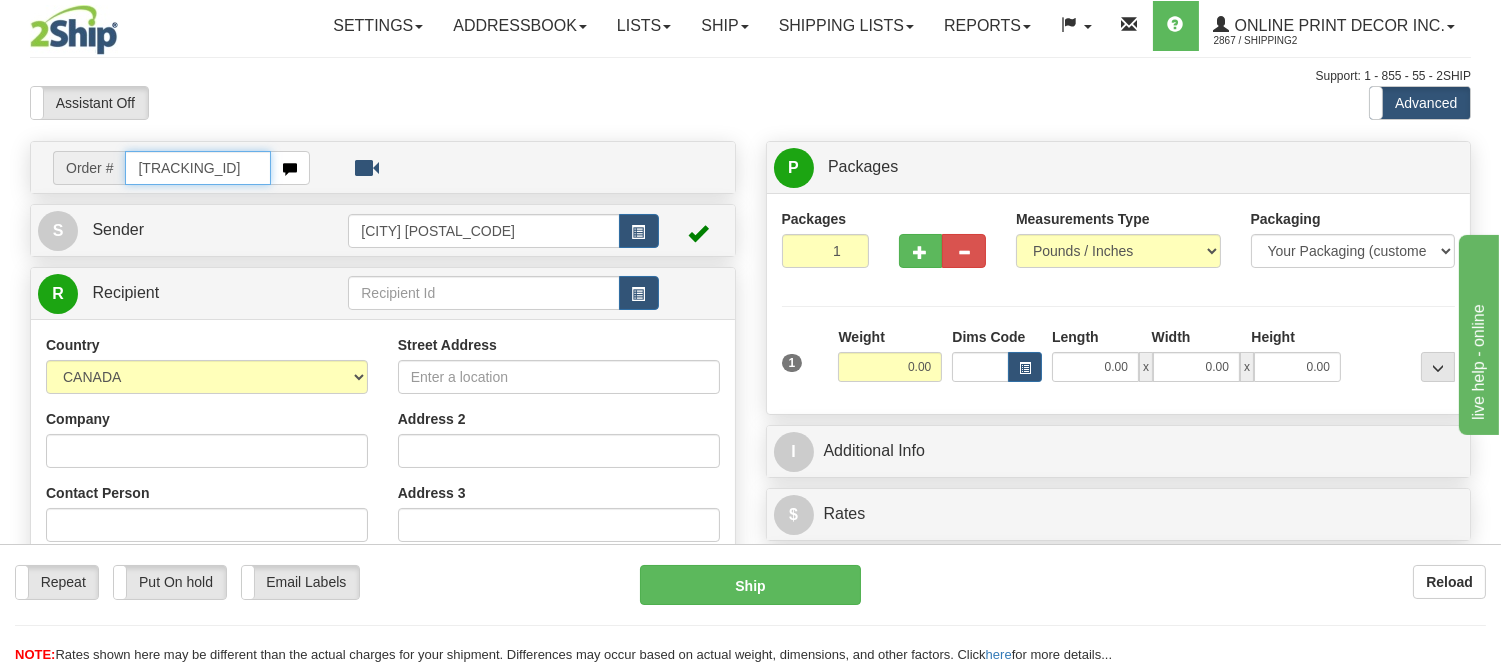 type on "[TRACKING_ID]" 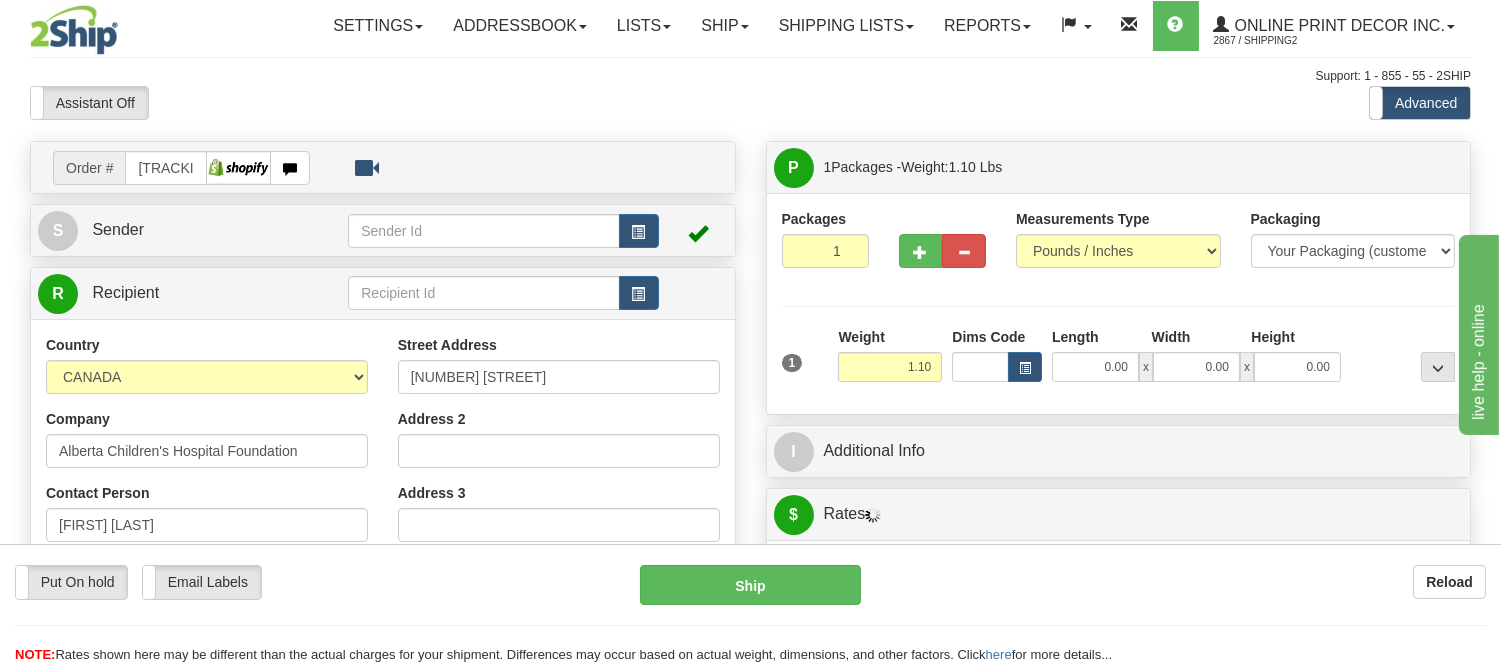 click on "1
Weight
1.10
Dims Code
0.00" at bounding box center [1119, 362] 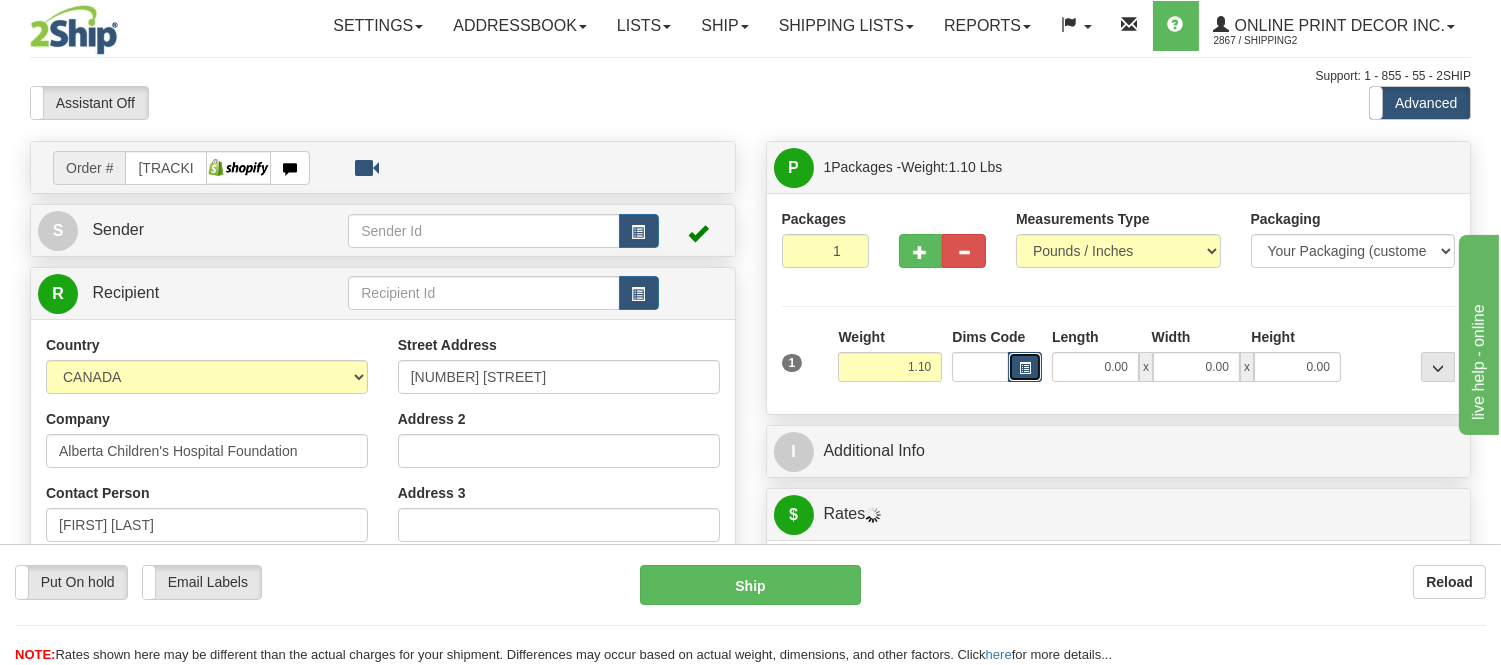 click at bounding box center (1025, 367) 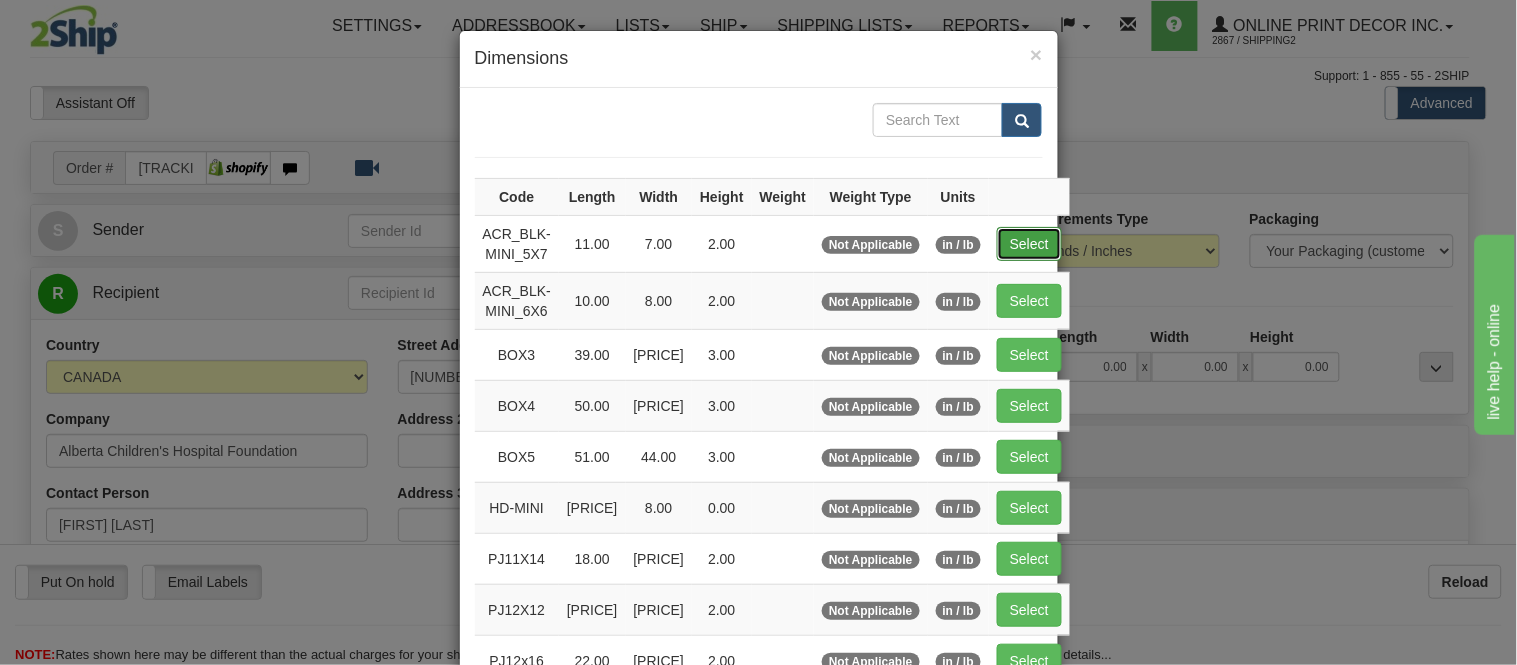 click on "Select" at bounding box center (1029, 244) 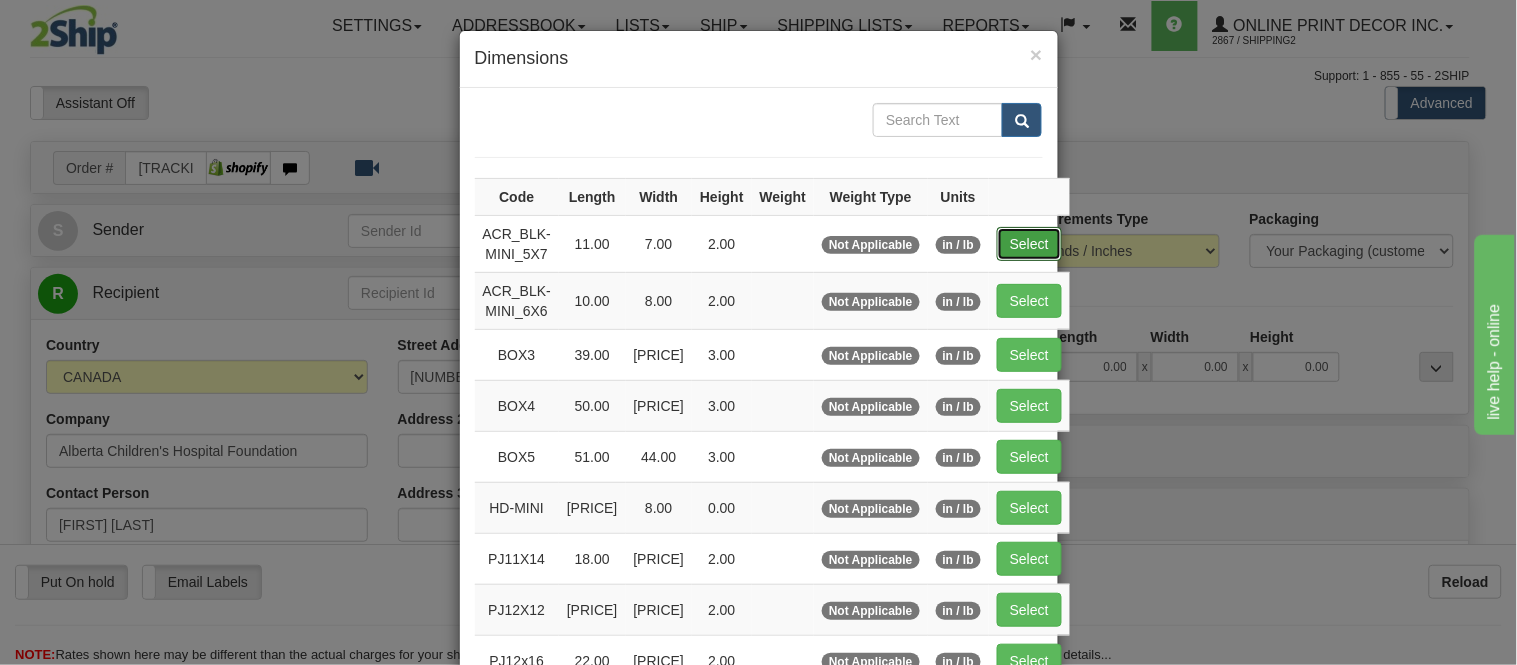 type on "11.00" 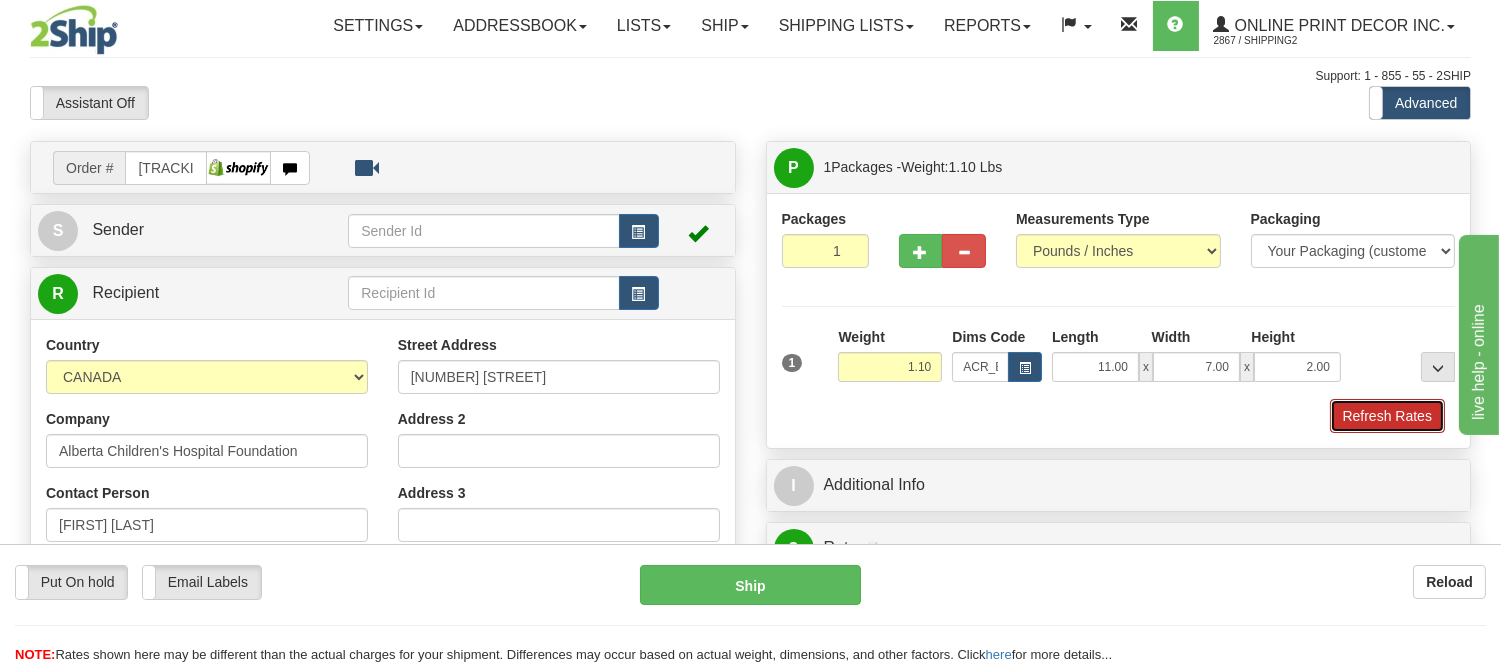 click on "Refresh Rates" at bounding box center [1387, 416] 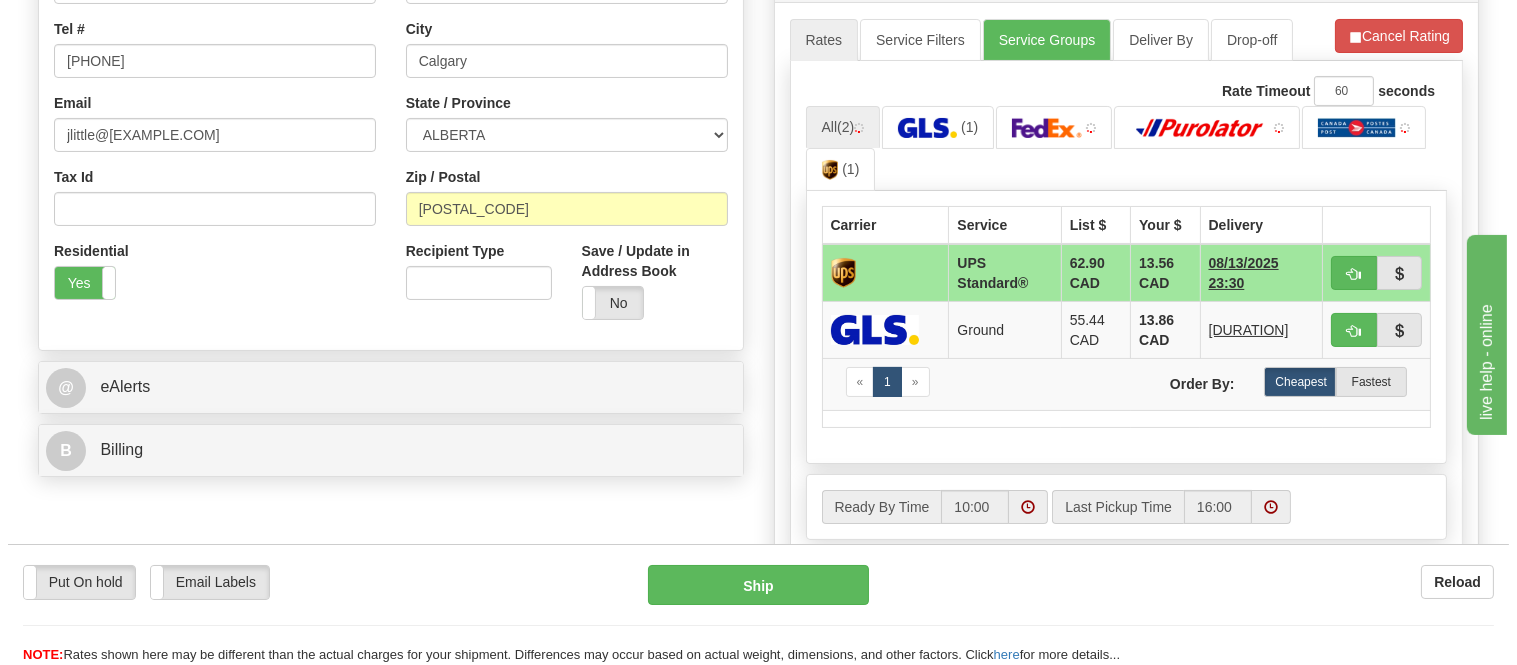 scroll, scrollTop: 571, scrollLeft: 0, axis: vertical 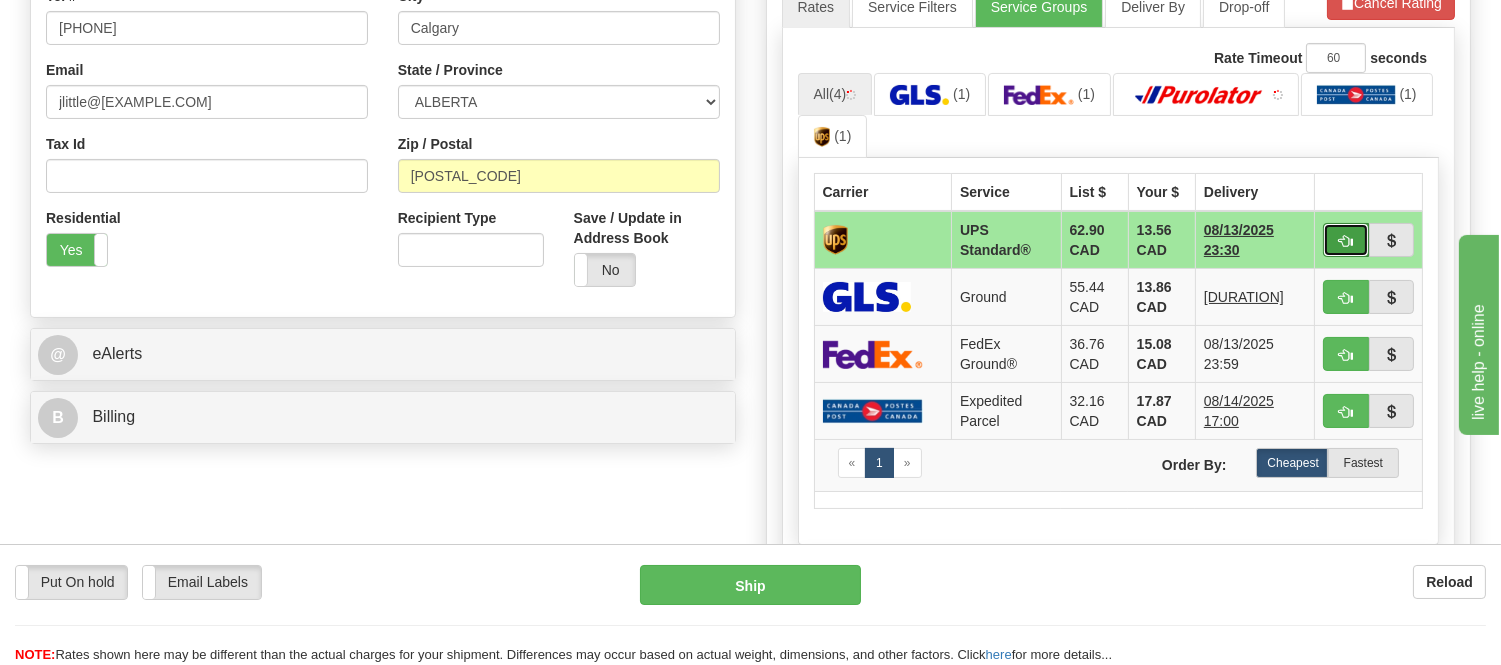 click at bounding box center (1346, 240) 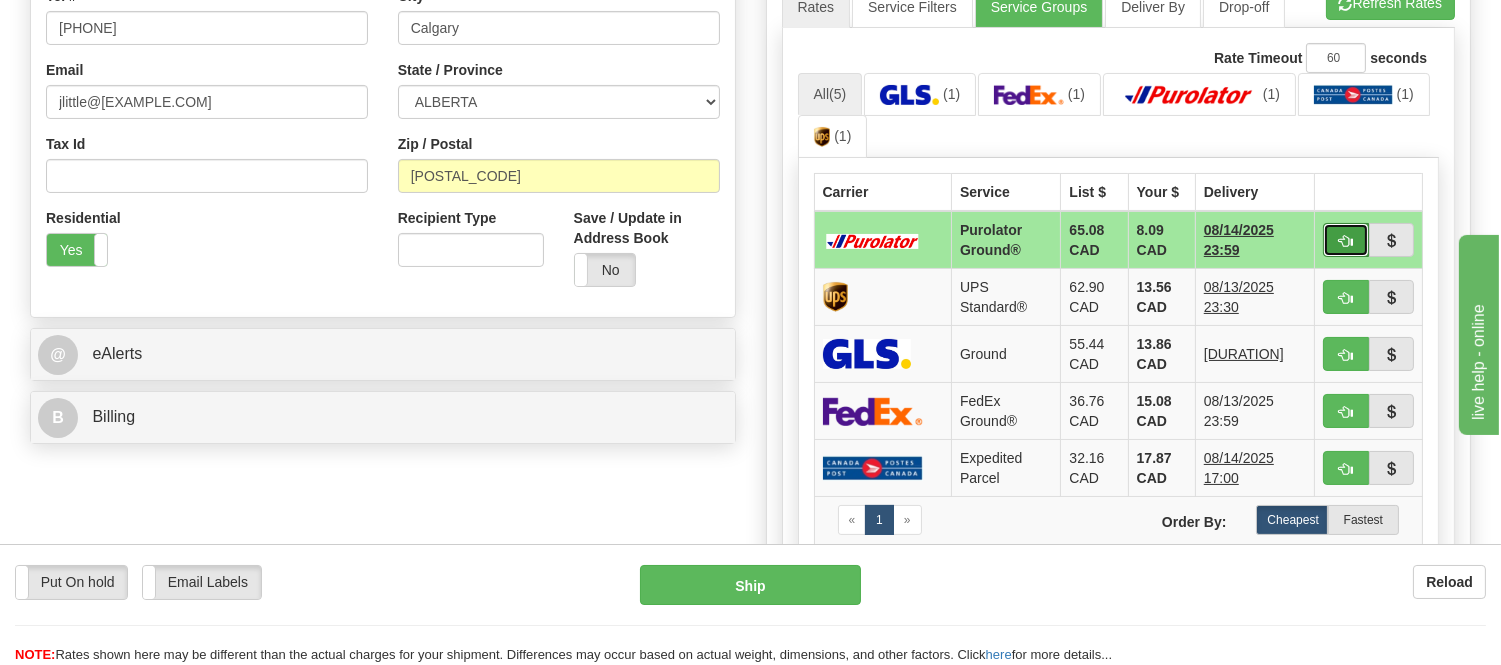 click at bounding box center [1346, 241] 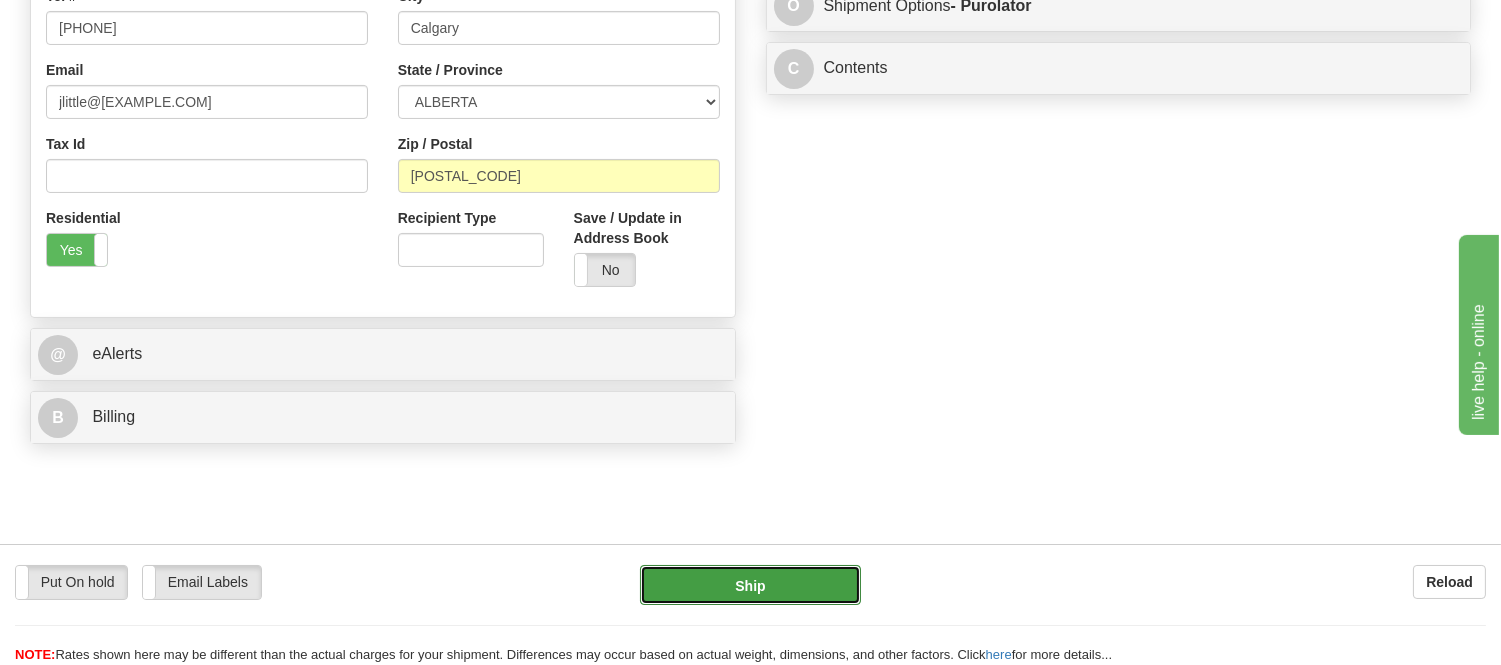 click on "Ship" at bounding box center (750, 585) 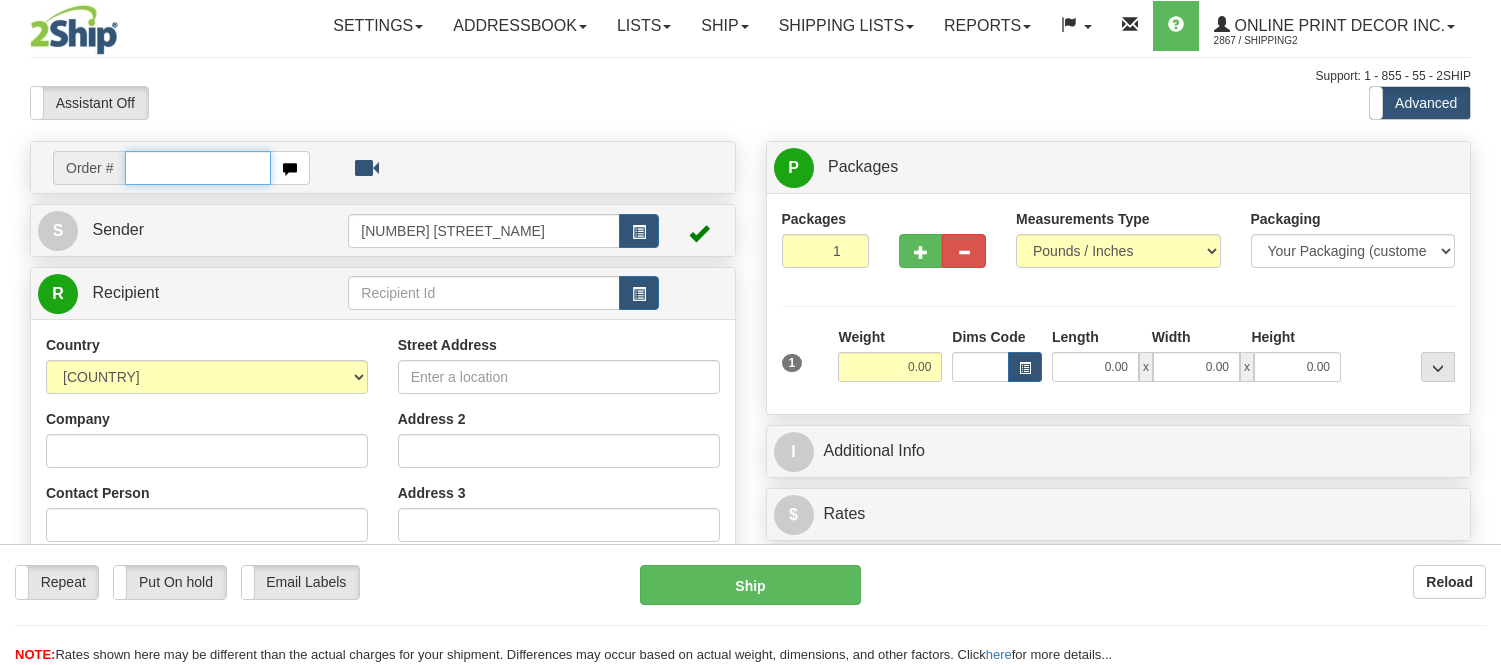 scroll, scrollTop: 0, scrollLeft: 0, axis: both 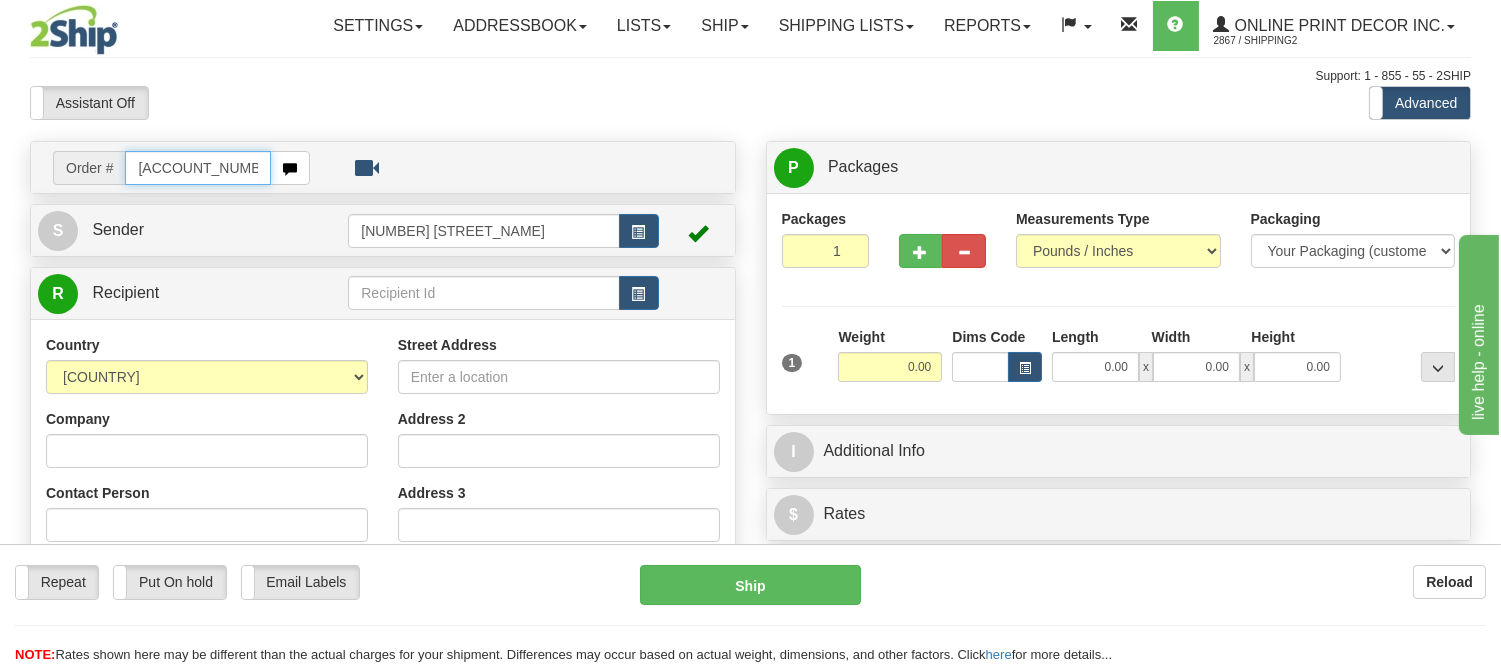 type on "[ACCOUNT_NUMBER]" 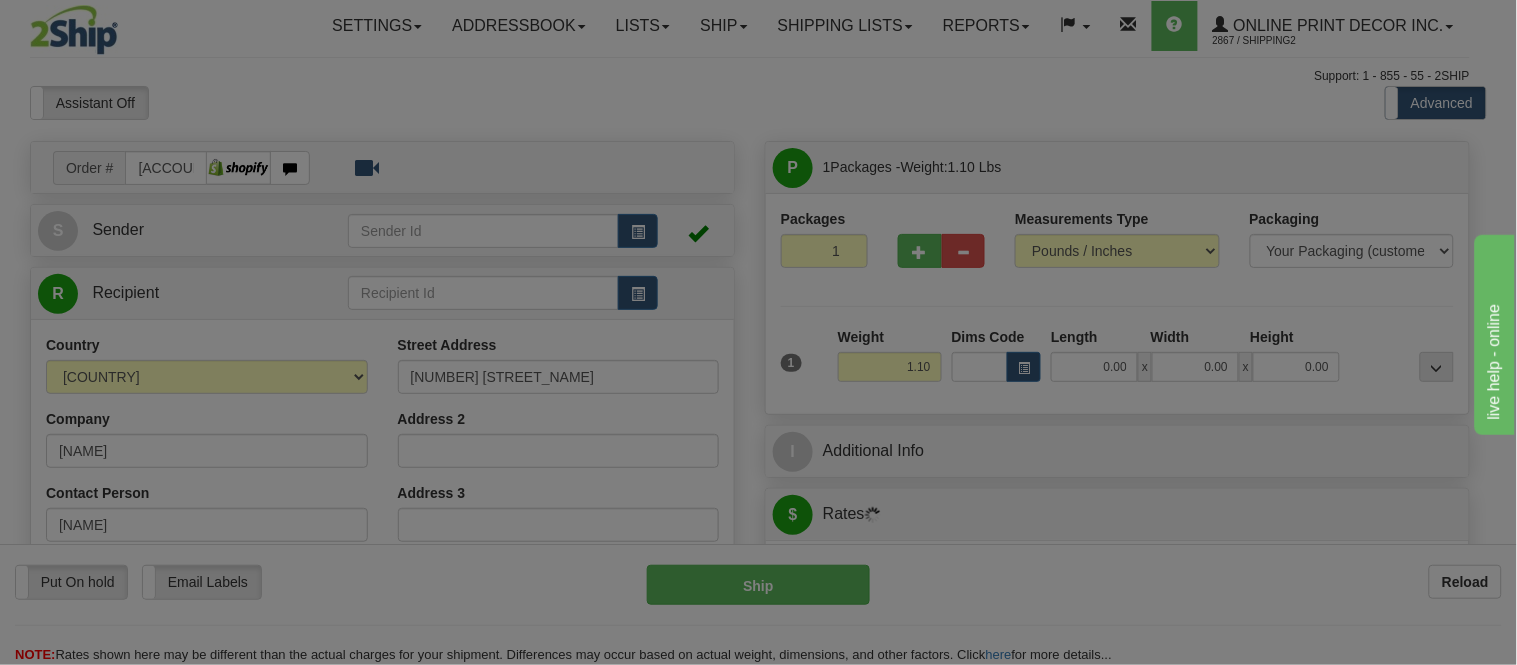 type on "[CITY]" 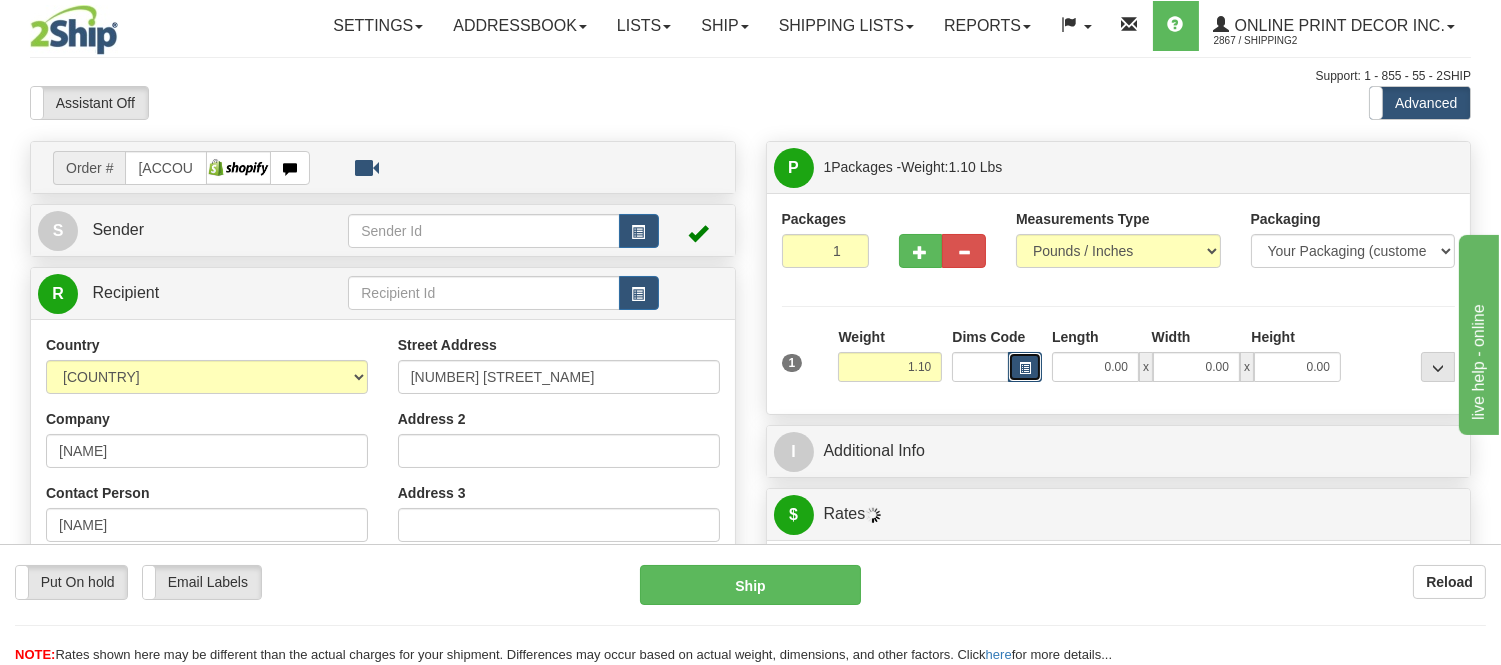 click at bounding box center [1025, 367] 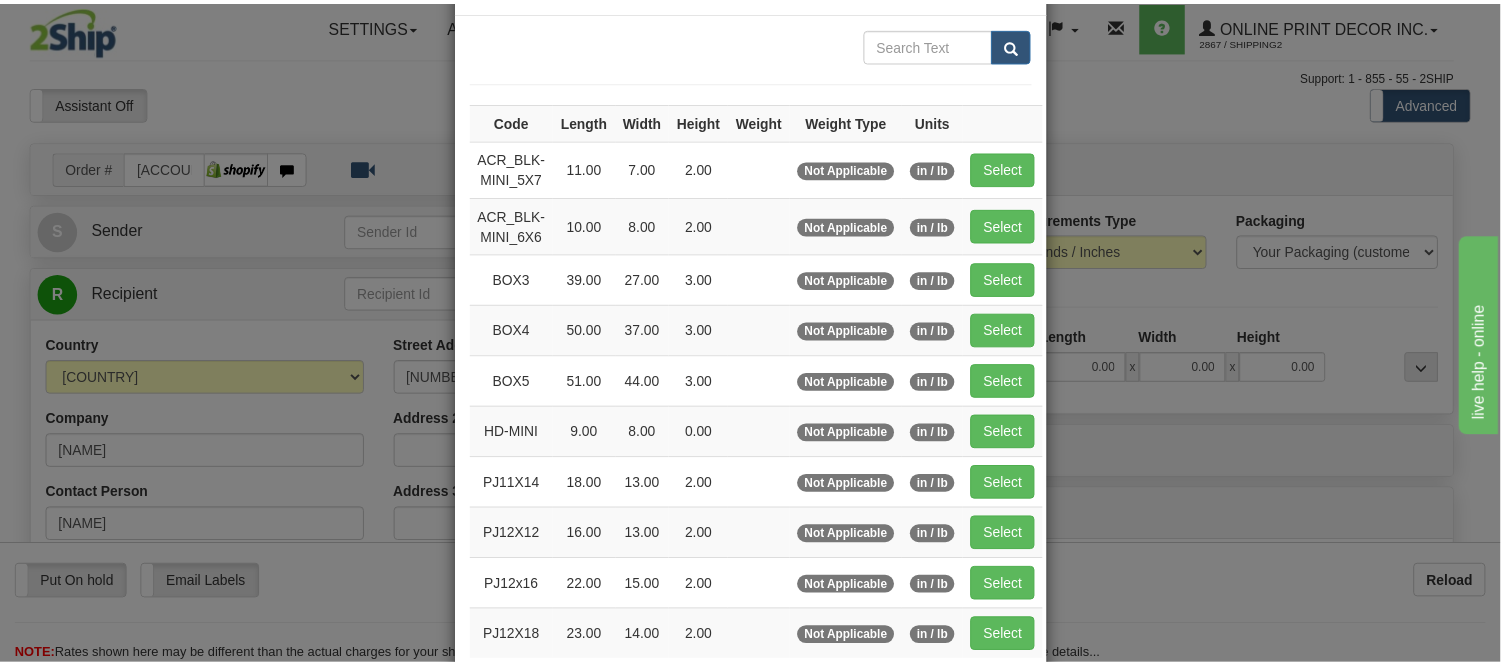 scroll, scrollTop: 222, scrollLeft: 0, axis: vertical 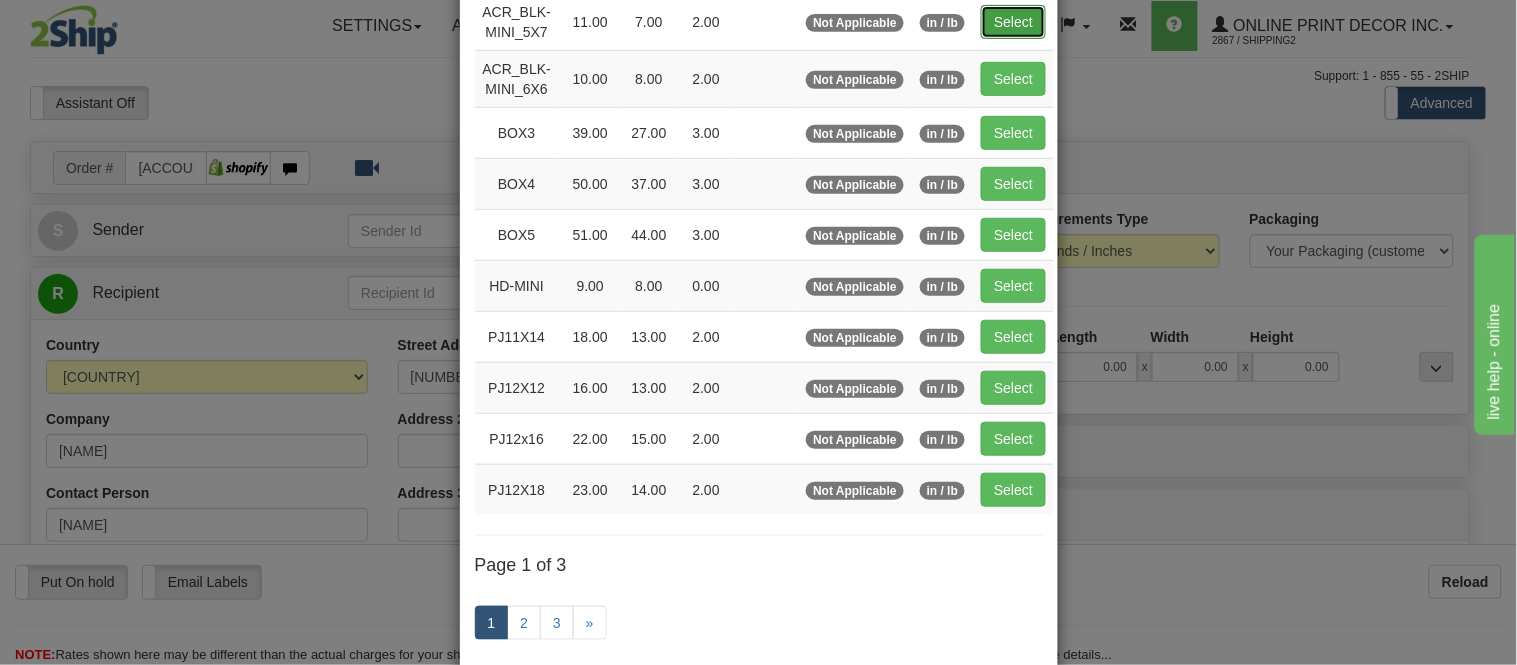 click on "Select" at bounding box center [1013, 22] 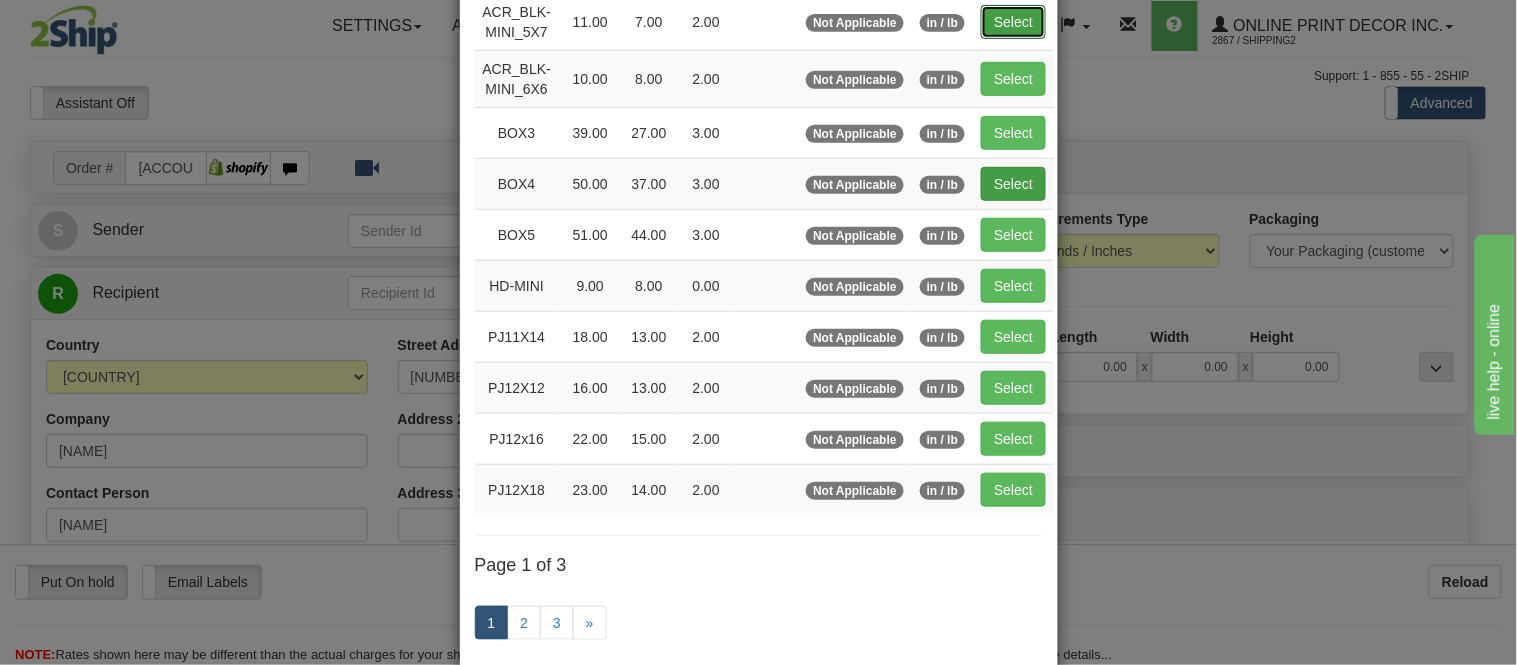 type on "11.00" 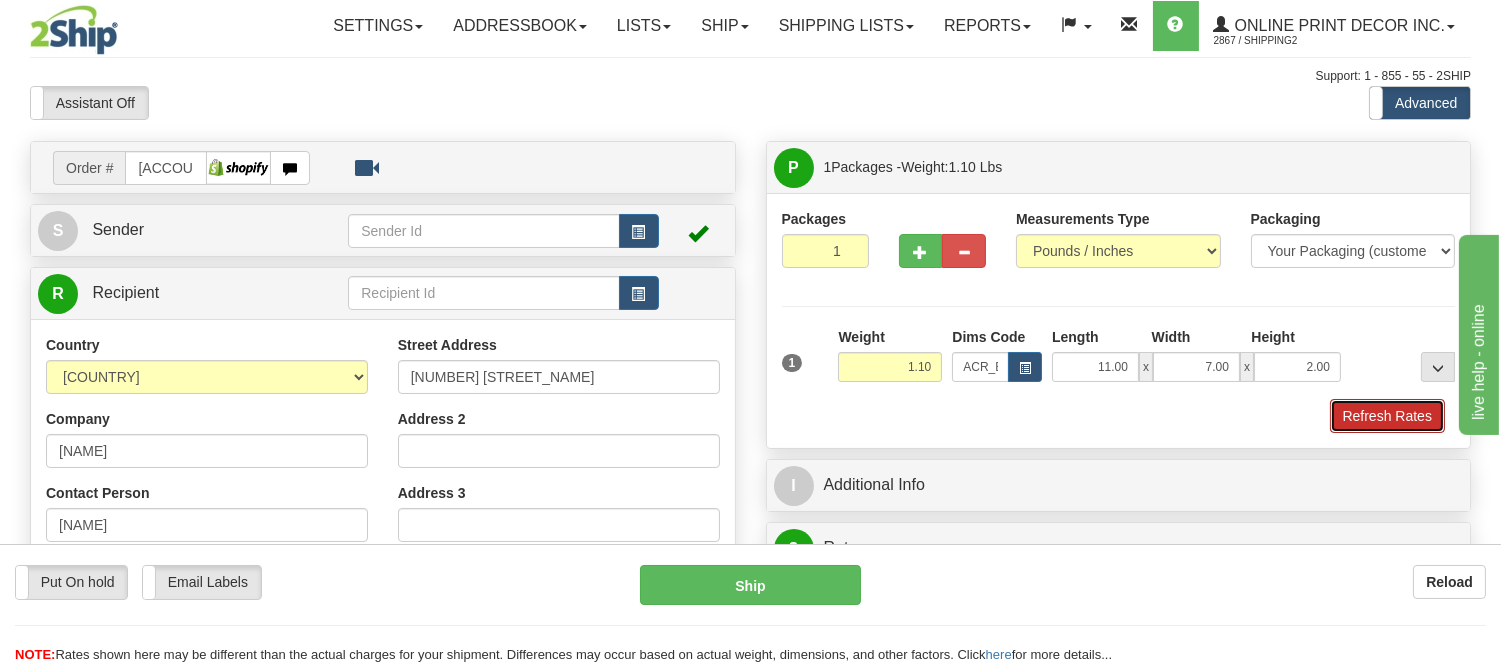 click on "Refresh Rates" at bounding box center [1387, 416] 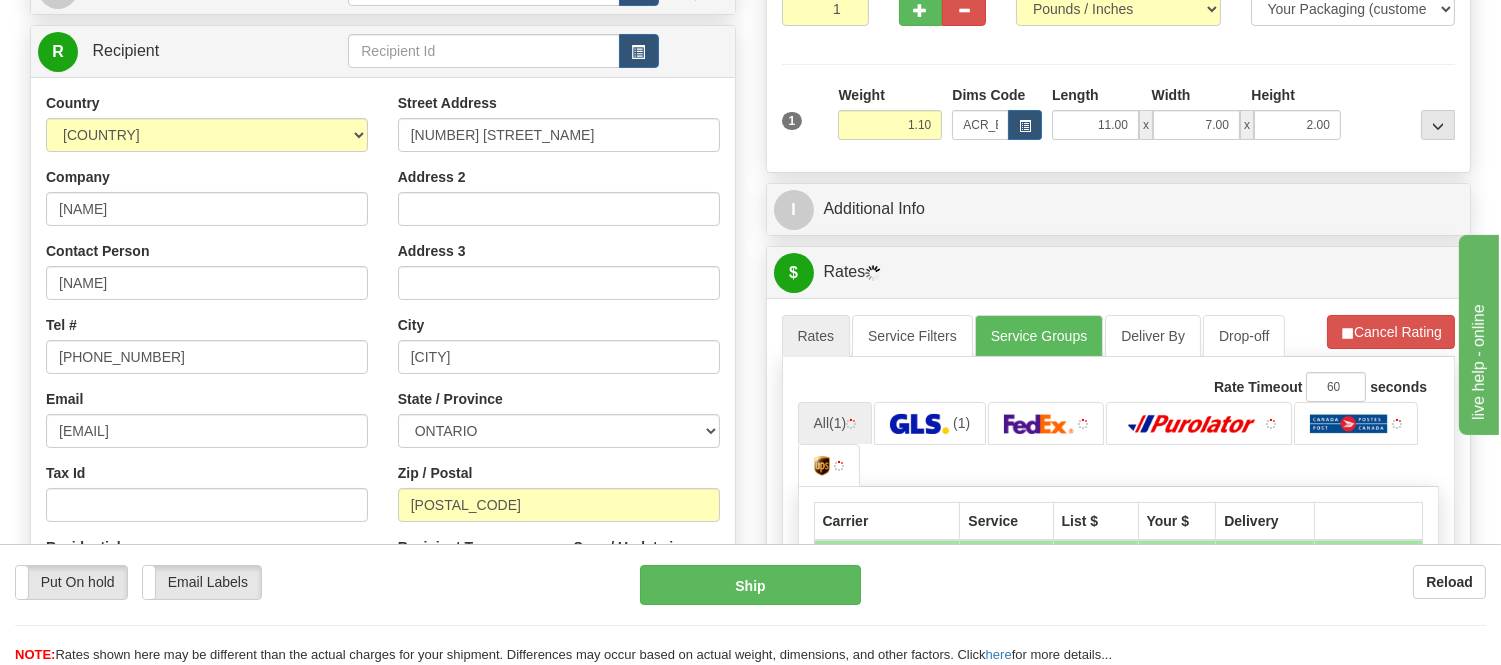 scroll, scrollTop: 263, scrollLeft: 0, axis: vertical 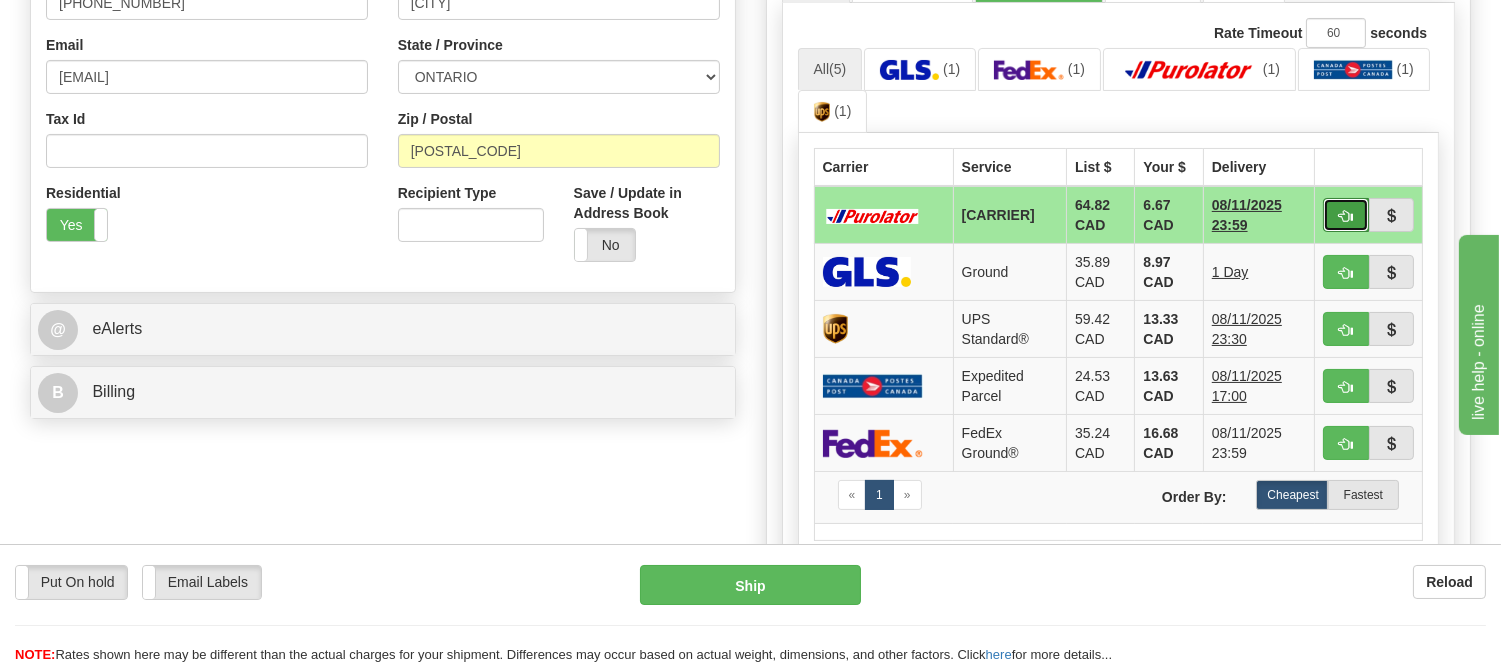 click at bounding box center [1346, 216] 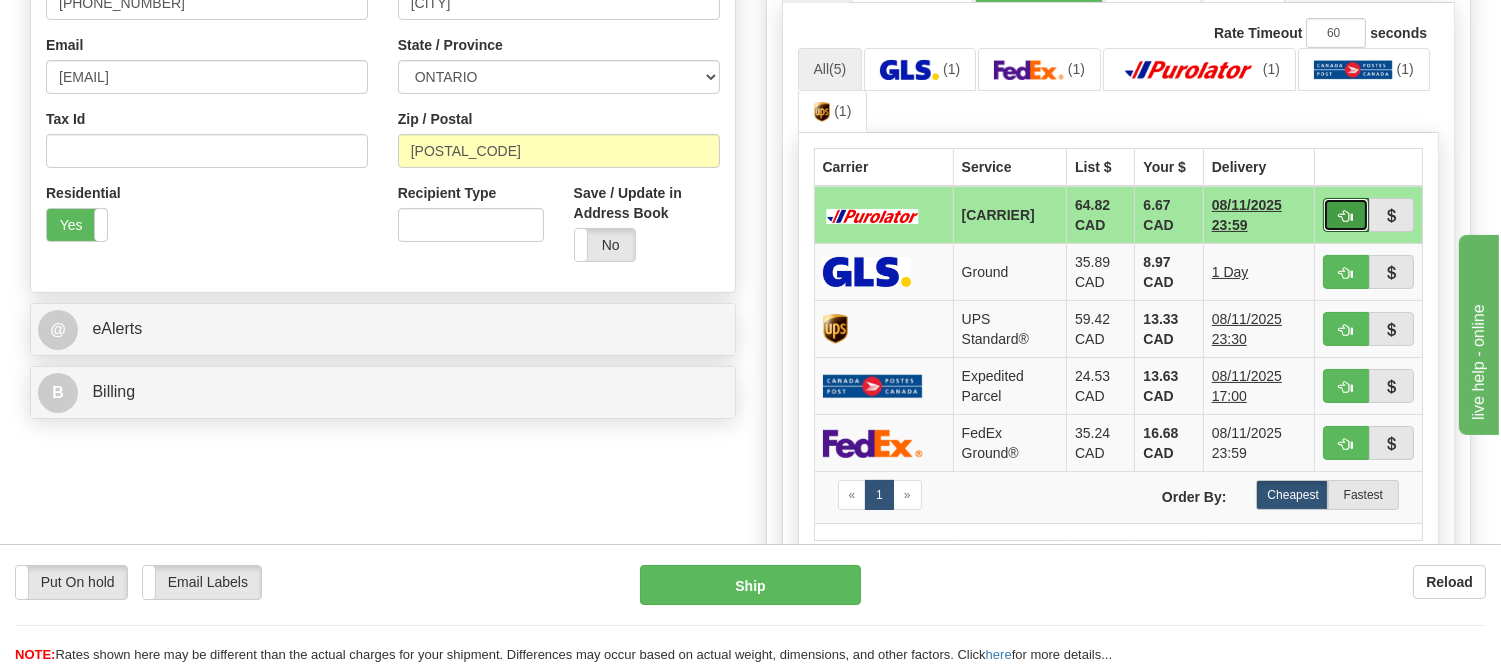 type on "260" 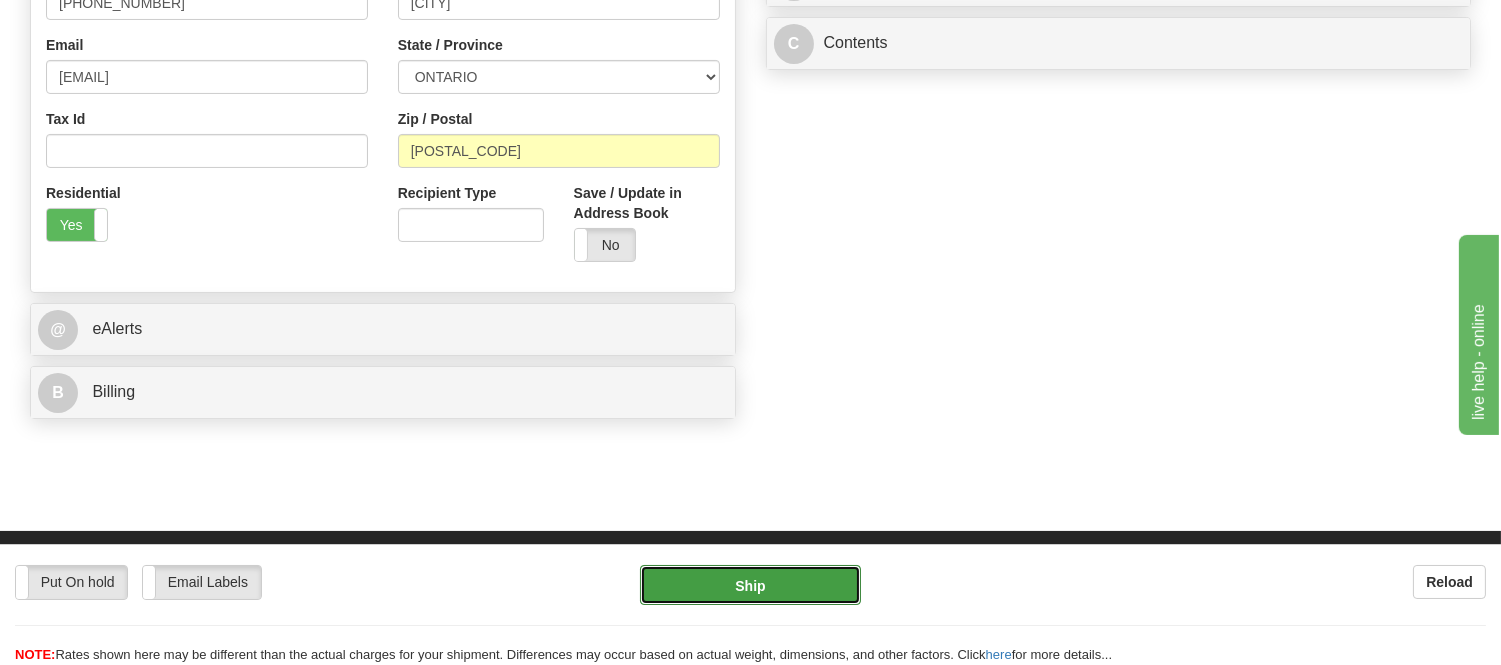 click on "Ship" at bounding box center (750, 585) 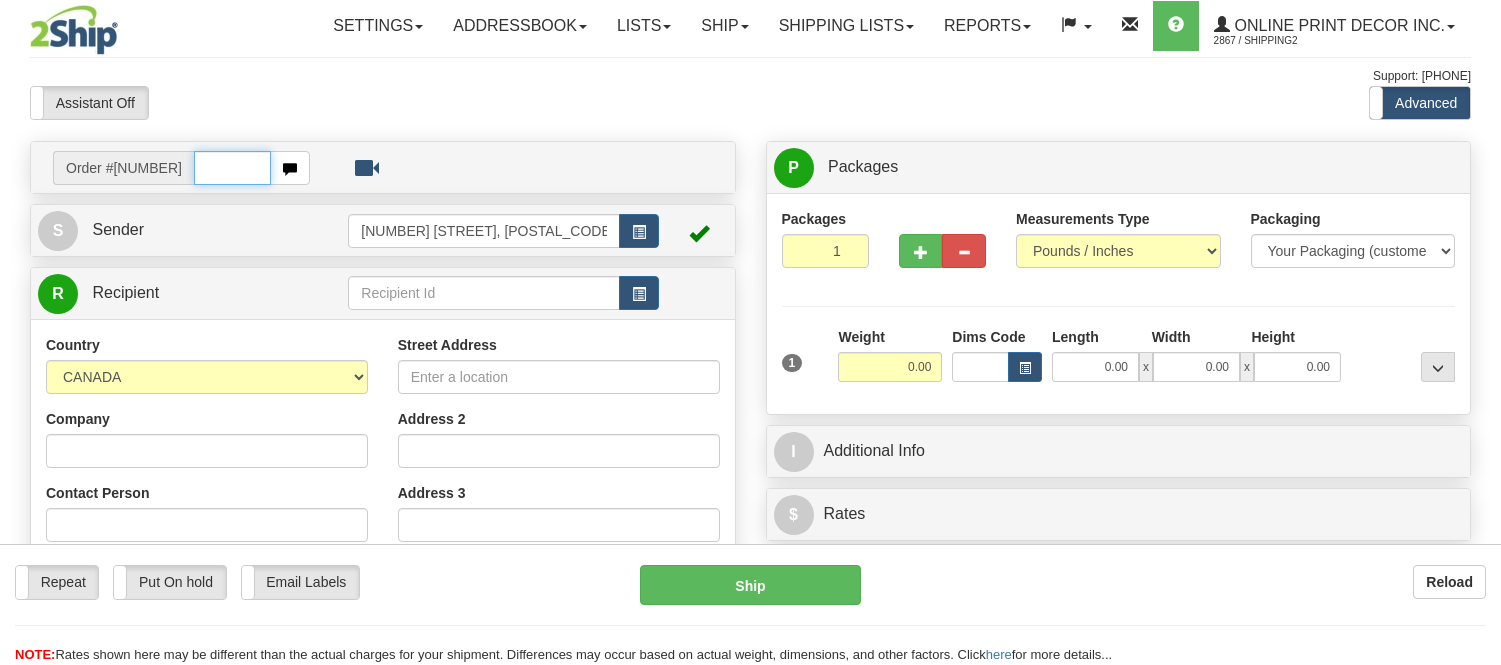 scroll, scrollTop: 0, scrollLeft: 0, axis: both 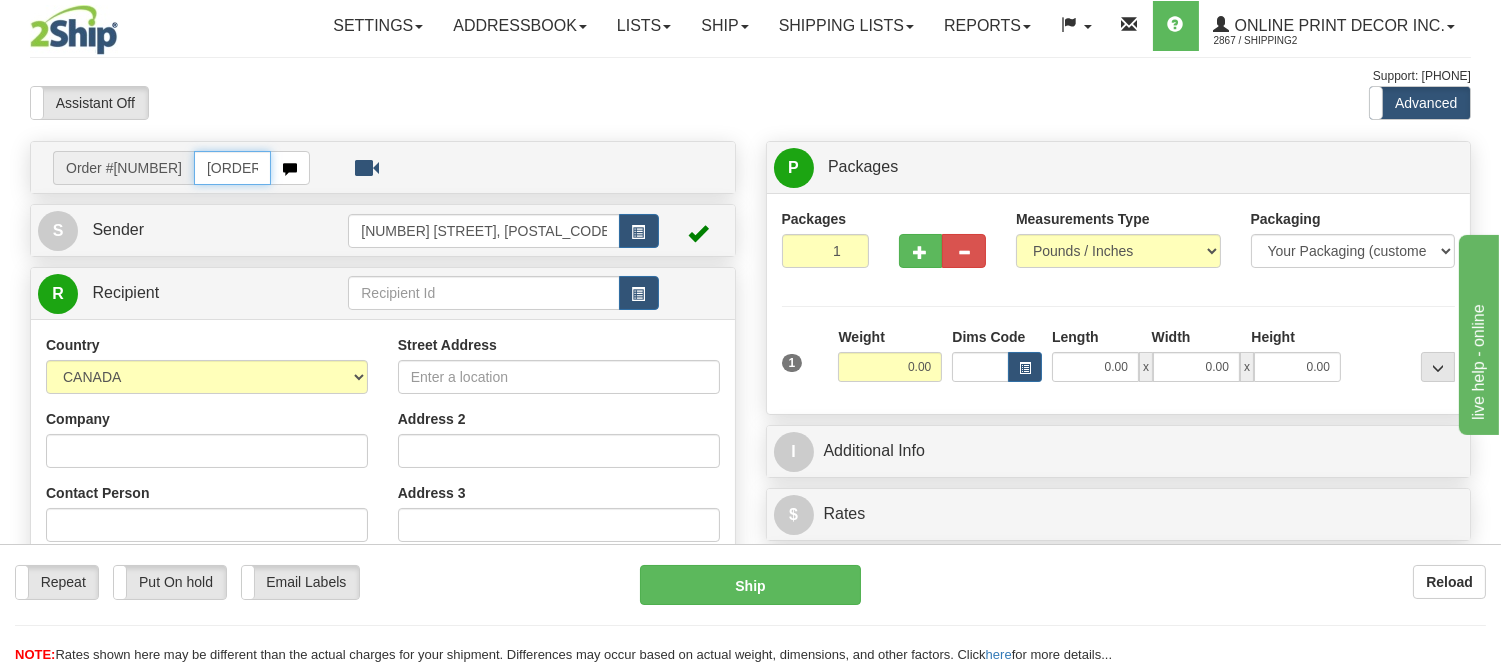 type on "[ORDER_ID]" 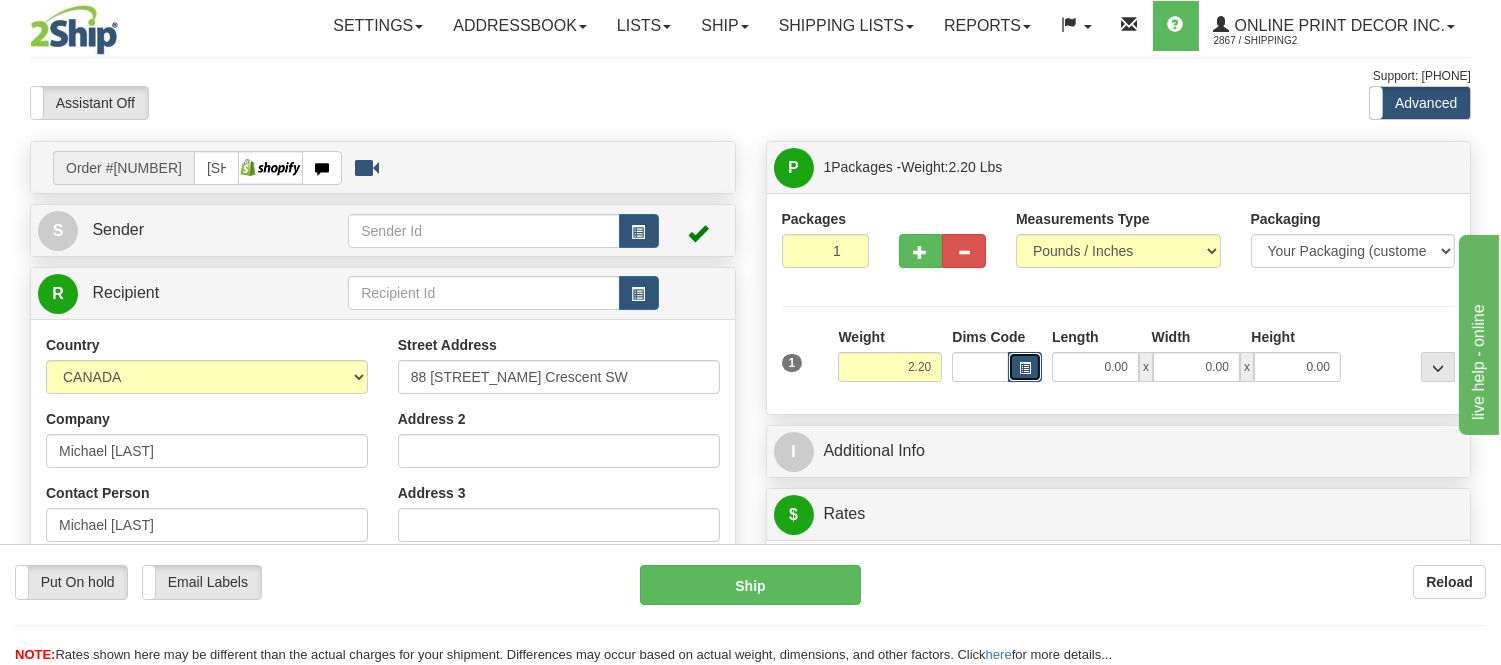 click at bounding box center (1025, 368) 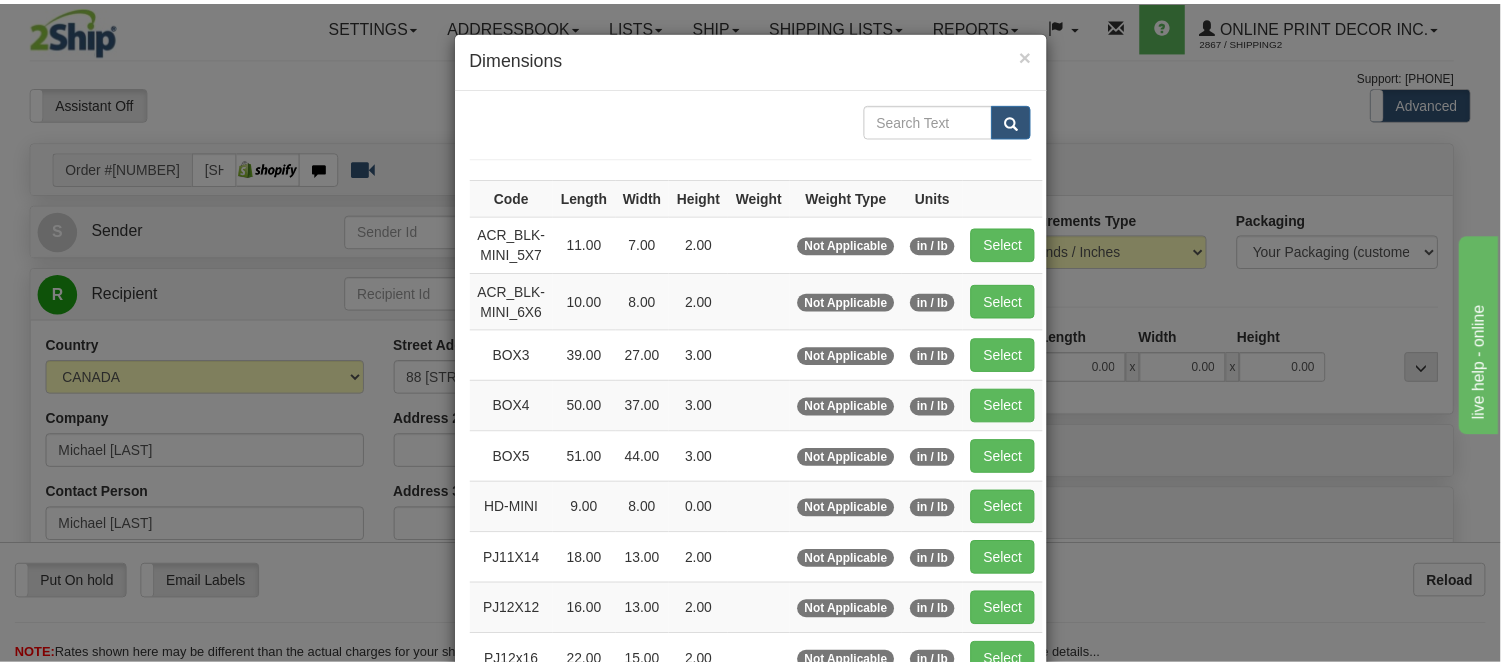 scroll, scrollTop: 222, scrollLeft: 0, axis: vertical 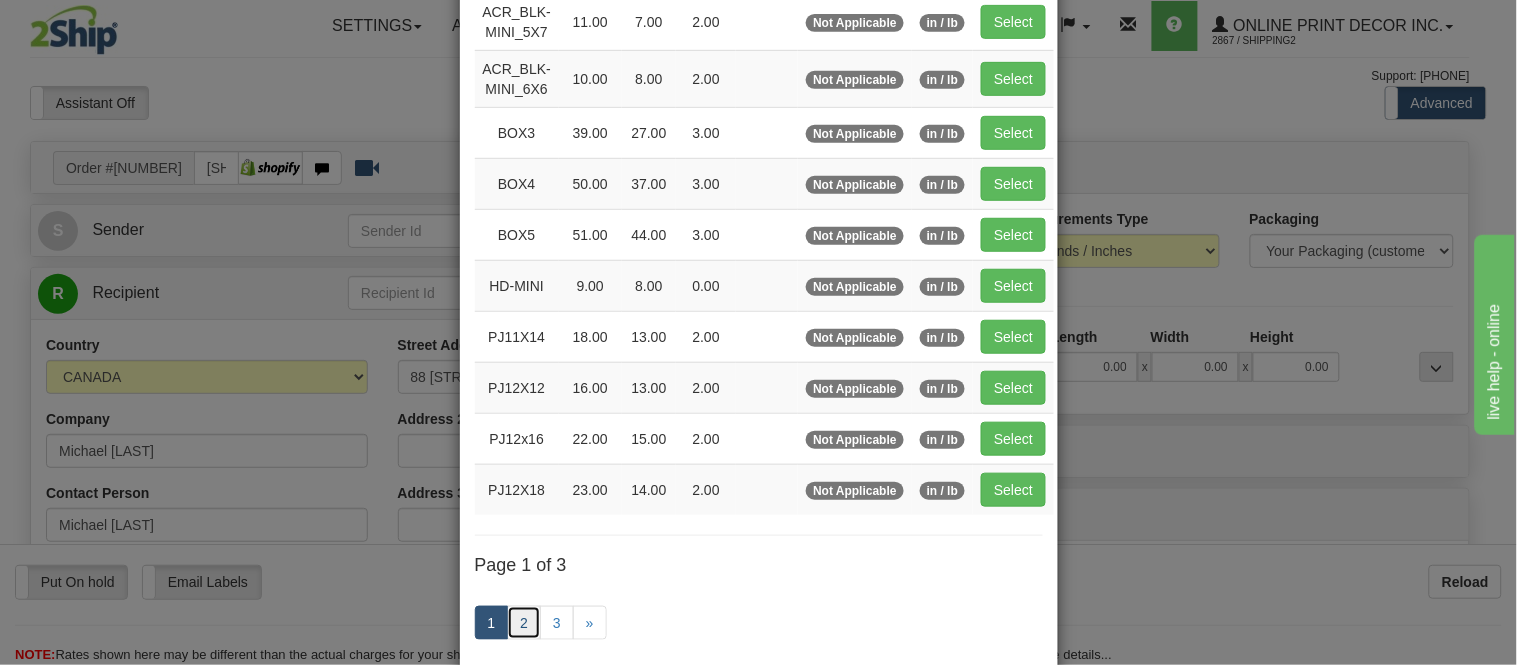 click on "2" at bounding box center (524, 623) 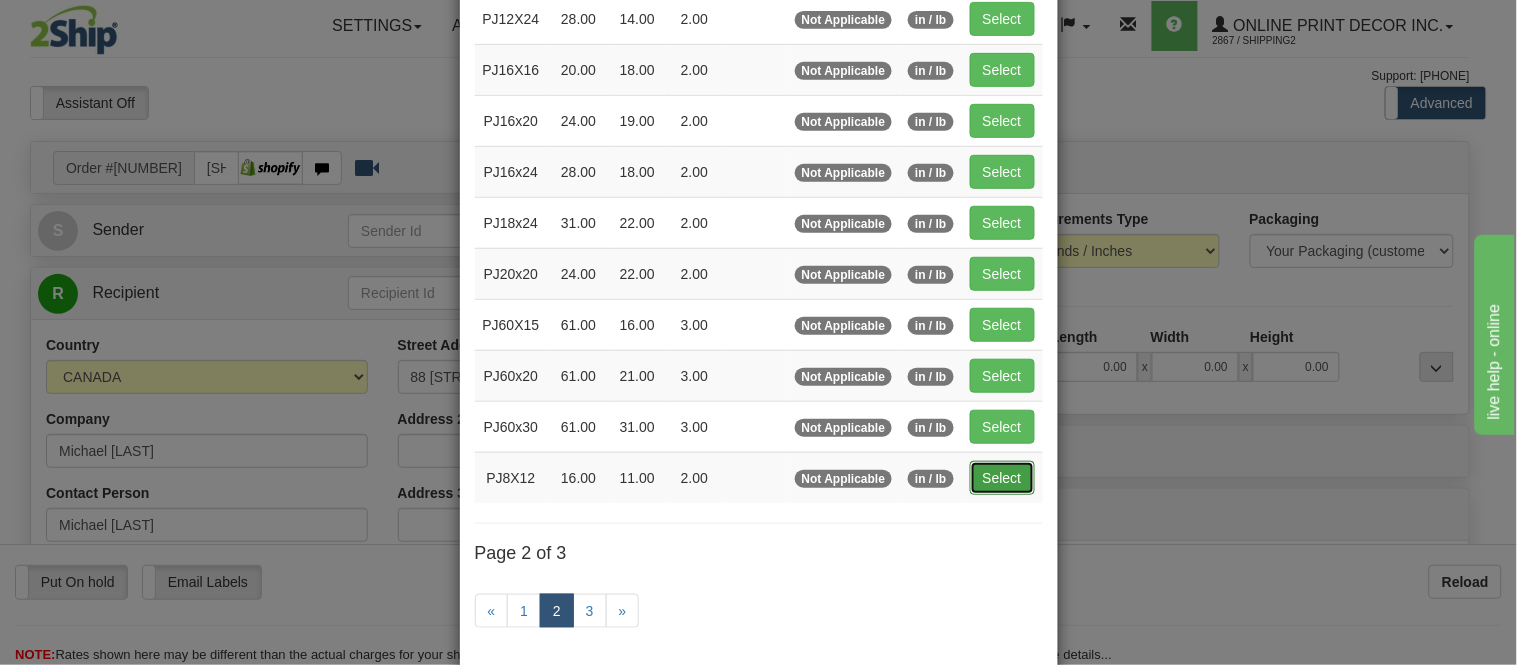 click on "Select" at bounding box center [1002, 478] 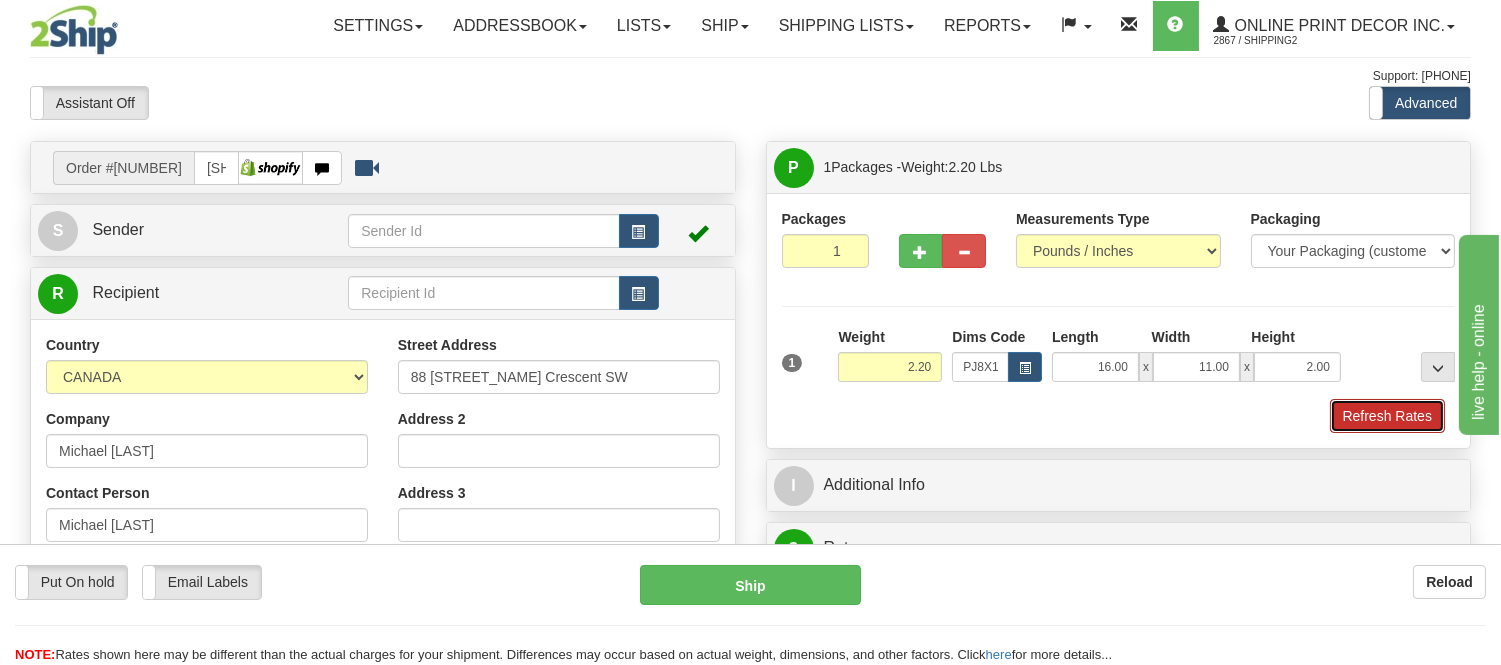 click on "Refresh Rates" at bounding box center [1387, 416] 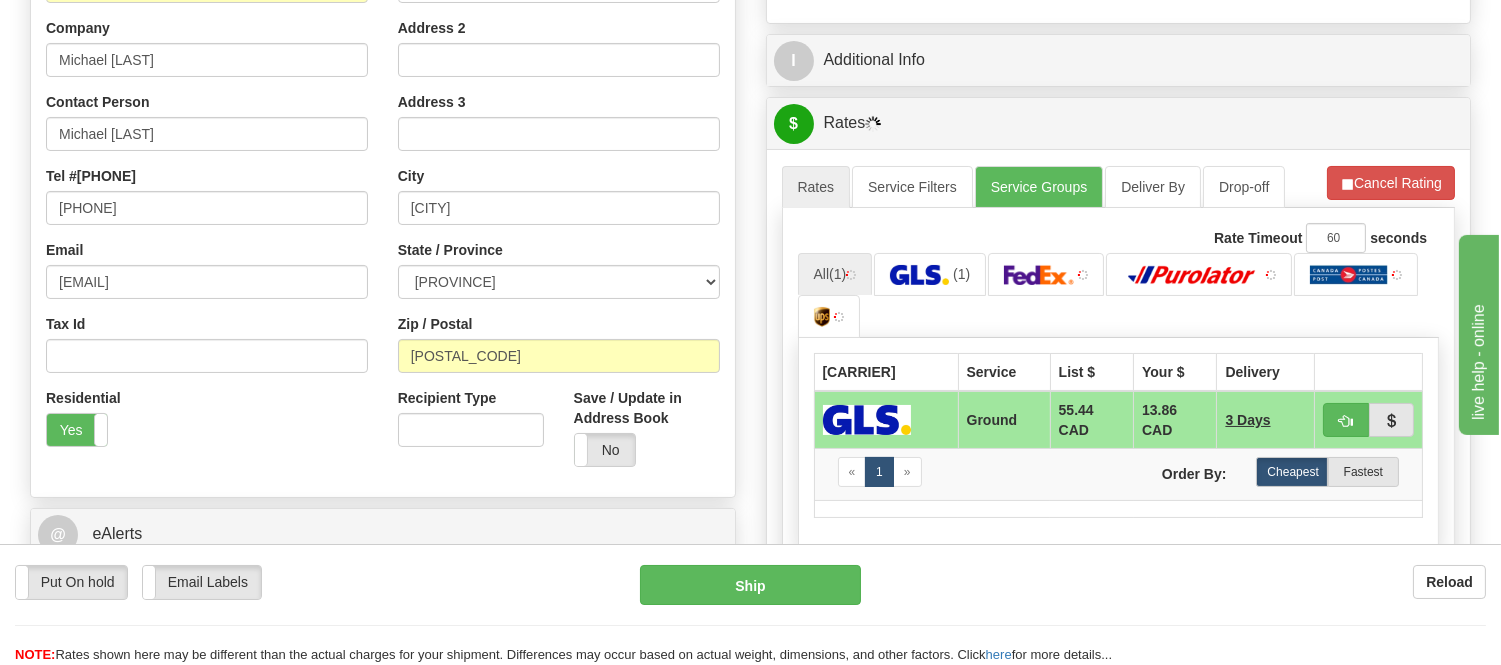 scroll, scrollTop: 400, scrollLeft: 0, axis: vertical 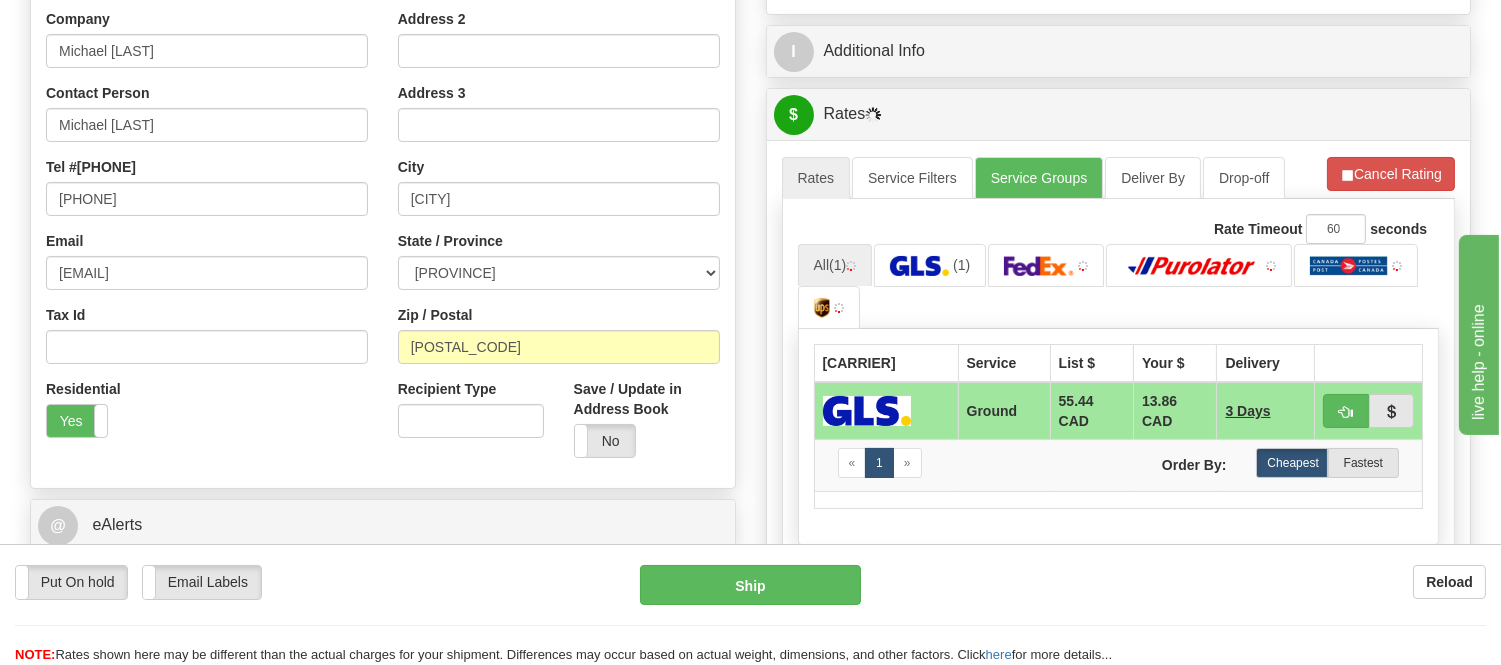 drag, startPoint x: 1516, startPoint y: 111, endPoint x: 179, endPoint y: 24, distance: 1339.8276 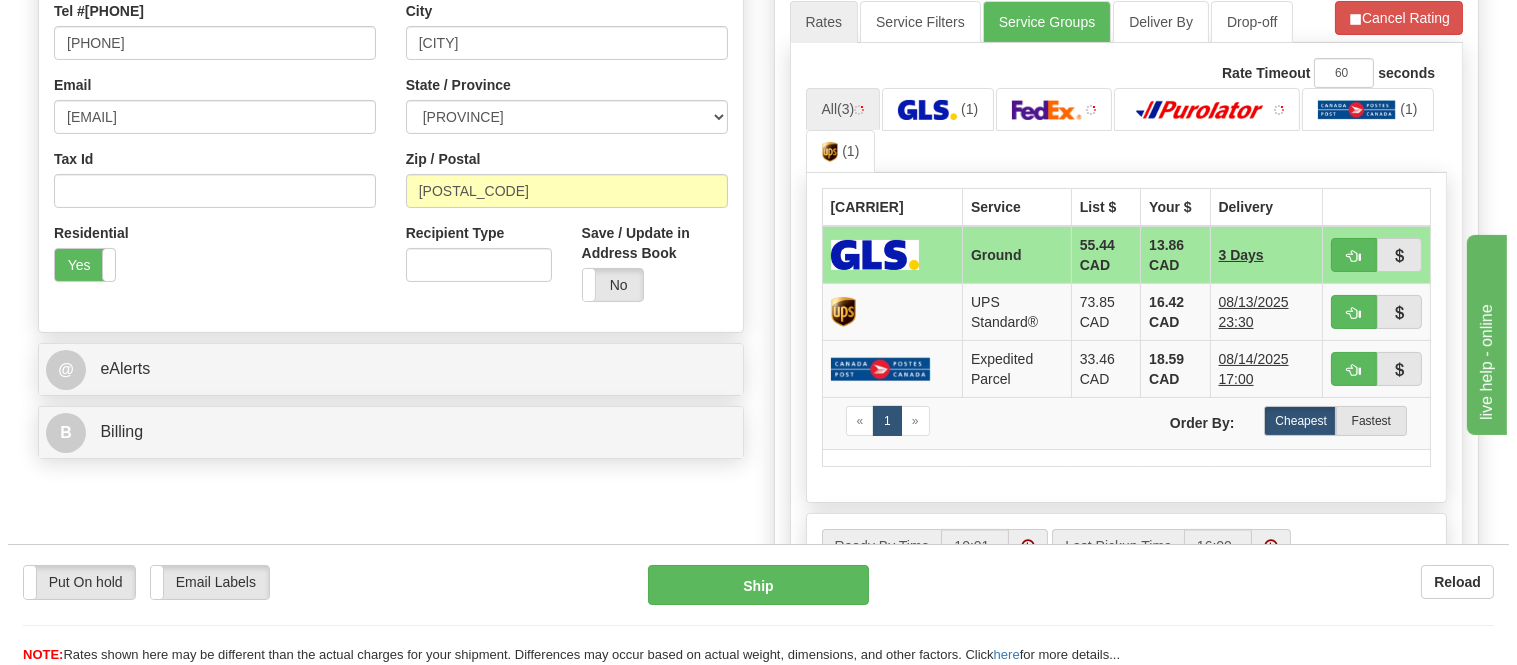 scroll, scrollTop: 580, scrollLeft: 0, axis: vertical 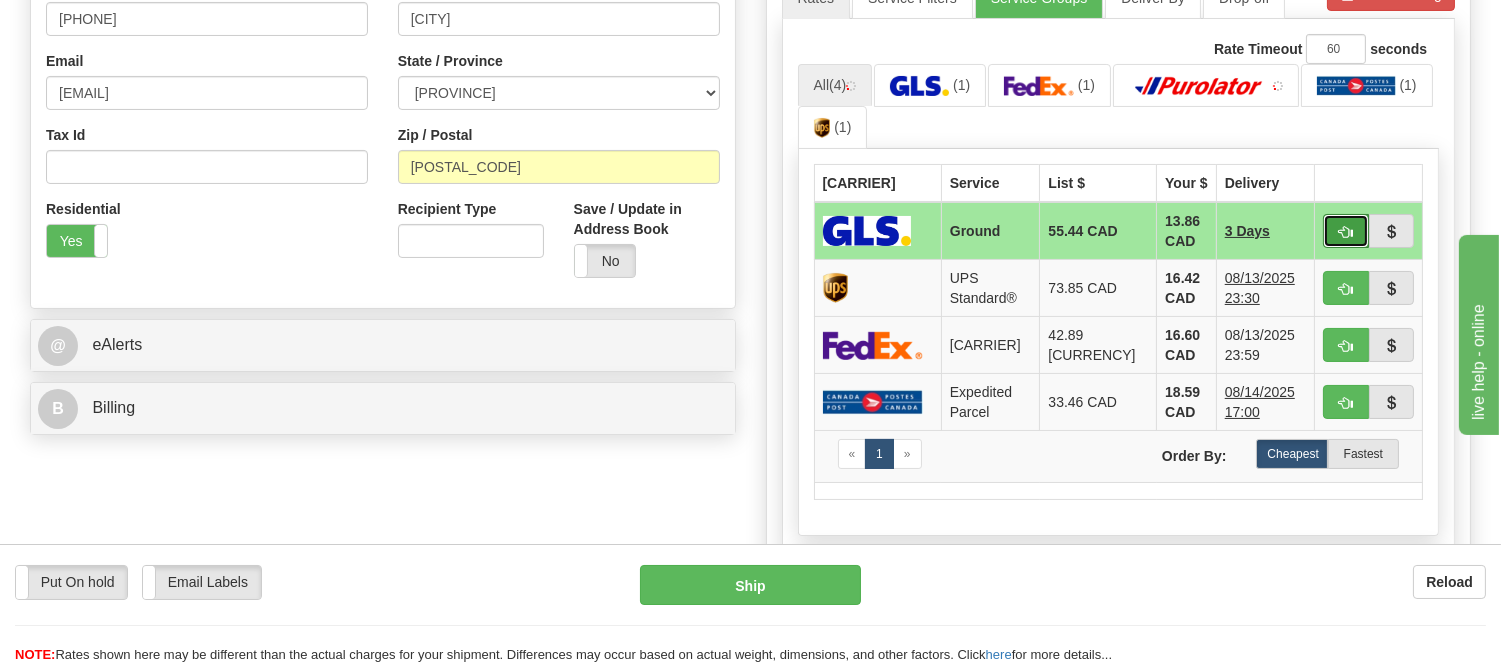 click at bounding box center (1346, 231) 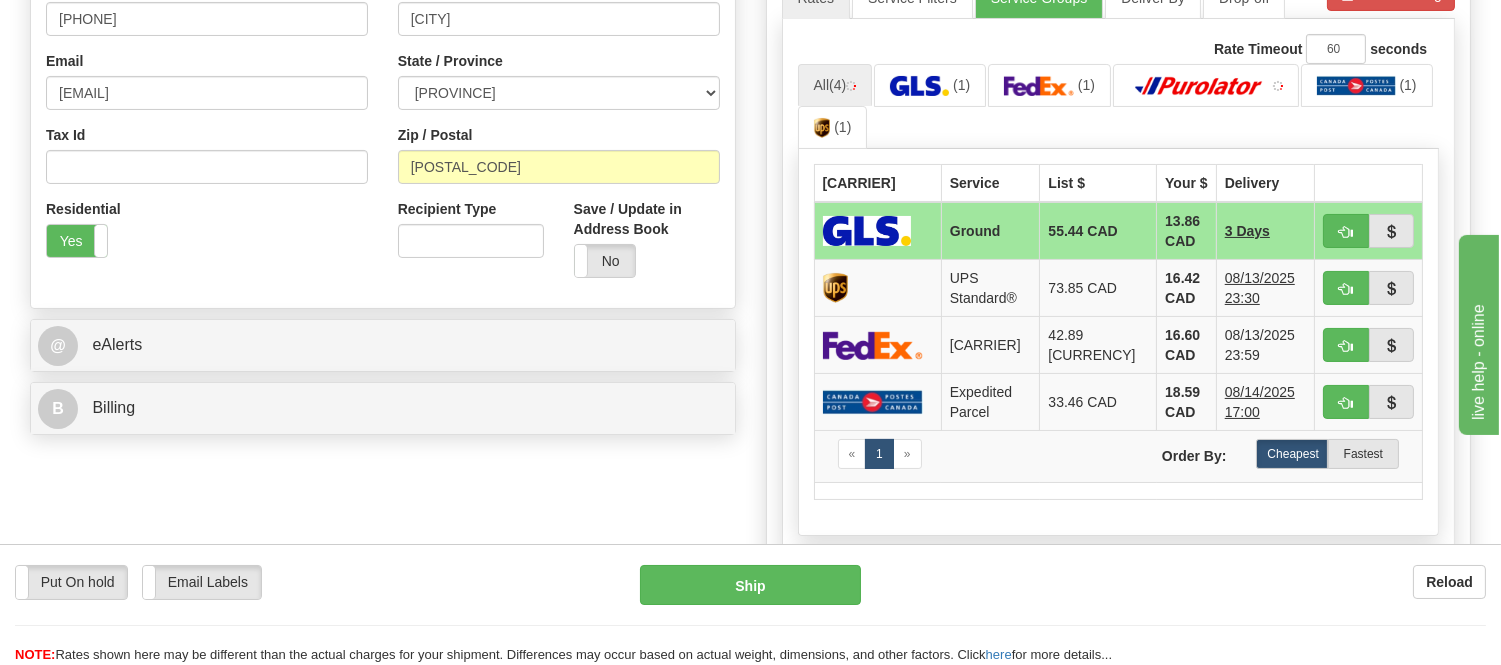 click on "All  (4)
(1)
(1)
(1)
(1)" at bounding box center [1119, 107] 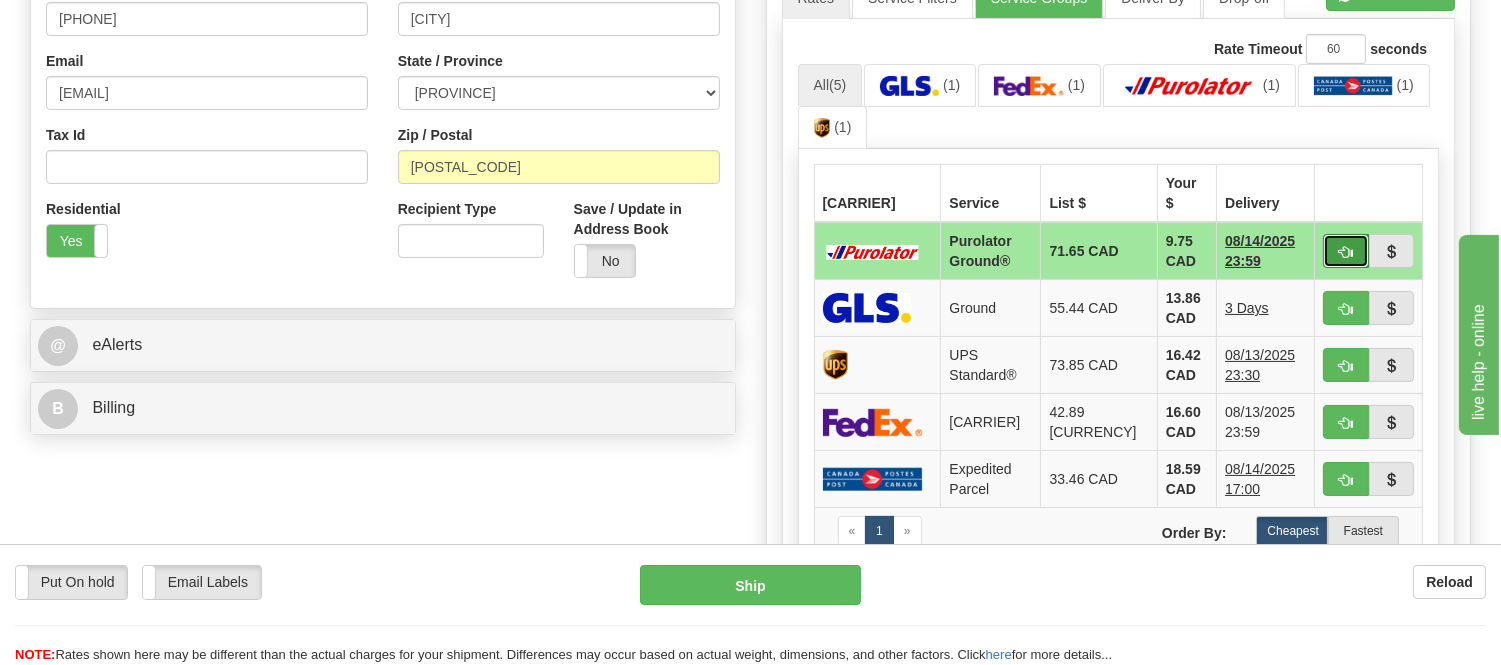 click at bounding box center (1346, 251) 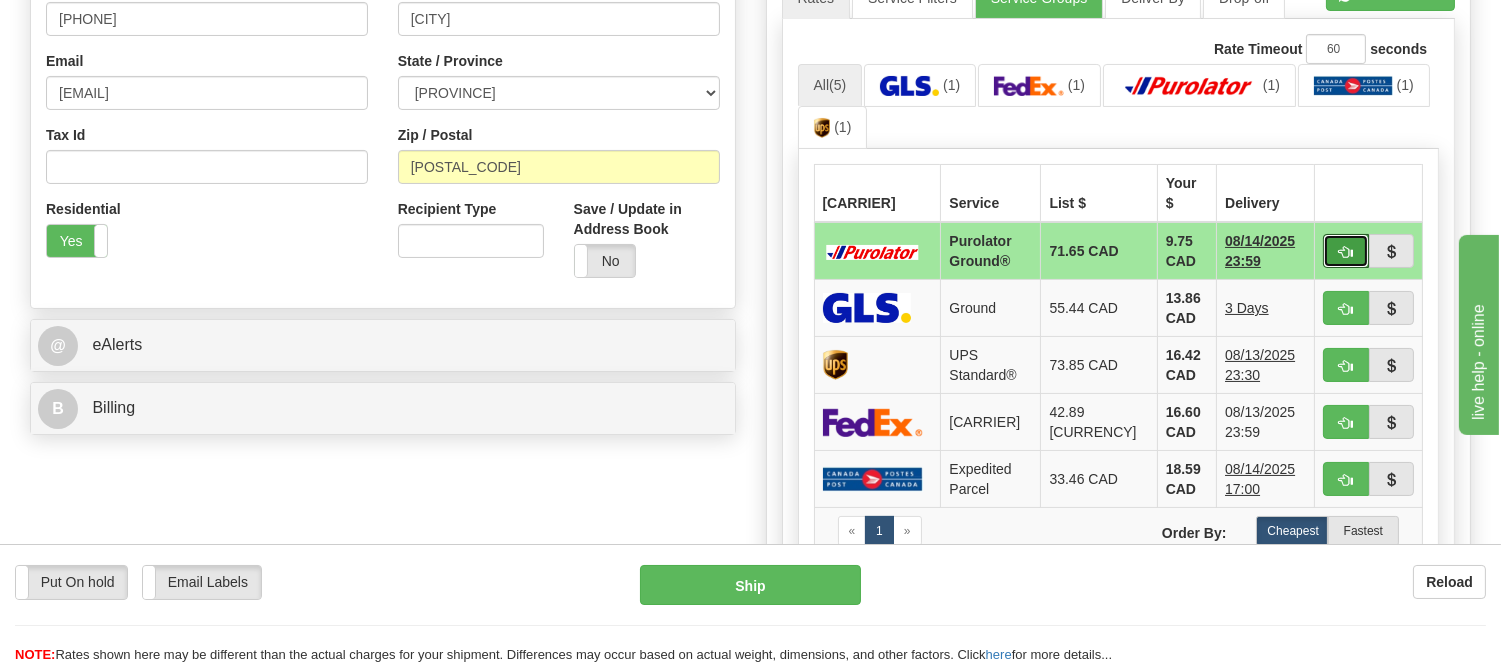 type on "260" 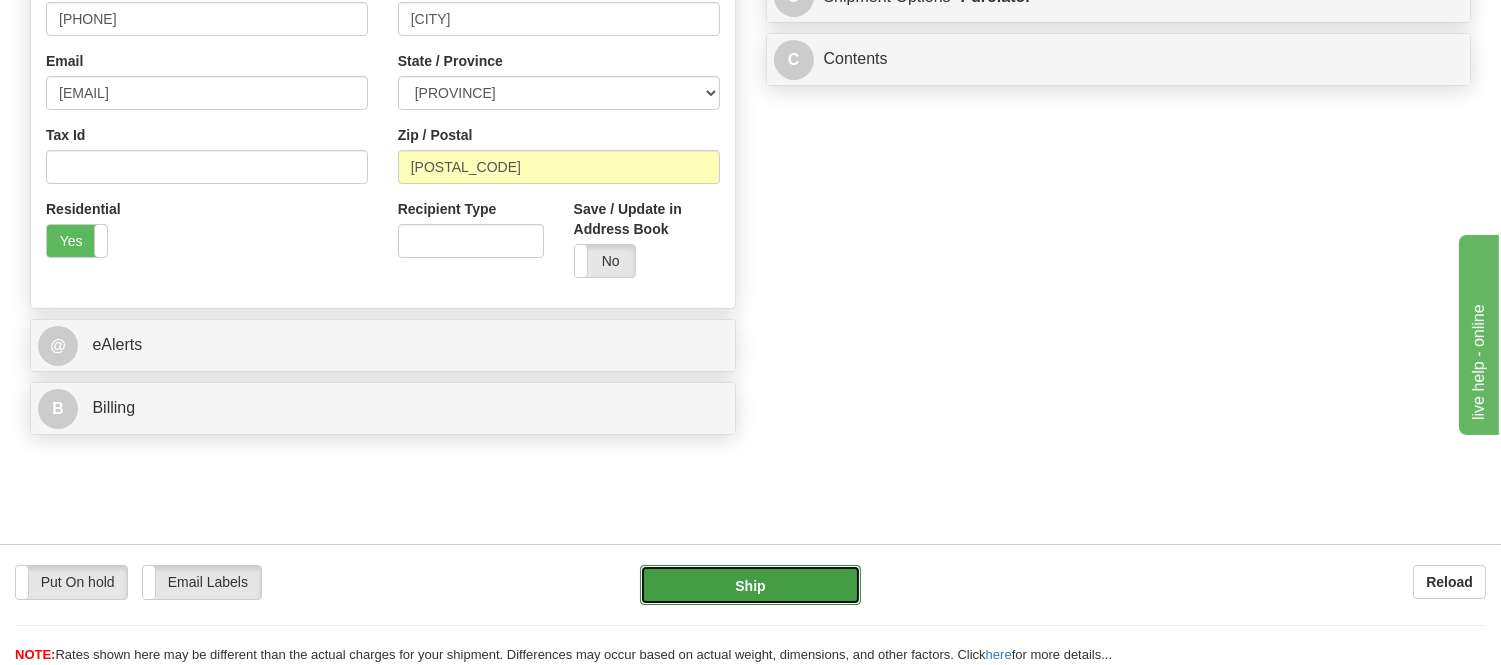 click on "Ship" at bounding box center [750, 585] 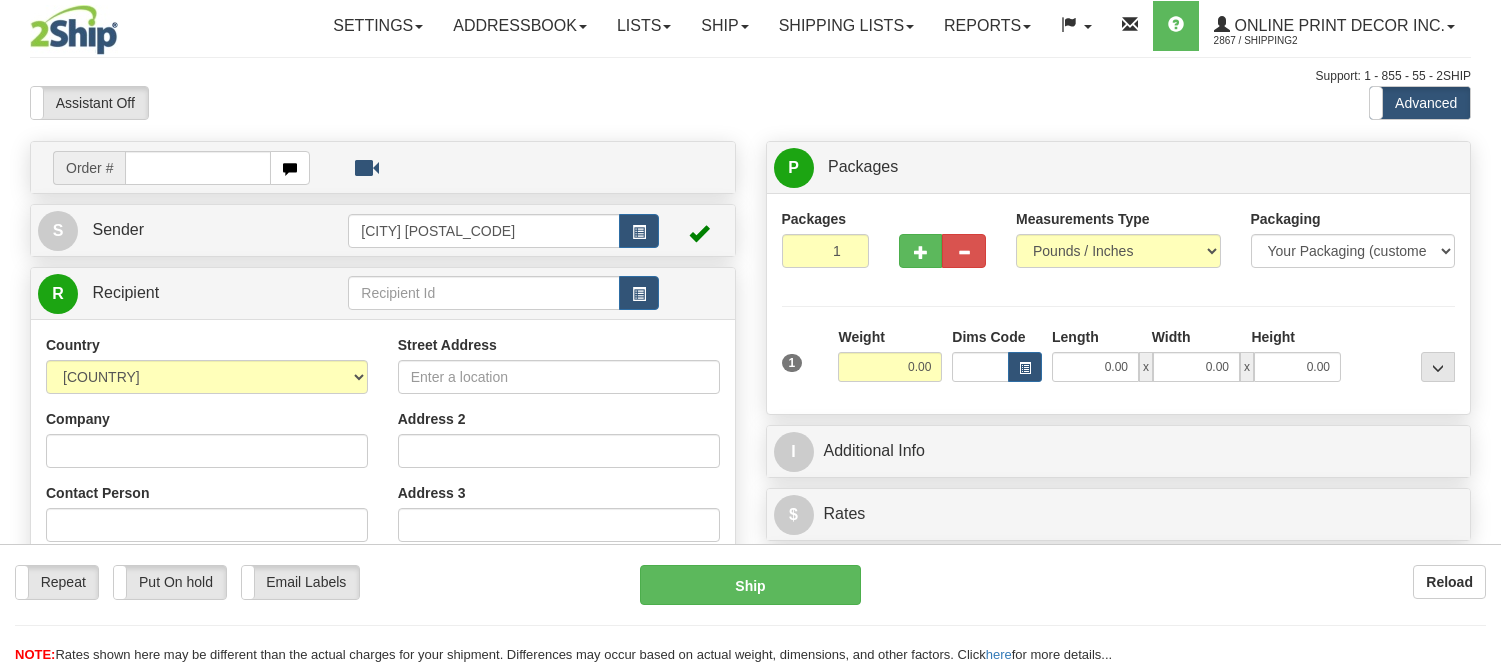 scroll, scrollTop: 0, scrollLeft: 0, axis: both 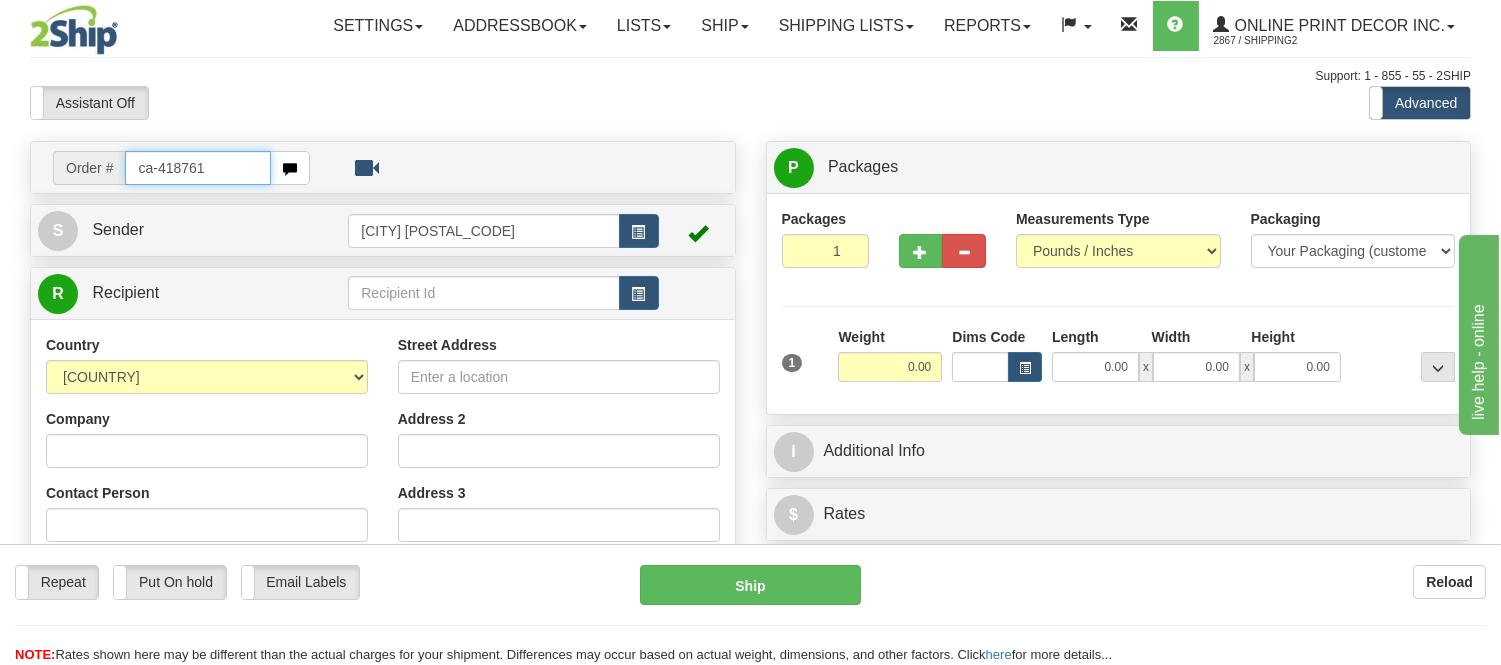 type on "ca-418761" 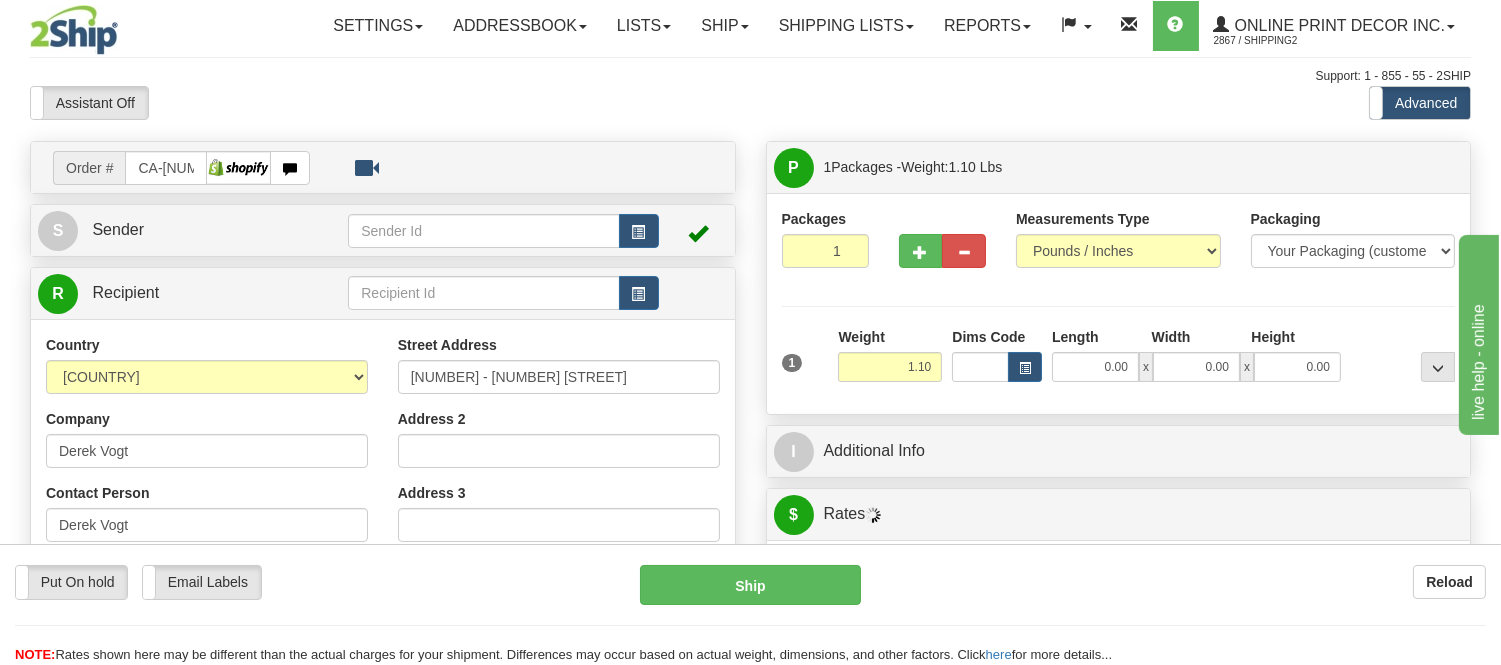 click on "1
Weight
1.10
Dims Code
0.00" at bounding box center (1119, 362) 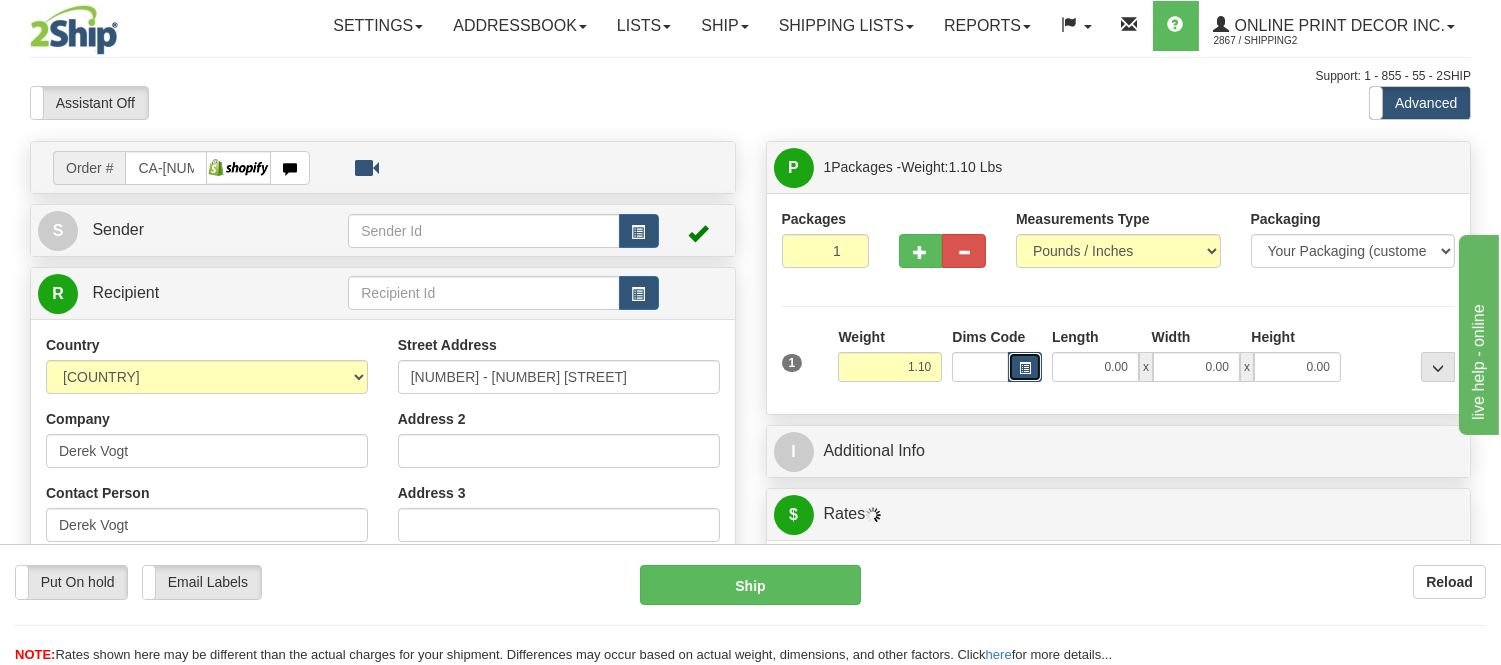 click at bounding box center [1025, 367] 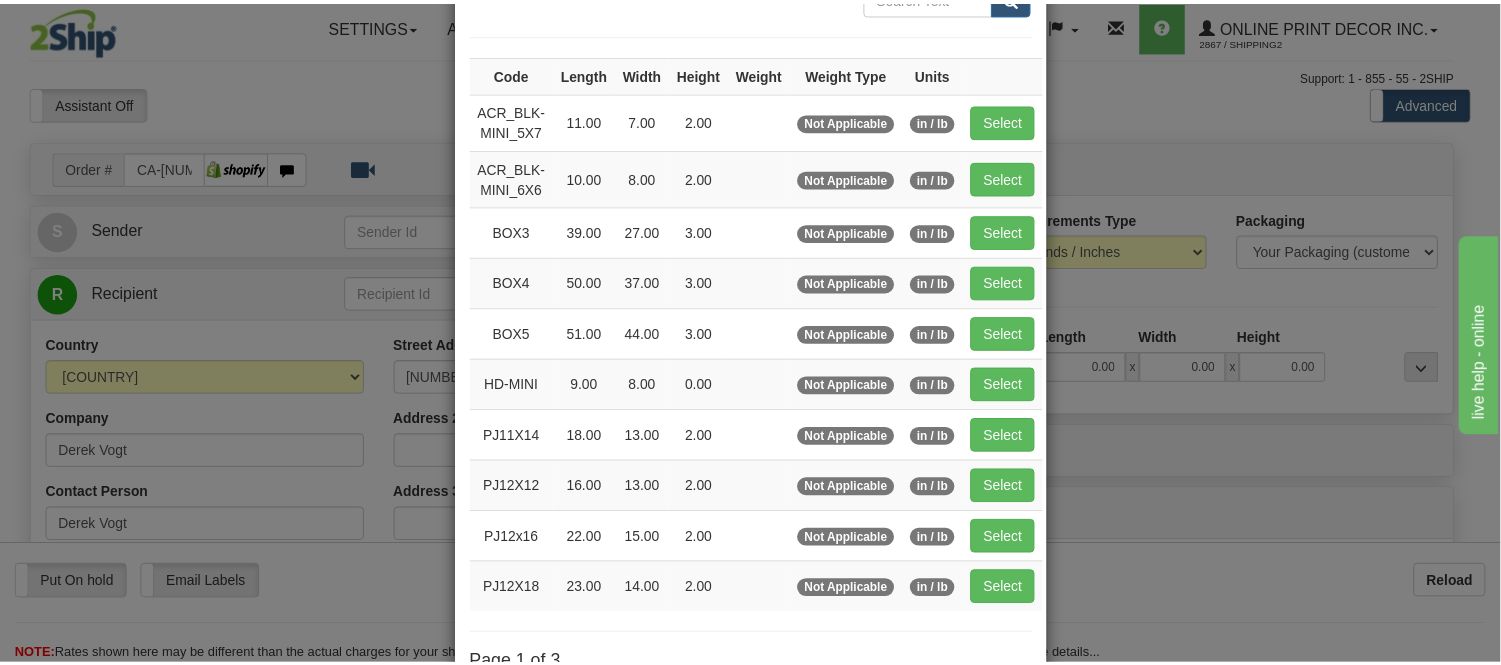 scroll, scrollTop: 0, scrollLeft: 0, axis: both 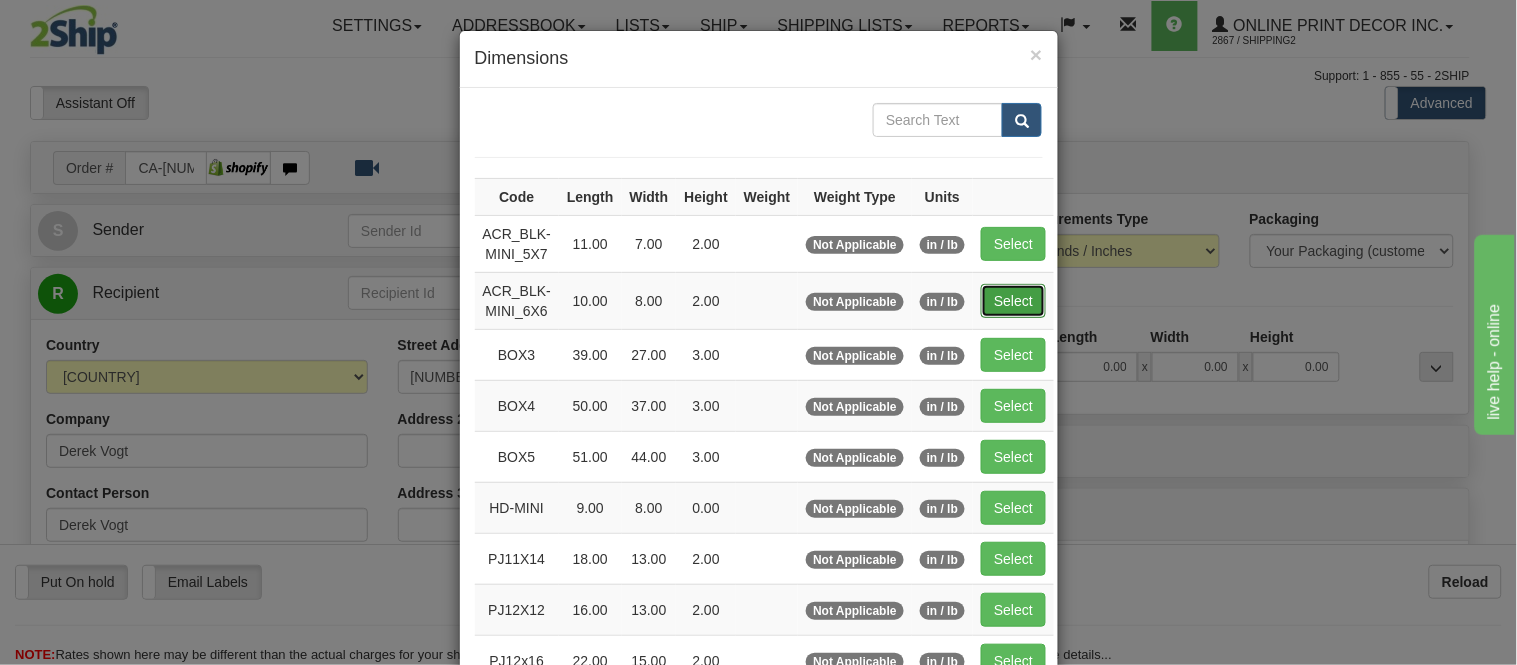 click on "Select" at bounding box center (1013, 301) 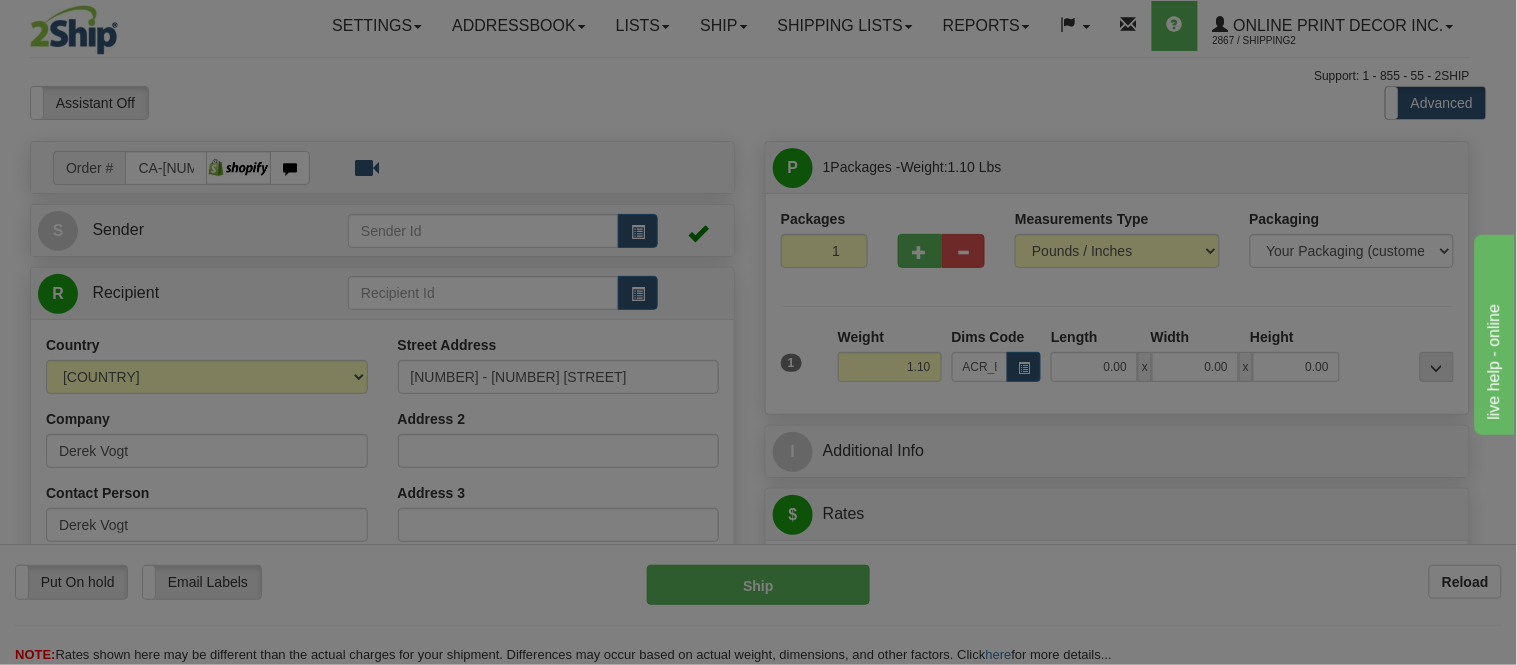 type on "10.00" 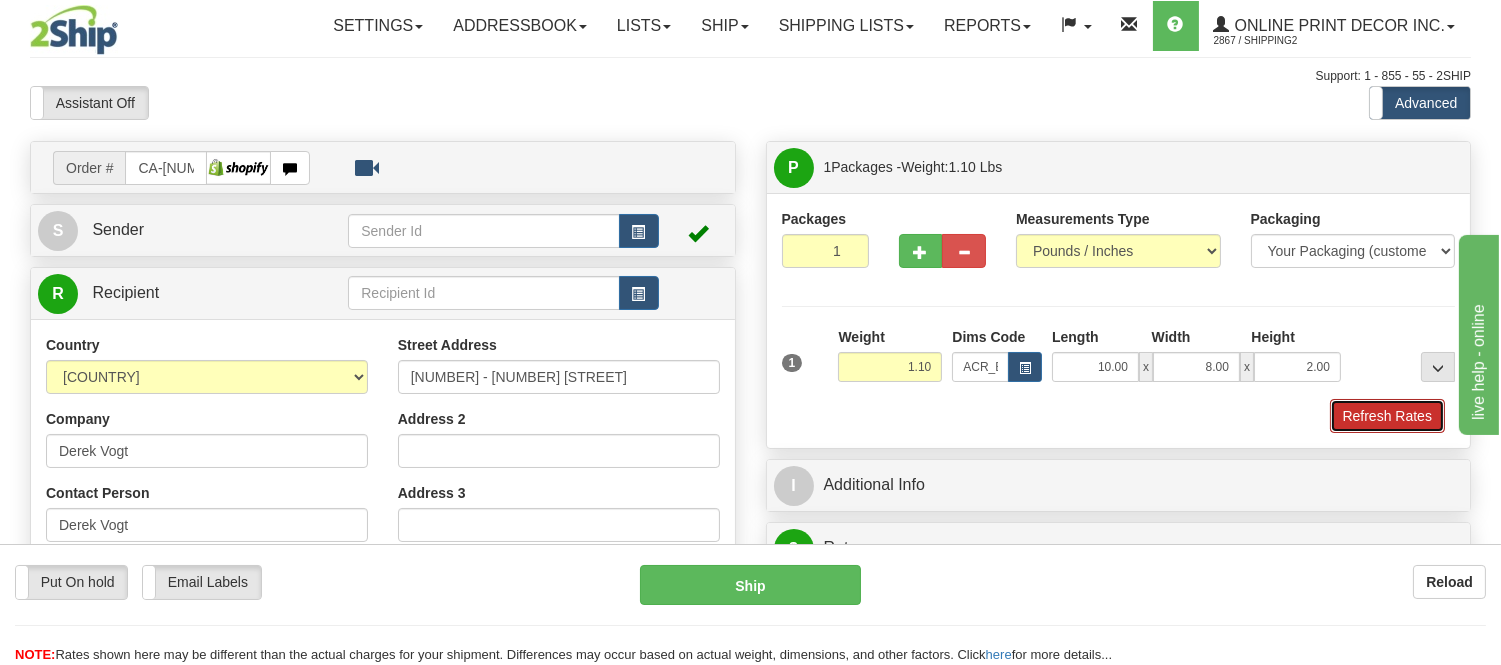 click on "Refresh Rates" at bounding box center (1387, 416) 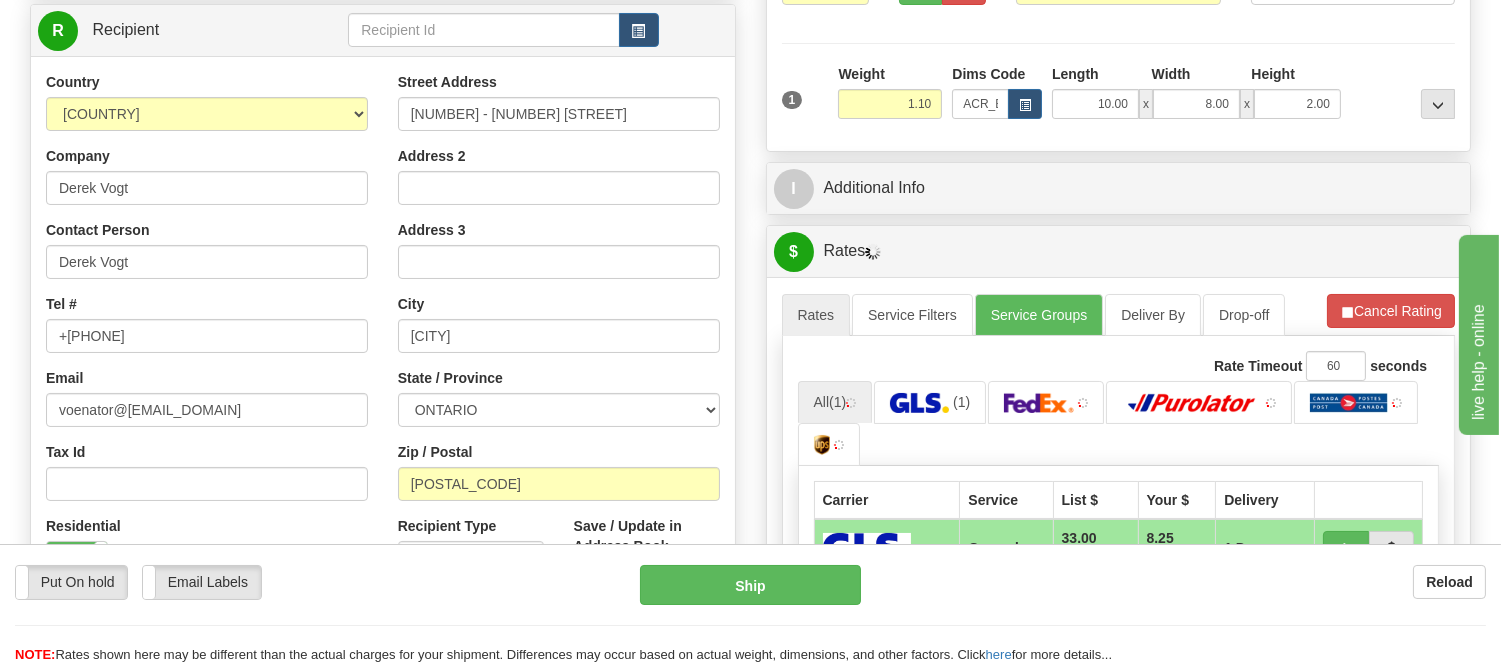 scroll, scrollTop: 328, scrollLeft: 0, axis: vertical 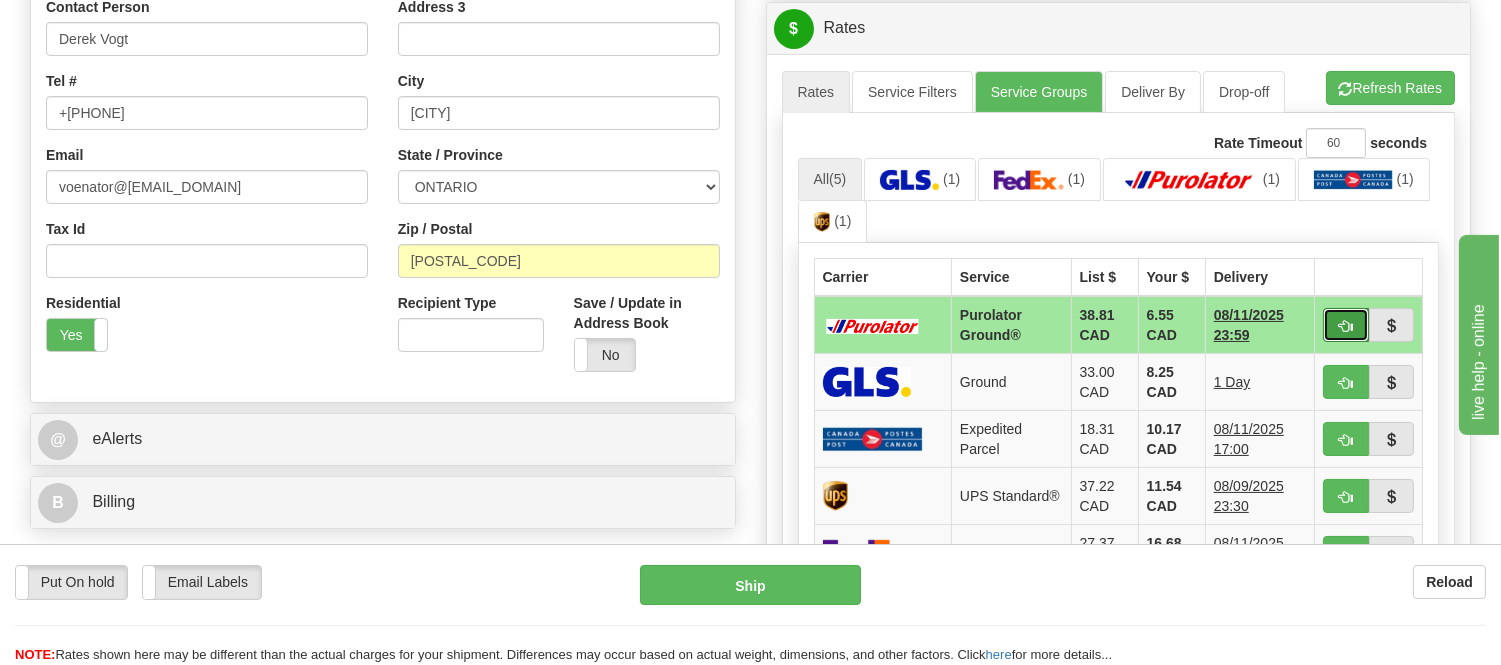 click at bounding box center [1346, 325] 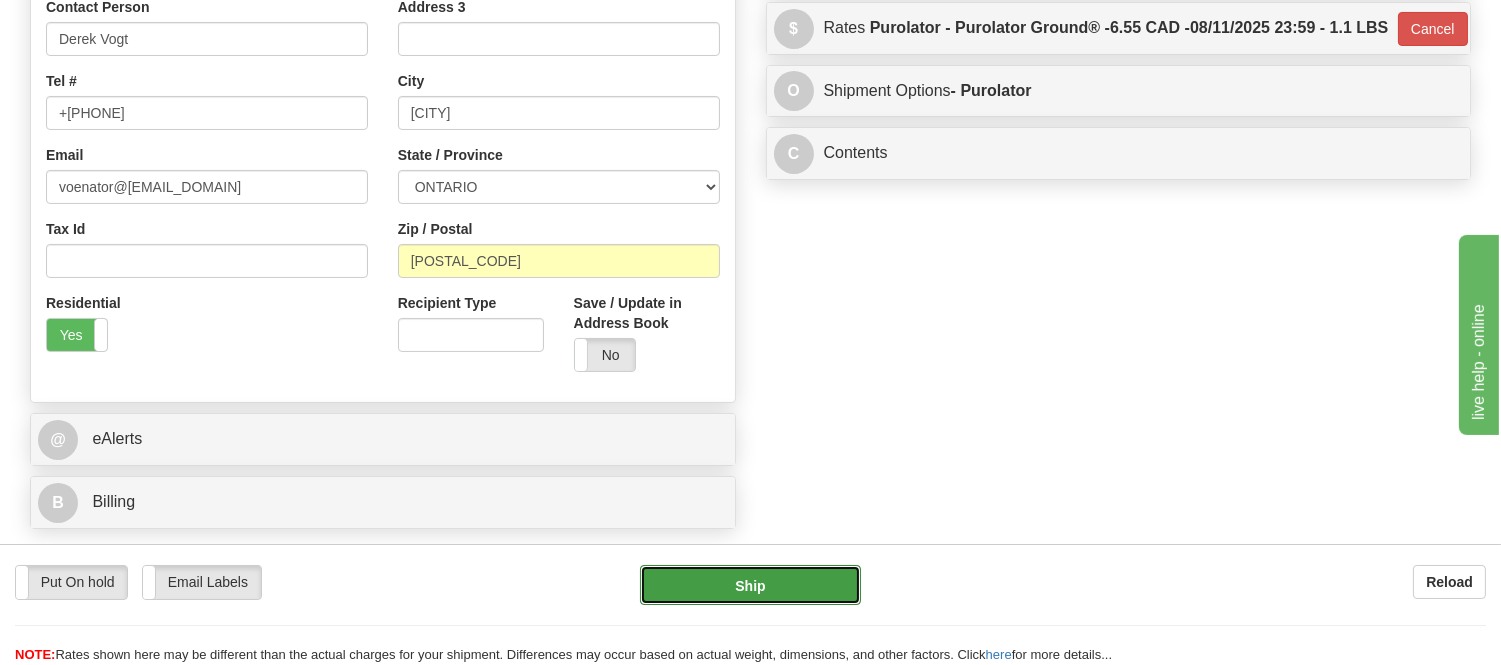 click on "Ship" at bounding box center (750, 585) 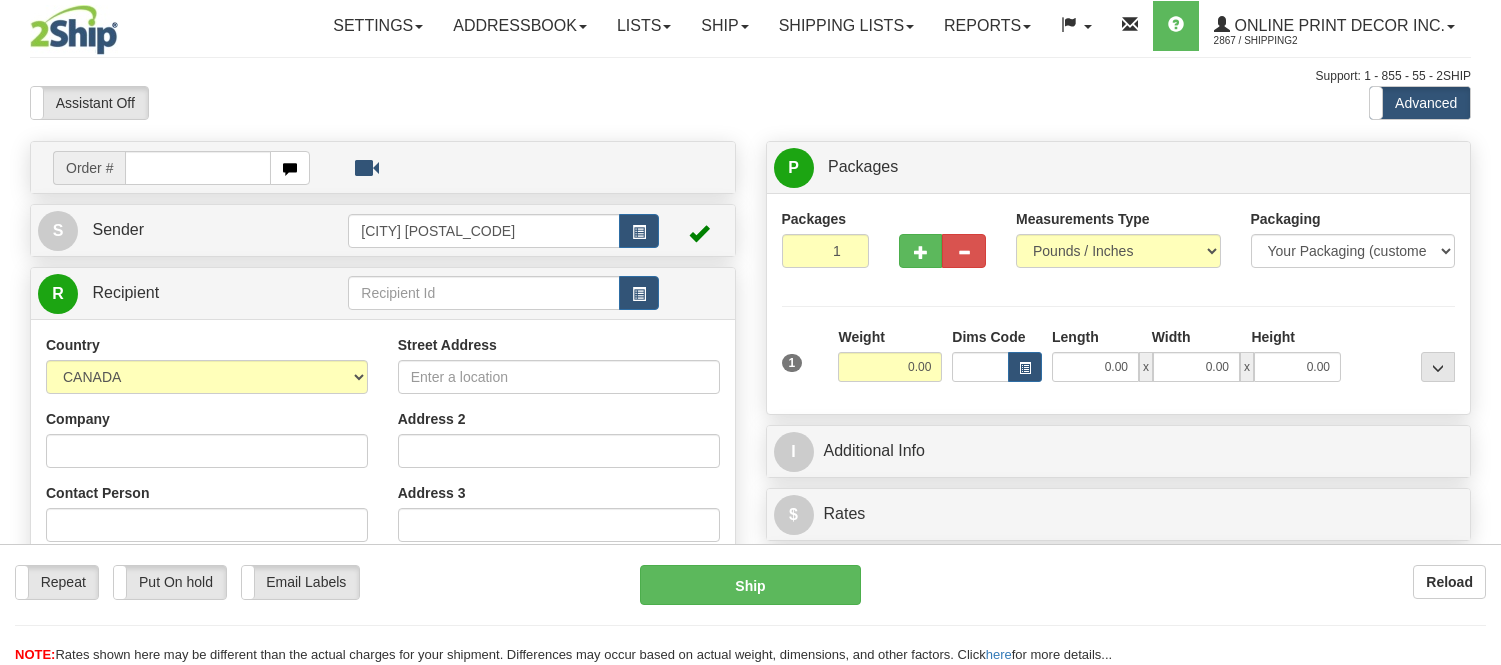 scroll, scrollTop: 0, scrollLeft: 0, axis: both 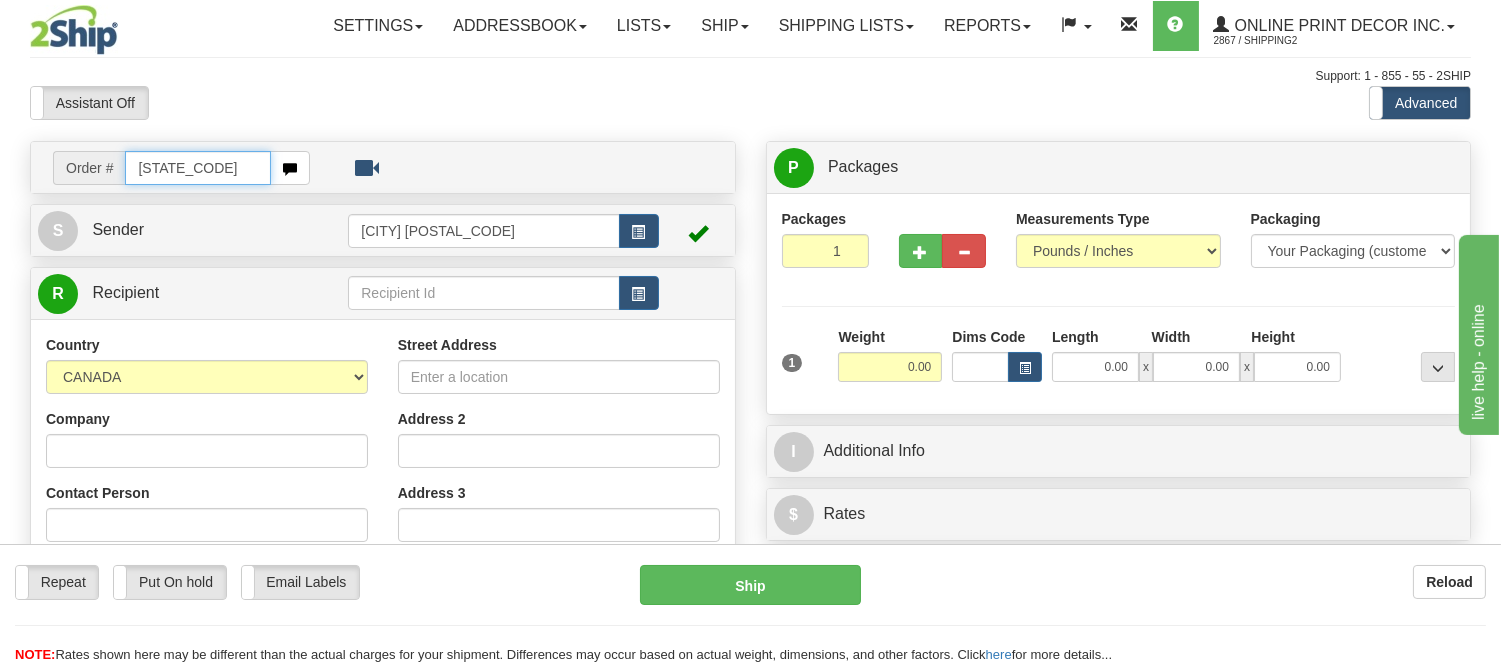 type on "[STATE_CODE]" 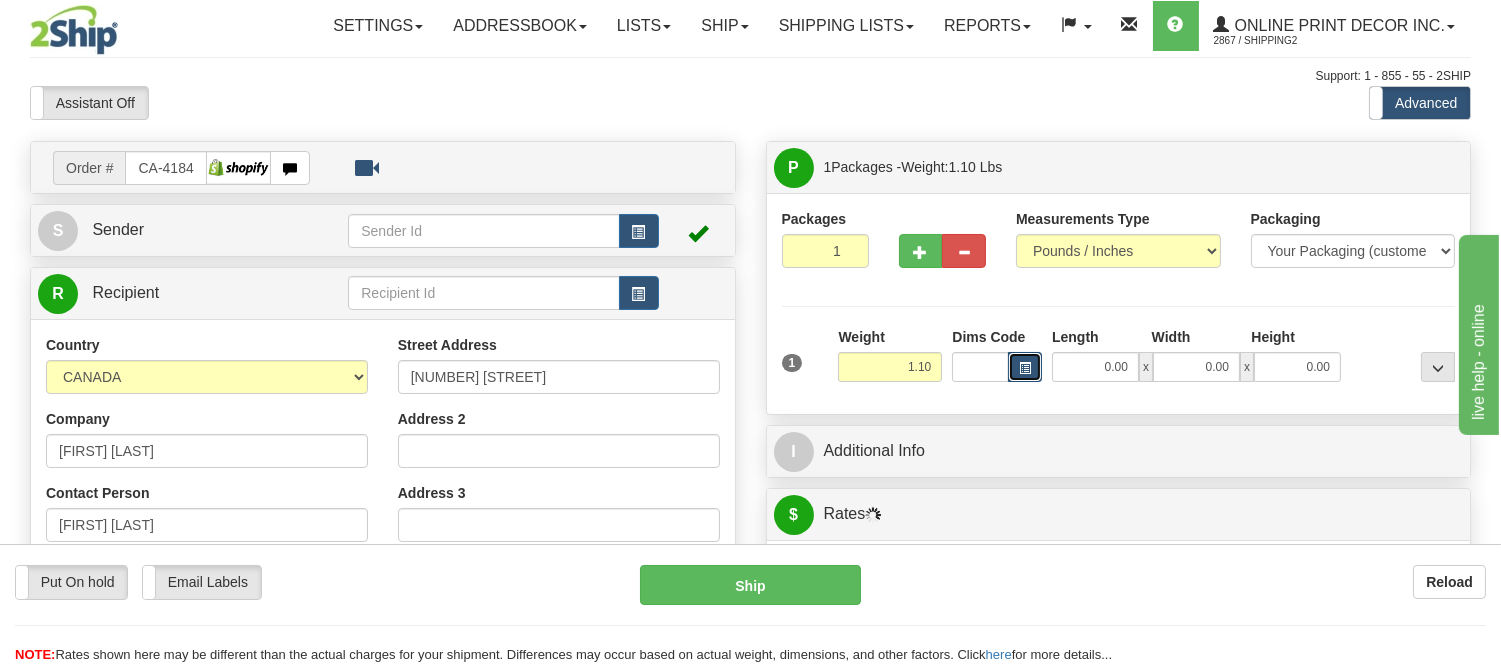 click at bounding box center [1025, 367] 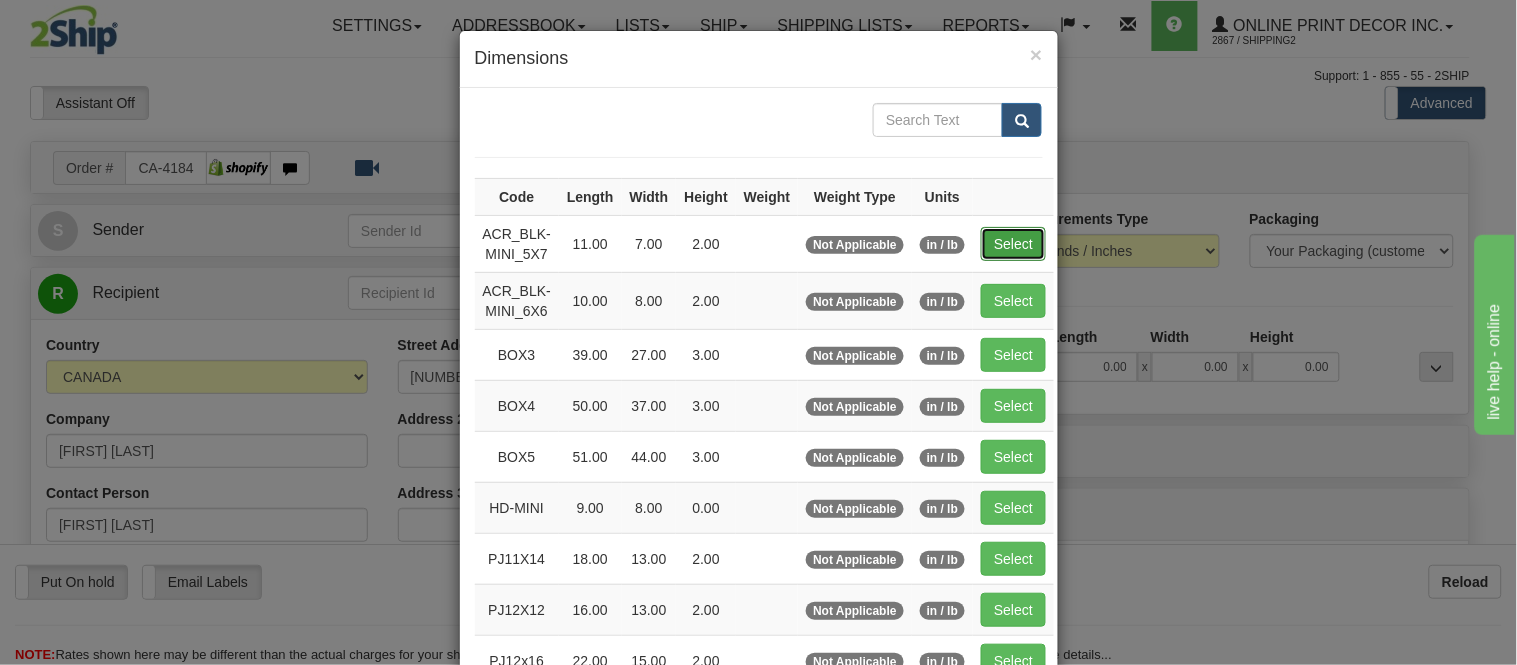 click on "Select" at bounding box center [1013, 244] 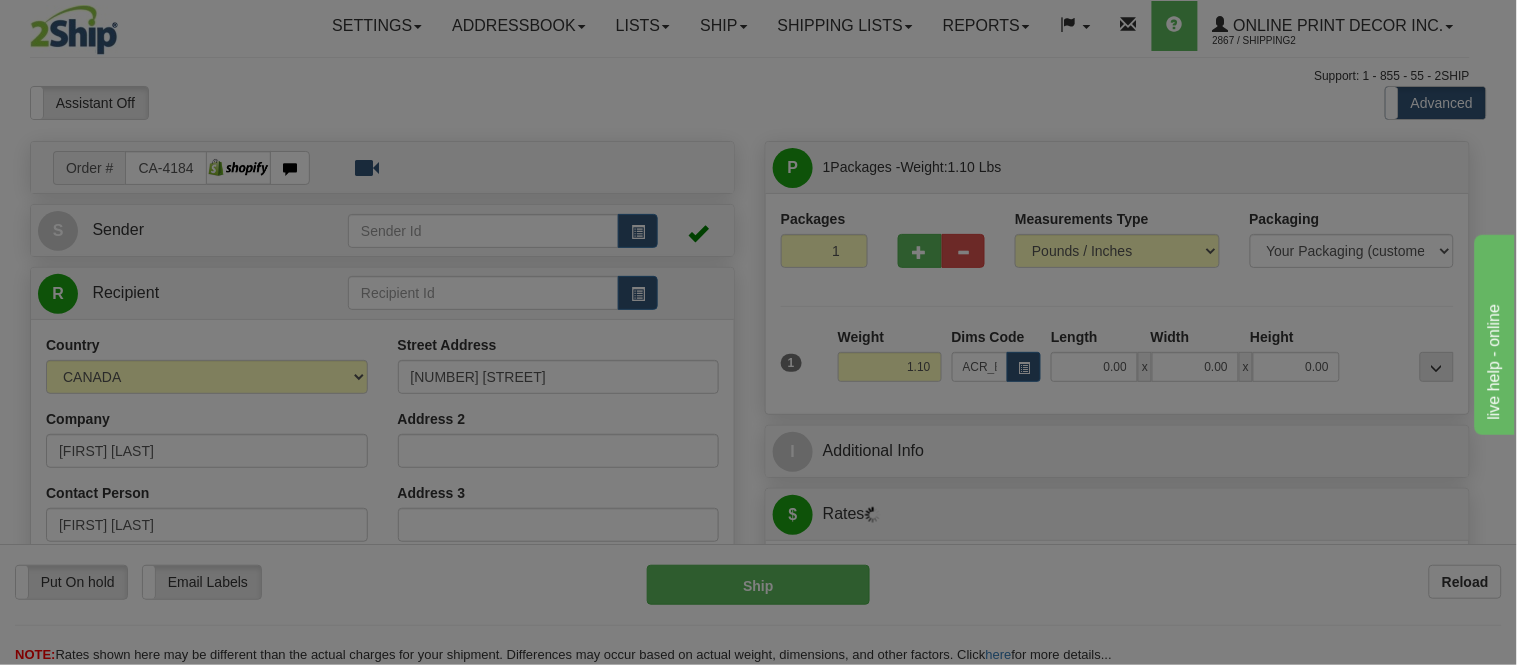 type on "11.00" 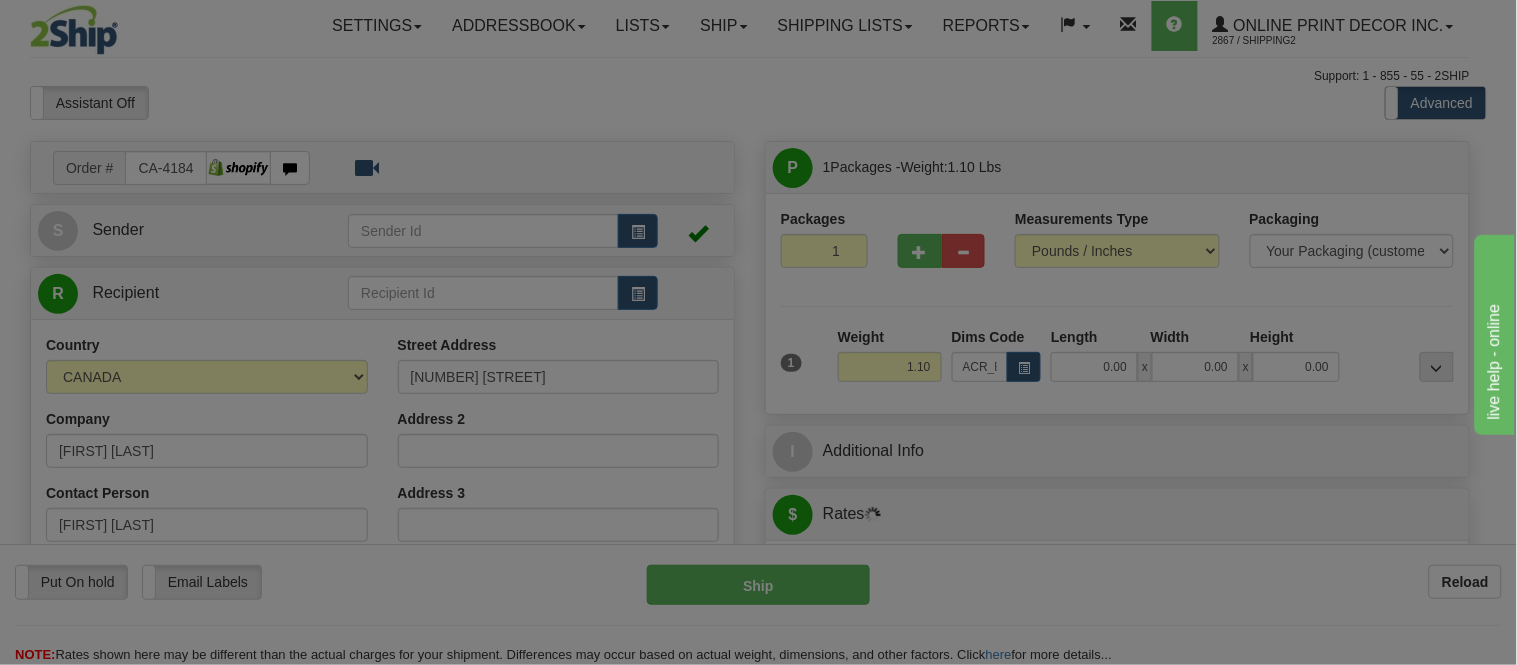 type on "7.00" 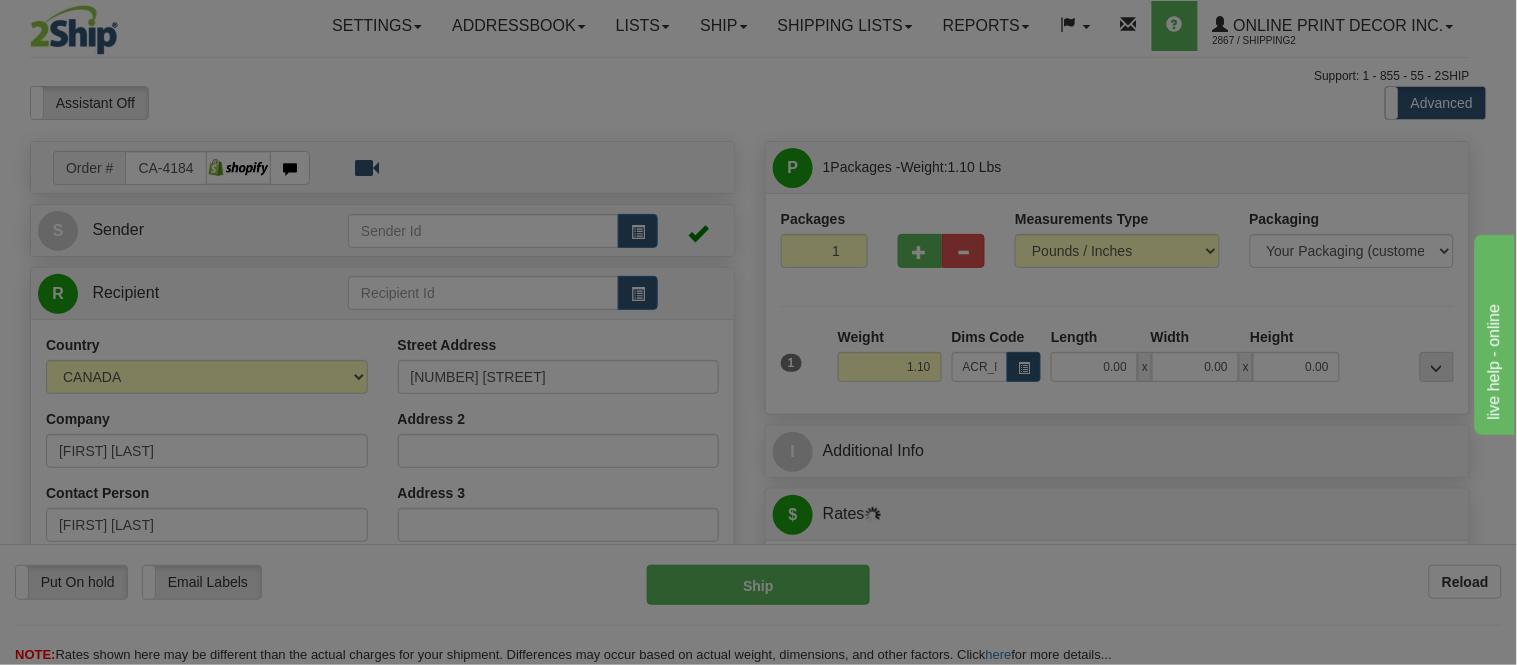 type on "2.00" 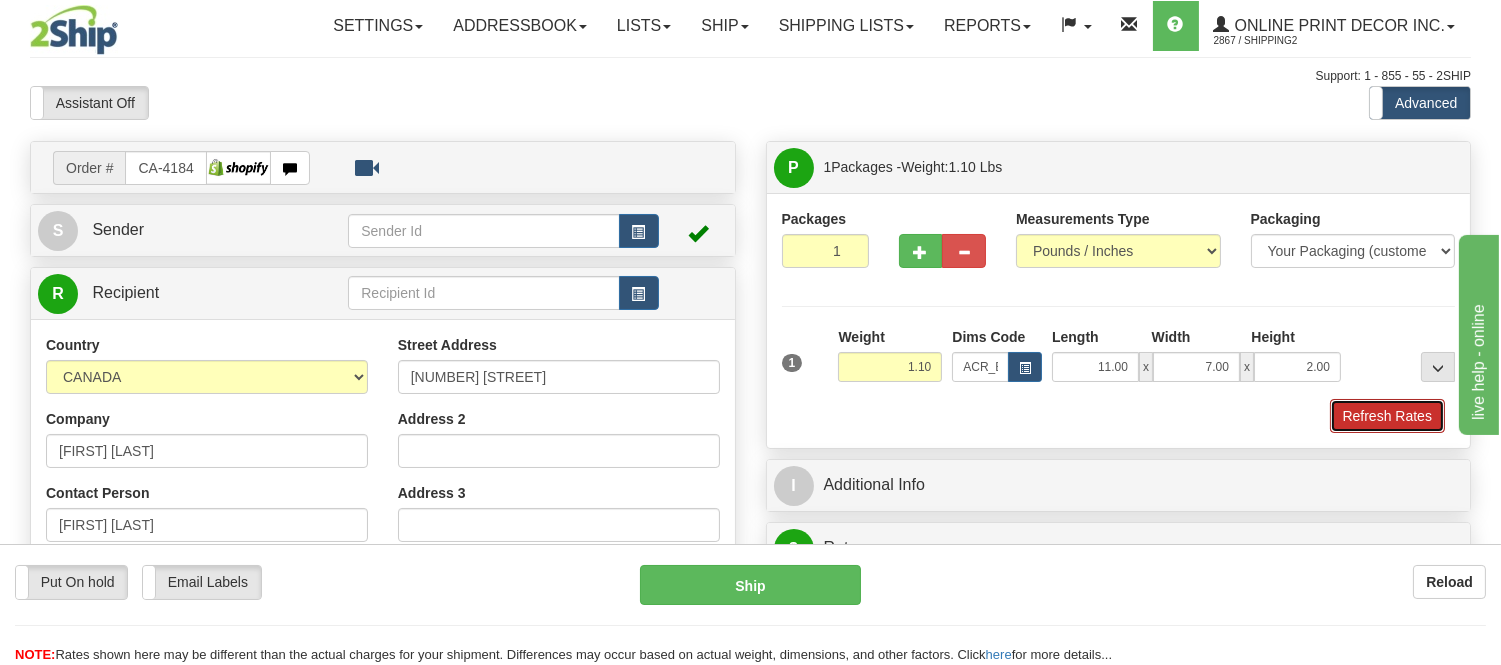 click on "Refresh Rates" at bounding box center (1387, 416) 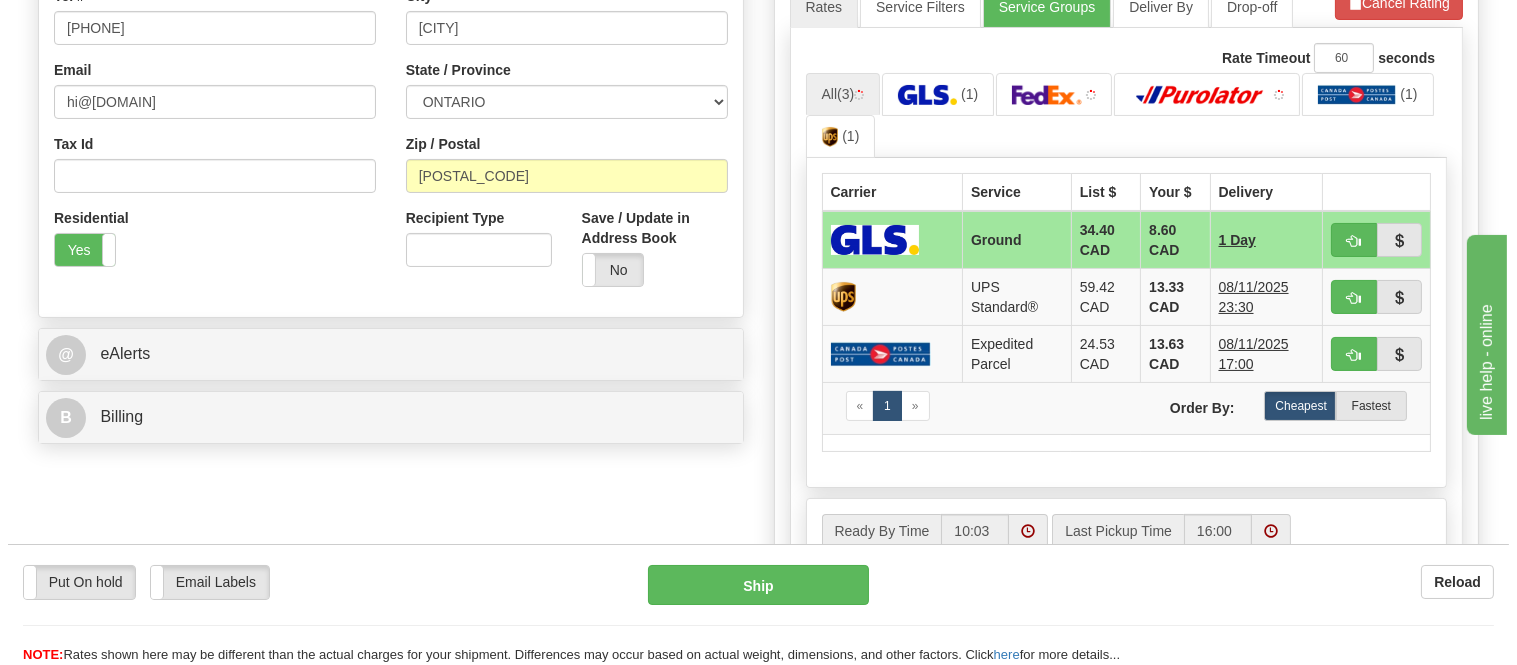 scroll, scrollTop: 640, scrollLeft: 0, axis: vertical 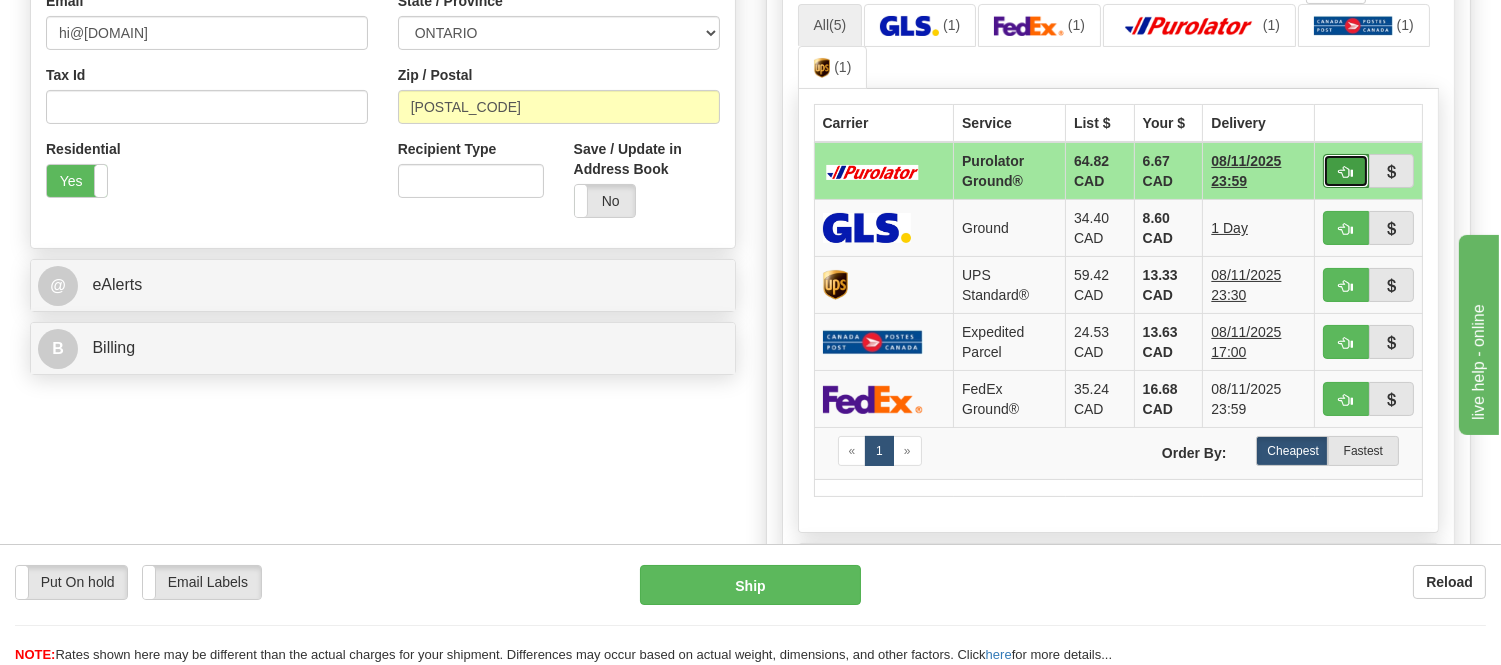 click at bounding box center (1346, 171) 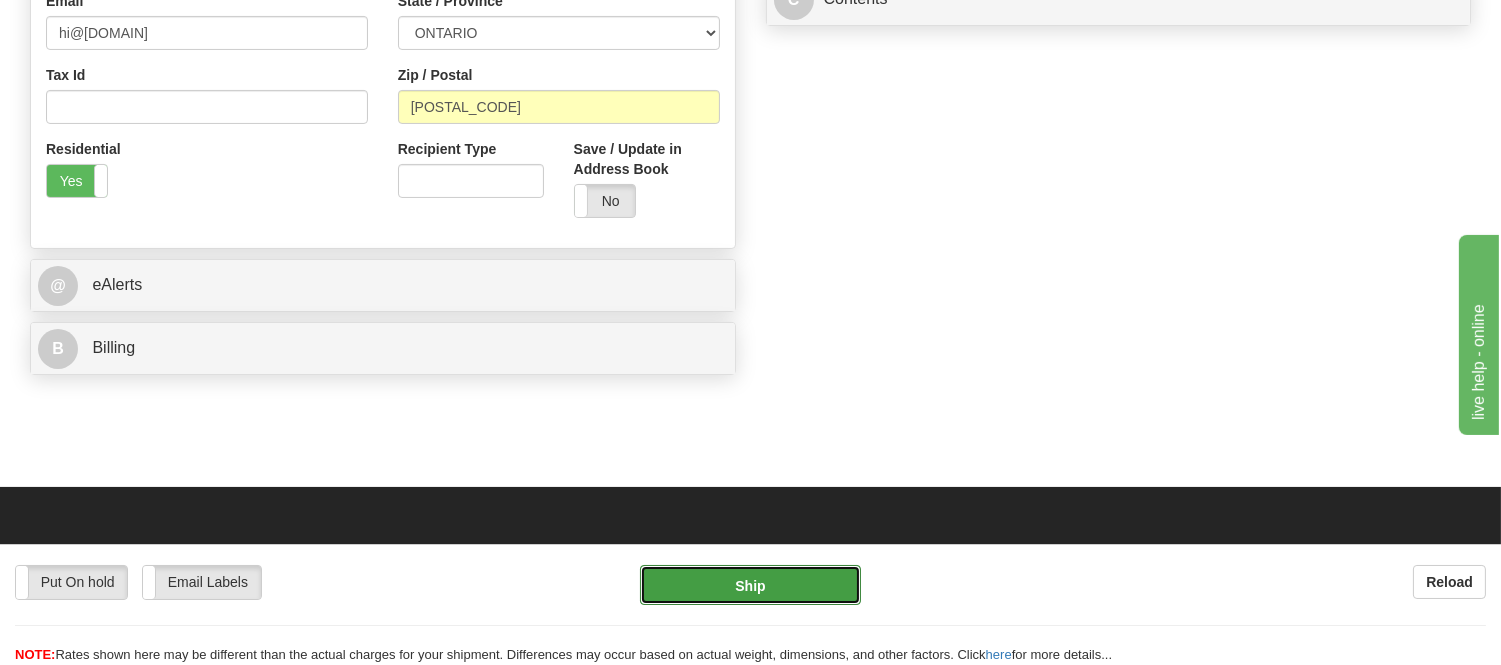 click on "Ship" at bounding box center [750, 585] 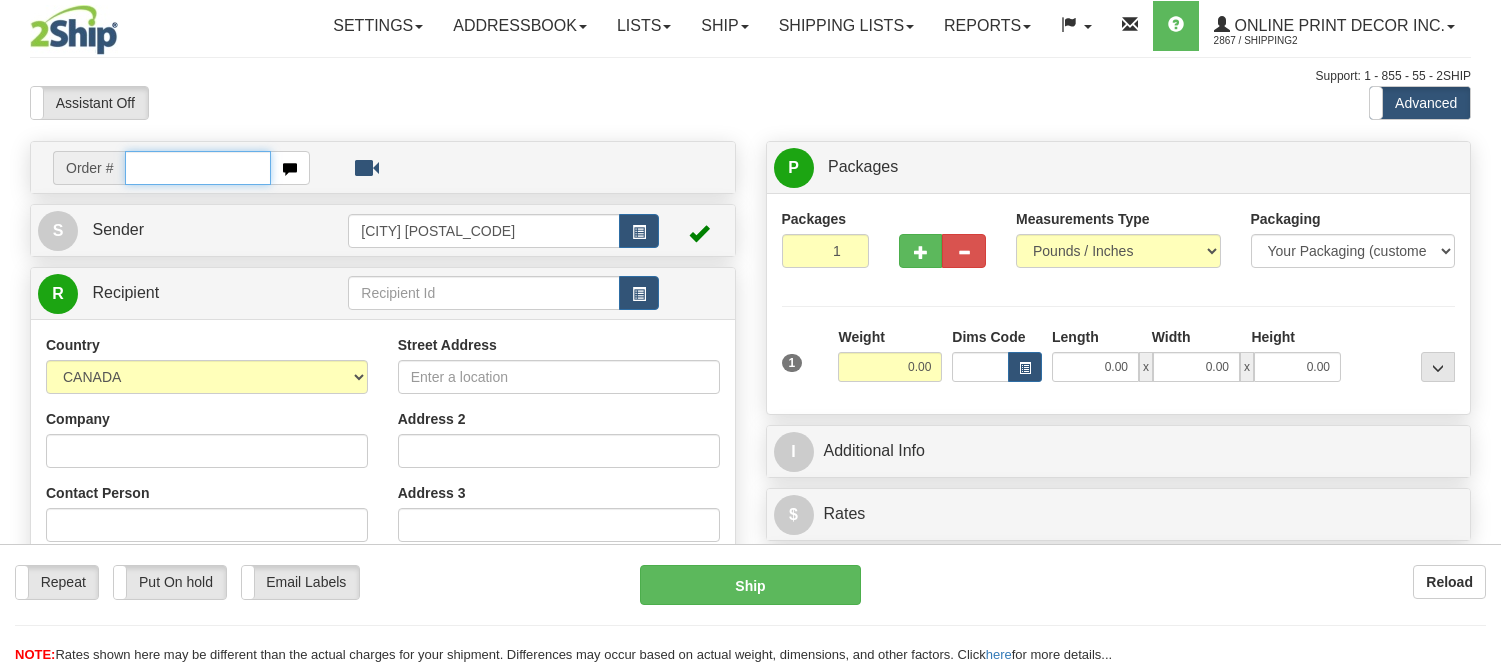 scroll, scrollTop: 0, scrollLeft: 0, axis: both 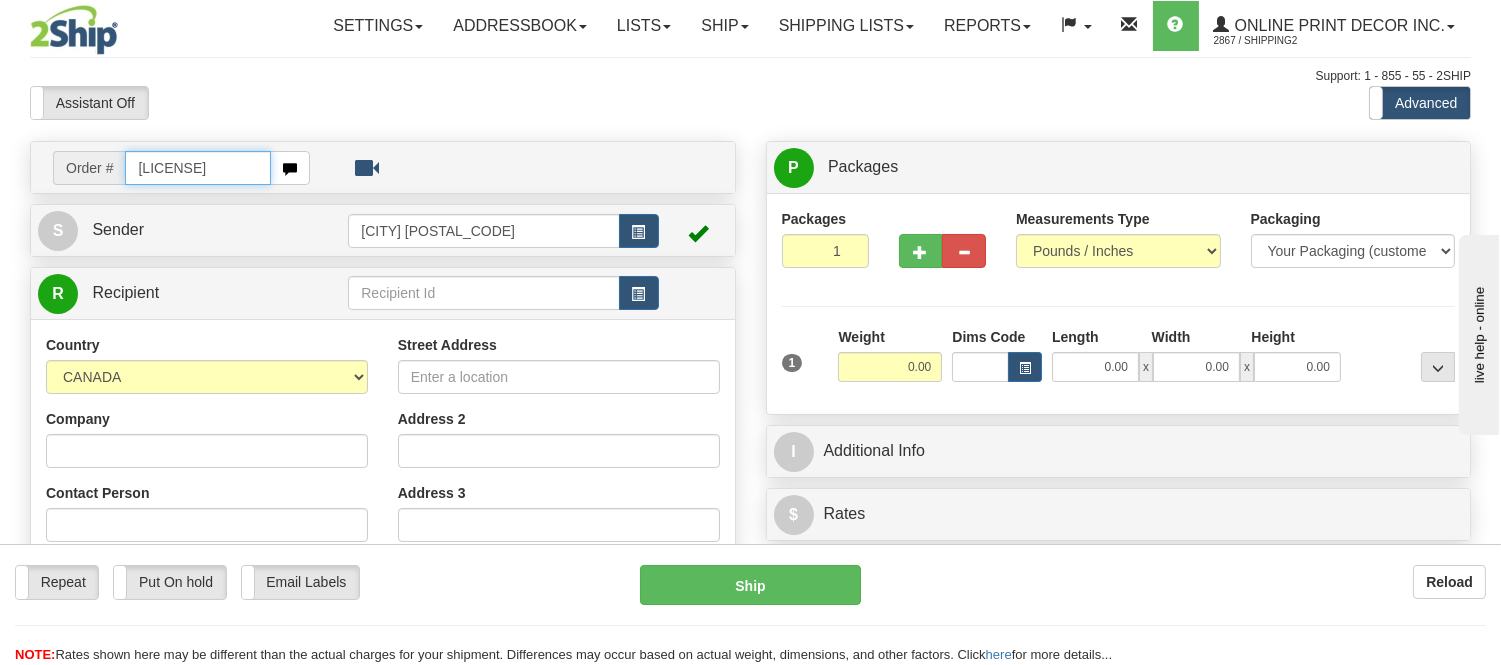 type on "[LICENSE]" 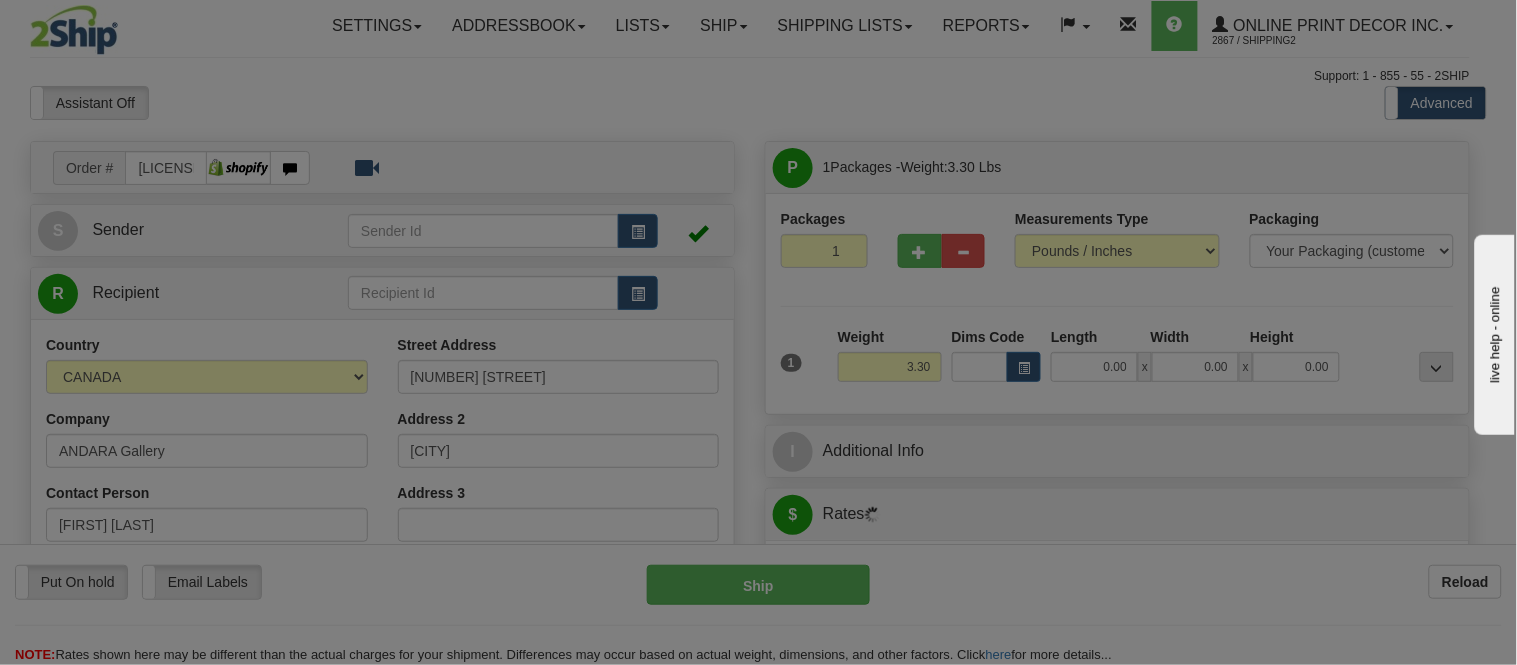 type on "[CITY]" 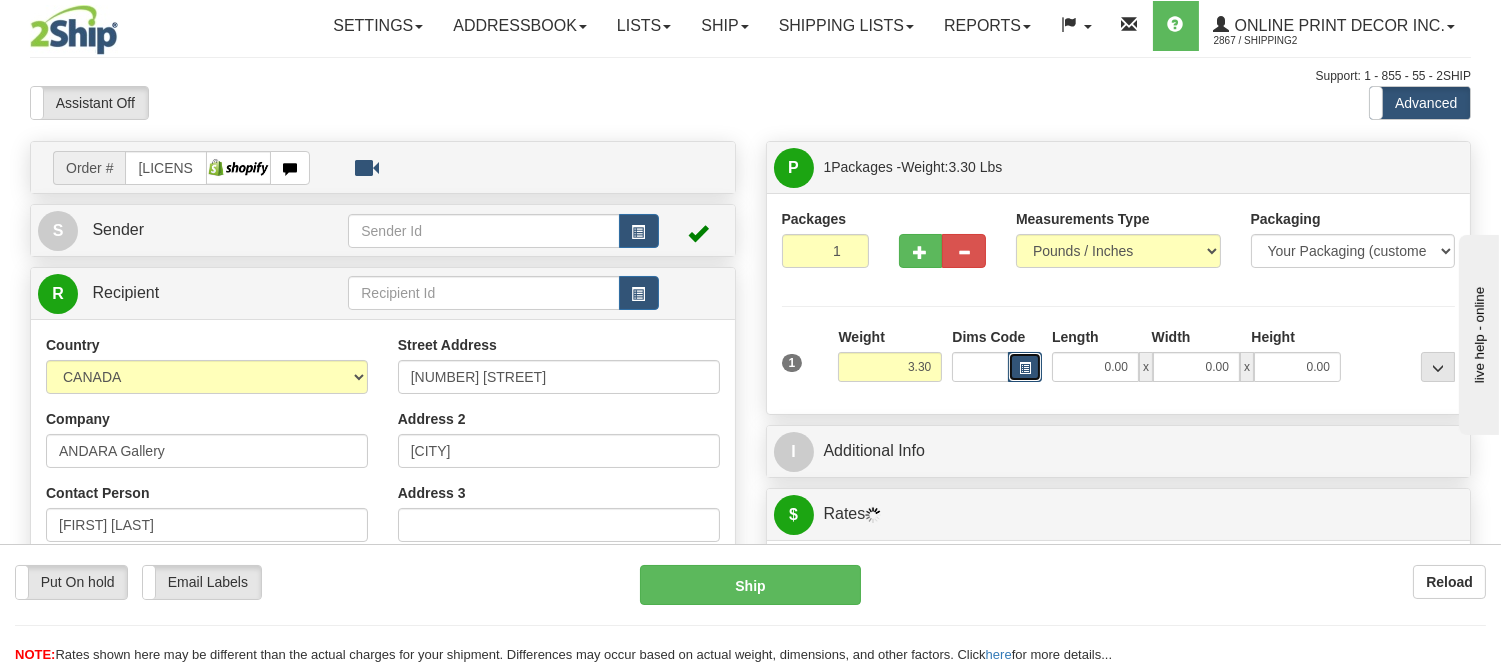 click at bounding box center (1025, 368) 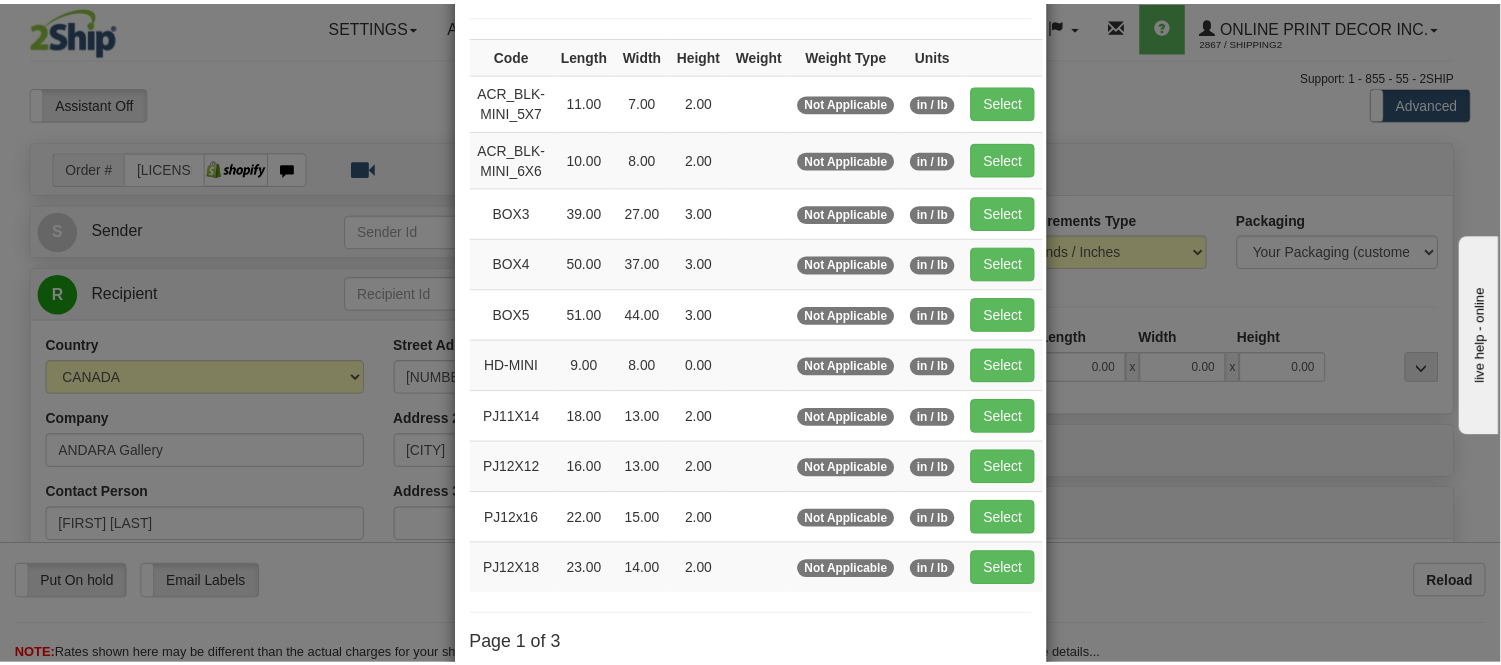 scroll, scrollTop: 333, scrollLeft: 0, axis: vertical 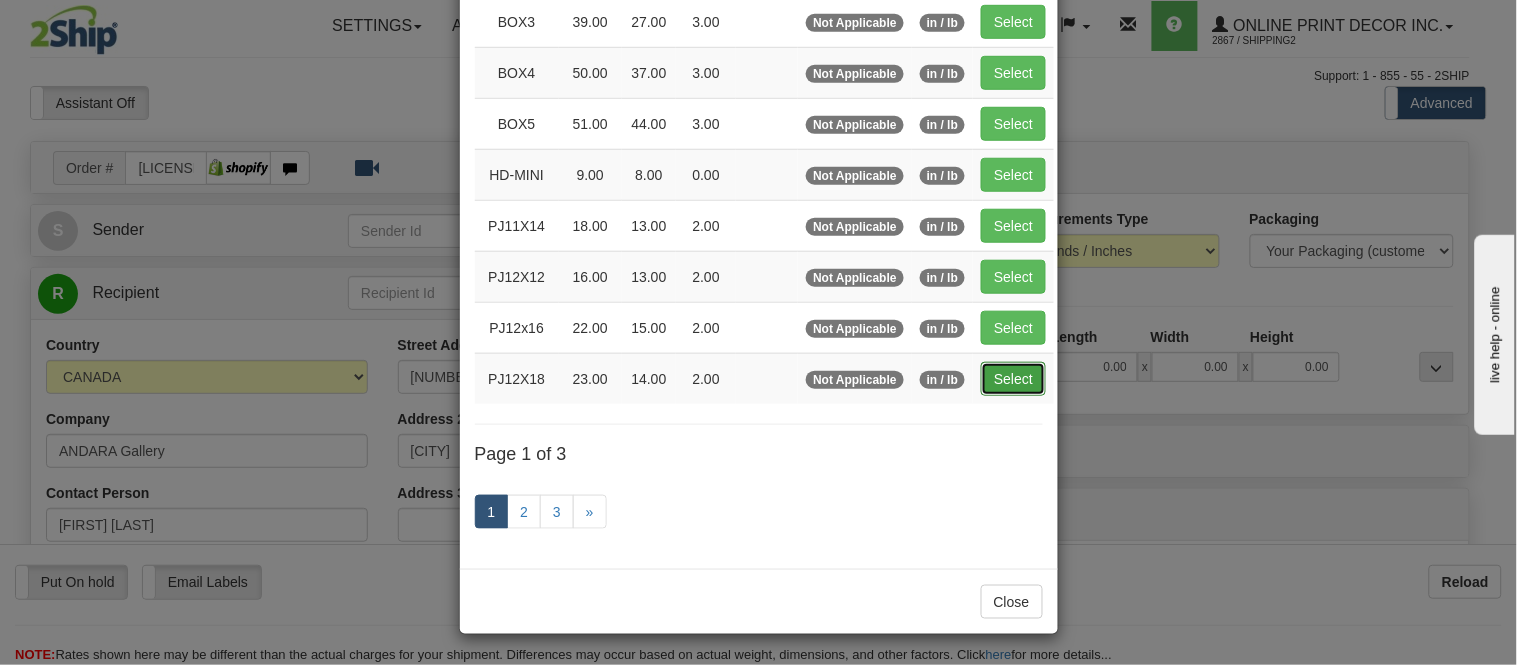 click on "Select" at bounding box center [1013, 379] 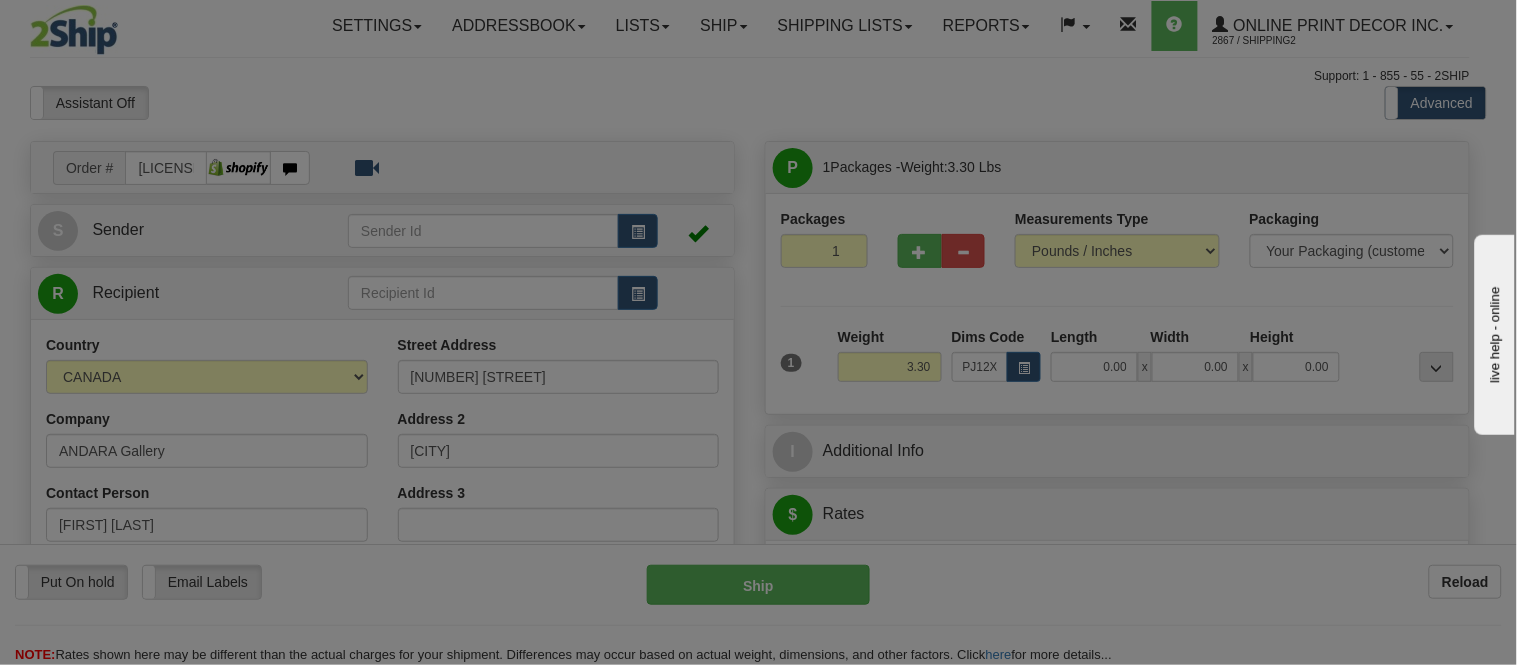 type on "23.00" 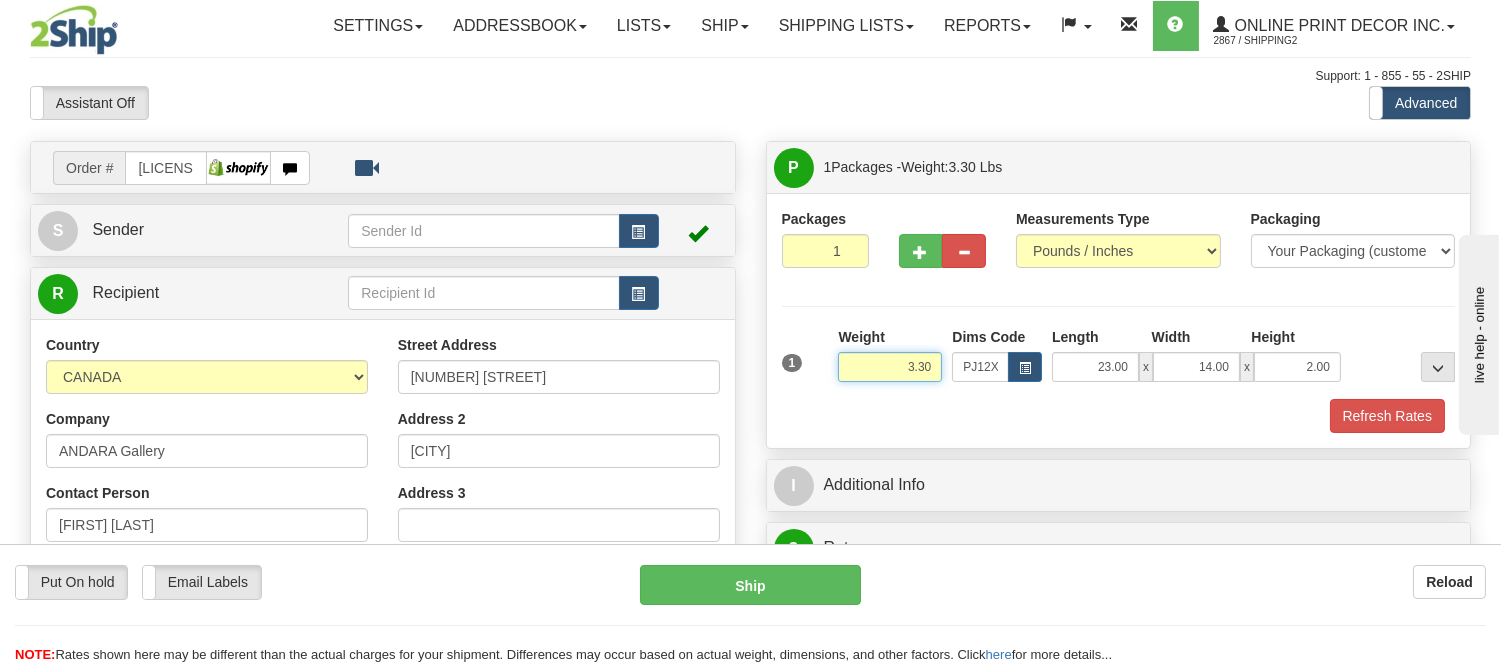 drag, startPoint x: 928, startPoint y: 364, endPoint x: 824, endPoint y: 365, distance: 104.00481 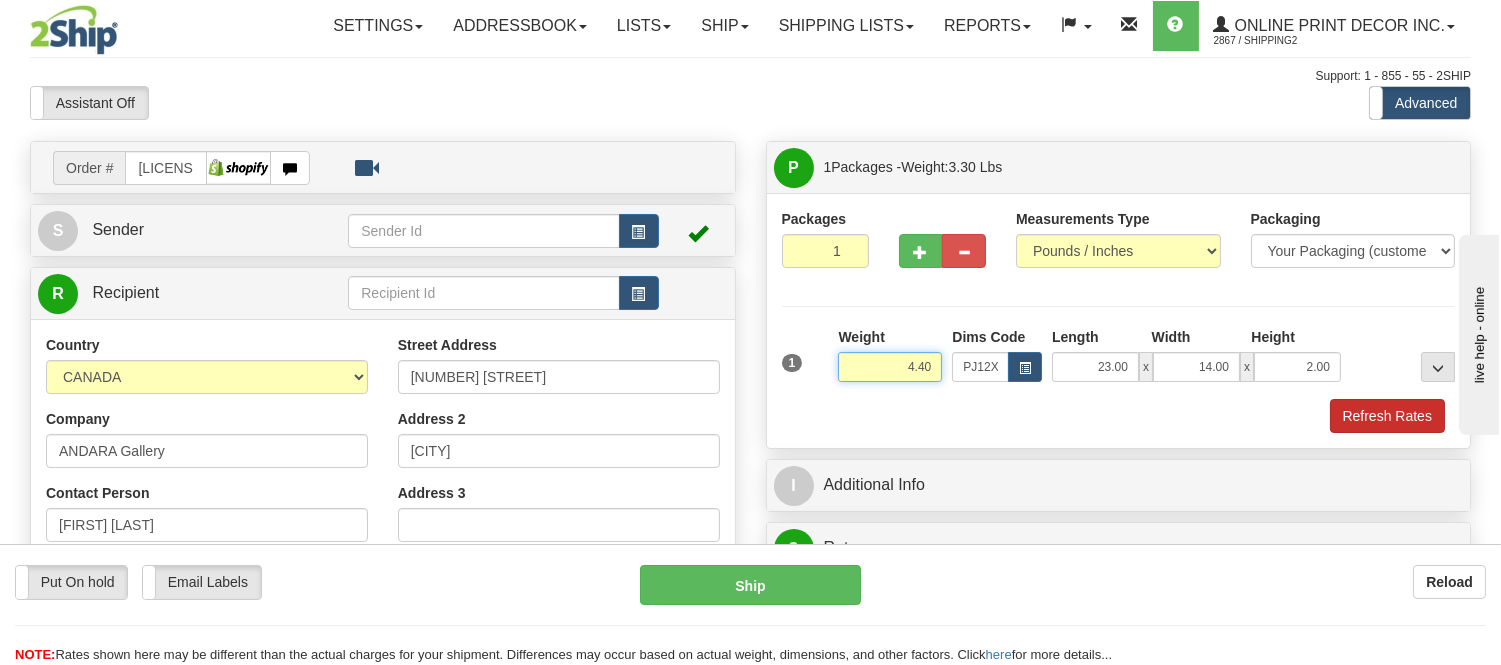 type on "4.40" 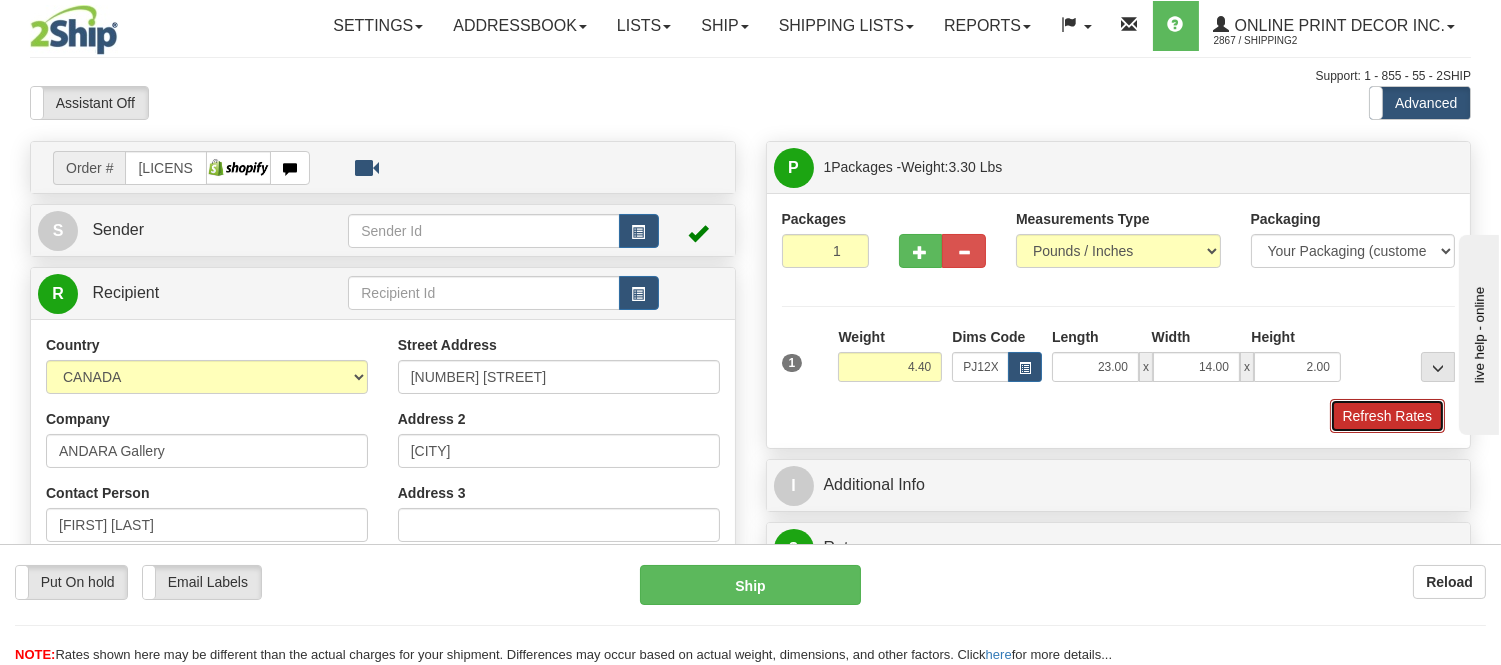 click on "Refresh Rates" at bounding box center (1387, 416) 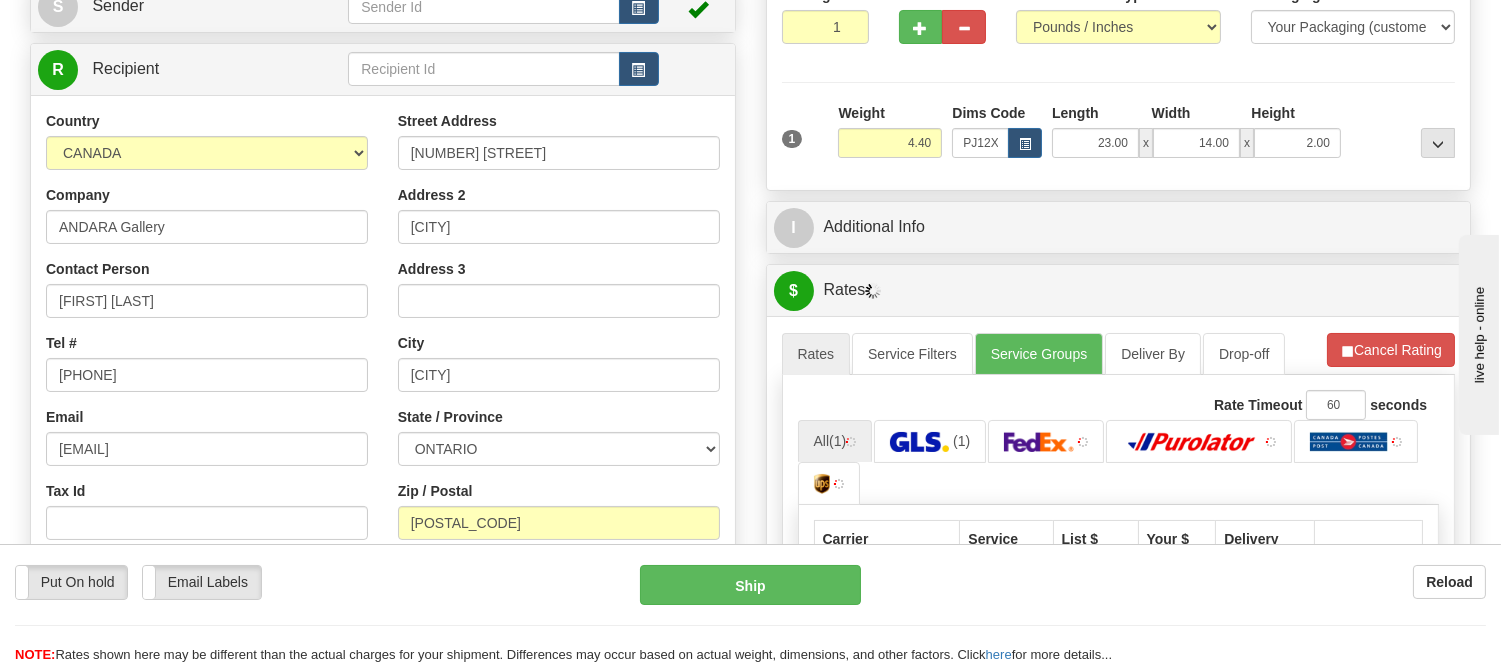 scroll, scrollTop: 276, scrollLeft: 0, axis: vertical 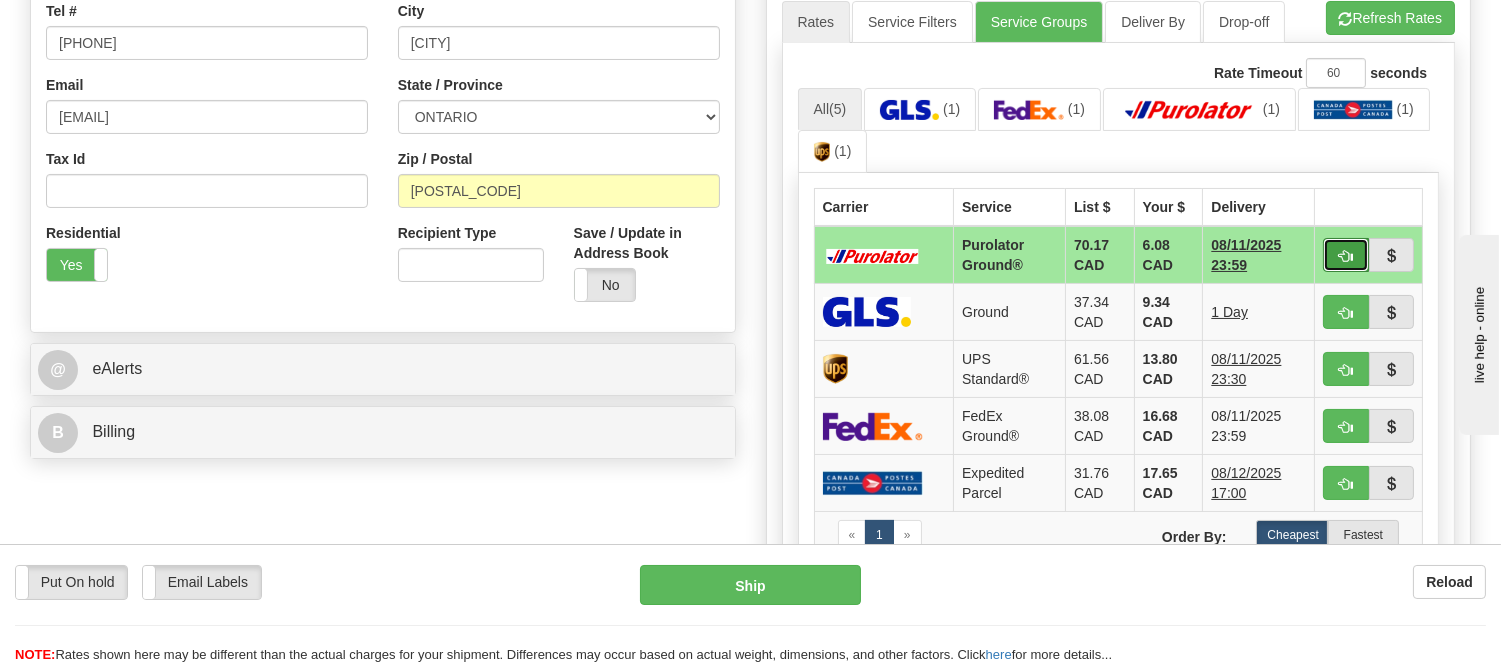 click at bounding box center [1346, 256] 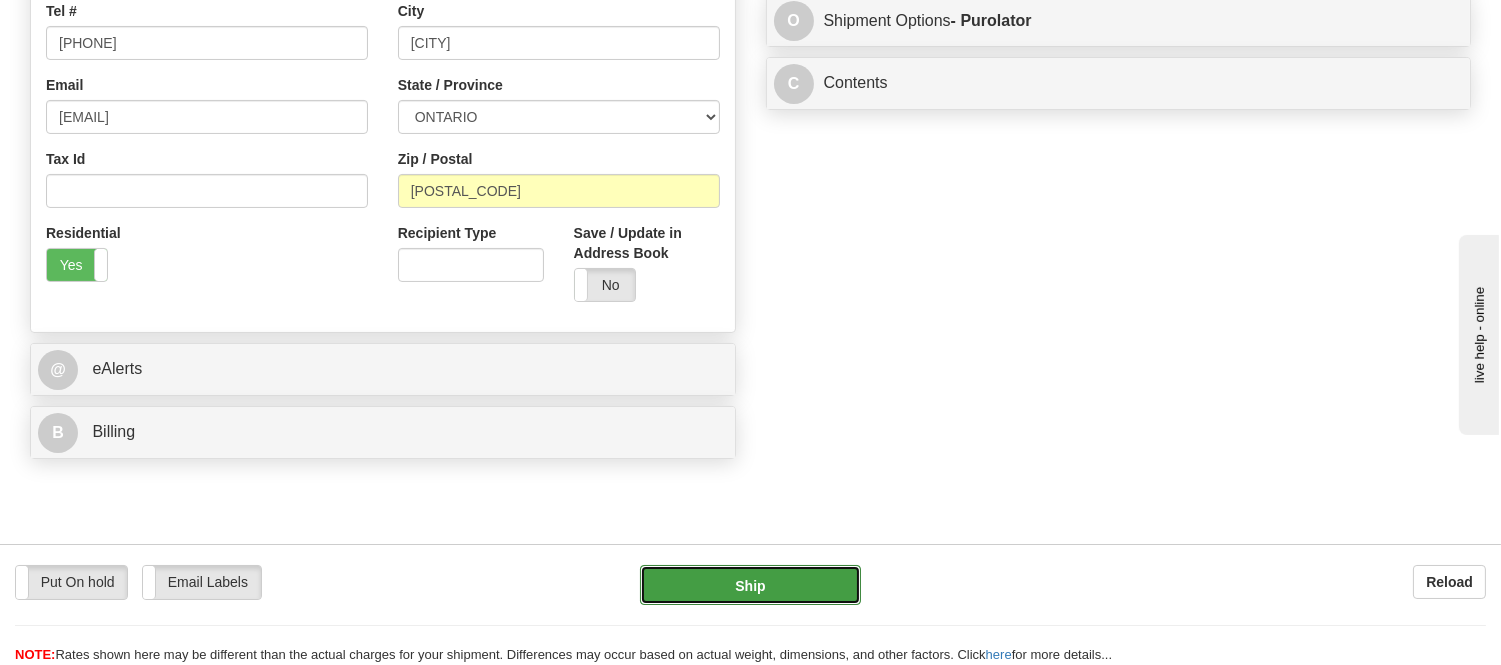 click on "Ship" at bounding box center [750, 585] 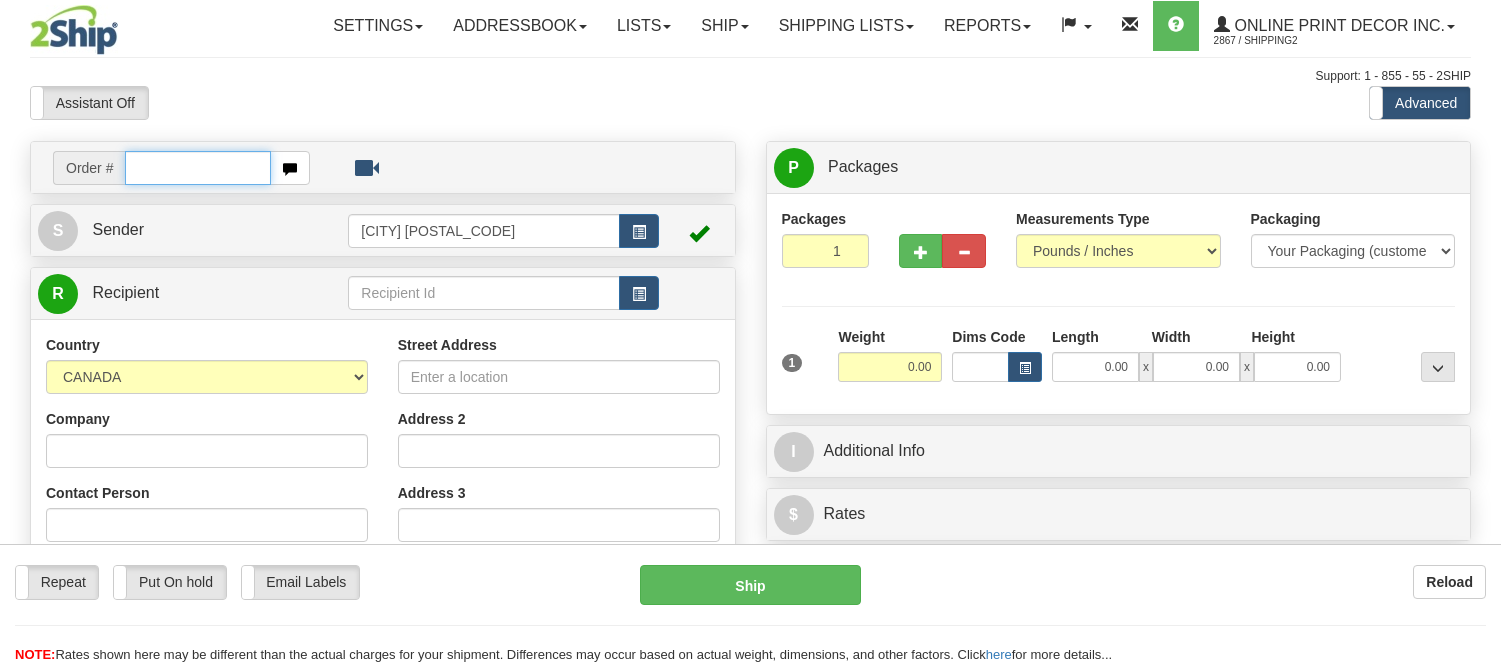 scroll, scrollTop: 0, scrollLeft: 0, axis: both 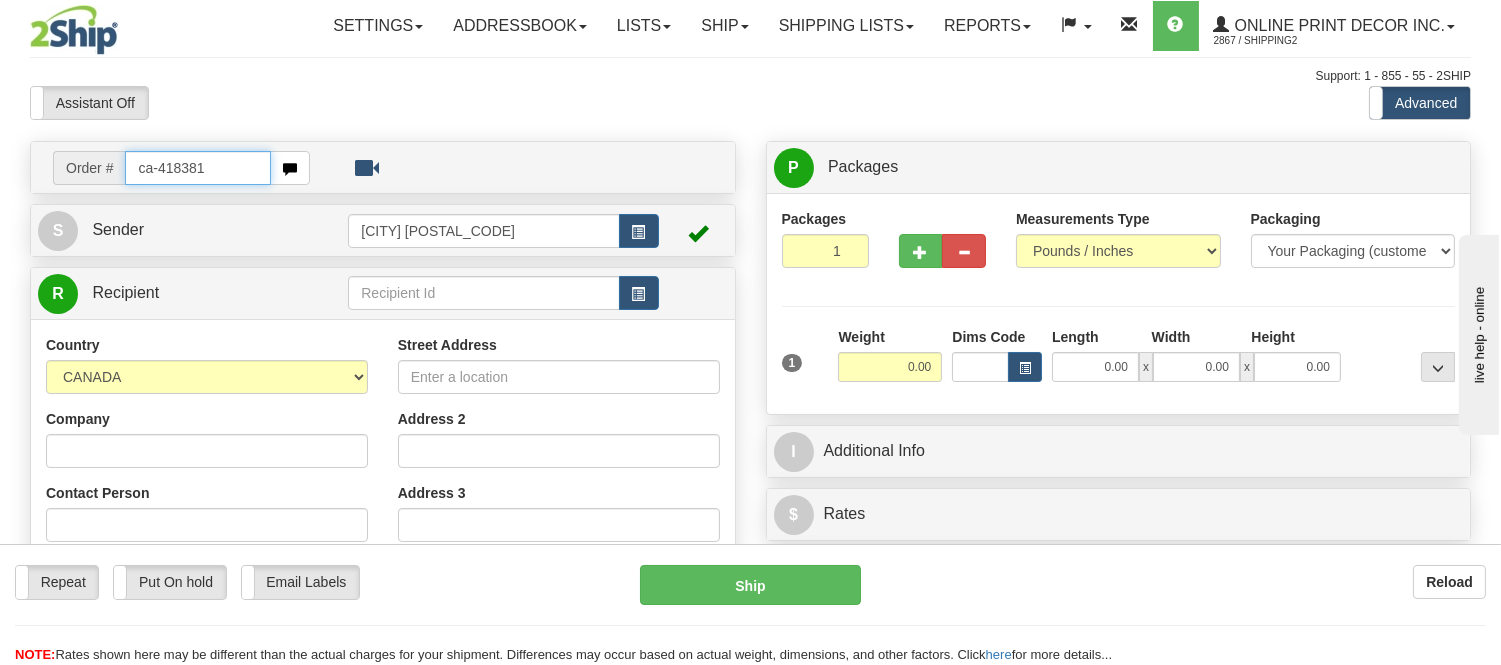 type on "ca-418381" 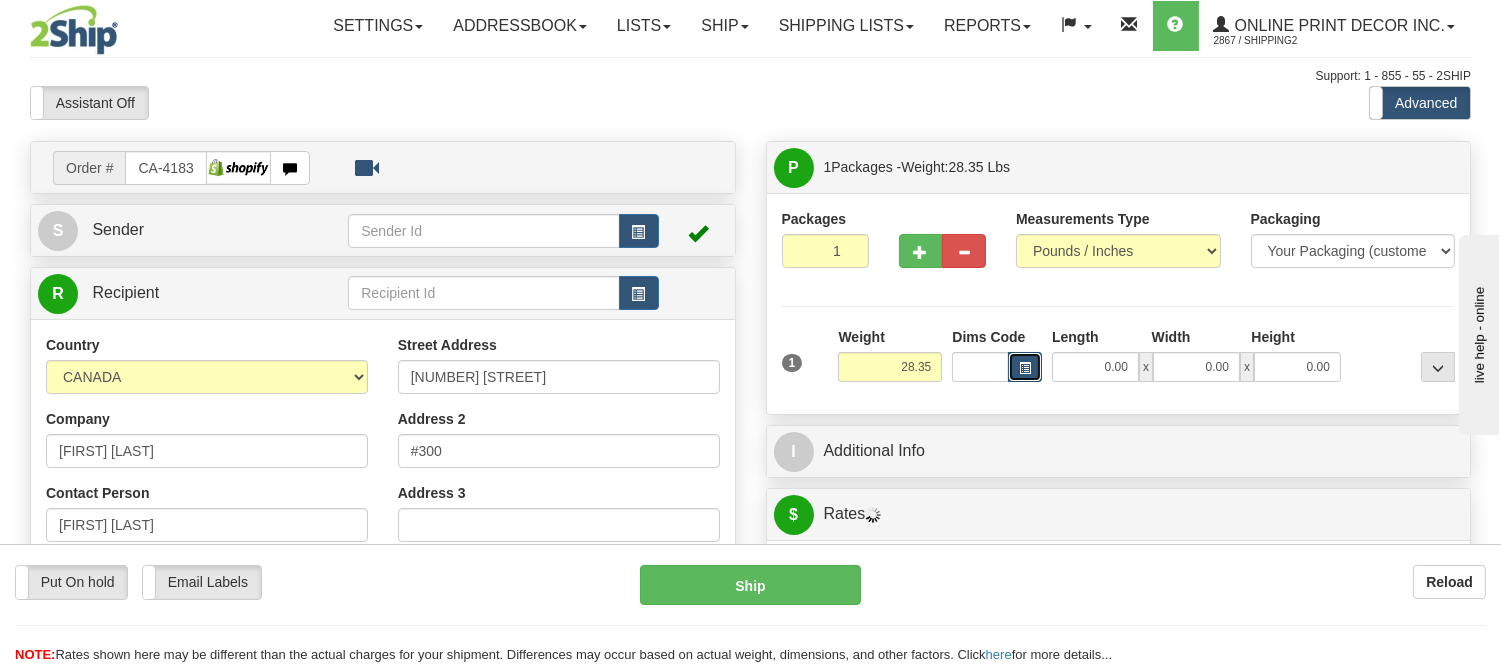 click at bounding box center [1025, 368] 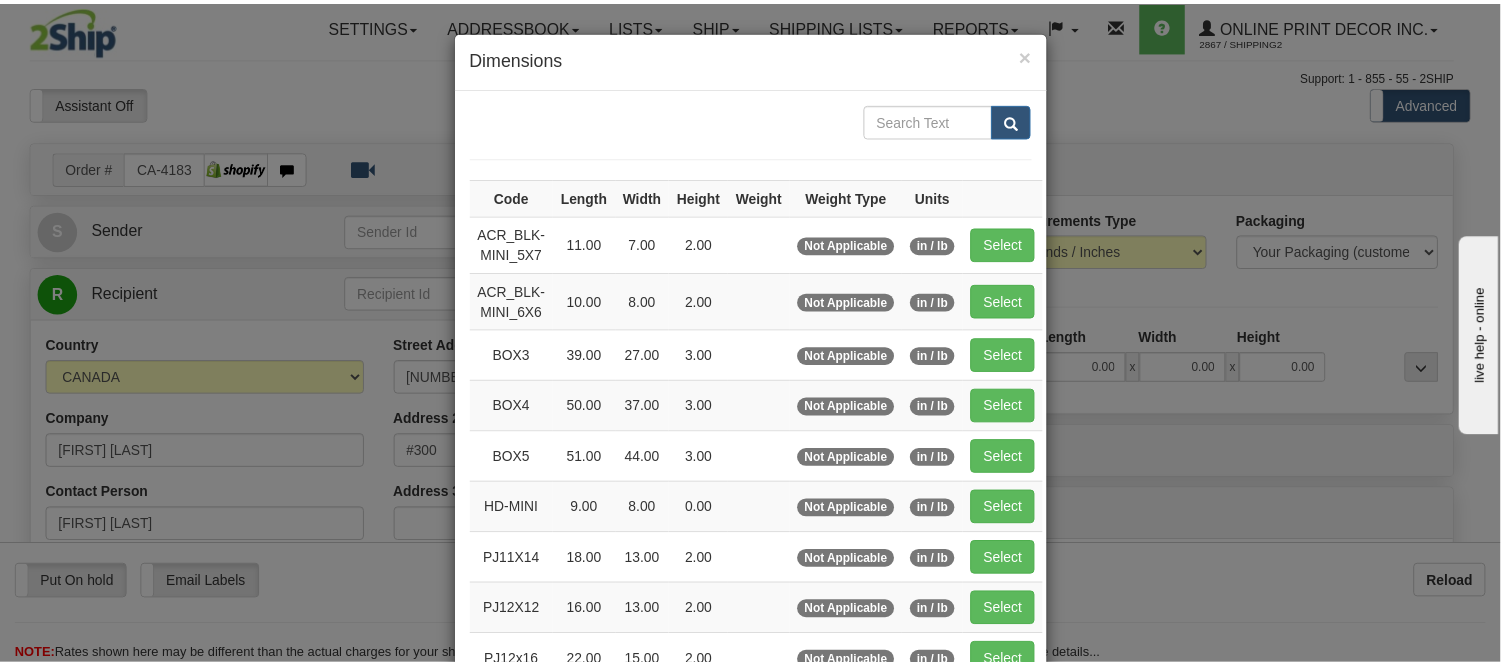 scroll, scrollTop: 222, scrollLeft: 0, axis: vertical 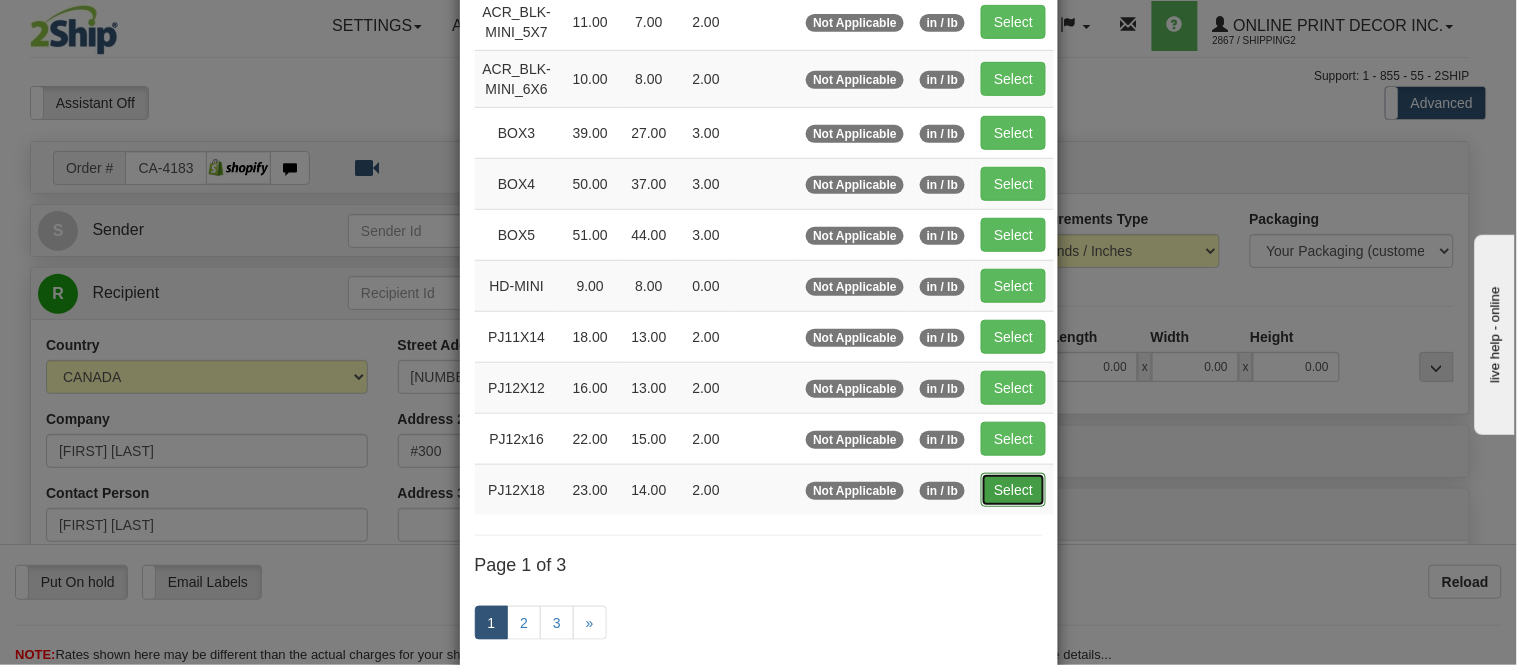 click on "Select" at bounding box center (1013, 490) 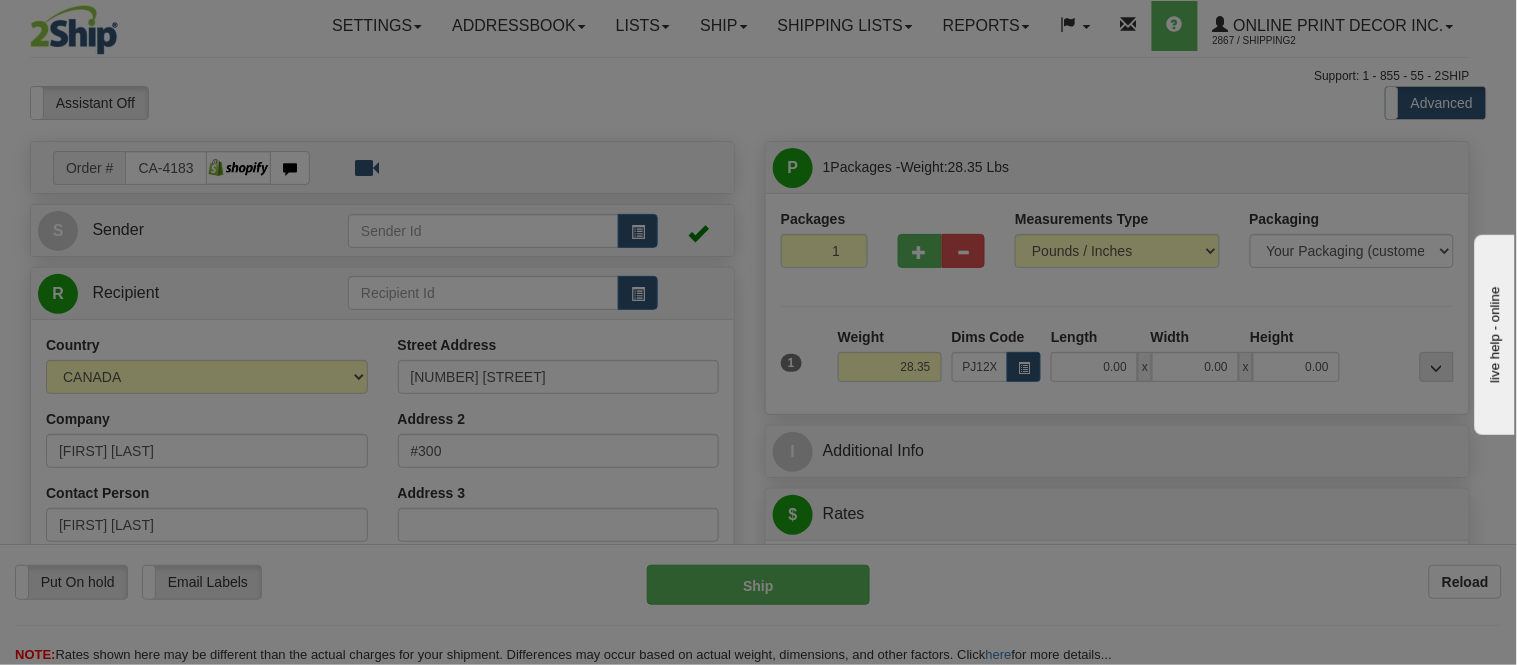 type on "23.00" 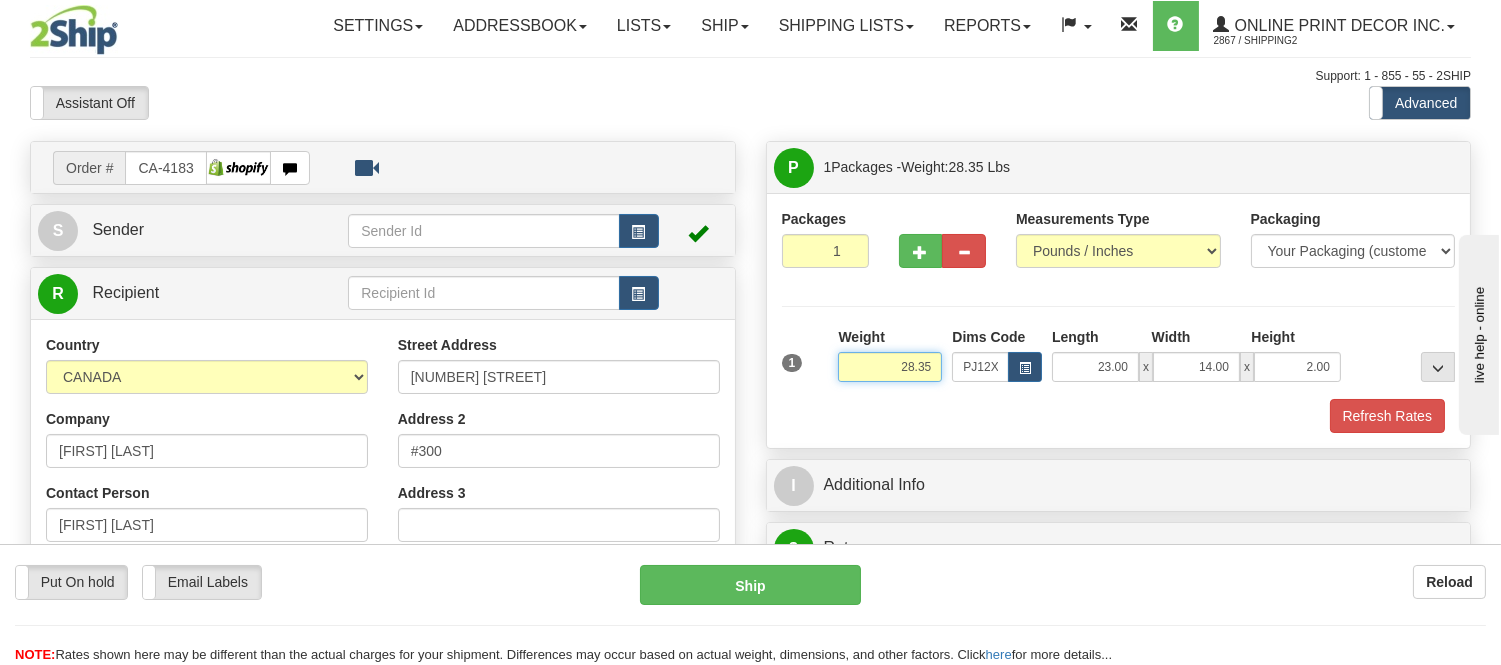 drag, startPoint x: 932, startPoint y: 363, endPoint x: 798, endPoint y: 365, distance: 134.01492 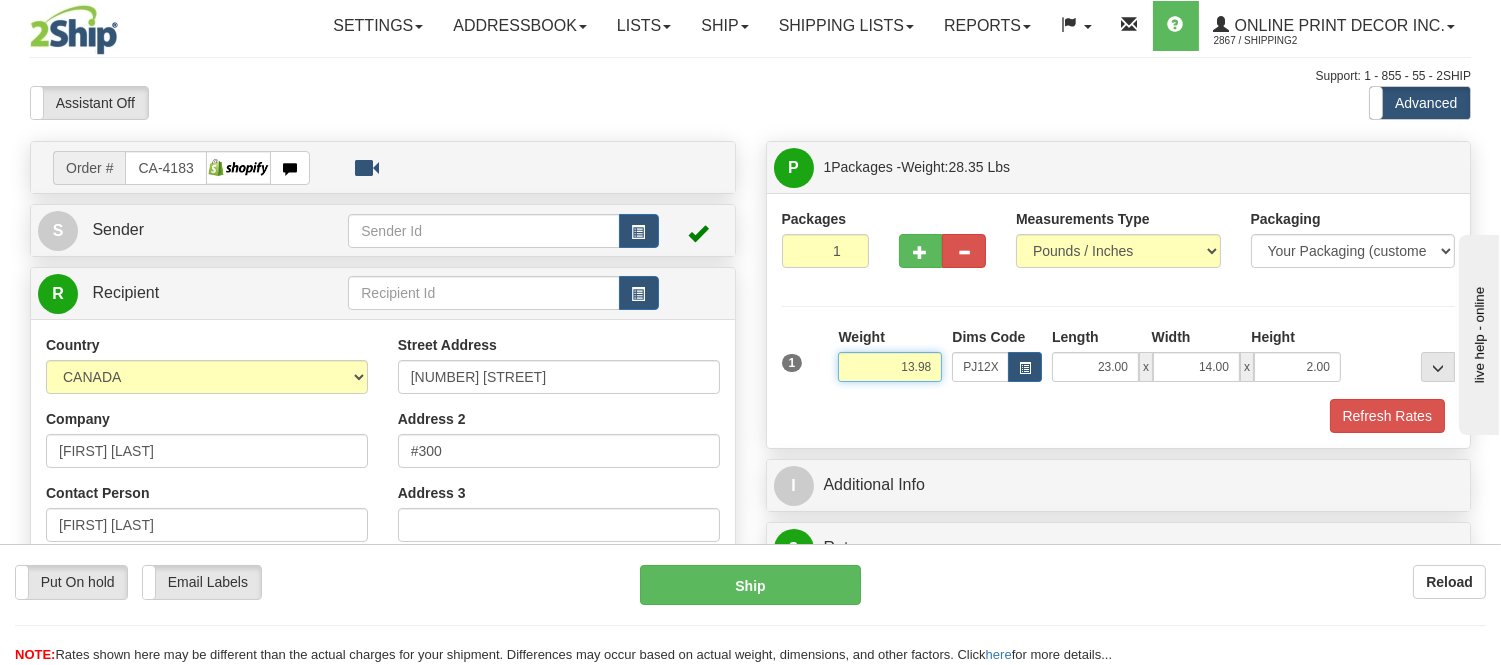 click on "13.98" at bounding box center (890, 367) 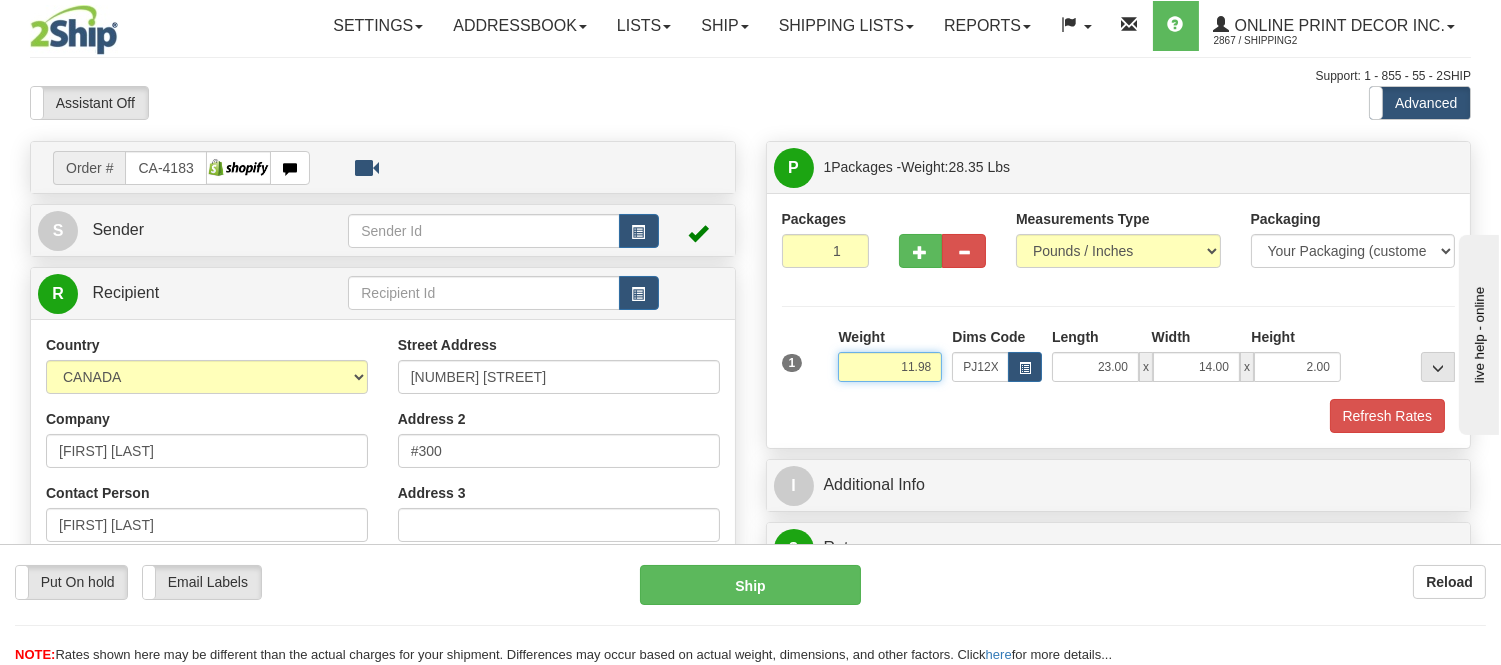 type on "11.98" 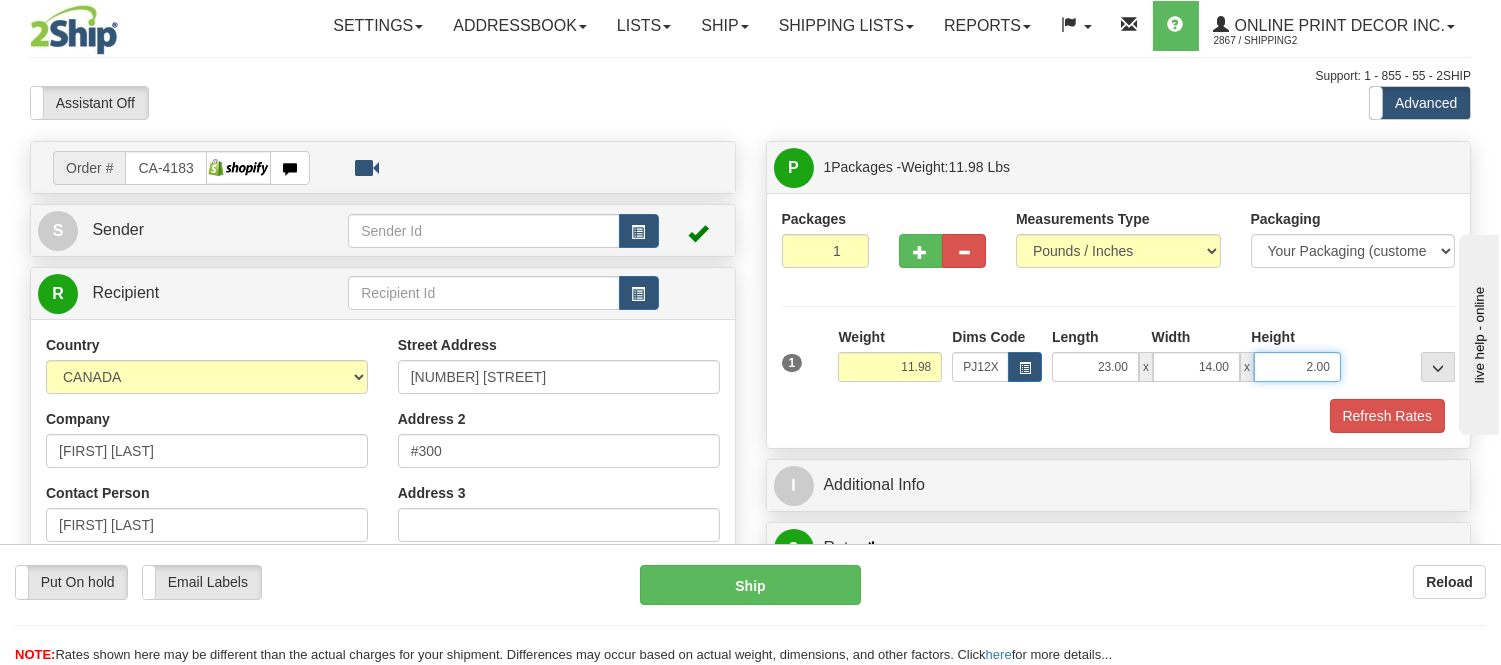 drag, startPoint x: 1333, startPoint y: 375, endPoint x: 1250, endPoint y: 375, distance: 83 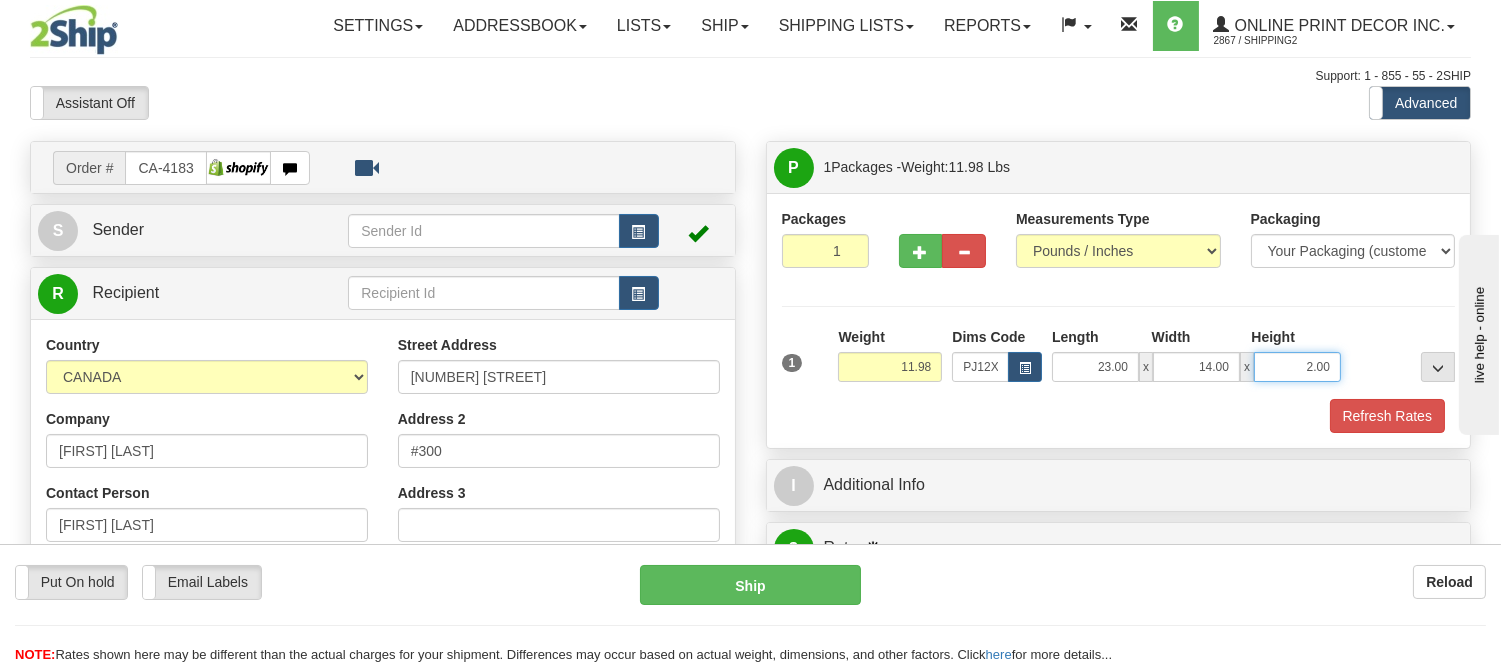 click on "23.00
x
14.00
x
2.00" at bounding box center (1196, 367) 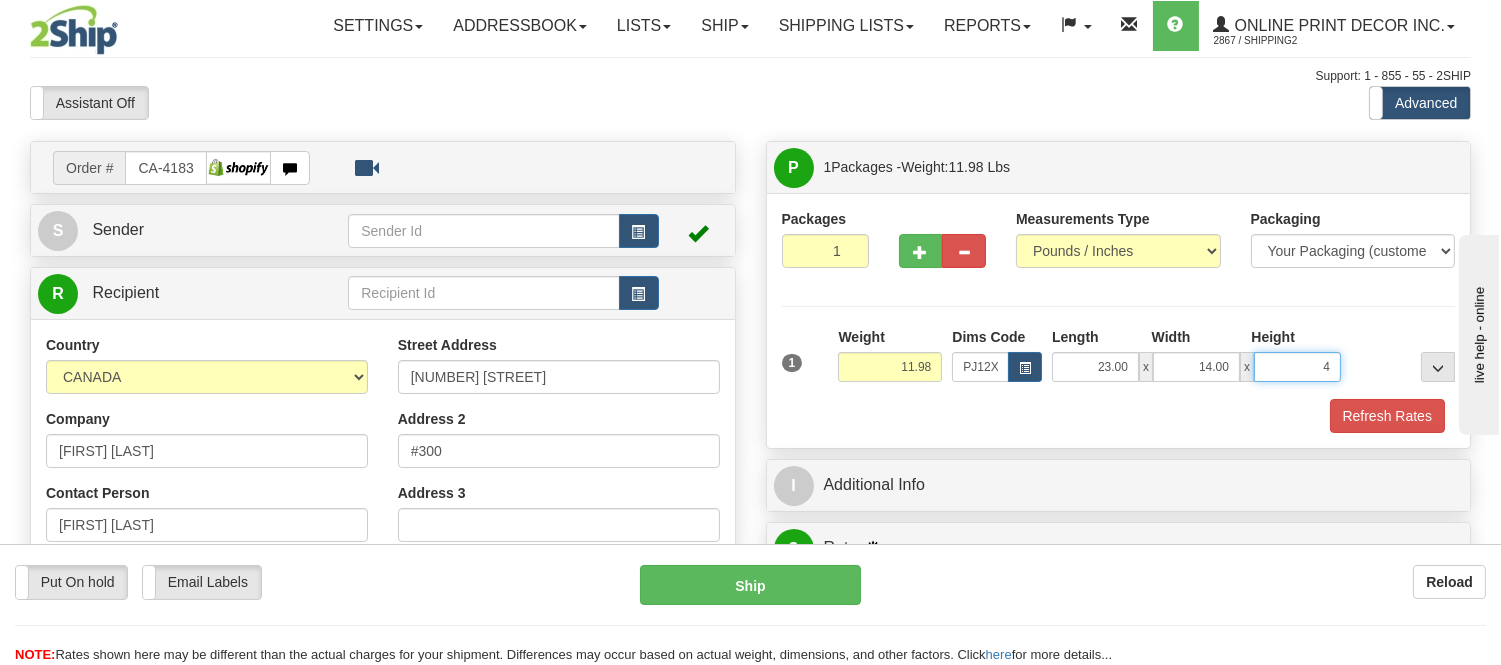 click on "Delete" at bounding box center [0, 0] 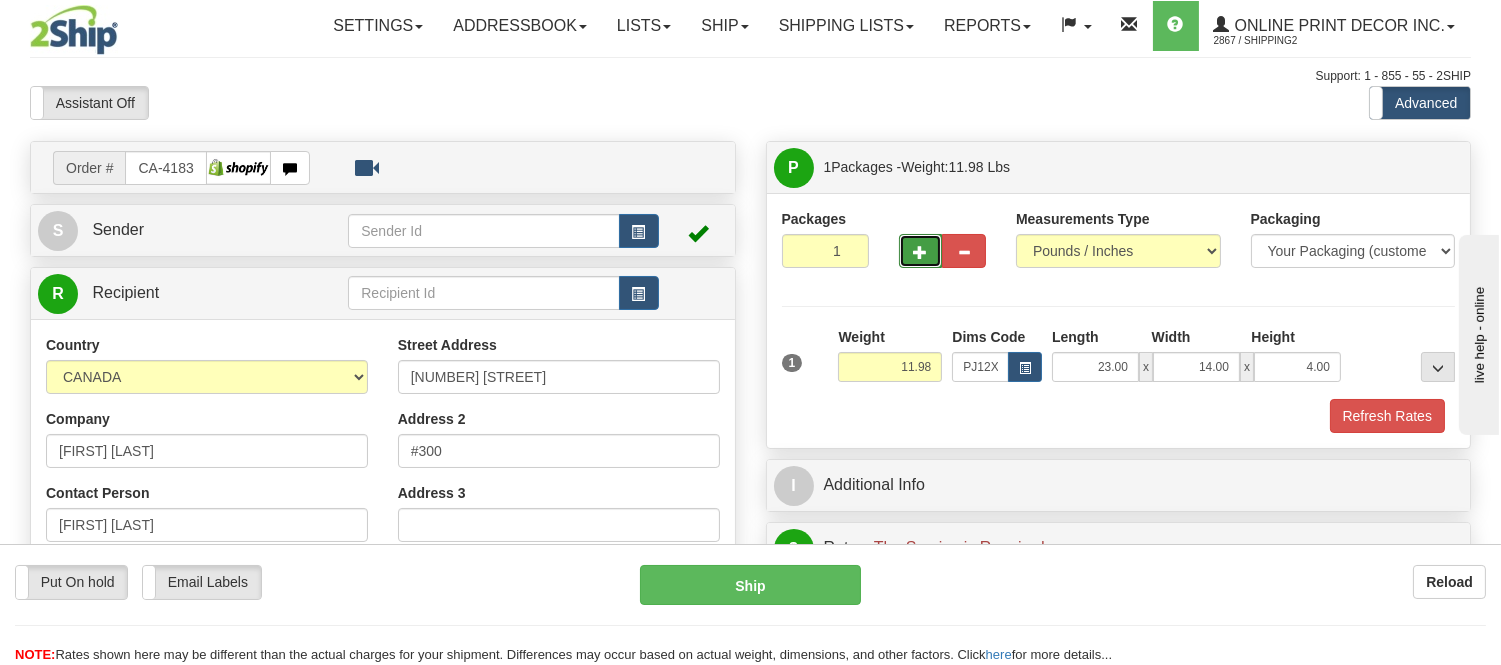 click at bounding box center (921, 252) 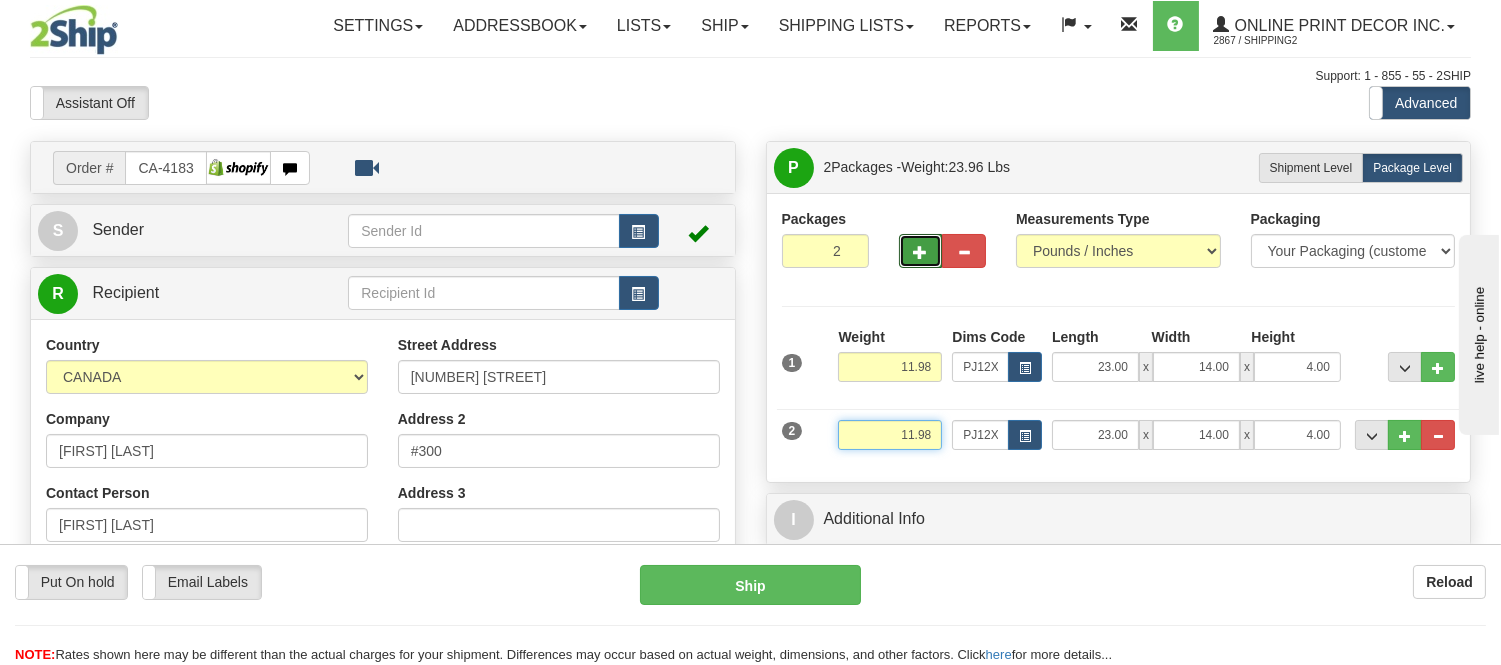 click on "11.98" at bounding box center [890, 435] 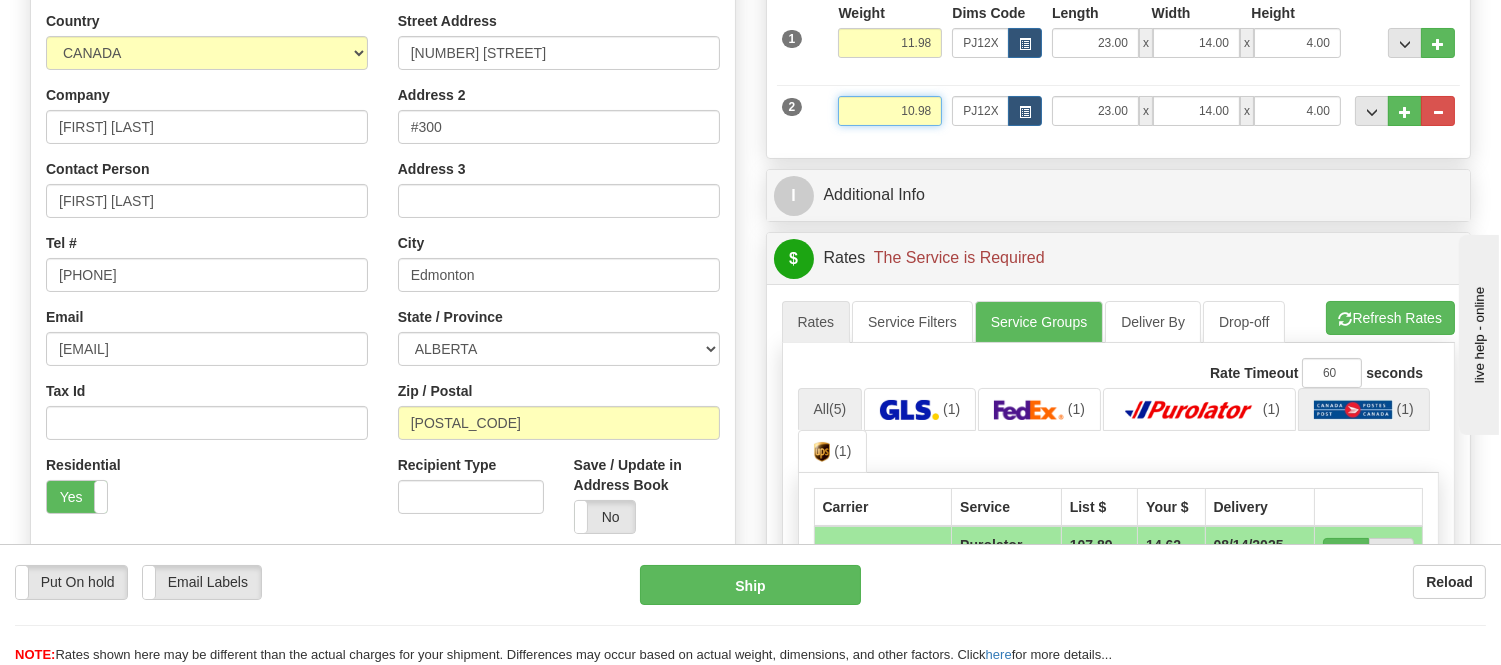 scroll, scrollTop: 333, scrollLeft: 0, axis: vertical 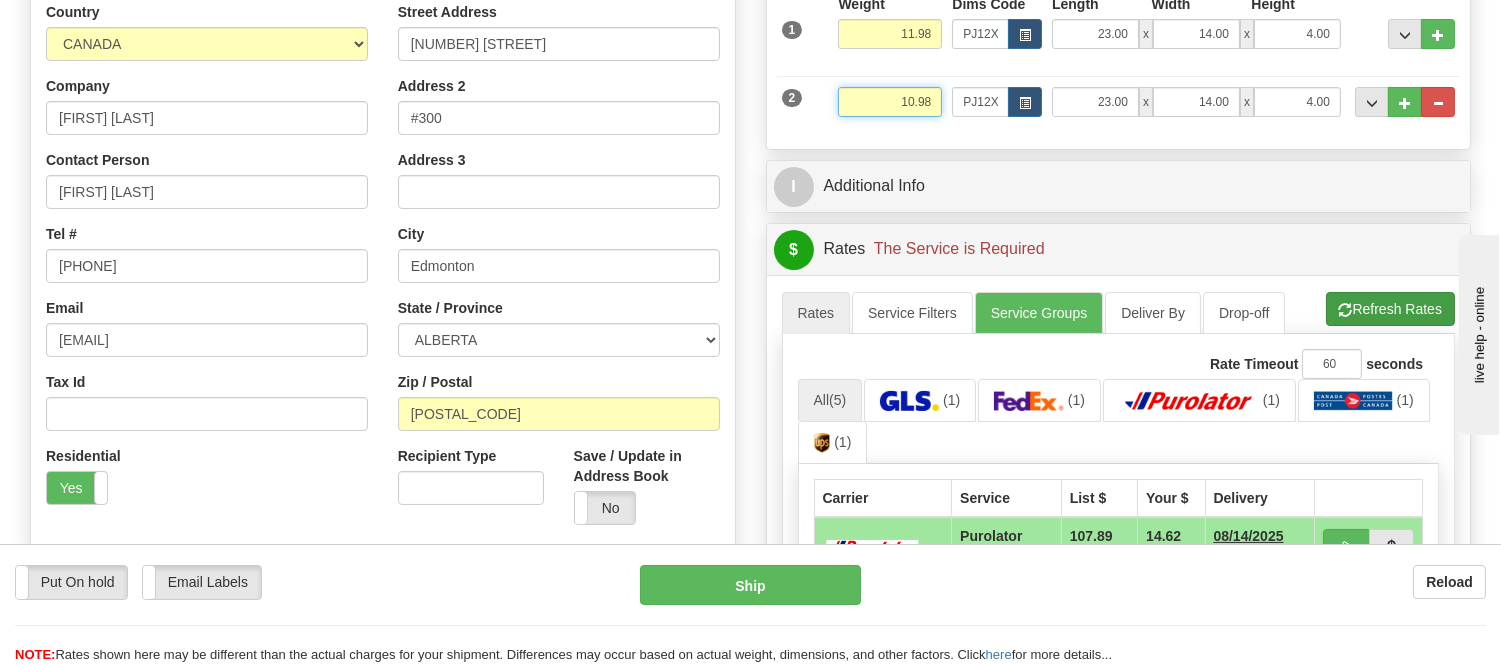 type on "10.98" 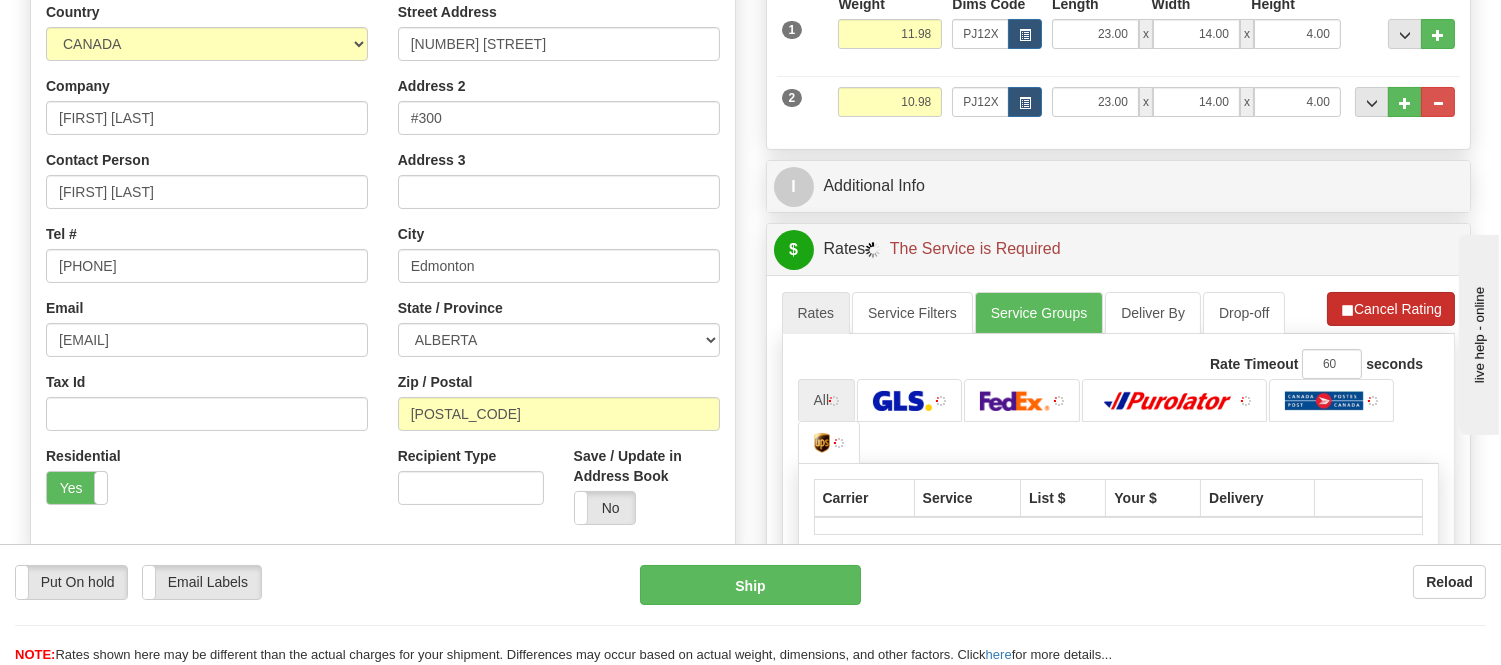 click on "Refresh Rates
Cancel Rating" at bounding box center [1391, 309] 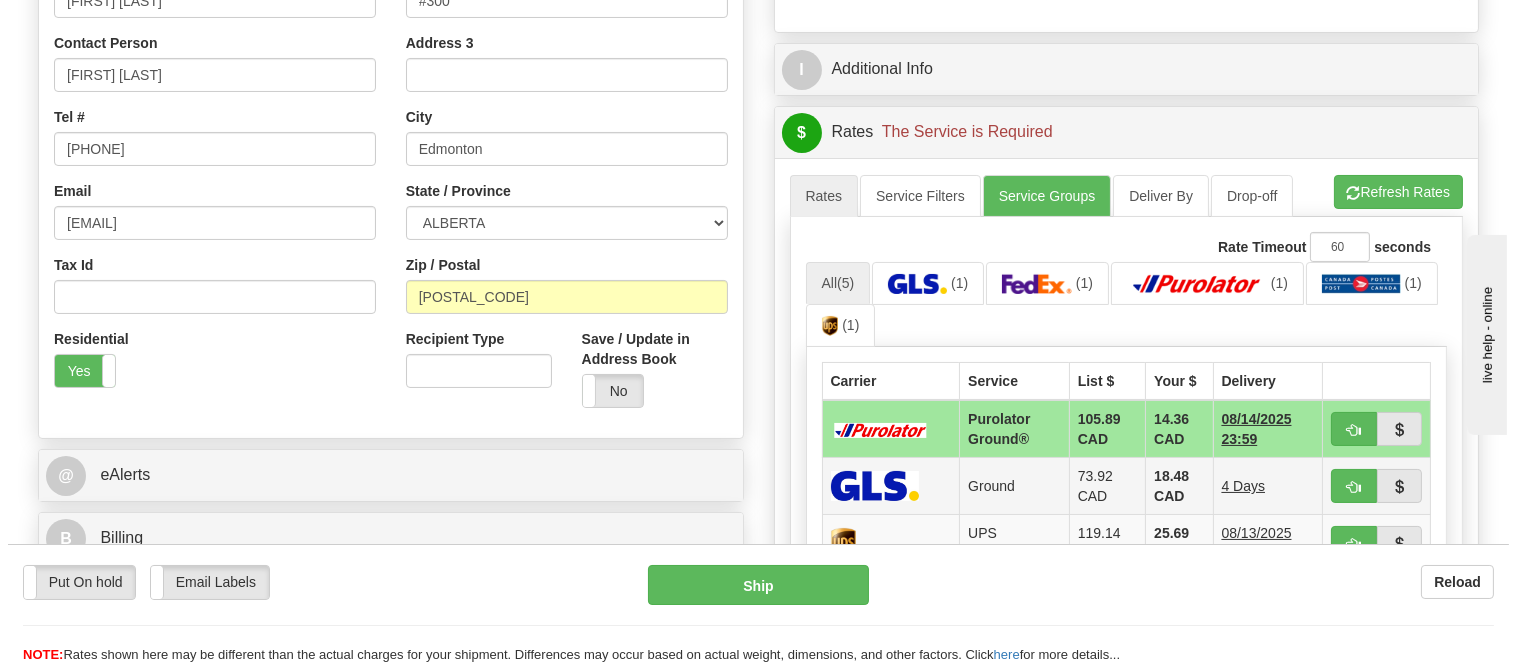 scroll, scrollTop: 555, scrollLeft: 0, axis: vertical 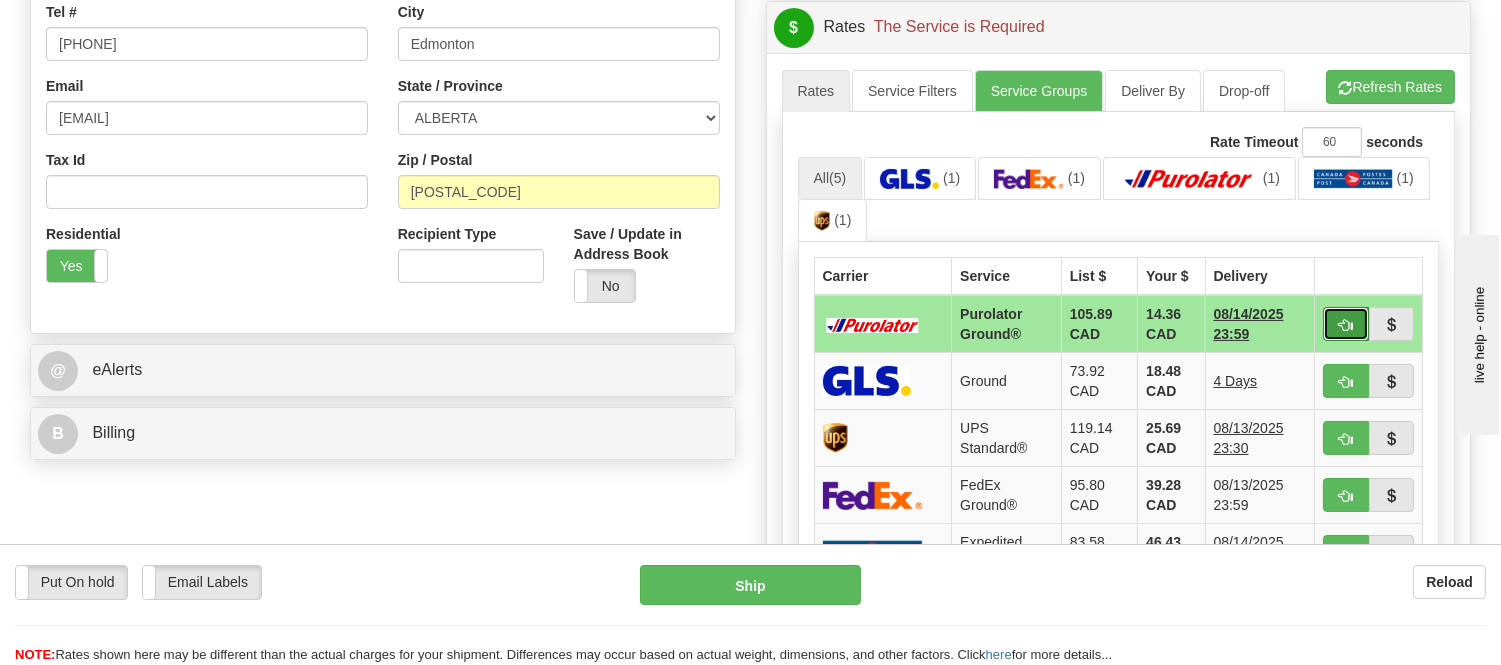 click at bounding box center (1346, 324) 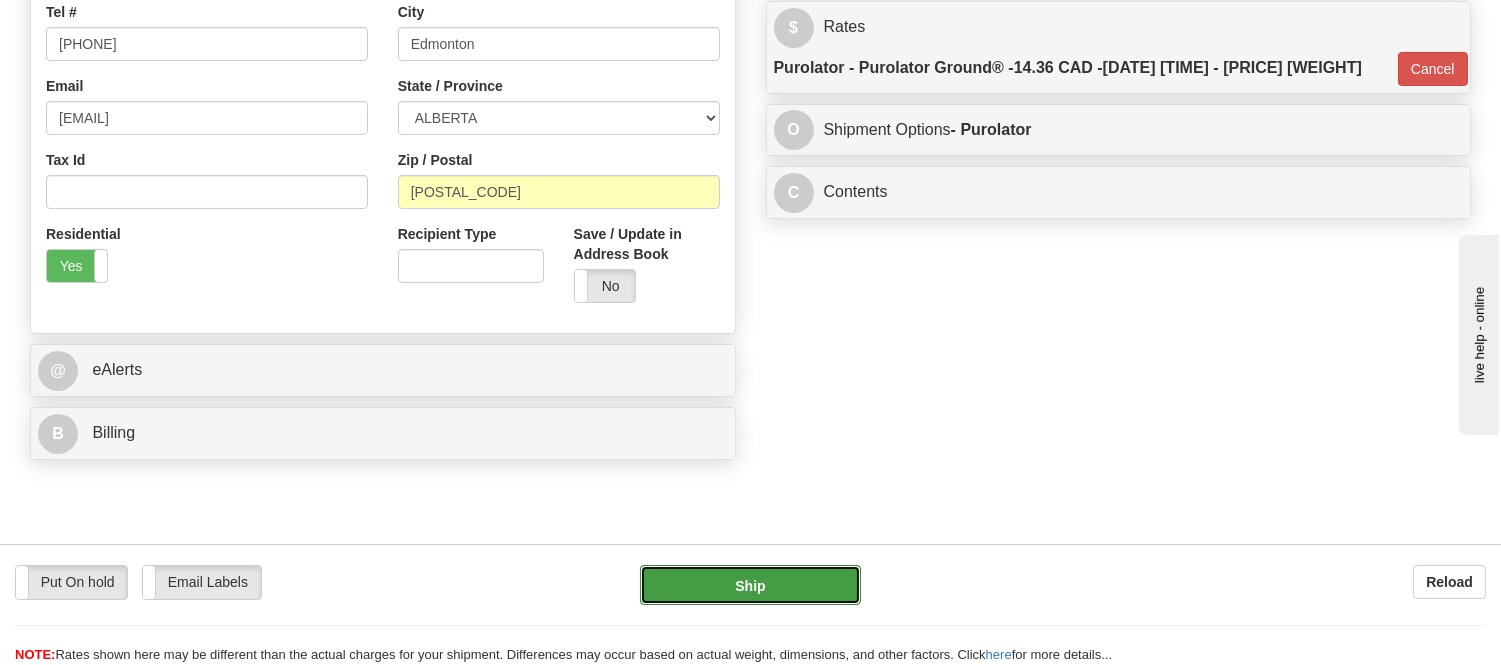 click on "Ship" at bounding box center (750, 585) 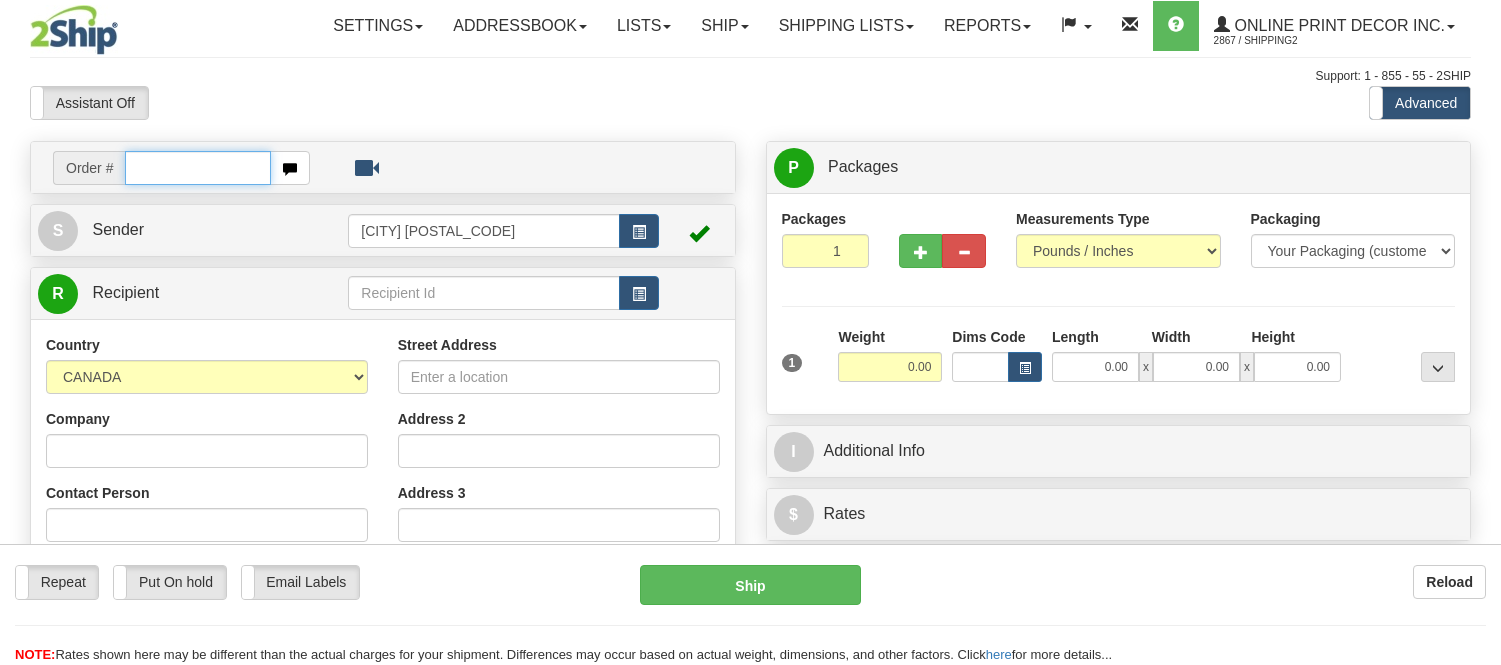scroll, scrollTop: 0, scrollLeft: 0, axis: both 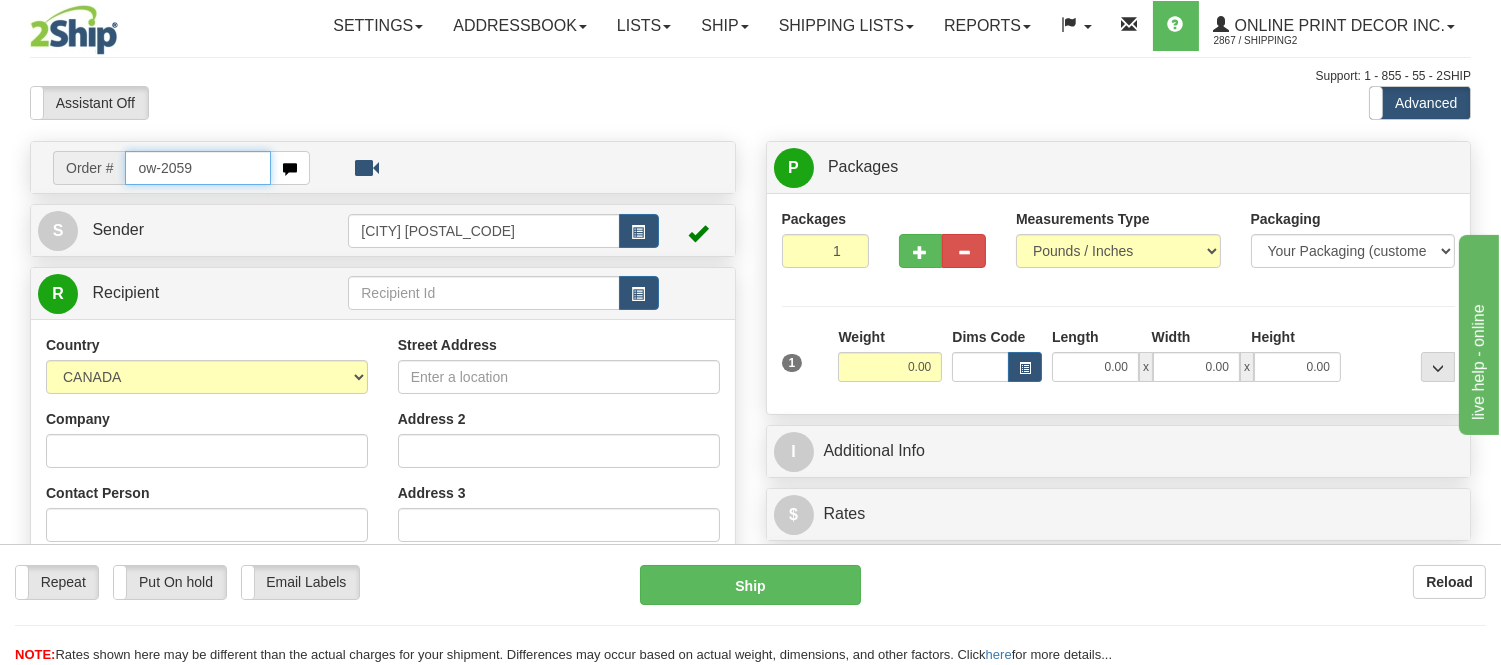 type on "ow-2059" 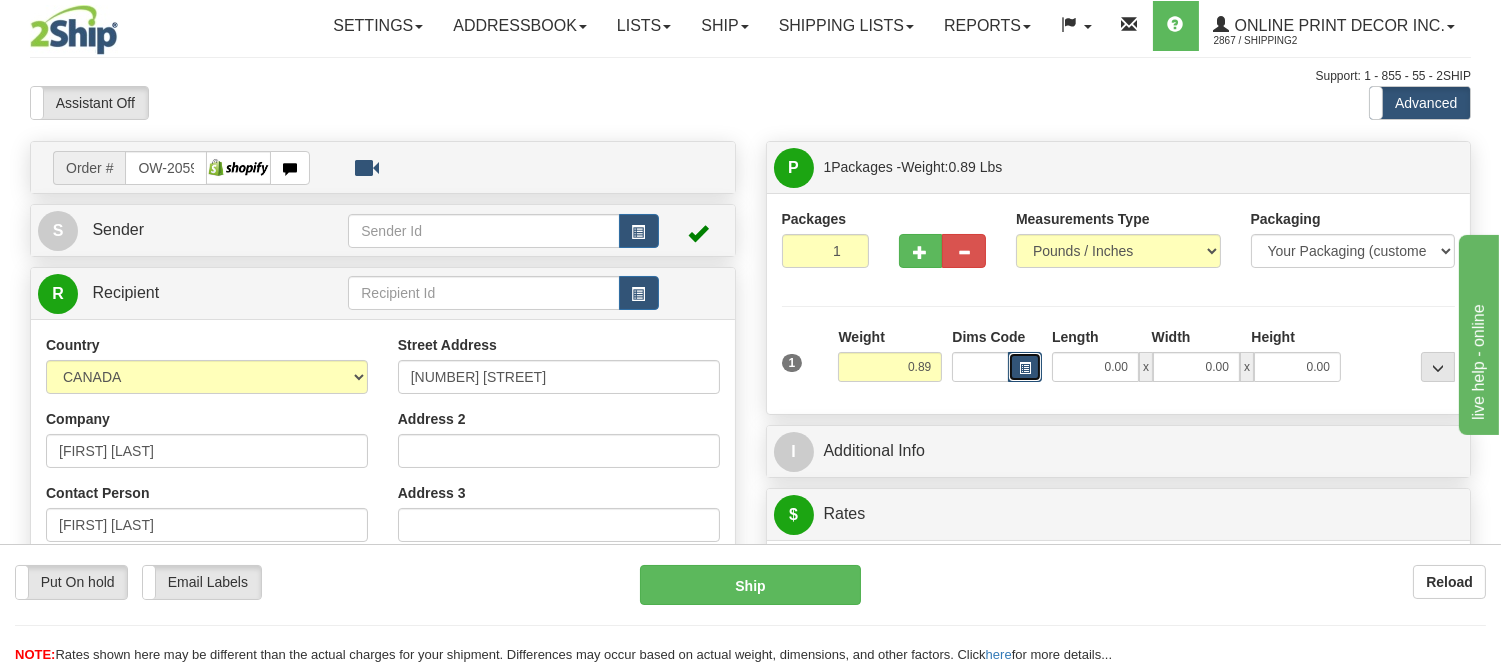 click at bounding box center [1025, 368] 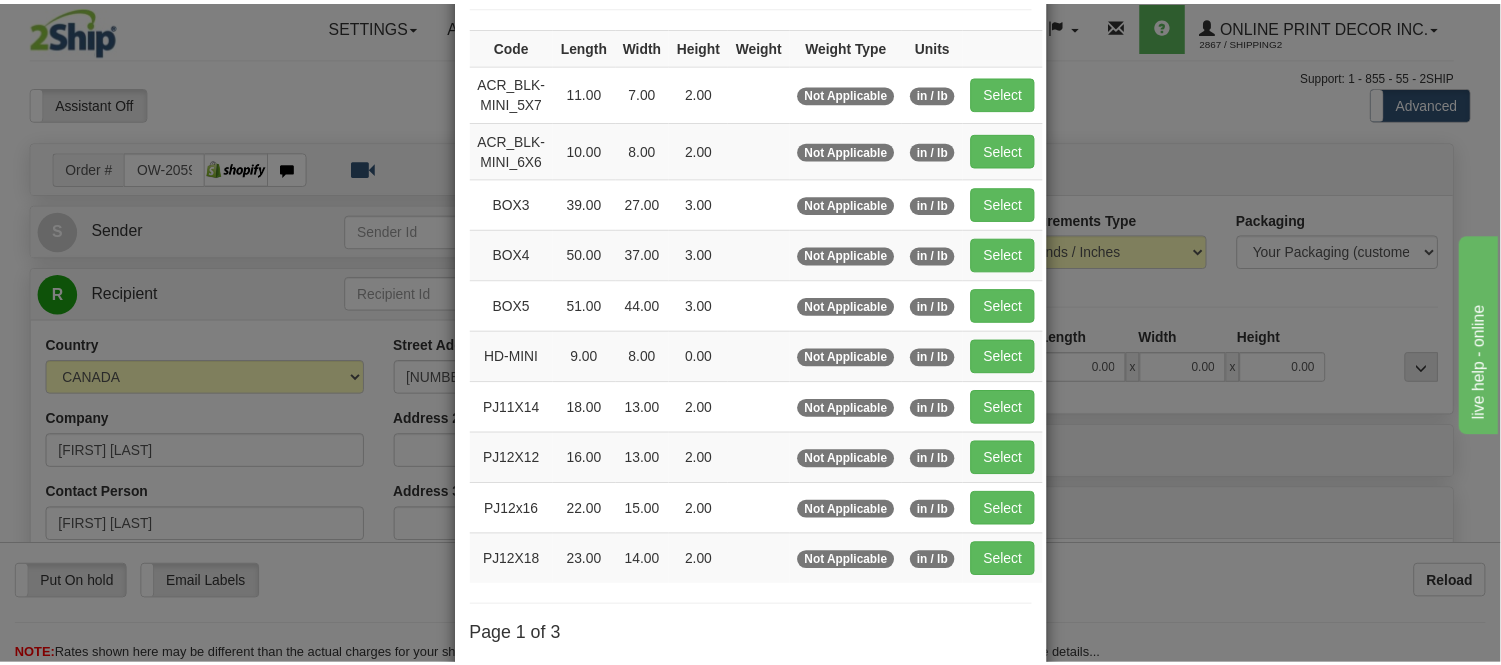 scroll, scrollTop: 222, scrollLeft: 0, axis: vertical 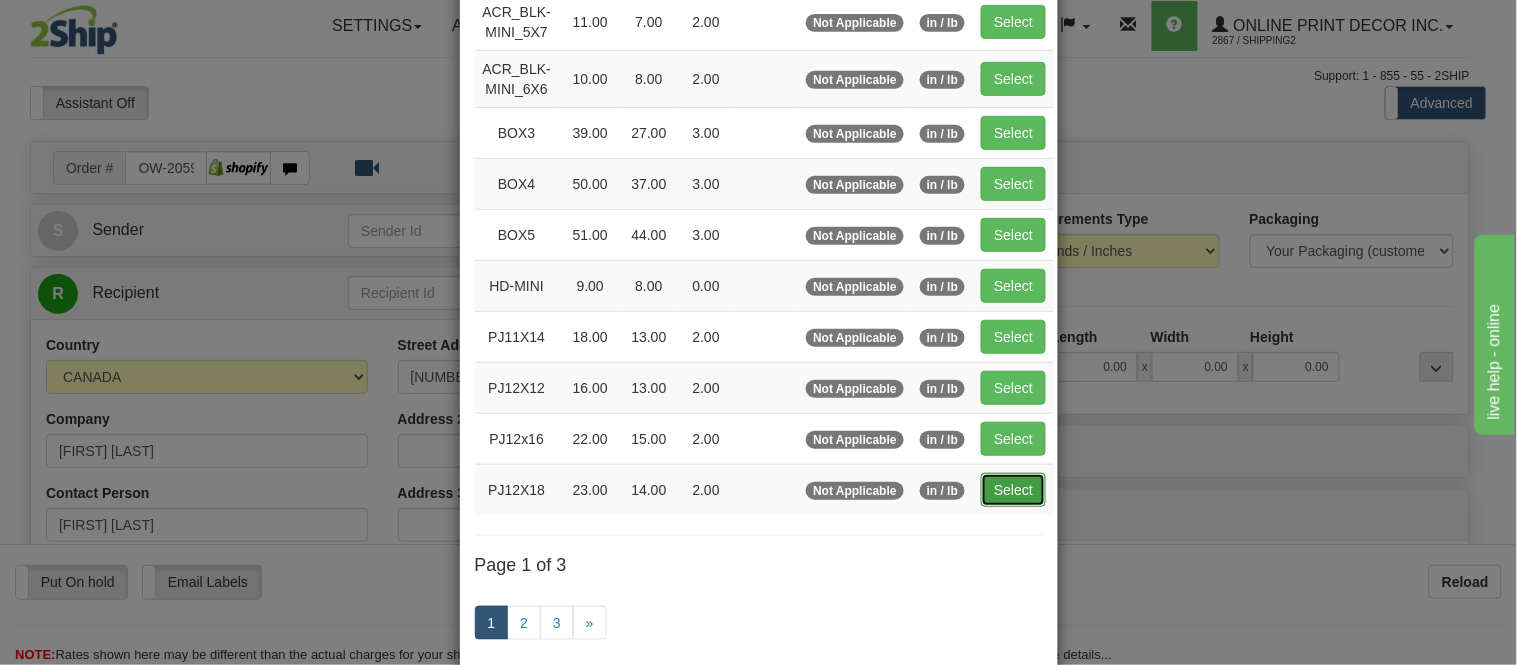 click on "Select" at bounding box center [1013, 490] 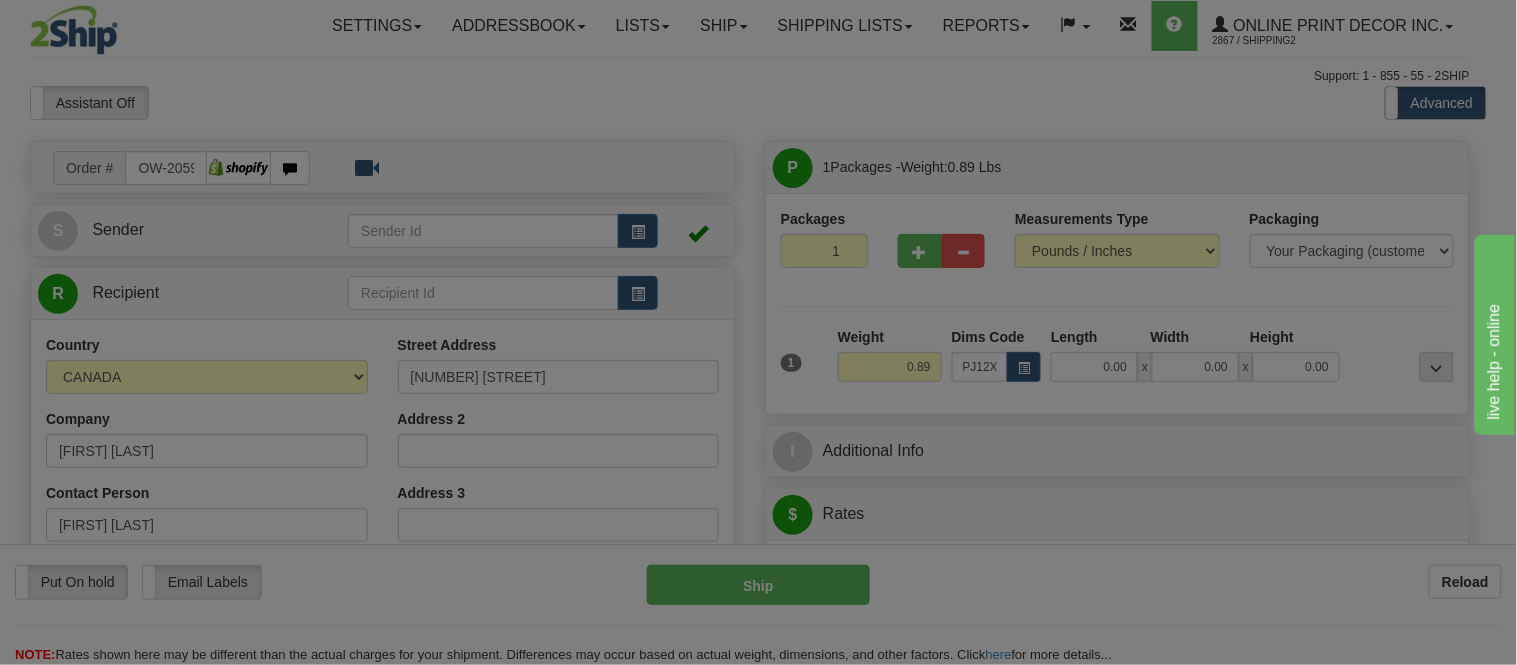 type on "23.00" 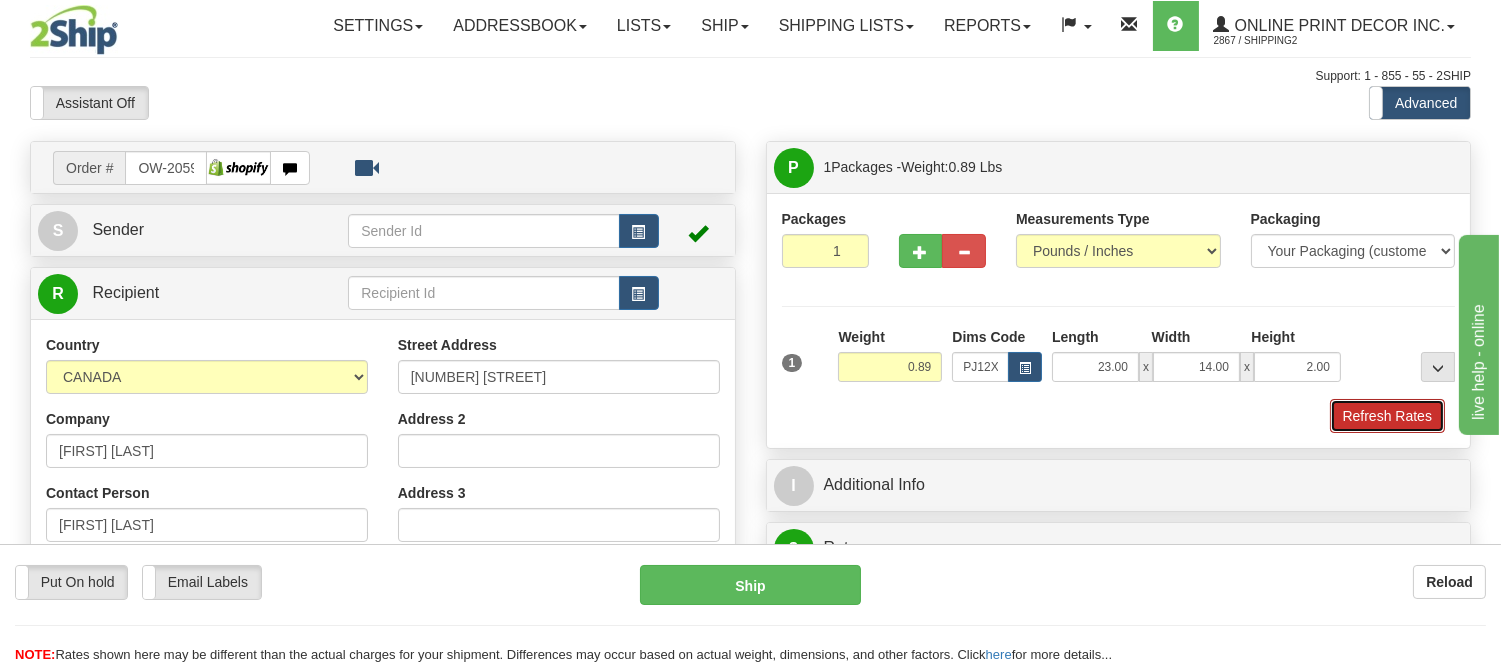 click on "Refresh Rates" at bounding box center (1387, 416) 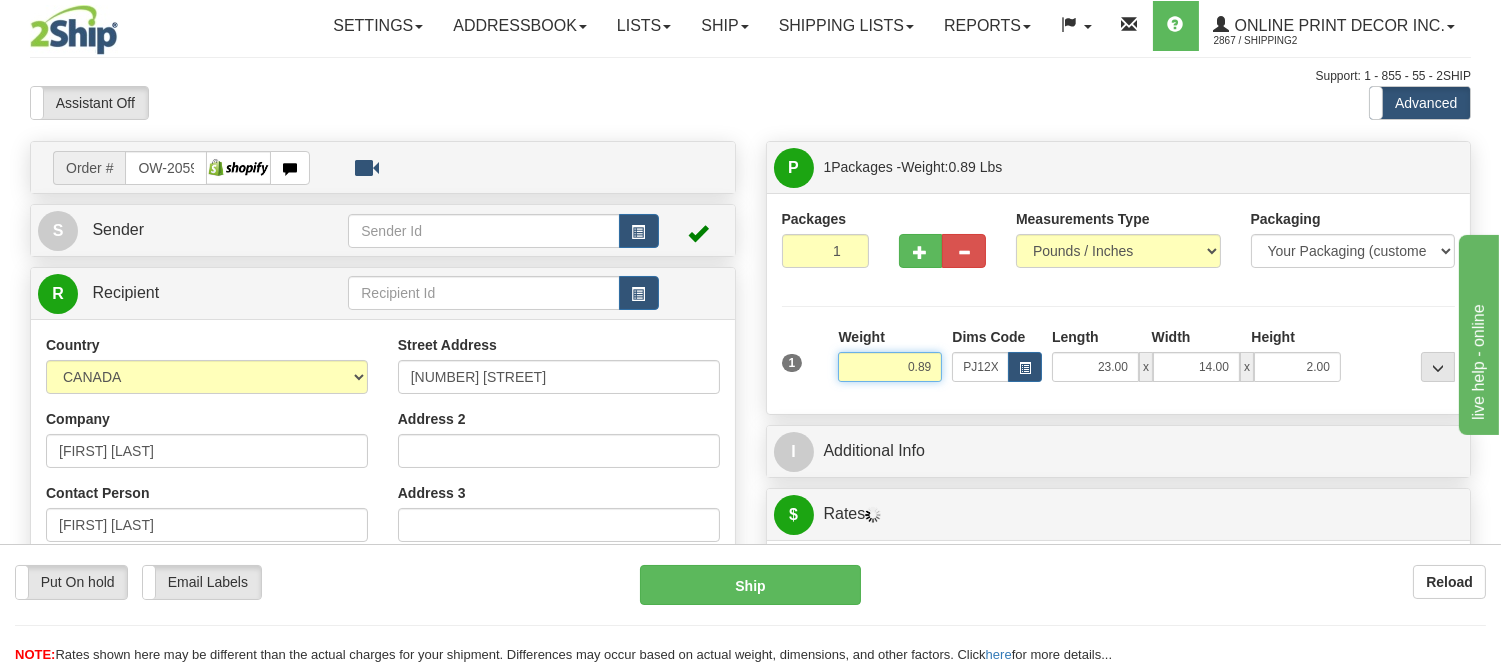 drag, startPoint x: 933, startPoint y: 361, endPoint x: 831, endPoint y: 362, distance: 102.0049 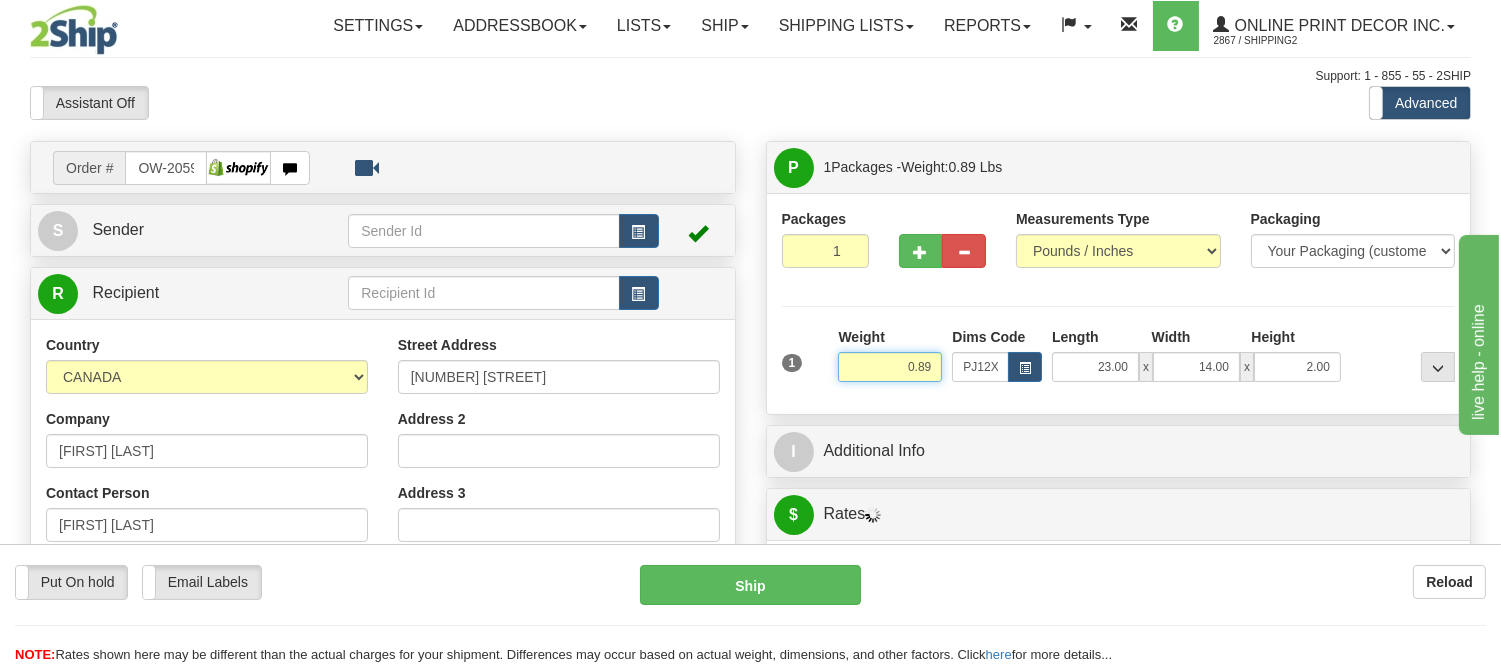 click on "1
Weight
0.89
Dims Code
x x" at bounding box center [1119, 362] 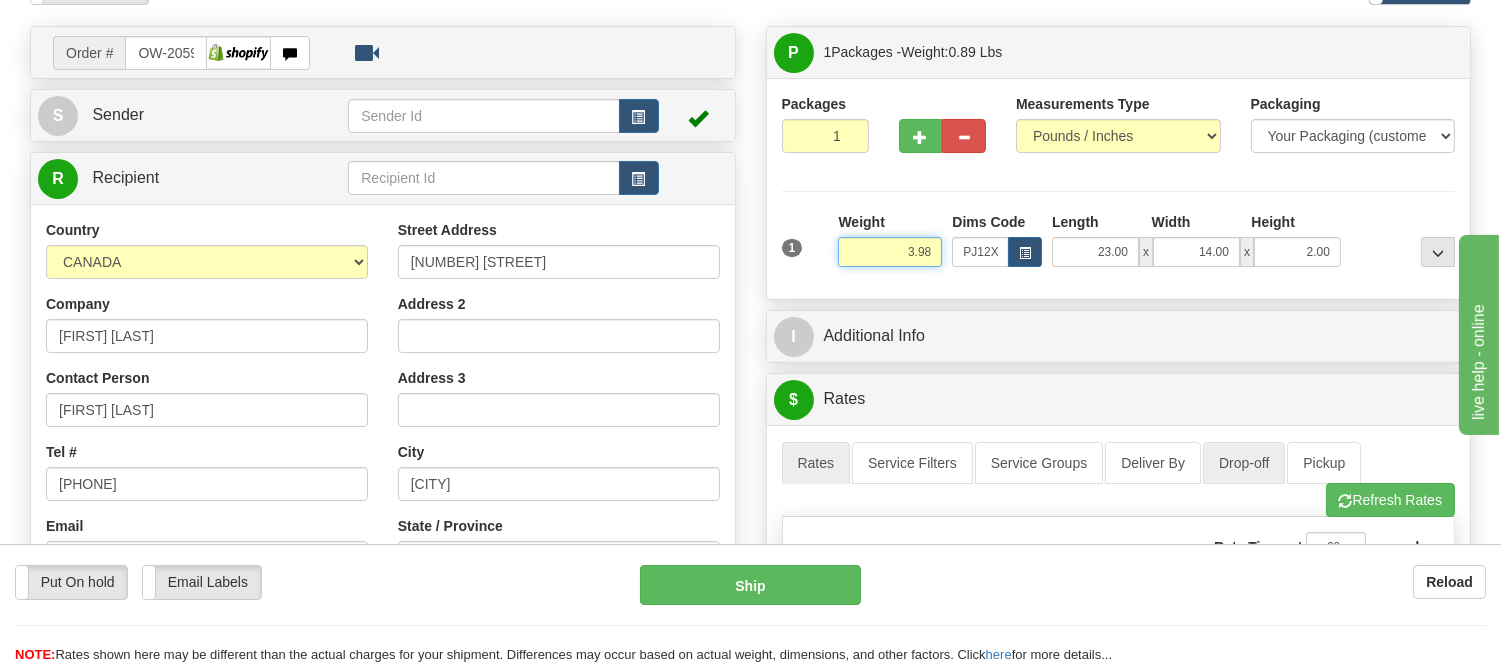 scroll, scrollTop: 222, scrollLeft: 0, axis: vertical 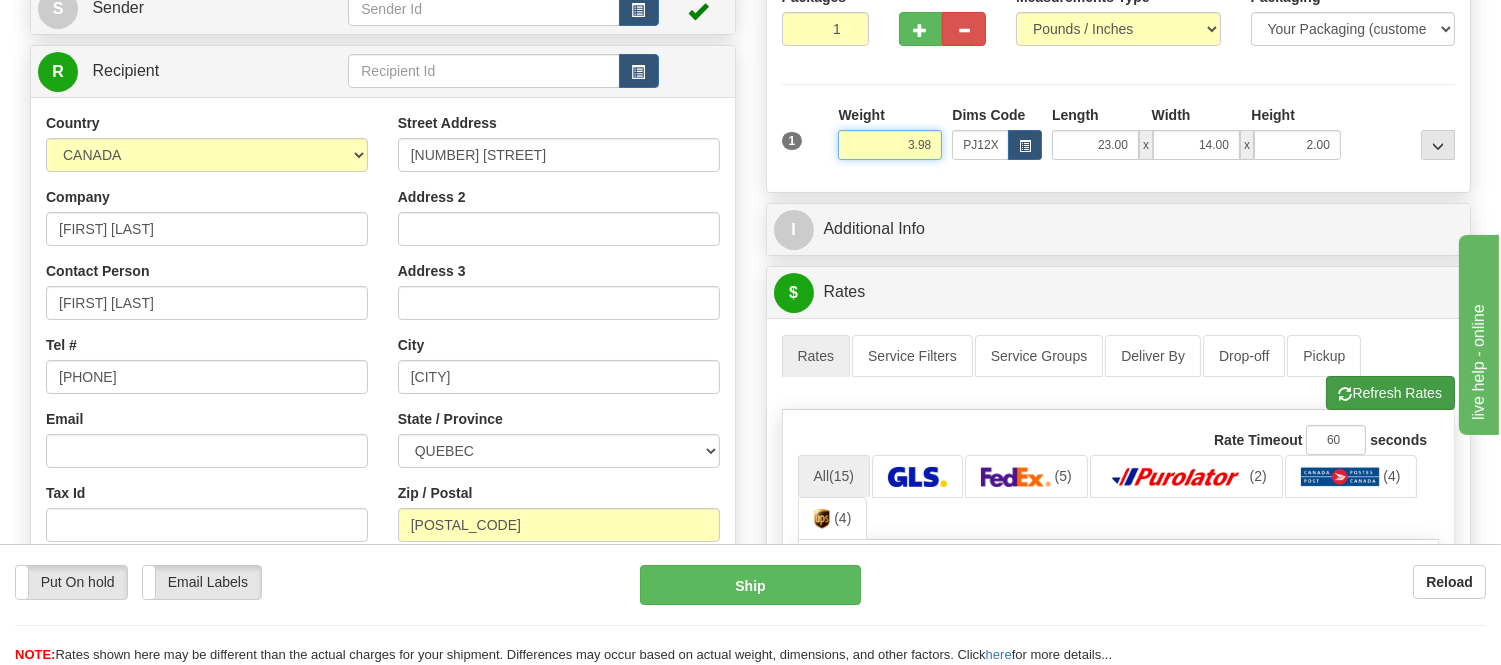 type on "3.98" 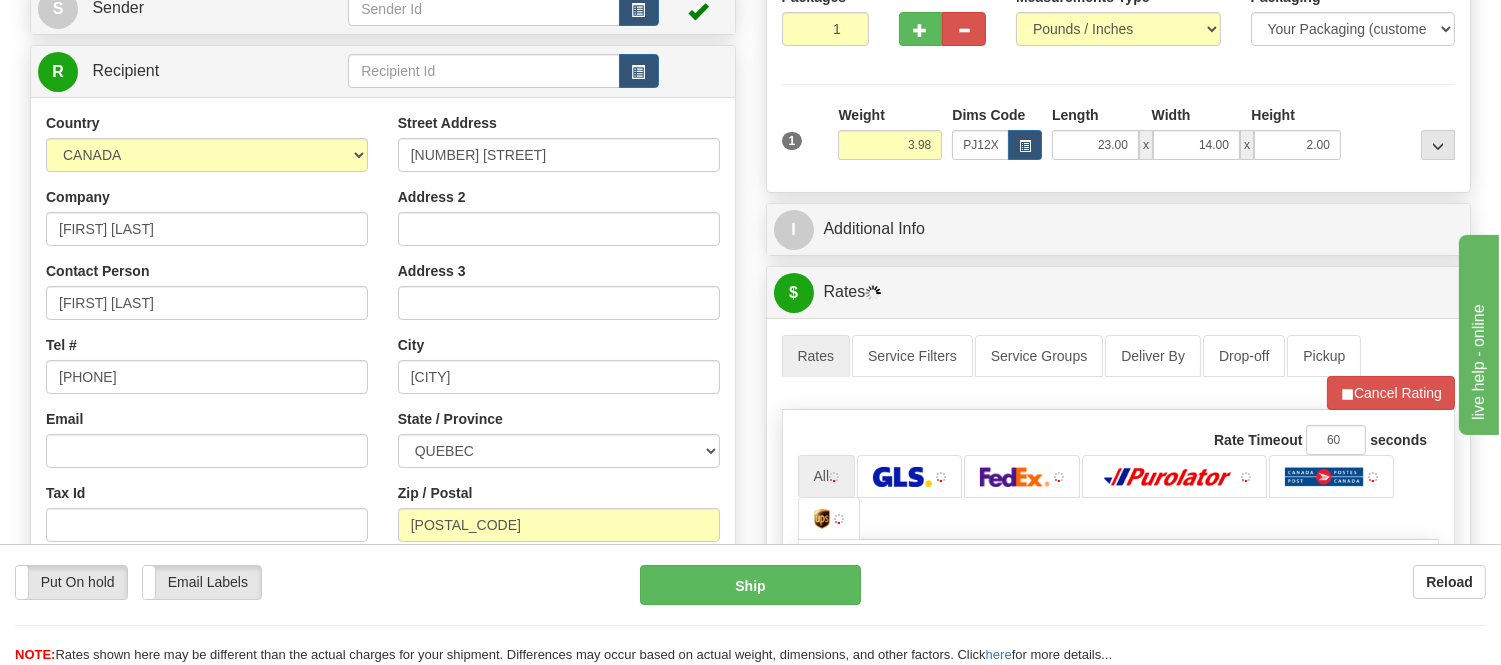 click on "Refresh Rates
Cancel Rating" at bounding box center (1391, 393) 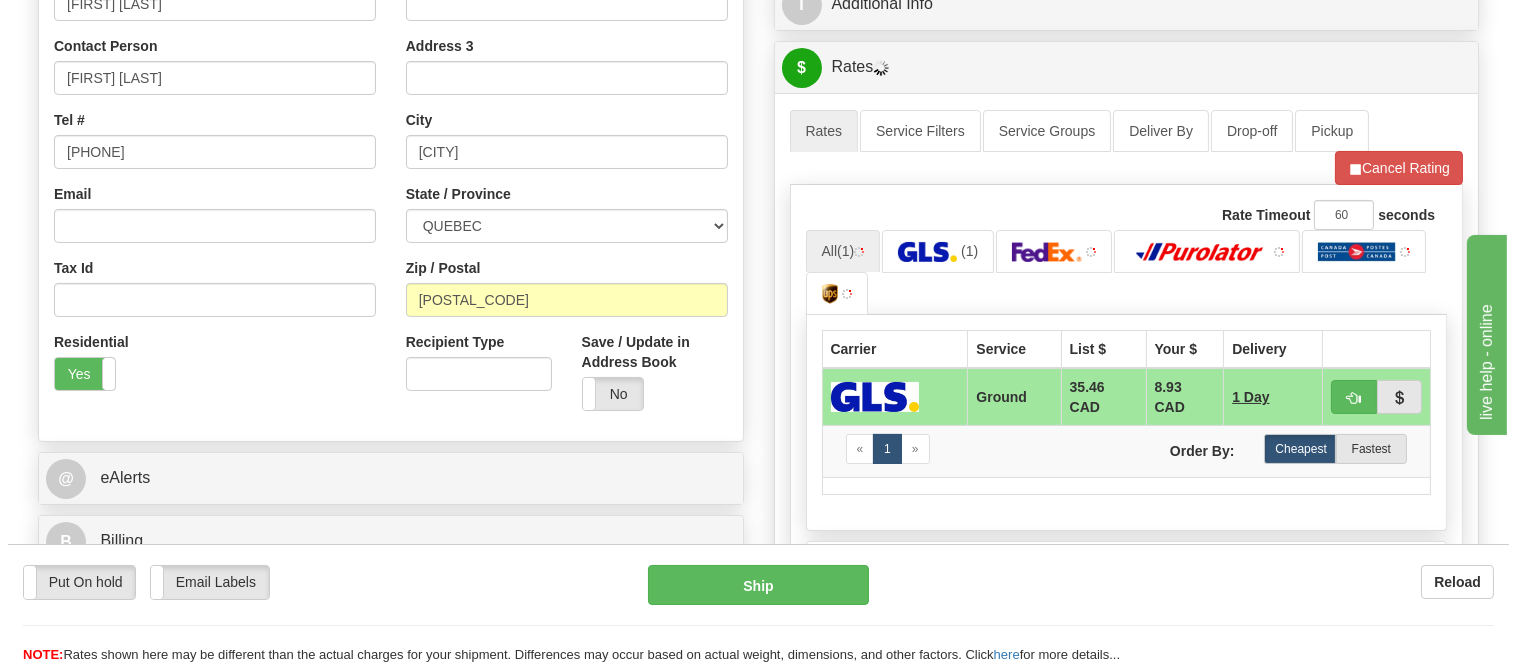 scroll, scrollTop: 555, scrollLeft: 0, axis: vertical 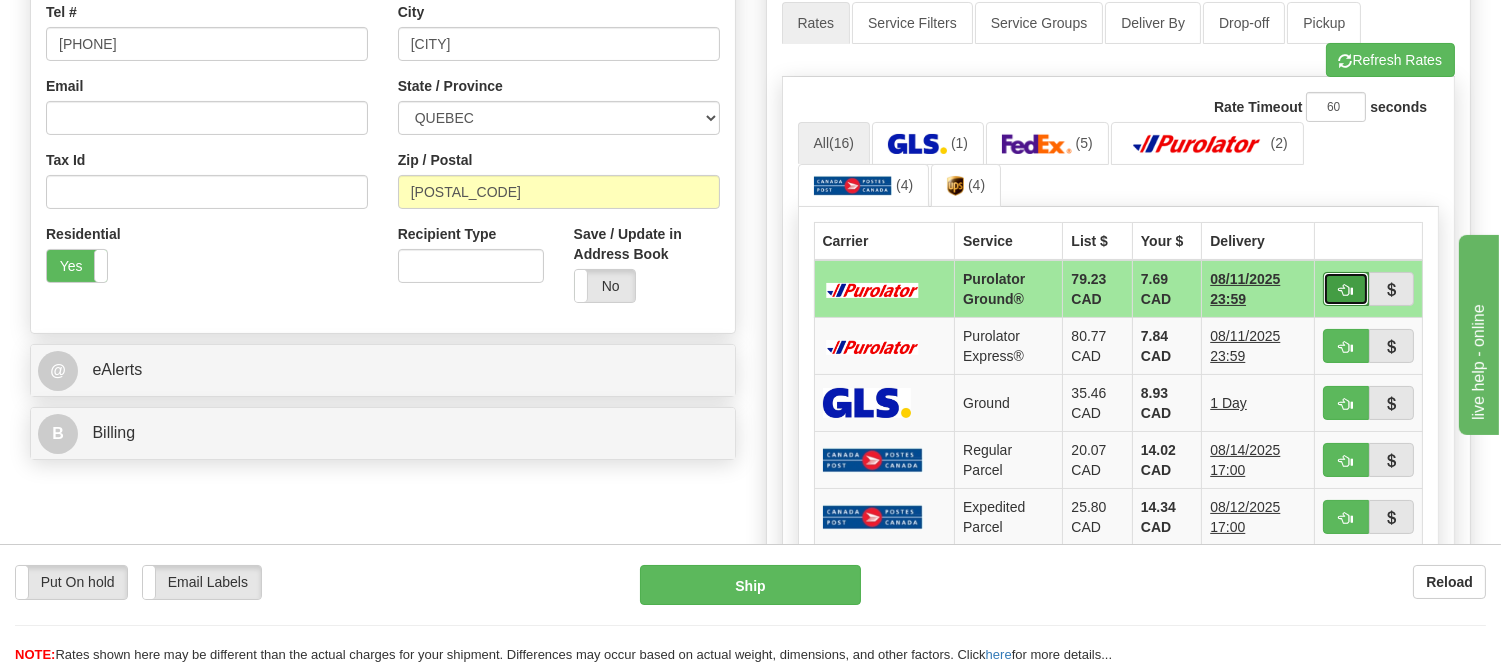 click at bounding box center [1346, 289] 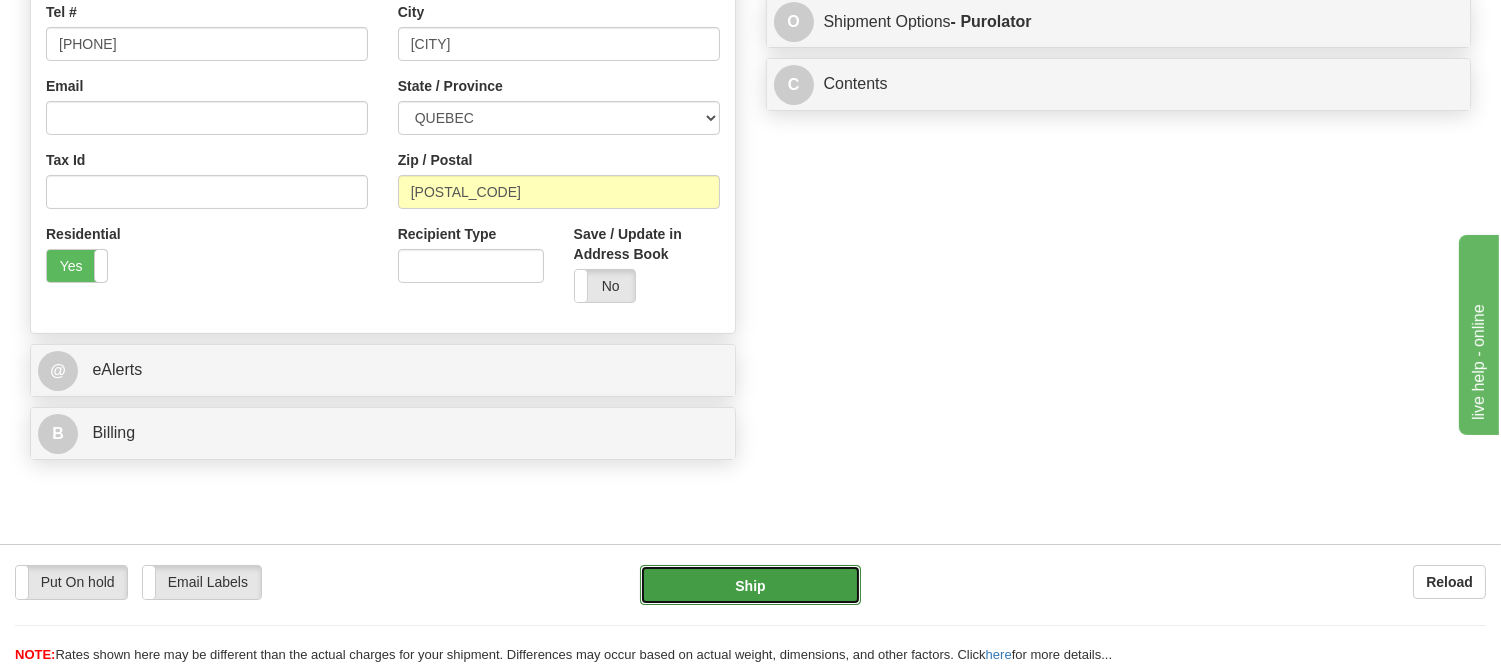 click on "Ship" at bounding box center (750, 585) 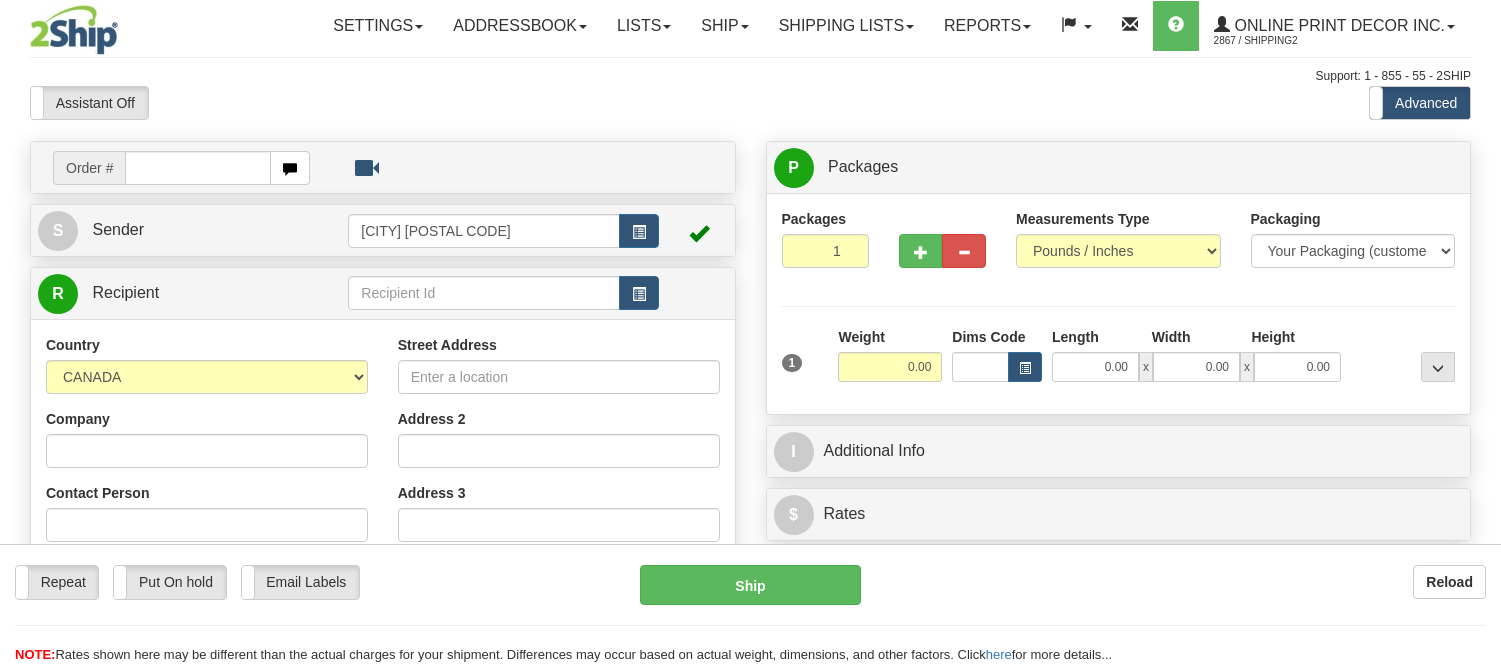 scroll, scrollTop: 0, scrollLeft: 0, axis: both 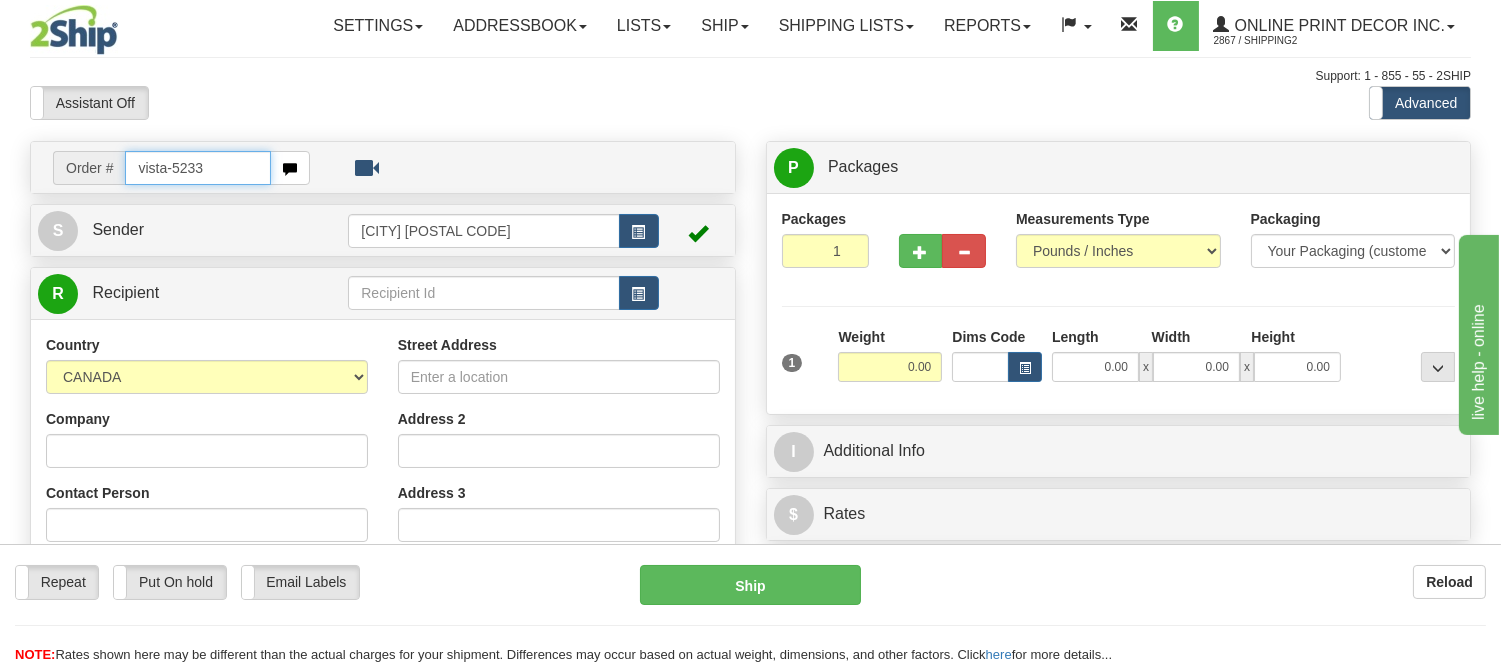 type on "vista-5233" 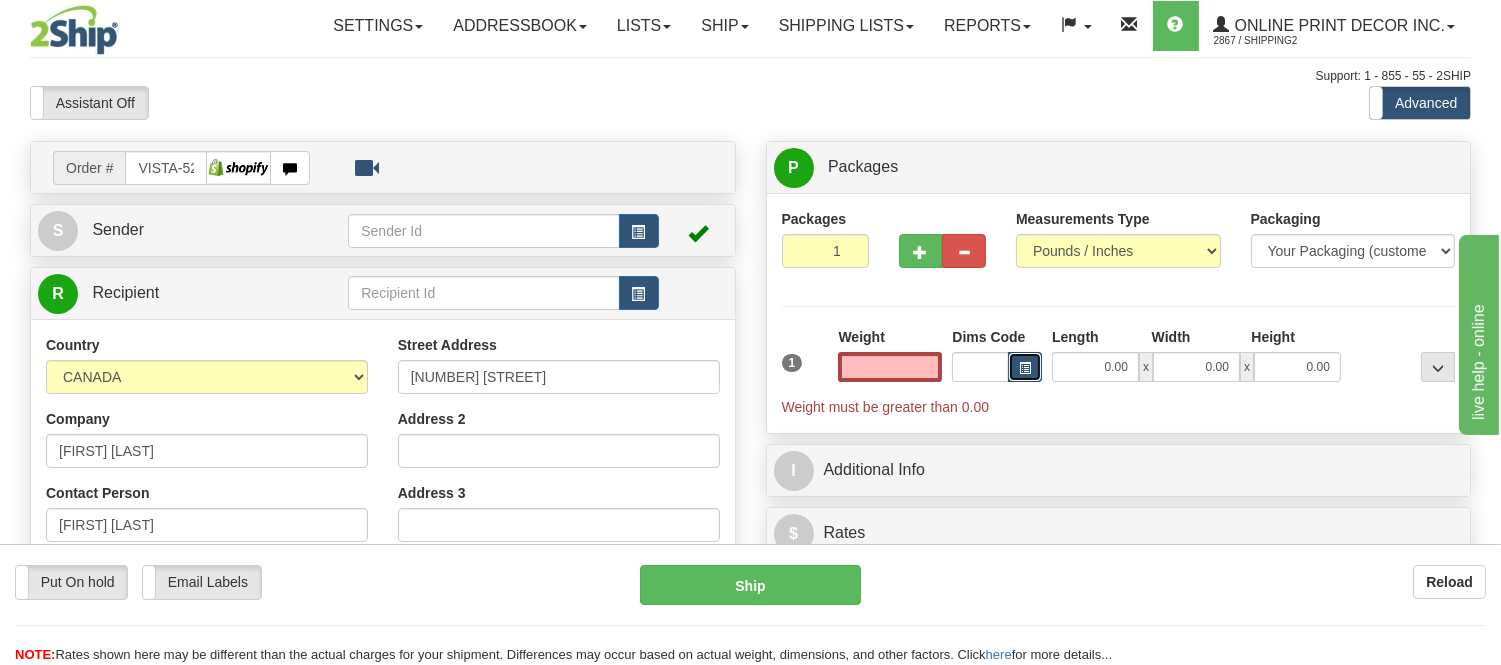 type on "0.00" 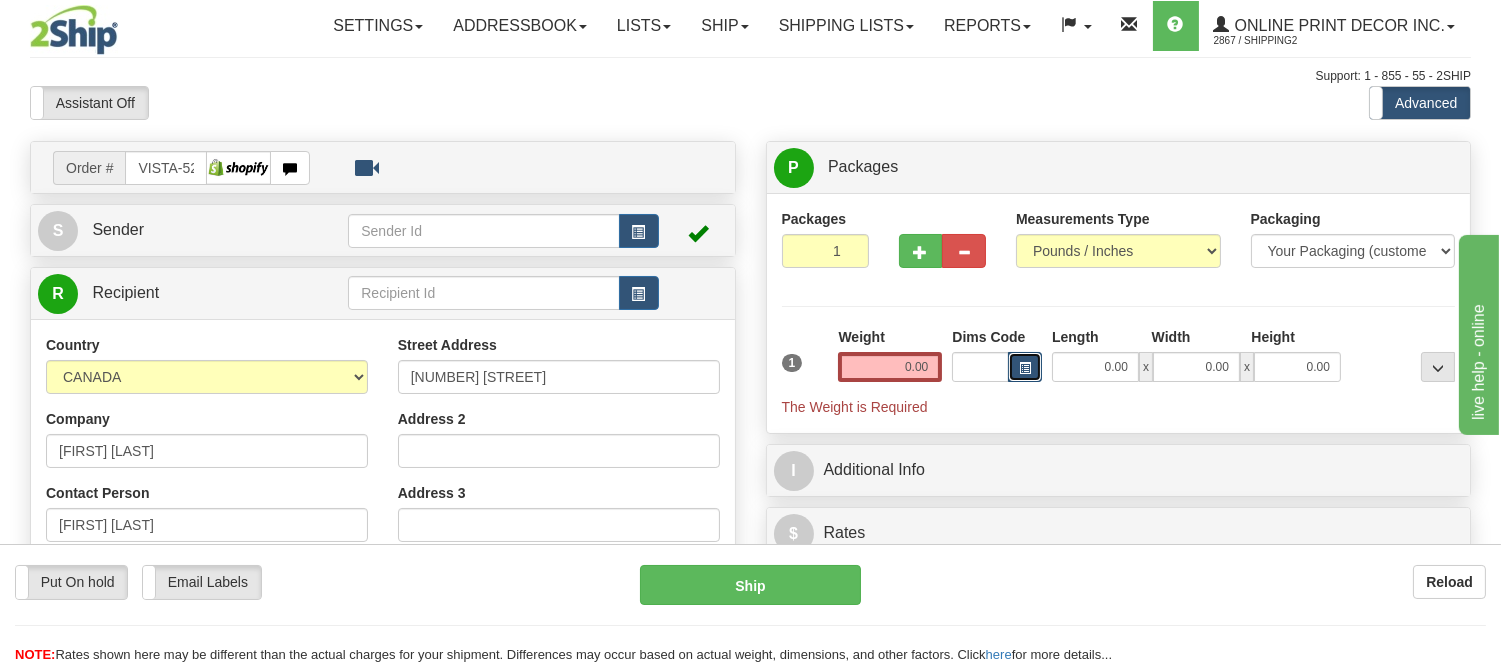 click at bounding box center [1025, 368] 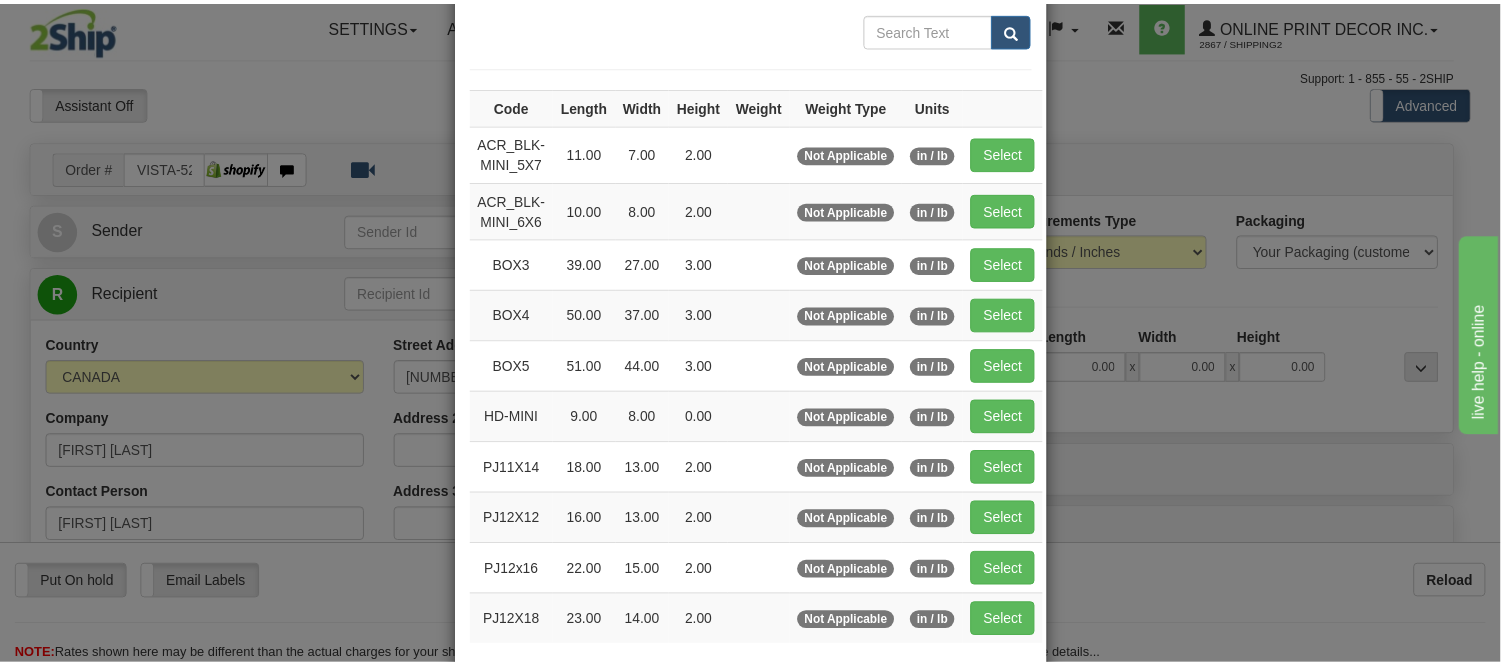 scroll, scrollTop: 222, scrollLeft: 0, axis: vertical 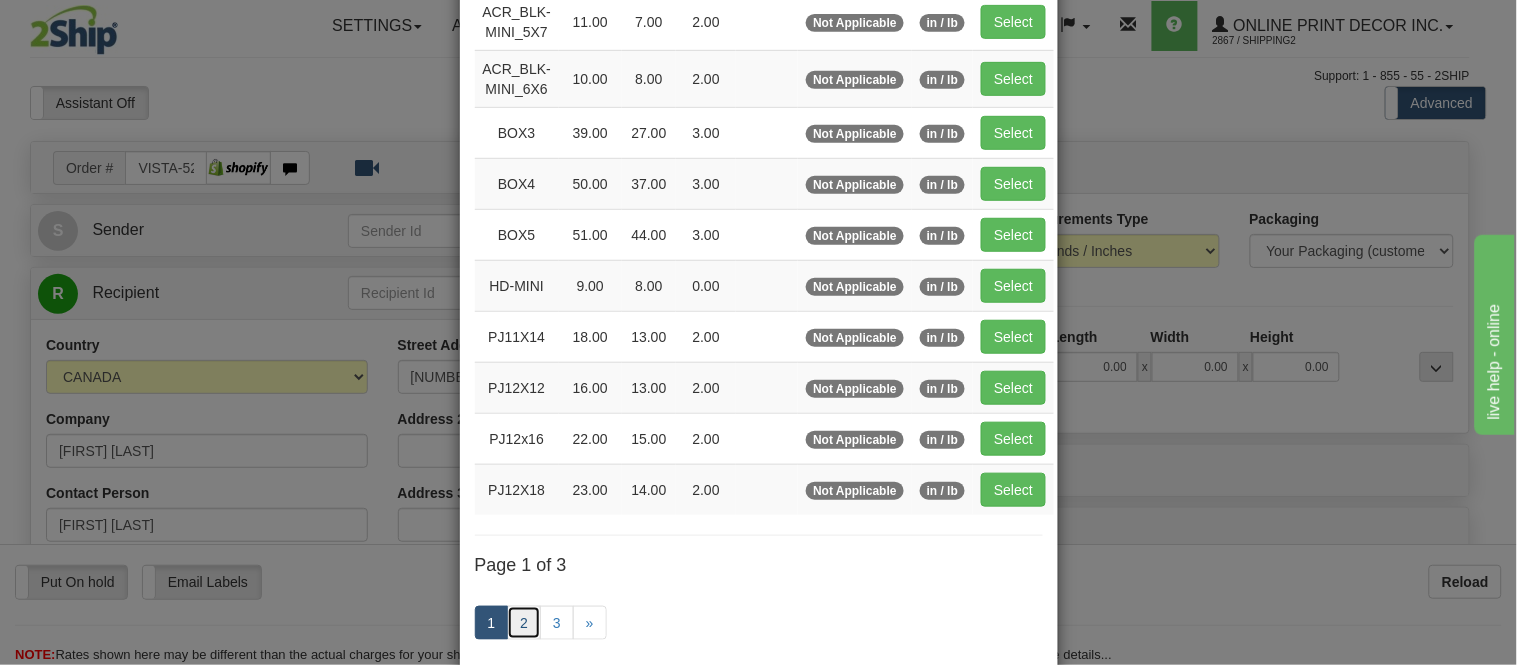 click on "2" at bounding box center [524, 623] 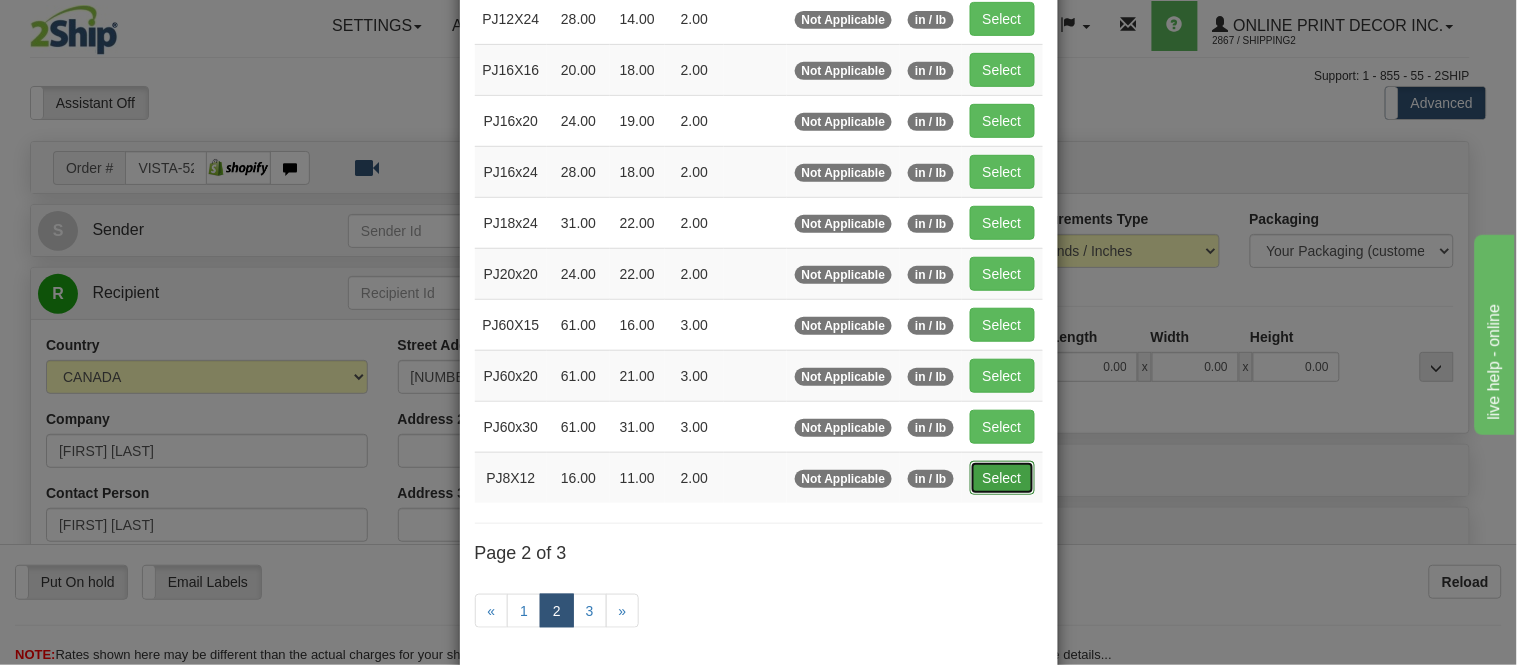 click on "Select" at bounding box center [1002, 478] 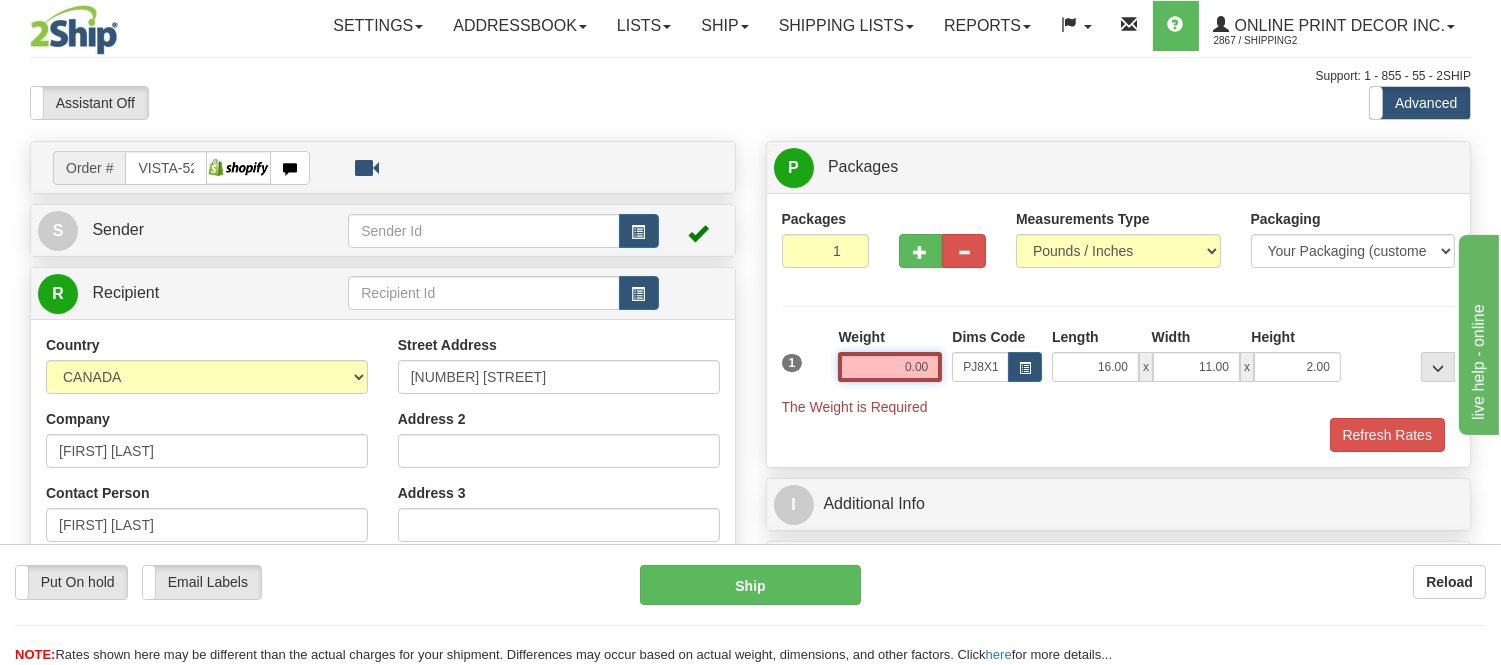drag, startPoint x: 937, startPoint y: 361, endPoint x: 830, endPoint y: 394, distance: 111.97321 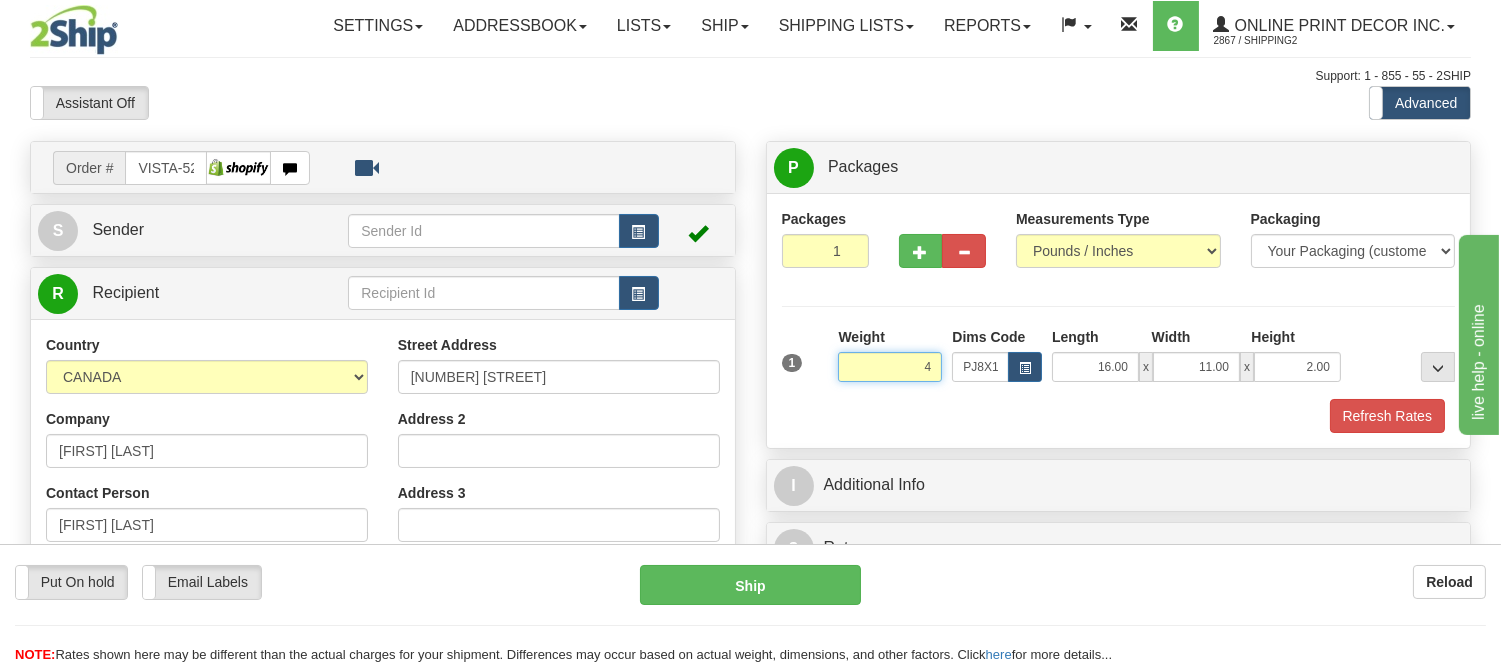 click on "Delete" at bounding box center (0, 0) 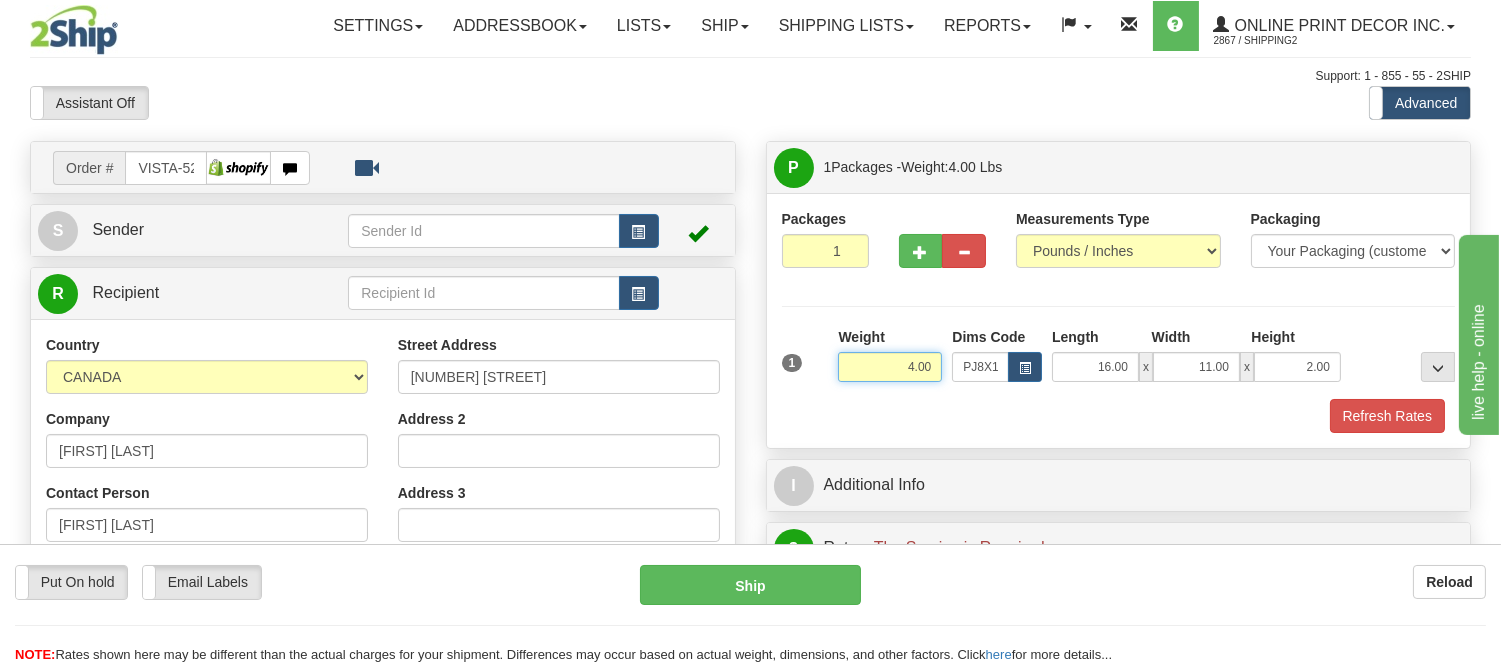 drag, startPoint x: 932, startPoint y: 367, endPoint x: 874, endPoint y: 361, distance: 58.30952 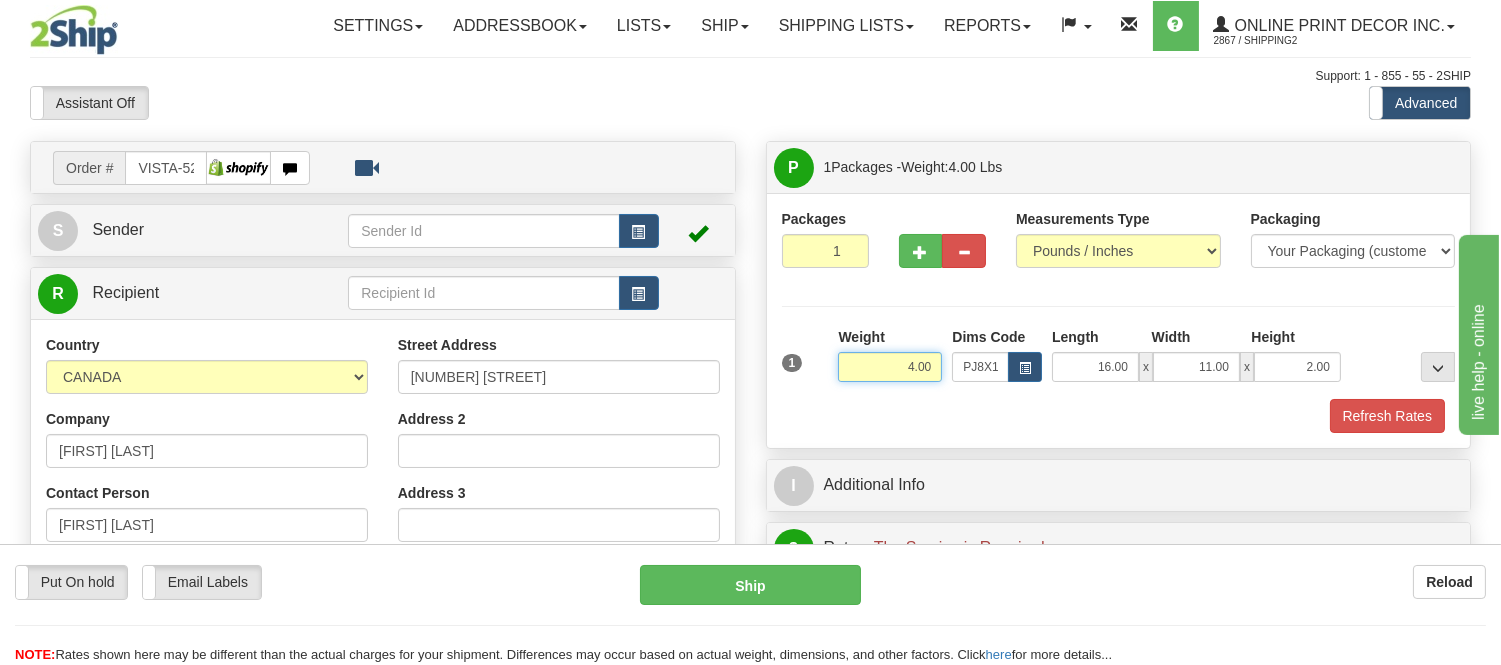 click on "4.00" at bounding box center (890, 367) 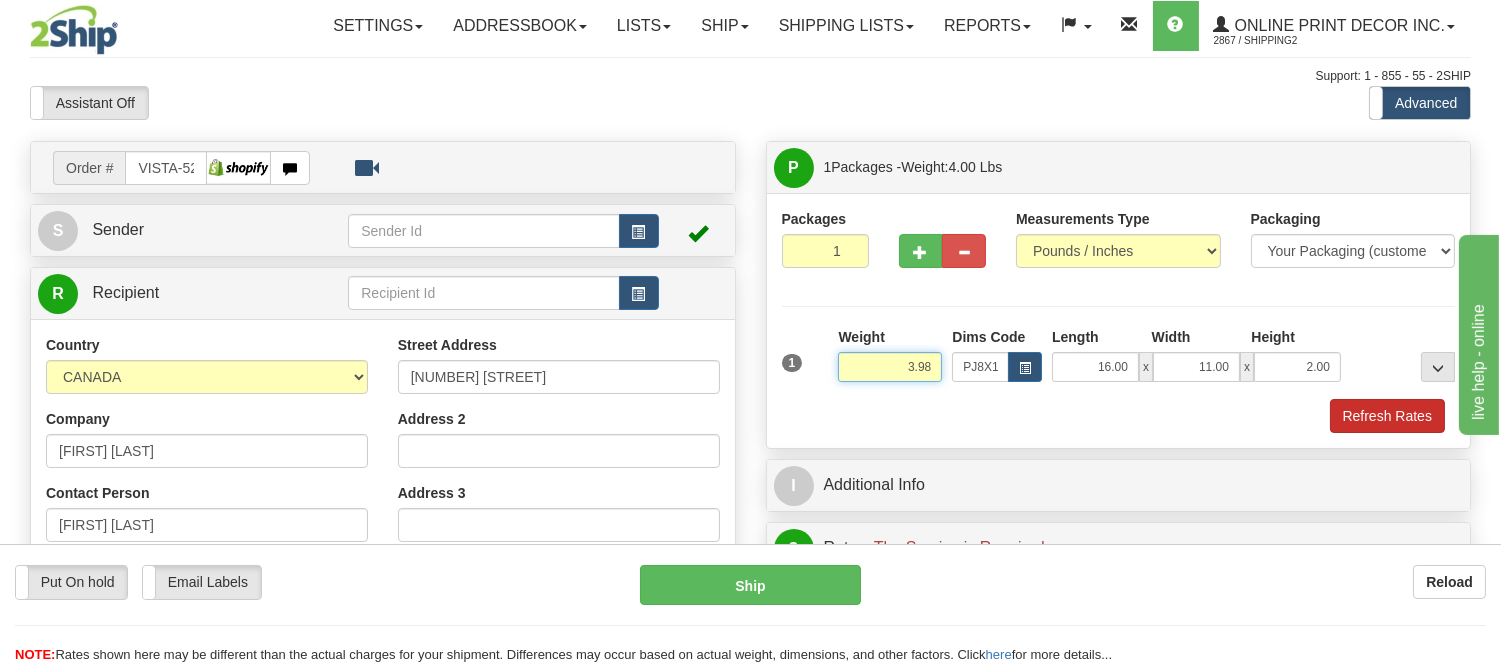 type on "3.98" 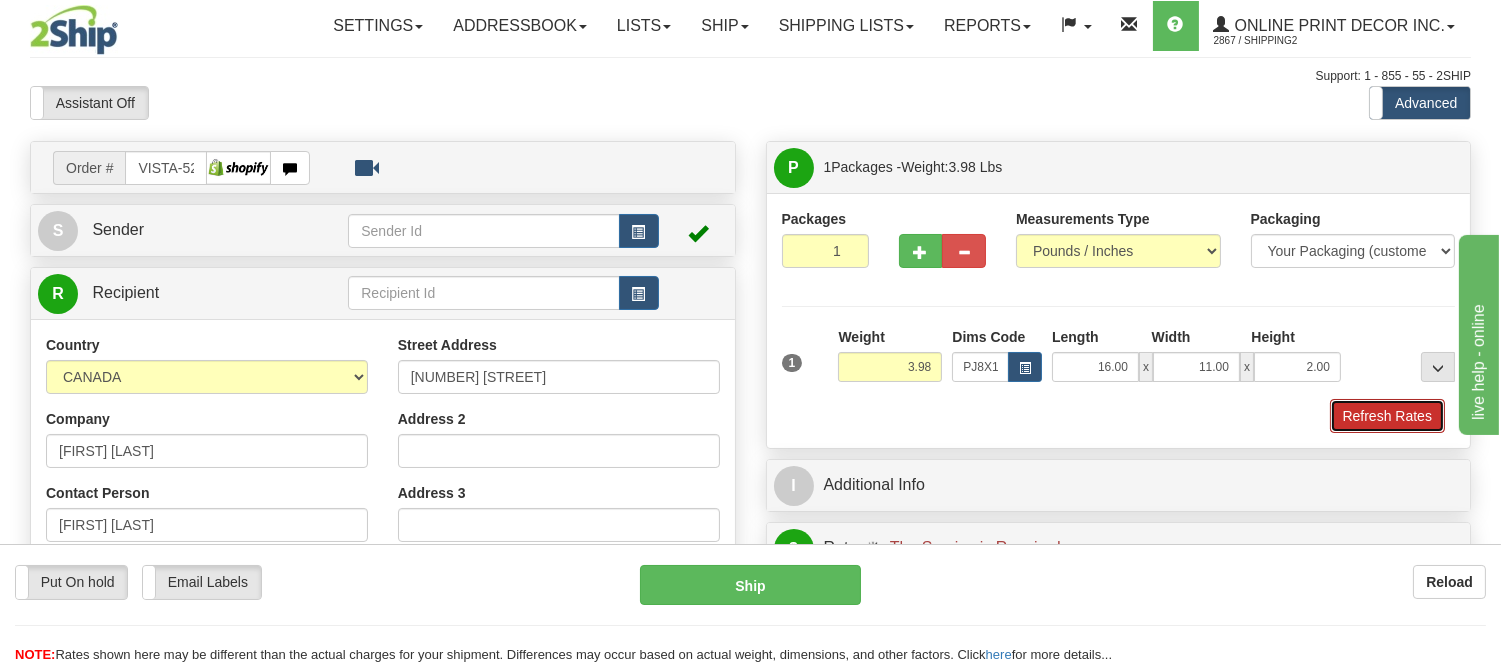 click on "Refresh Rates" at bounding box center (1387, 416) 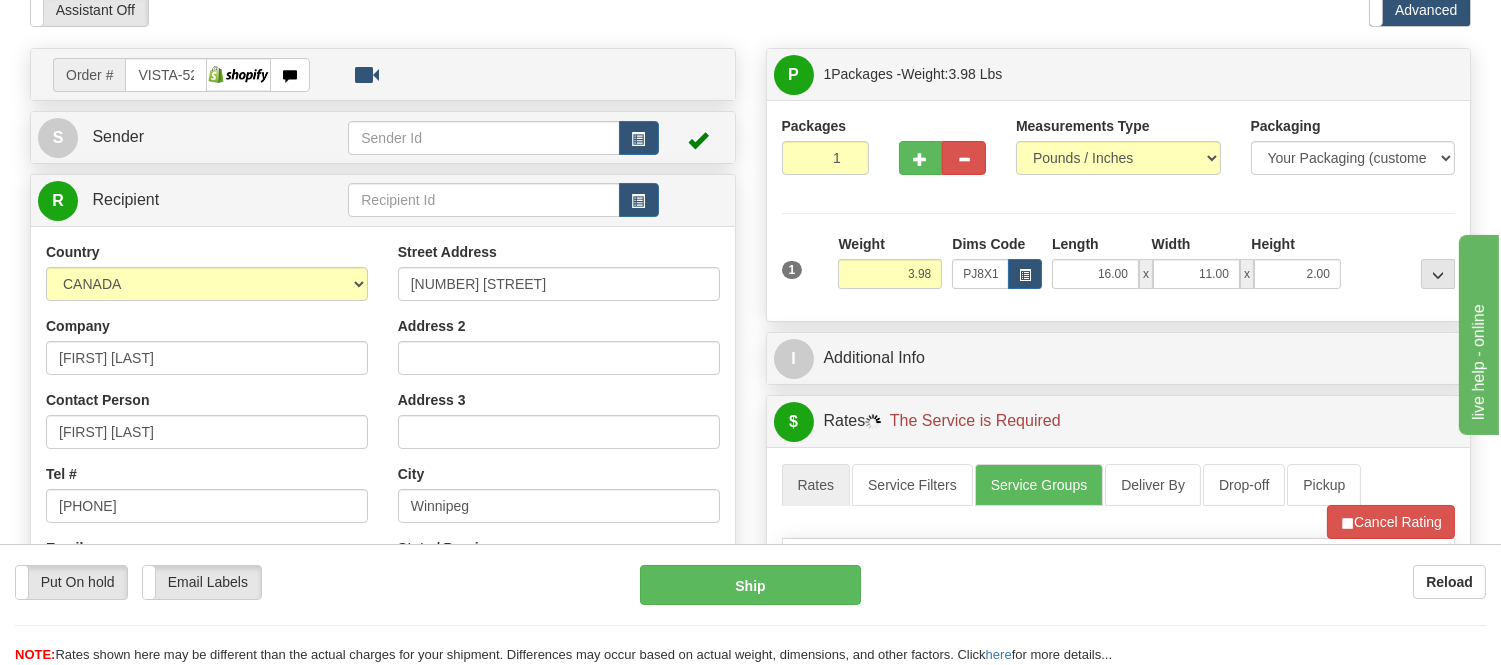 scroll, scrollTop: 222, scrollLeft: 0, axis: vertical 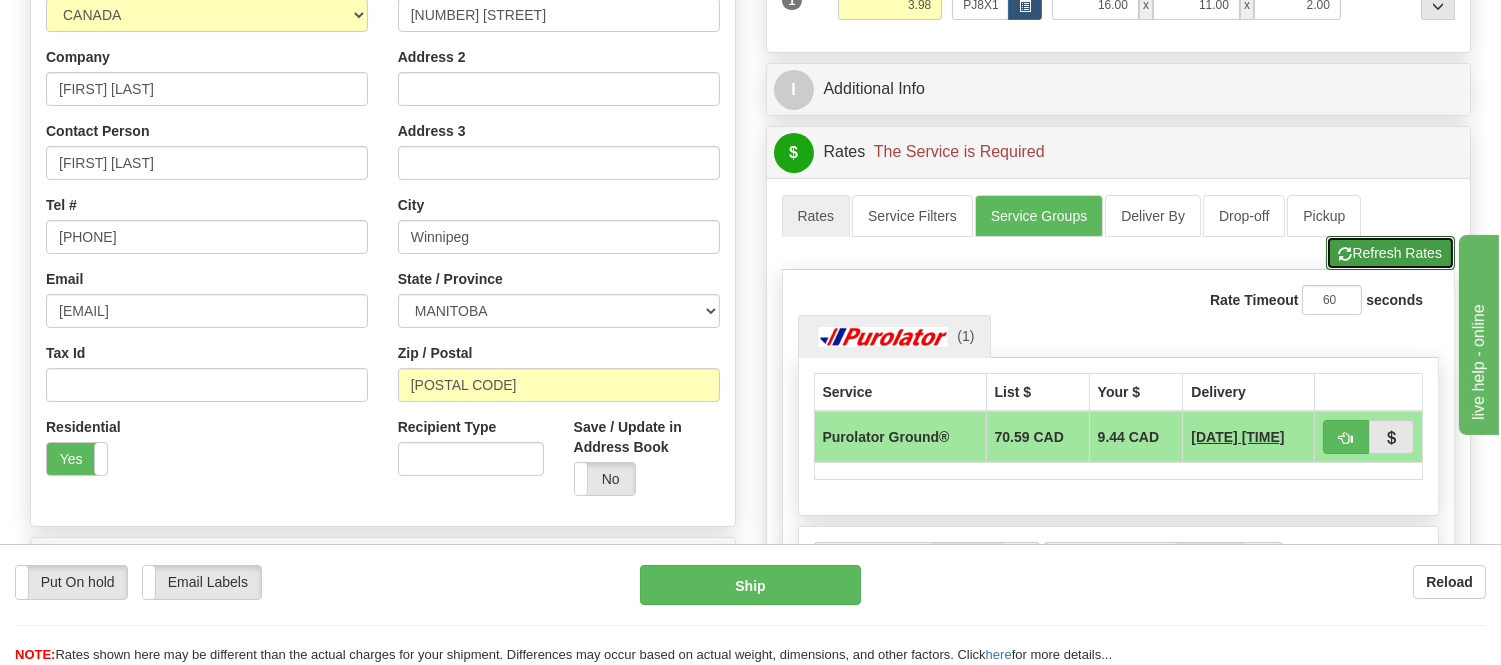 click on "Refresh Rates" at bounding box center (1390, 253) 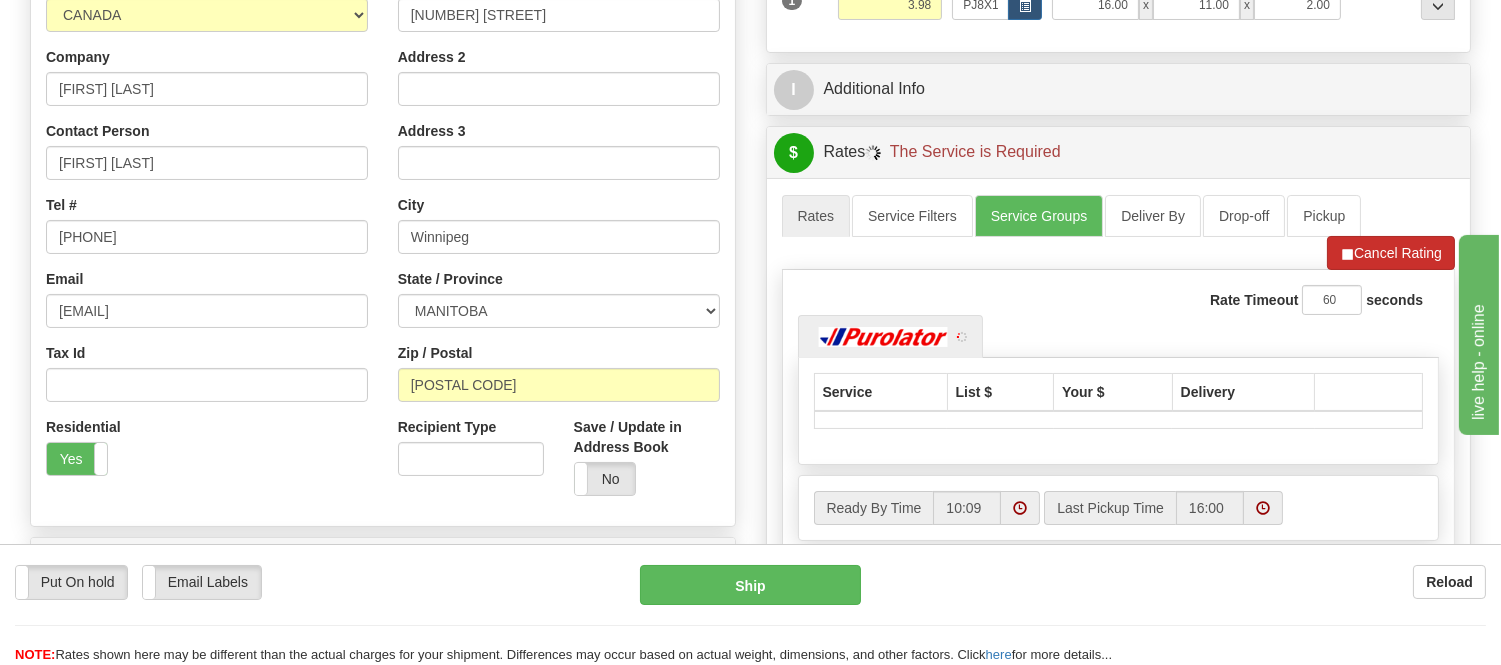 scroll, scrollTop: 28, scrollLeft: 0, axis: vertical 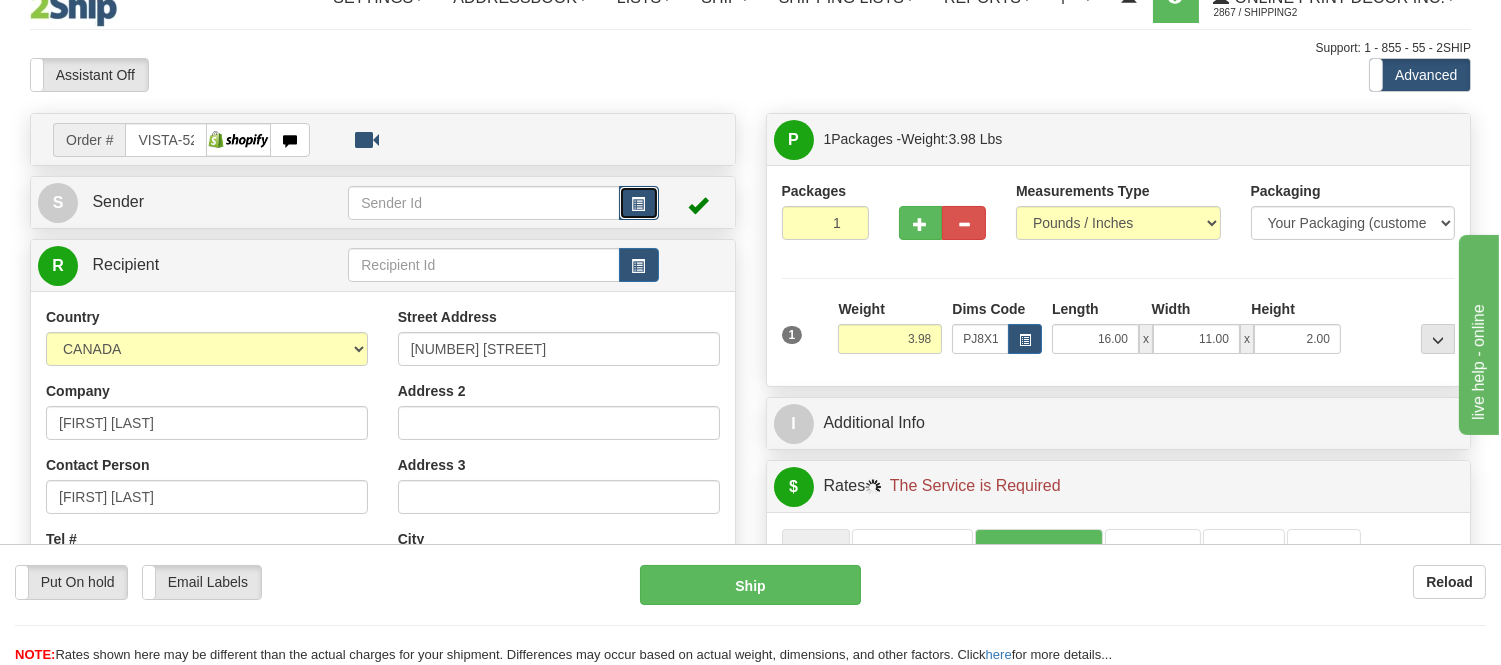 click at bounding box center (639, 204) 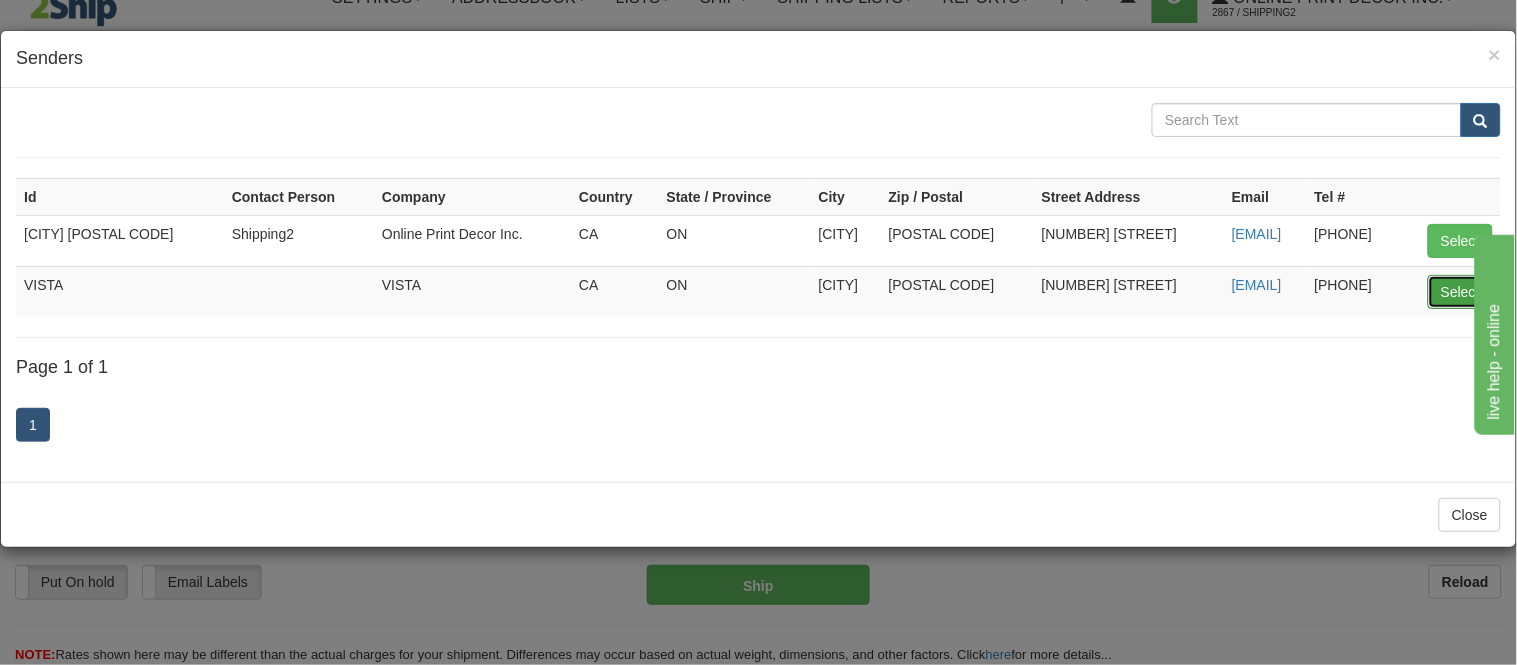 click on "Select" at bounding box center [1460, 292] 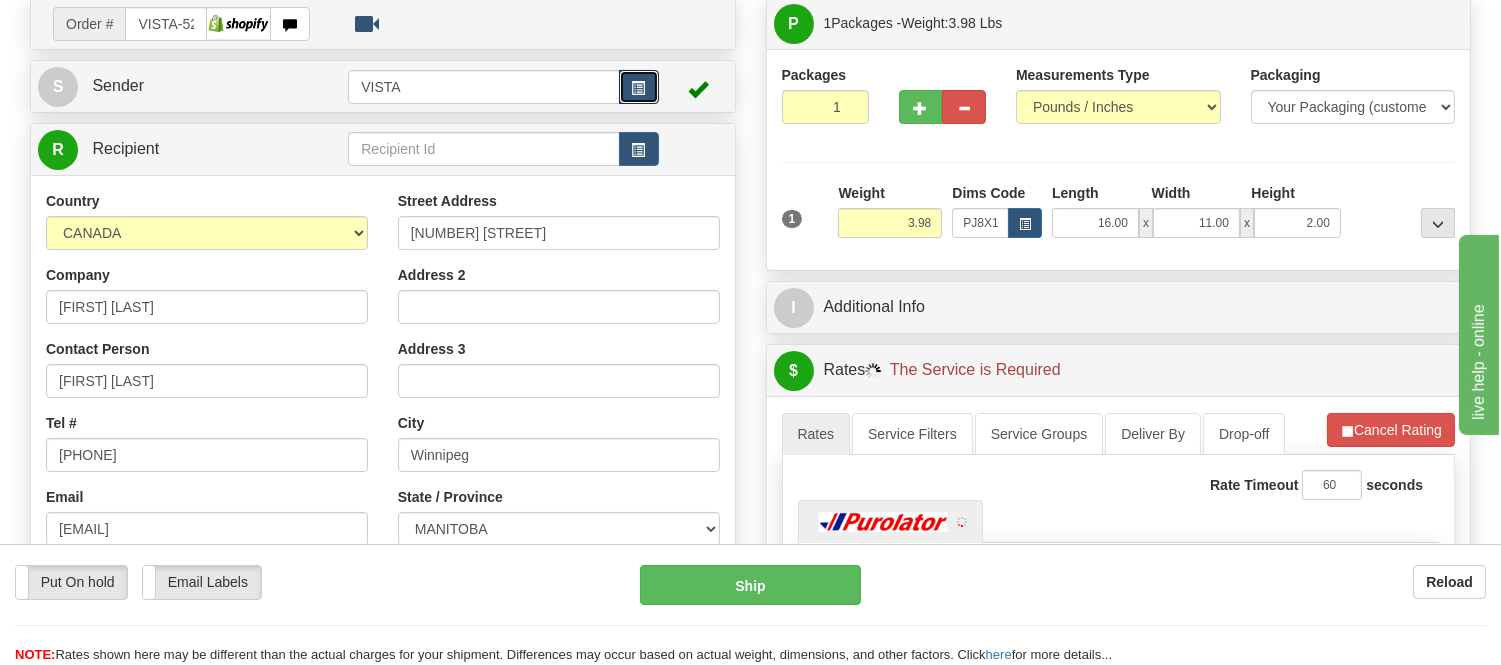 scroll, scrollTop: 251, scrollLeft: 0, axis: vertical 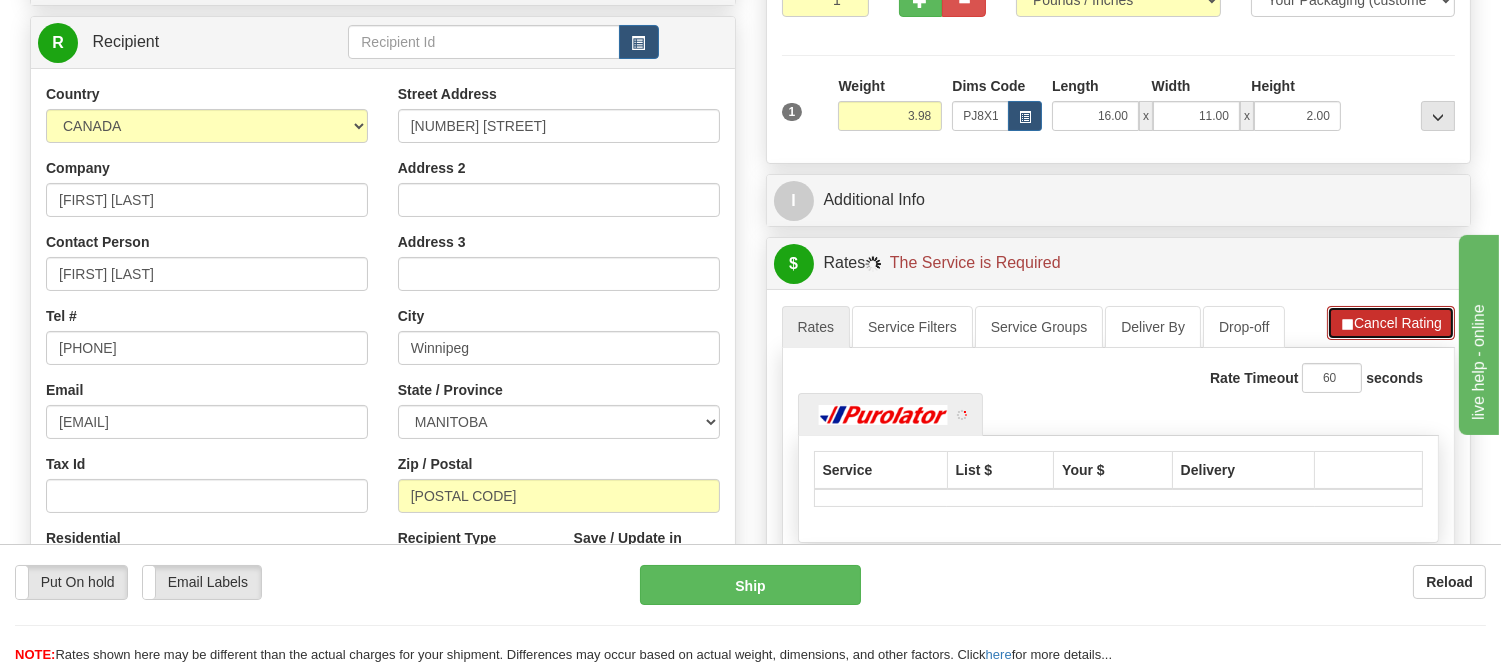 click on "Cancel Rating" at bounding box center [1391, 323] 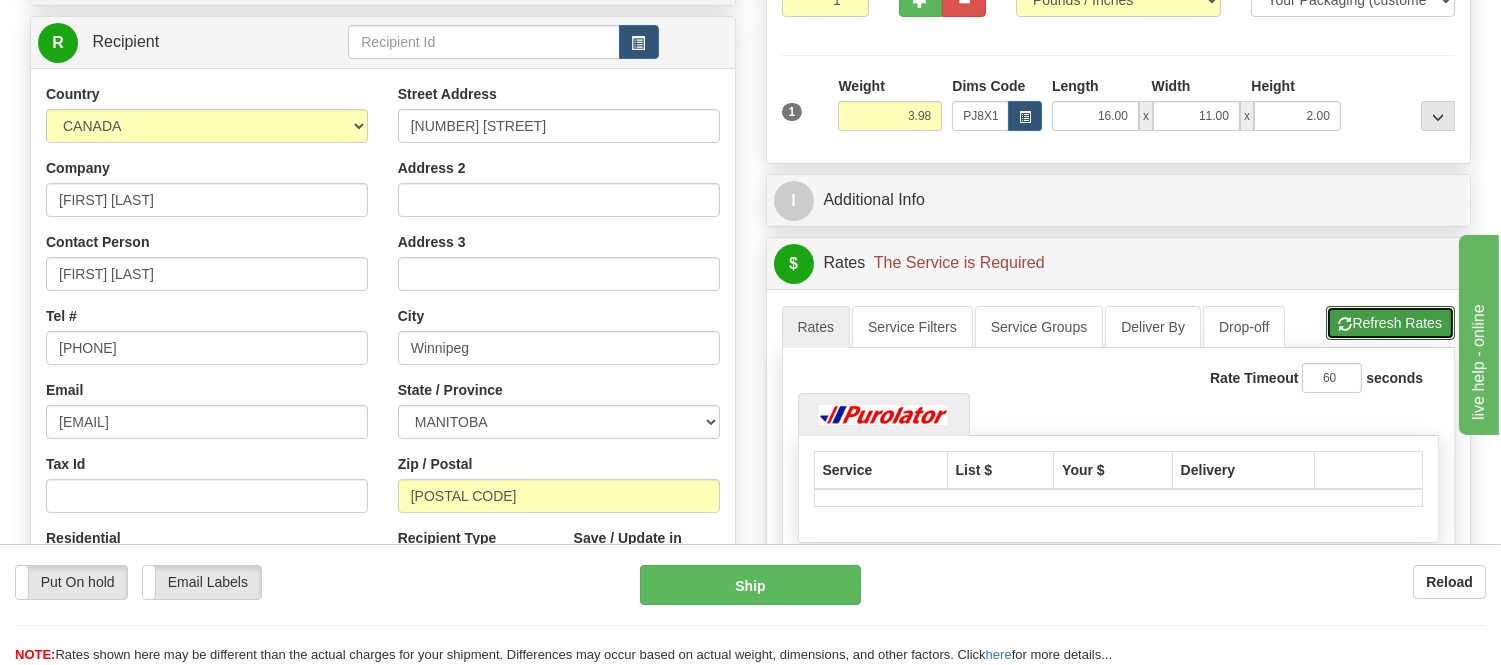 click on "Refresh Rates" at bounding box center [1390, 323] 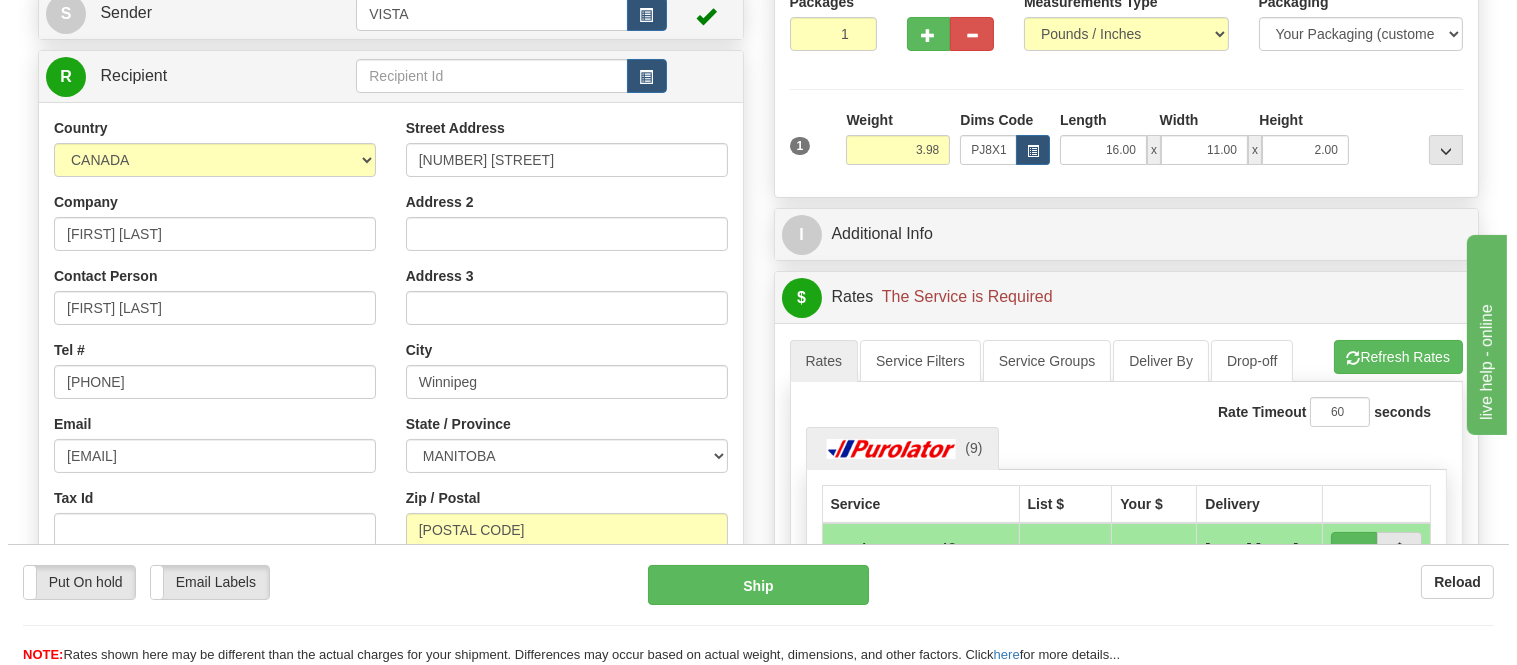 scroll, scrollTop: 362, scrollLeft: 0, axis: vertical 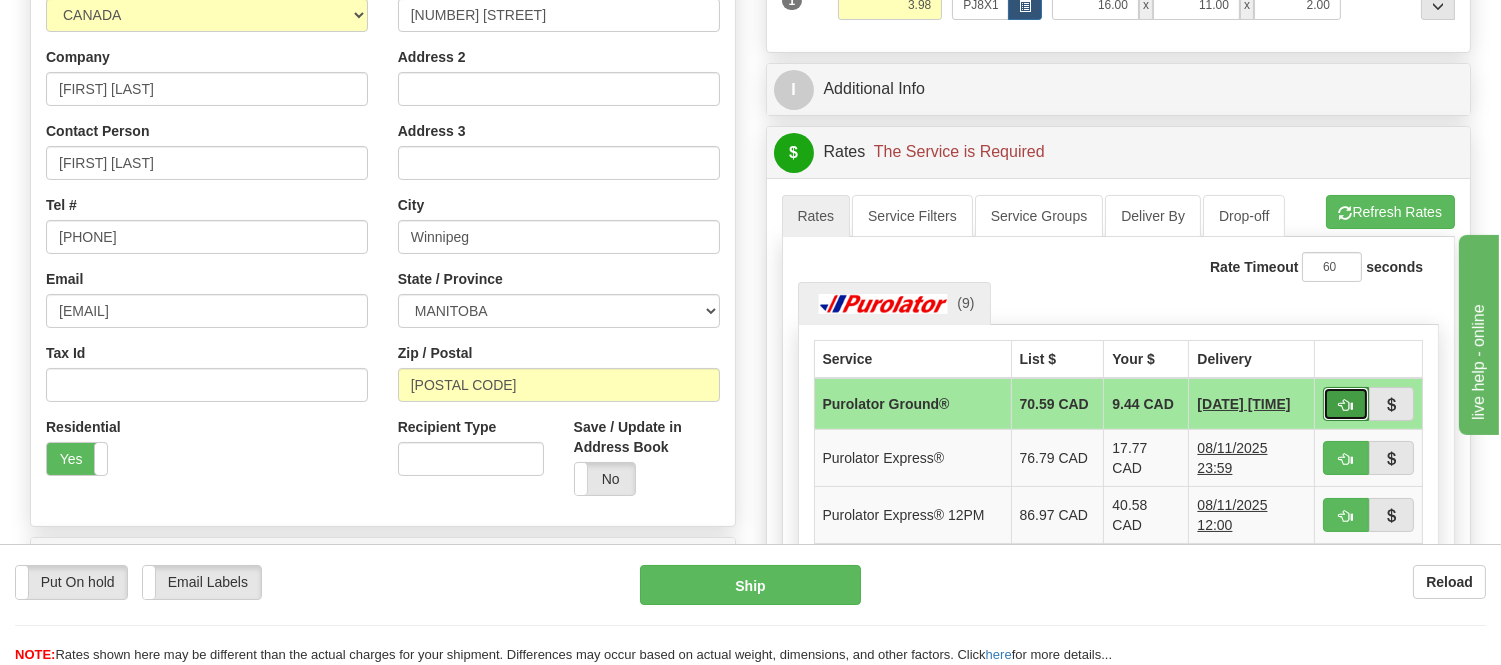 click at bounding box center [1346, 404] 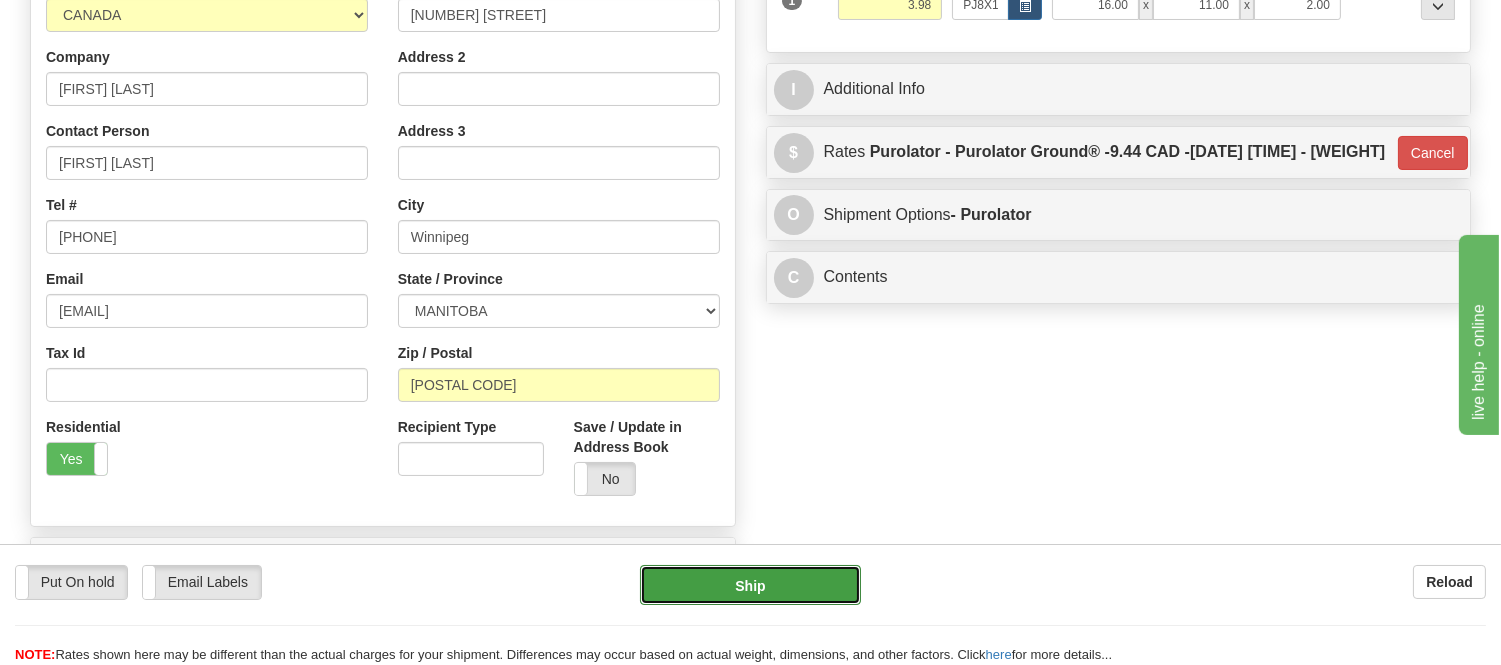 click on "Ship" at bounding box center [750, 585] 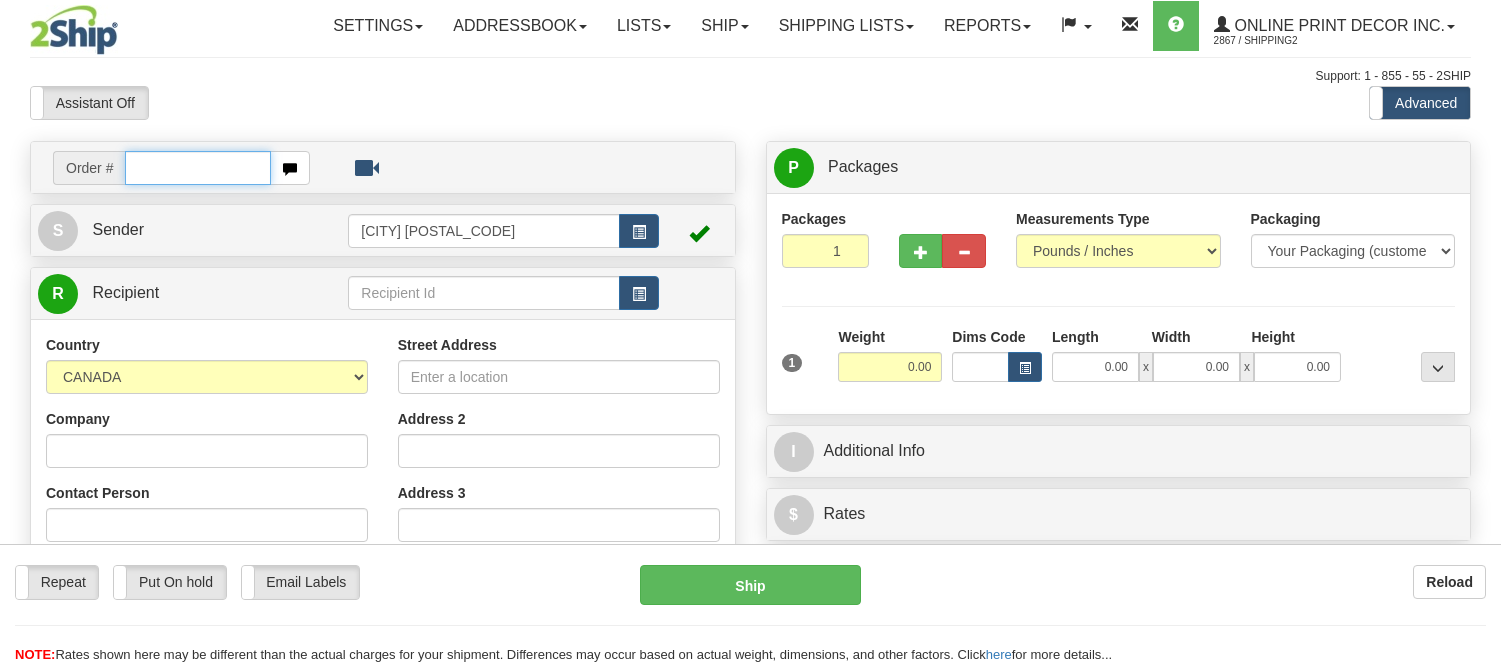 scroll, scrollTop: 0, scrollLeft: 0, axis: both 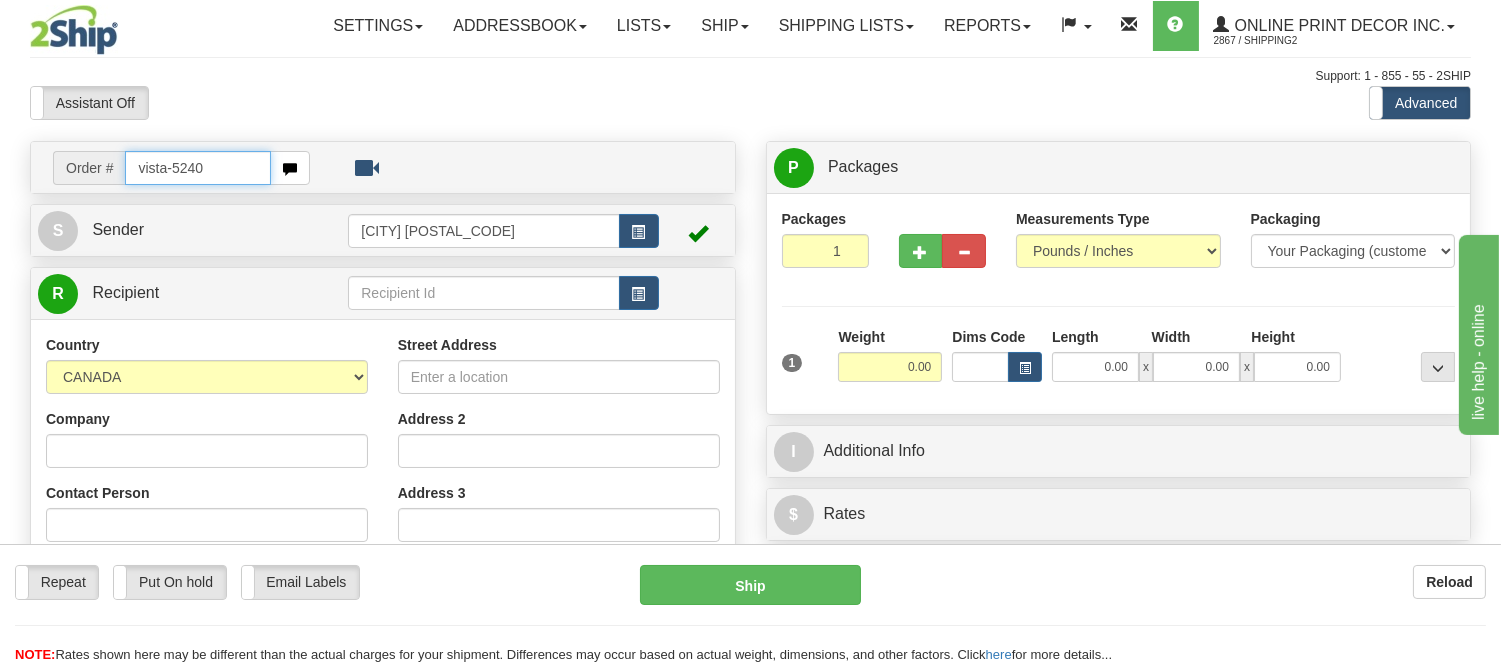 type on "vista-5240" 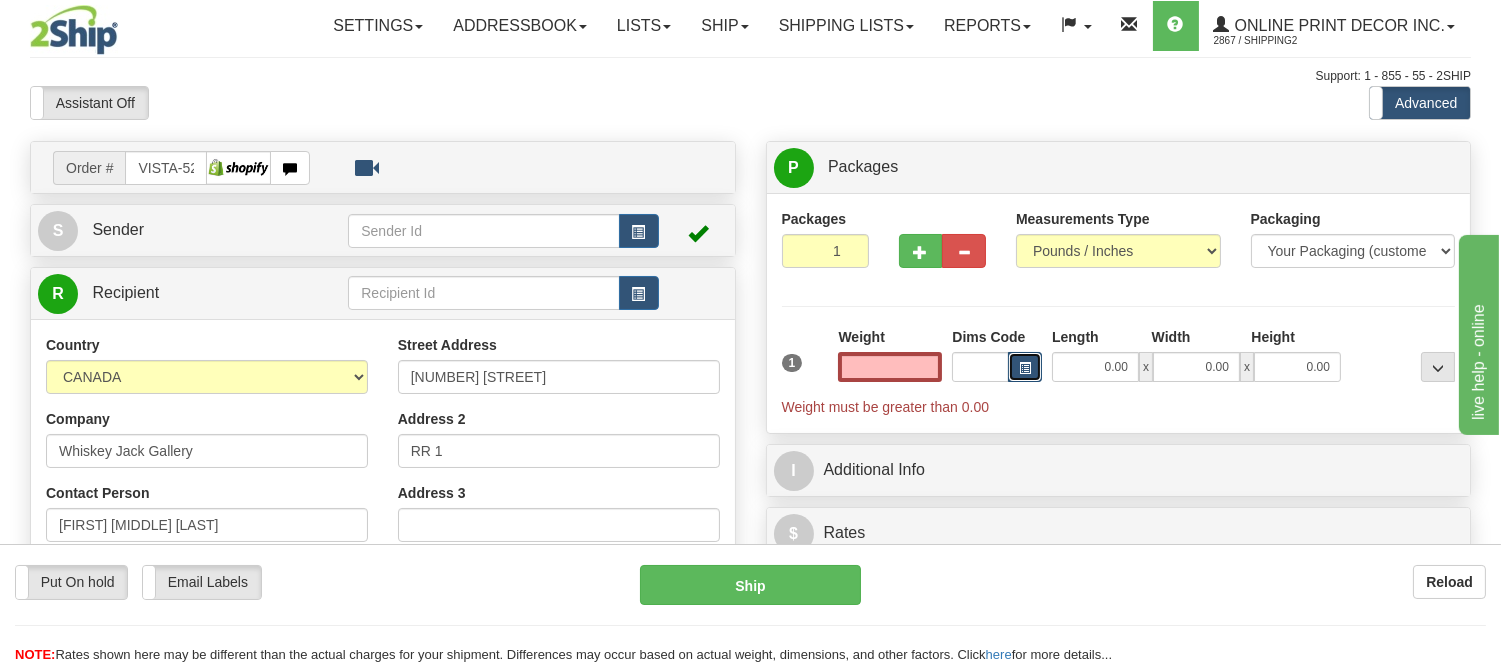 type on "0.00" 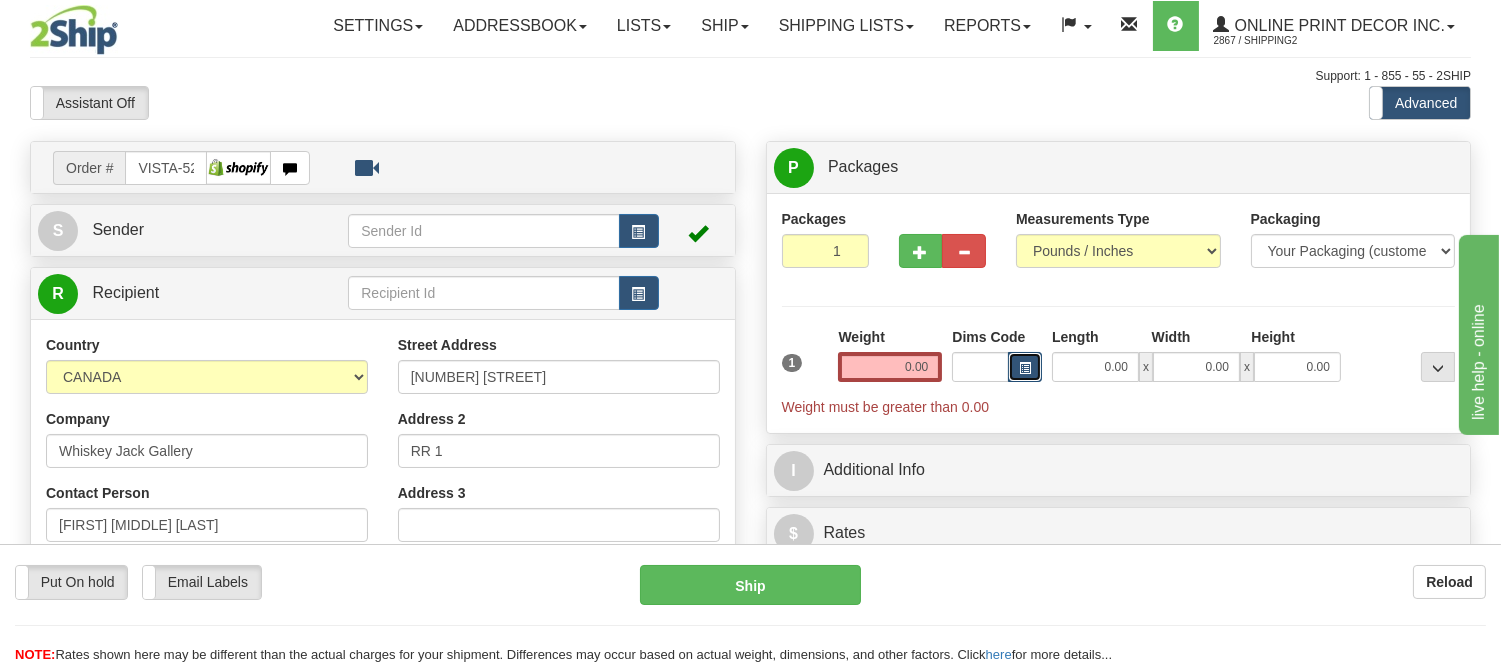 click at bounding box center [1025, 368] 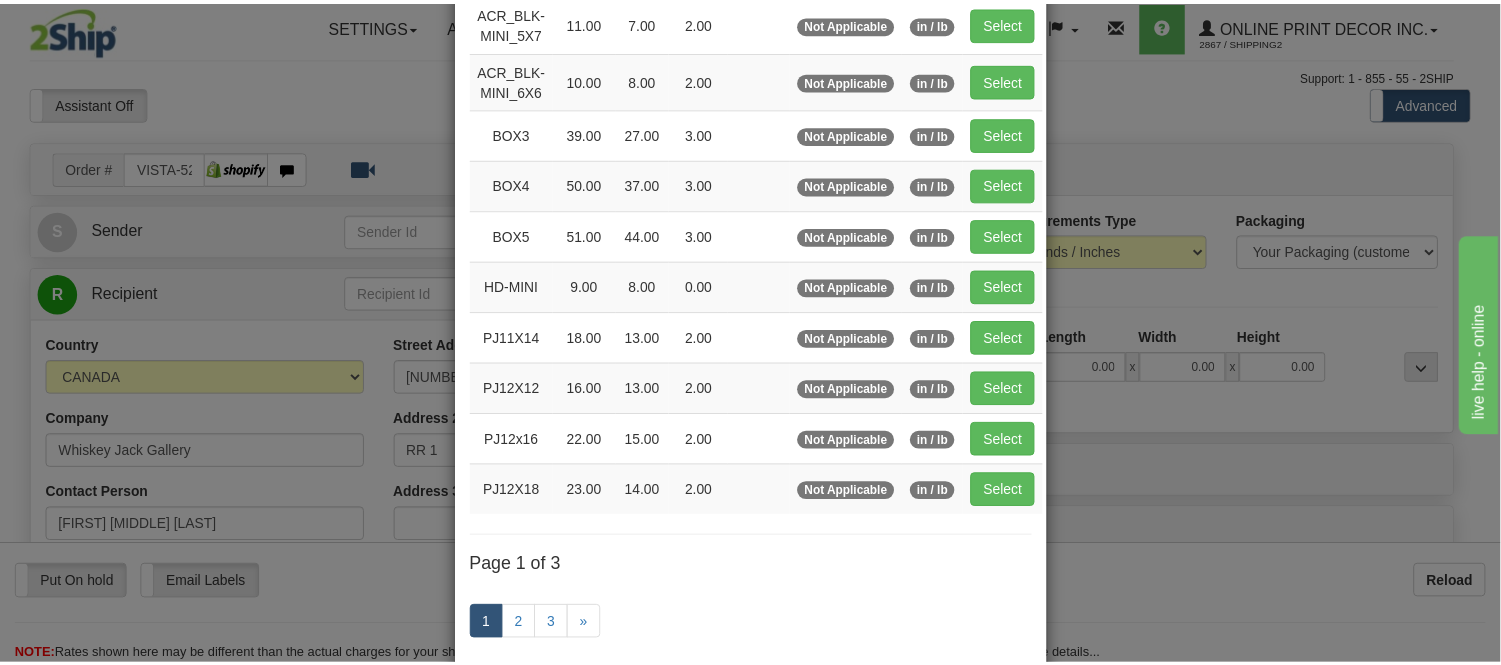 scroll, scrollTop: 222, scrollLeft: 0, axis: vertical 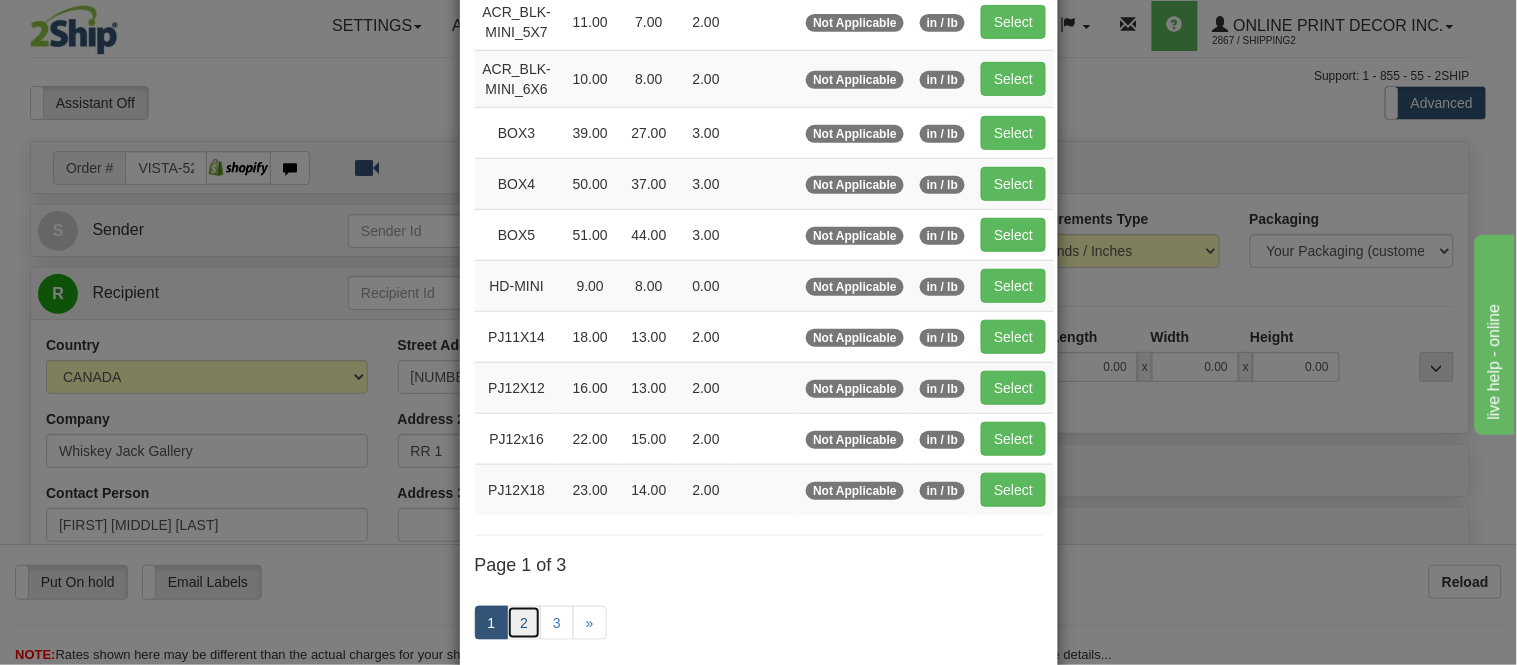 click on "2" at bounding box center [524, 623] 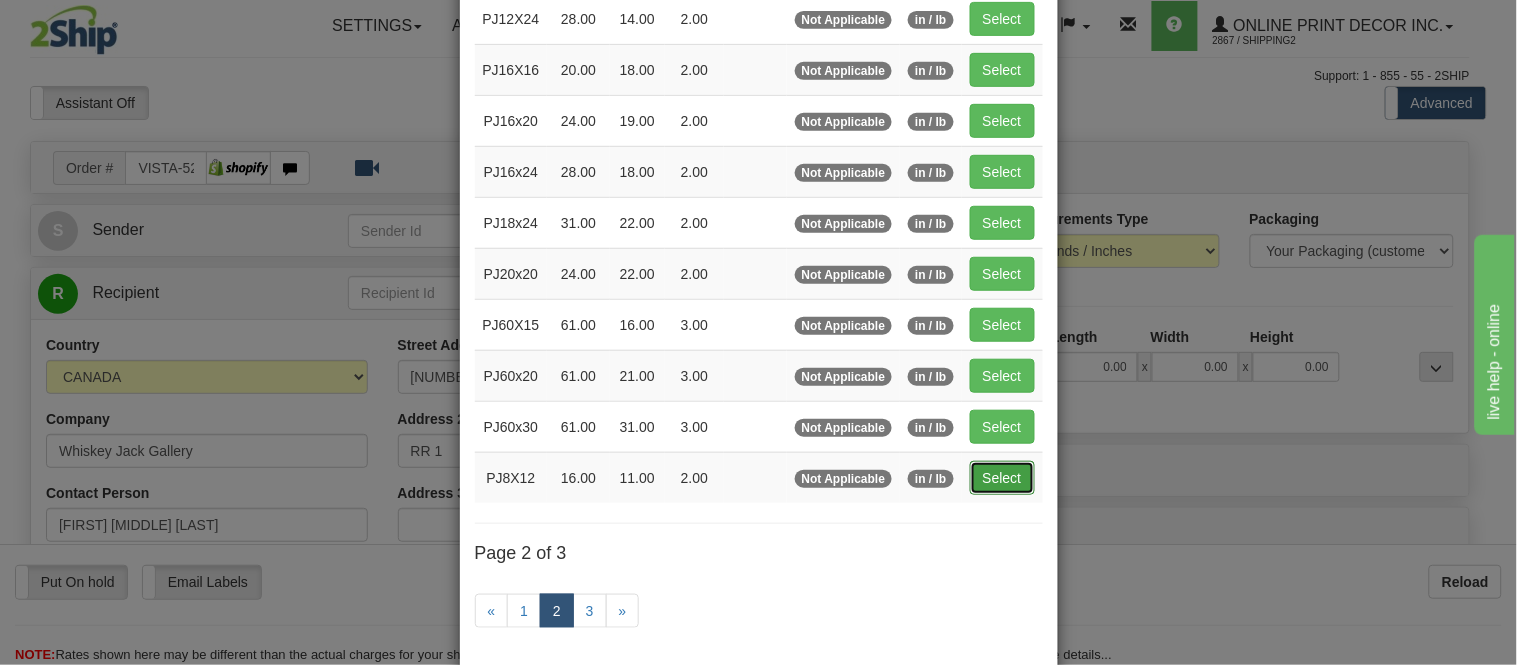 click on "Select" at bounding box center (1002, 478) 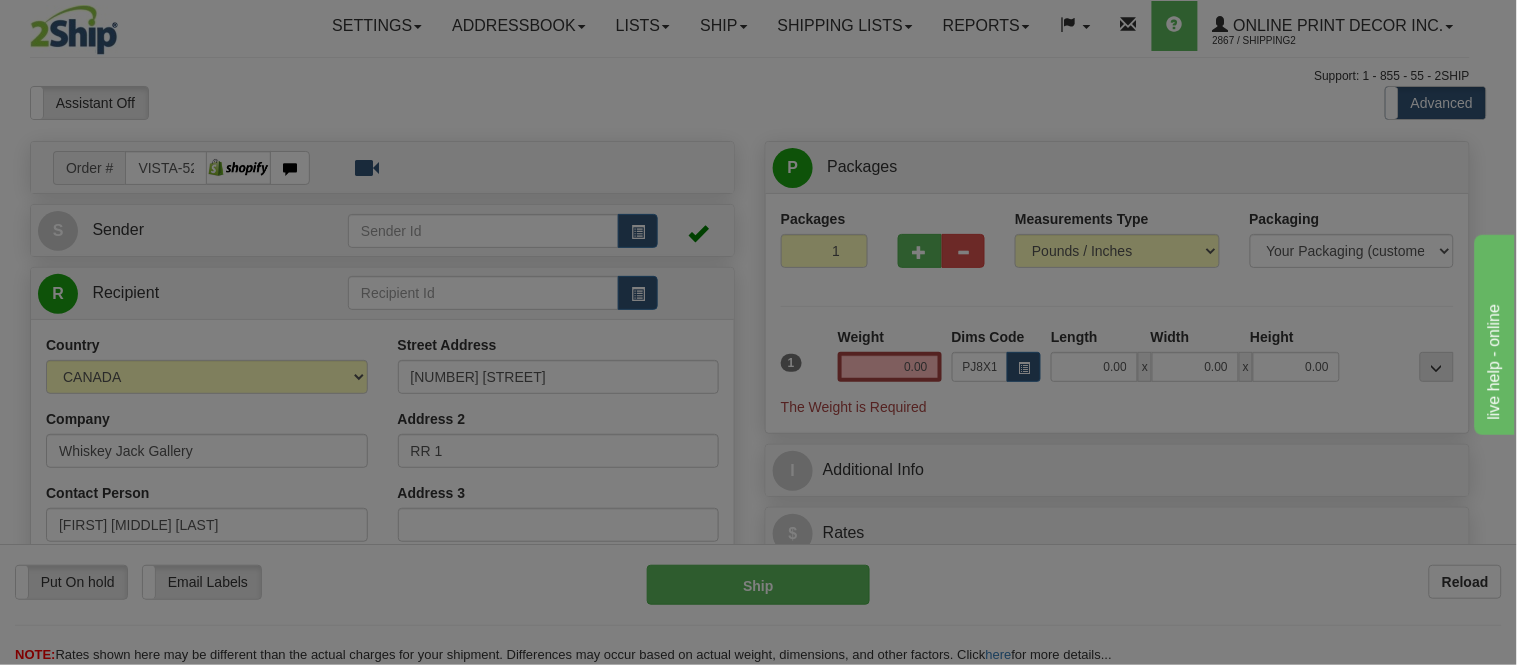 type on "16.00" 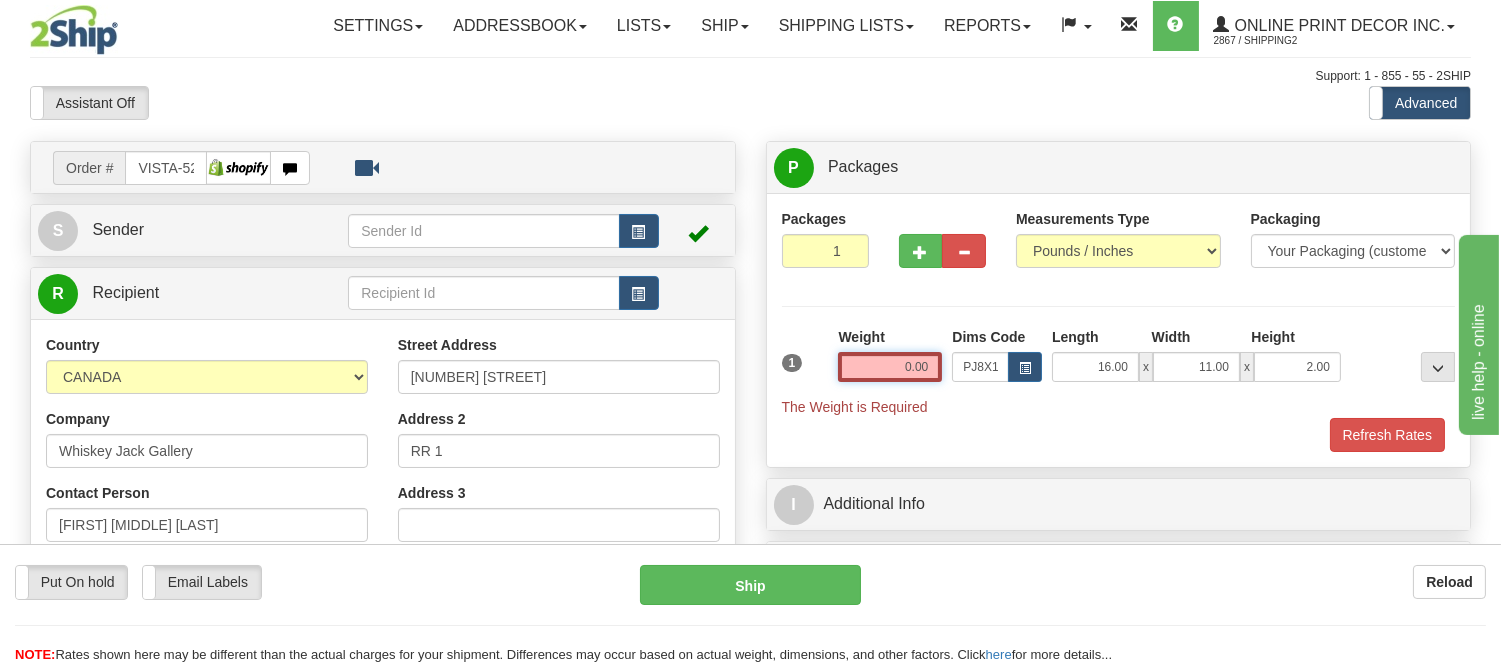 drag, startPoint x: 928, startPoint y: 366, endPoint x: 812, endPoint y: 362, distance: 116.06895 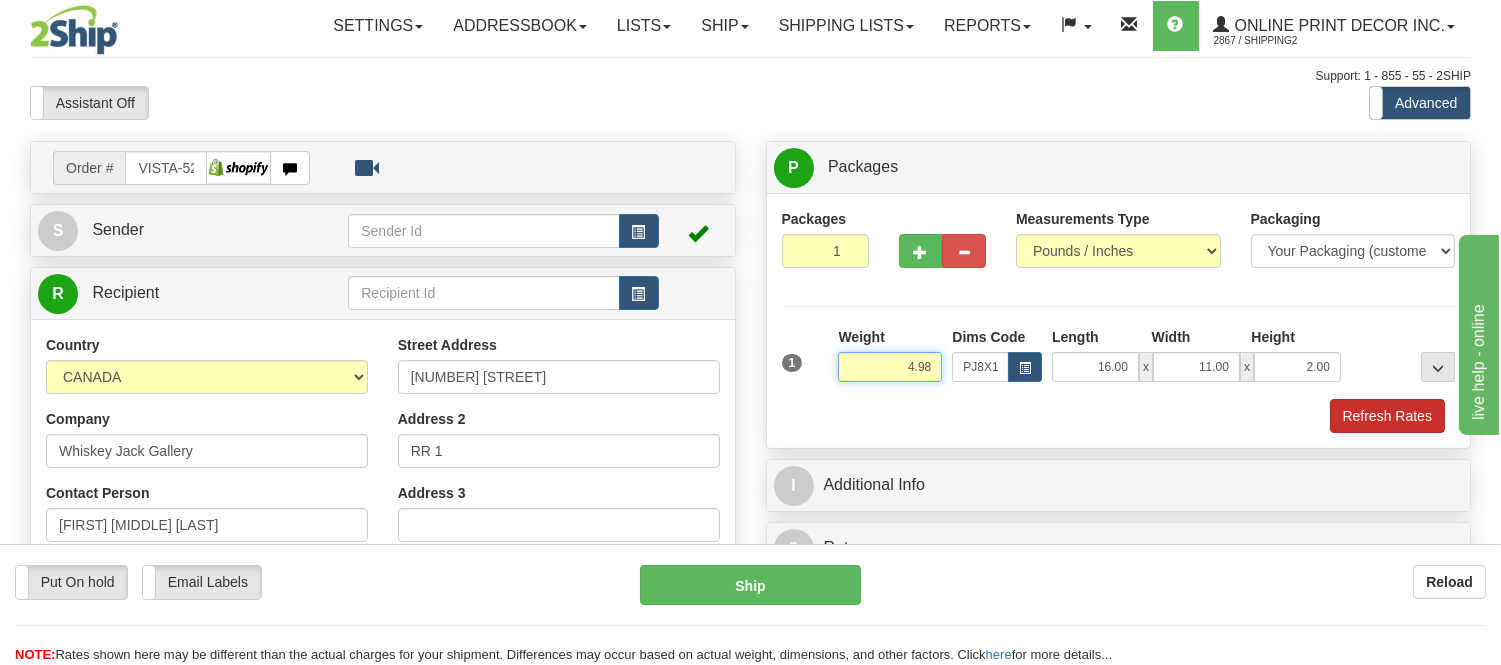 type on "4.98" 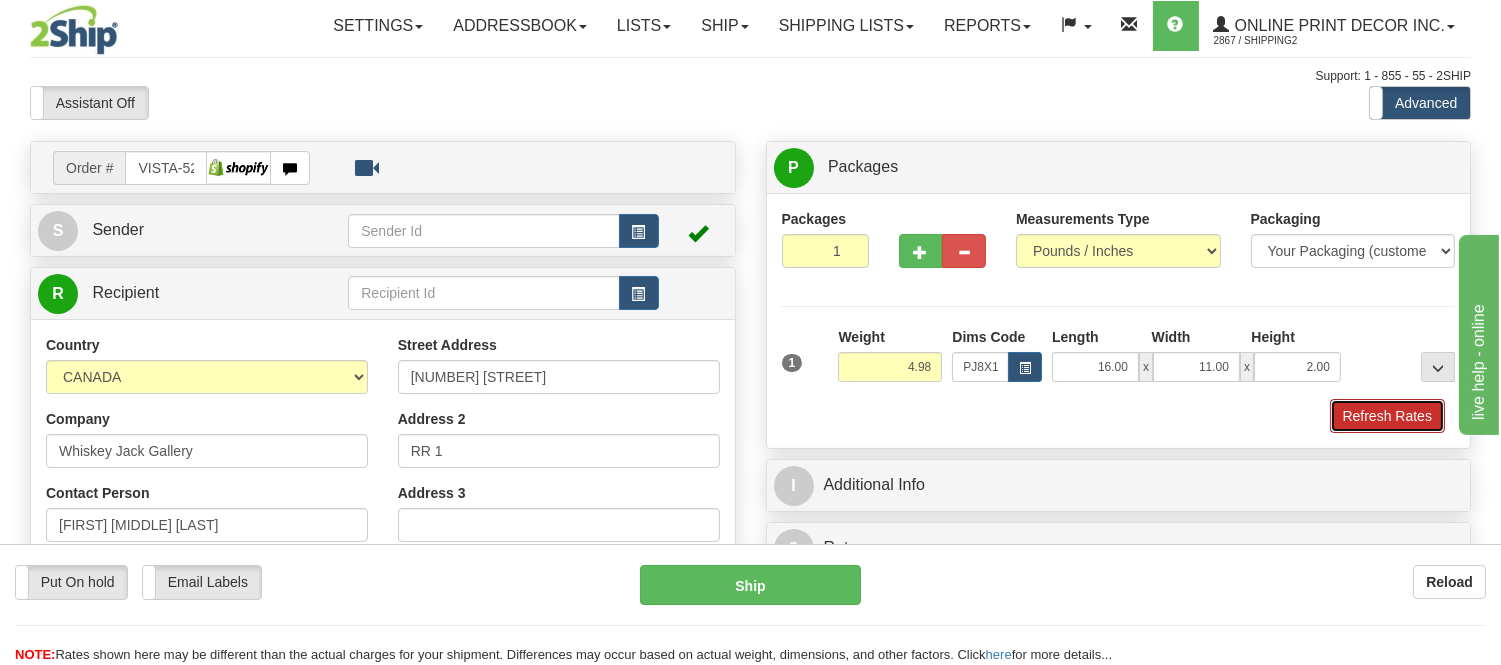 click on "Refresh Rates" at bounding box center [1387, 416] 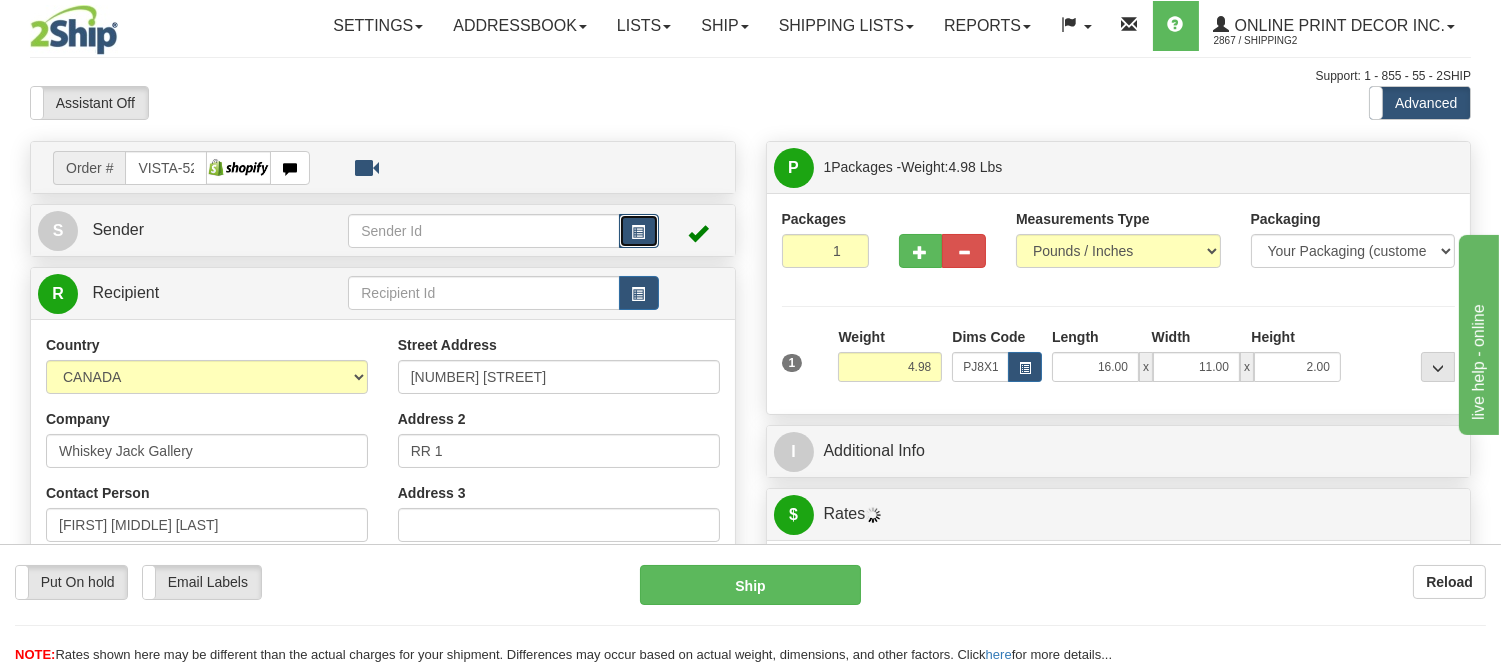 click at bounding box center (639, 231) 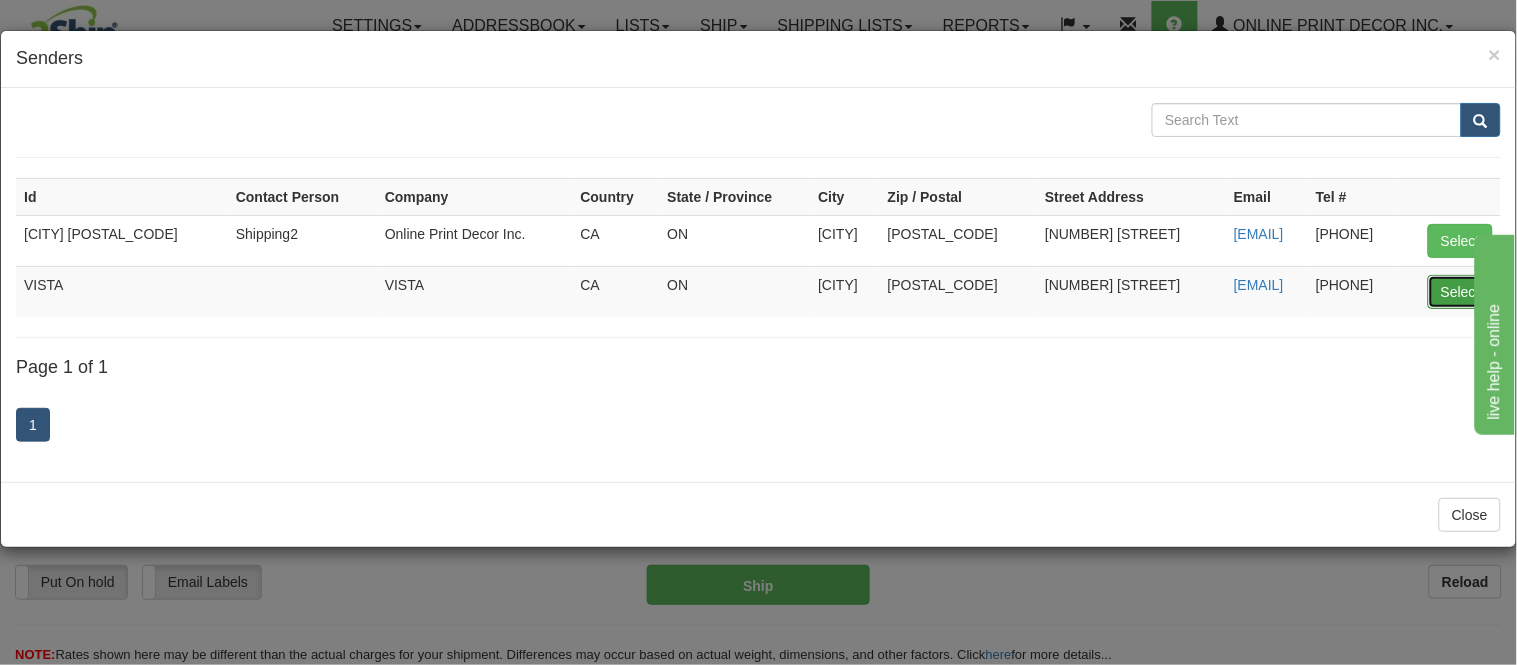 click on "Select" at bounding box center [1460, 292] 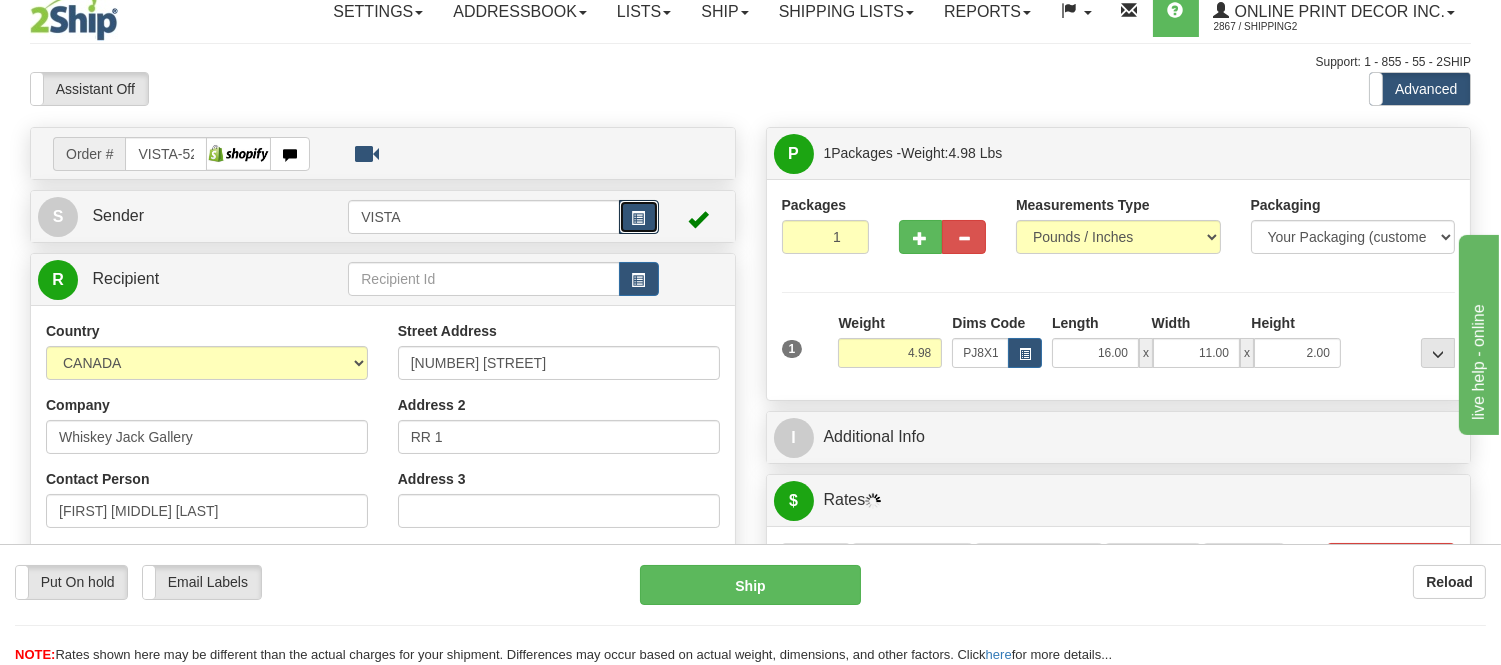 scroll, scrollTop: 222, scrollLeft: 0, axis: vertical 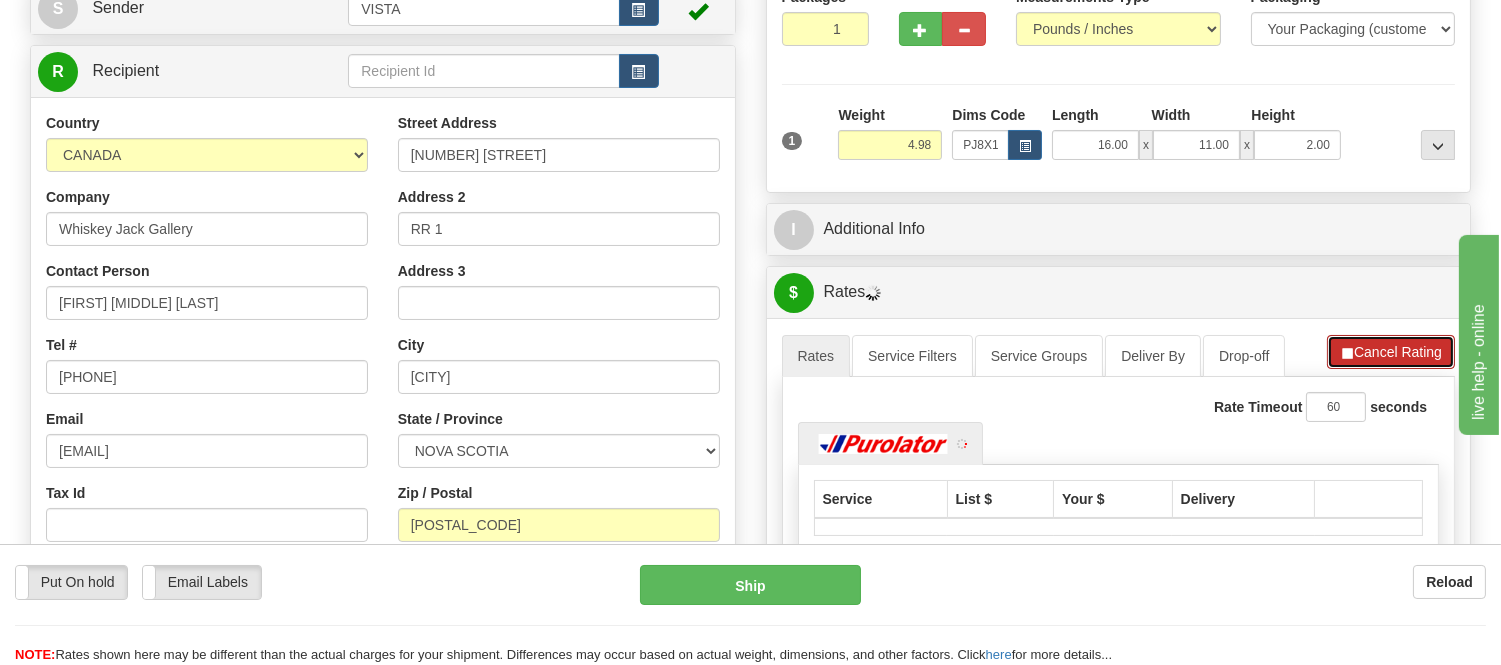 click at bounding box center [1347, 353] 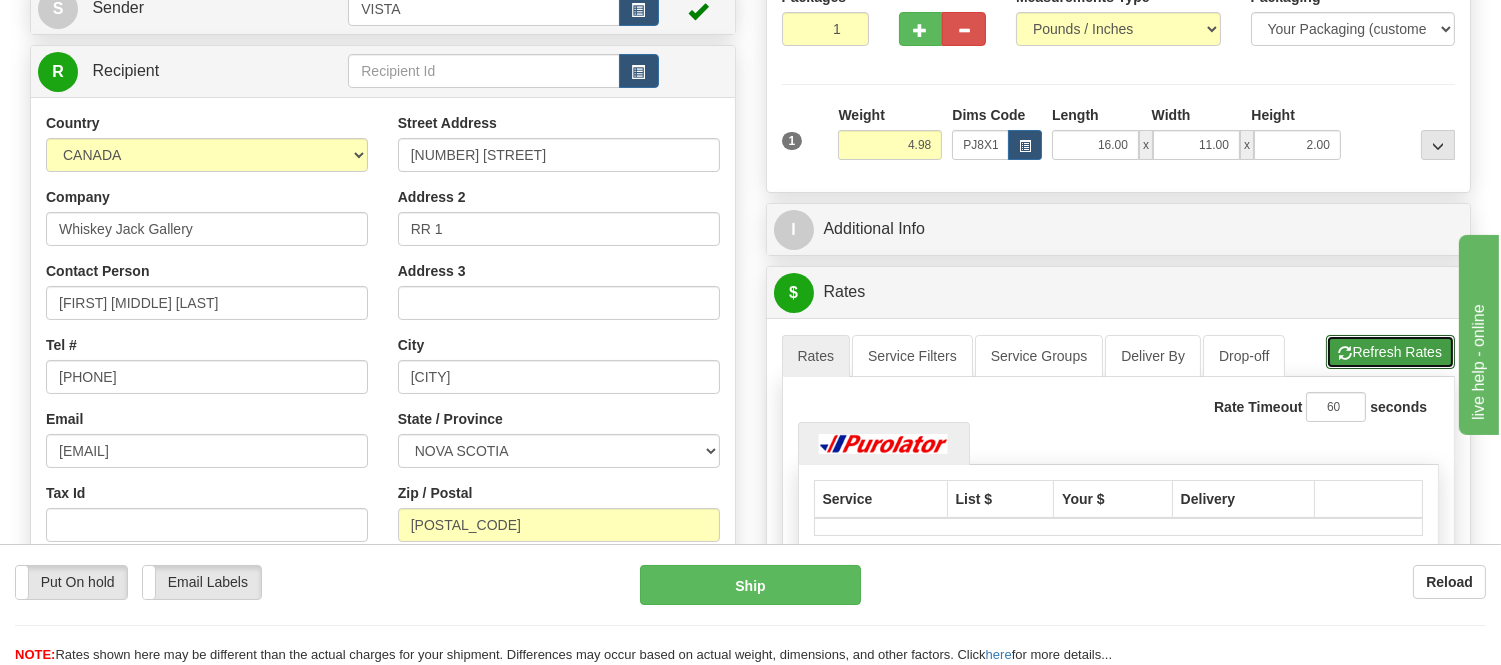 click at bounding box center (1346, 353) 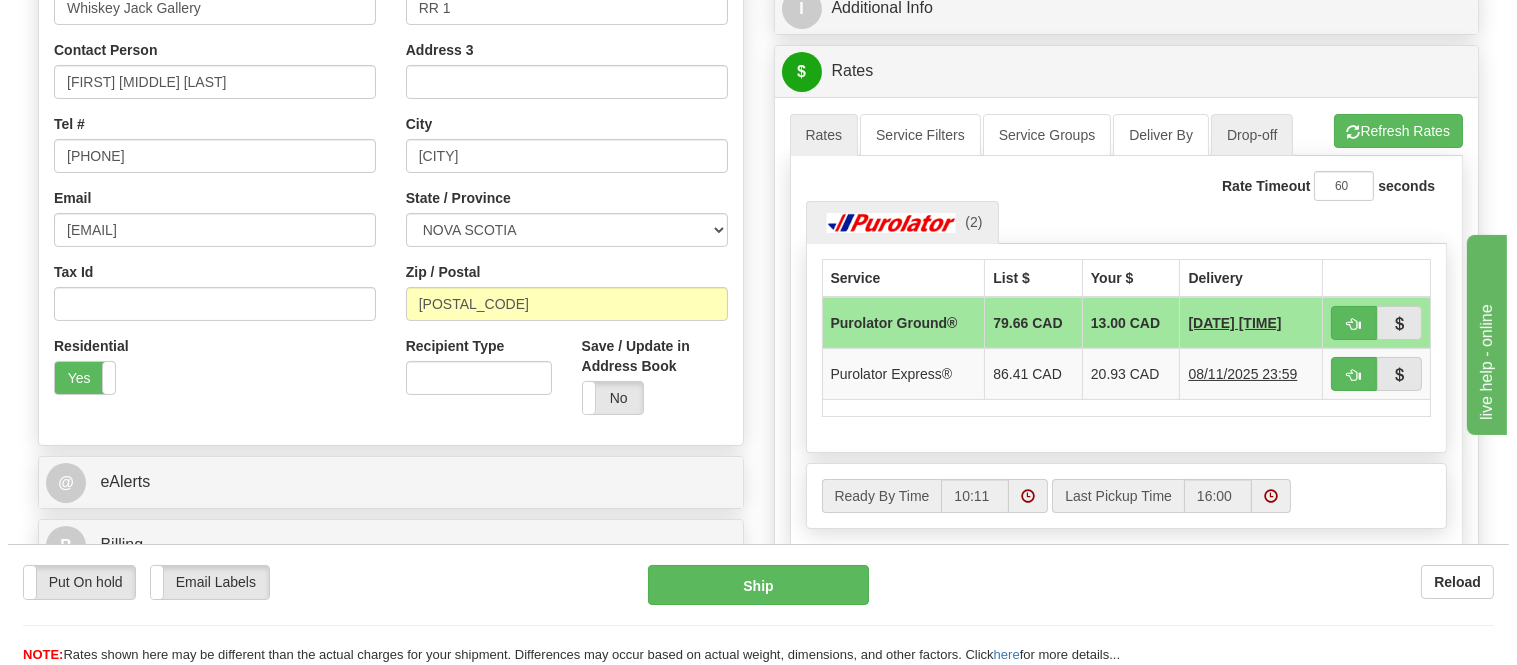 scroll, scrollTop: 444, scrollLeft: 0, axis: vertical 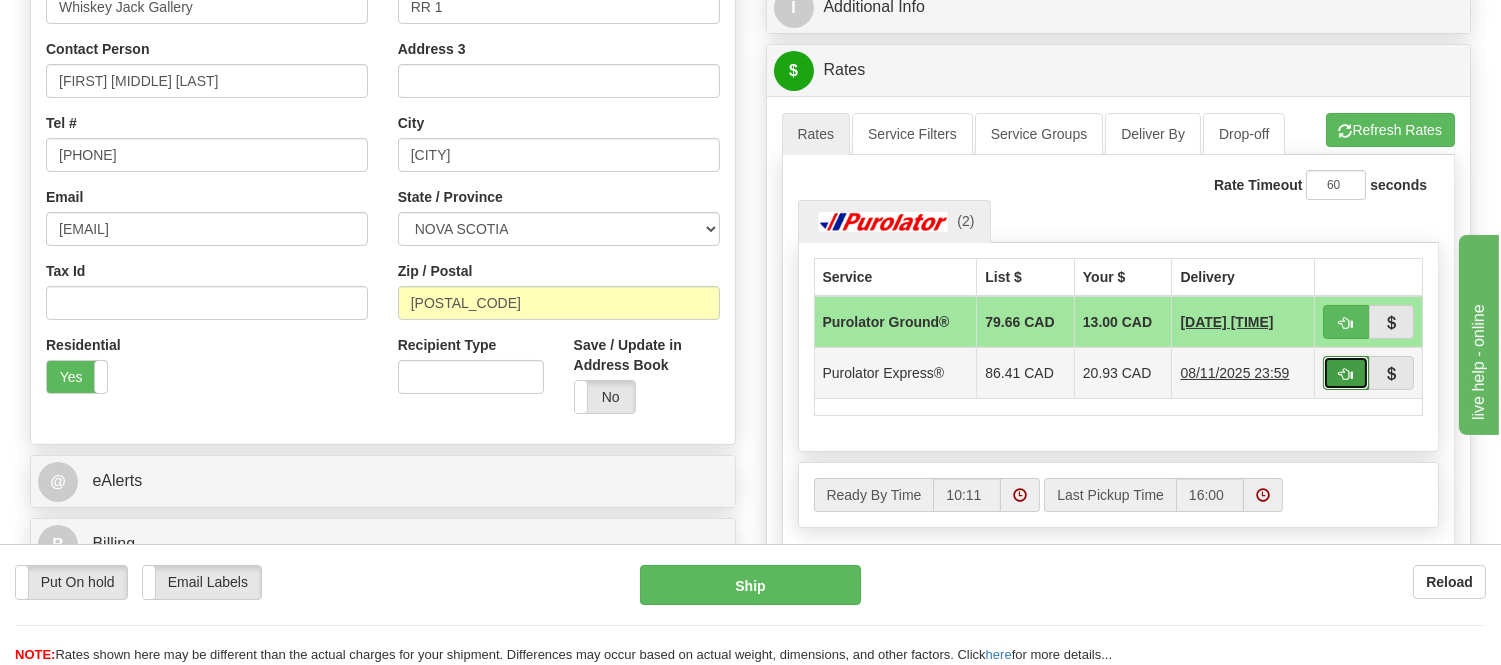 click at bounding box center (1346, 374) 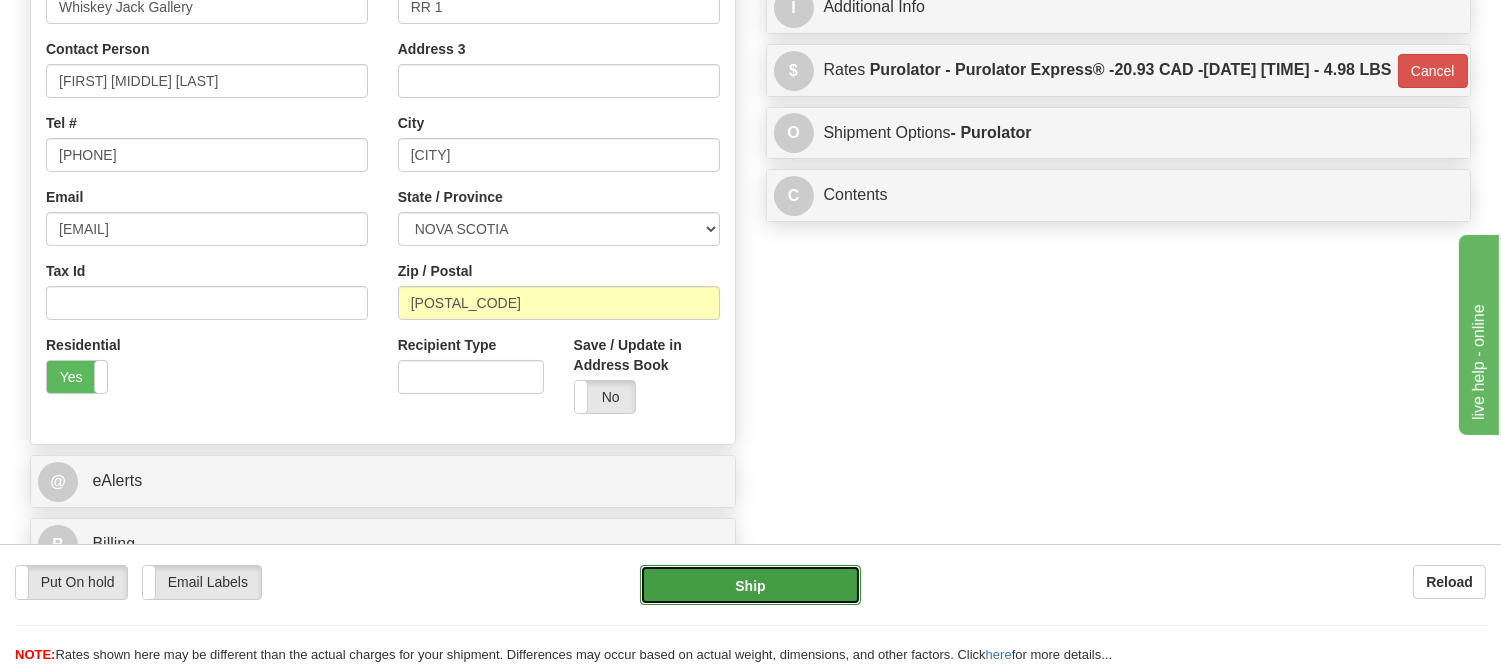 click on "Ship" at bounding box center [750, 585] 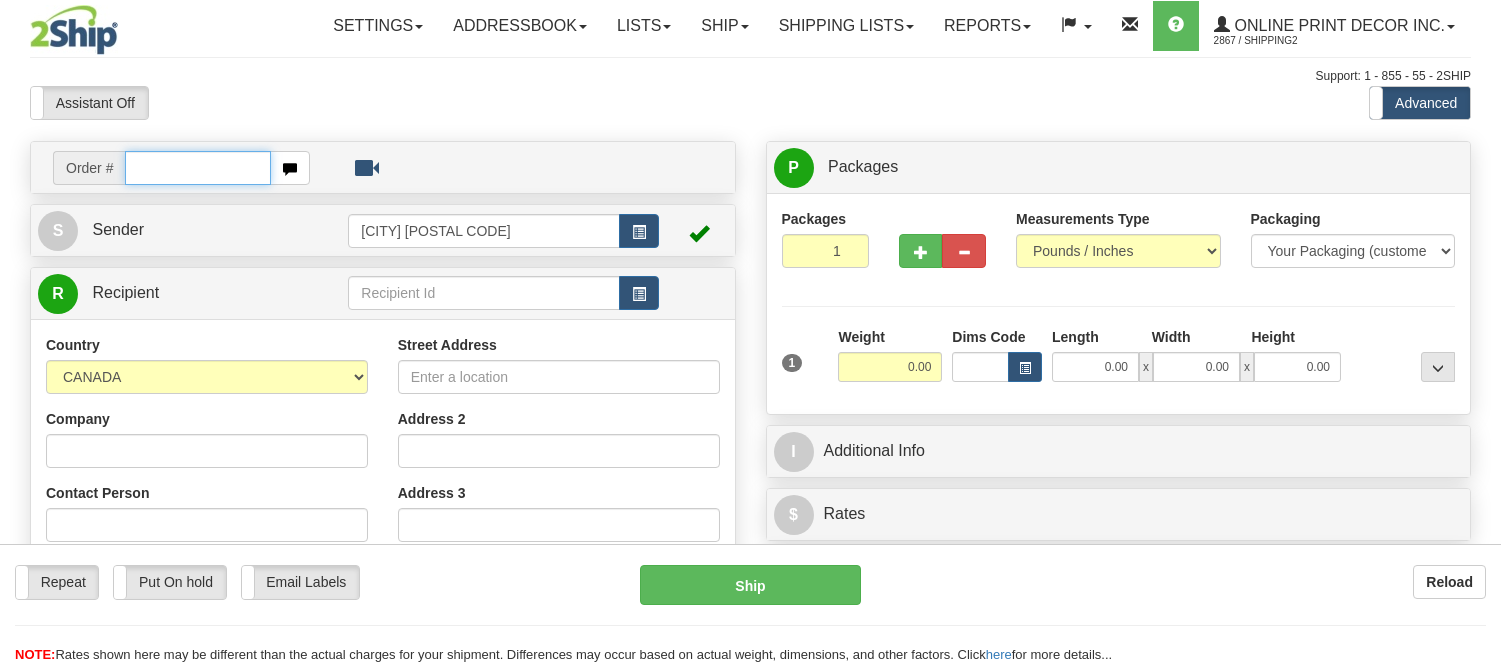 scroll, scrollTop: 0, scrollLeft: 0, axis: both 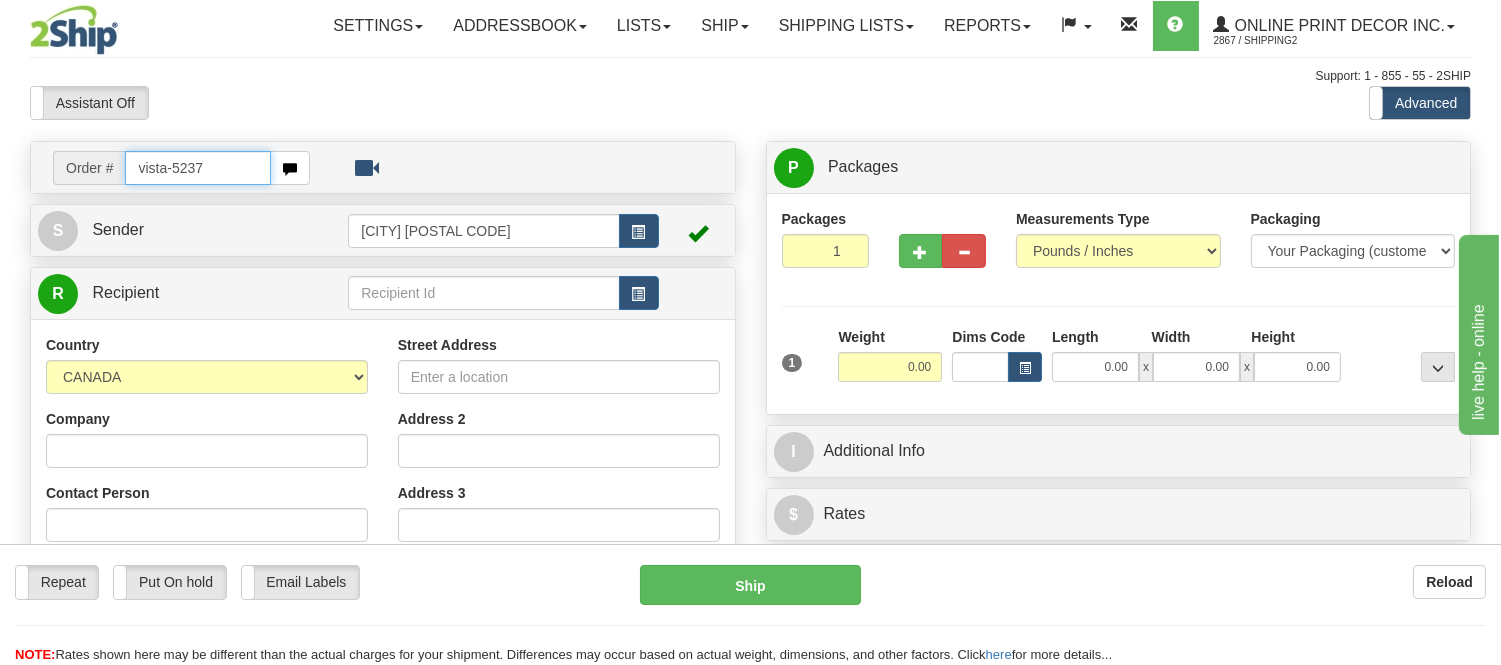 type on "vista-5237" 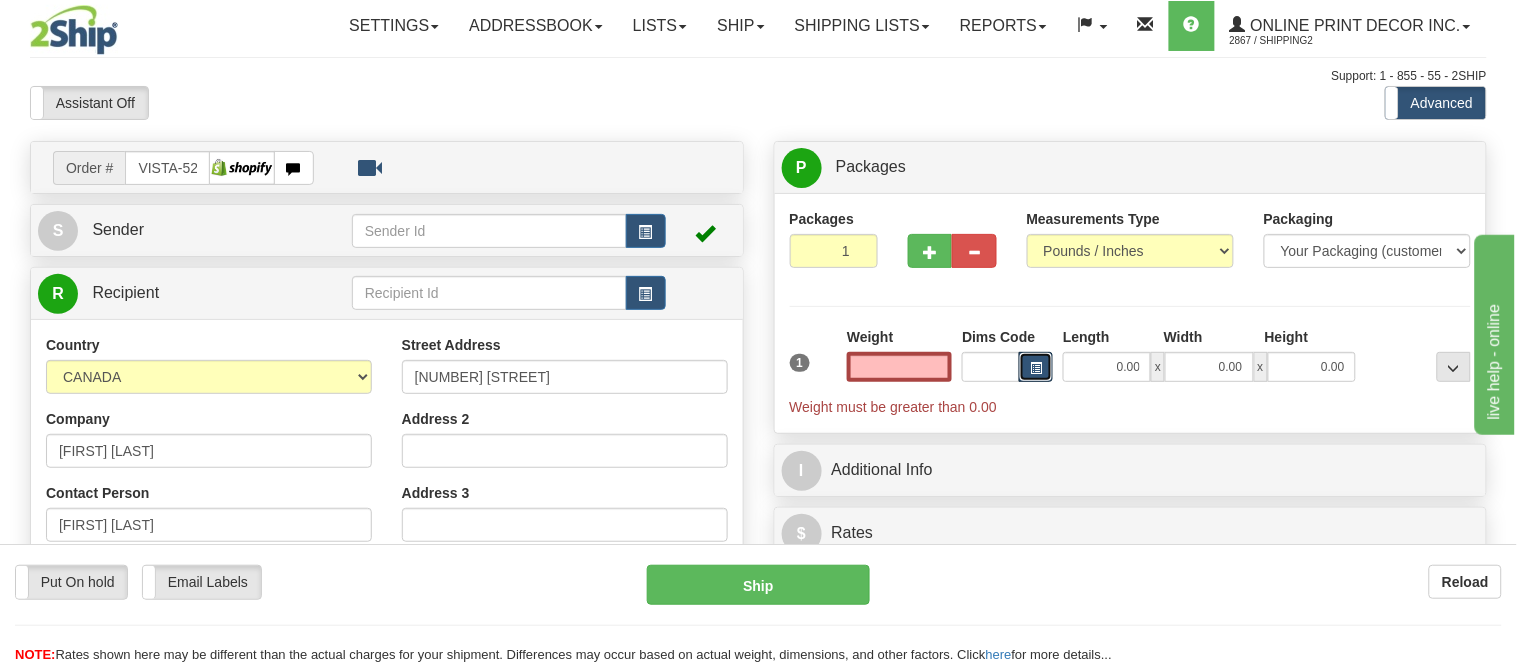 type on "0.00" 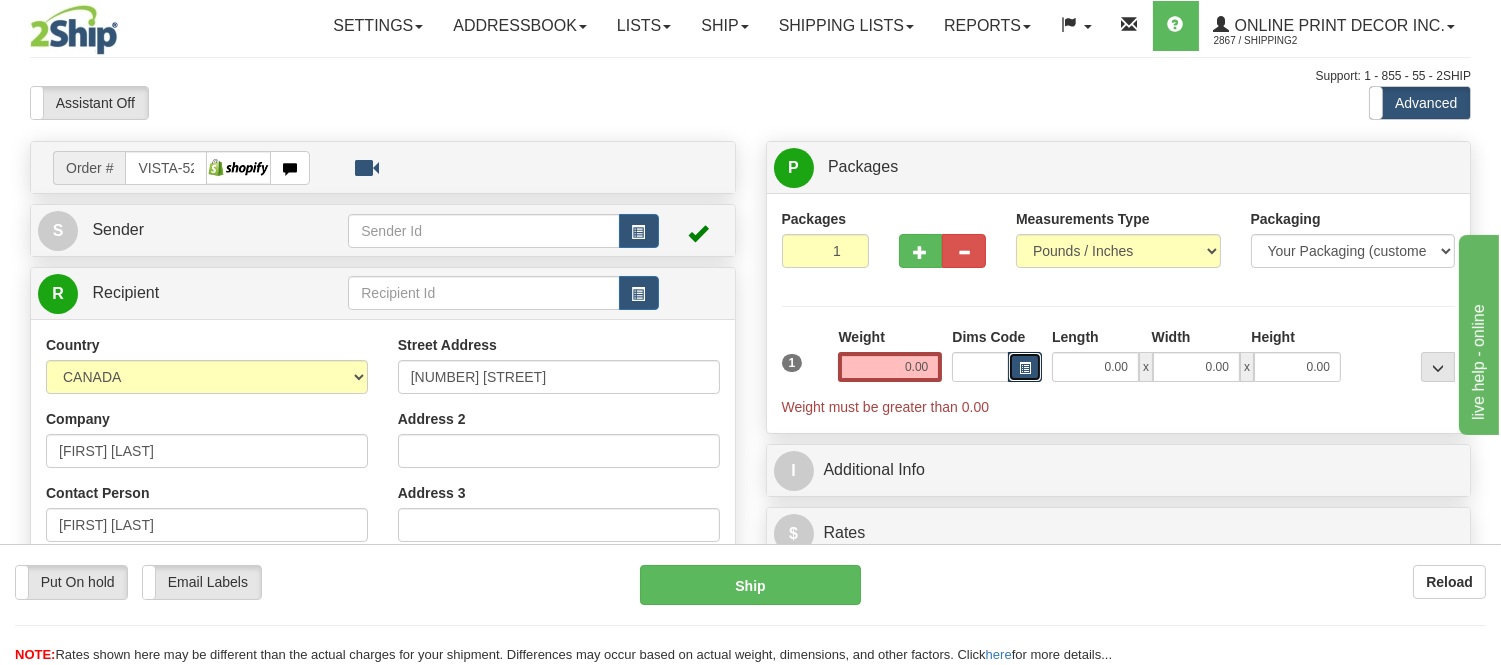 click at bounding box center [1025, 367] 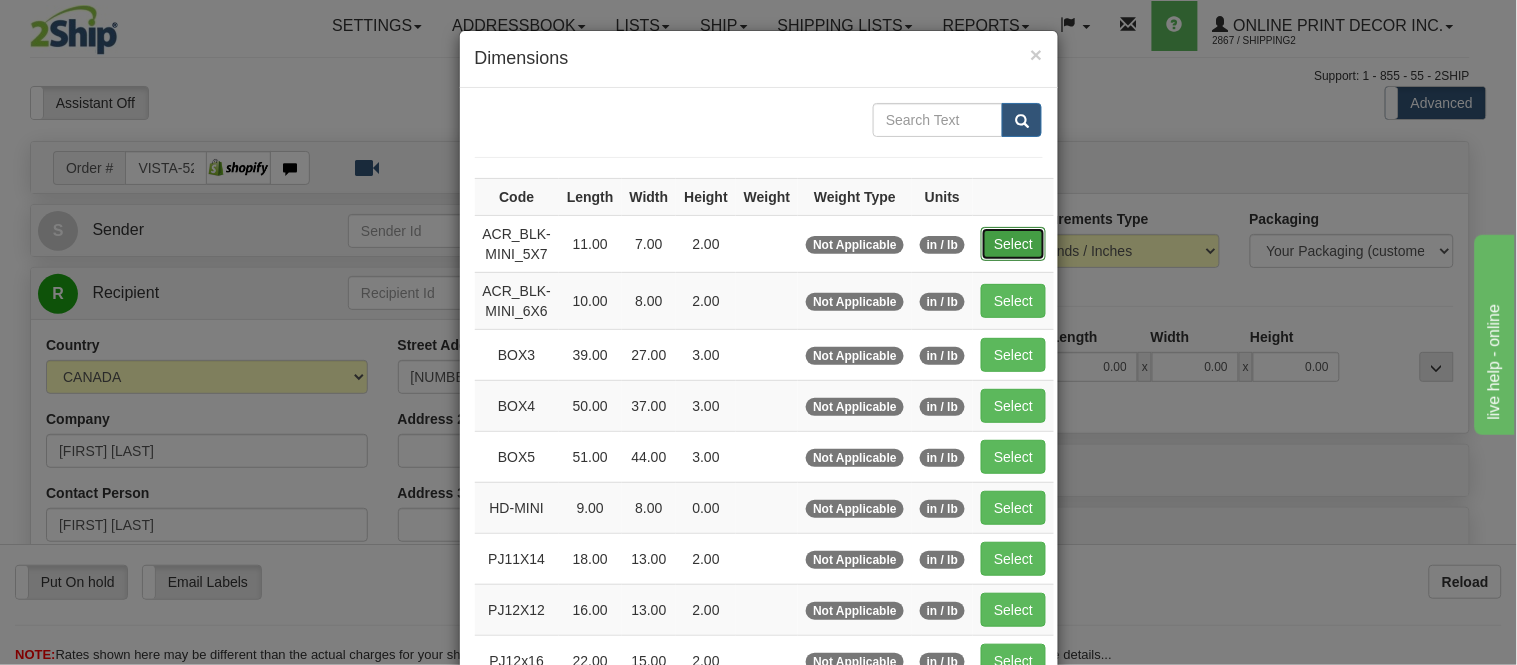 click on "Select" at bounding box center (1013, 244) 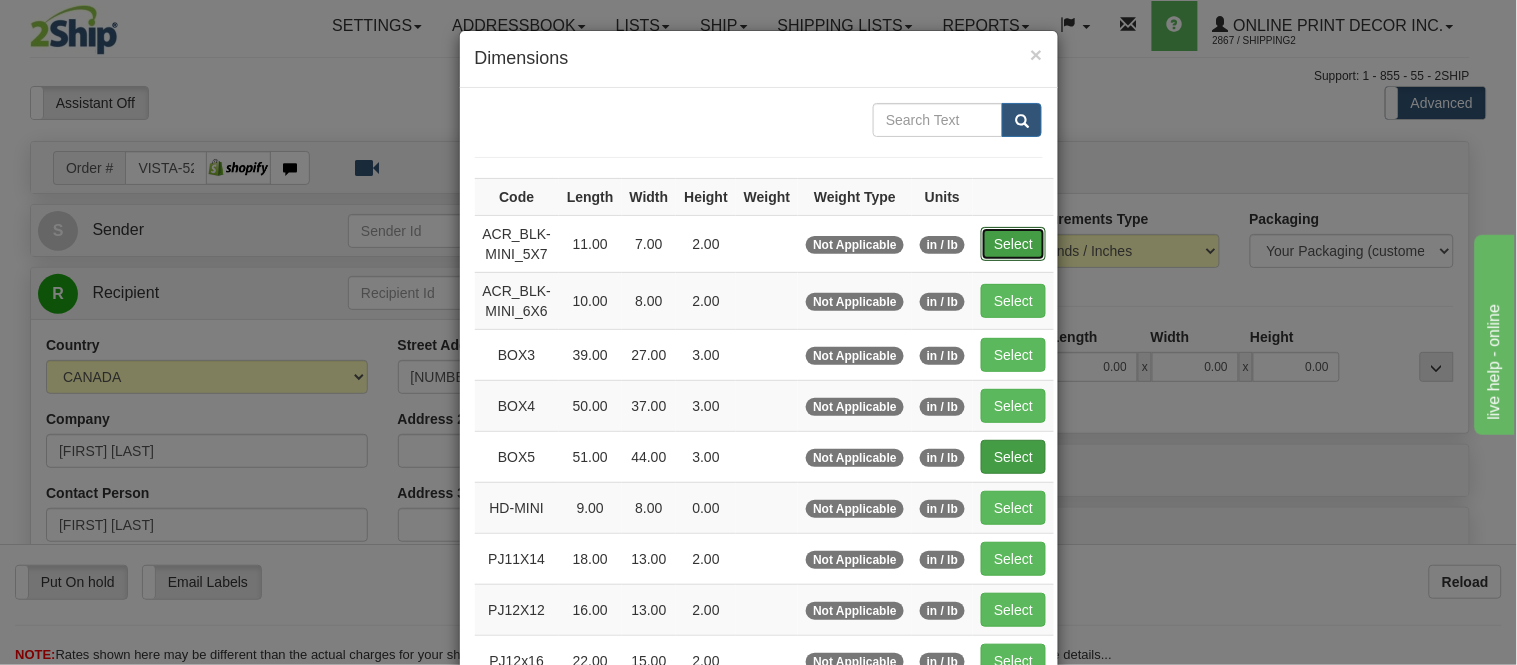 type on "11.00" 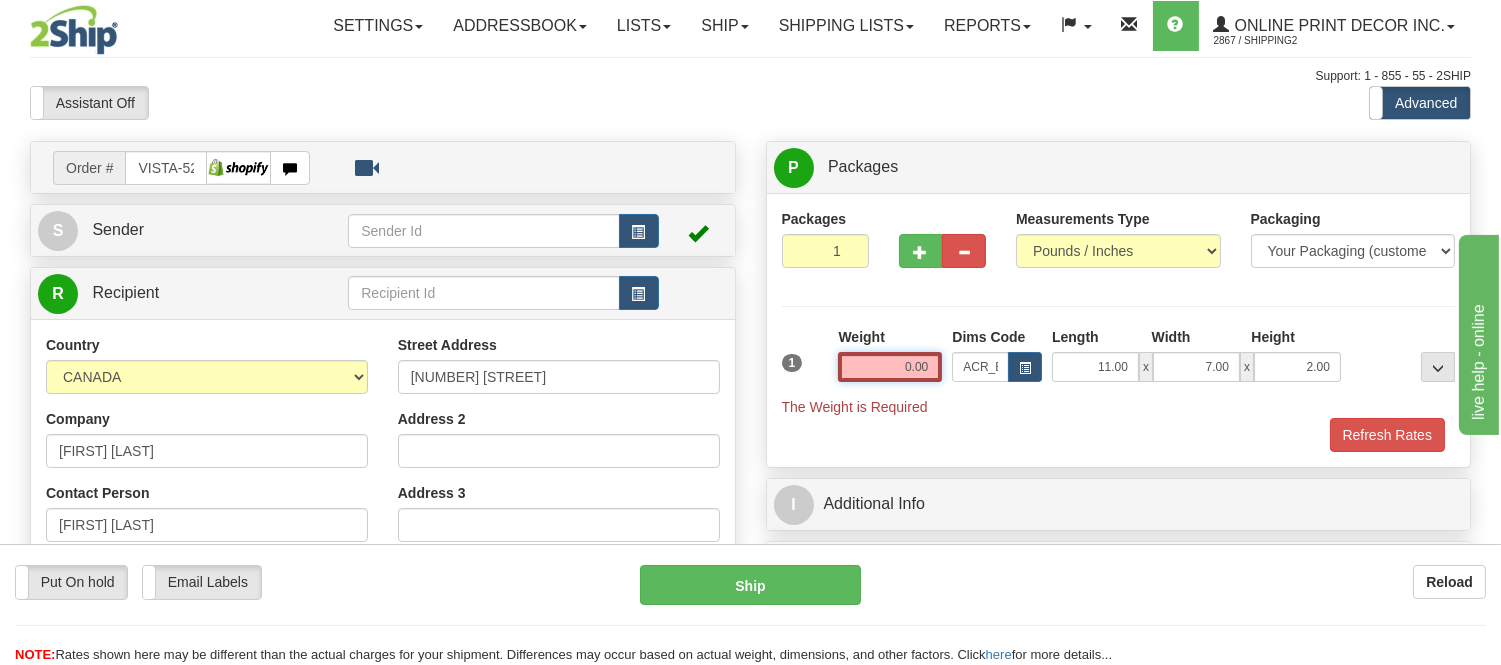 drag, startPoint x: 901, startPoint y: 362, endPoint x: 803, endPoint y: 352, distance: 98.50888 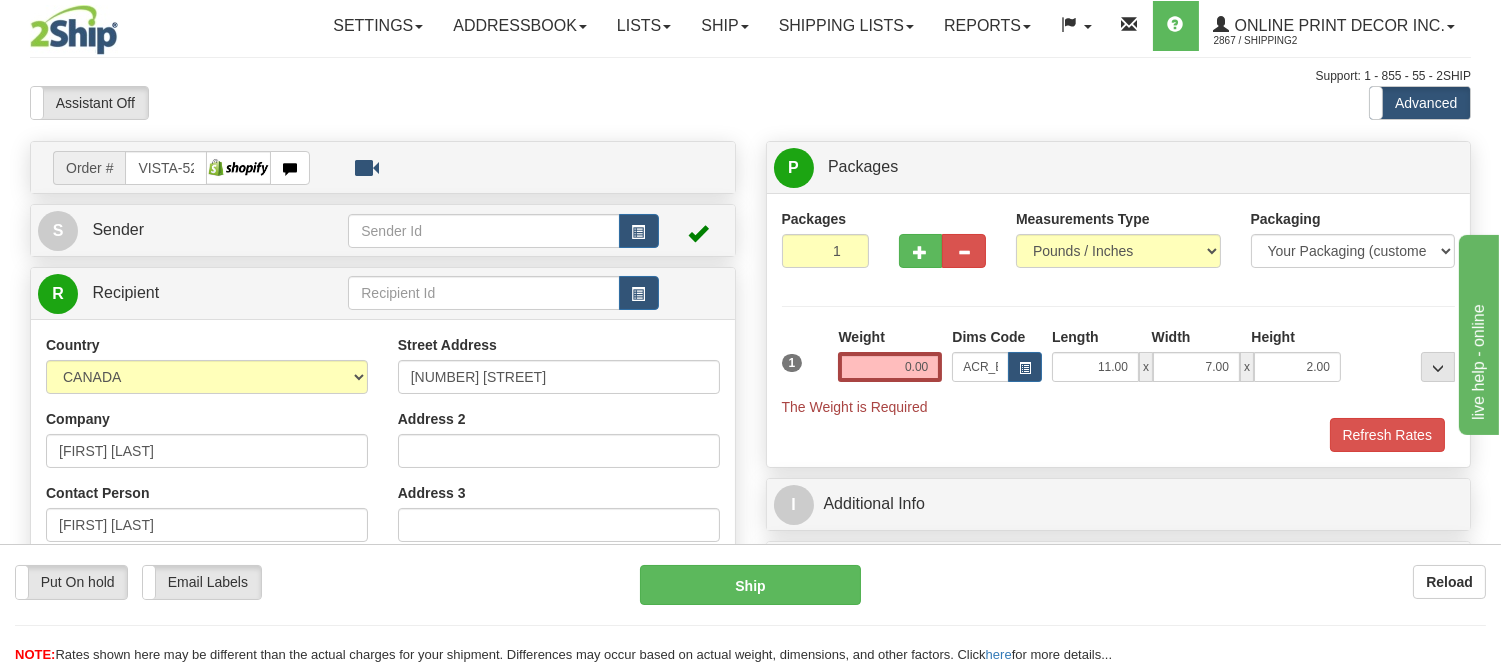 click on "Packages                                              1
1
Measurements Type" at bounding box center (1119, 330) 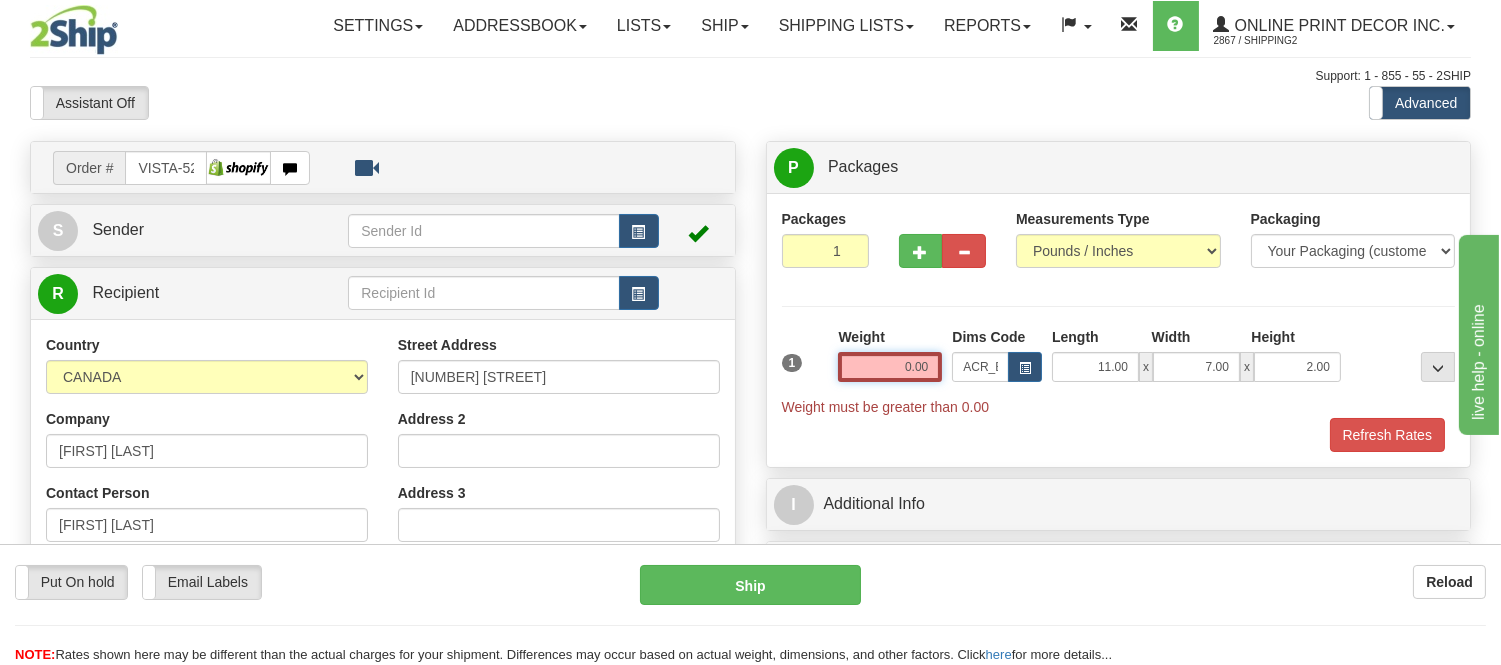 drag, startPoint x: 933, startPoint y: 366, endPoint x: 882, endPoint y: 367, distance: 51.009804 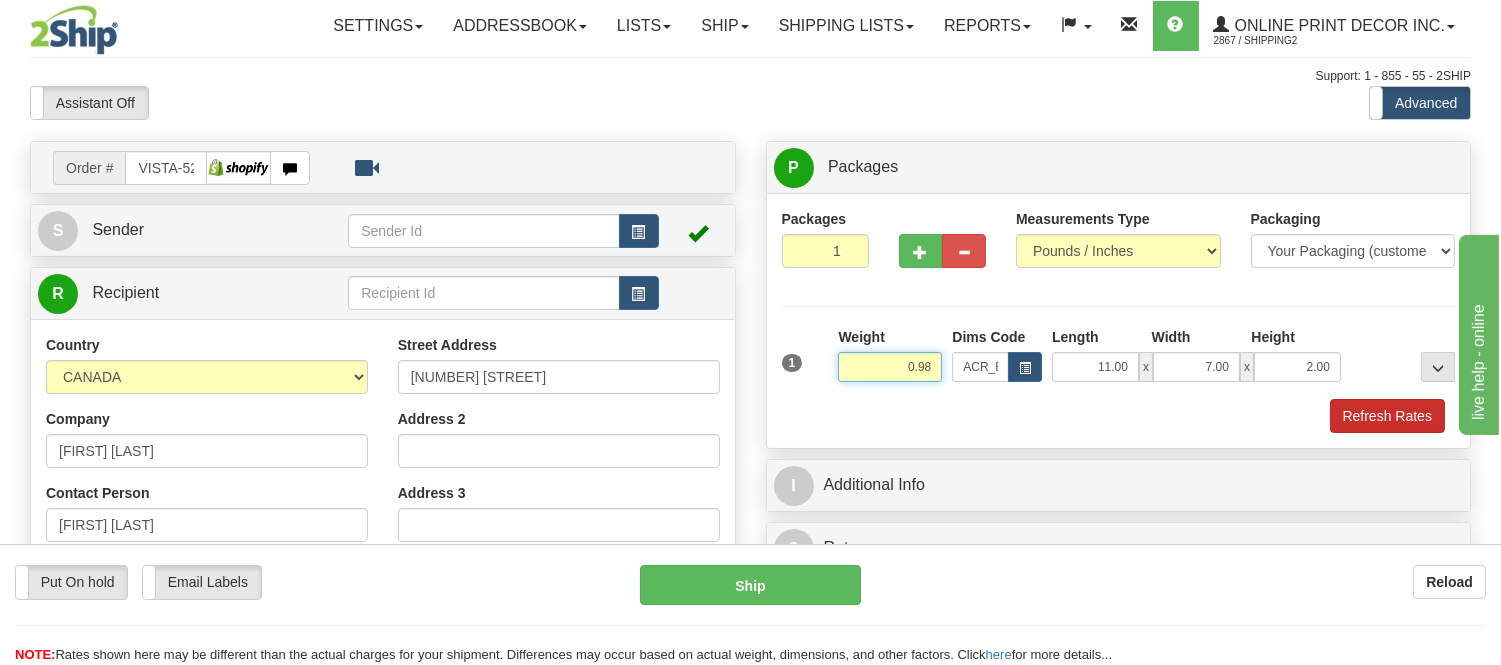 type on "0.98" 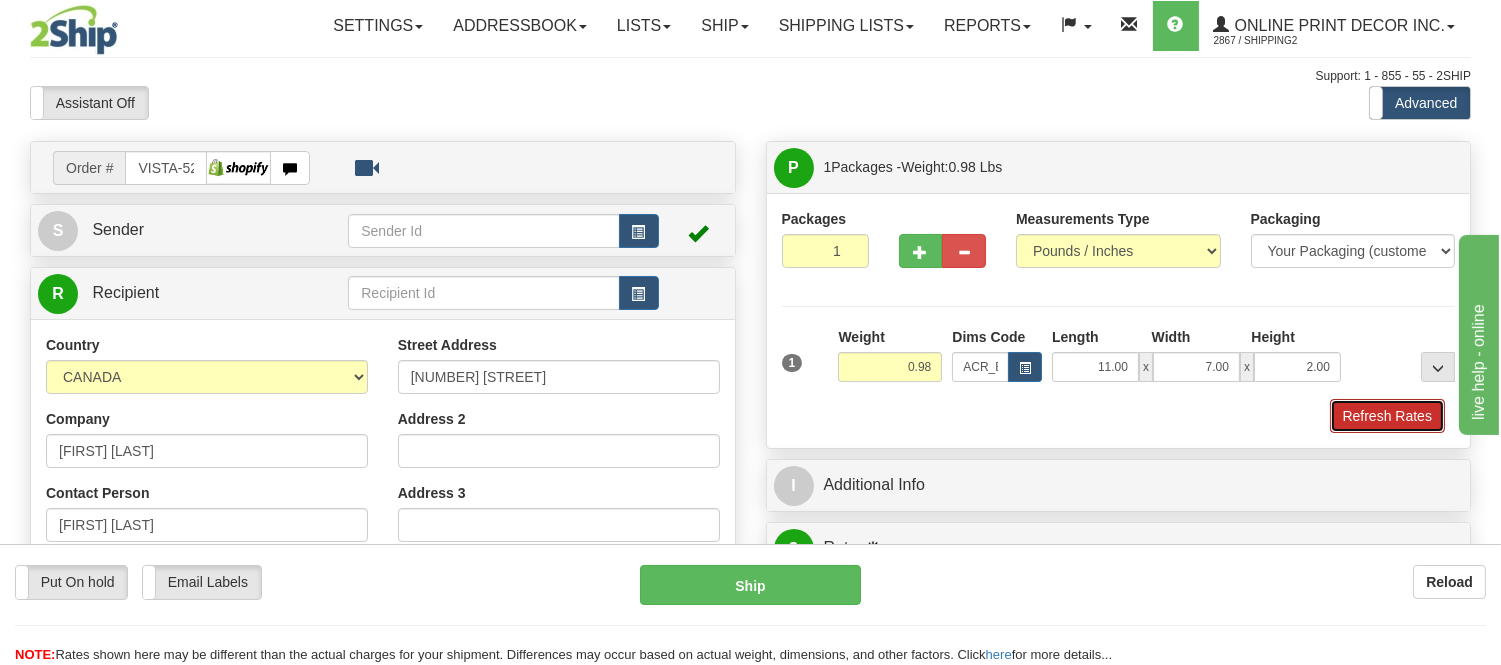 click on "Refresh Rates" at bounding box center (1387, 416) 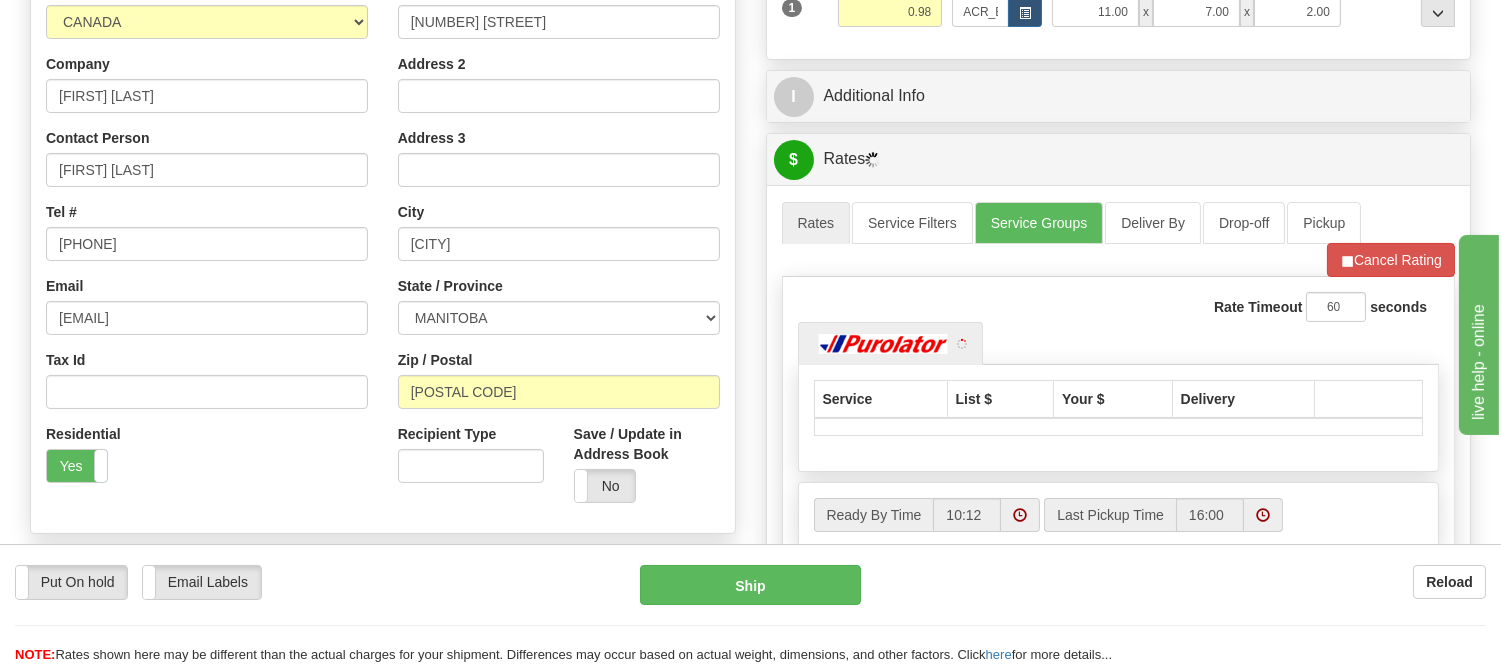 scroll, scrollTop: 375, scrollLeft: 0, axis: vertical 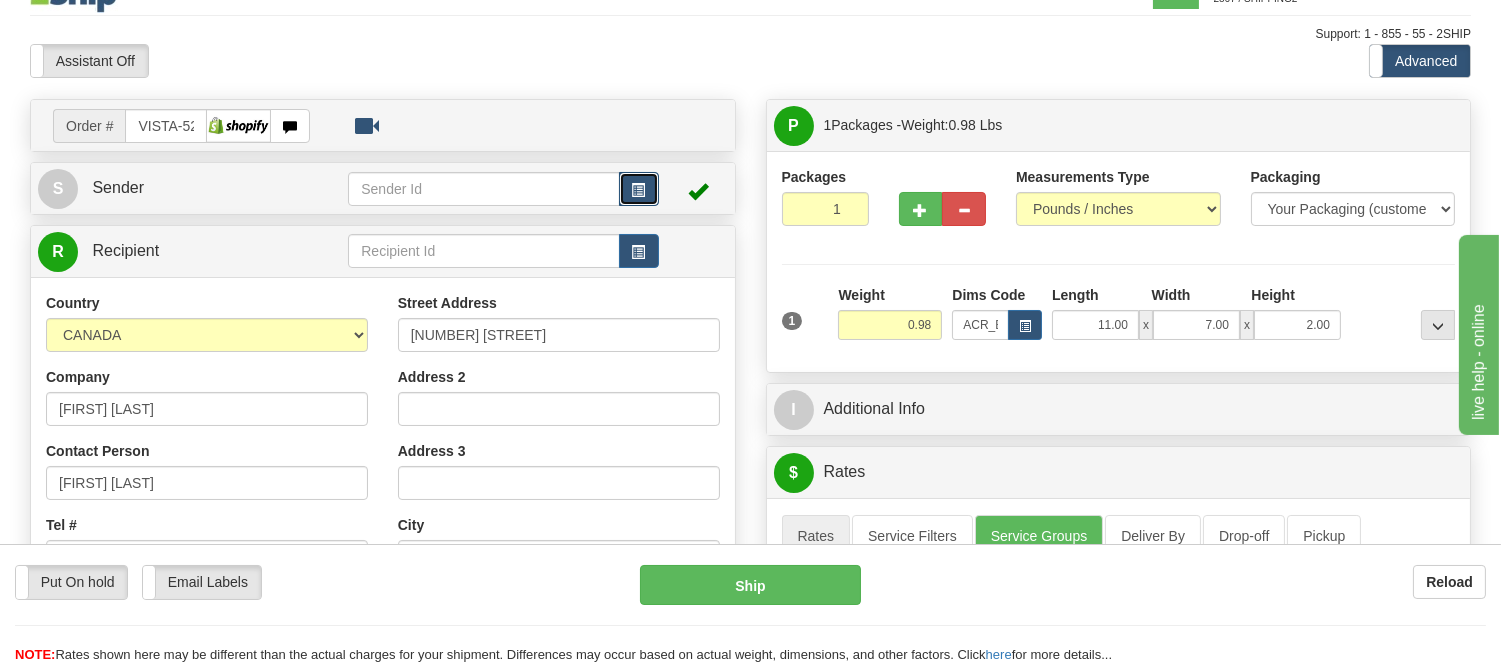 click at bounding box center (639, 190) 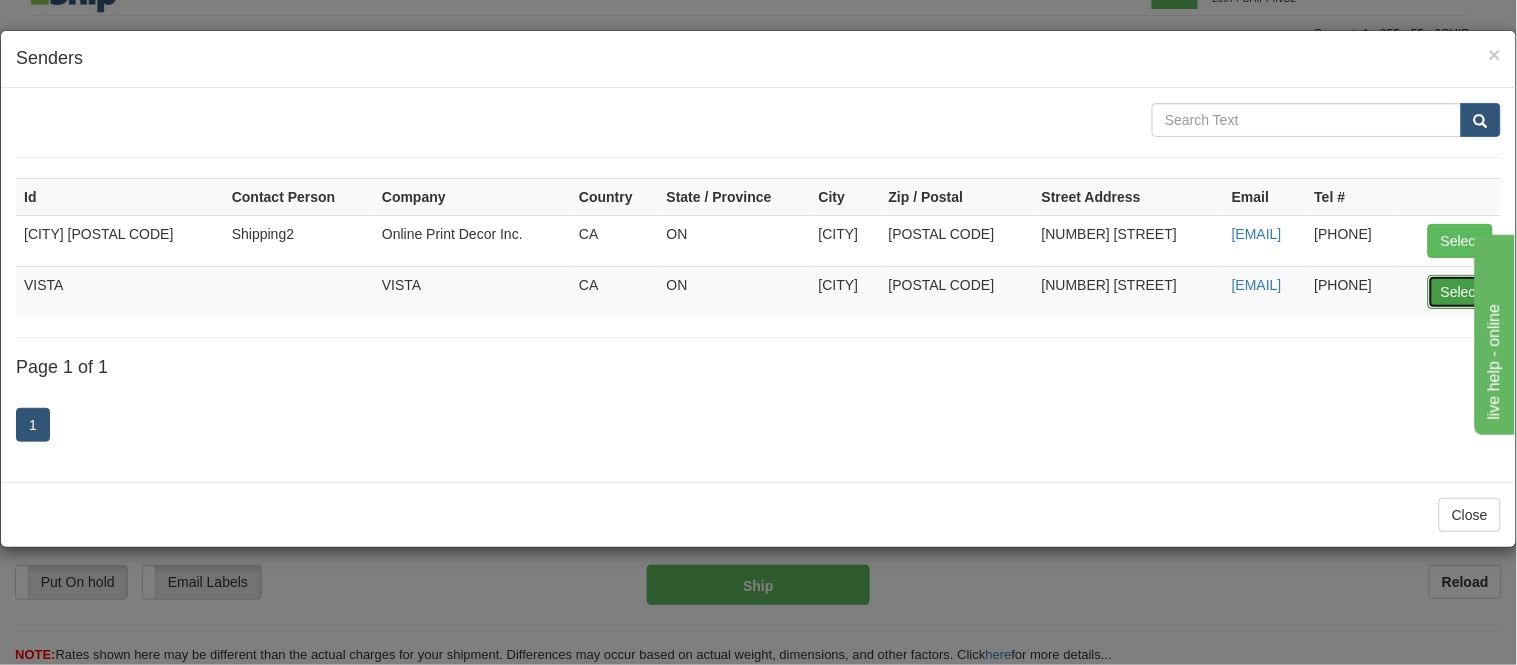 click on "Select" at bounding box center [1460, 292] 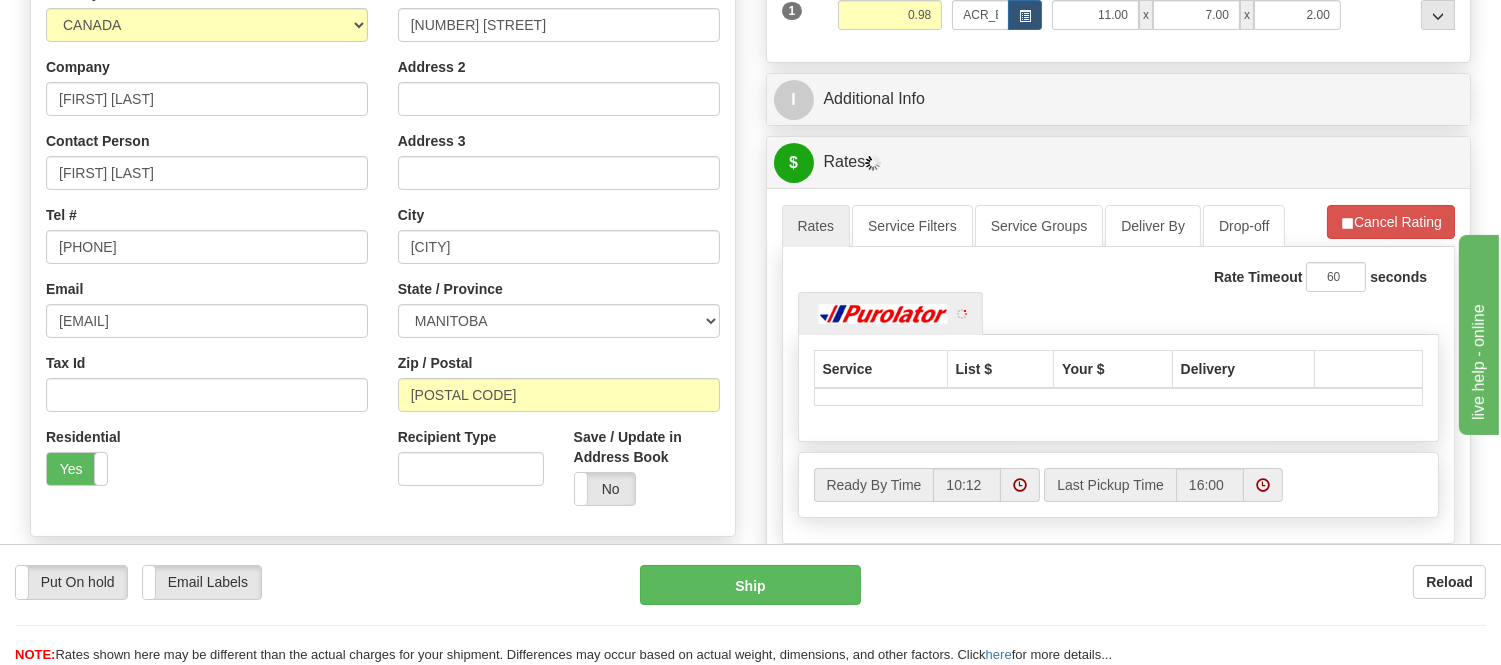 scroll, scrollTop: 375, scrollLeft: 0, axis: vertical 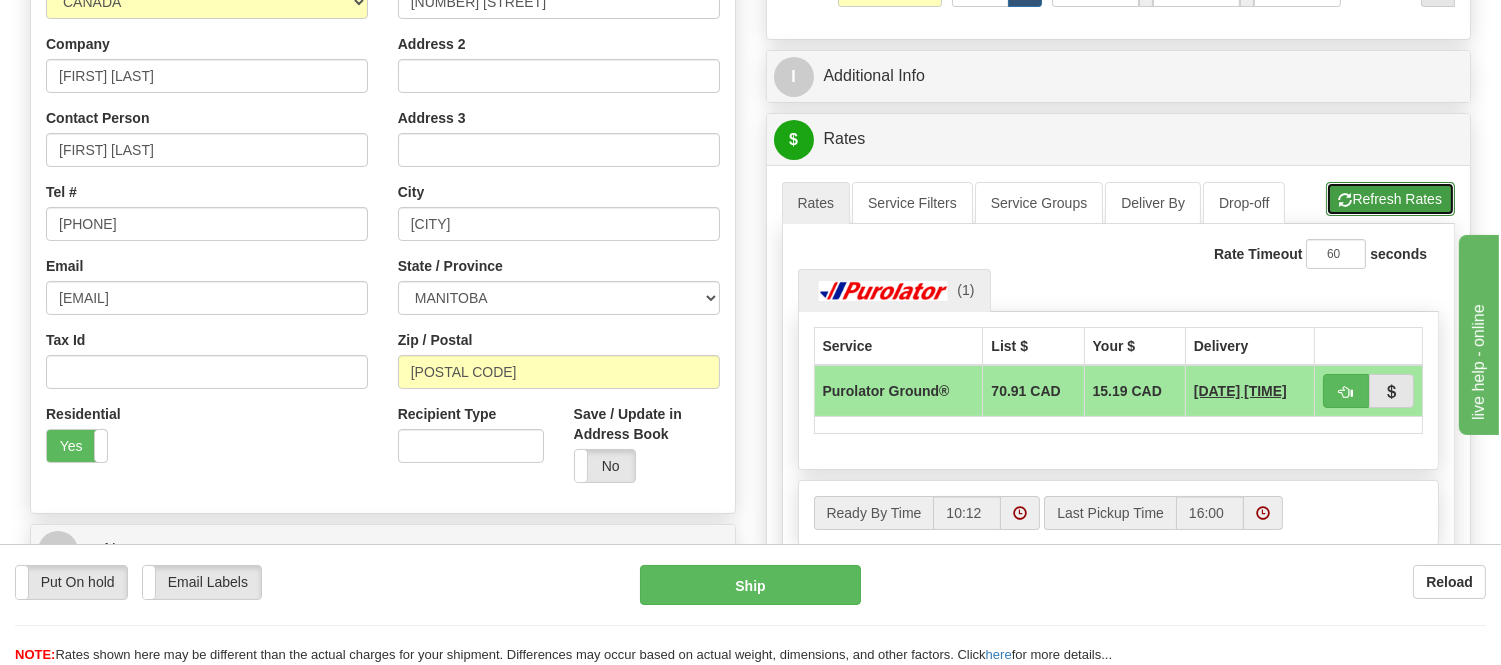 click on "Refresh Rates" at bounding box center (1390, 199) 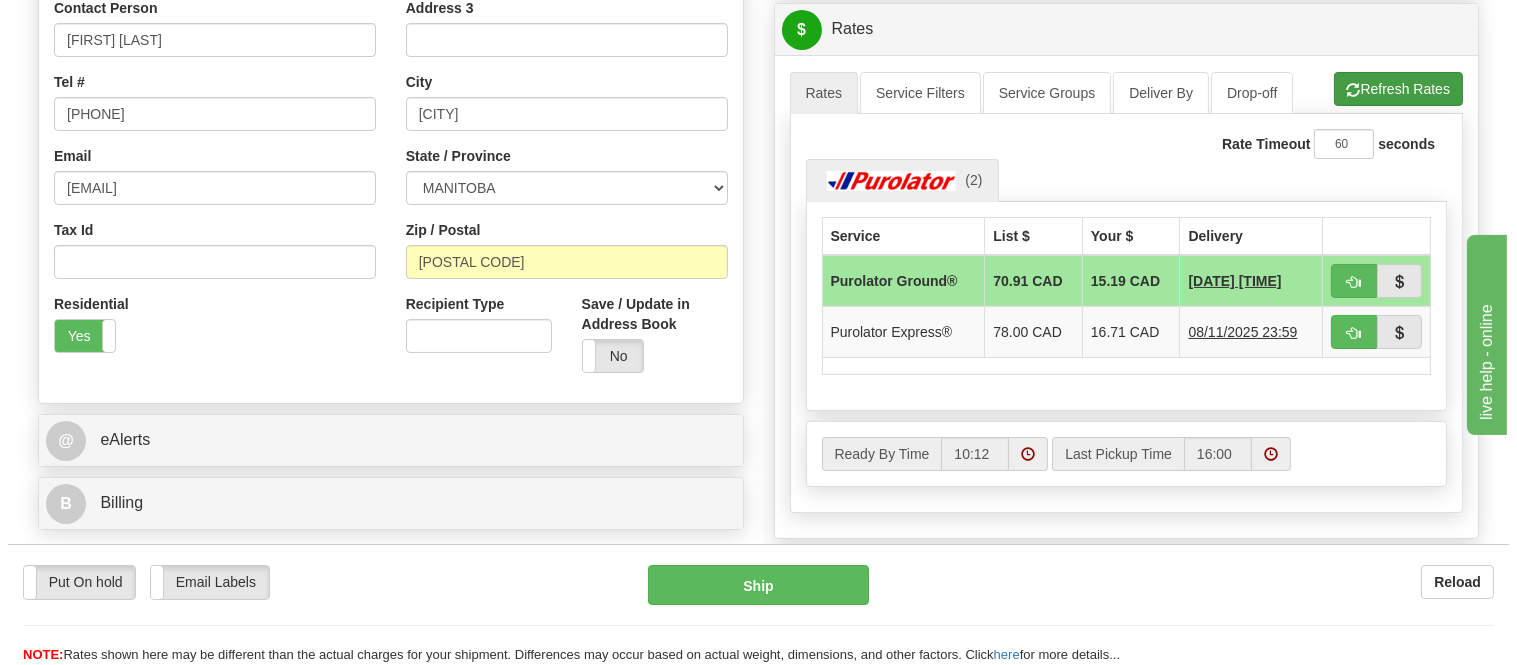 scroll, scrollTop: 486, scrollLeft: 0, axis: vertical 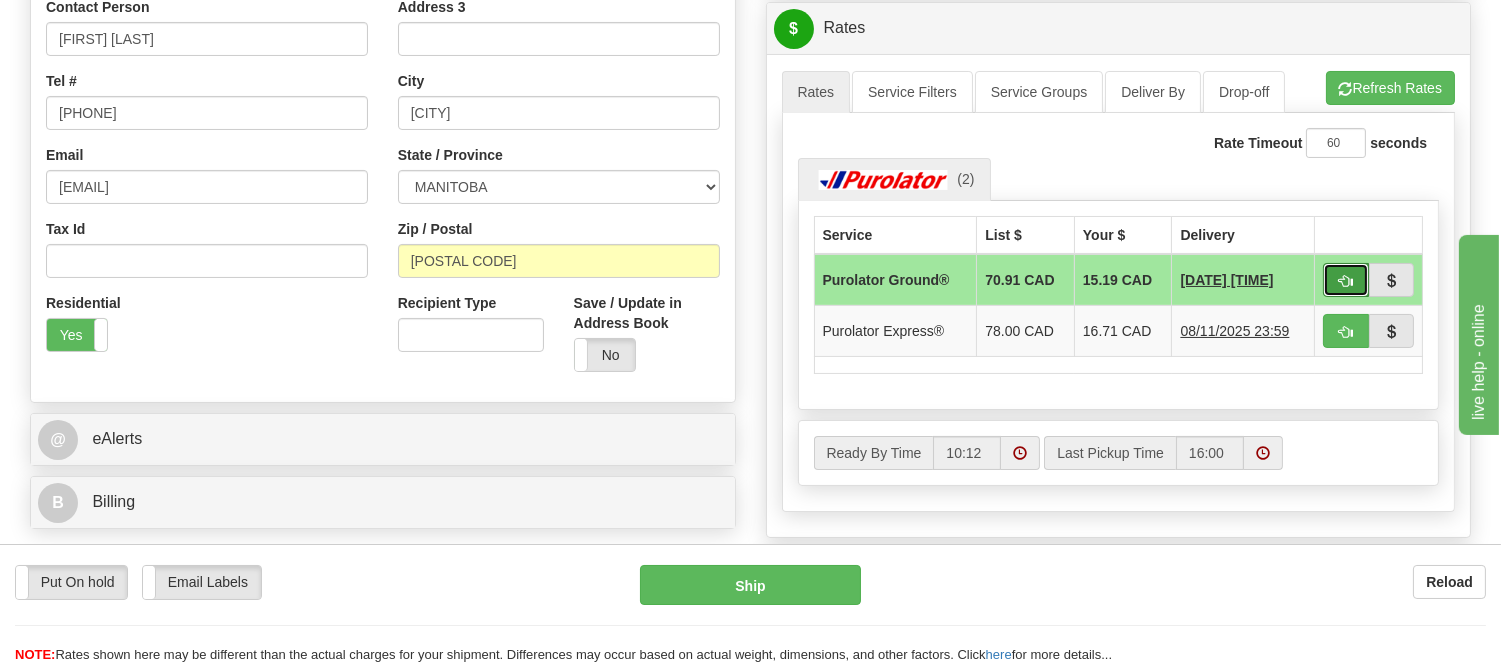 click at bounding box center [1346, 280] 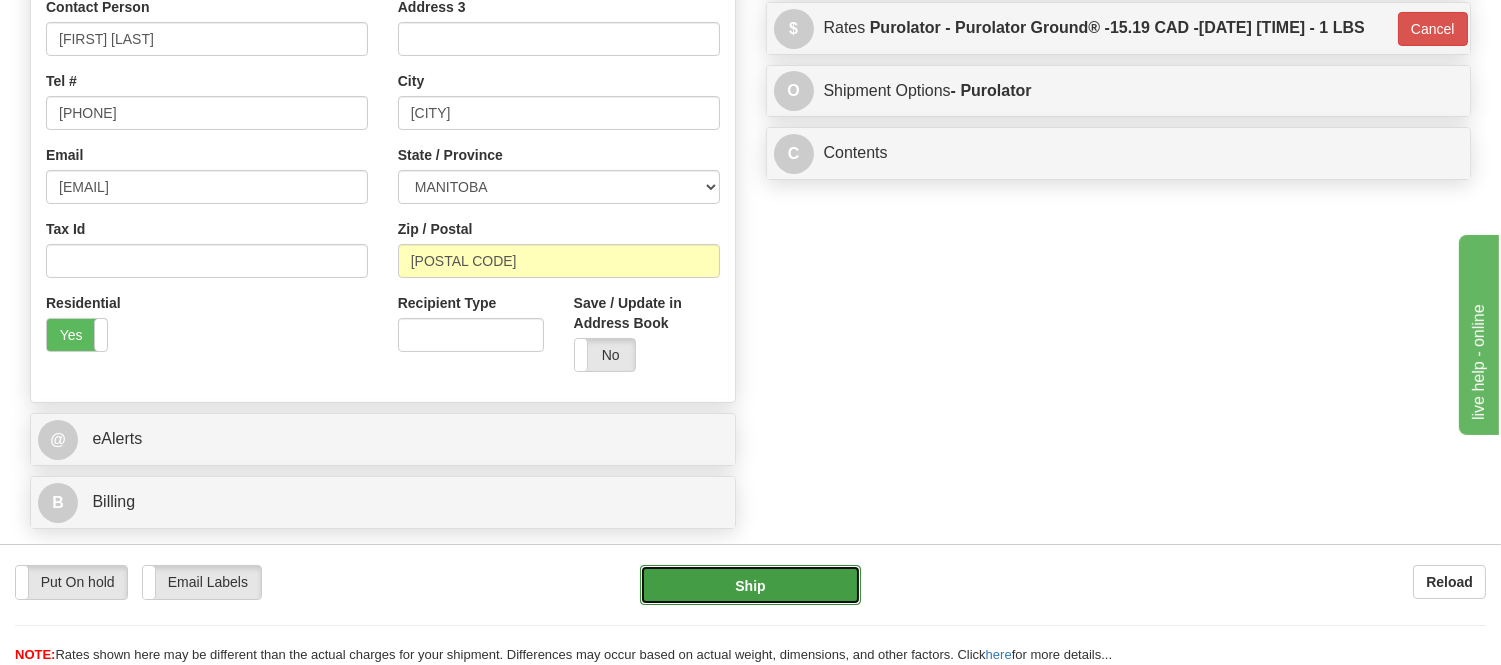 click on "Ship" at bounding box center (750, 585) 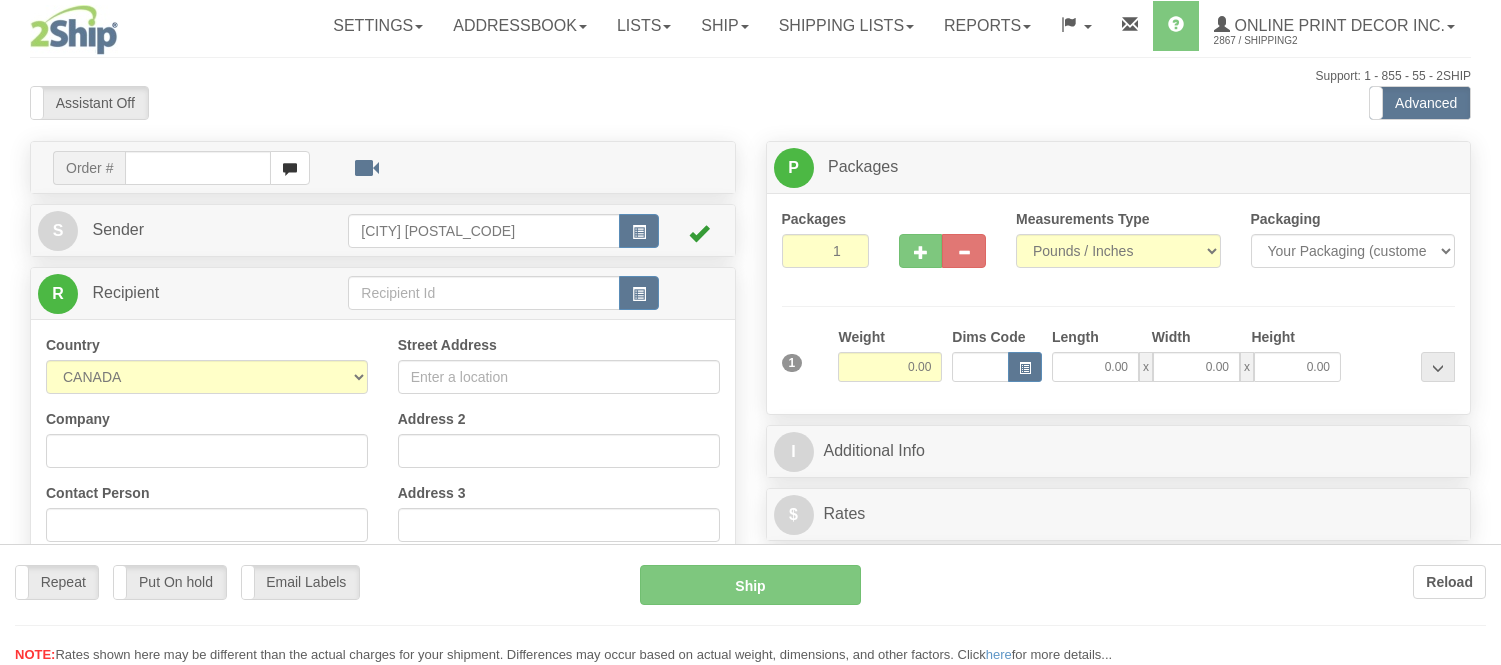 scroll, scrollTop: 0, scrollLeft: 0, axis: both 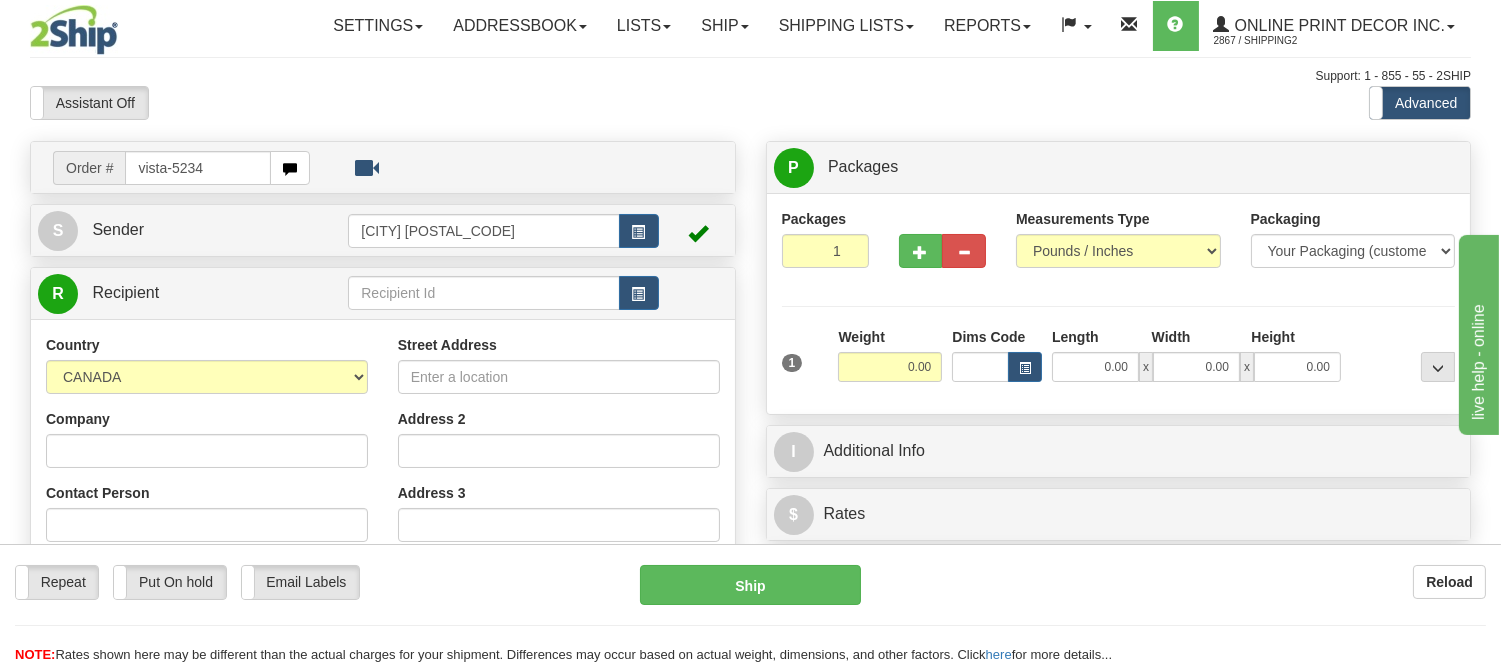 type on "vista-5234" 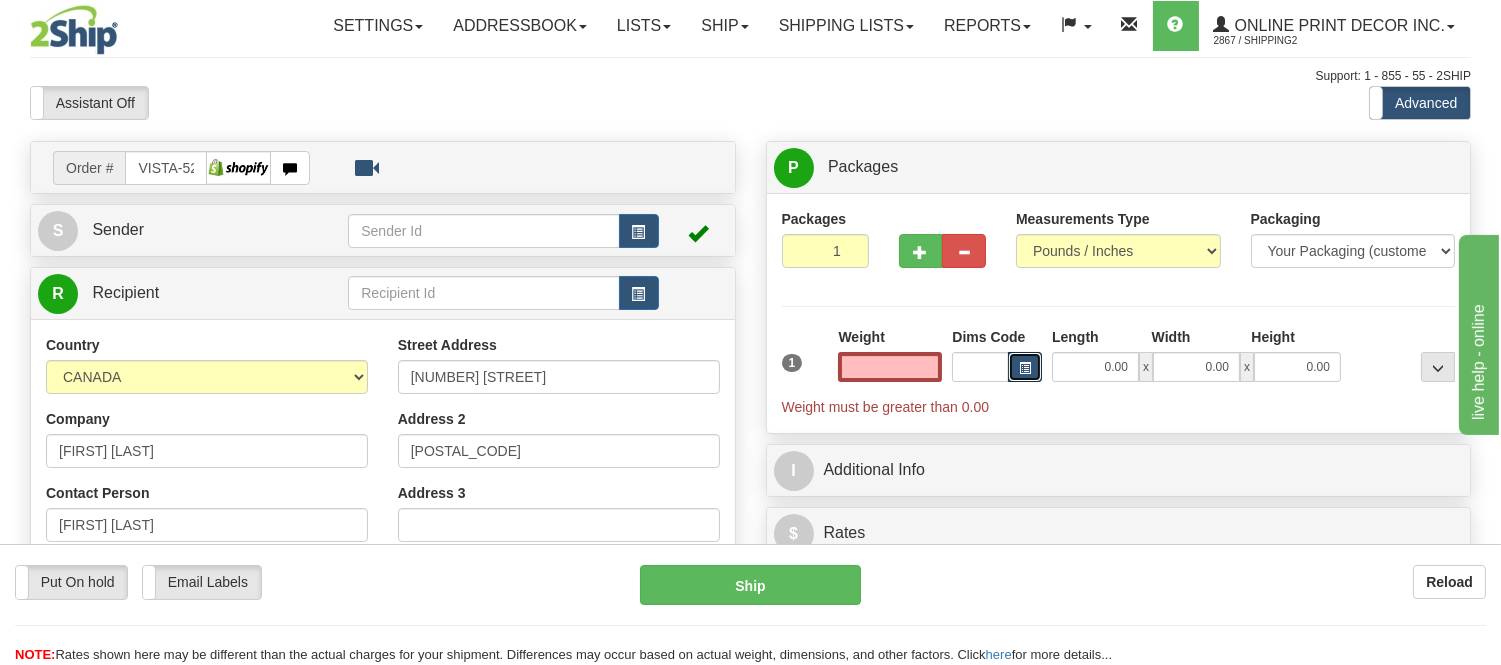 type on "0.00" 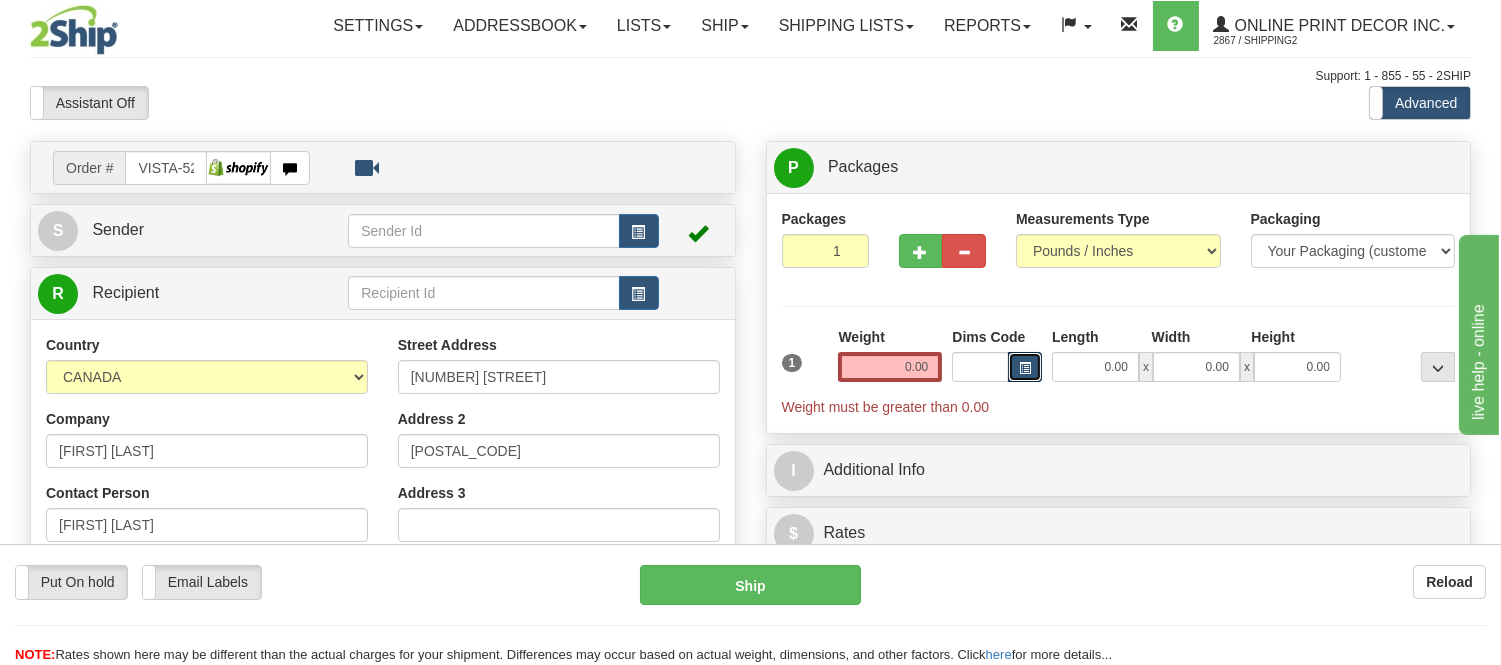click at bounding box center (1025, 368) 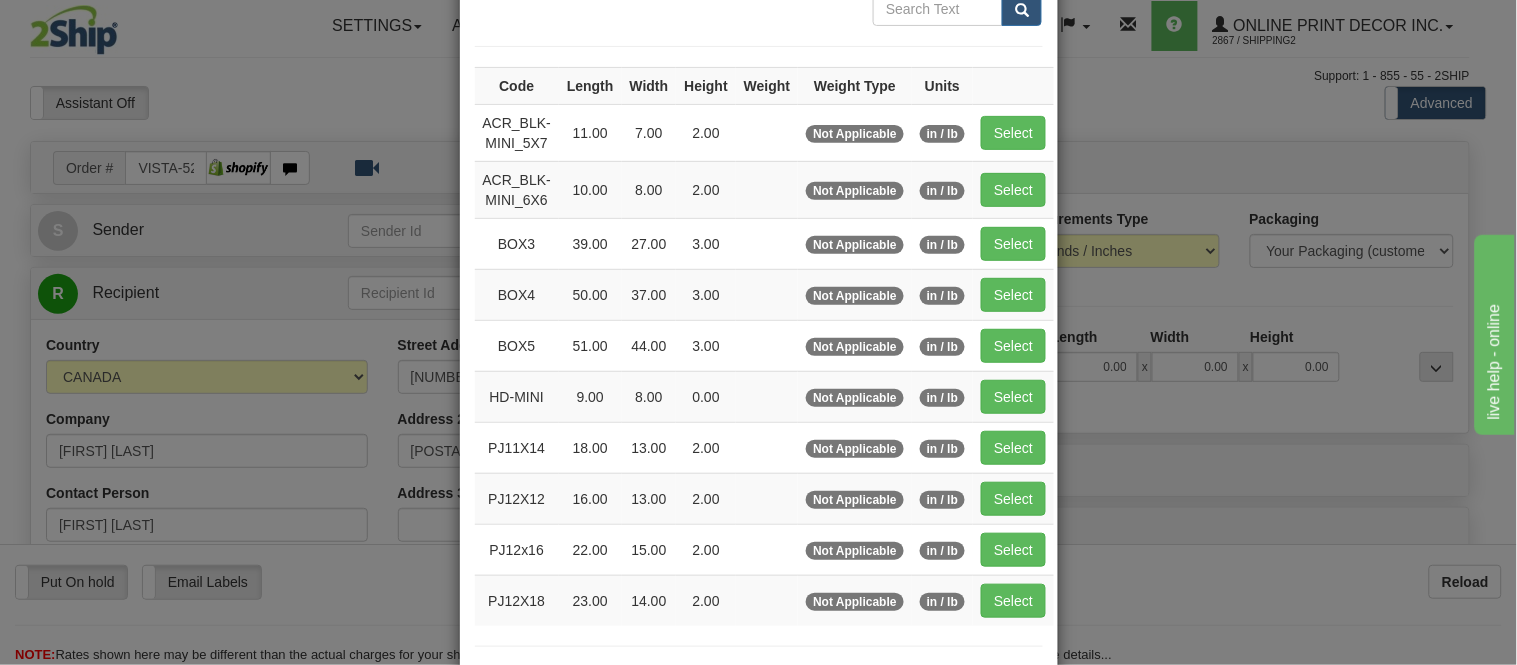scroll, scrollTop: 222, scrollLeft: 0, axis: vertical 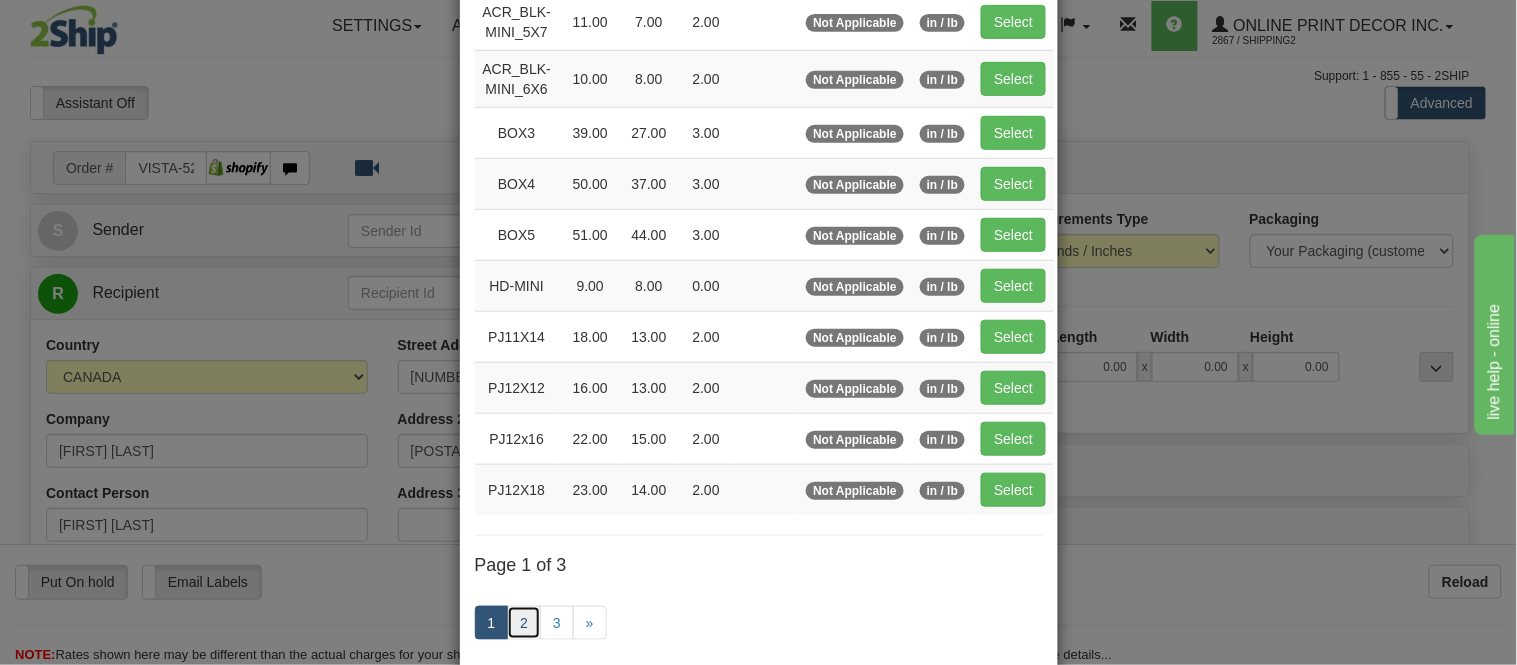 click on "2" at bounding box center (524, 623) 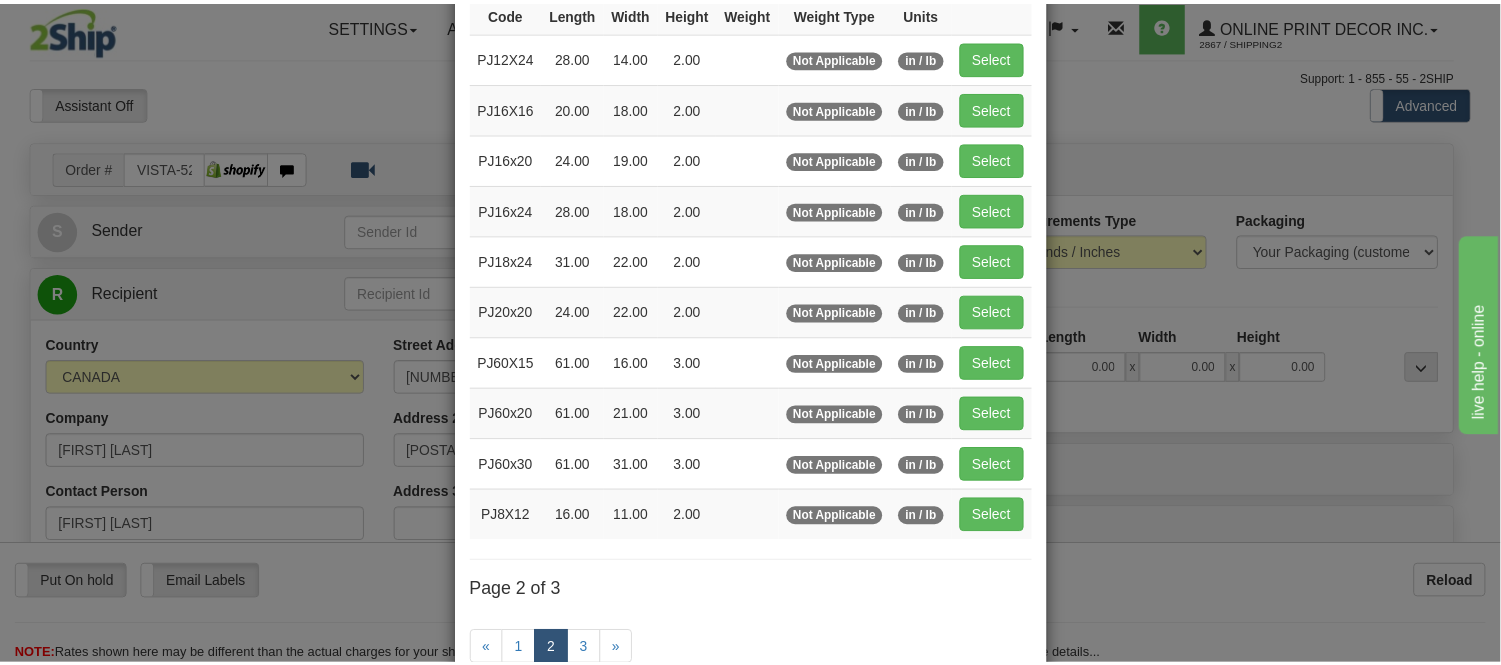 scroll, scrollTop: 222, scrollLeft: 0, axis: vertical 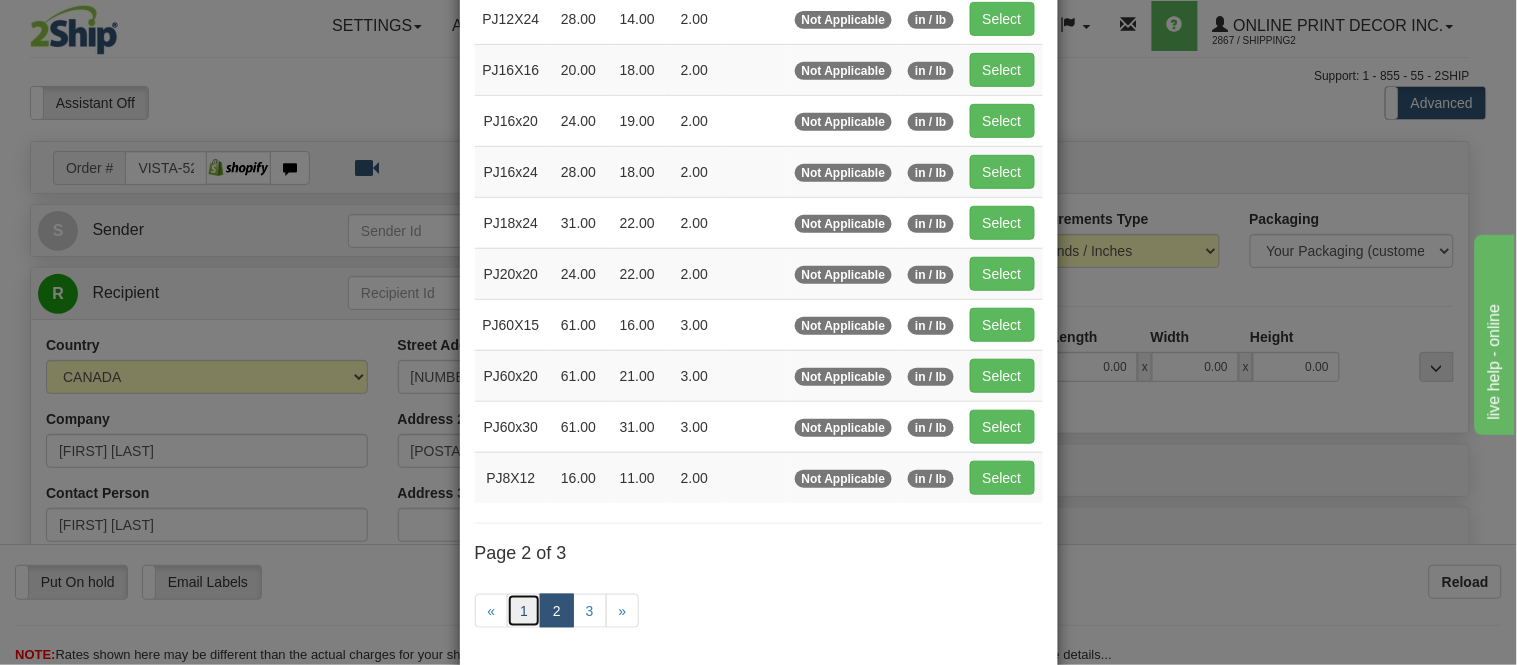 click on "1" at bounding box center (524, 611) 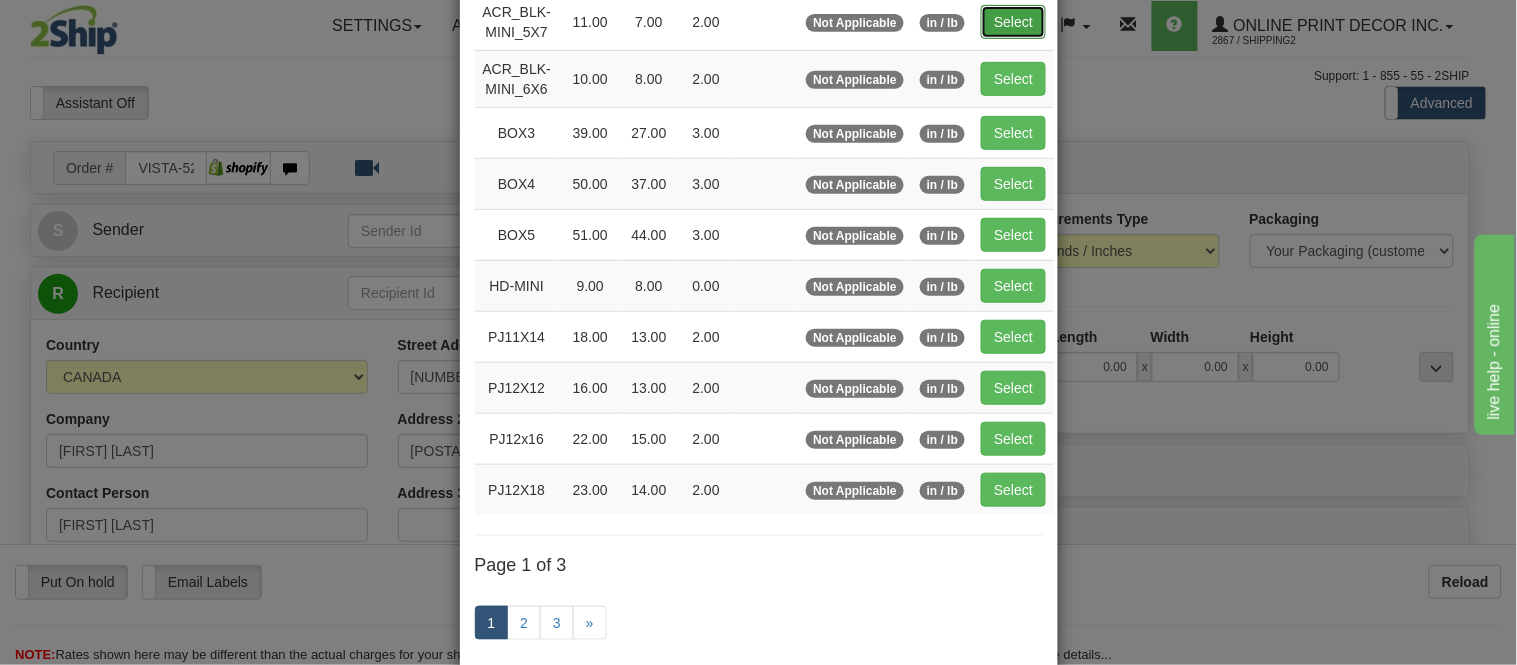 click on "Select" at bounding box center (1013, 22) 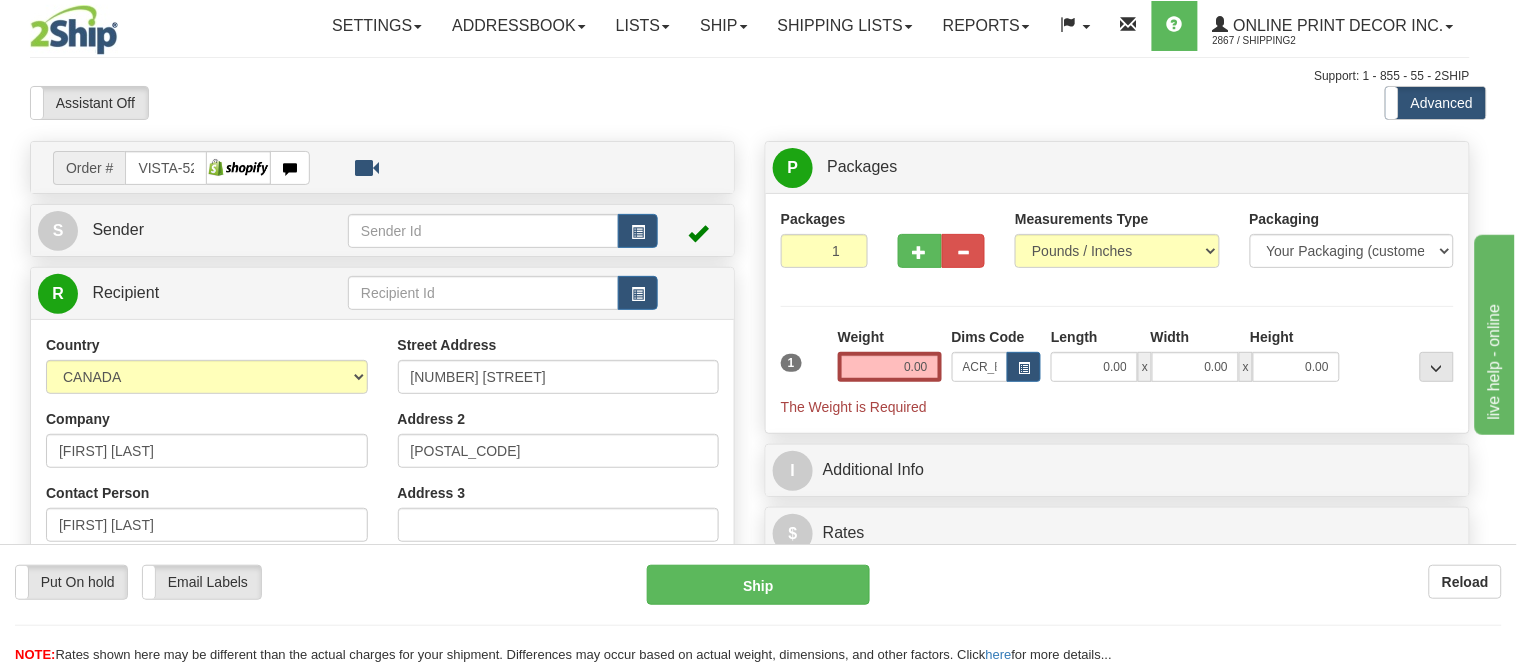 type on "11.00" 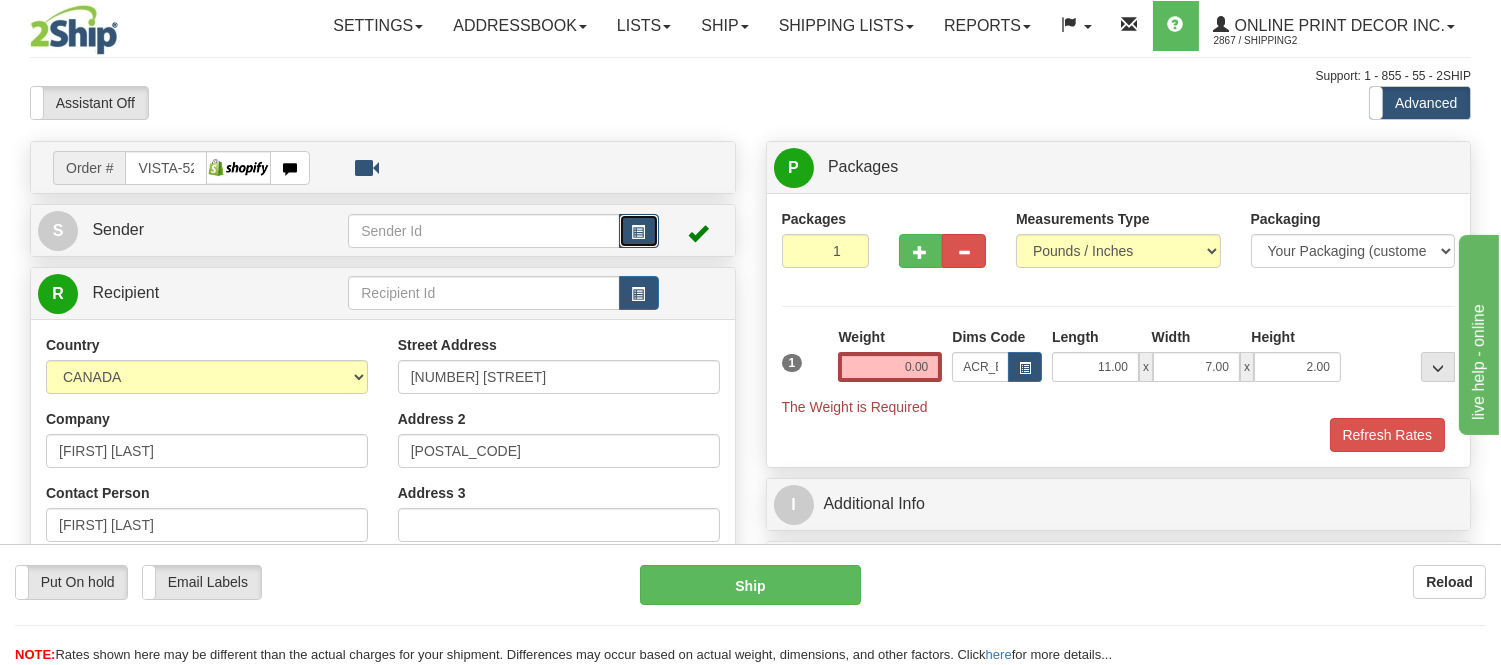 click at bounding box center [639, 232] 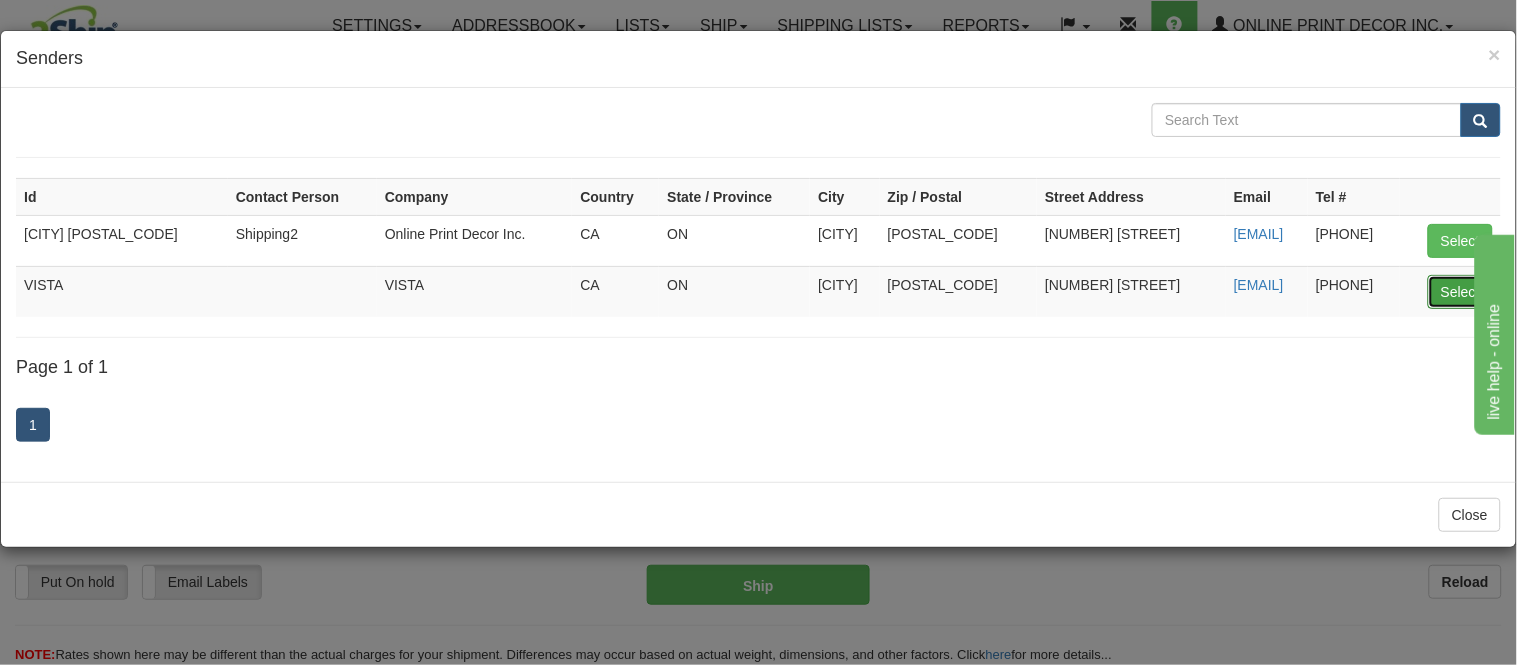 click on "Select" at bounding box center [1460, 292] 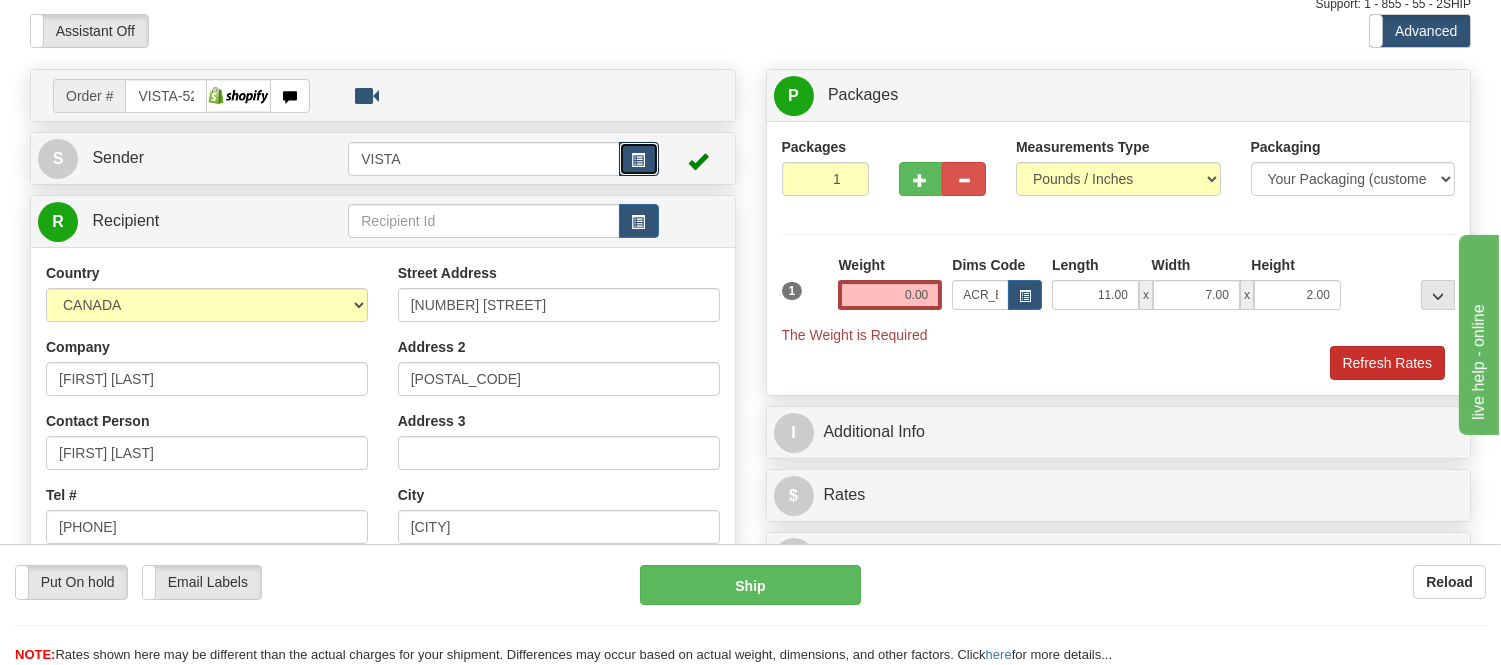 scroll, scrollTop: 111, scrollLeft: 0, axis: vertical 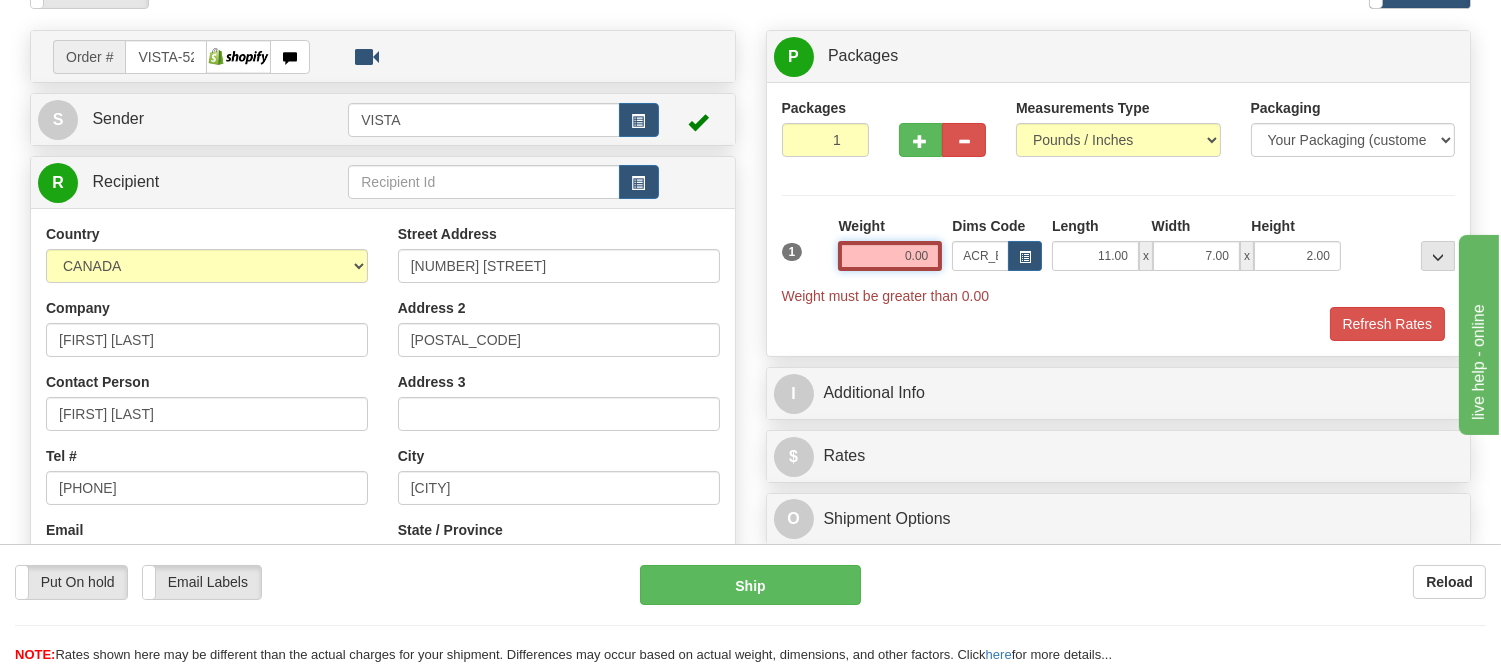 drag, startPoint x: 931, startPoint y: 256, endPoint x: 830, endPoint y: 257, distance: 101.00495 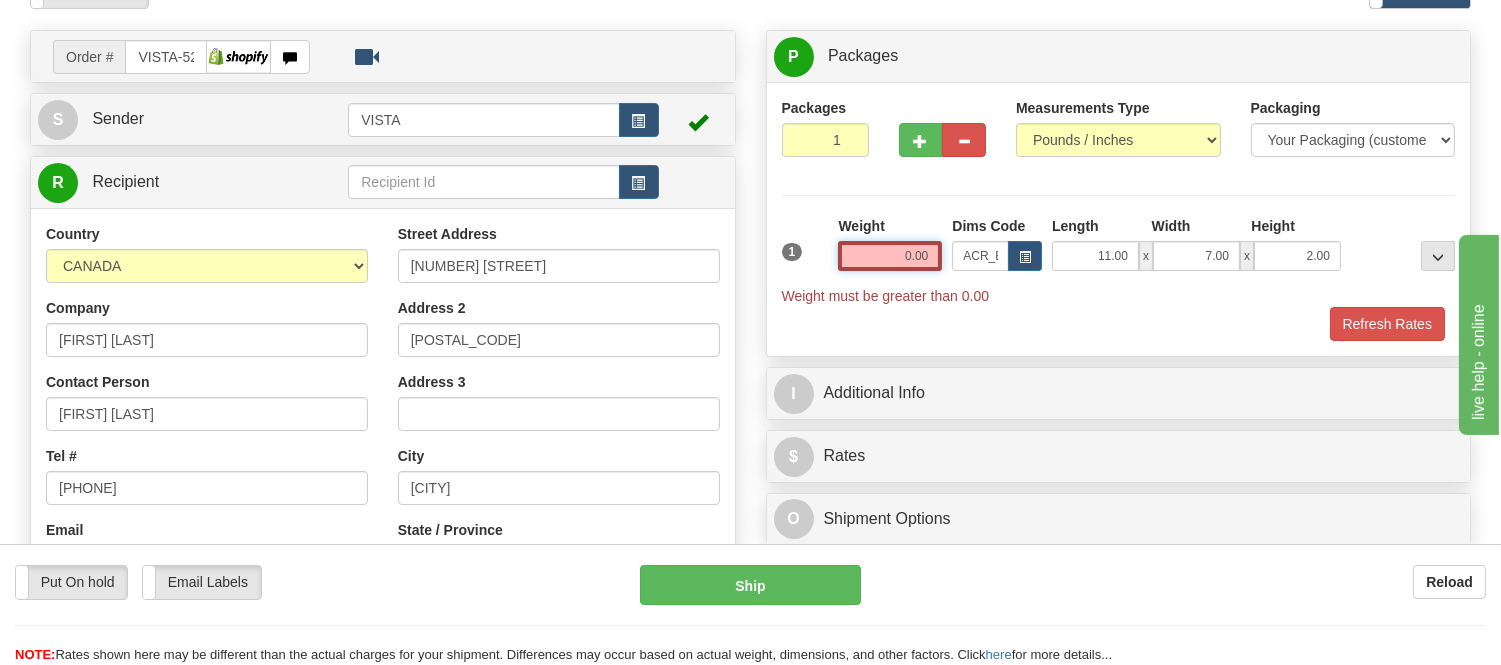 type on "1" 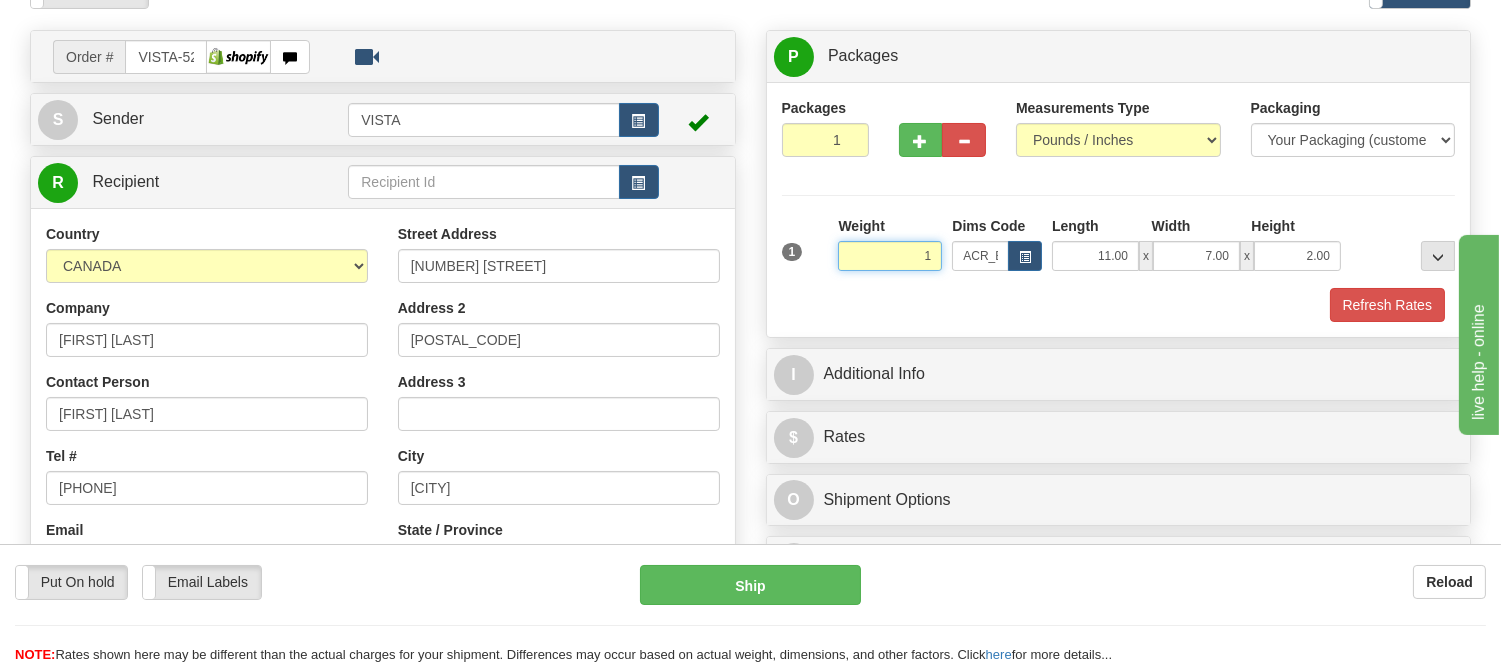 click on "Delete" at bounding box center [0, 0] 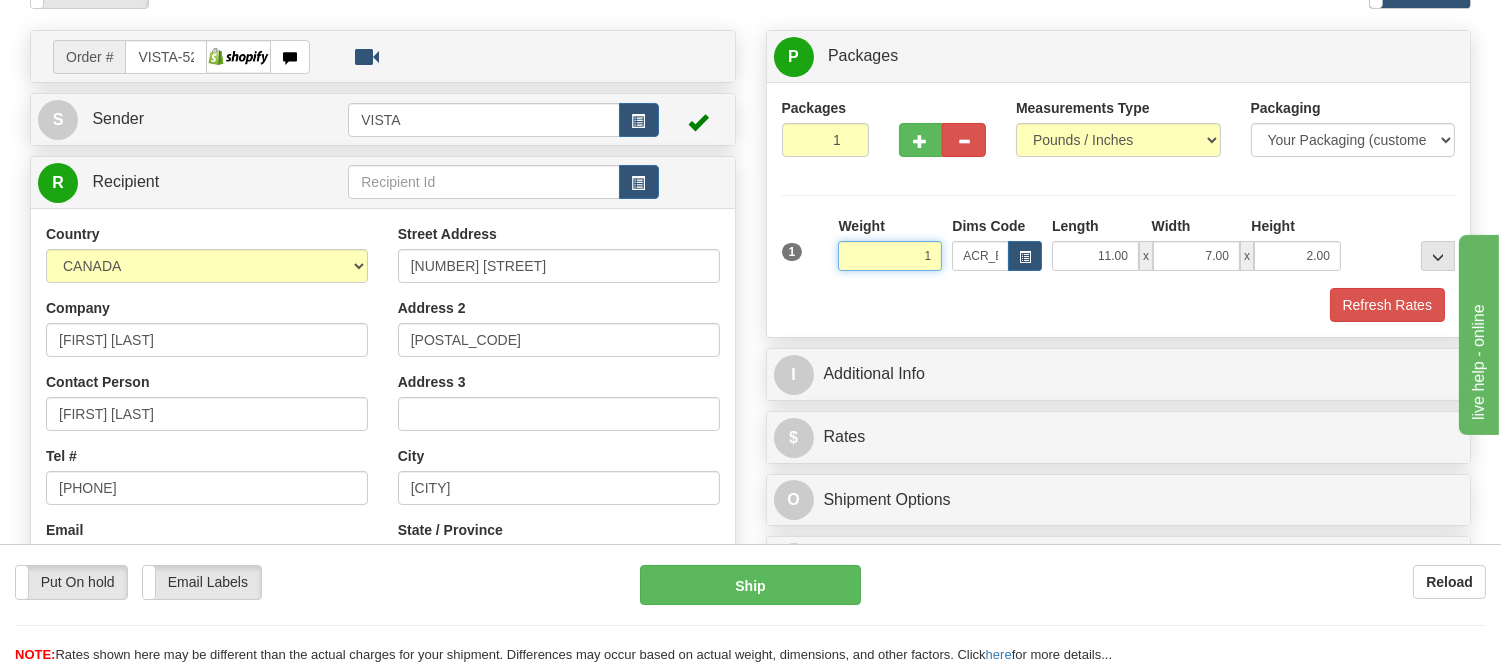 type on "1.00" 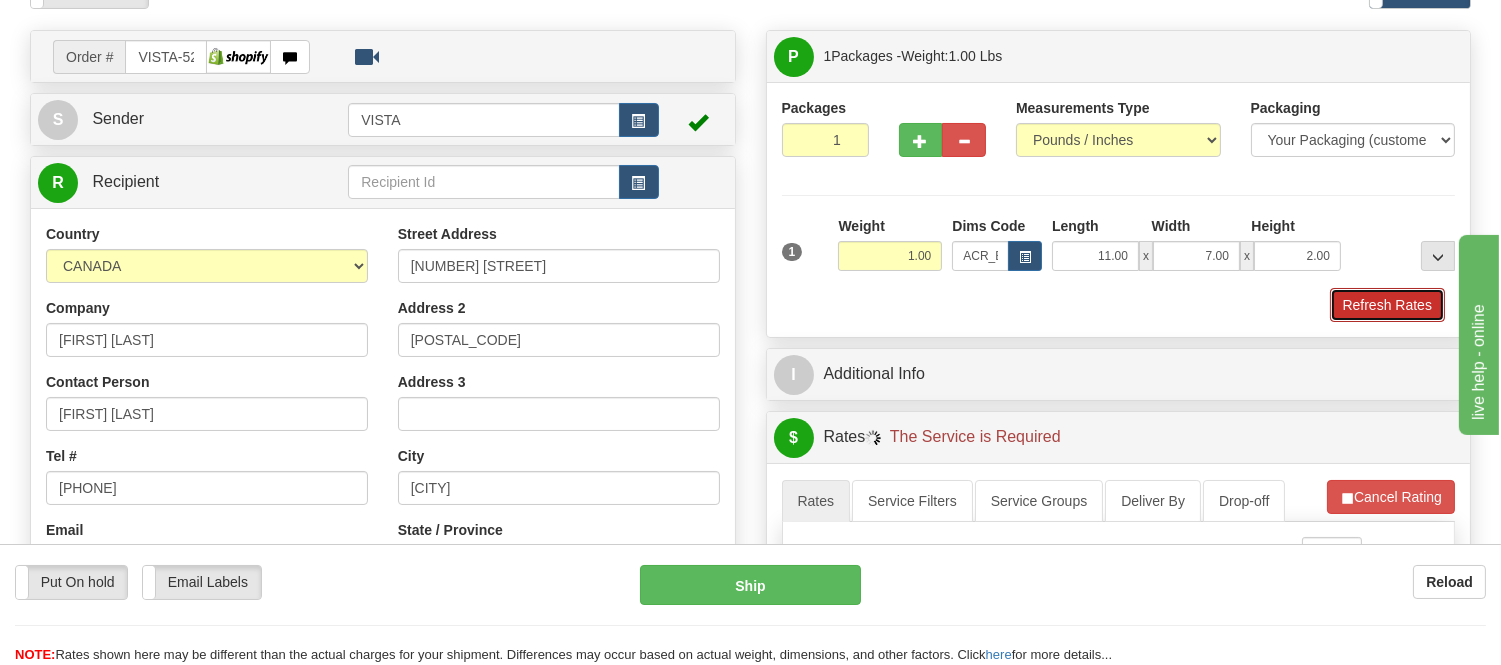 click on "Refresh Rates" at bounding box center (1387, 305) 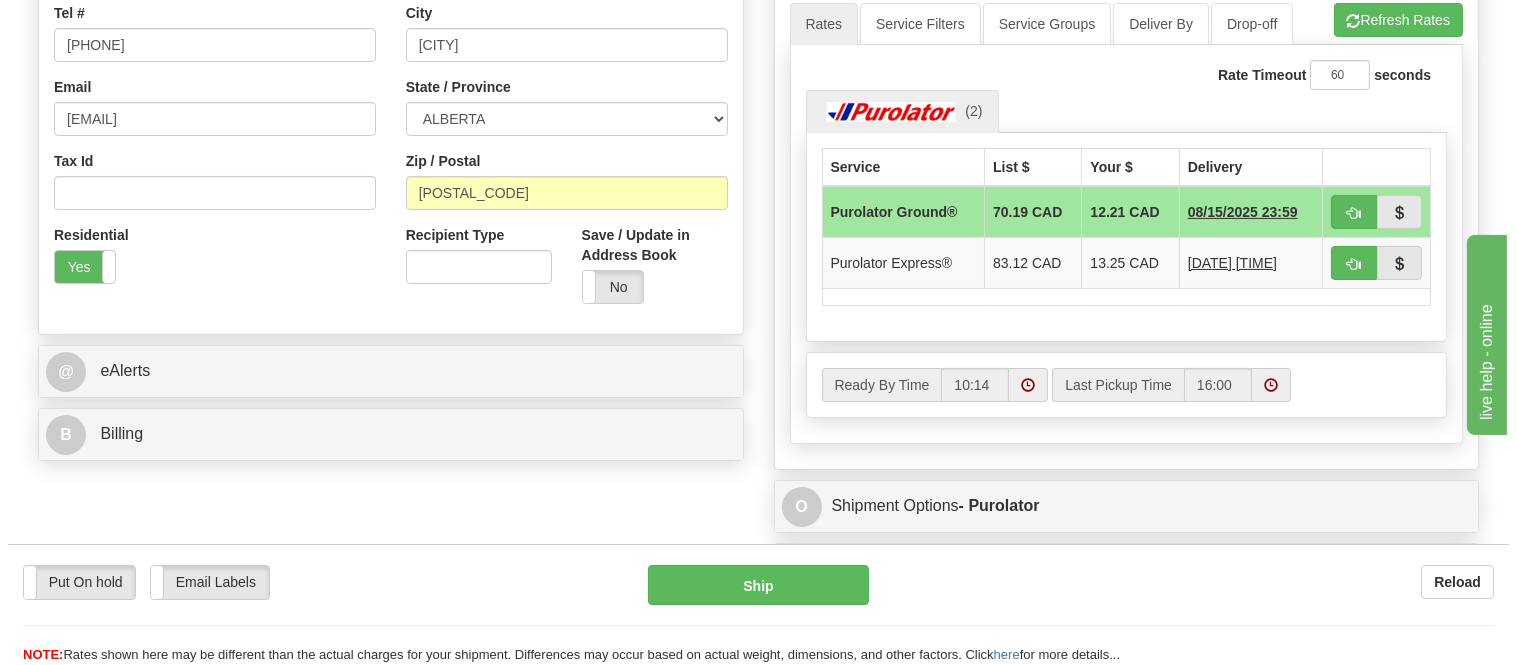 scroll, scrollTop: 555, scrollLeft: 0, axis: vertical 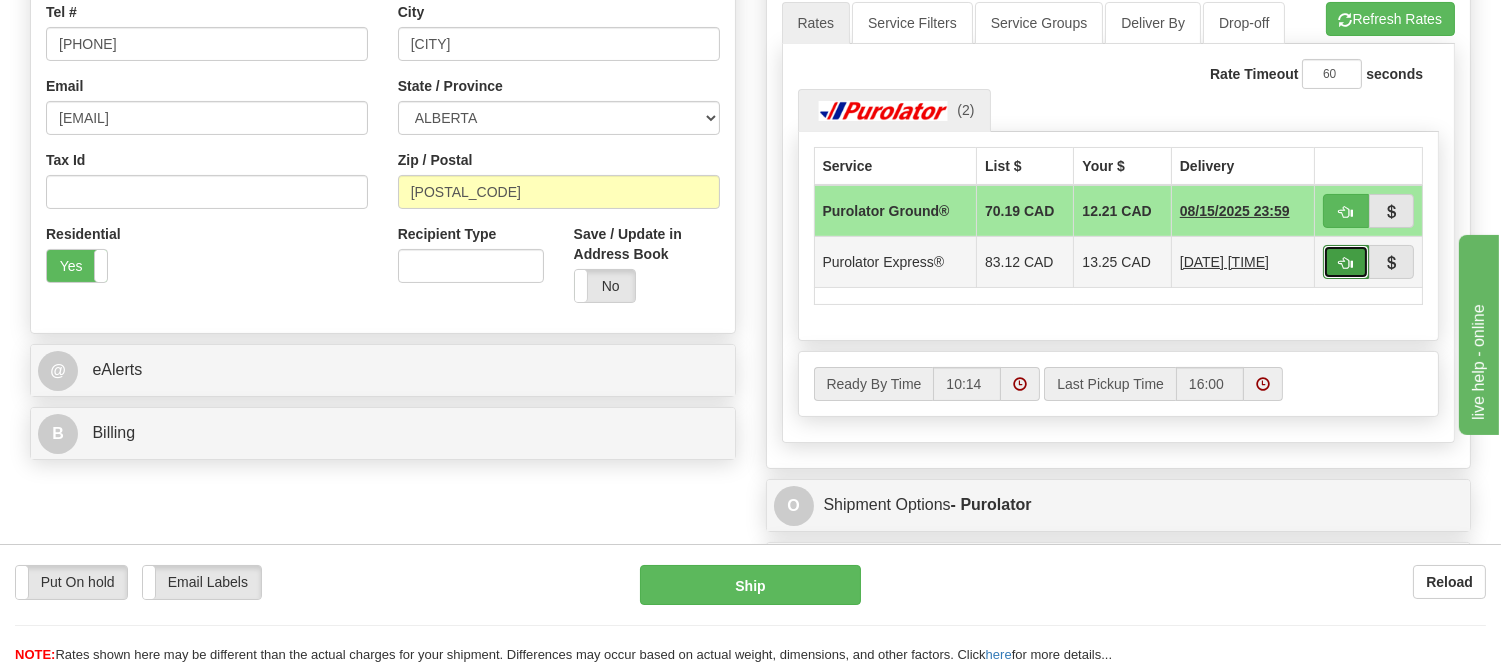 click at bounding box center [1346, 263] 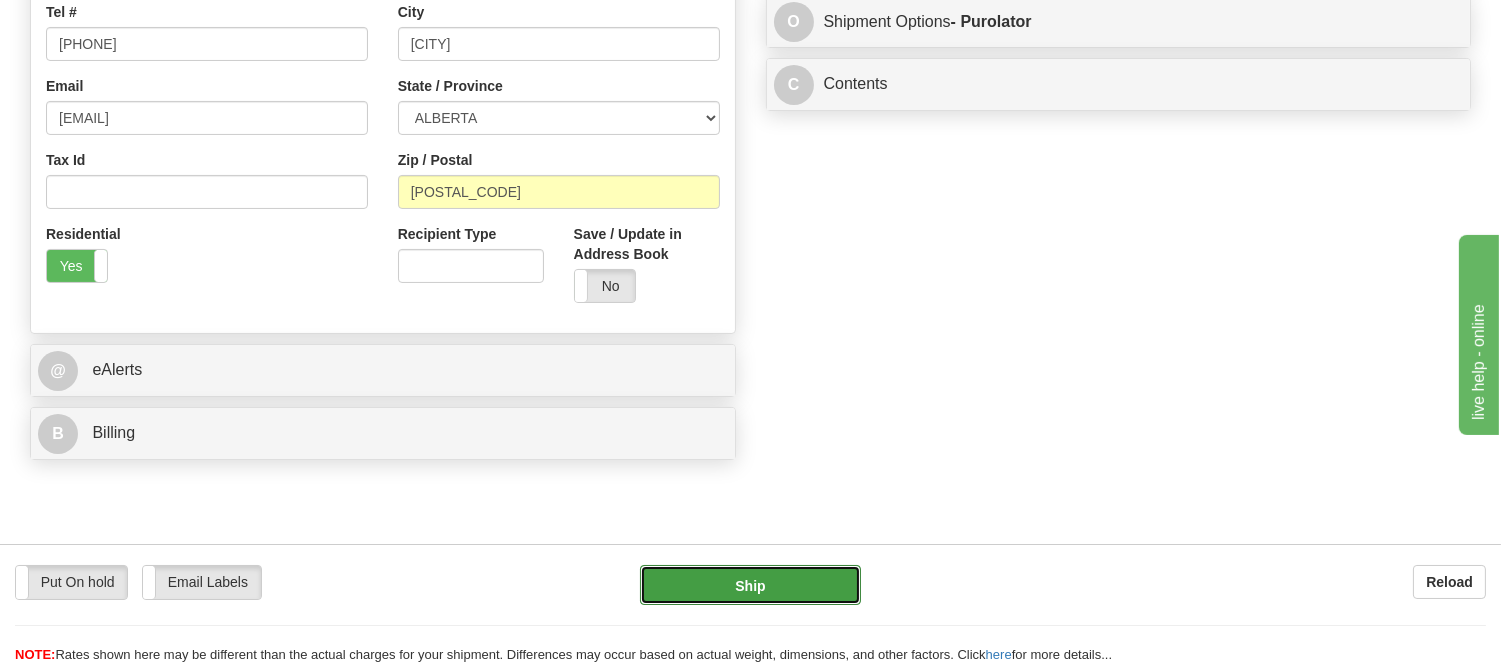 click on "Ship" at bounding box center [750, 585] 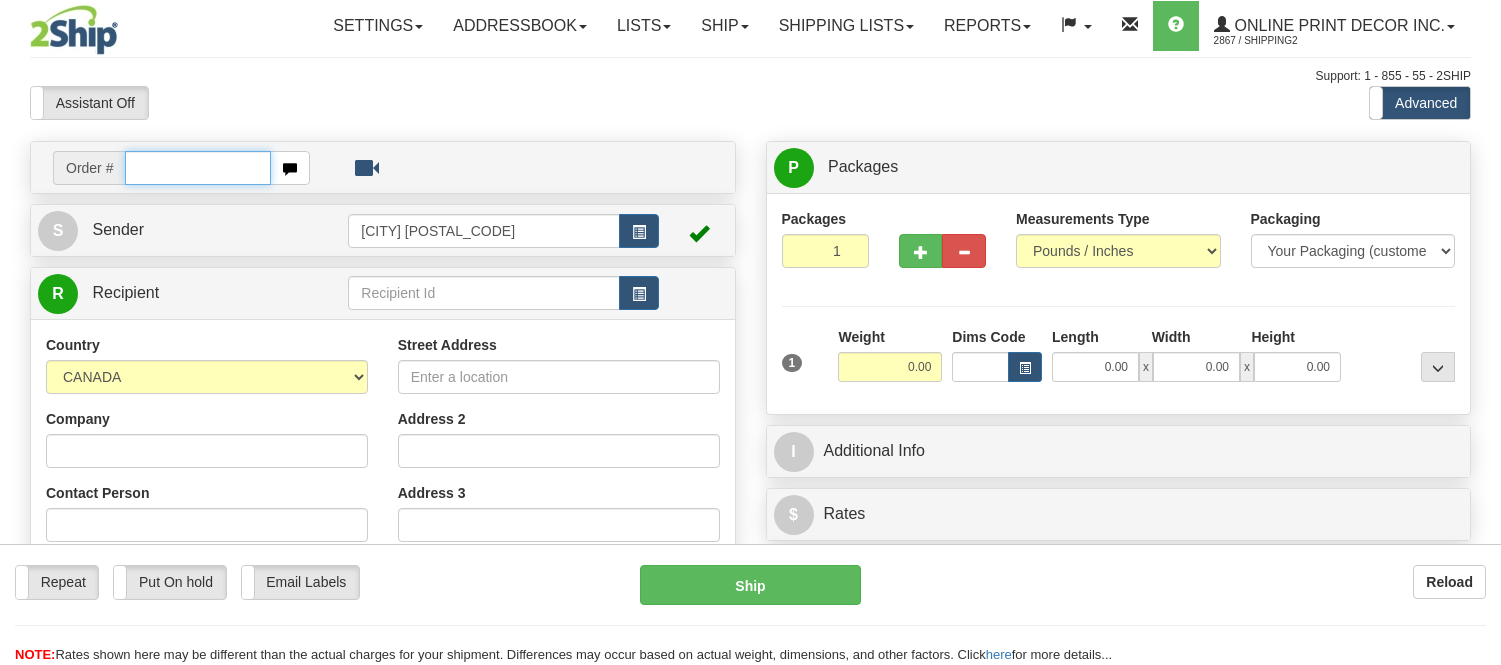 scroll, scrollTop: 0, scrollLeft: 0, axis: both 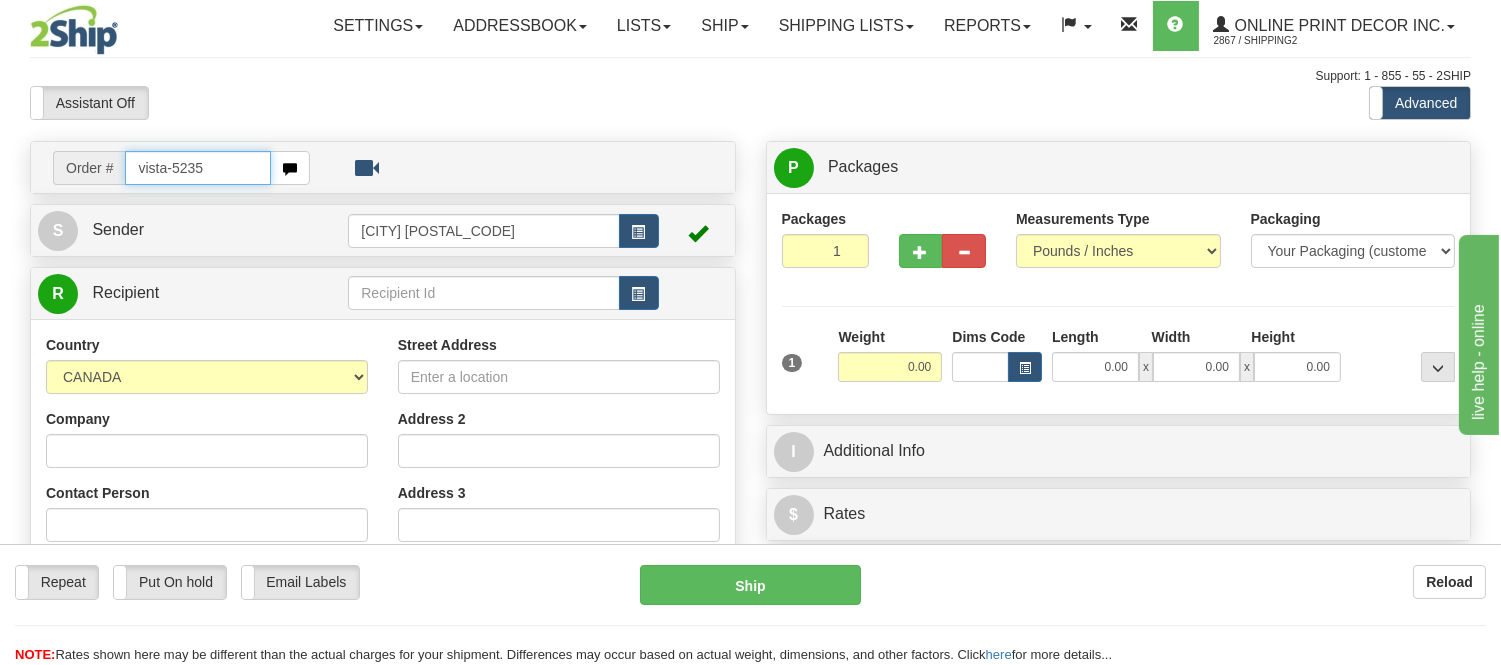 type on "vista-5235" 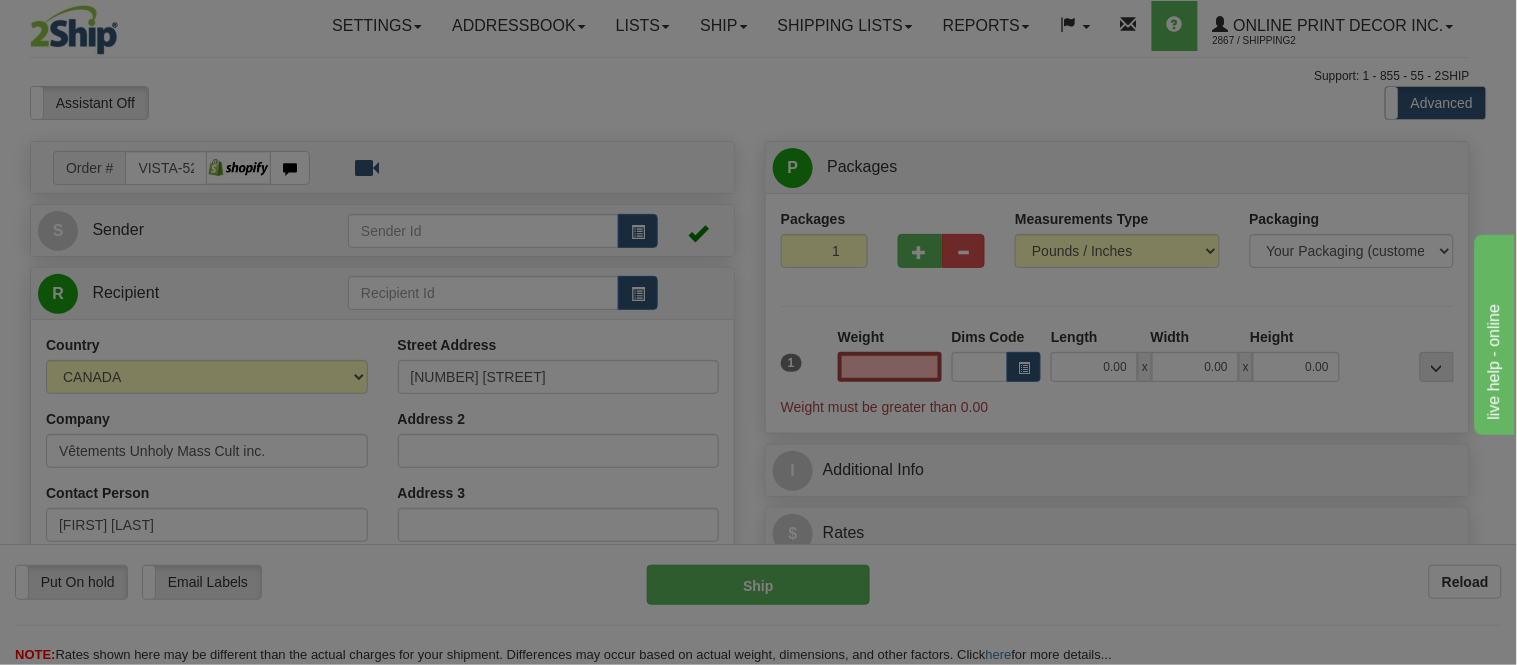 type on "Quebec" 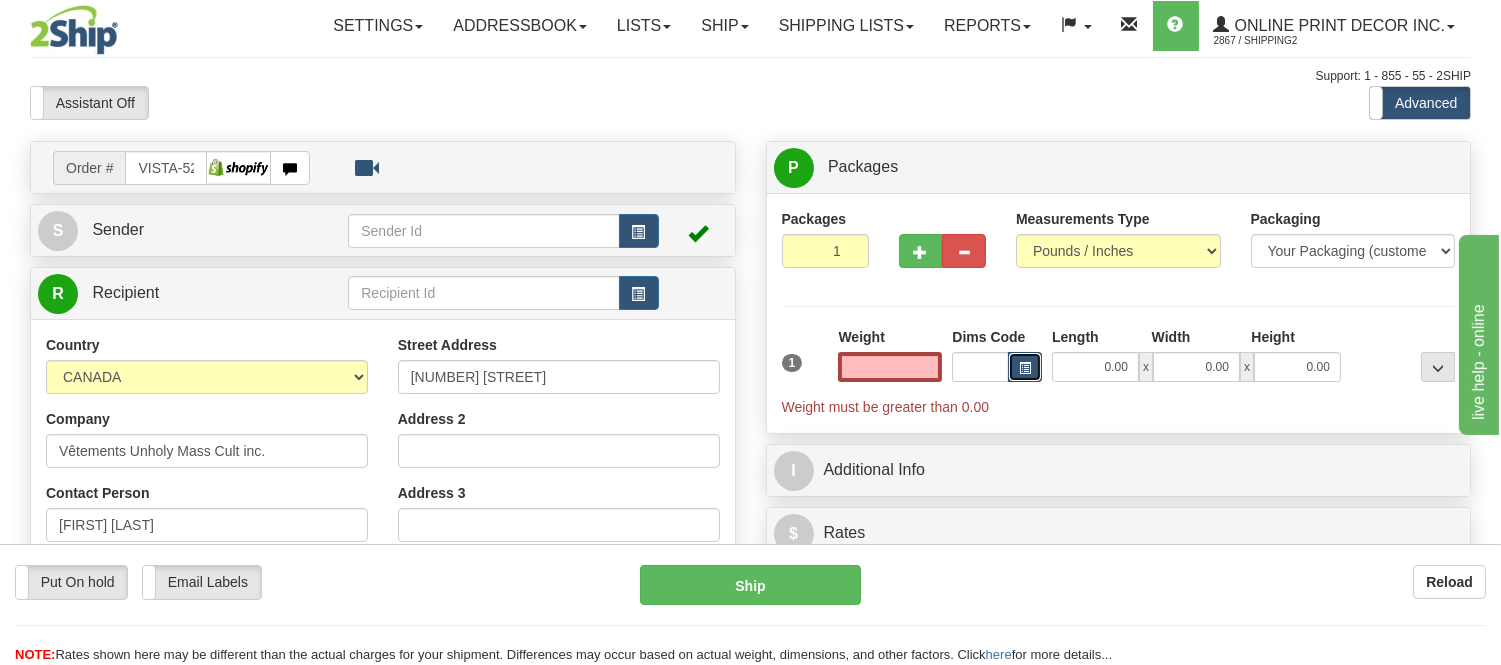 type on "0.00" 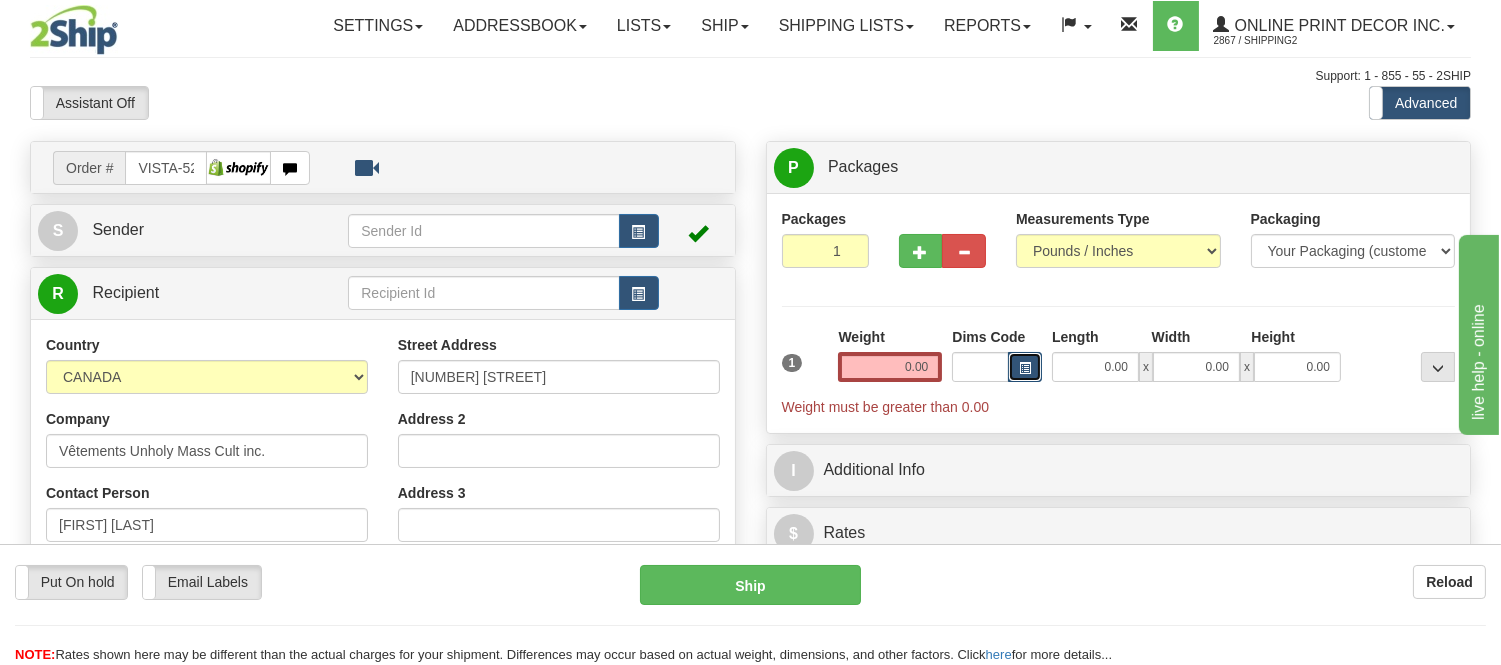click at bounding box center [1025, 367] 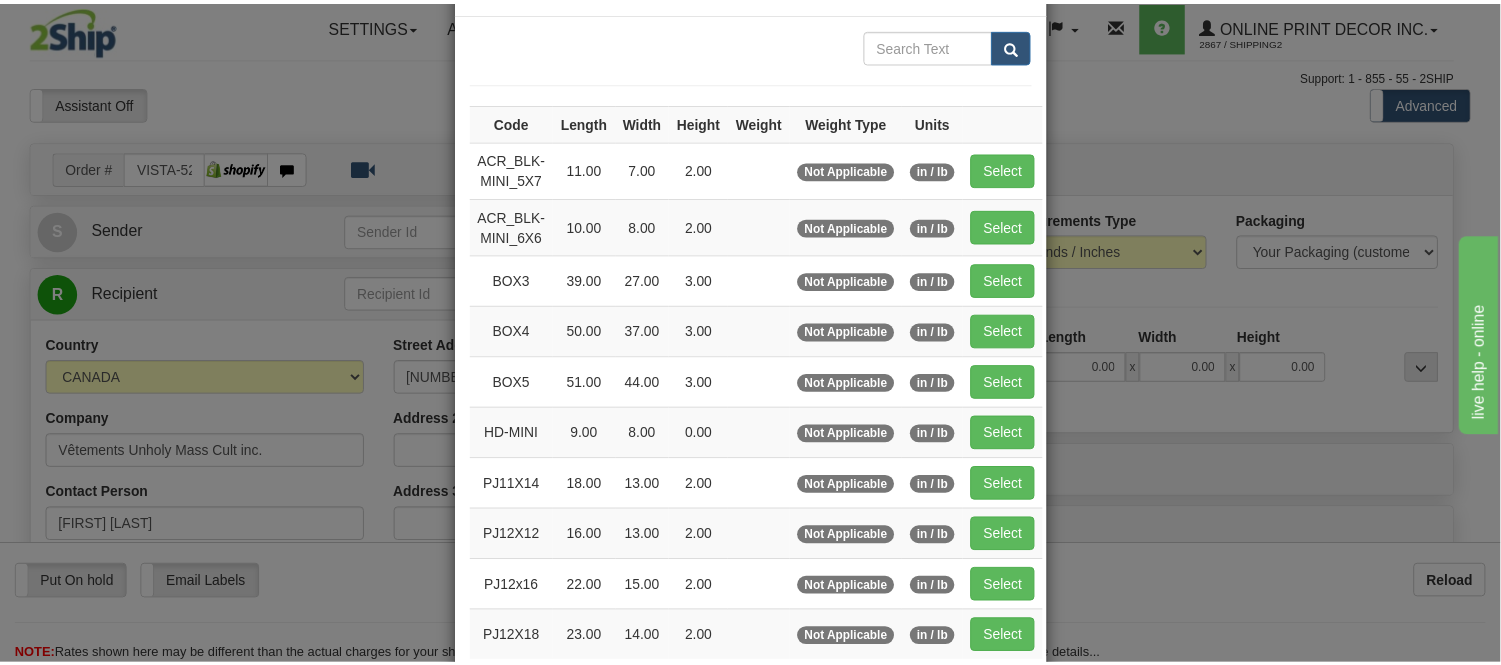 scroll, scrollTop: 222, scrollLeft: 0, axis: vertical 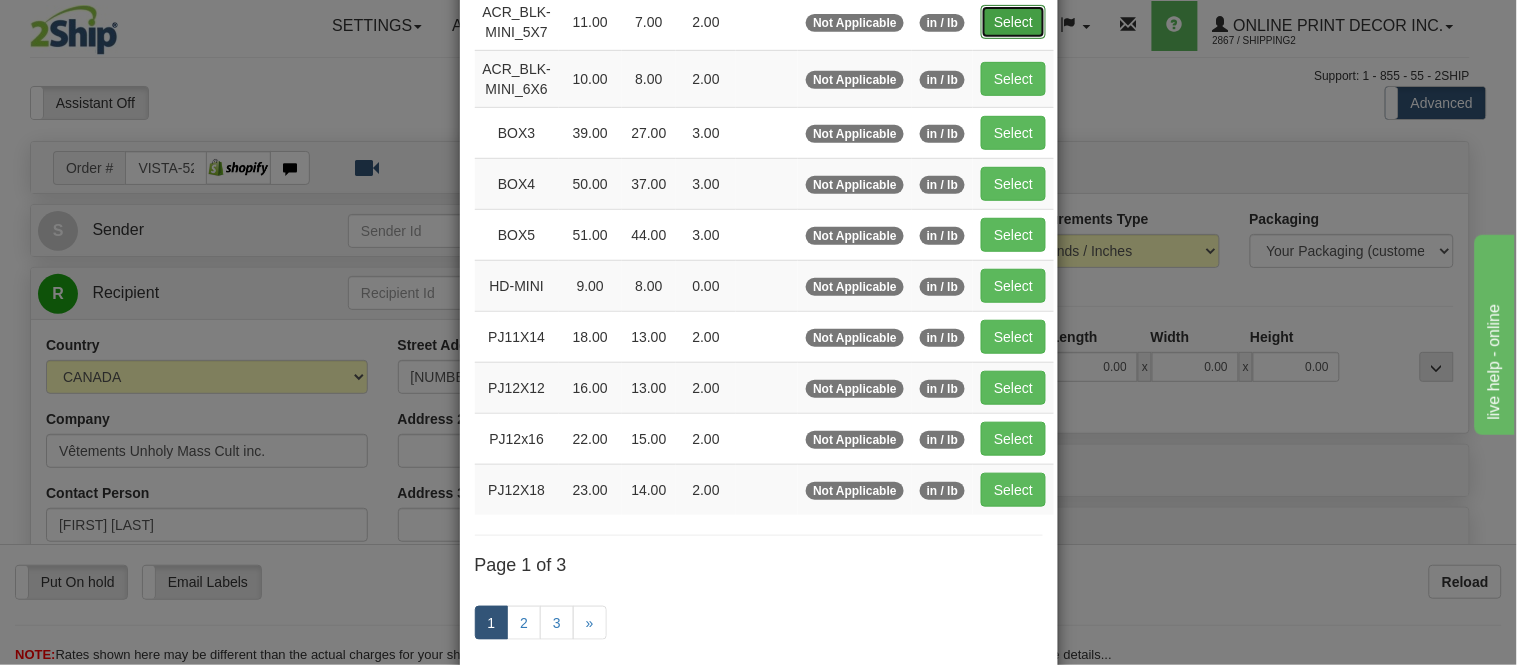 click on "Select" at bounding box center [1013, 22] 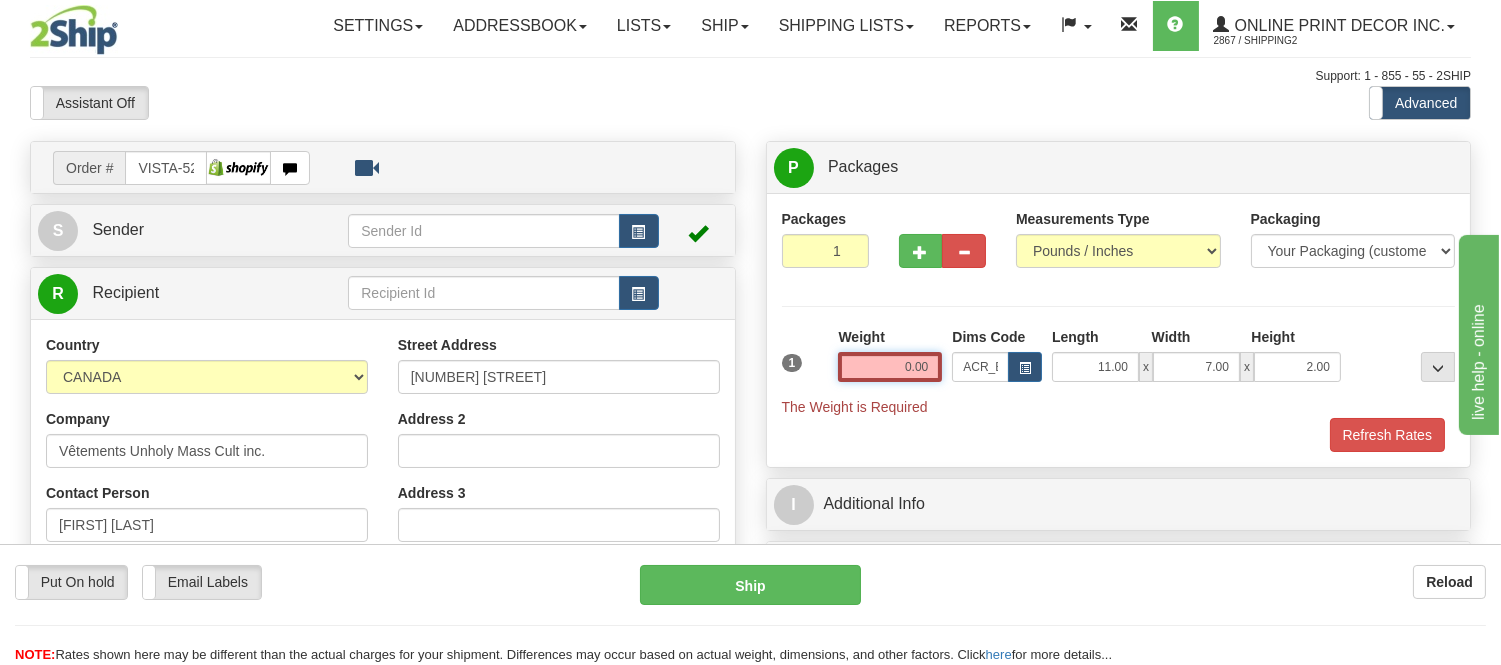 drag, startPoint x: 931, startPoint y: 362, endPoint x: 804, endPoint y: 361, distance: 127.00394 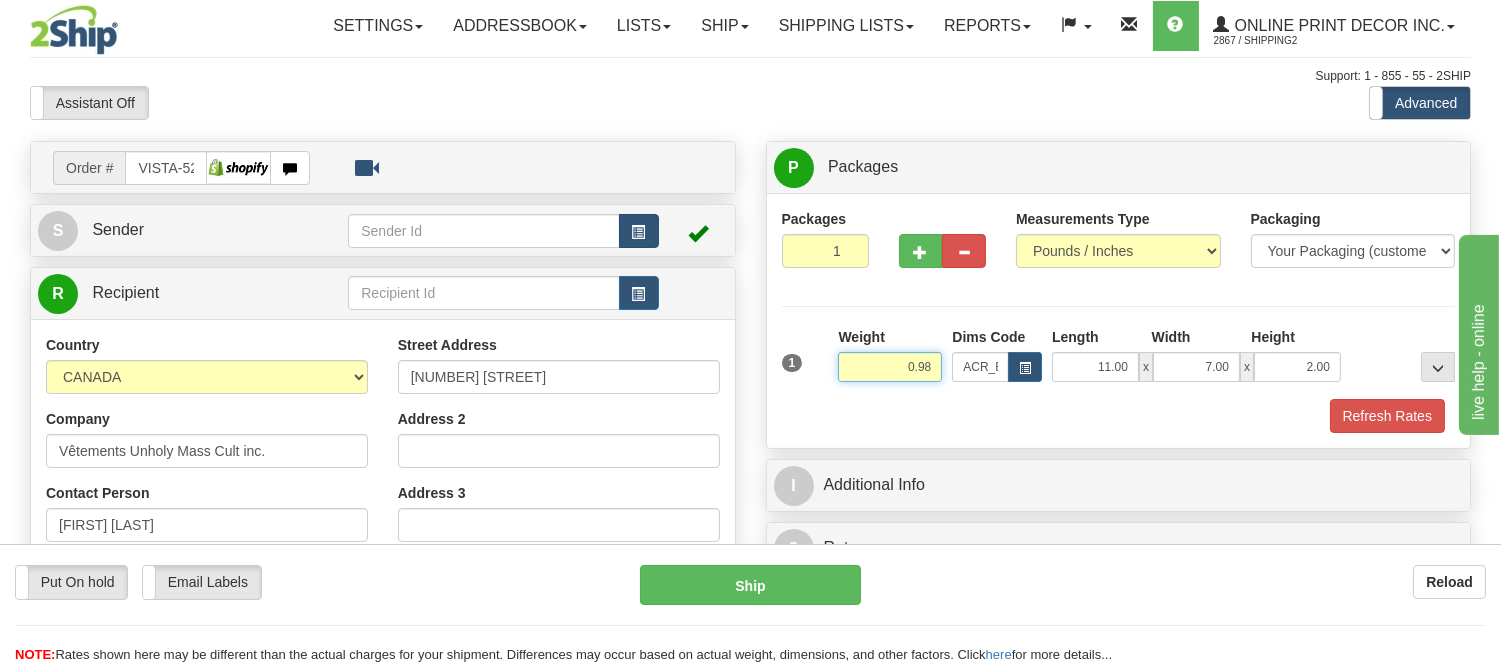 type on "0.98" 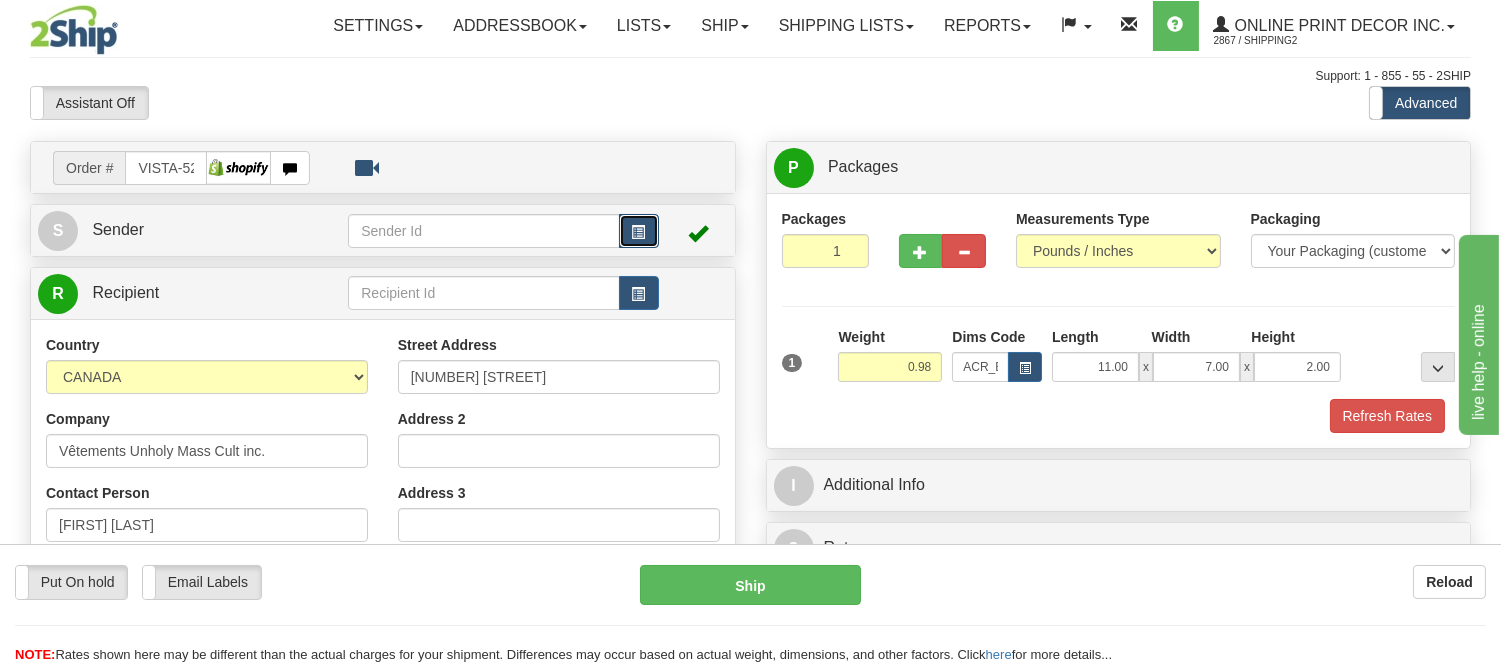 click at bounding box center (639, 232) 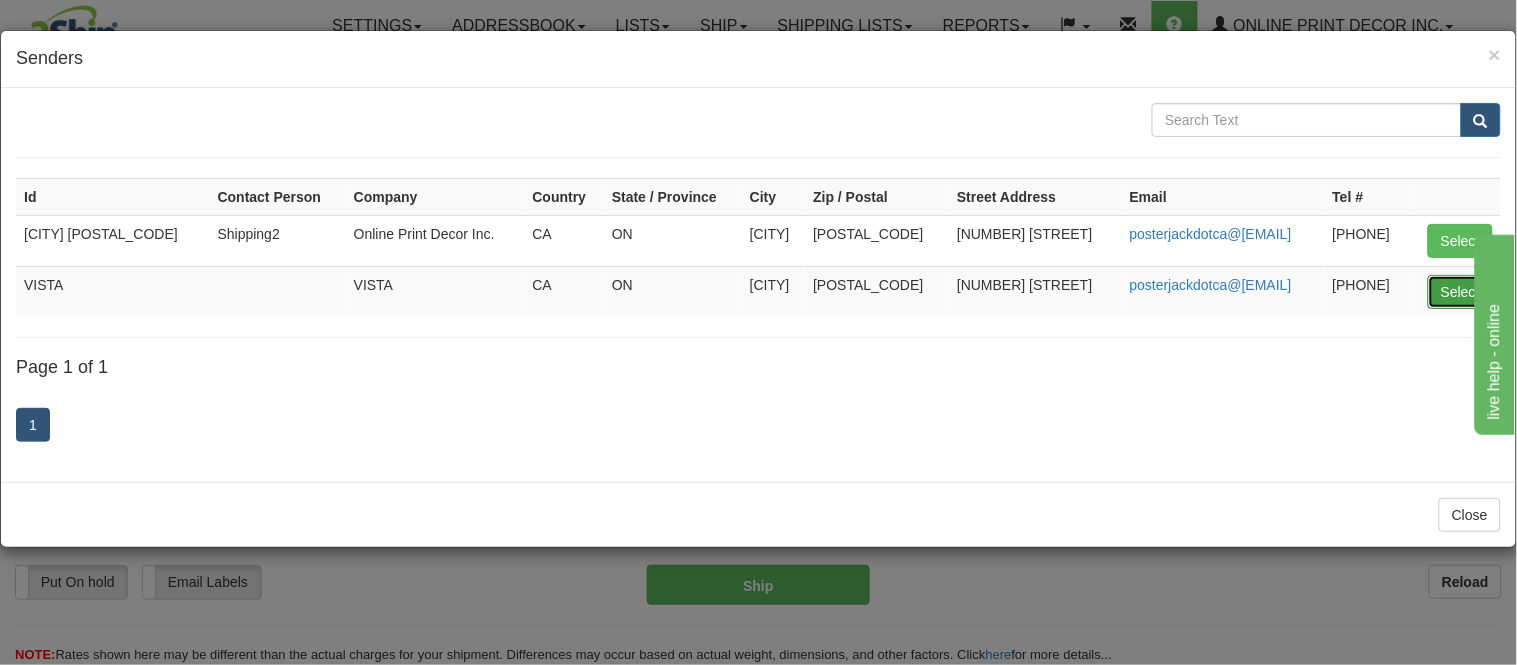 click on "Select" at bounding box center [1460, 292] 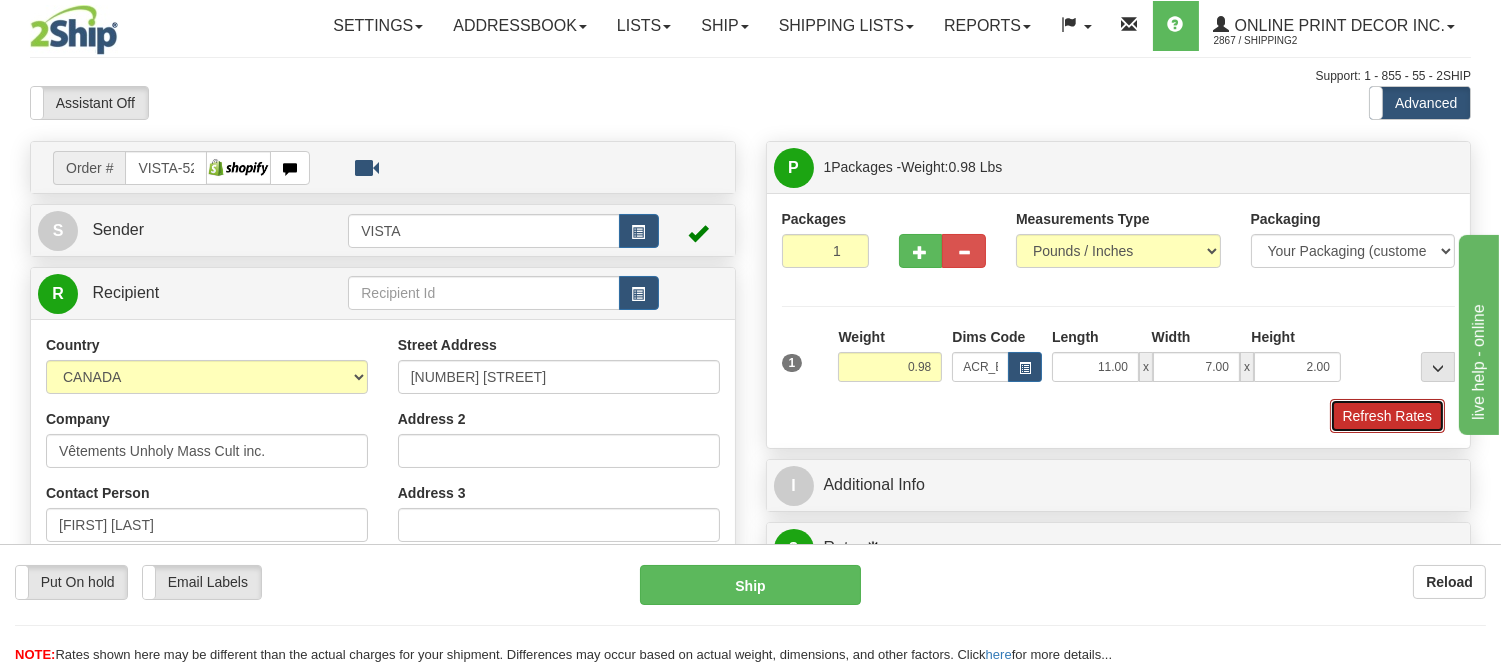 click on "Refresh Rates" at bounding box center [1387, 416] 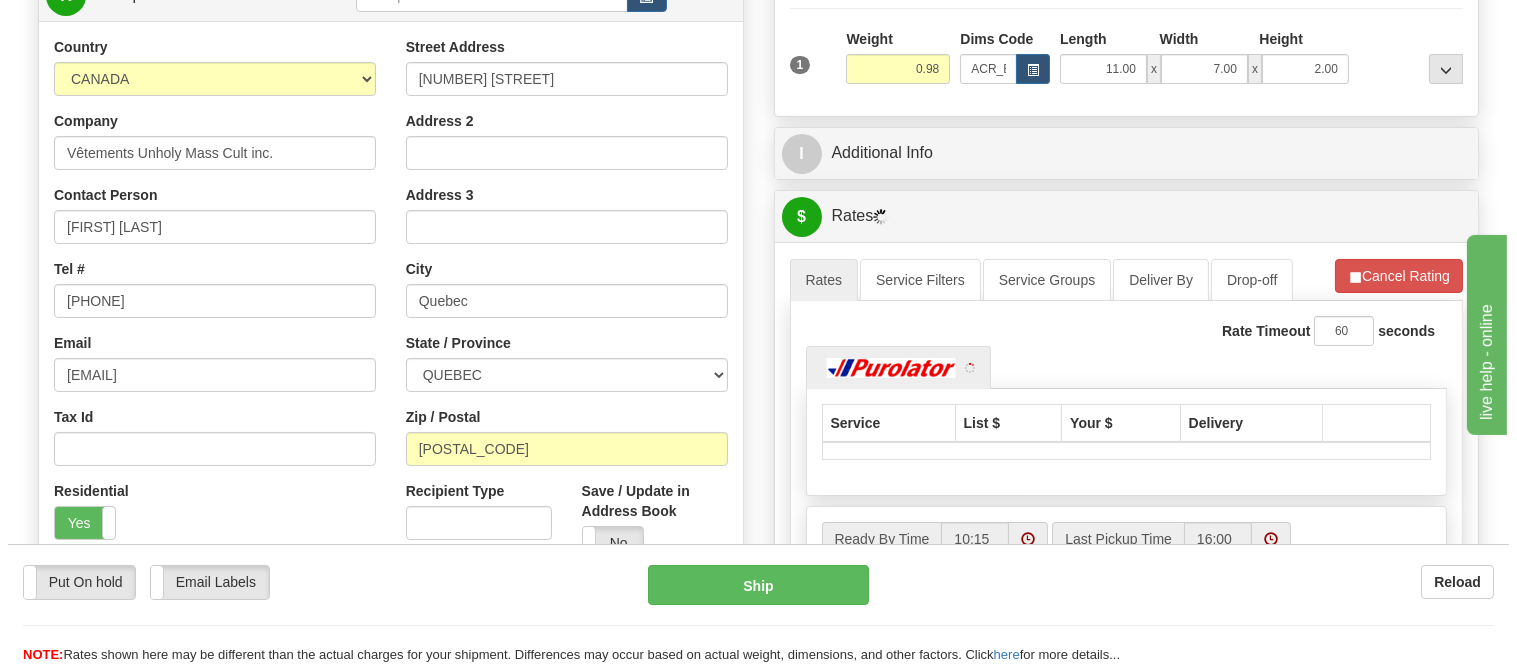 scroll, scrollTop: 333, scrollLeft: 0, axis: vertical 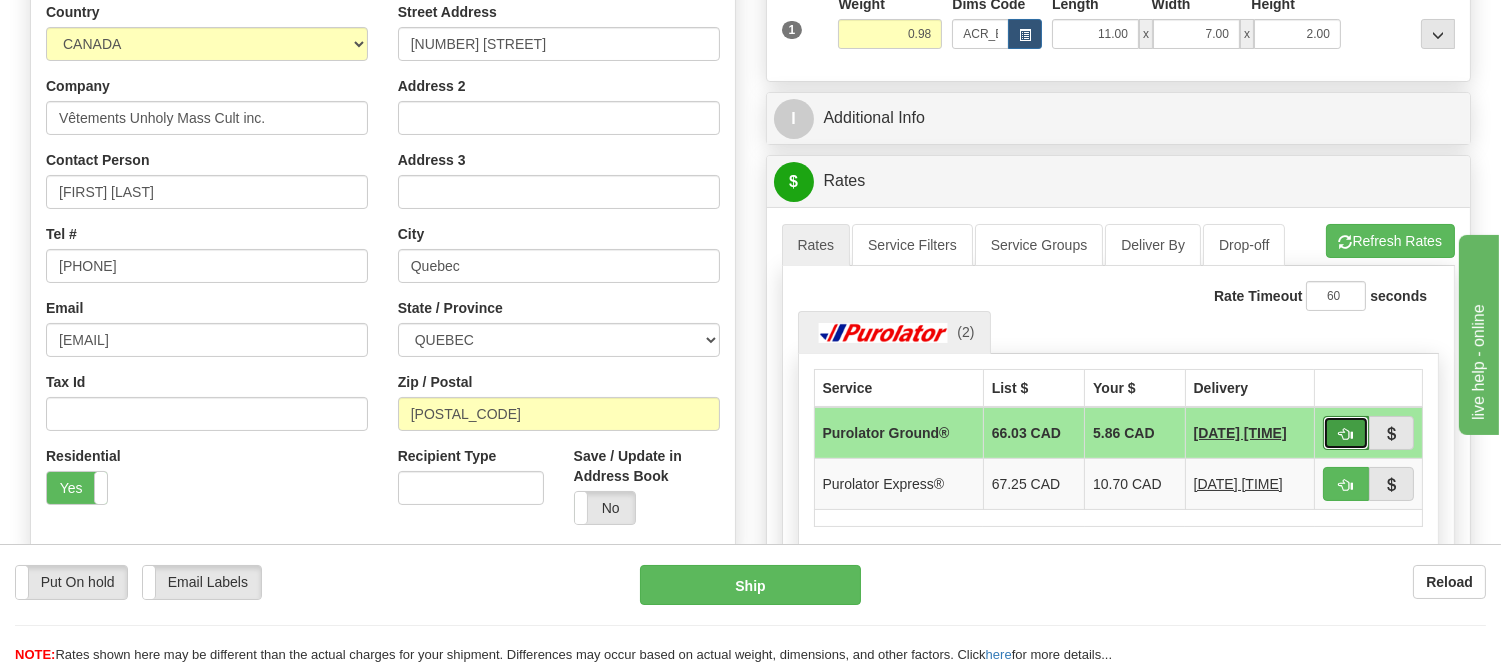 click at bounding box center [1346, 434] 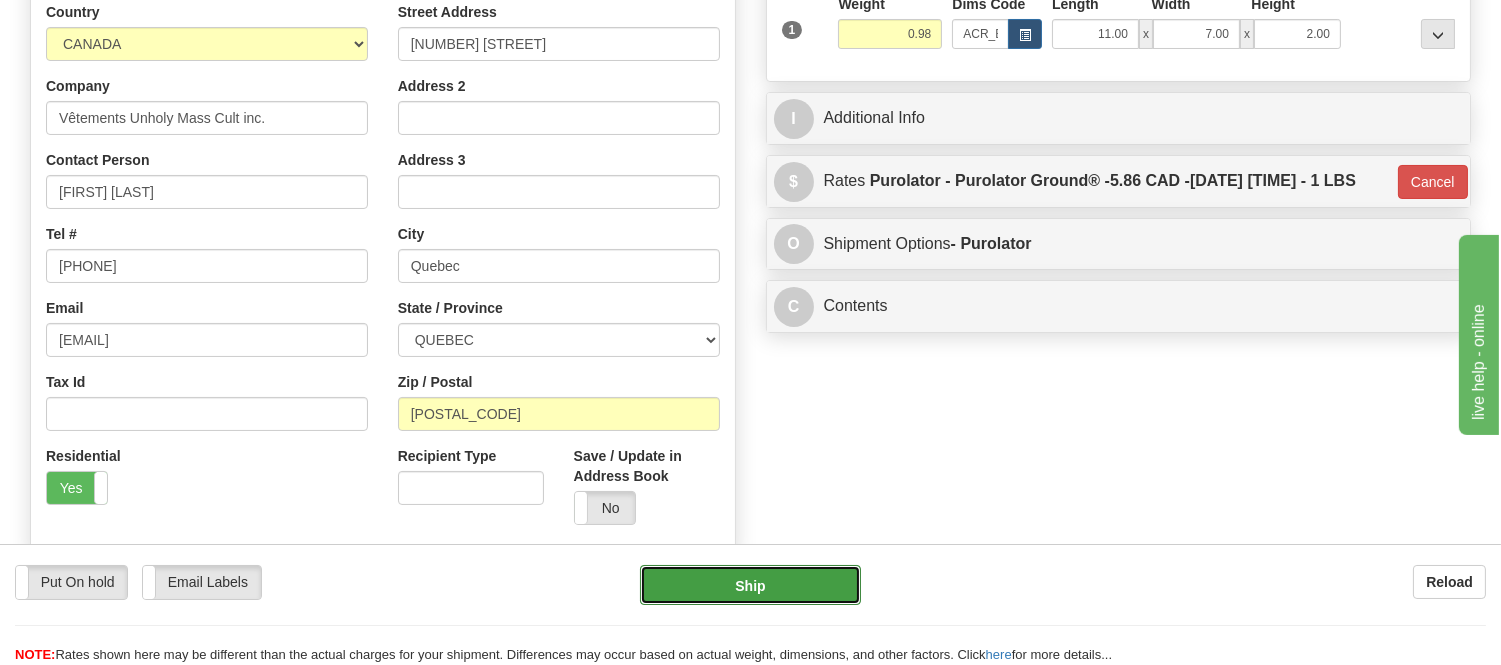click on "Ship" at bounding box center [750, 585] 